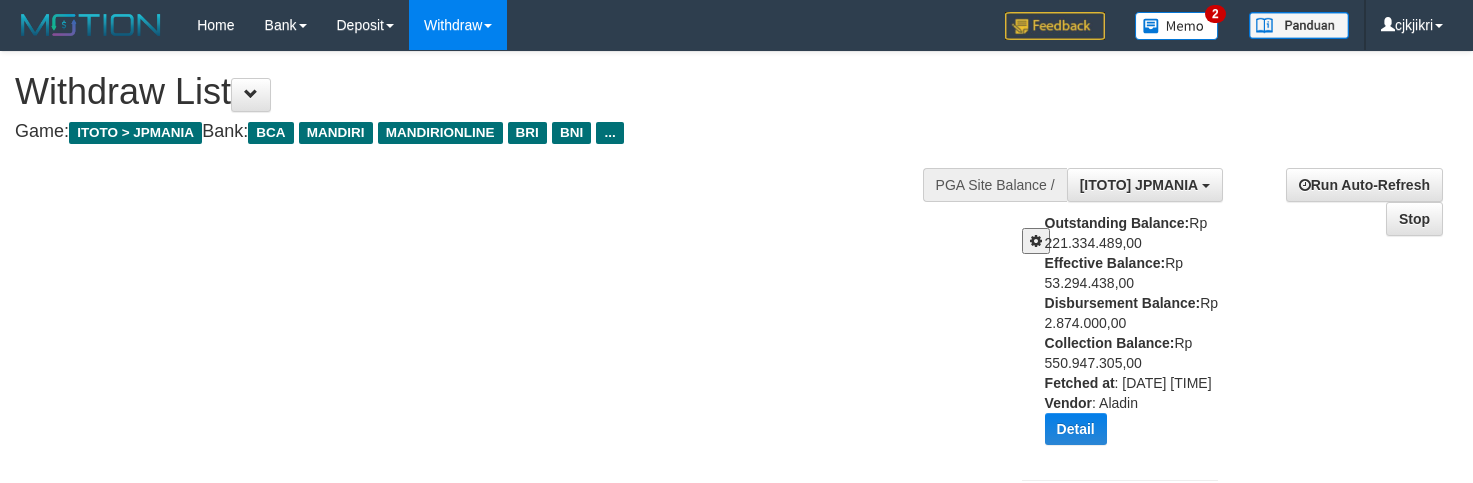 select on "**" 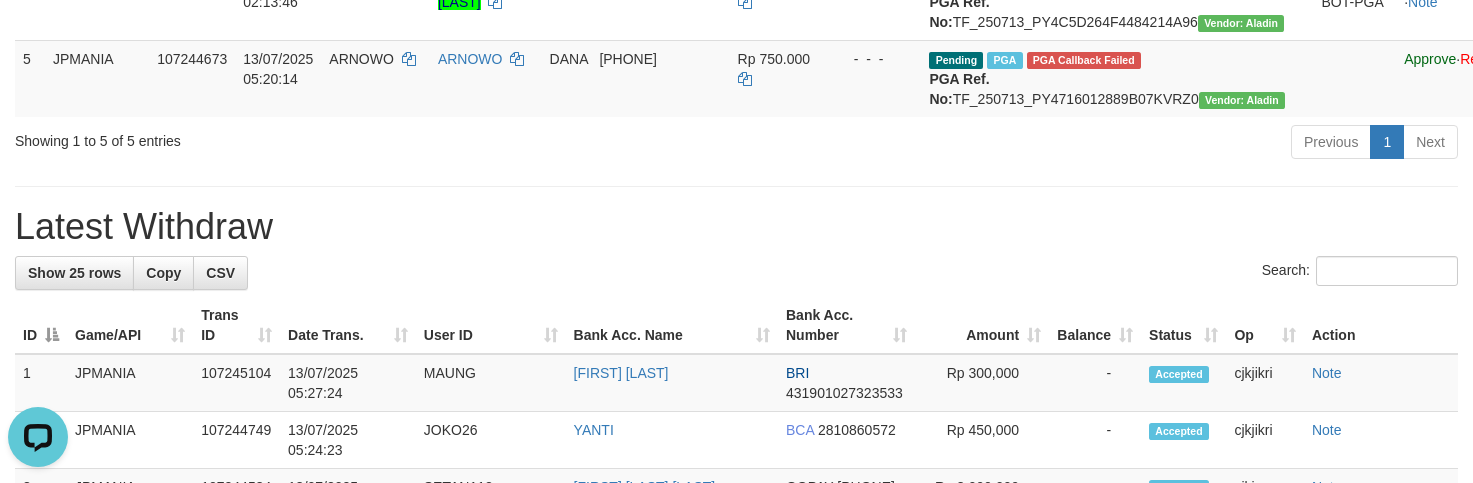 scroll, scrollTop: 0, scrollLeft: 0, axis: both 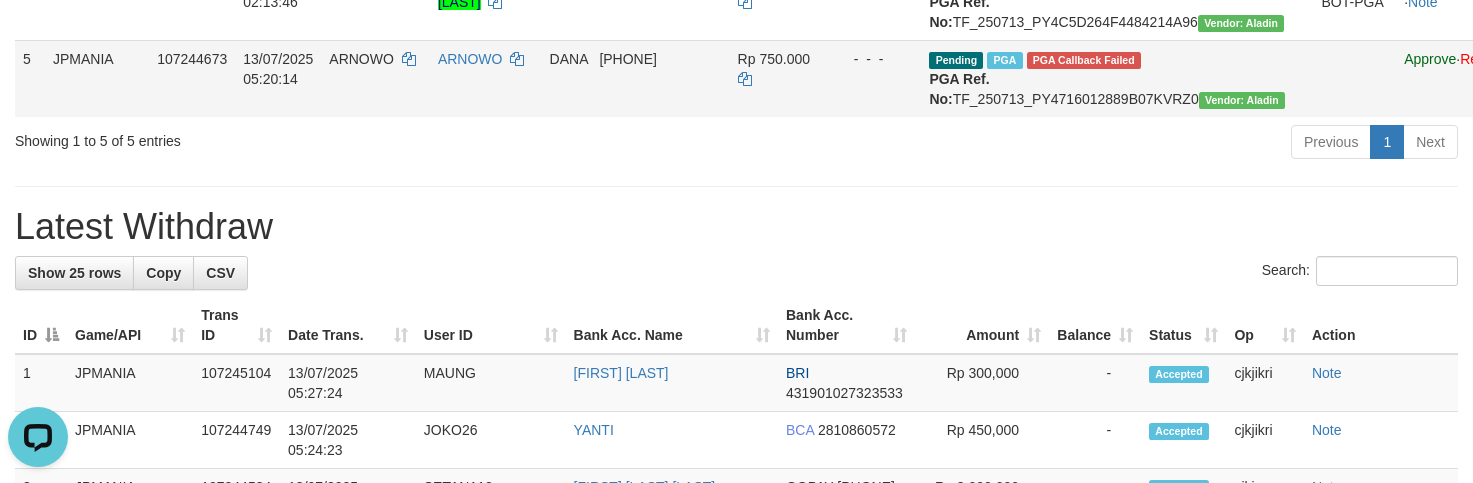 drag, startPoint x: 648, startPoint y: 304, endPoint x: 496, endPoint y: 186, distance: 192.4266 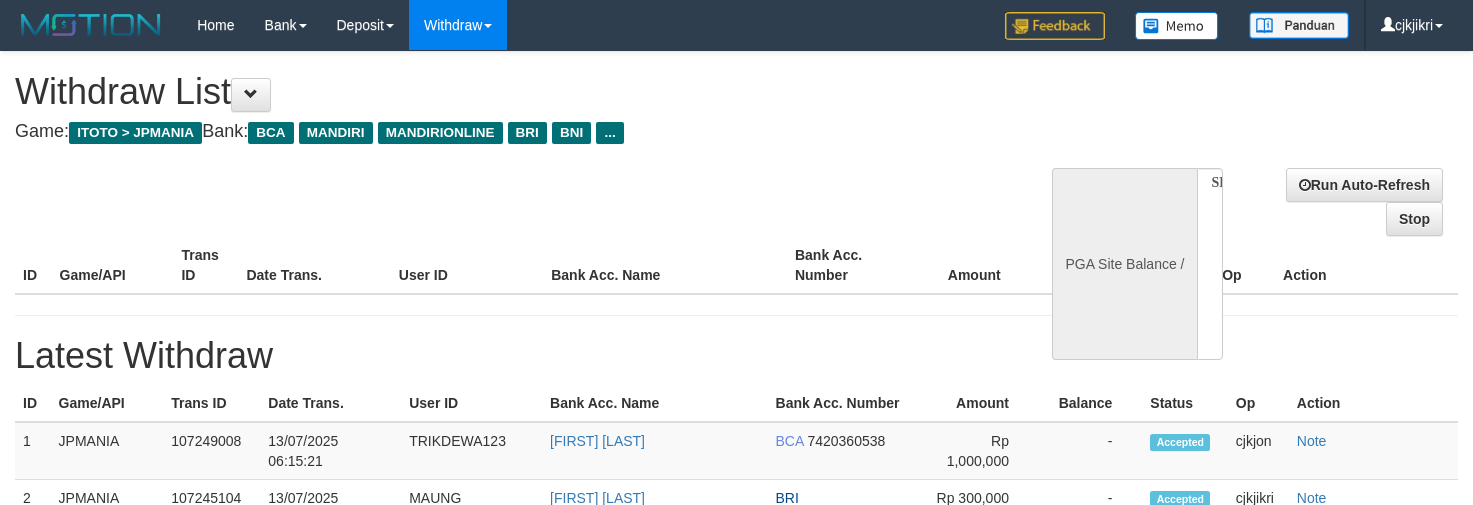 select 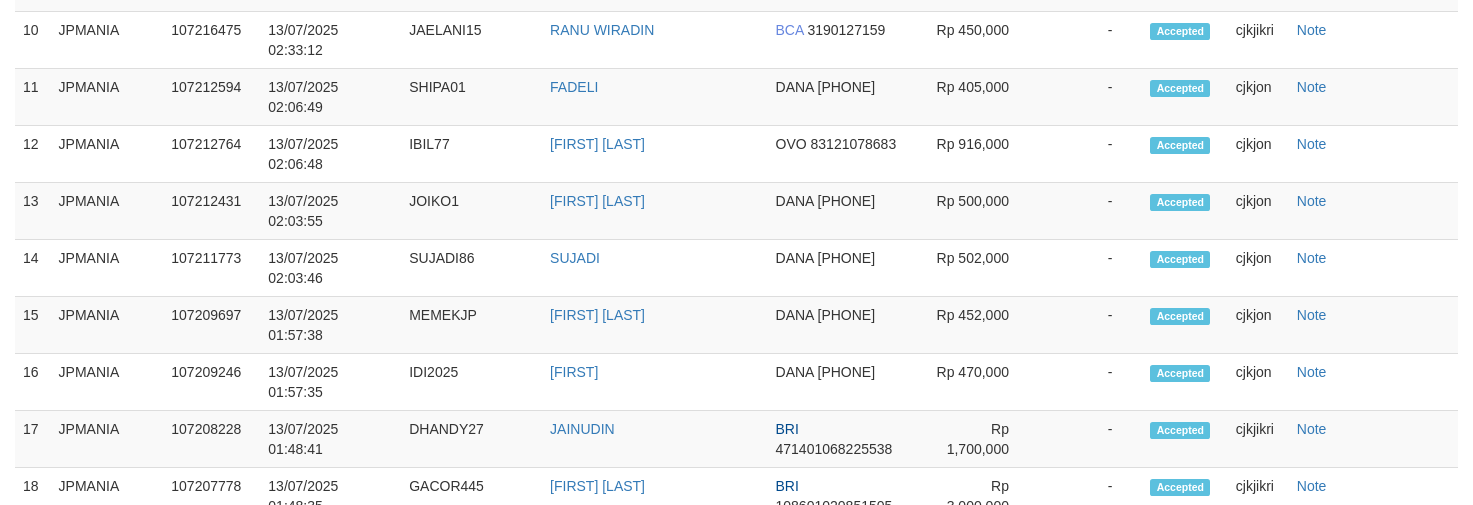 select on "**" 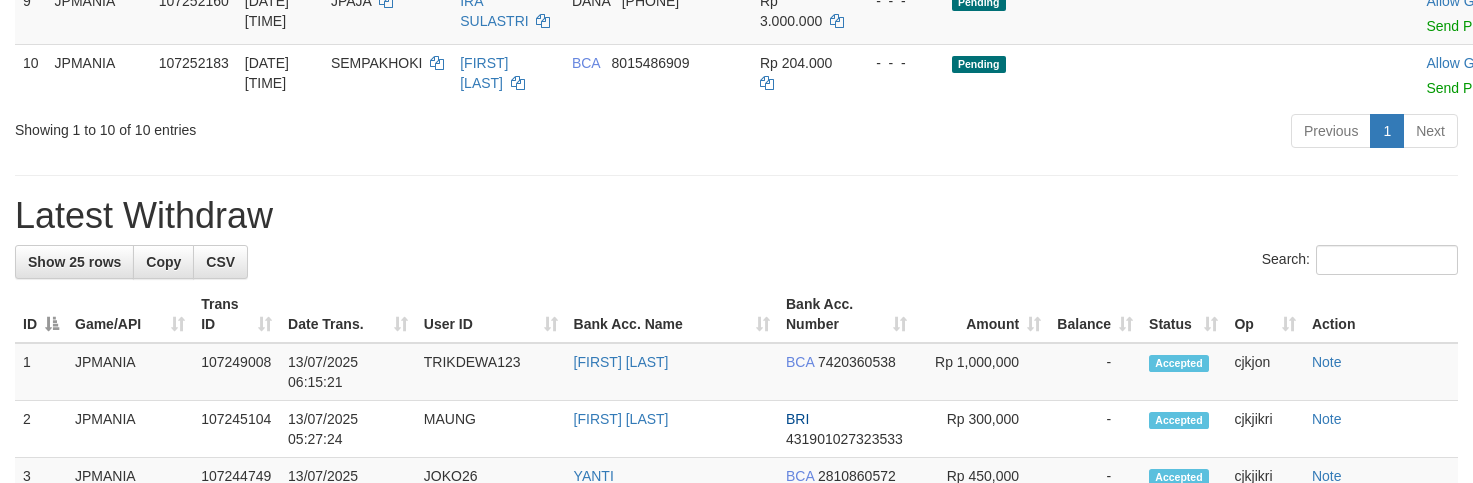 scroll, scrollTop: 868, scrollLeft: 0, axis: vertical 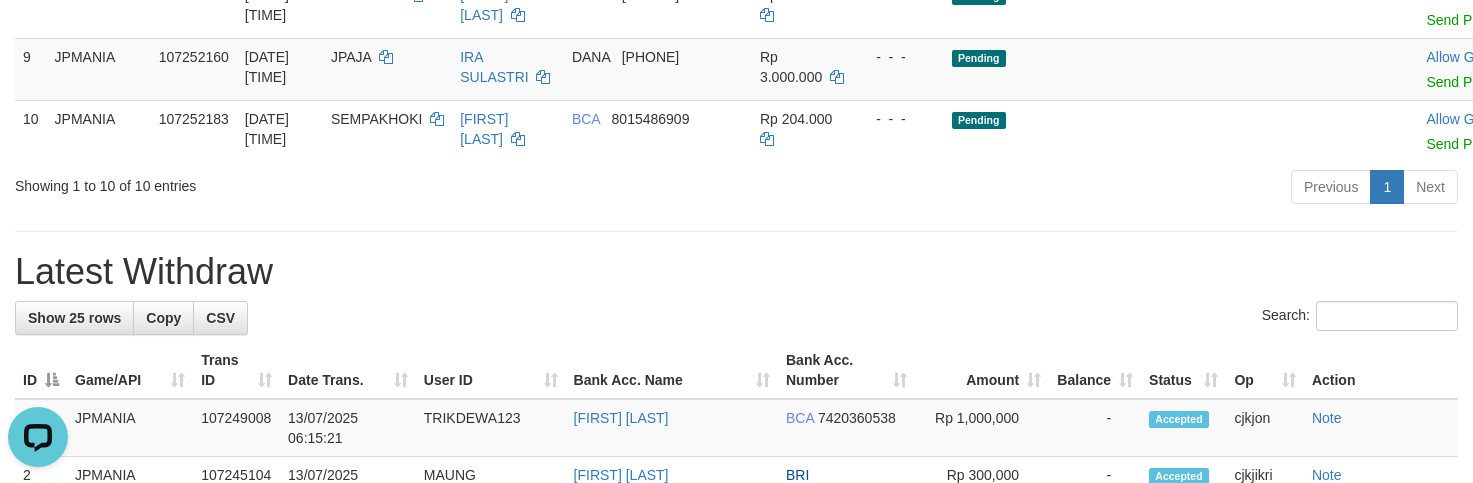 click on "Showing 1 to 10 of 10 entries Previous 1 Next" at bounding box center (736, 189) 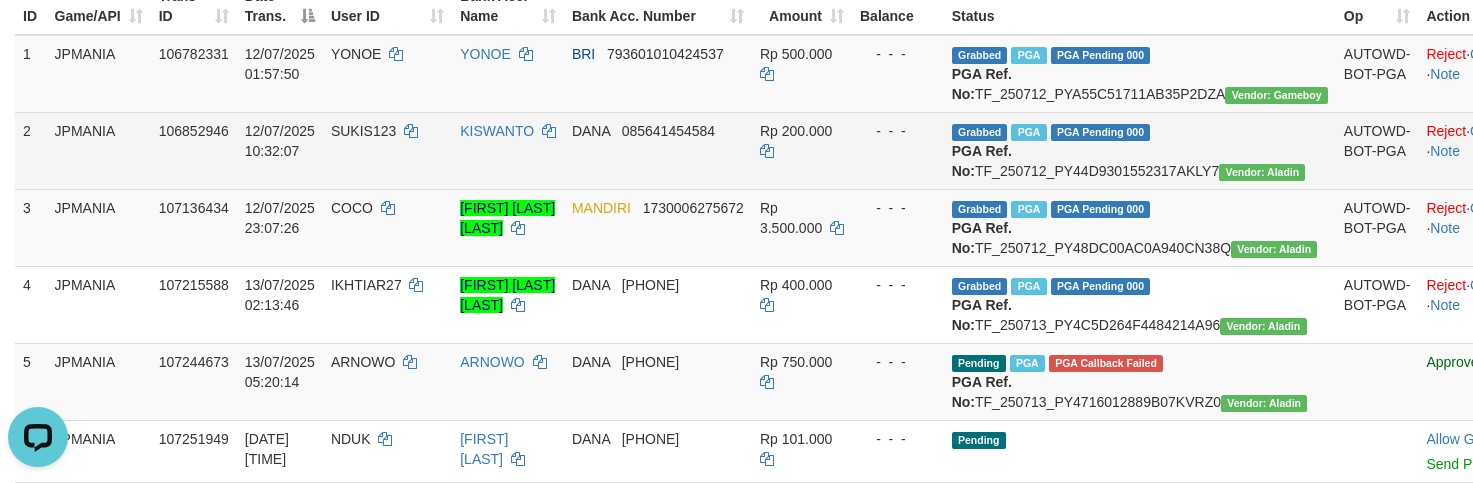 scroll, scrollTop: 118, scrollLeft: 0, axis: vertical 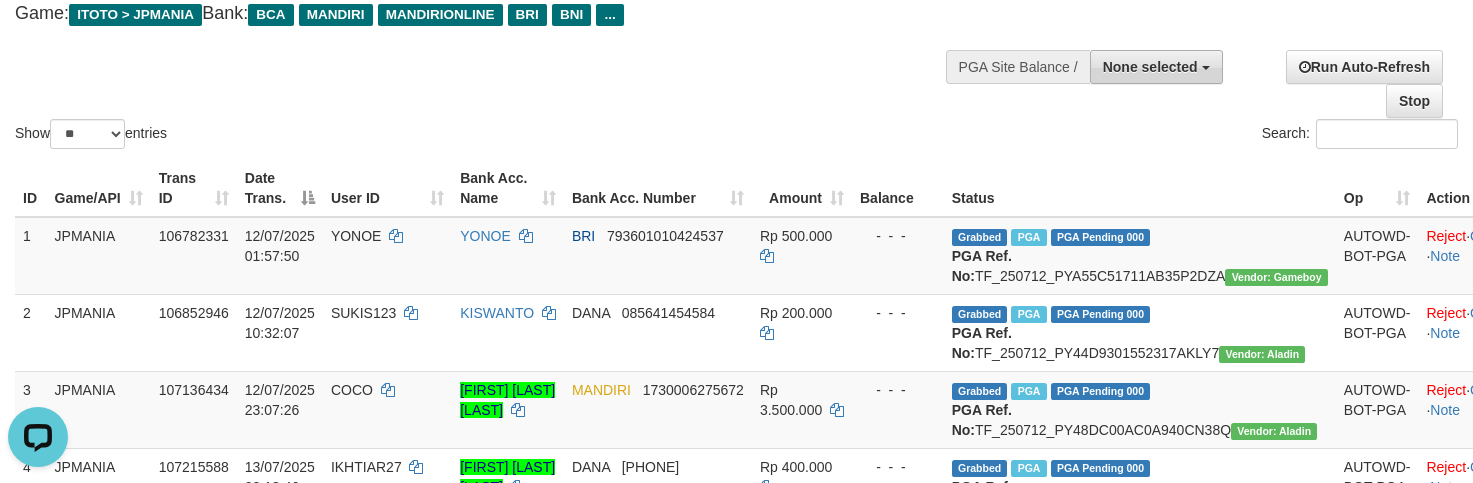 click on "None selected" at bounding box center [1150, 67] 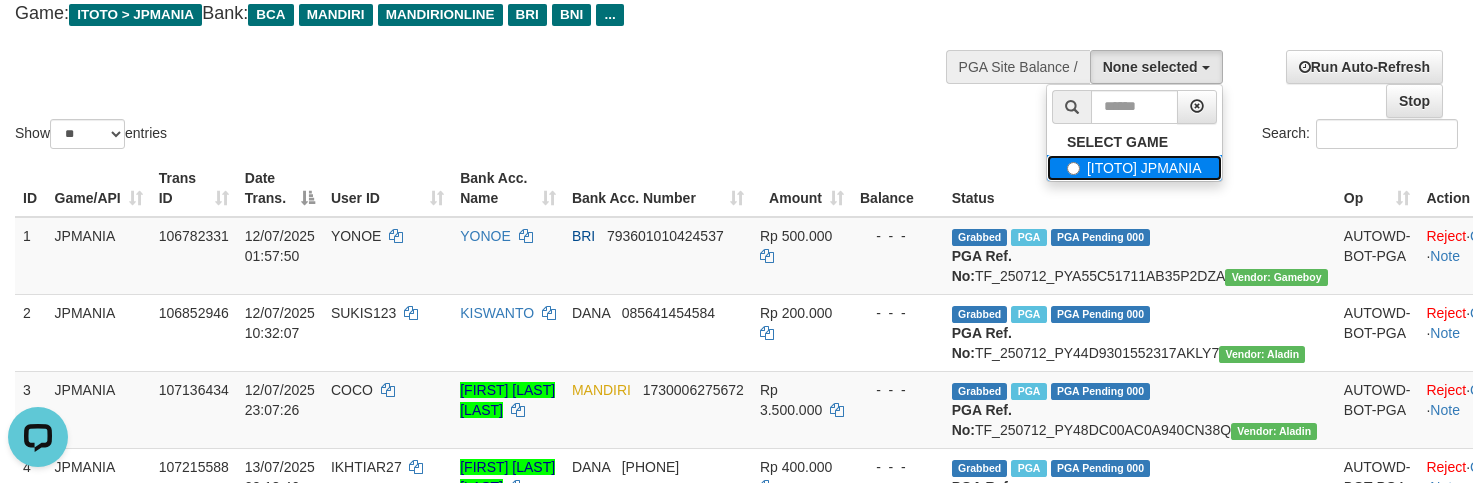 click on "[ITOTO] JPMANIA" at bounding box center (1134, 168) 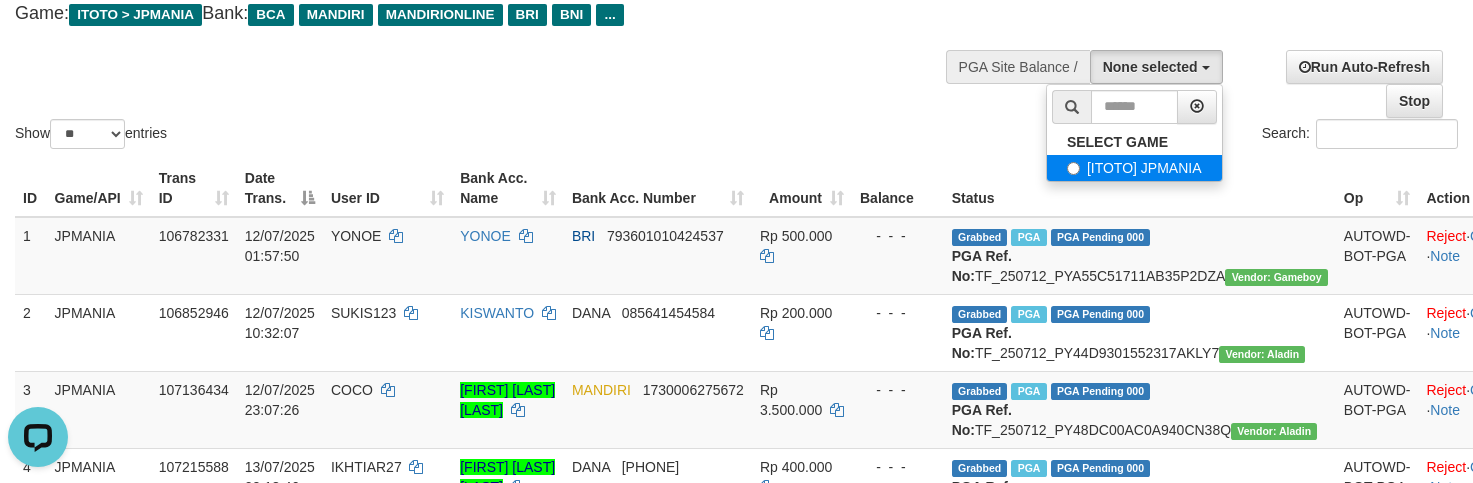 select on "****" 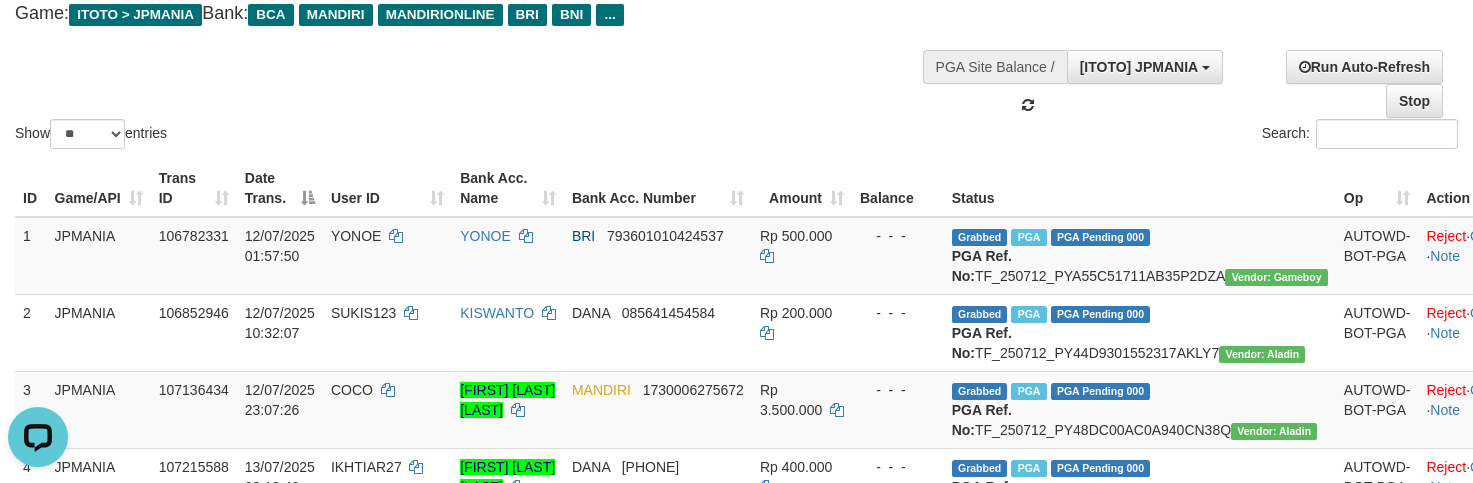 scroll, scrollTop: 18, scrollLeft: 0, axis: vertical 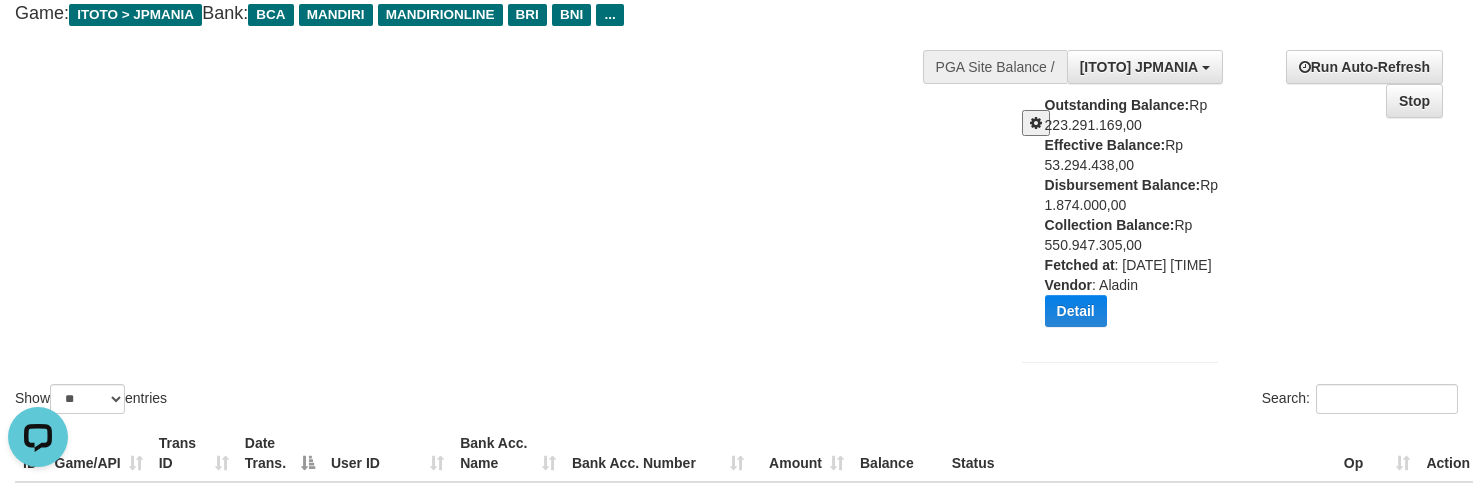 click at bounding box center [1036, 123] 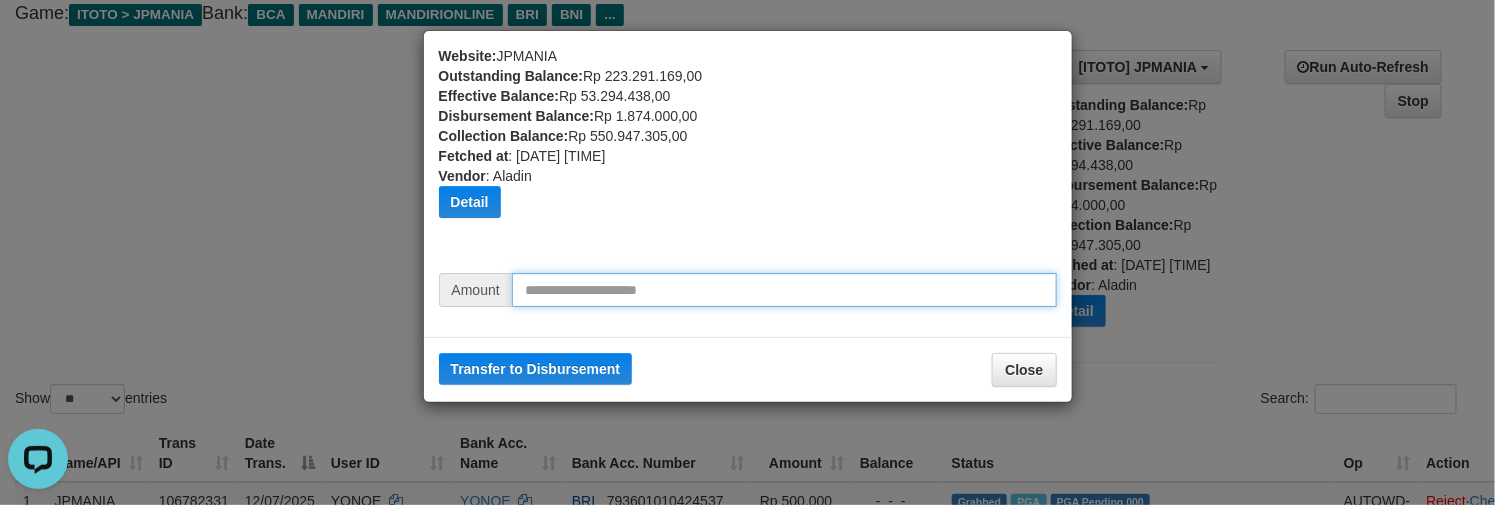 click at bounding box center (784, 290) 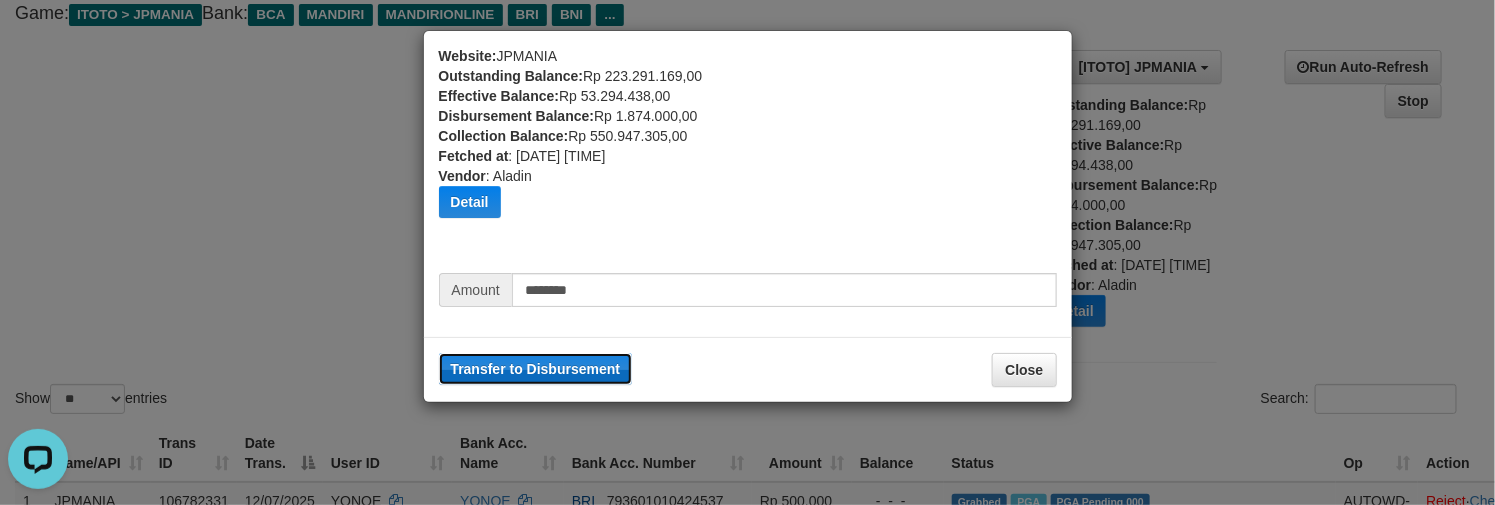 click on "Transfer to Disbursement" at bounding box center (536, 369) 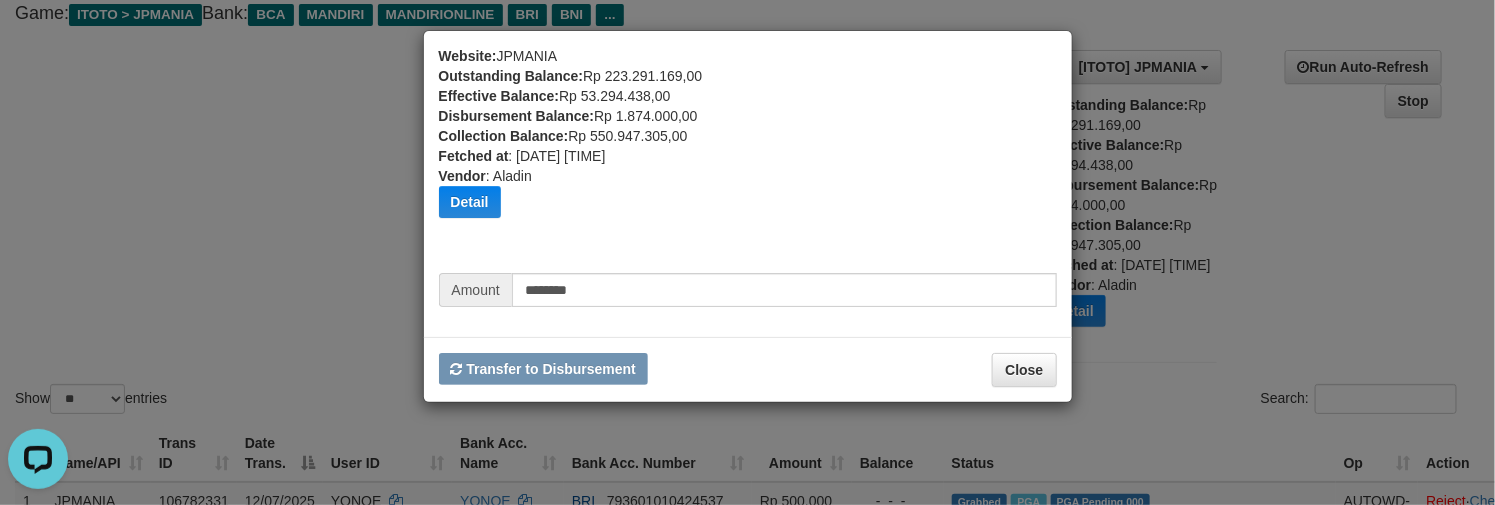 type 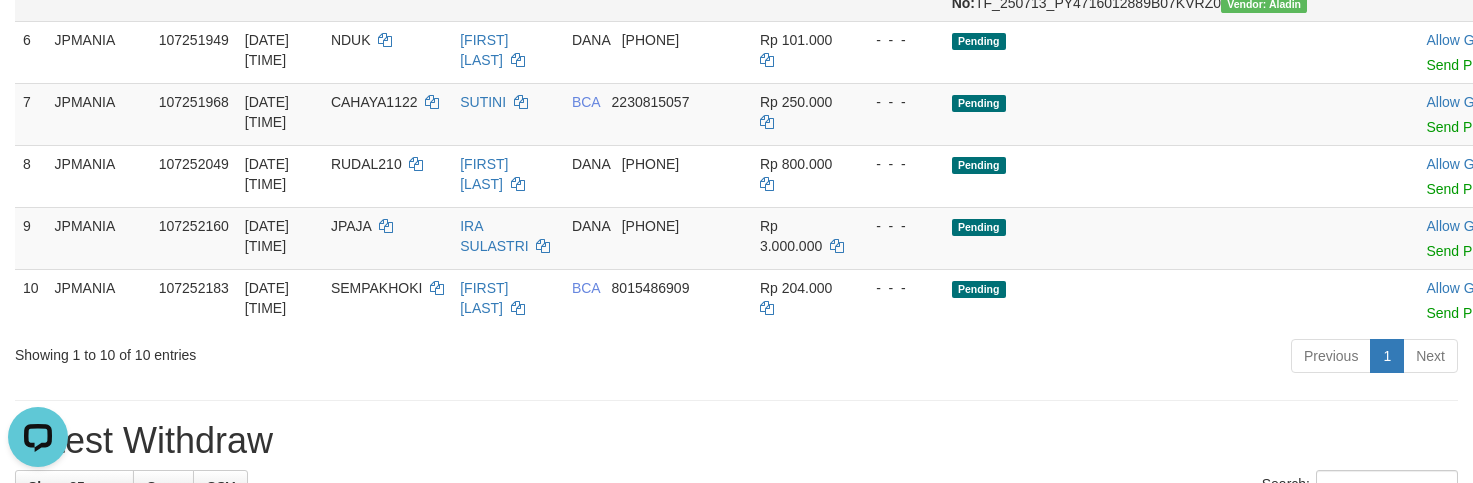 scroll, scrollTop: 1018, scrollLeft: 0, axis: vertical 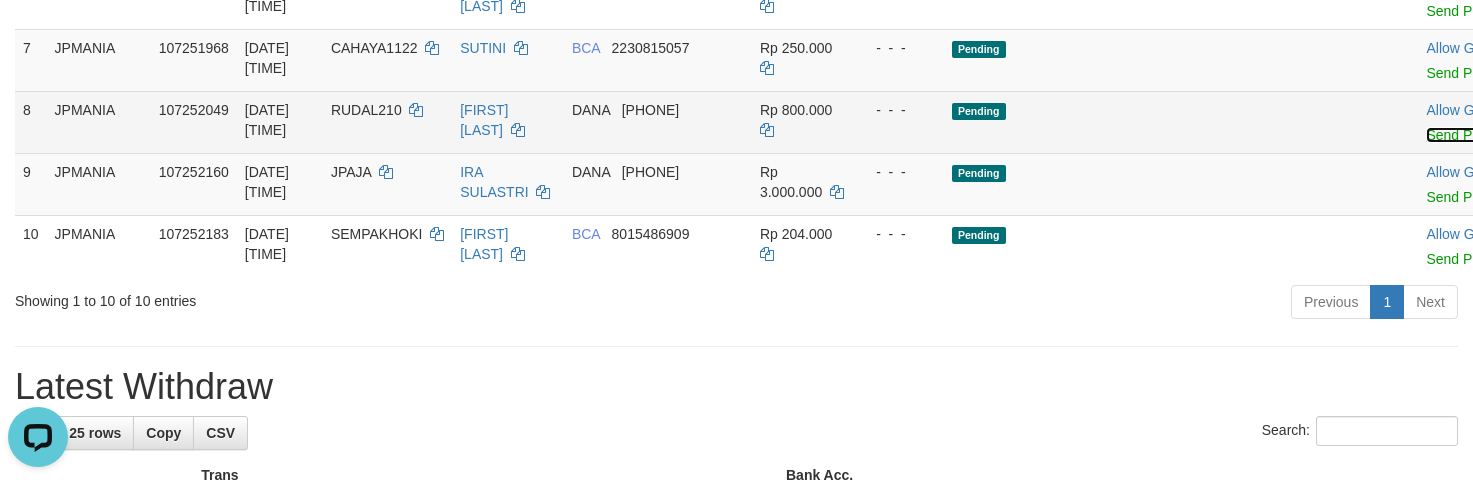 click on "Send PGA" at bounding box center [1458, 135] 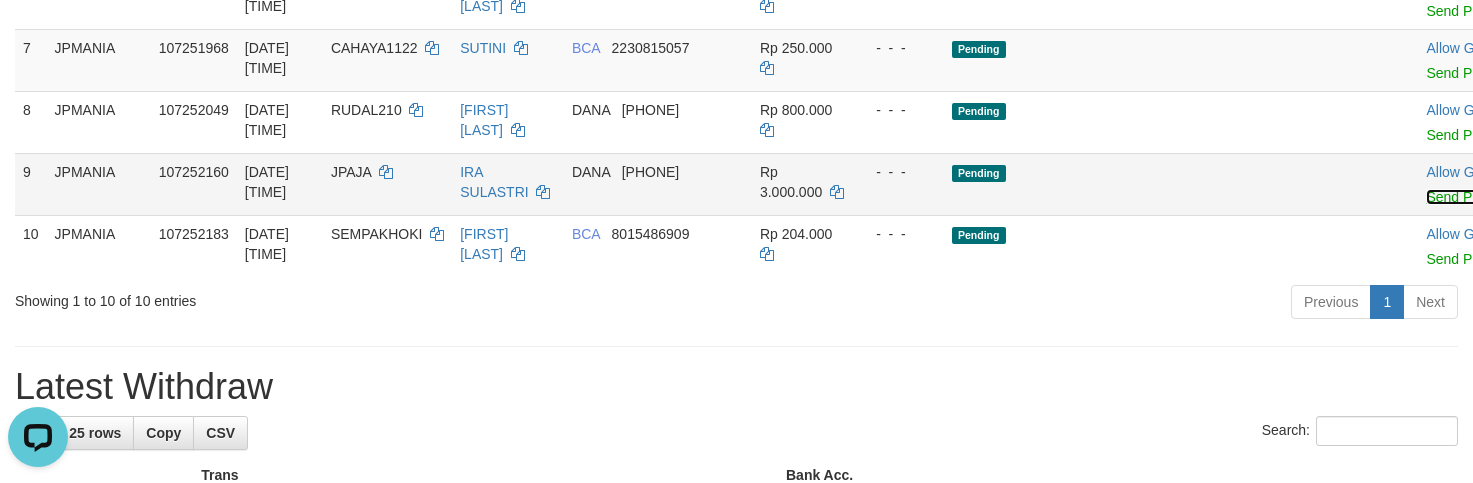 click on "Send PGA" at bounding box center [1458, 197] 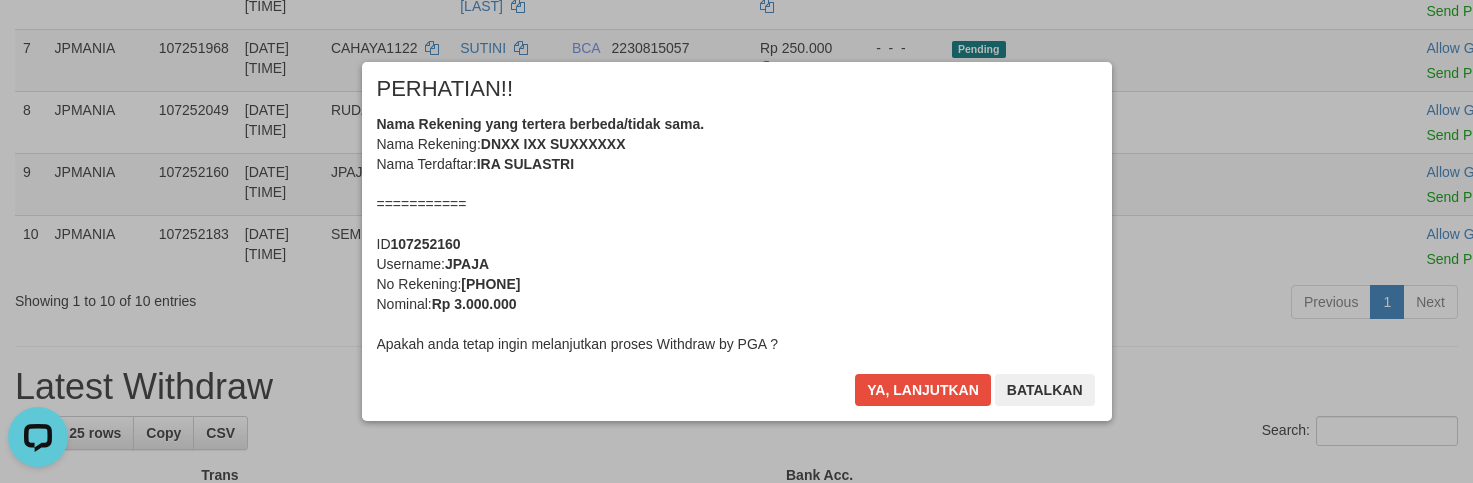 click on "× PERHATIAN!! Nama Rekening yang tertera berbeda/tidak sama. Nama Rekening:  DNXX IXX SUXXXXXX Nama Terdaftar:  IRA SULASTRI =========== ID  107252160 Username:  JPAJA No Rekening:  083109833906 Nominal:  Rp 3.000.000 Apakah anda tetap ingin melanjutkan proses Withdraw by PGA ? Ya, lanjutkan Batalkan" at bounding box center [737, 241] 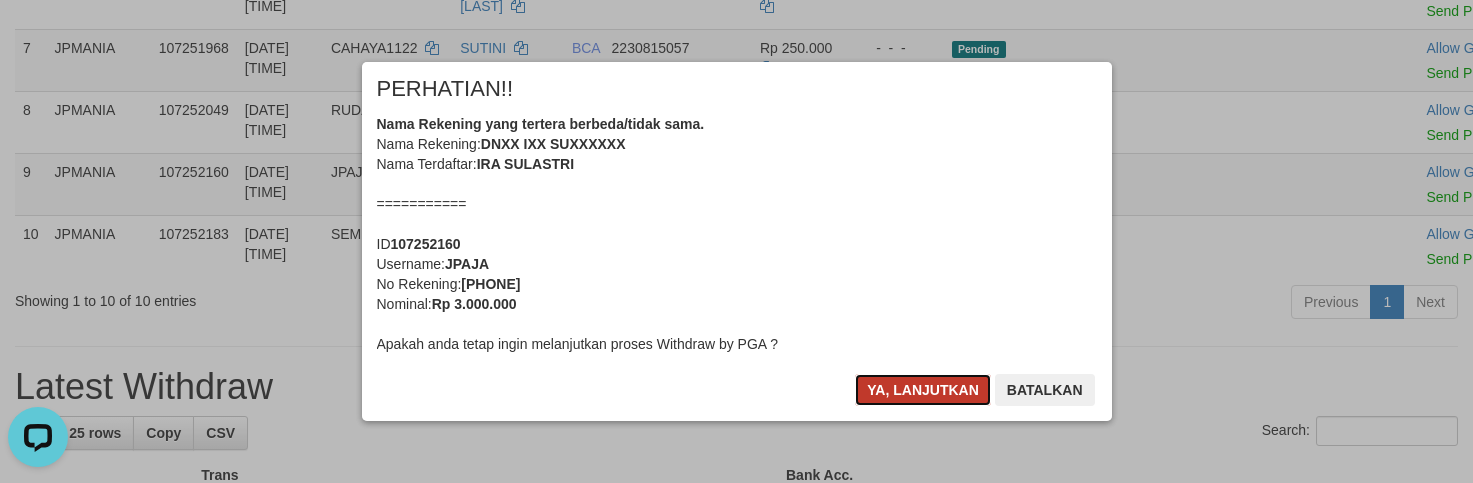 click on "Ya, lanjutkan" at bounding box center [923, 390] 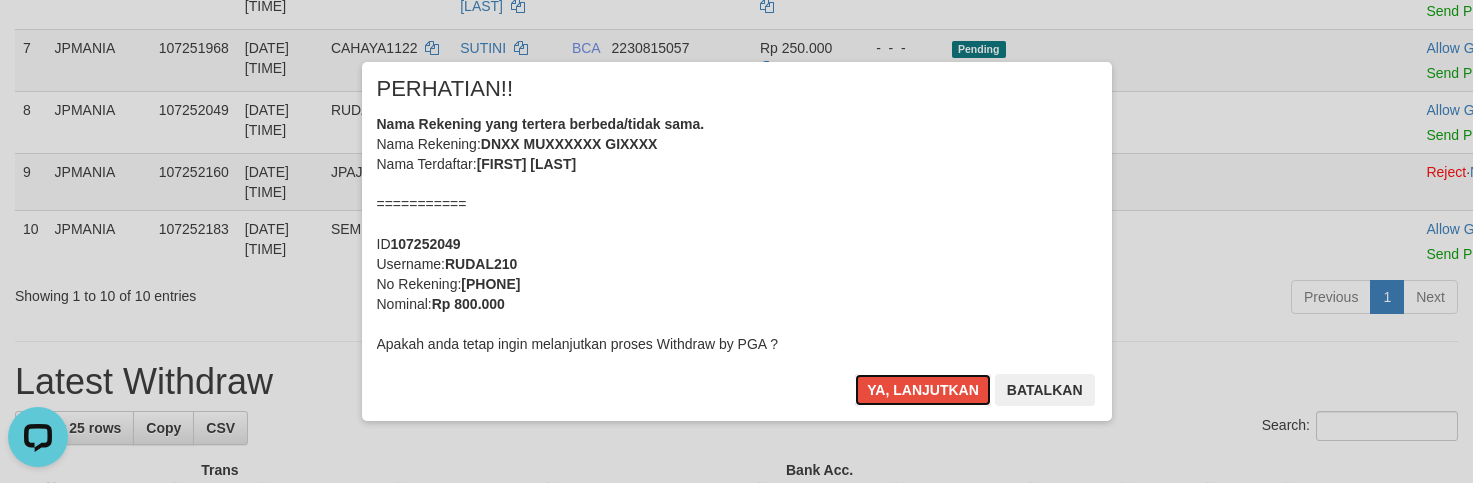 click on "Ya, lanjutkan" at bounding box center [923, 390] 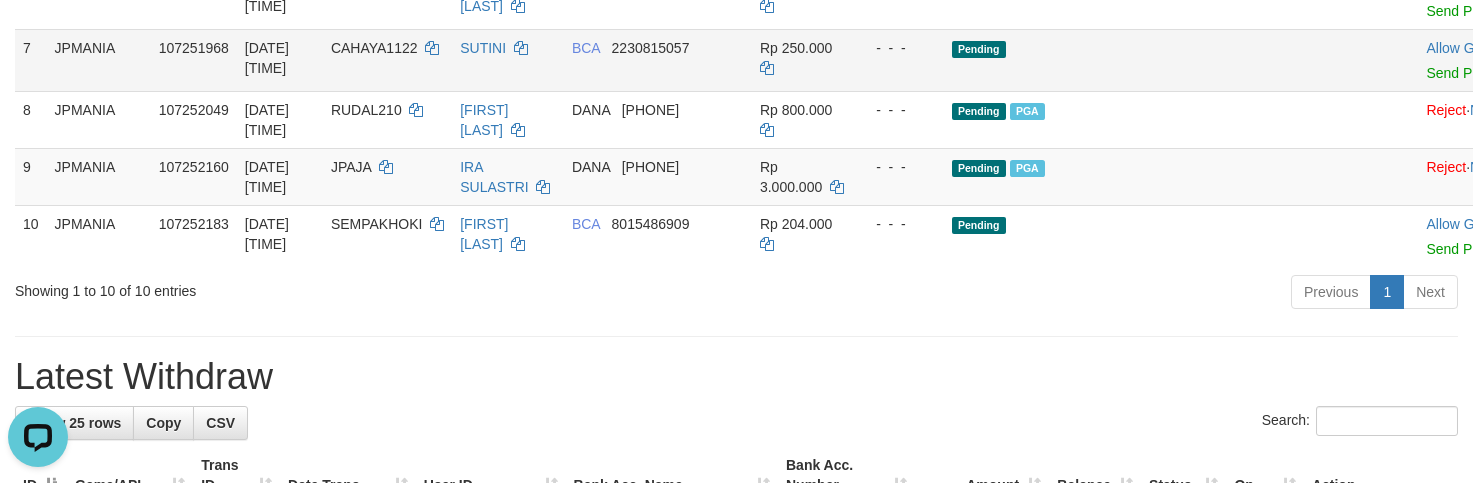 click on "CAHAYA1122" at bounding box center (374, 48) 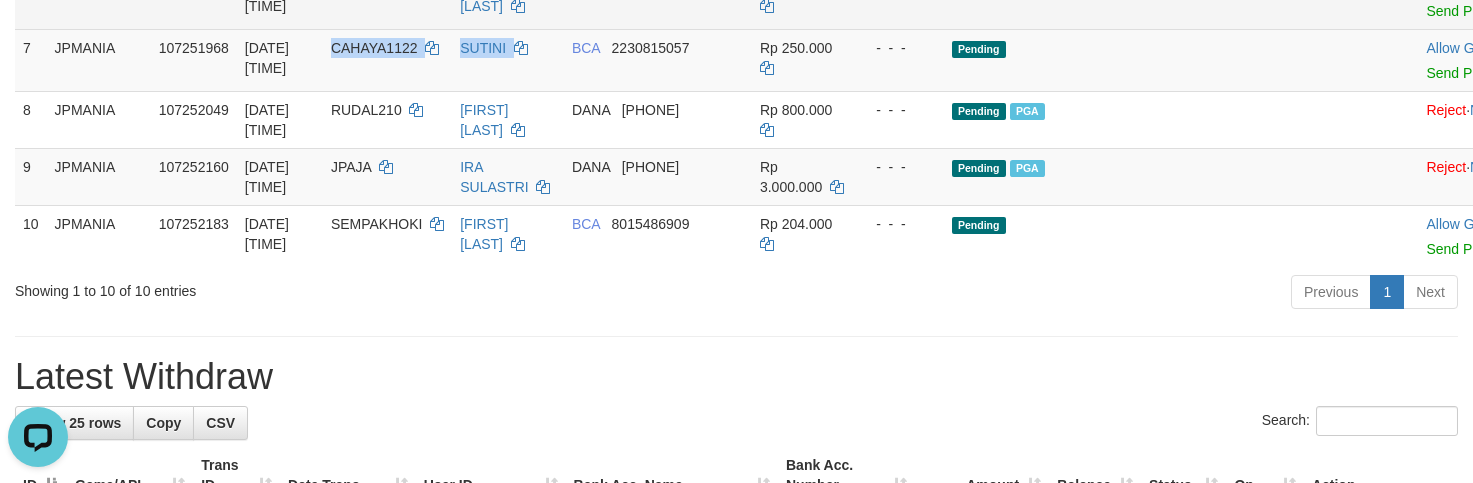drag, startPoint x: 373, startPoint y: 168, endPoint x: 768, endPoint y: 136, distance: 396.2941 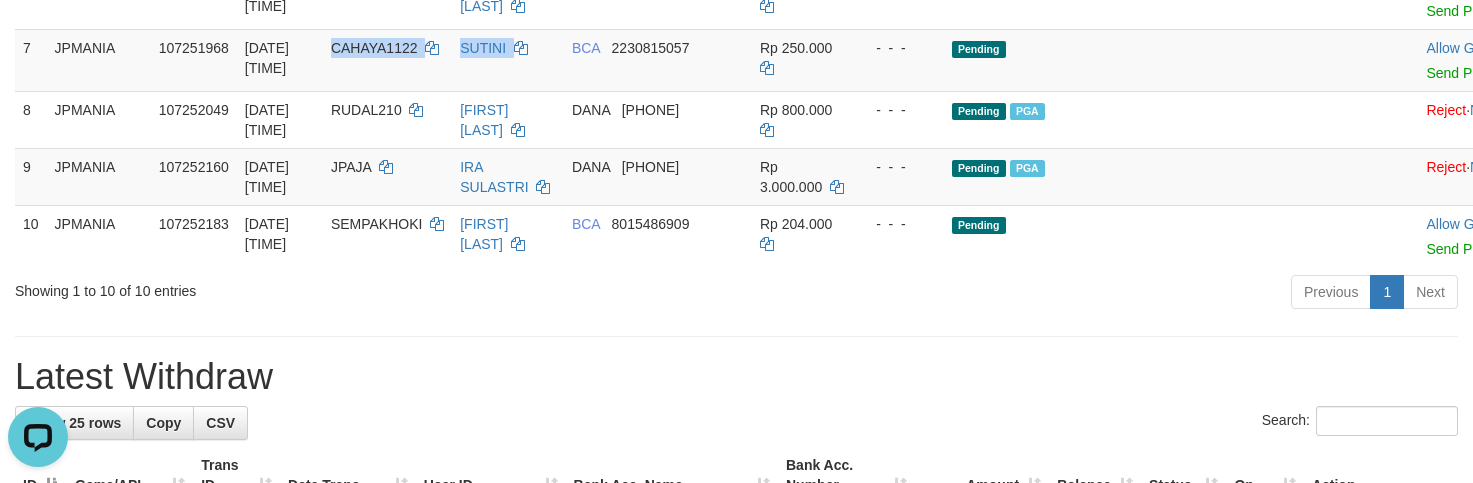 copy on "CAHAYA1122    SUTINI" 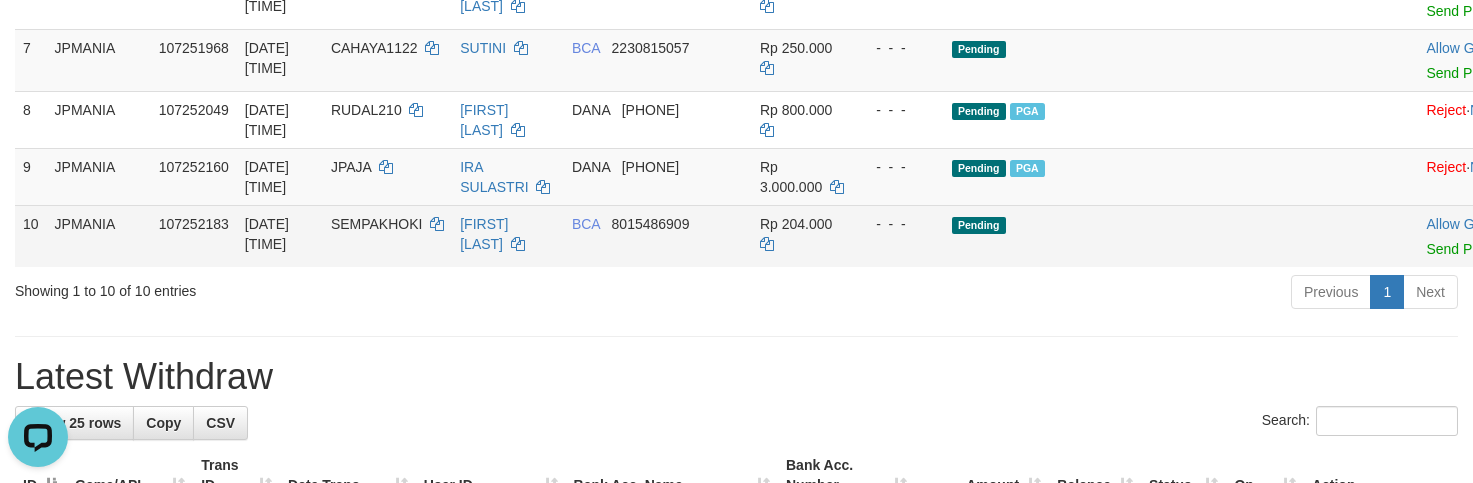 click on "SEMPAKHOKI" at bounding box center (377, 224) 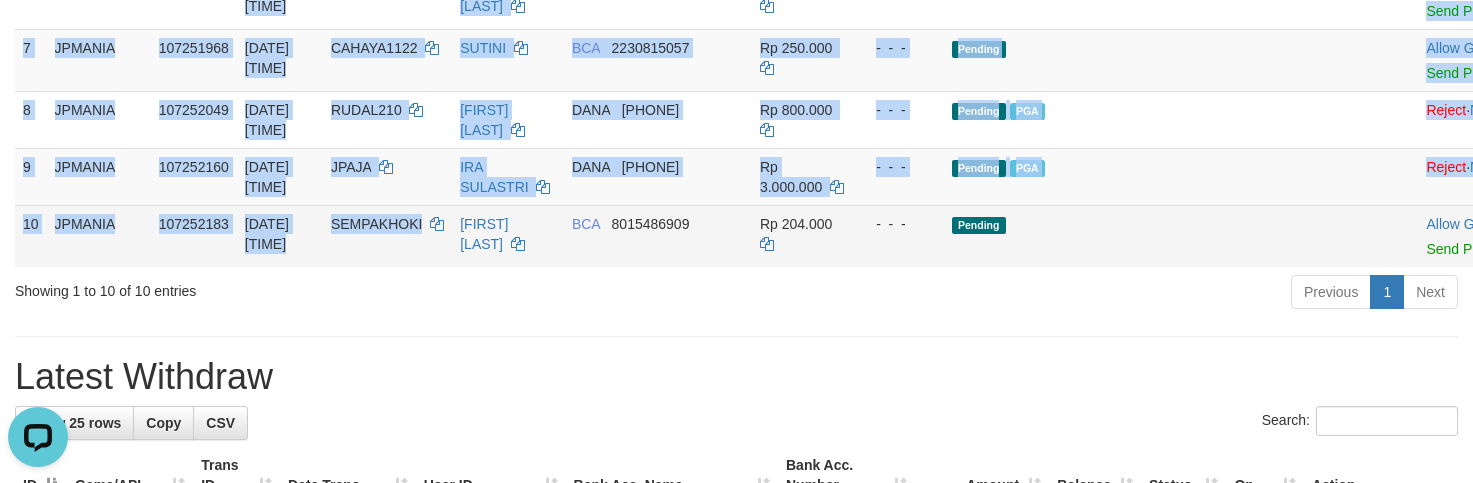 drag, startPoint x: 367, startPoint y: 351, endPoint x: 571, endPoint y: 376, distance: 205.52615 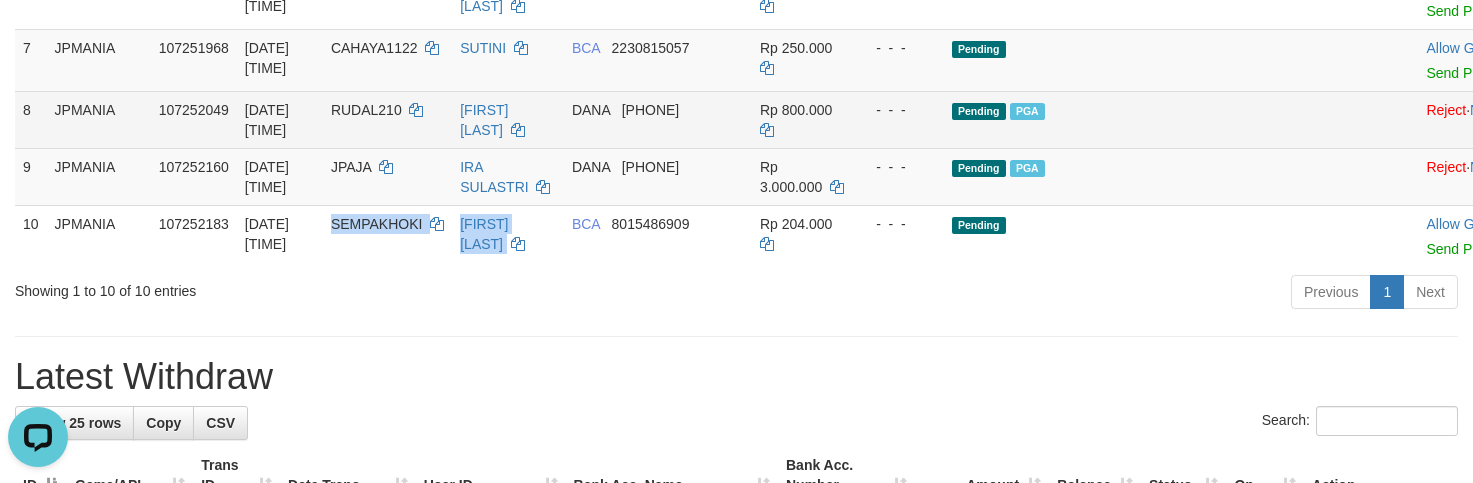 copy on "SEMPAKHOKI    PANJI SUHENDRO" 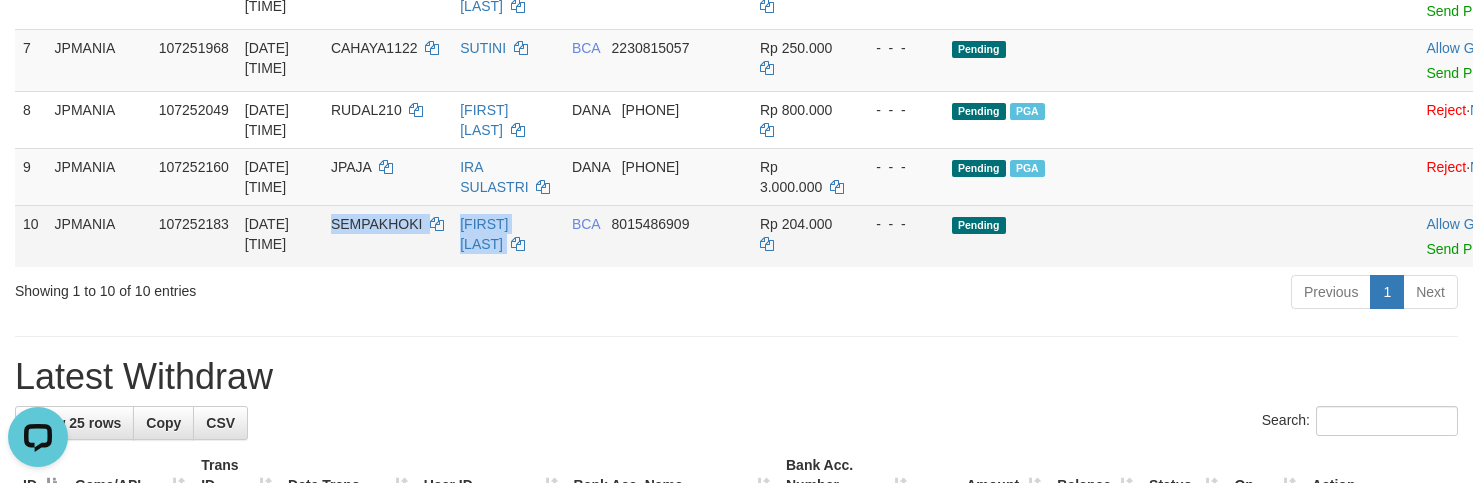 click on "SEMPAKHOKI" at bounding box center [387, 236] 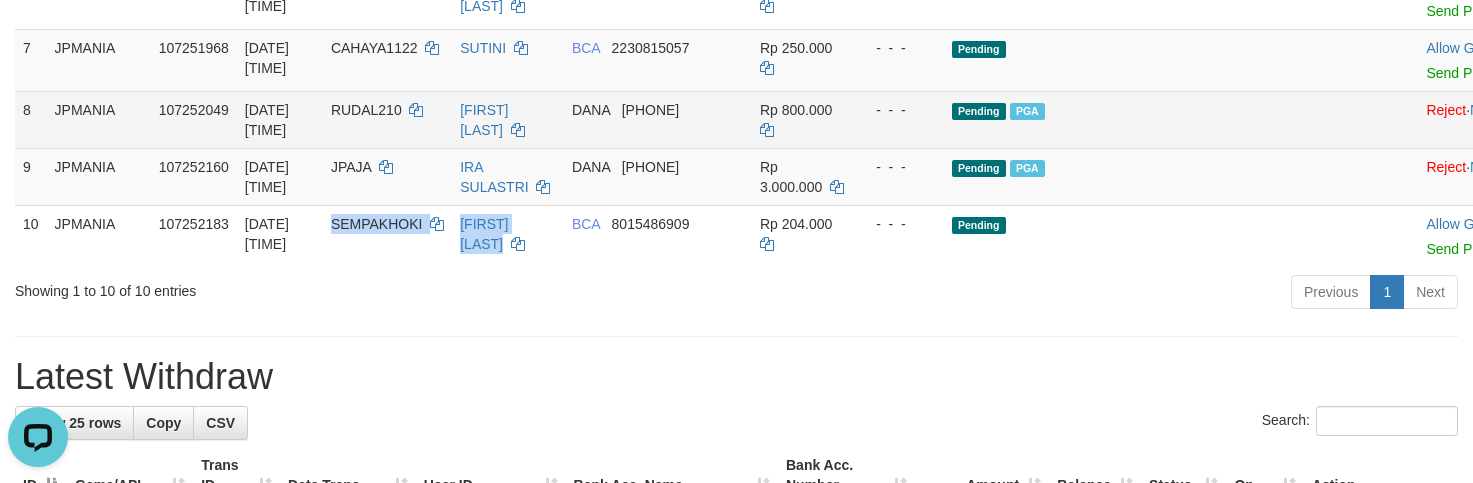 drag, startPoint x: 384, startPoint y: 366, endPoint x: 1437, endPoint y: 223, distance: 1062.6655 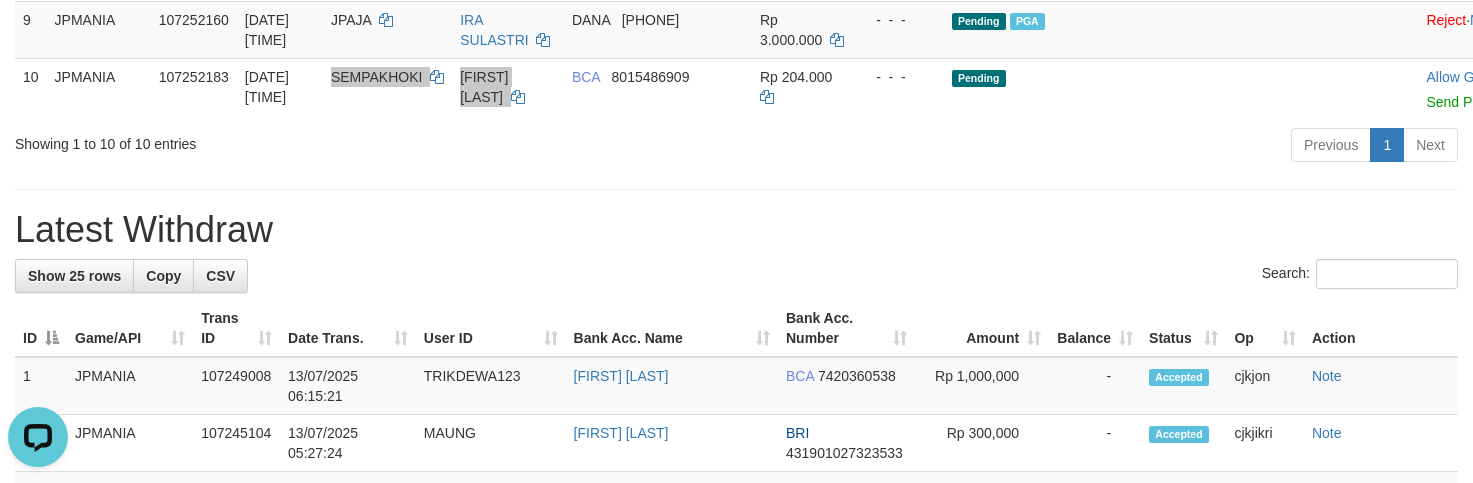scroll, scrollTop: 1168, scrollLeft: 0, axis: vertical 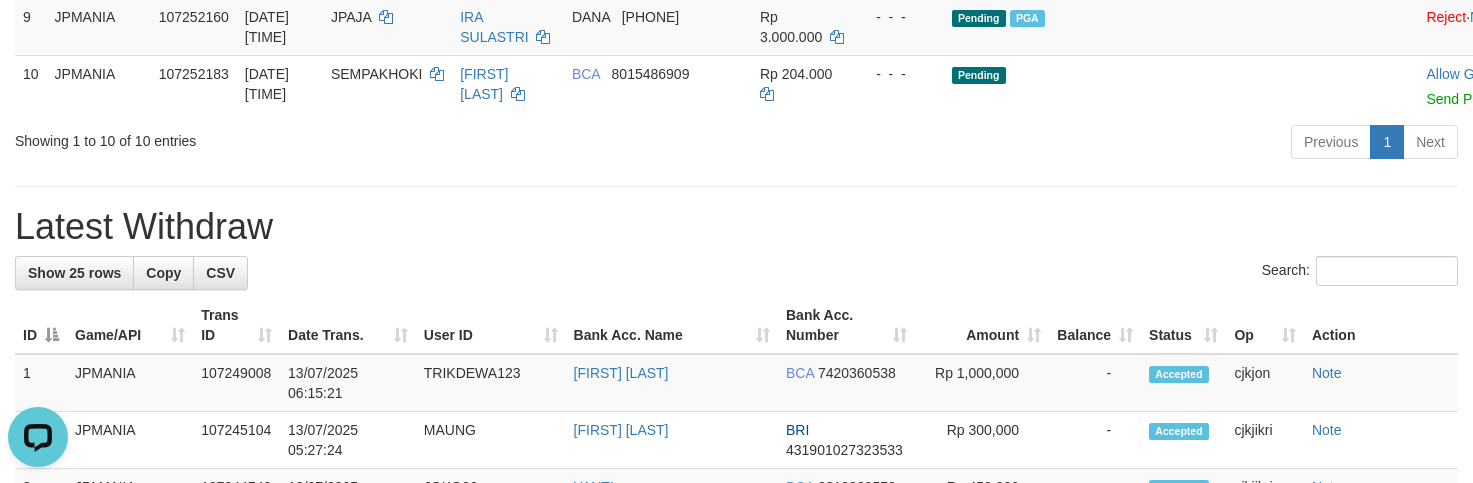 click on "RUDAL210" at bounding box center (366, -40) 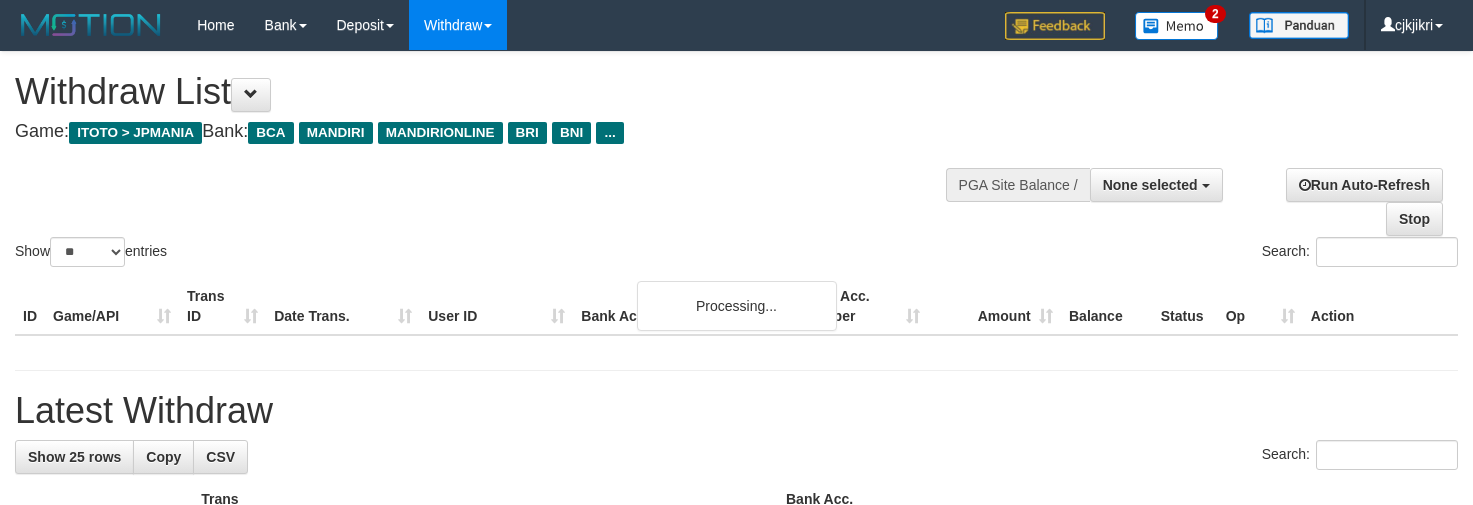 select 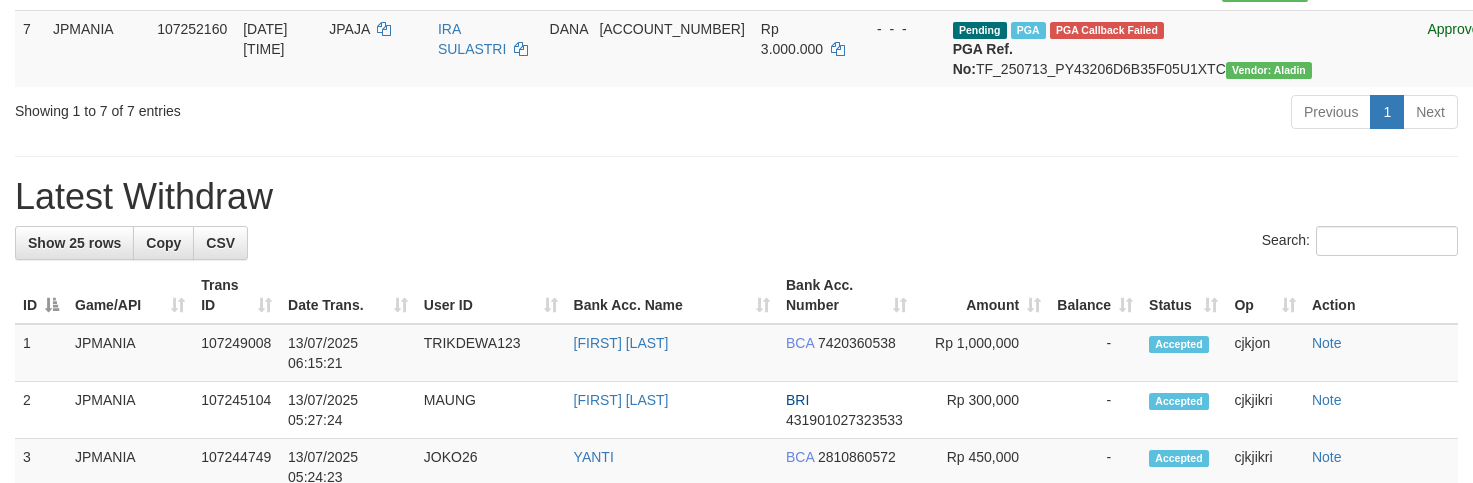 scroll, scrollTop: 474, scrollLeft: 0, axis: vertical 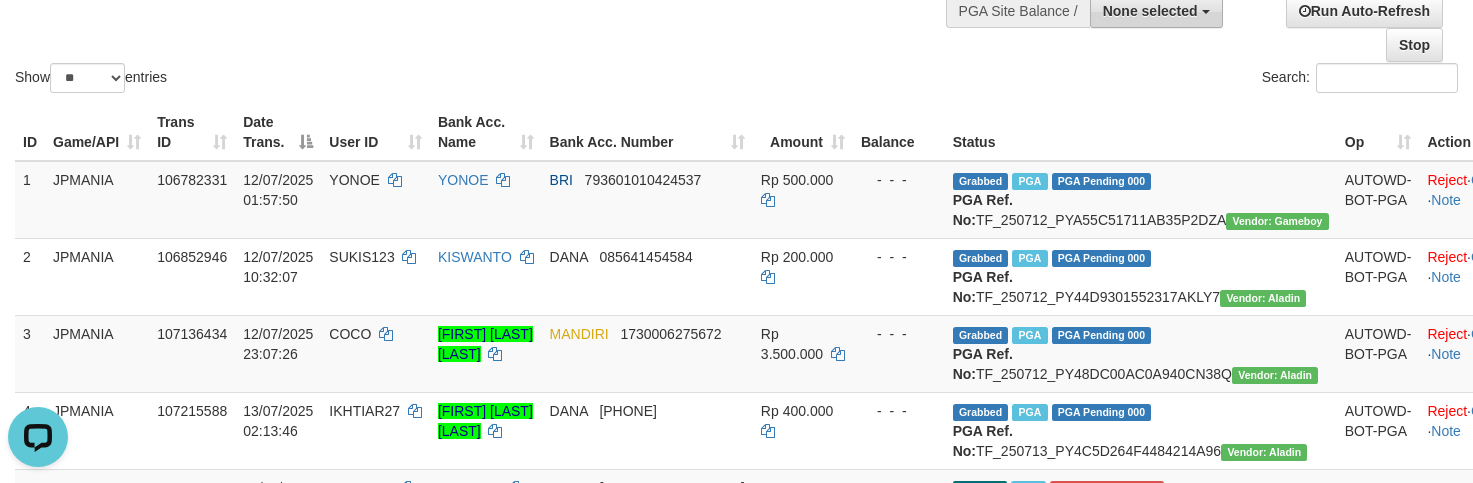 click on "None selected" at bounding box center [1156, 11] 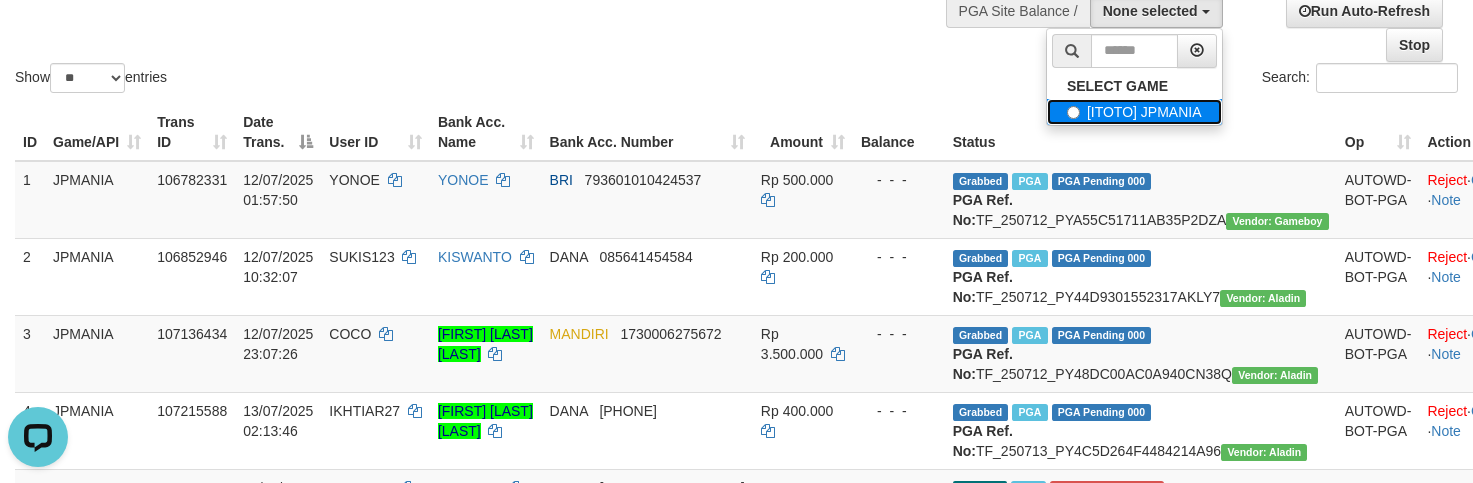 click on "[ITOTO] JPMANIA" at bounding box center (1134, 112) 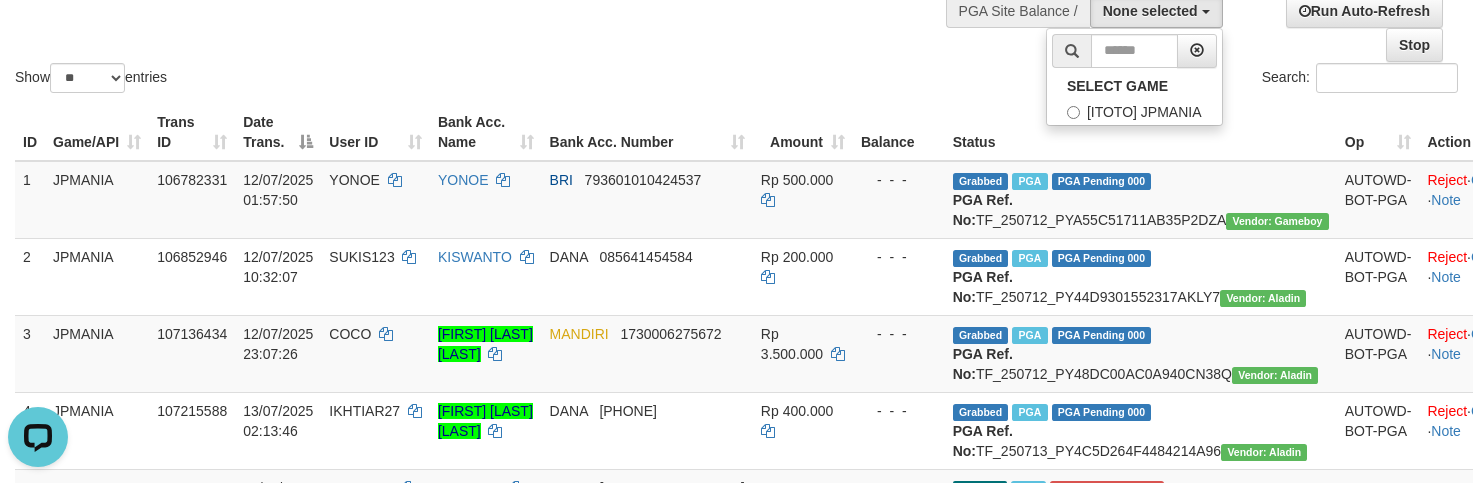 select on "****" 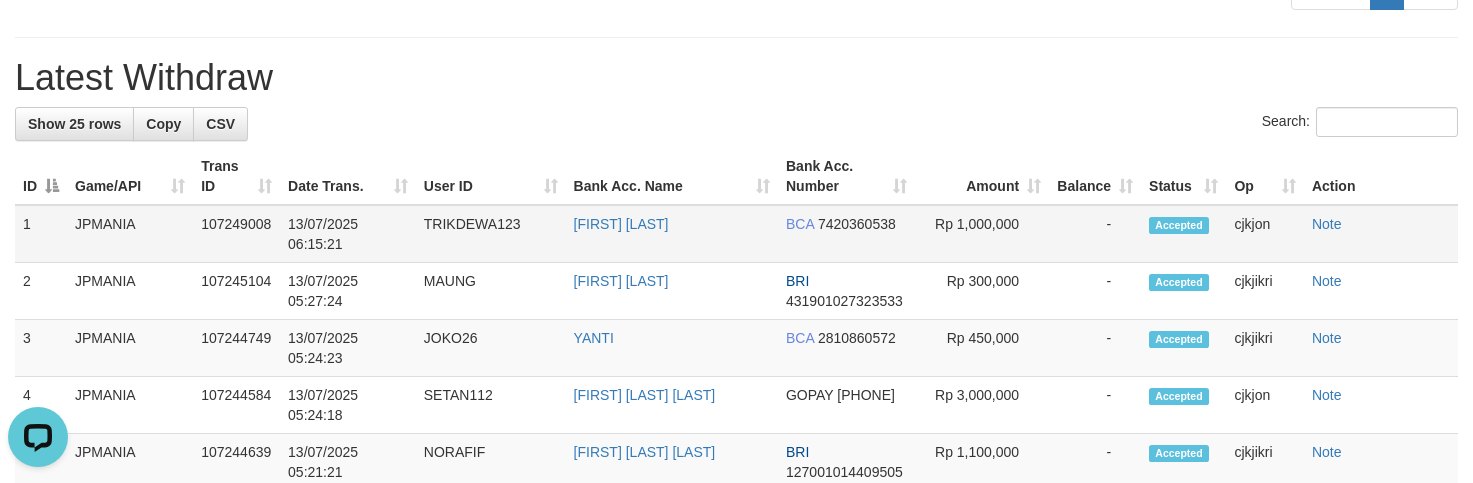 scroll, scrollTop: 1224, scrollLeft: 0, axis: vertical 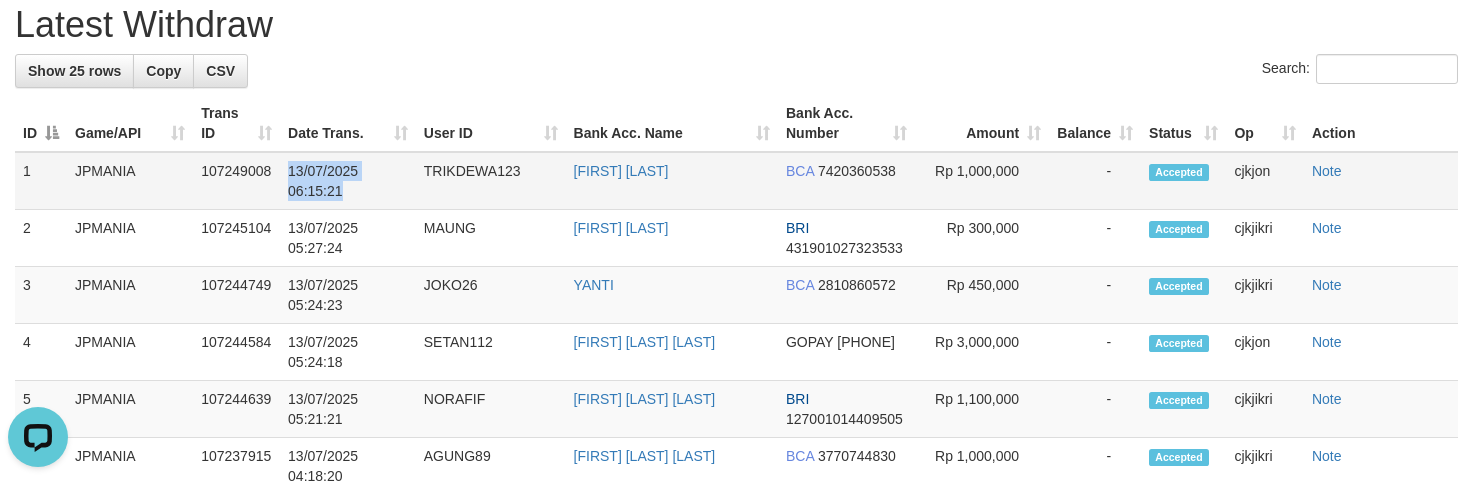 drag, startPoint x: 277, startPoint y: 348, endPoint x: 351, endPoint y: 354, distance: 74.24284 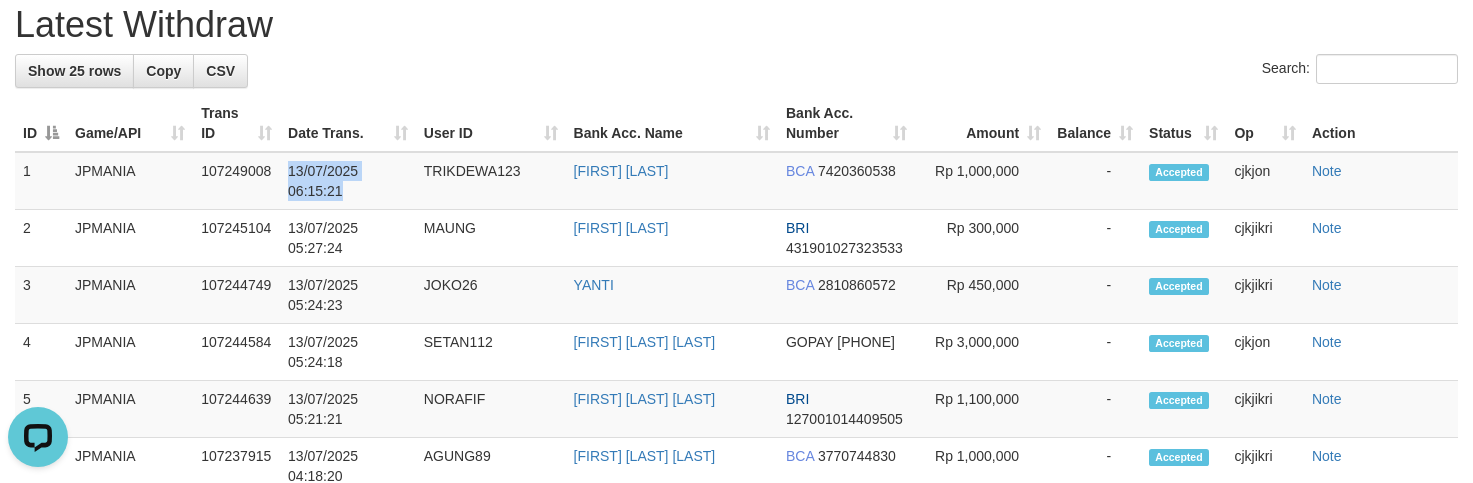 copy on "13/07/2025 06:15:21" 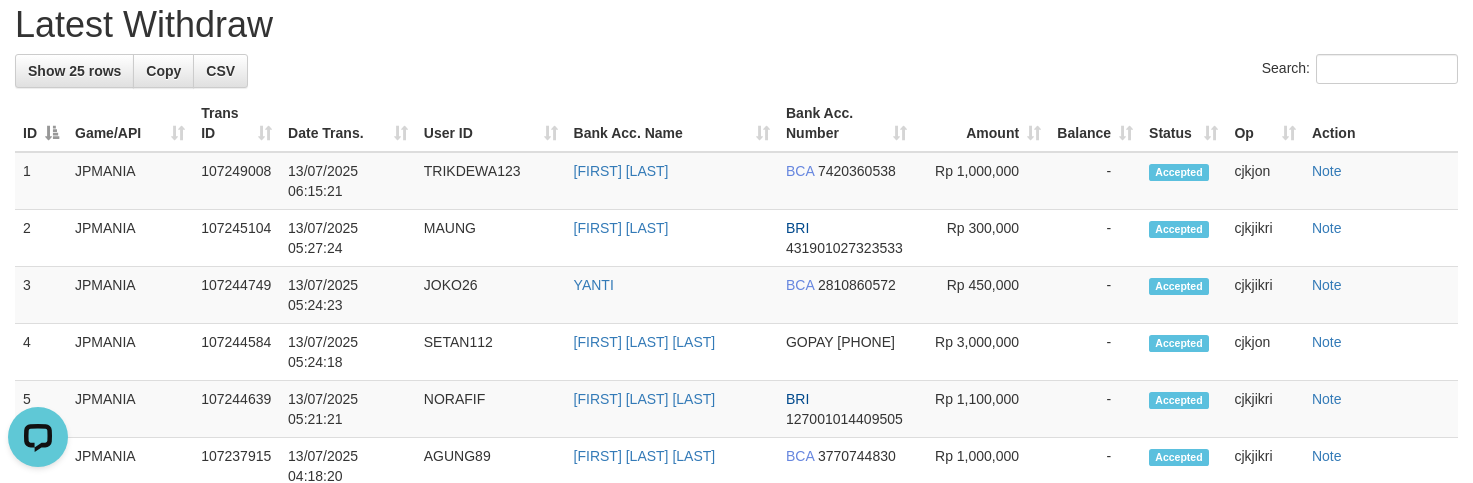 drag, startPoint x: 460, startPoint y: 222, endPoint x: 393, endPoint y: 288, distance: 94.04786 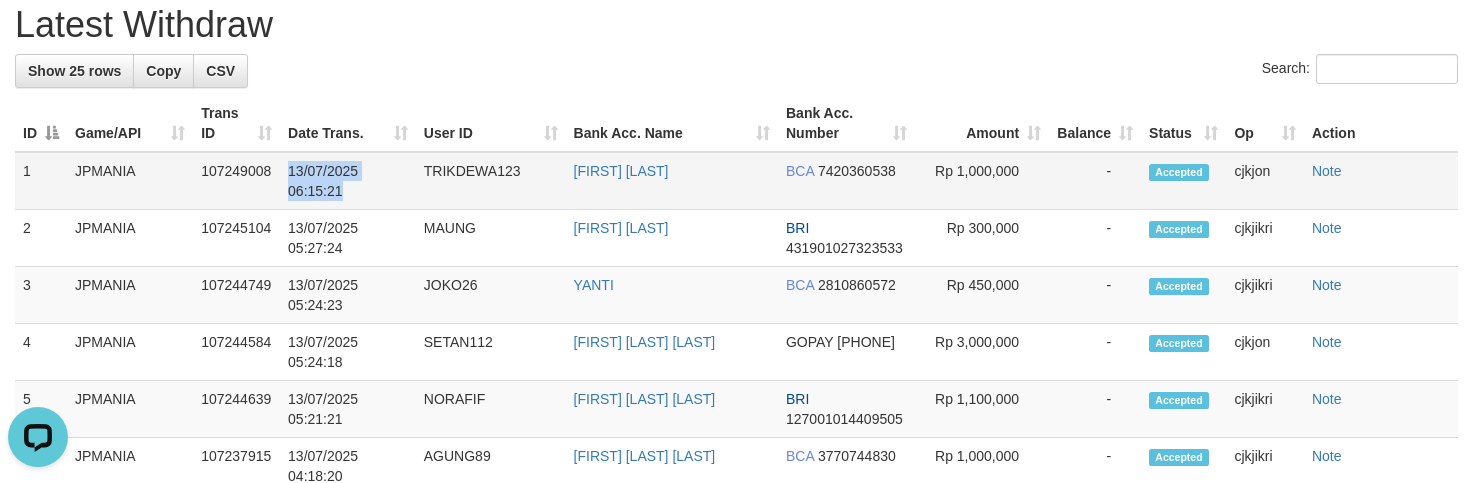 drag, startPoint x: 343, startPoint y: 358, endPoint x: 276, endPoint y: 363, distance: 67.18631 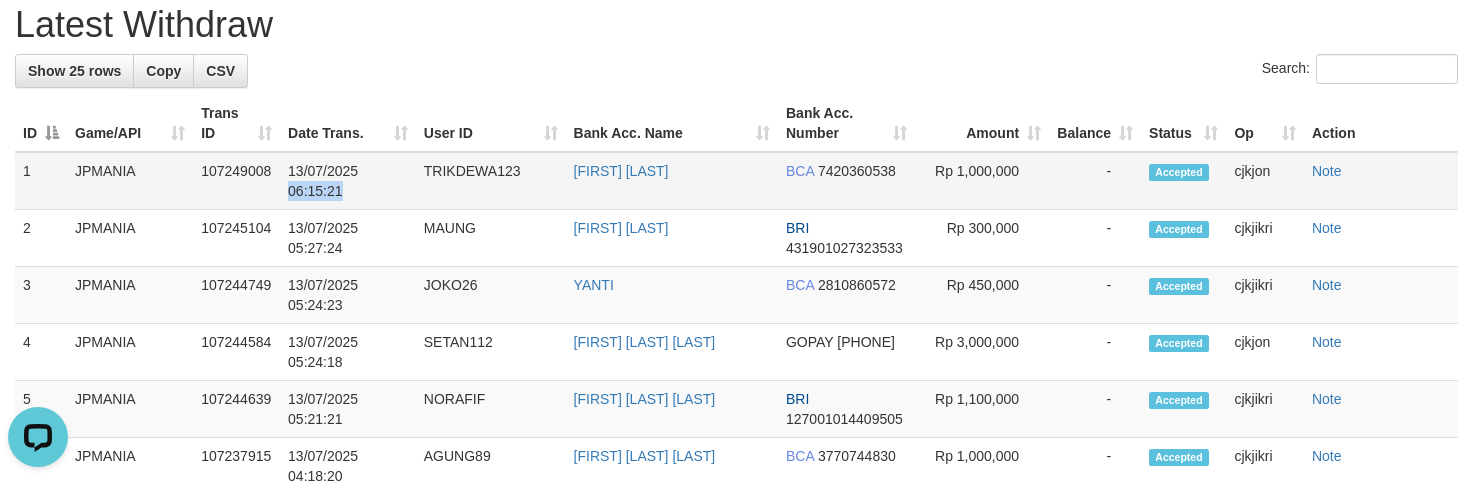 drag, startPoint x: 342, startPoint y: 360, endPoint x: 283, endPoint y: 360, distance: 59 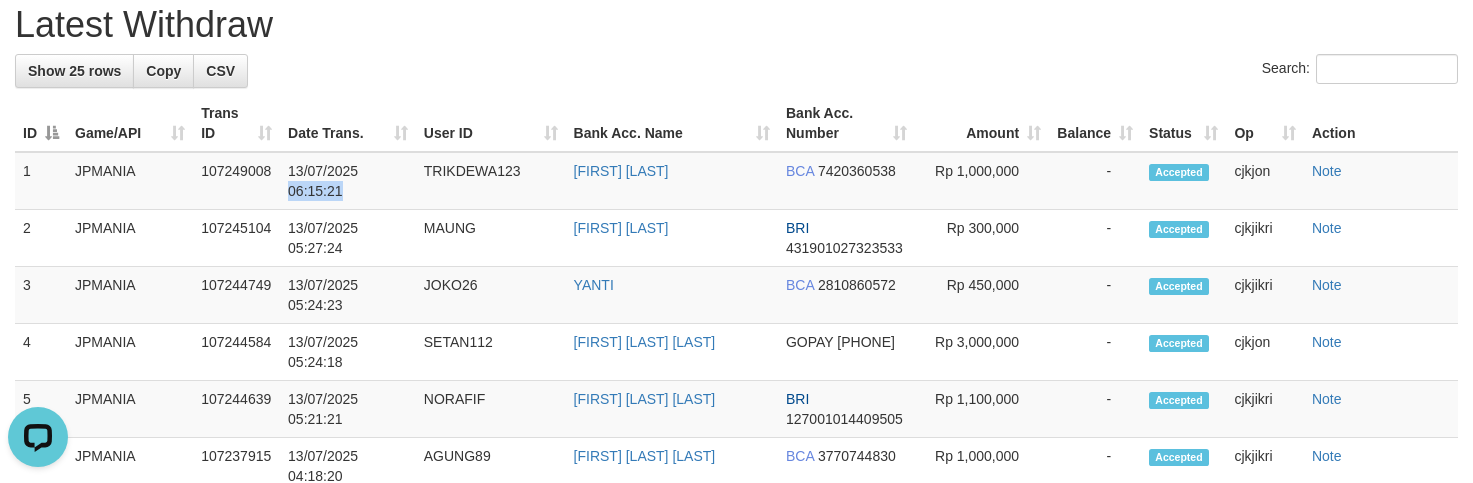 copy on "06:15:21" 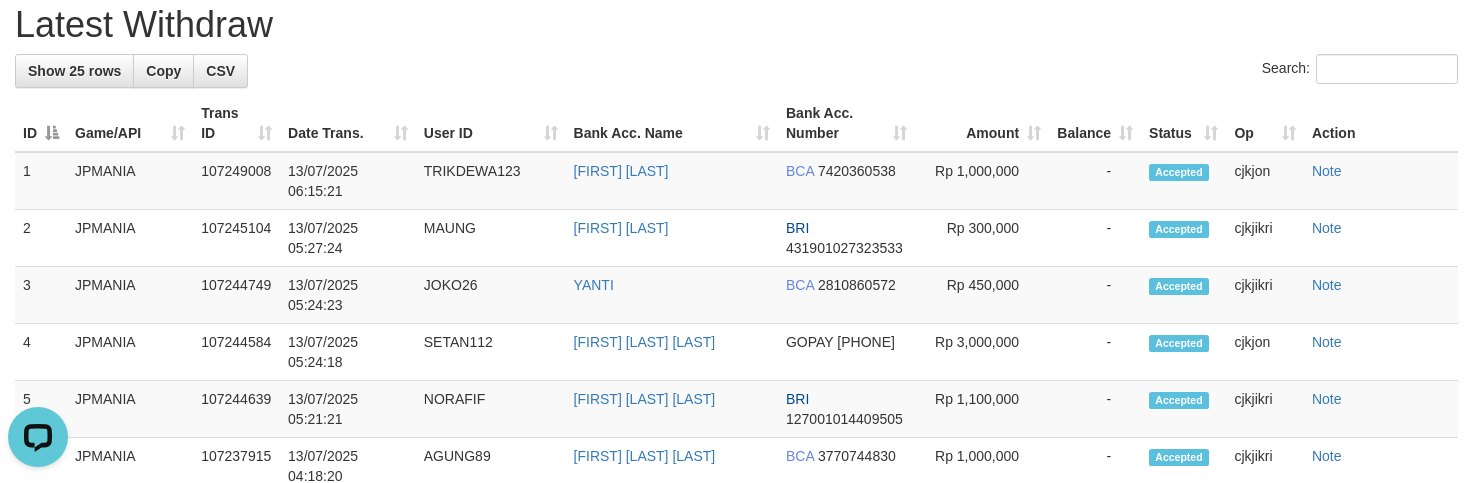 click on "Previous 1 Next" at bounding box center [1043, -58] 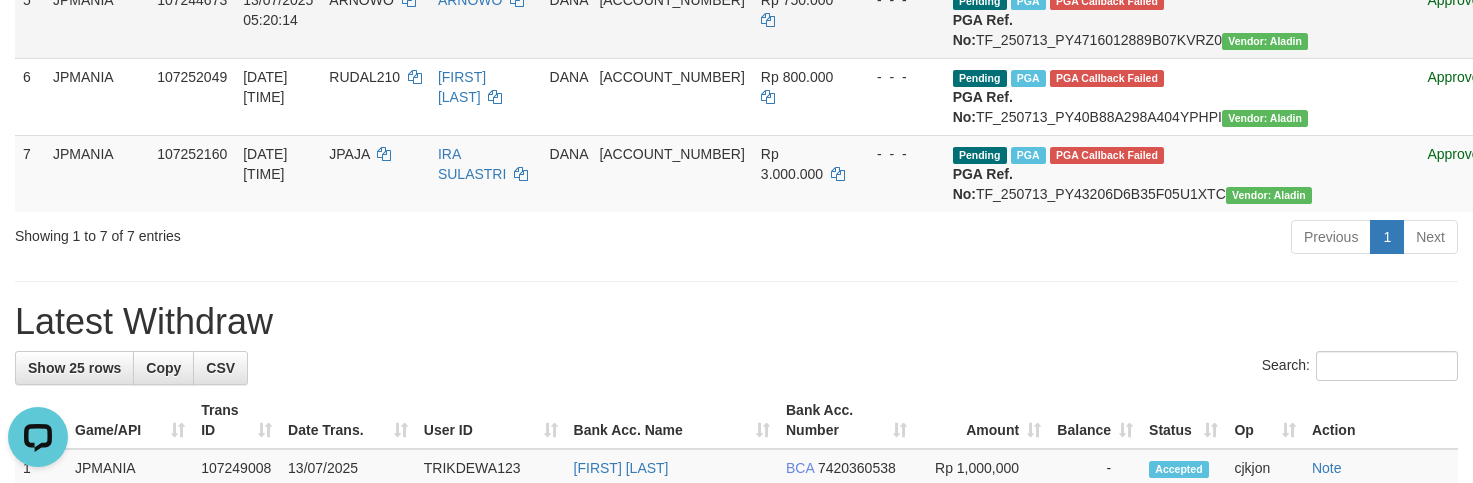 scroll, scrollTop: 924, scrollLeft: 0, axis: vertical 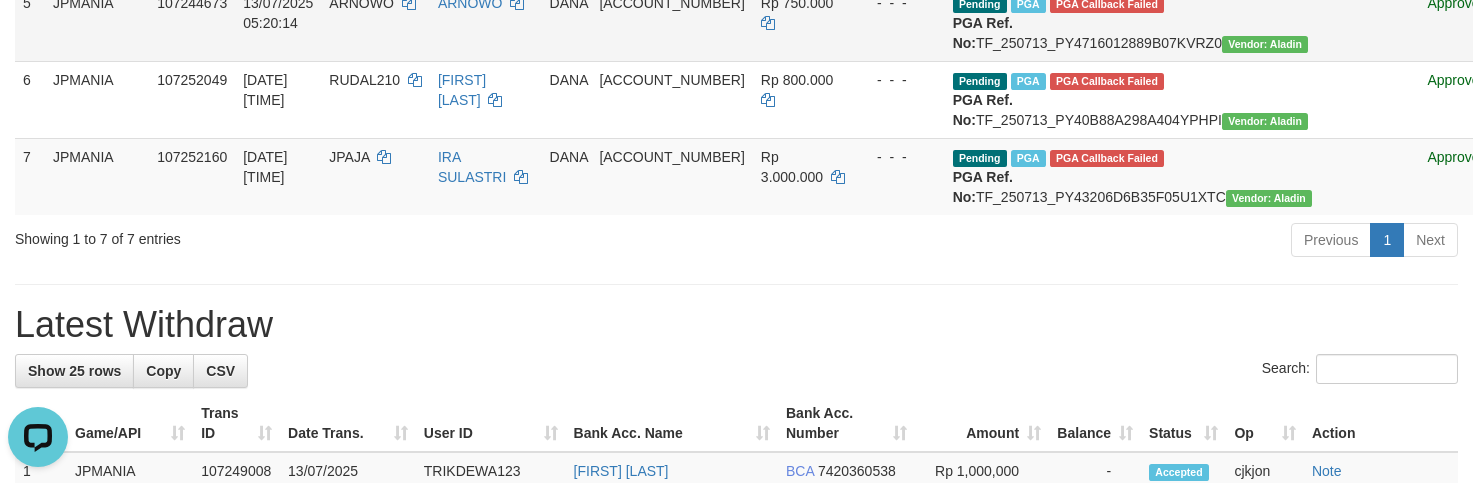click on "ARNOWO" at bounding box center (375, 22) 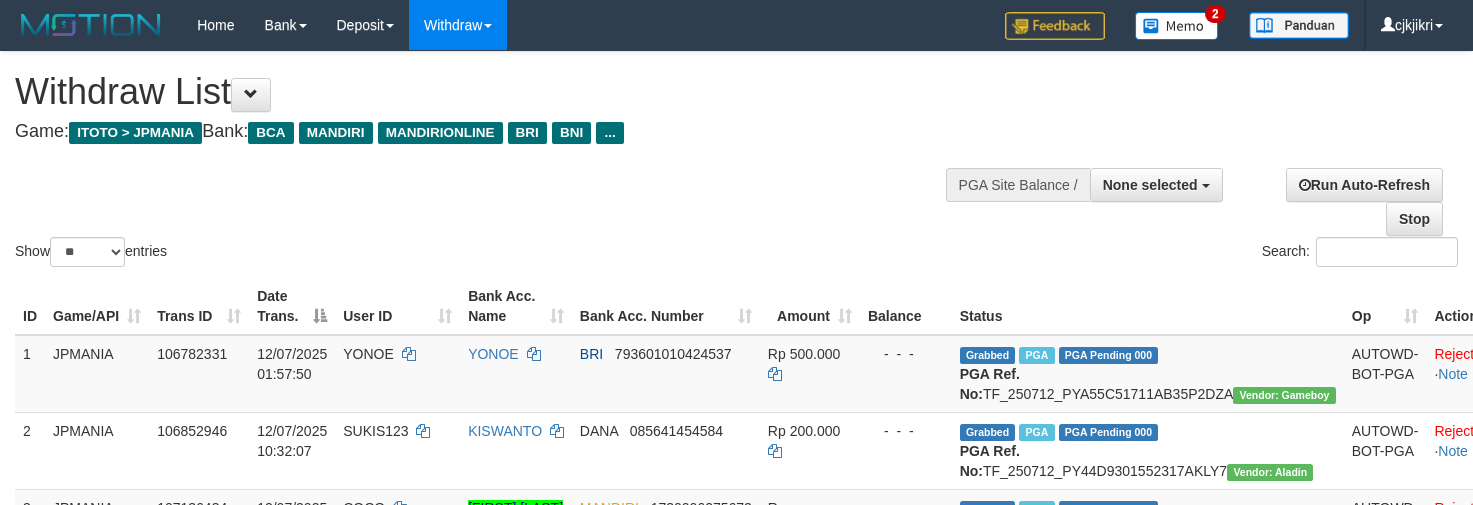 select 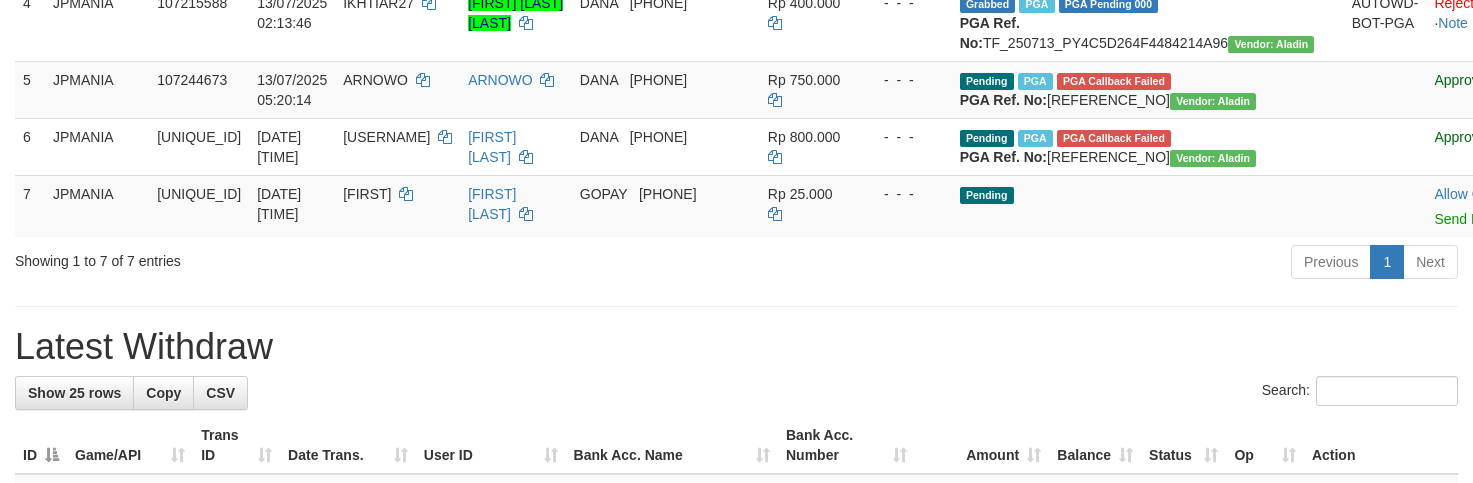 scroll, scrollTop: 529, scrollLeft: 0, axis: vertical 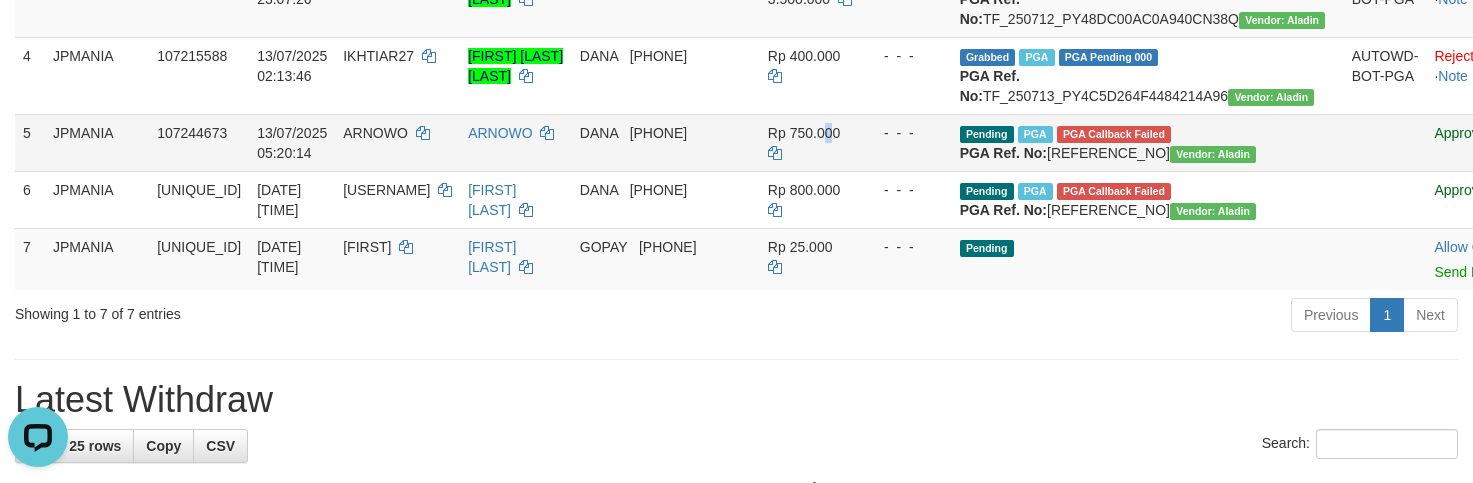 click on "Rp 750.000" at bounding box center (804, 133) 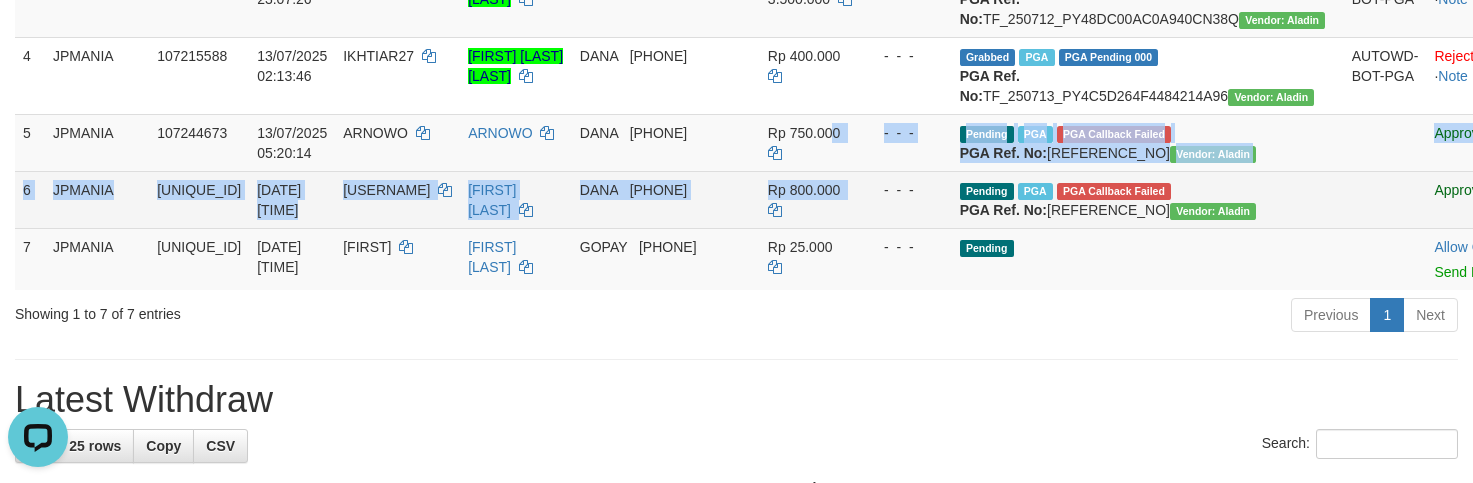 drag, startPoint x: 823, startPoint y: 211, endPoint x: 807, endPoint y: 336, distance: 126.01984 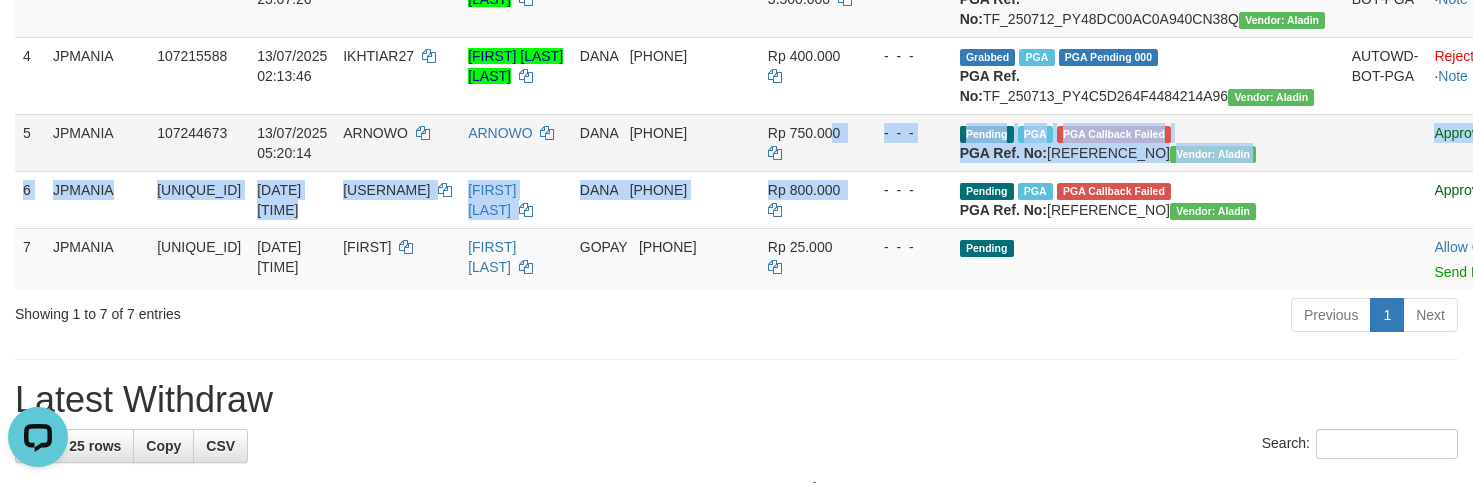 click on "Rp 750.000" at bounding box center (810, 142) 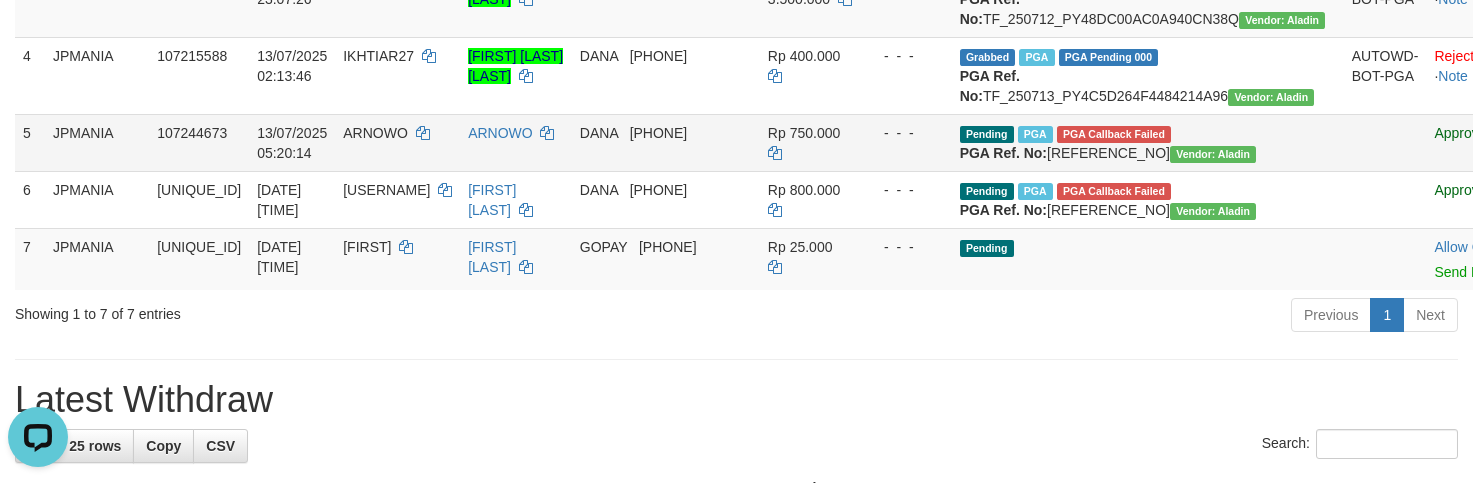 click on "Rp 750.000" at bounding box center (810, 142) 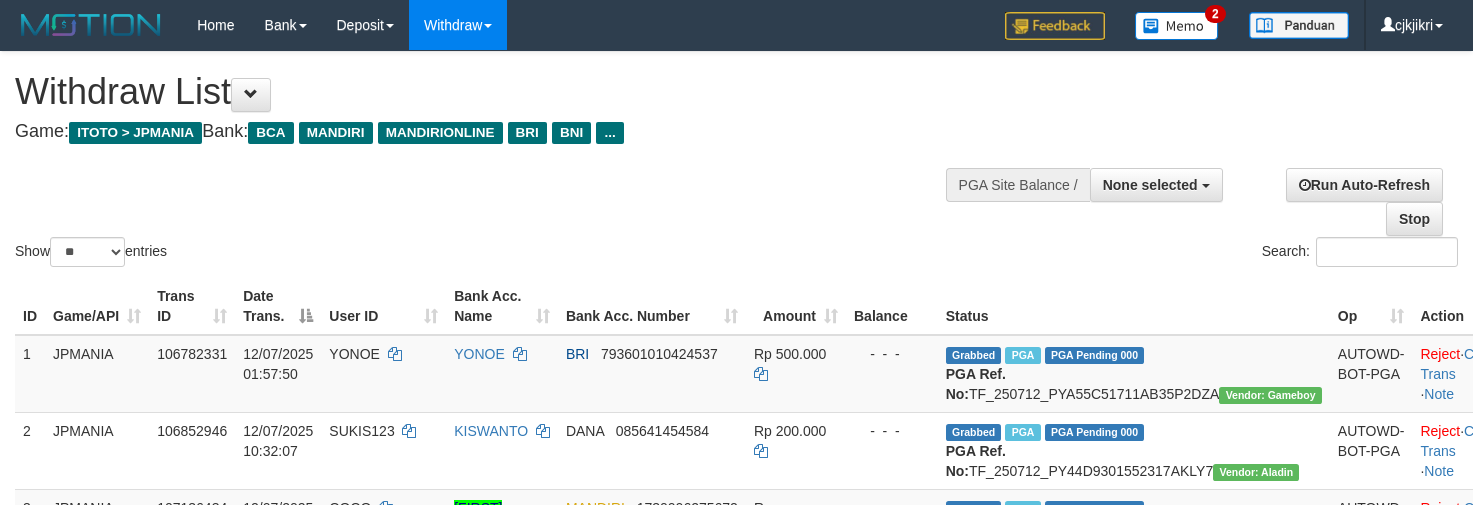 select 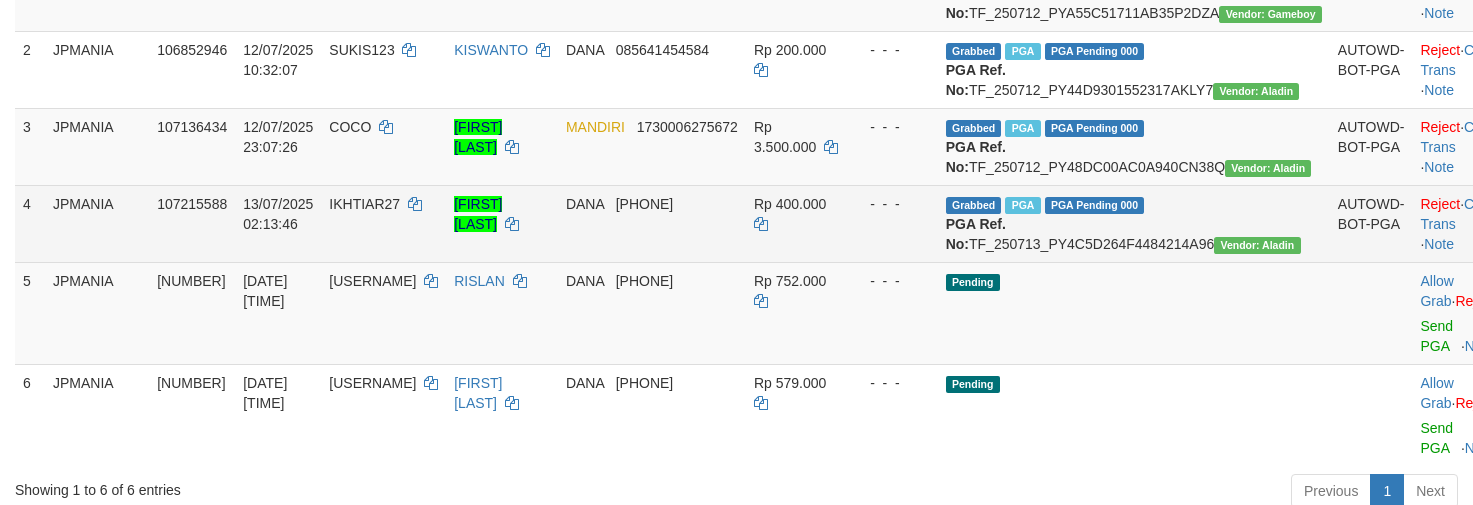scroll, scrollTop: 379, scrollLeft: 0, axis: vertical 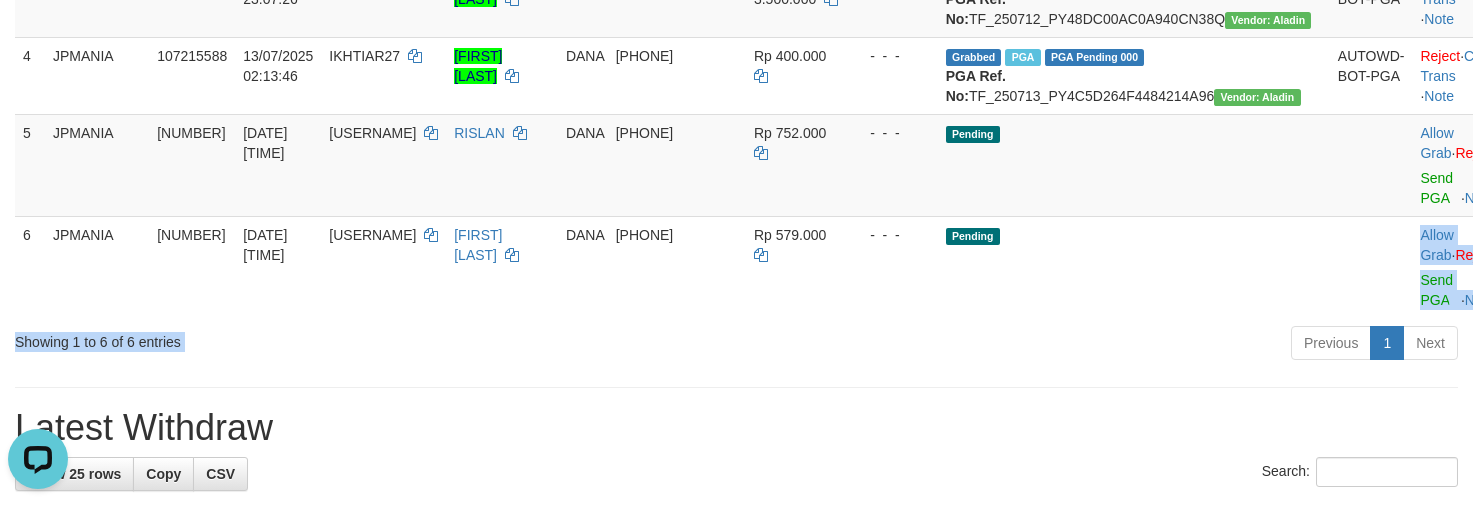 drag, startPoint x: 1087, startPoint y: 382, endPoint x: 1060, endPoint y: 442, distance: 65.795135 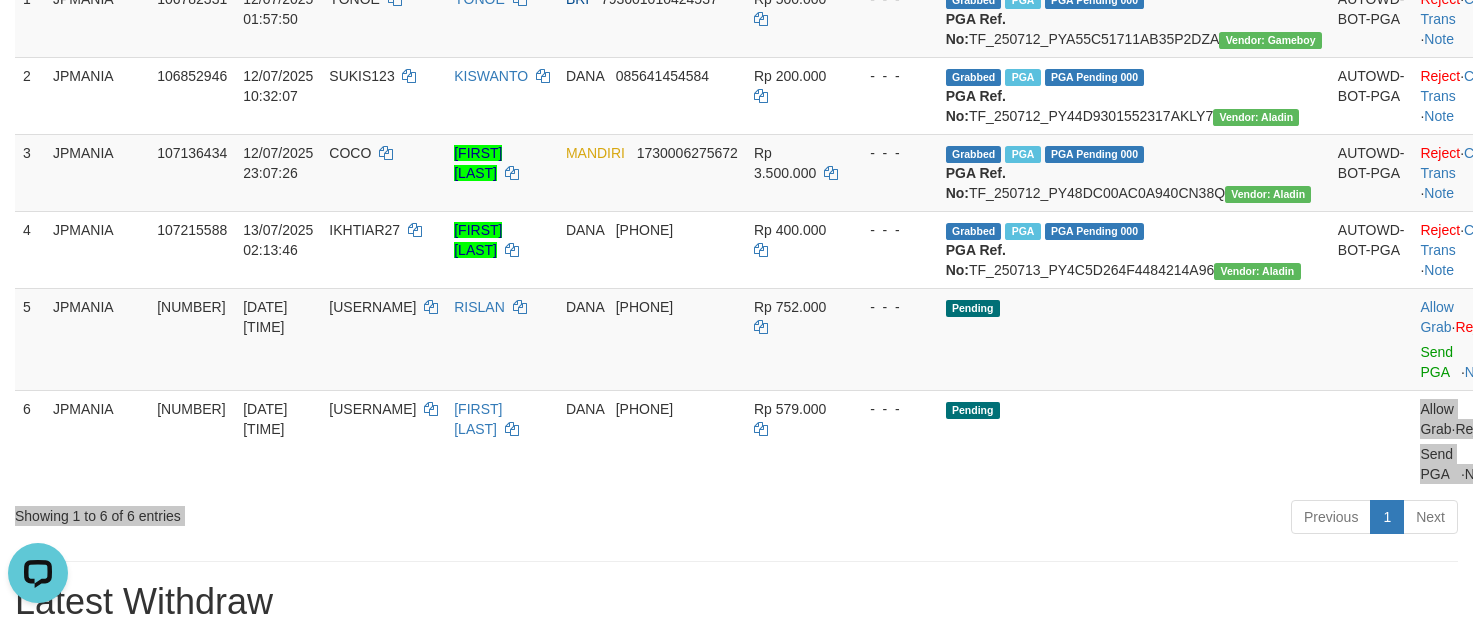 scroll, scrollTop: 79, scrollLeft: 0, axis: vertical 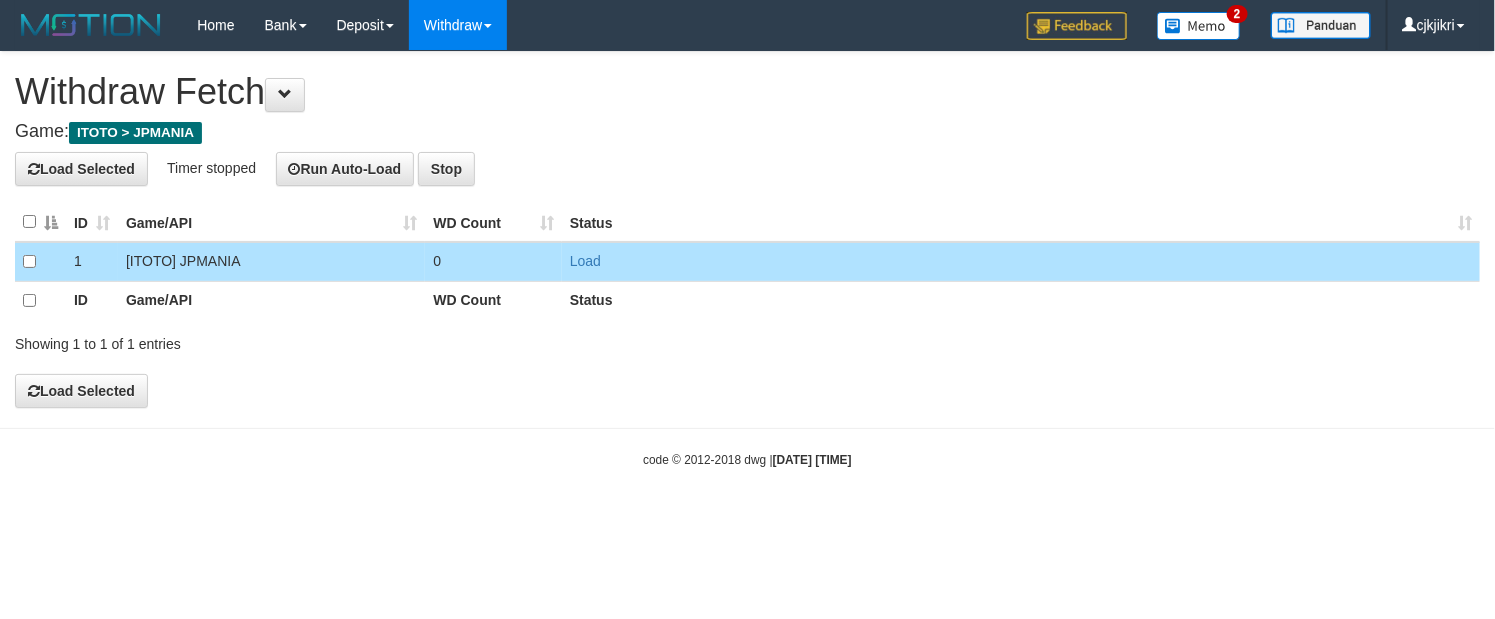 click on "**********" at bounding box center [747, 229] 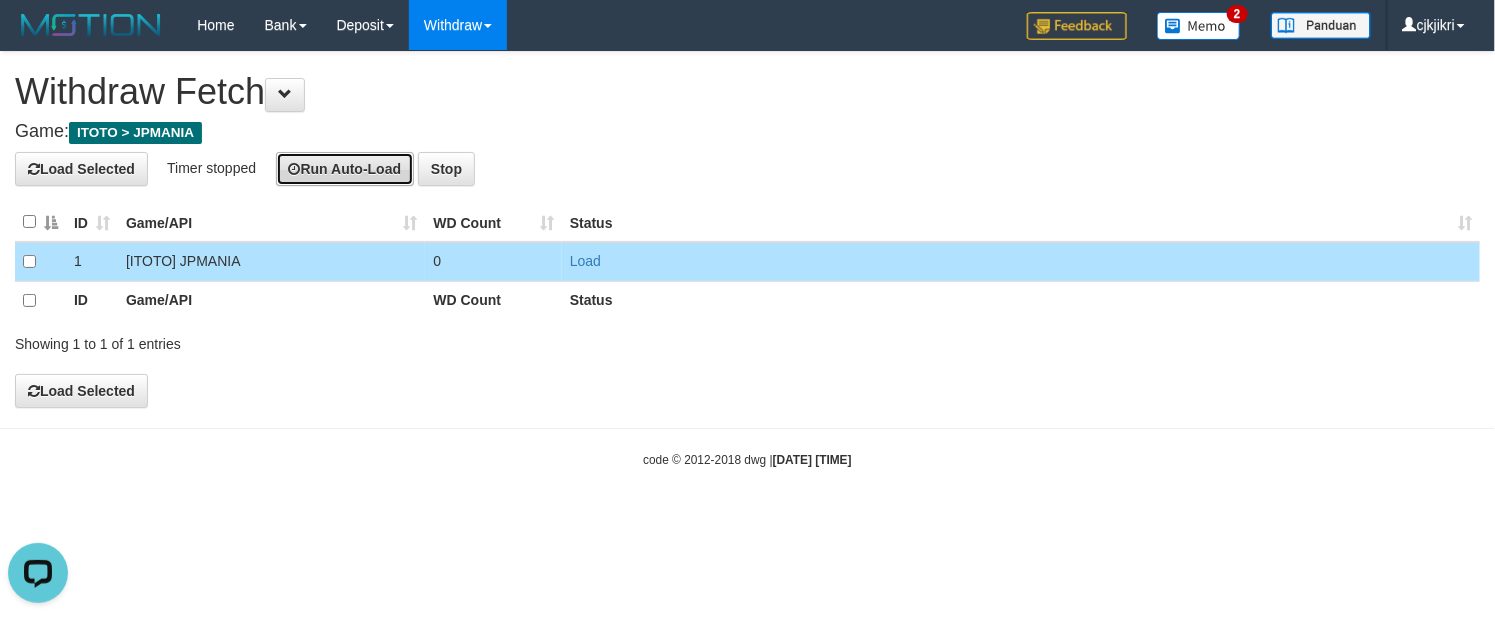 click on "Run Auto-Load" at bounding box center (345, 169) 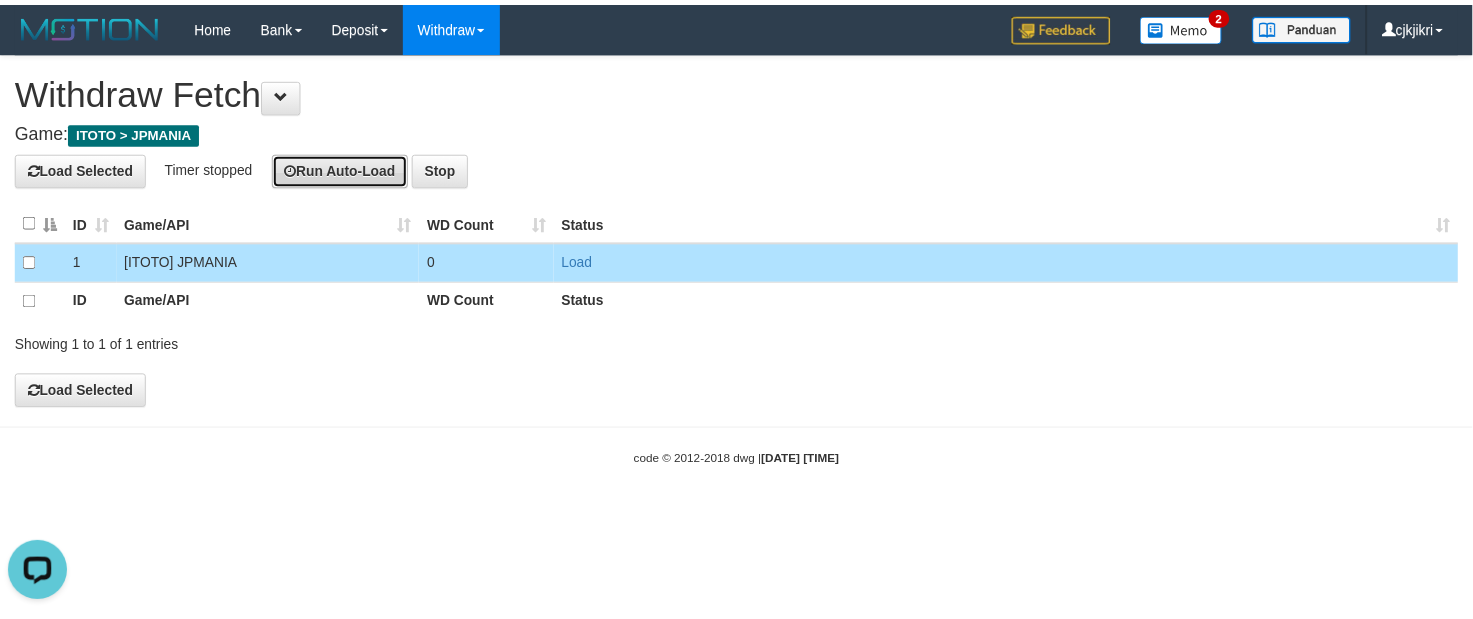 scroll, scrollTop: 0, scrollLeft: 0, axis: both 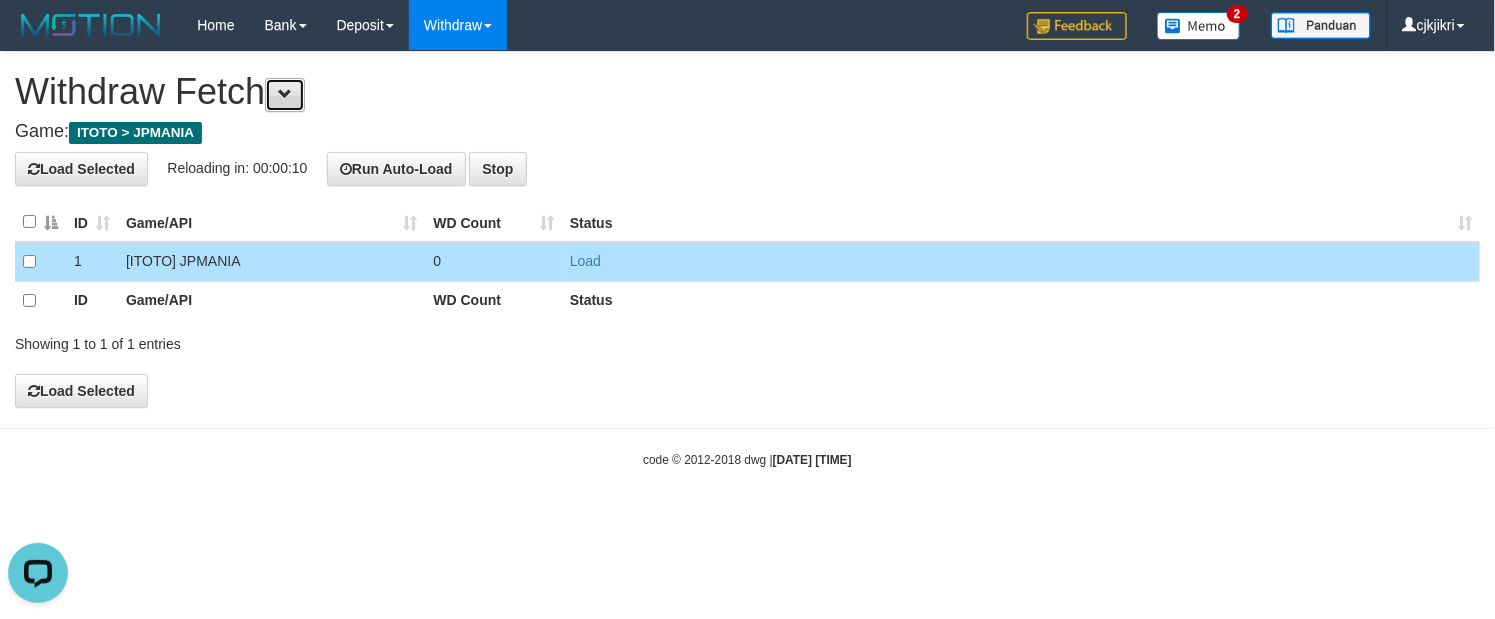 click at bounding box center [285, 95] 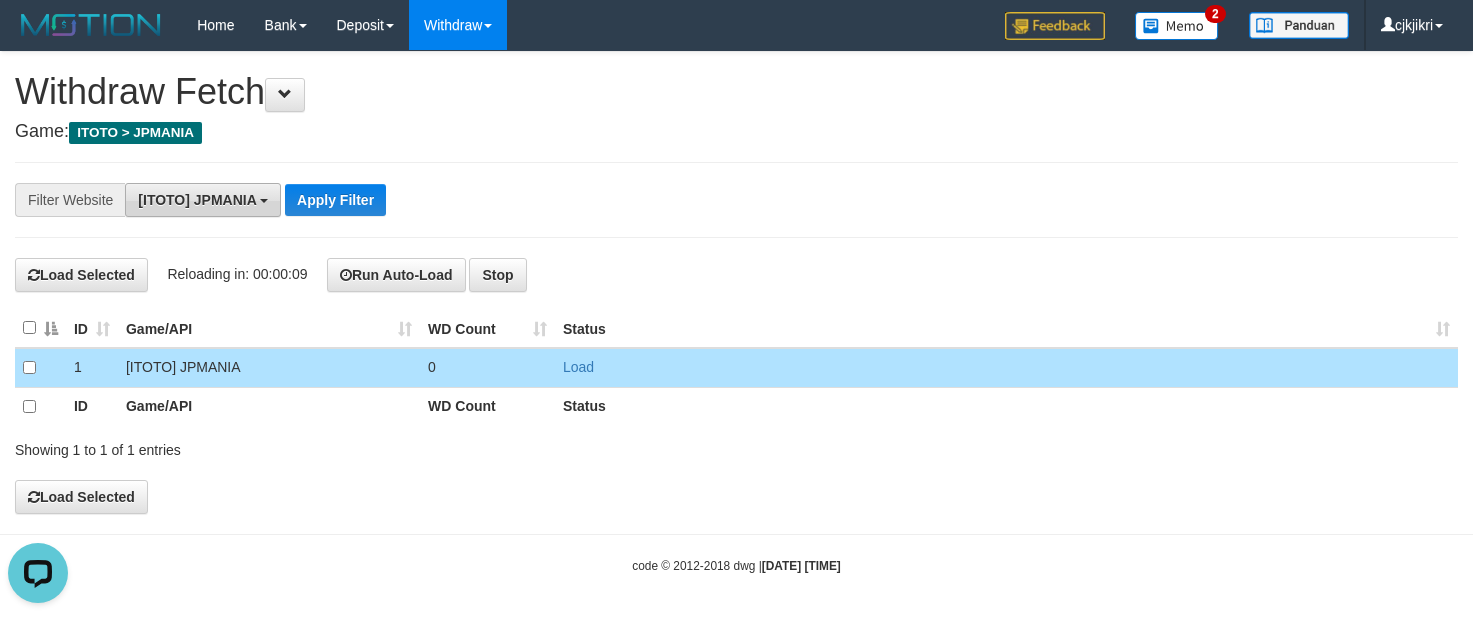 click on "[ITOTO] JPMANIA" at bounding box center [197, 200] 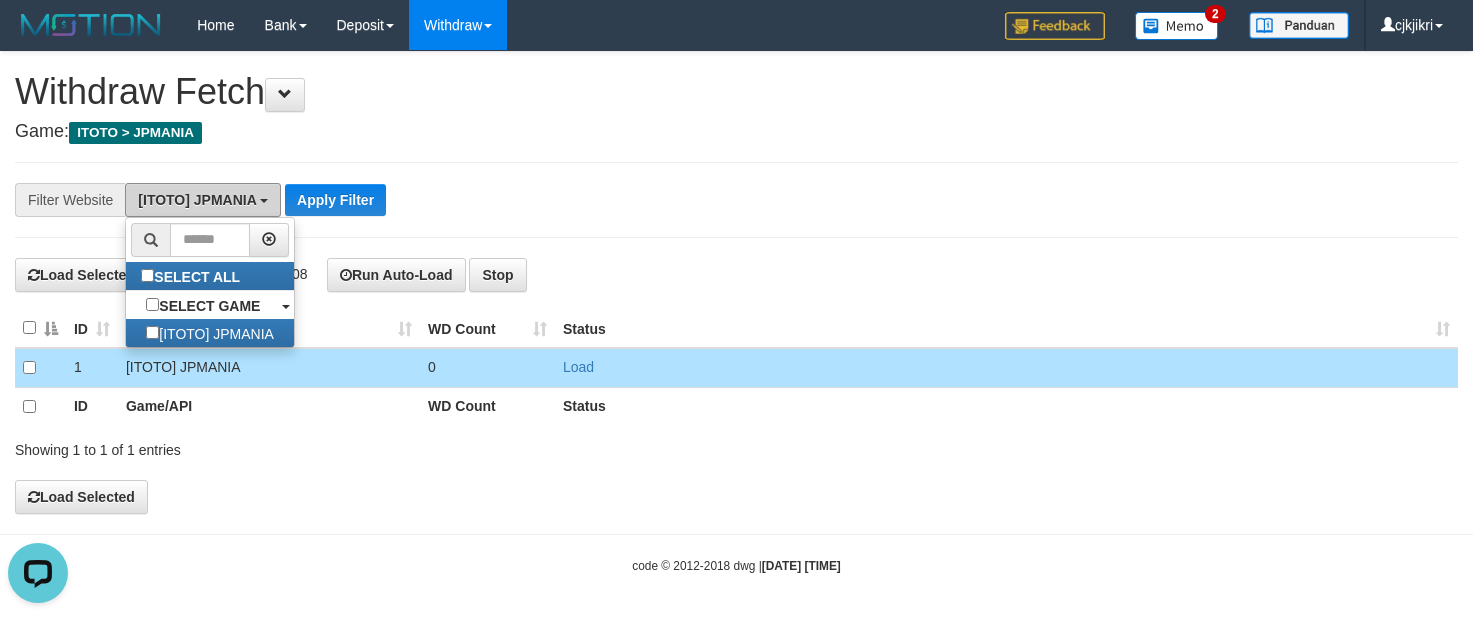 click on "[ITOTO] JPMANIA" at bounding box center (197, 200) 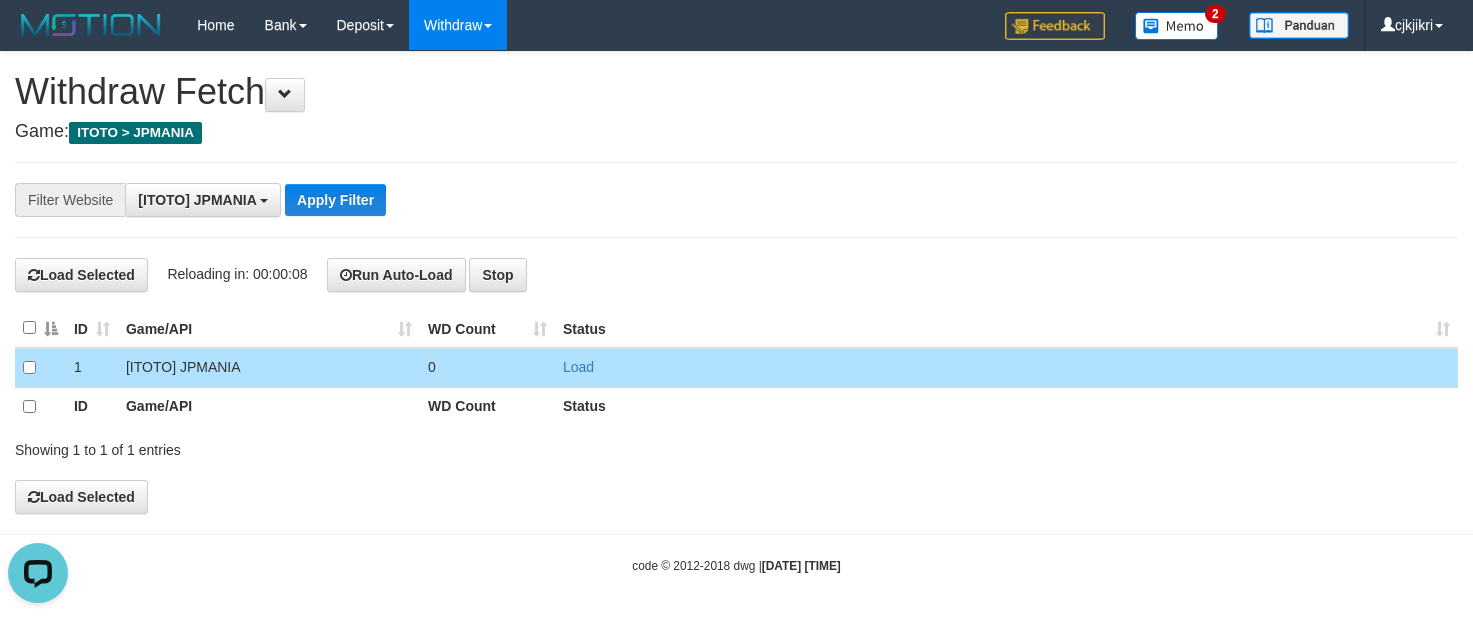 click on "**********" at bounding box center (736, 200) 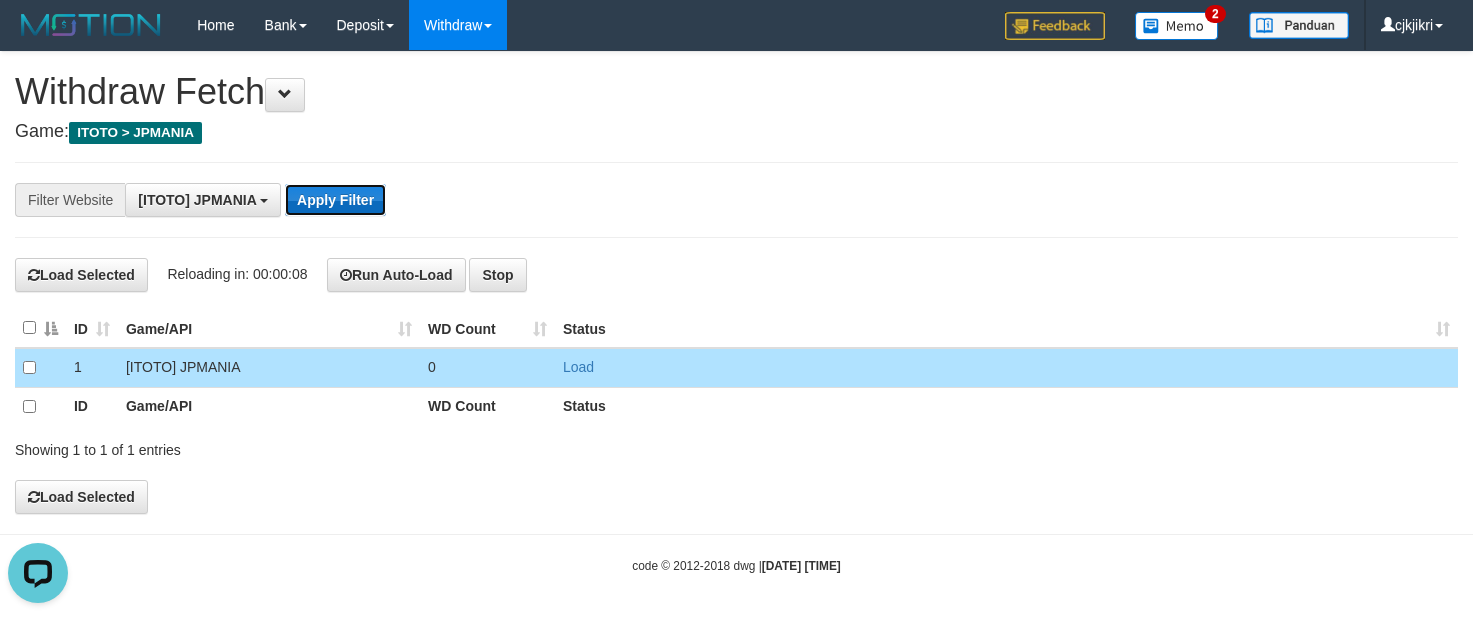 click on "Apply Filter" at bounding box center (335, 200) 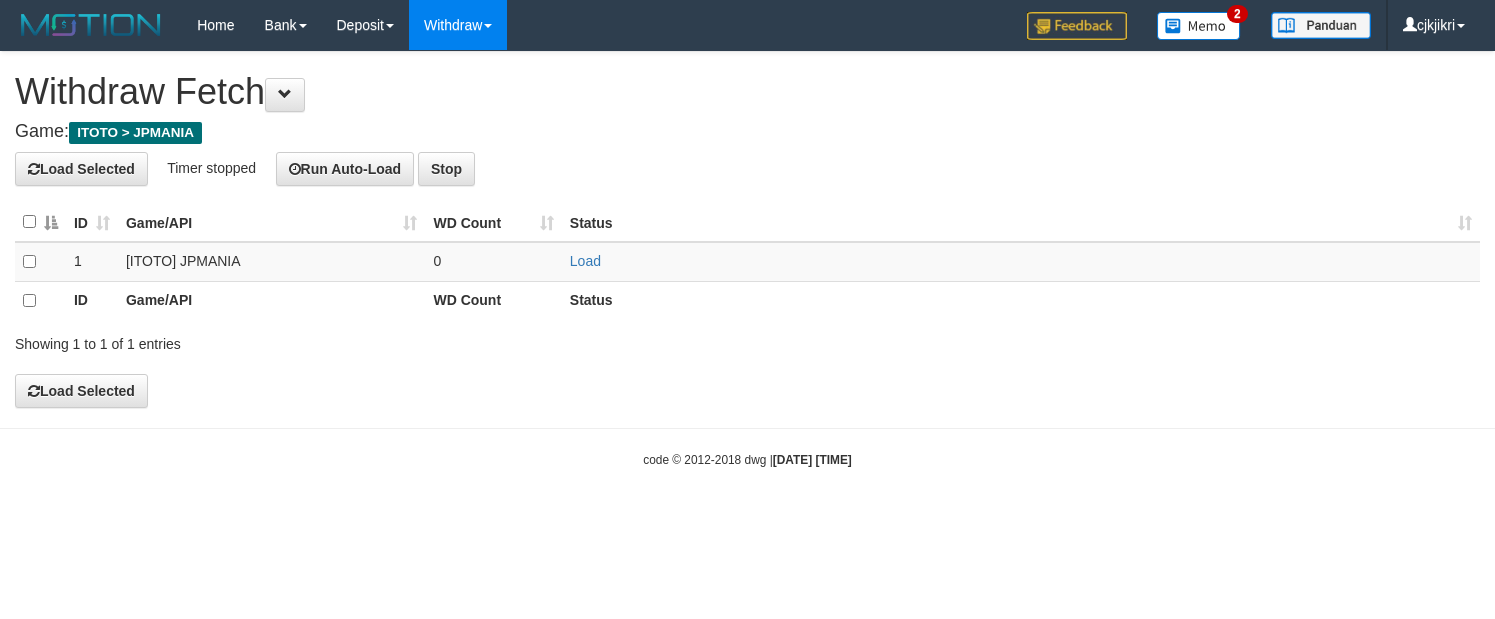 scroll, scrollTop: 0, scrollLeft: 0, axis: both 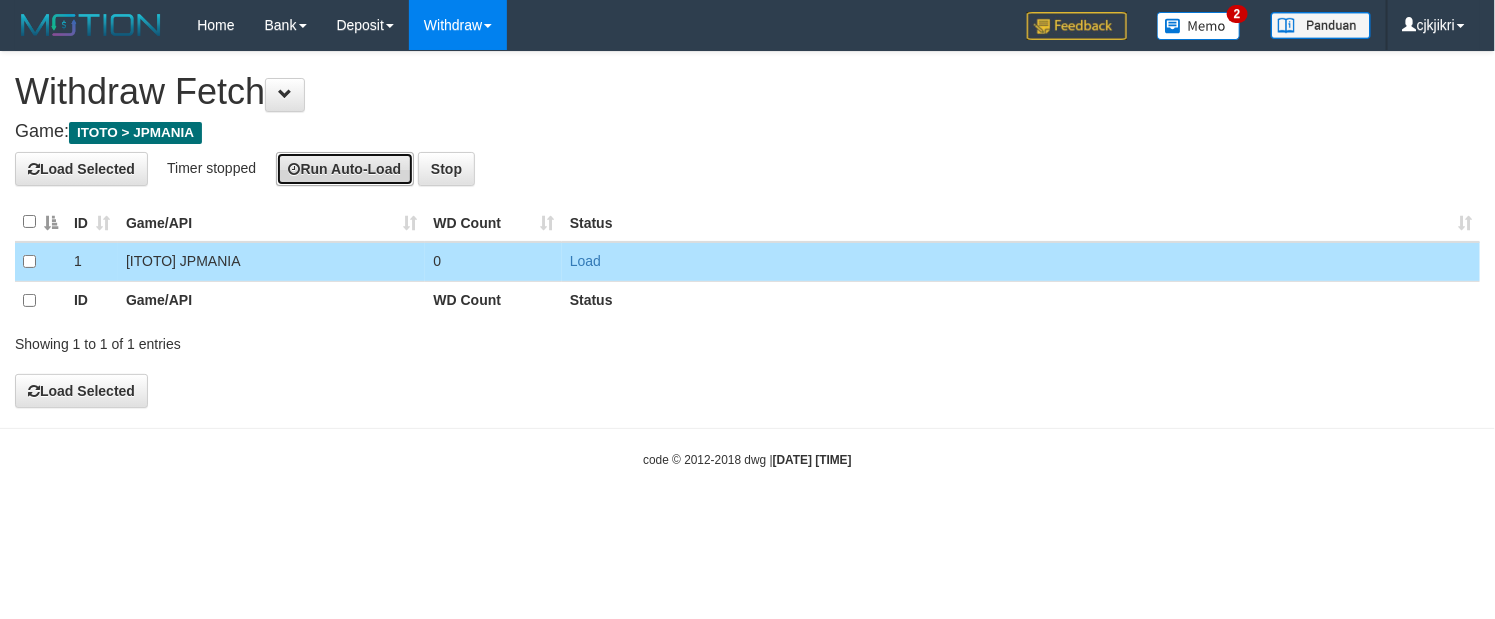 click on "Run Auto-Load" at bounding box center [345, 169] 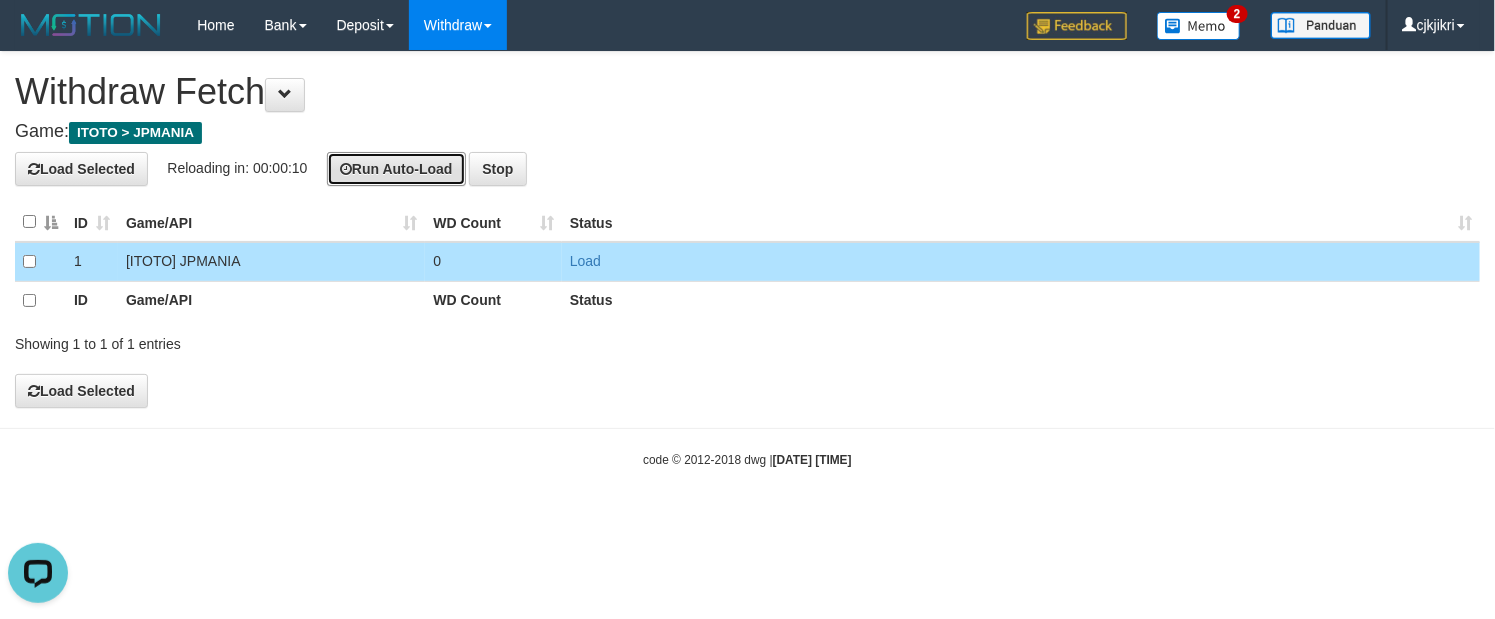 scroll, scrollTop: 0, scrollLeft: 0, axis: both 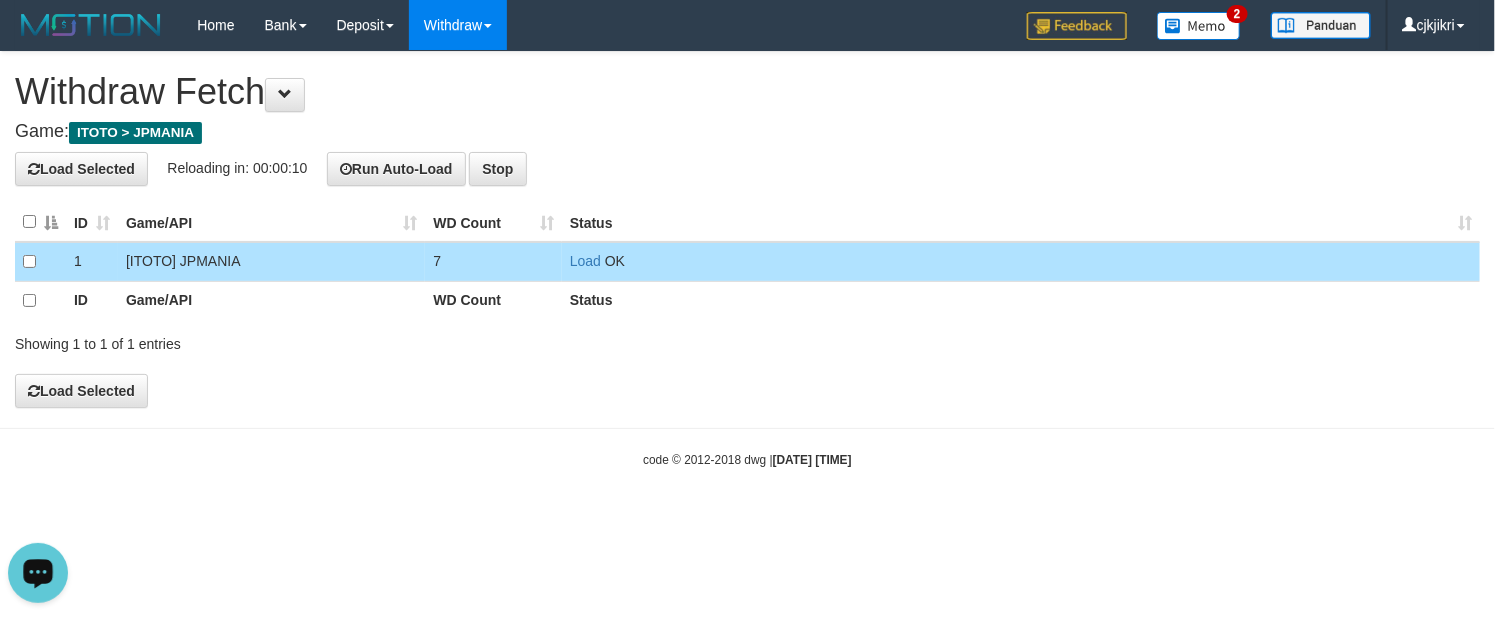 click at bounding box center [38, 571] 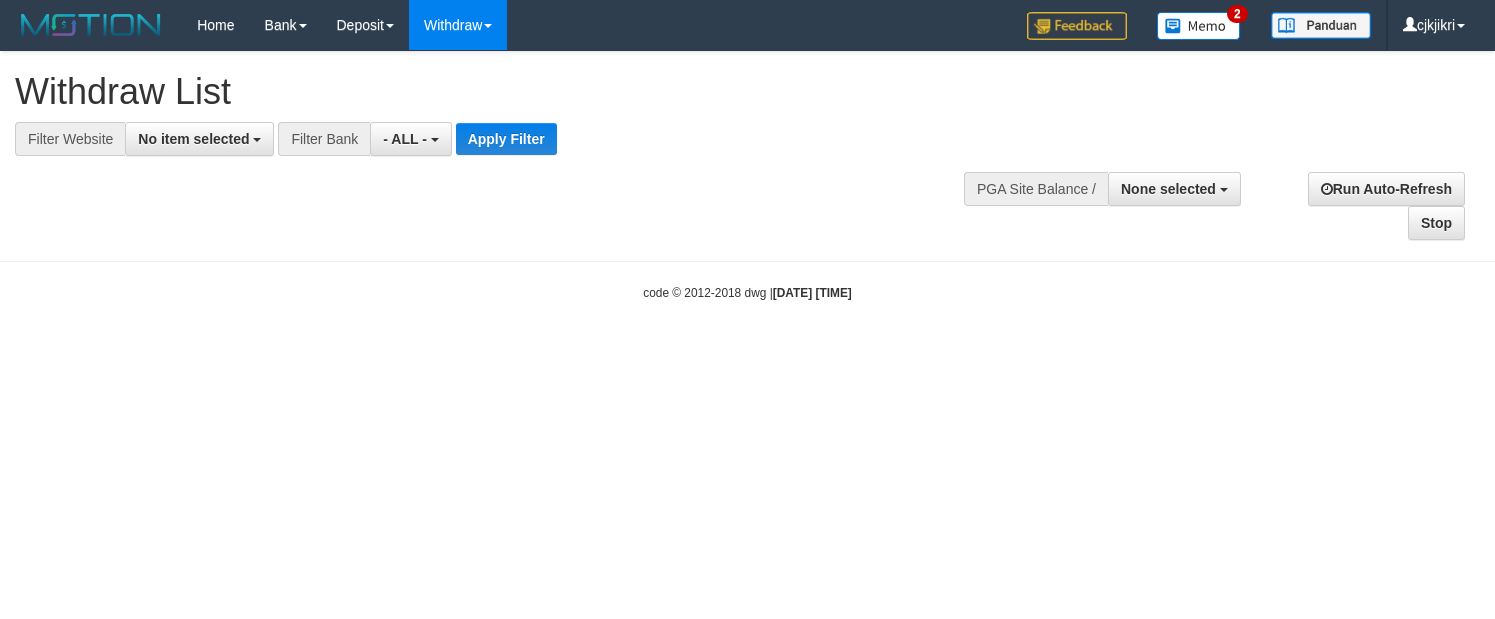 select 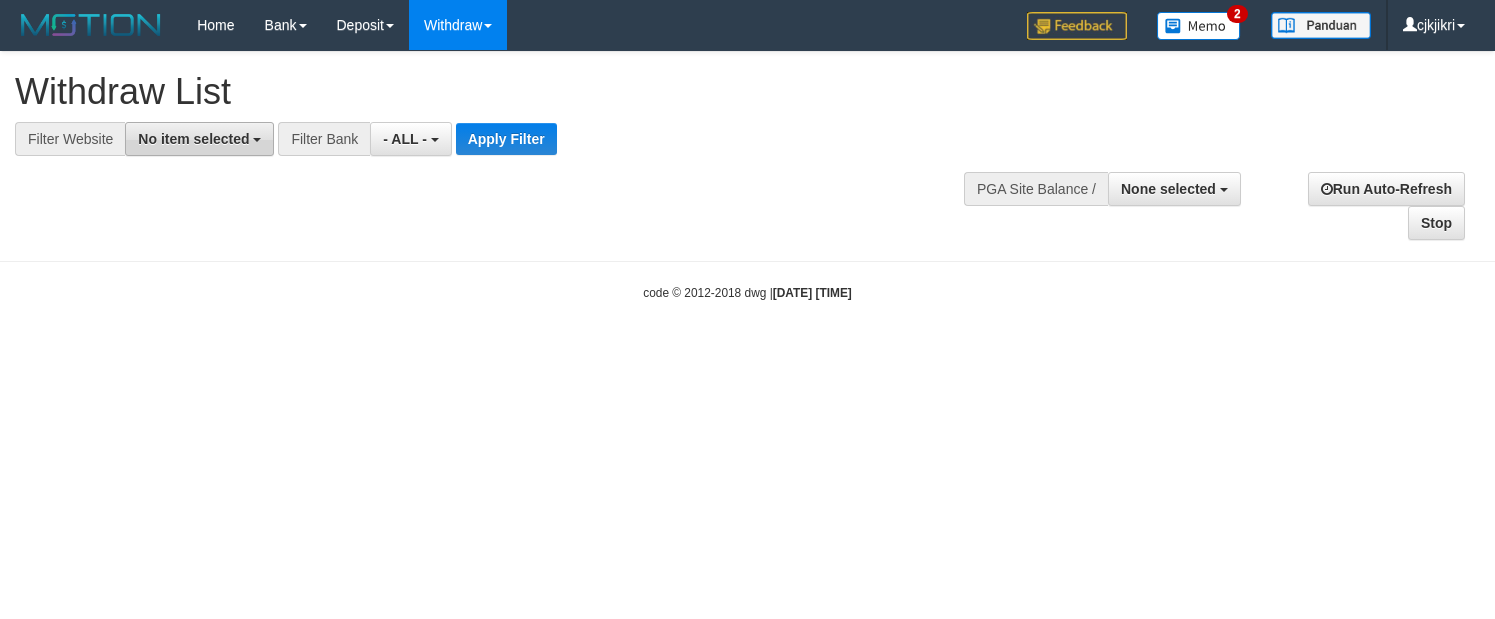 scroll, scrollTop: 0, scrollLeft: 0, axis: both 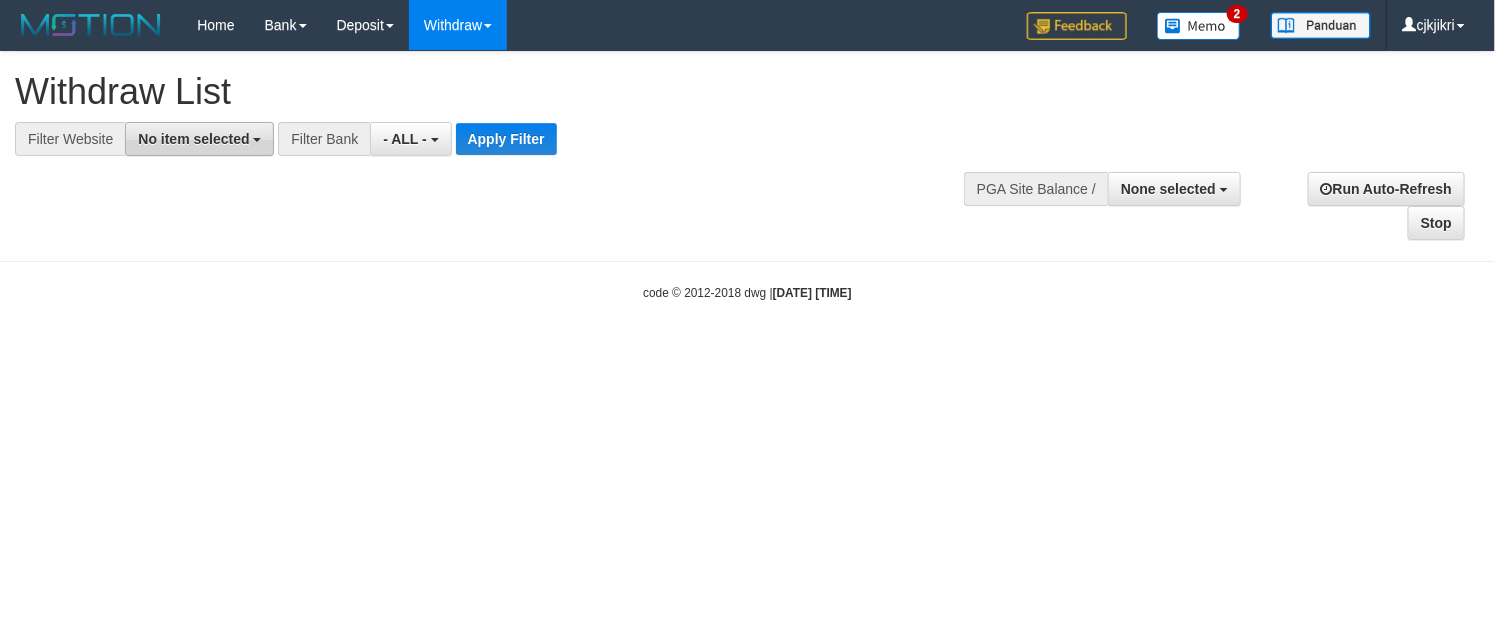 click on "No item selected" at bounding box center [199, 139] 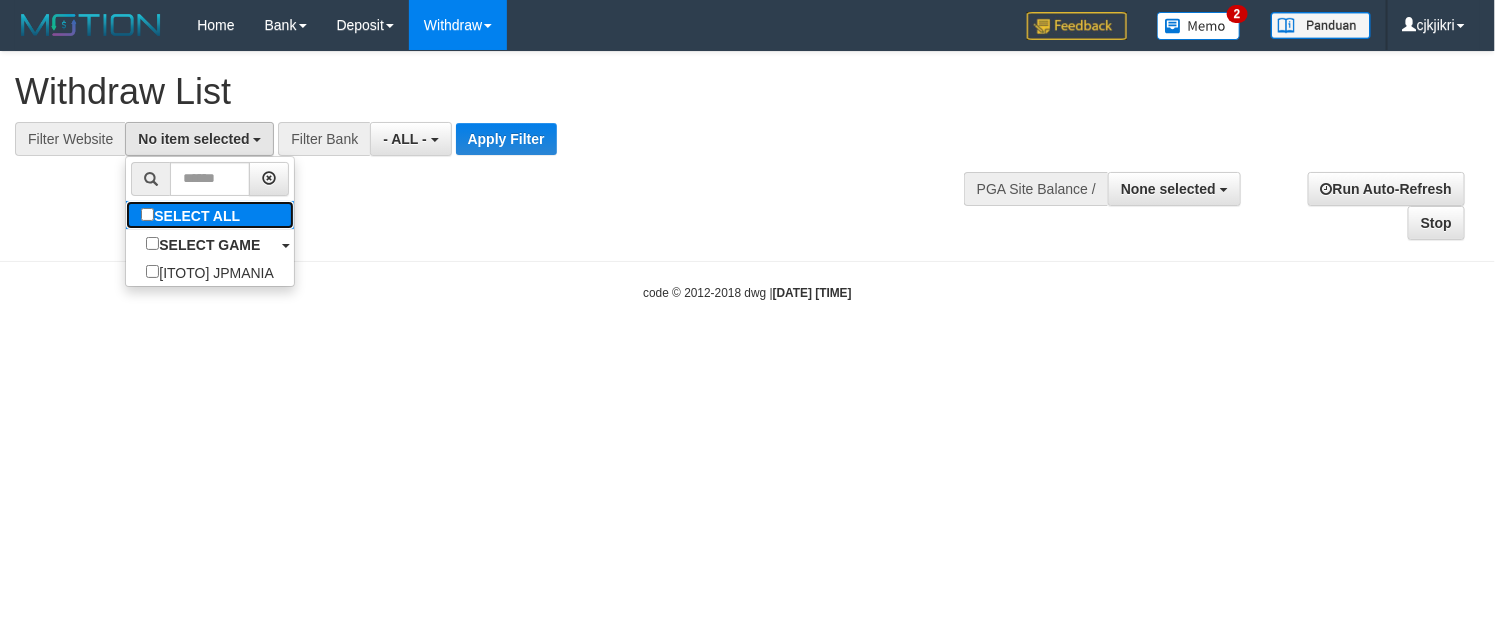click on "SELECT ALL" at bounding box center (193, 215) 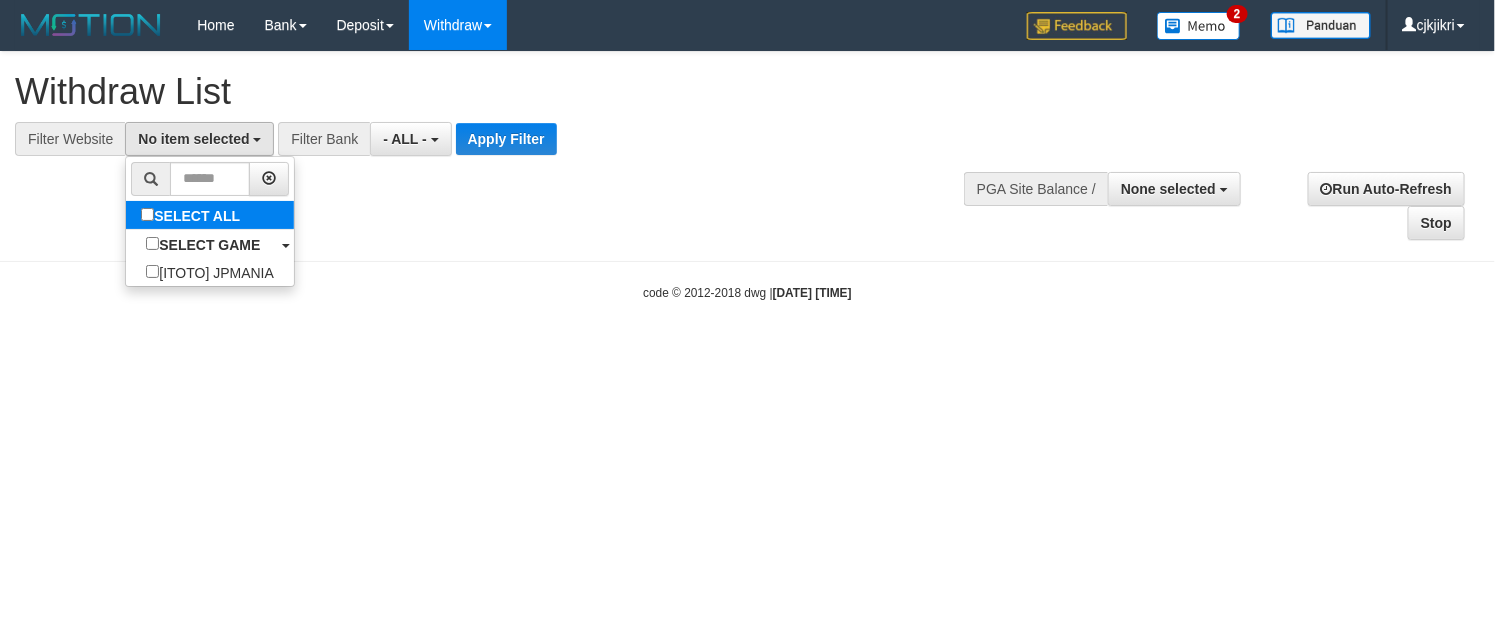 select on "****" 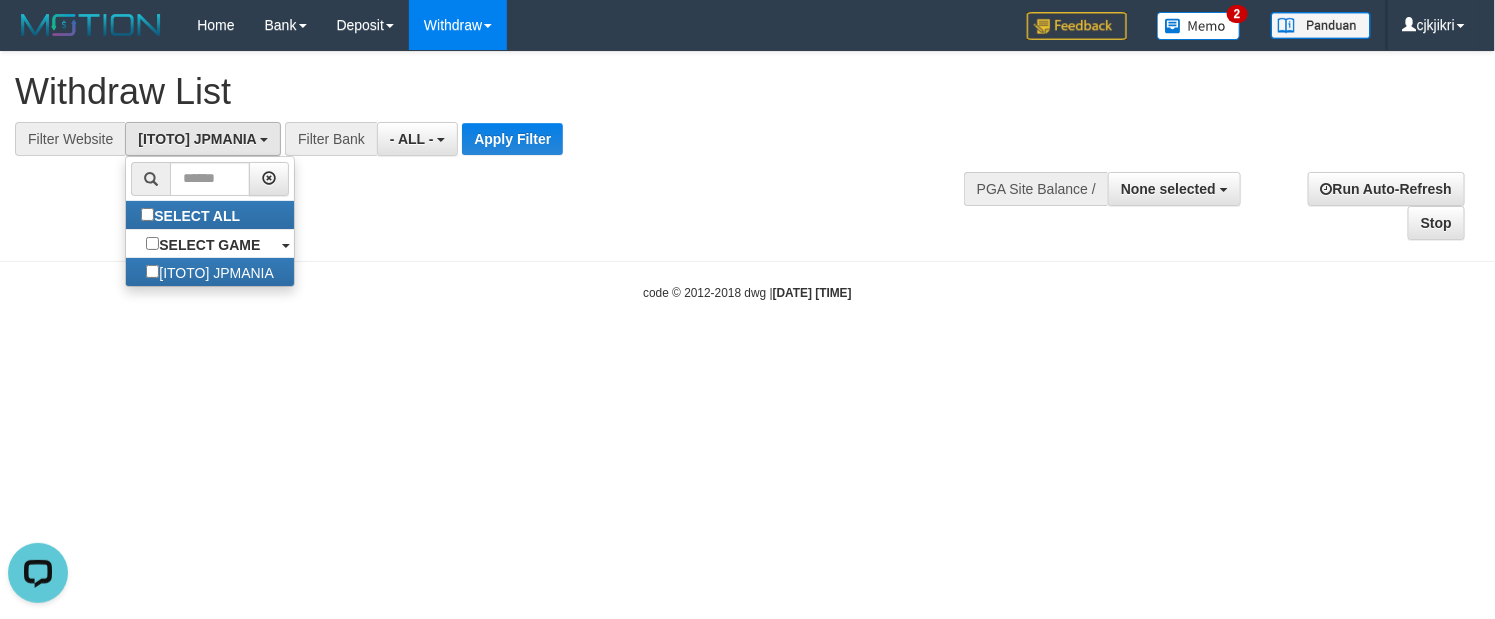 scroll, scrollTop: 0, scrollLeft: 0, axis: both 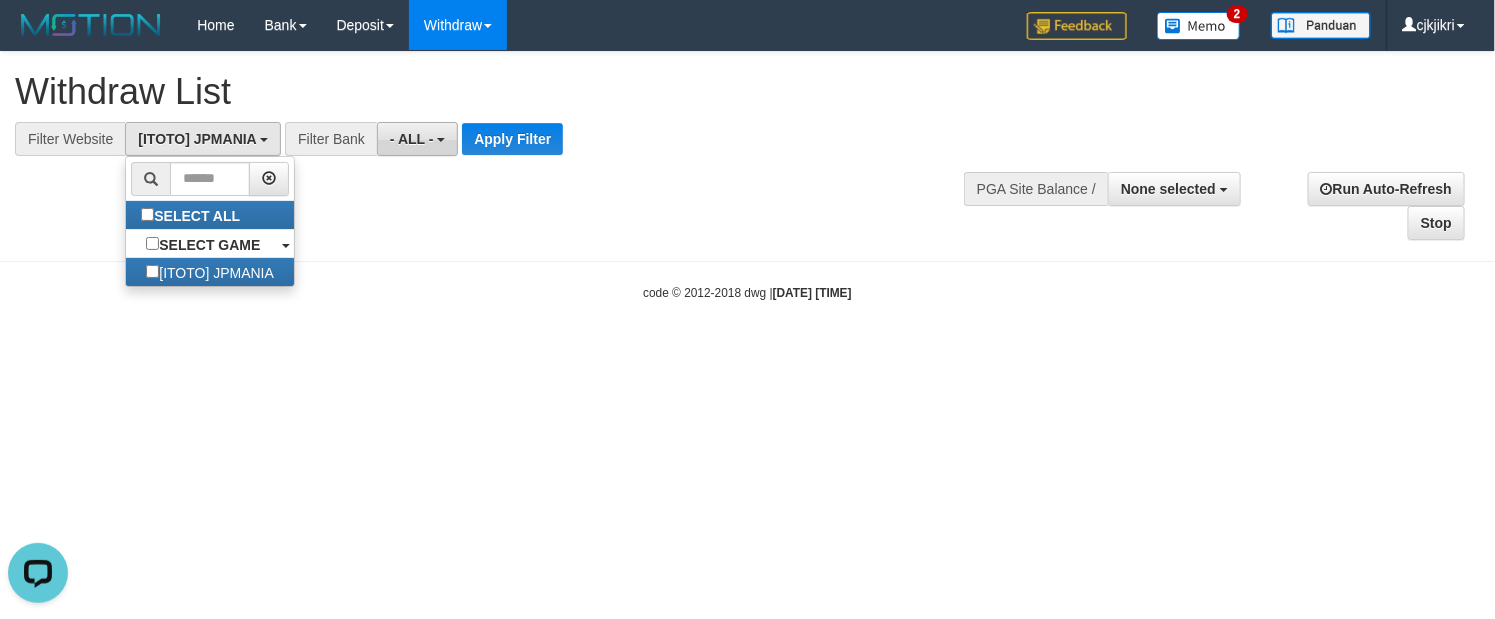 click on "- ALL -" at bounding box center [417, 139] 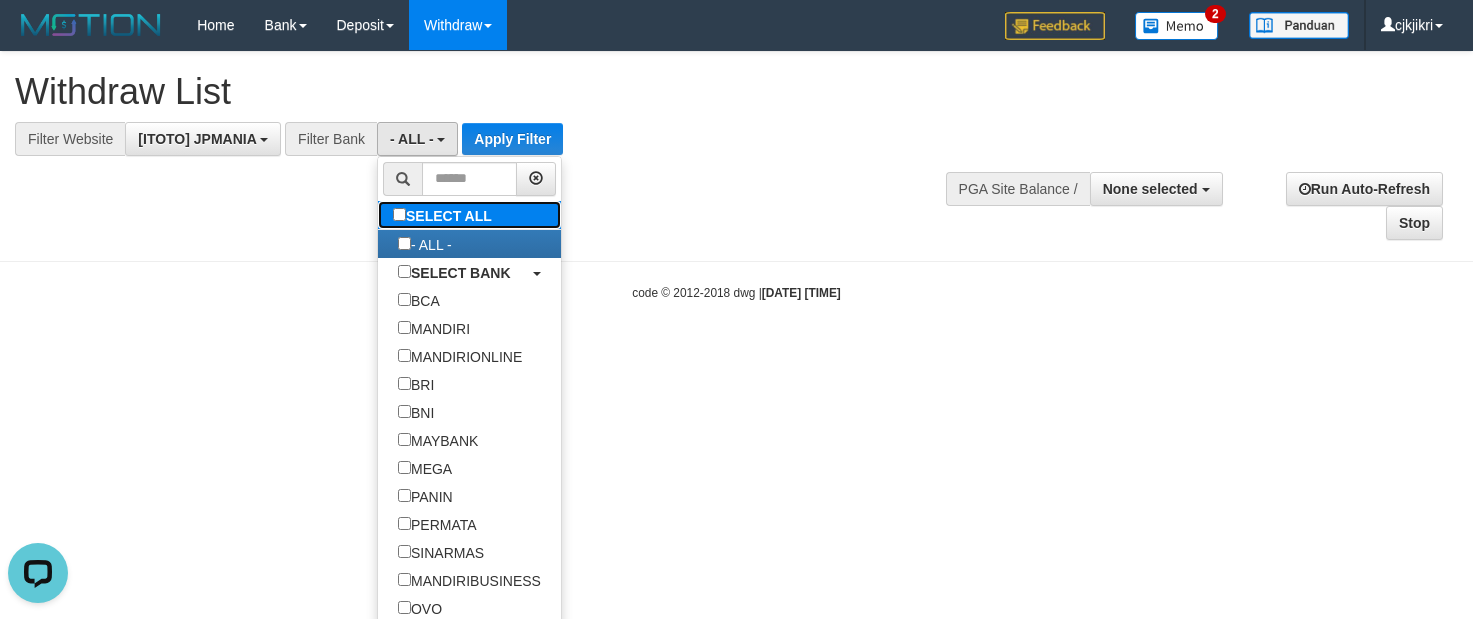 click on "SELECT ALL" at bounding box center (445, 215) 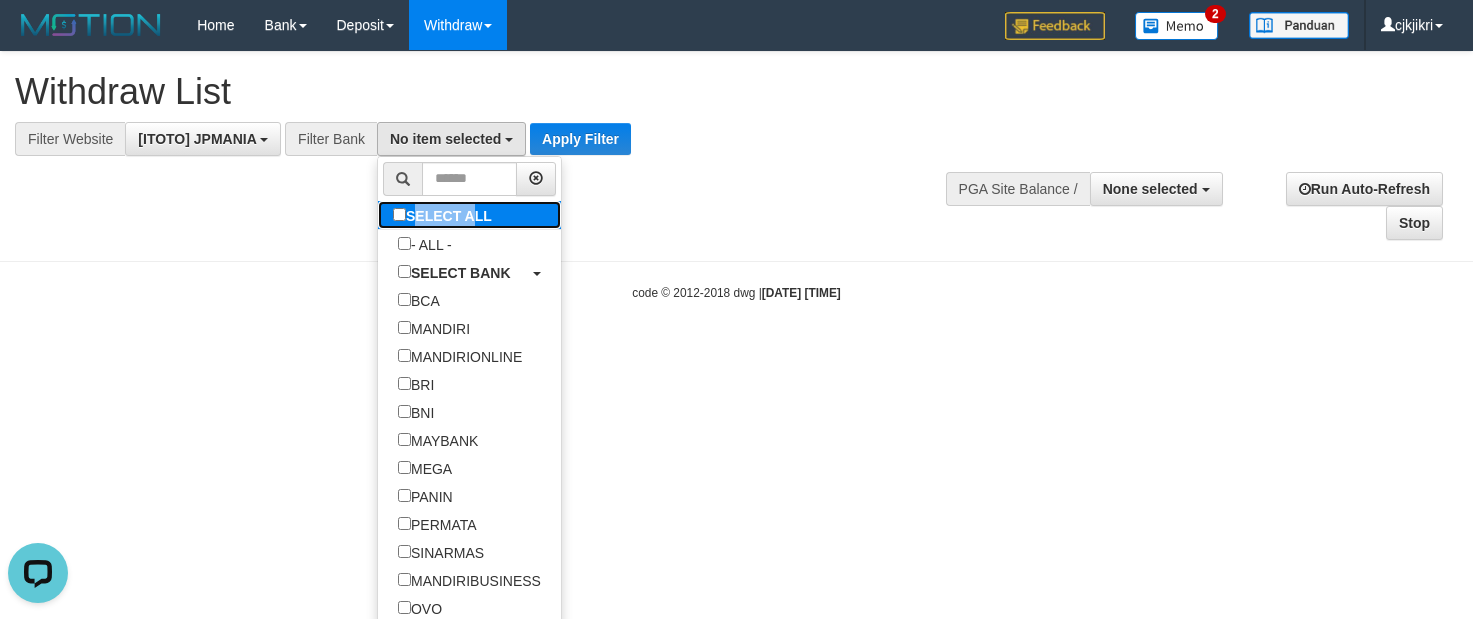 click on "SELECT ALL" at bounding box center (445, 215) 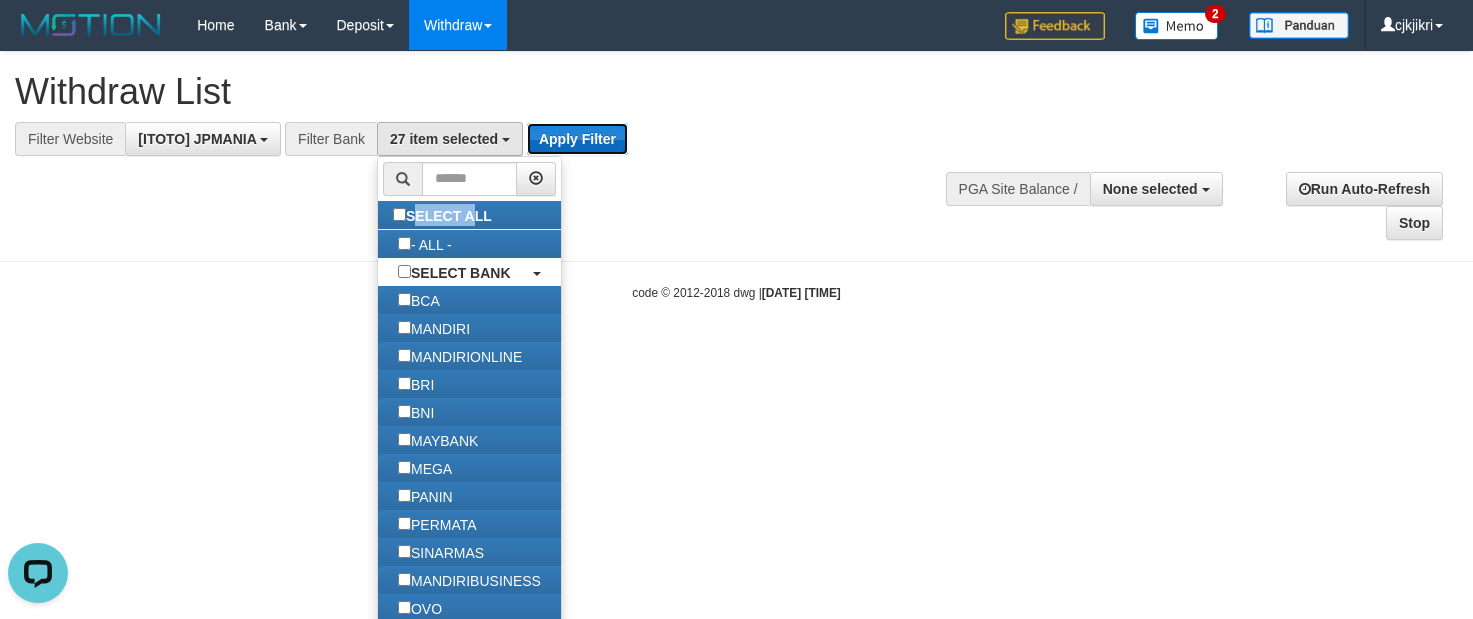 click on "Apply Filter" at bounding box center (577, 139) 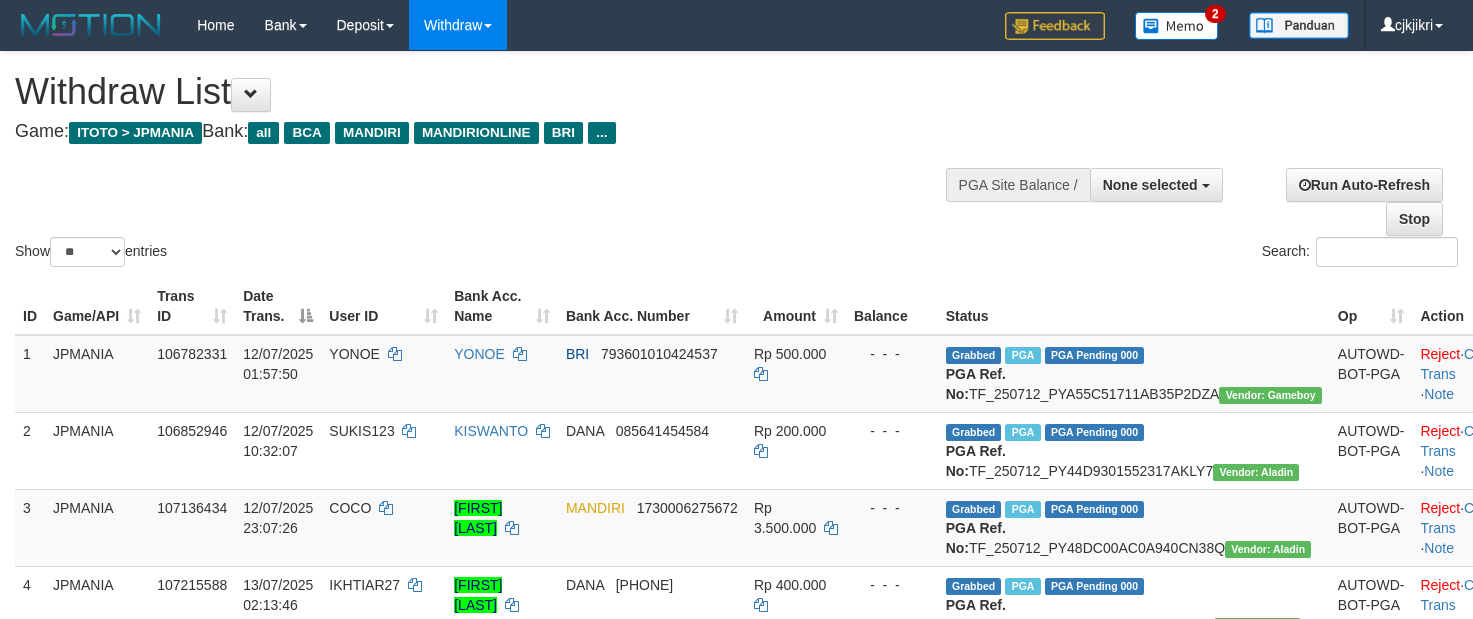select 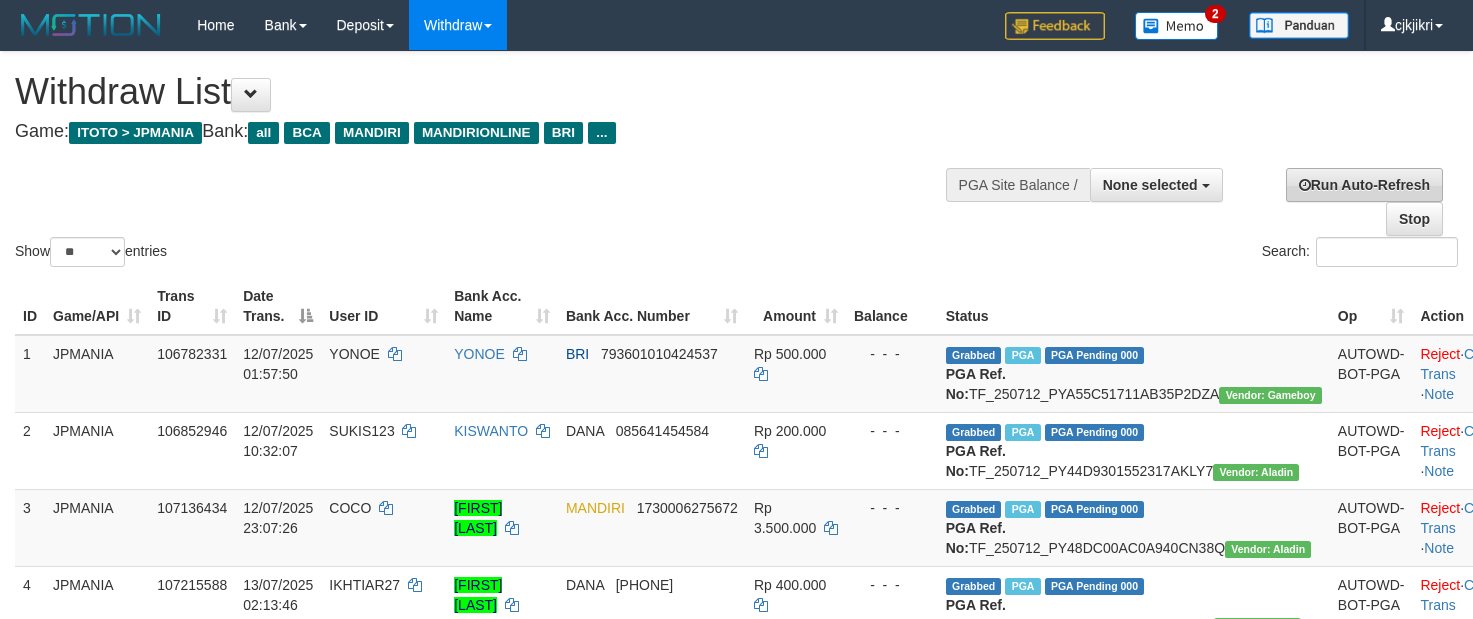 scroll, scrollTop: 0, scrollLeft: 0, axis: both 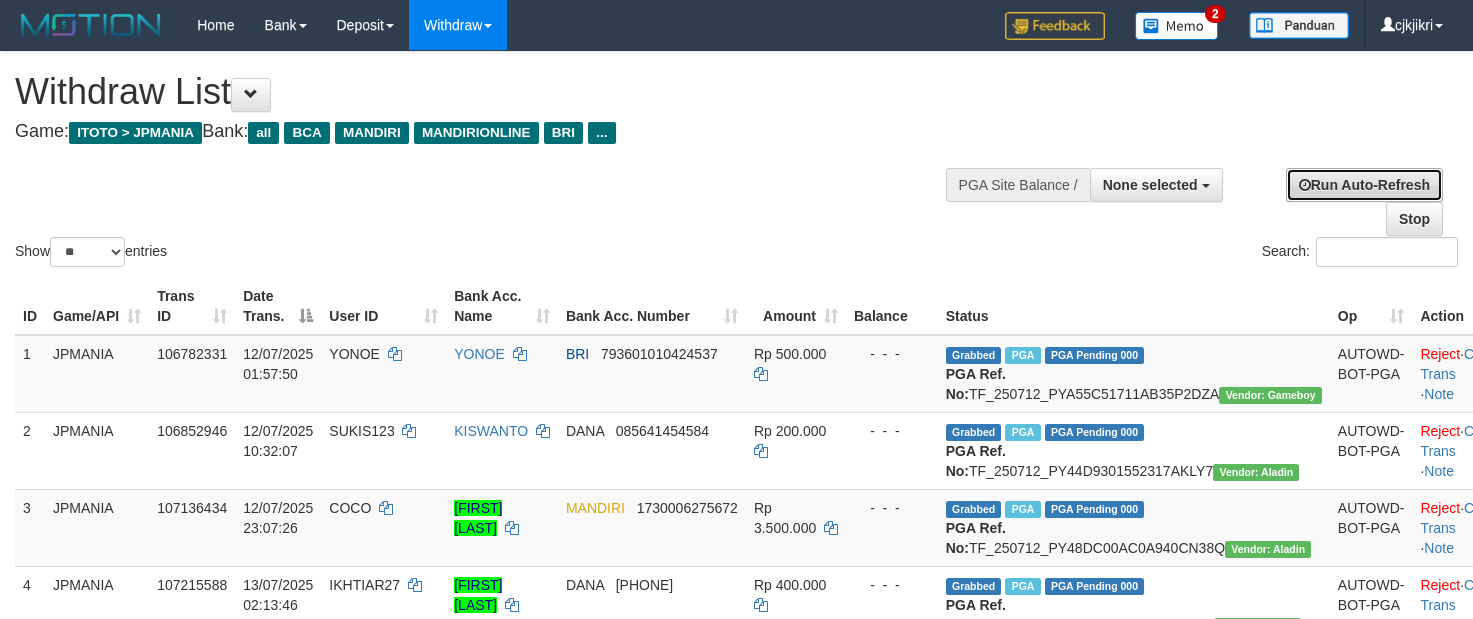 click on "Run Auto-Refresh" at bounding box center (1364, 185) 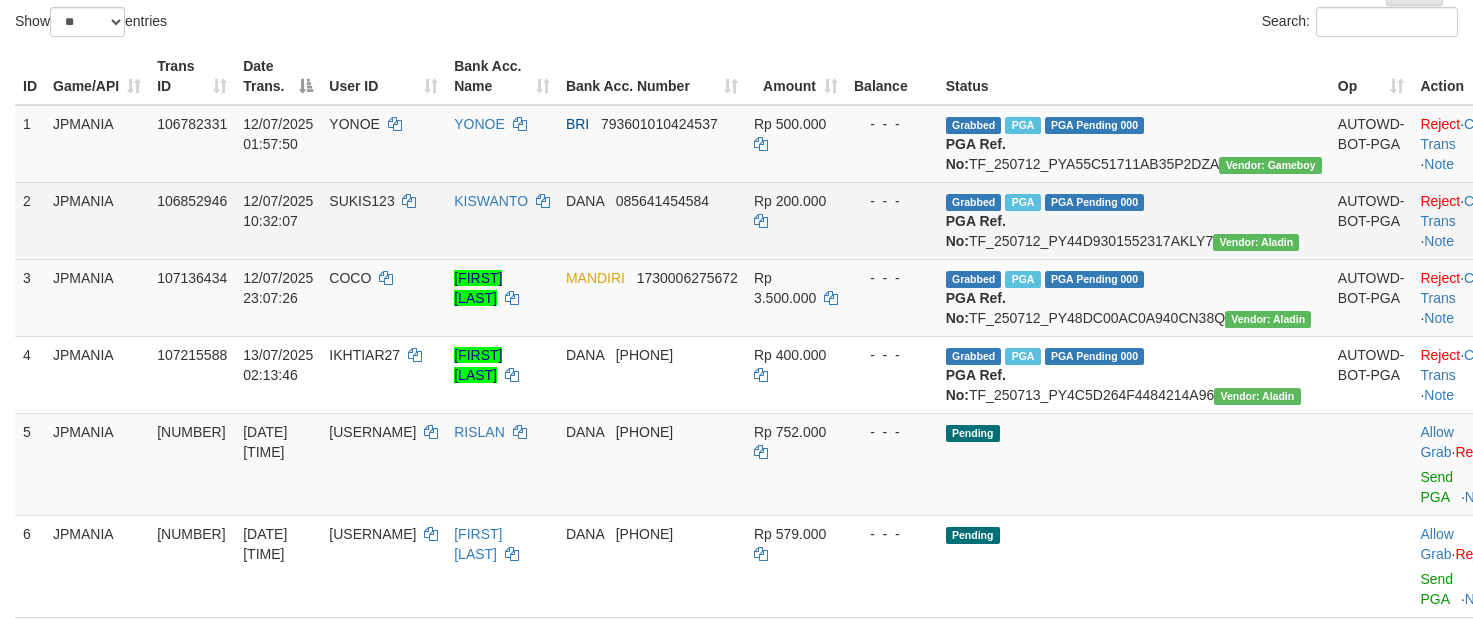 scroll, scrollTop: 300, scrollLeft: 0, axis: vertical 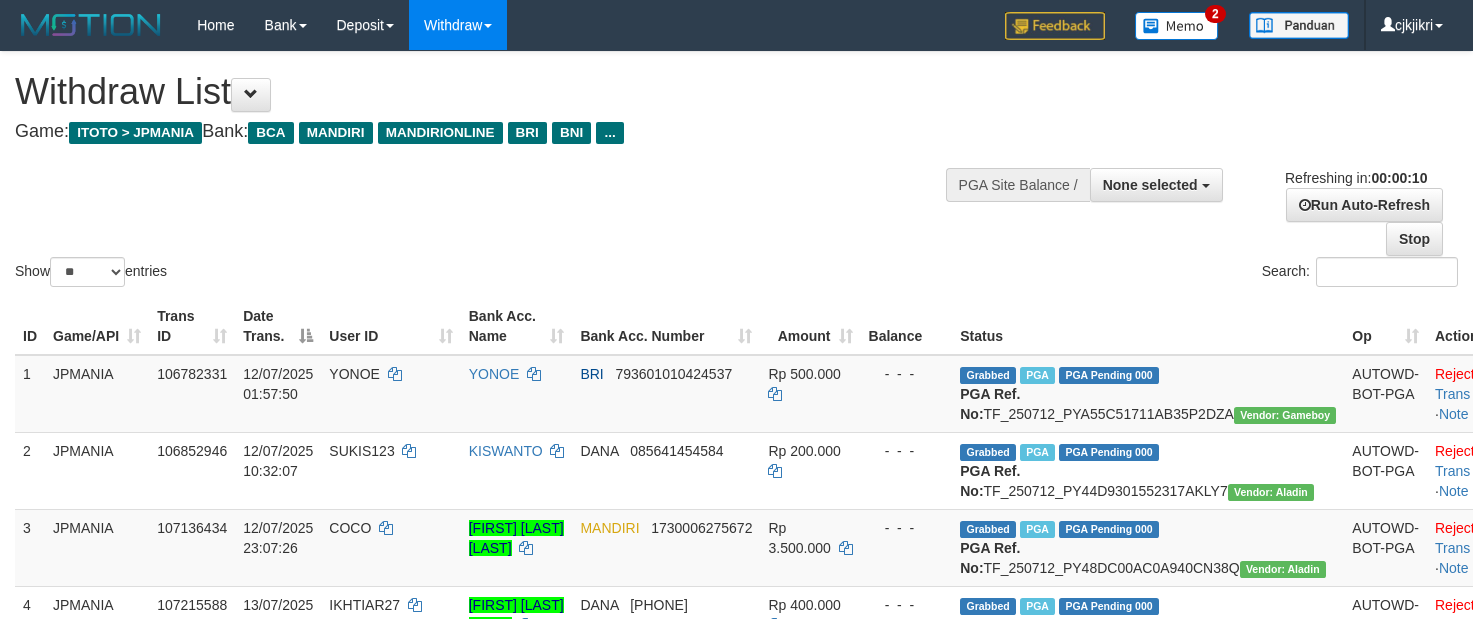 select 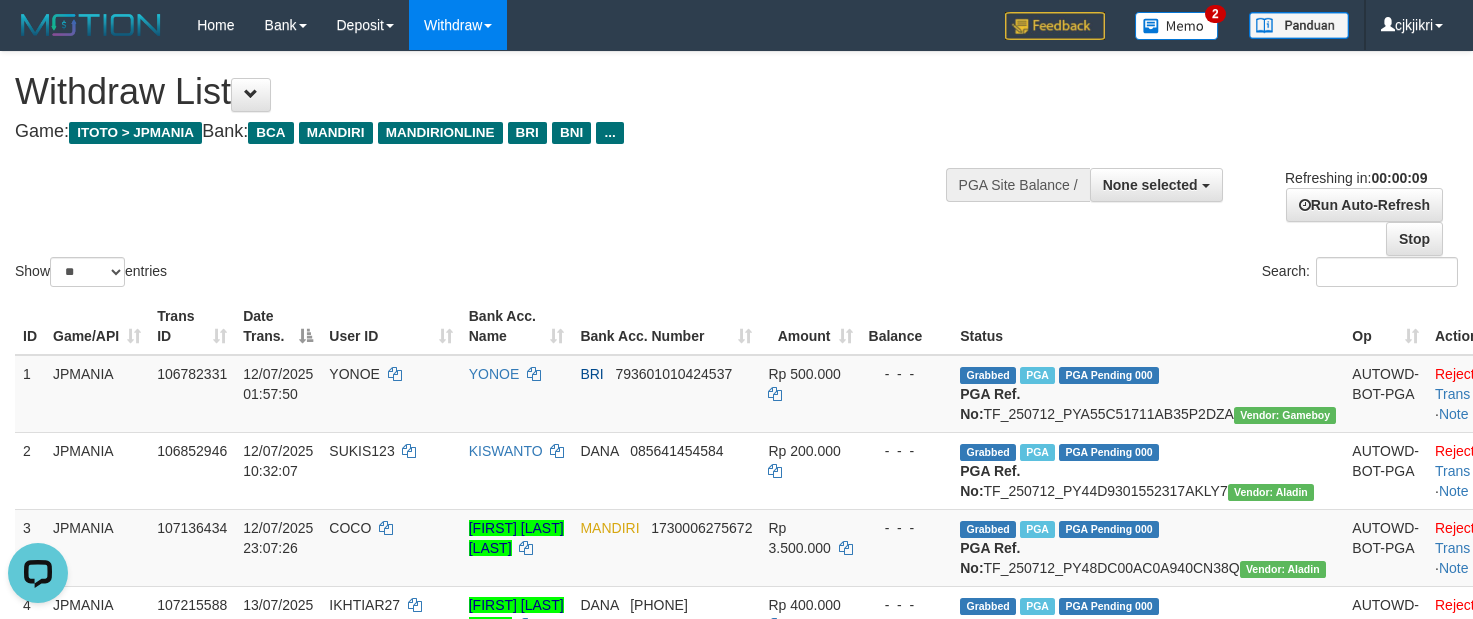 scroll, scrollTop: 0, scrollLeft: 0, axis: both 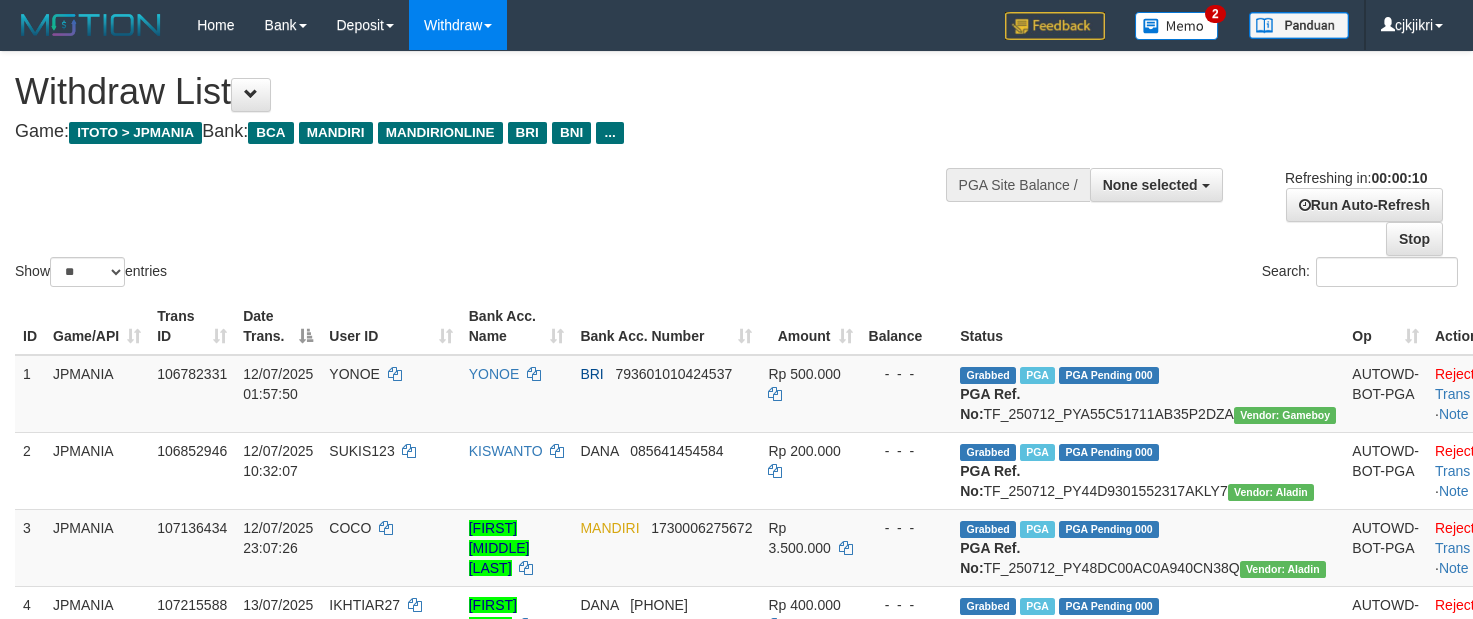 select 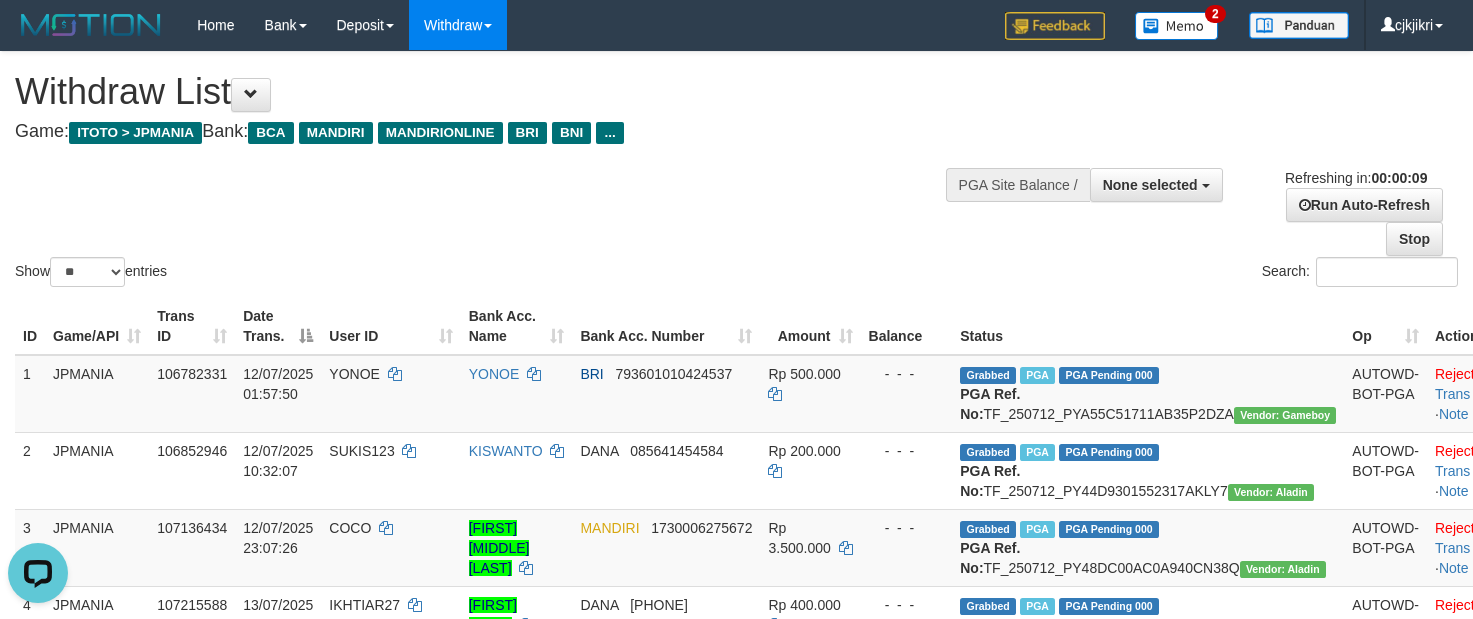 scroll, scrollTop: 0, scrollLeft: 0, axis: both 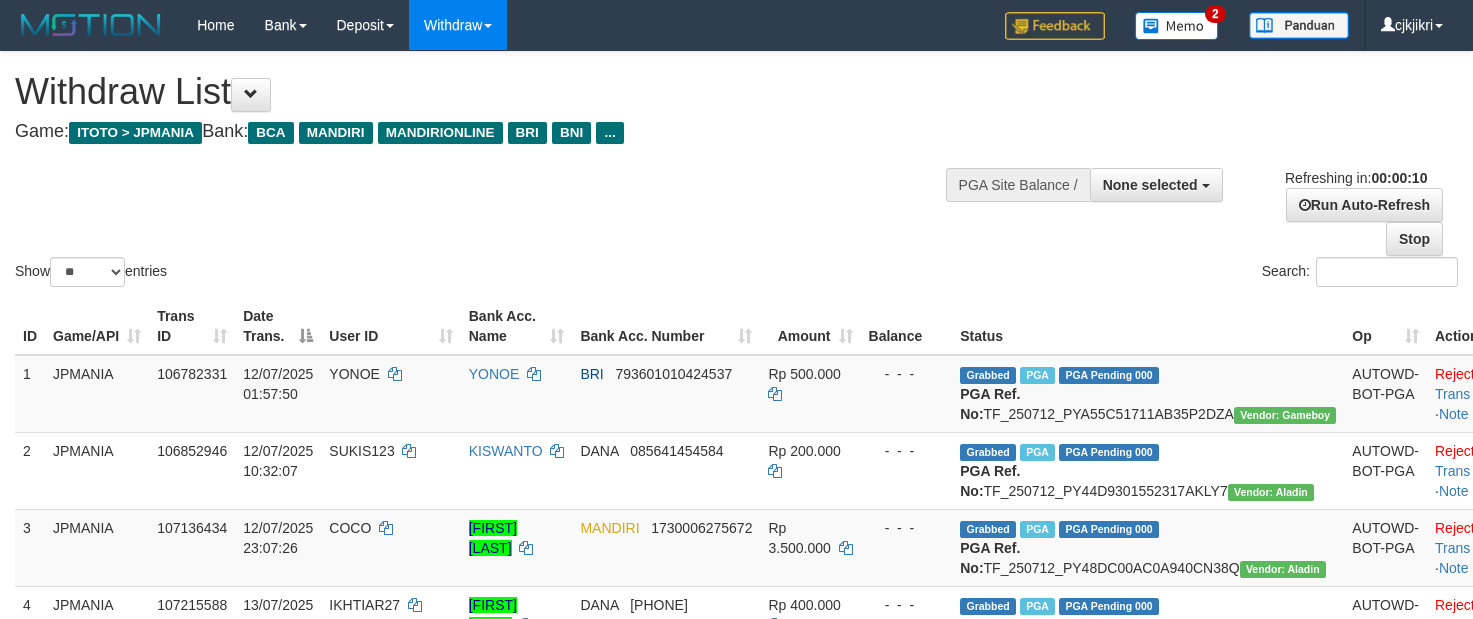 select 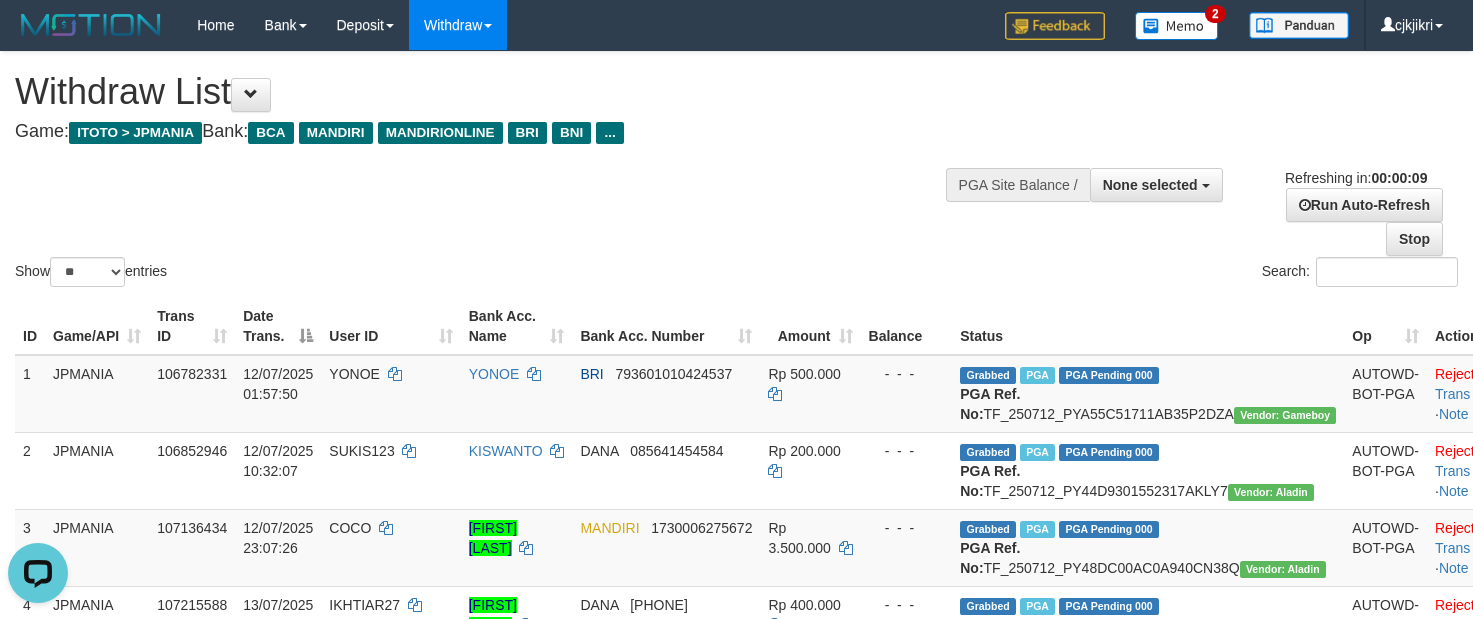 scroll, scrollTop: 0, scrollLeft: 0, axis: both 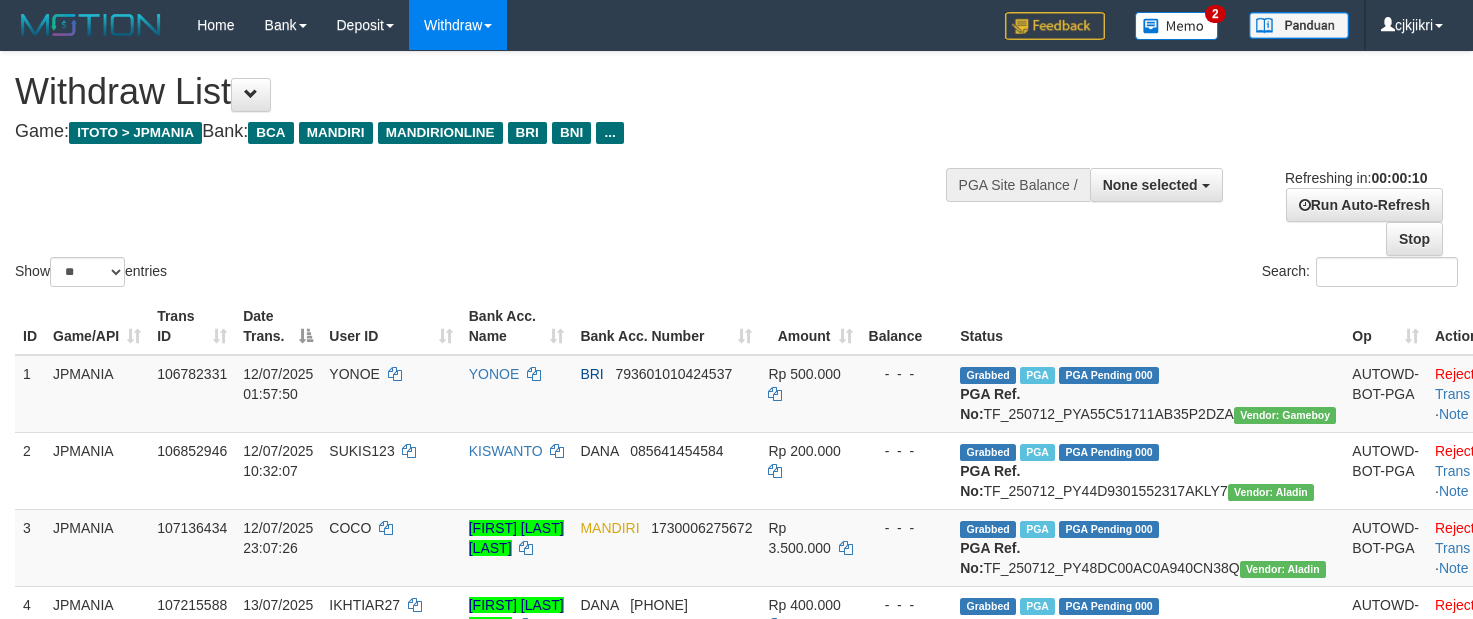 select 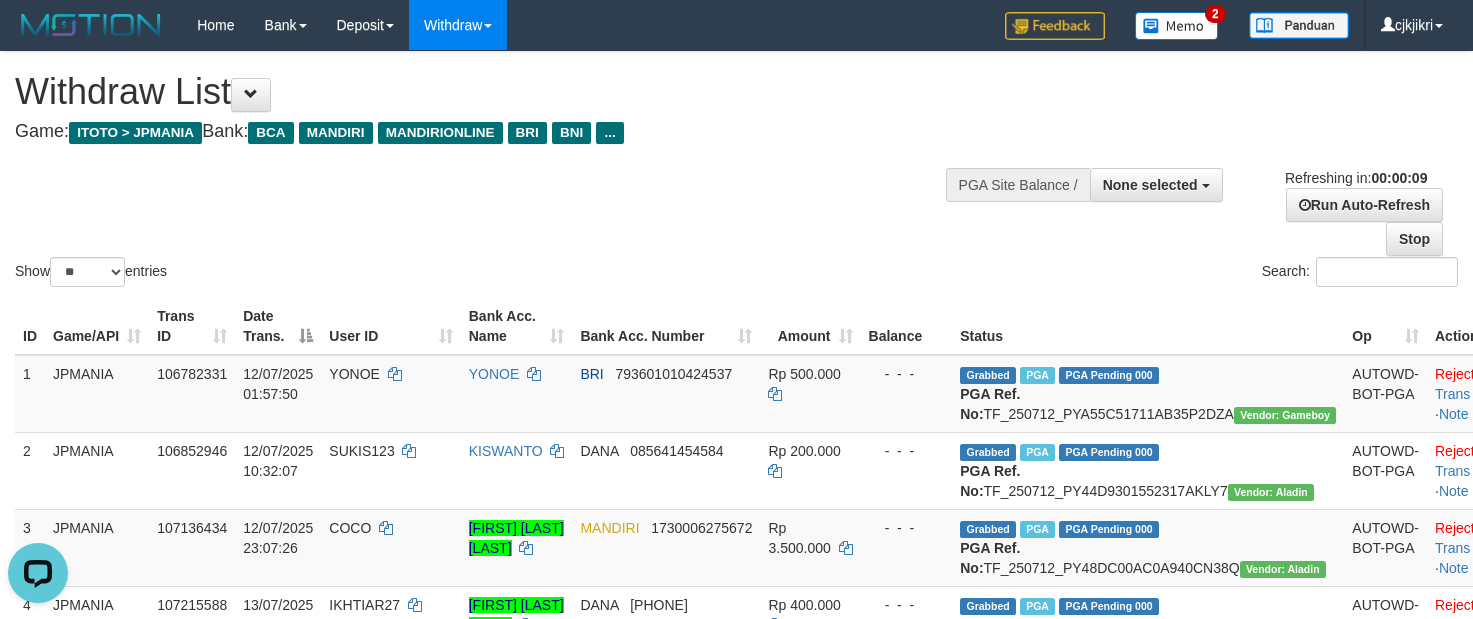 scroll, scrollTop: 0, scrollLeft: 0, axis: both 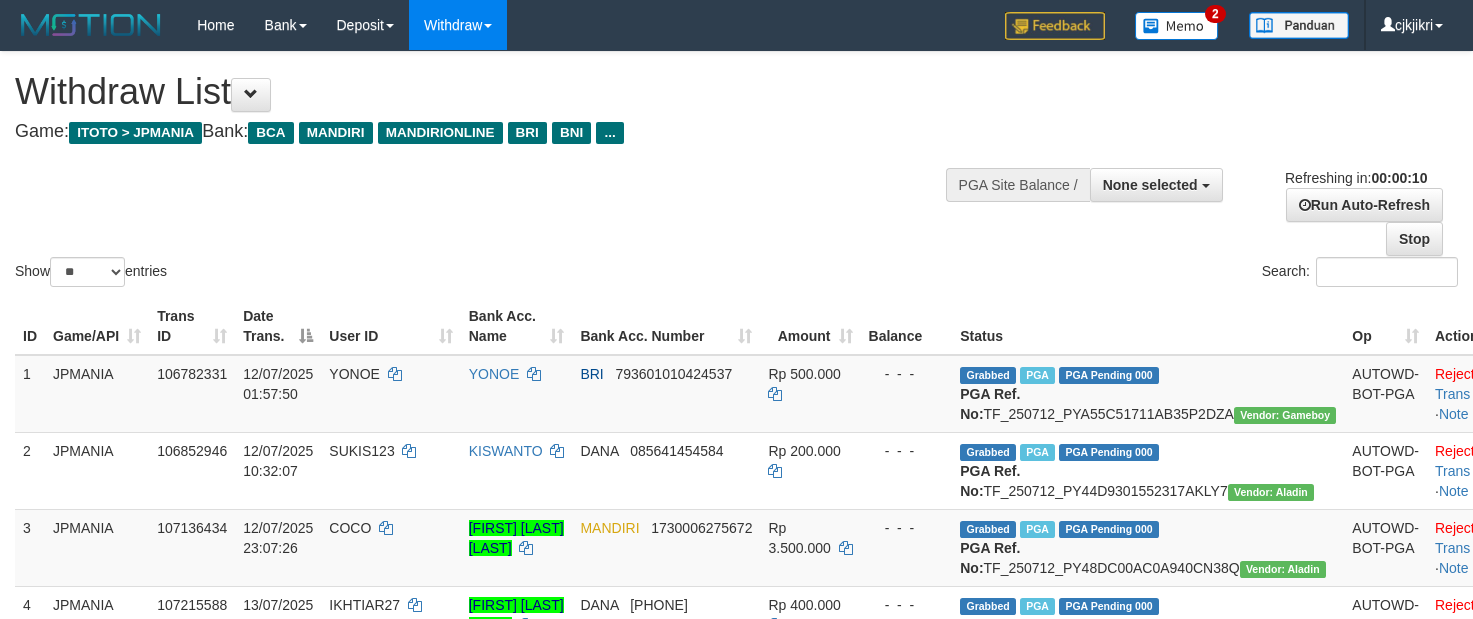 select 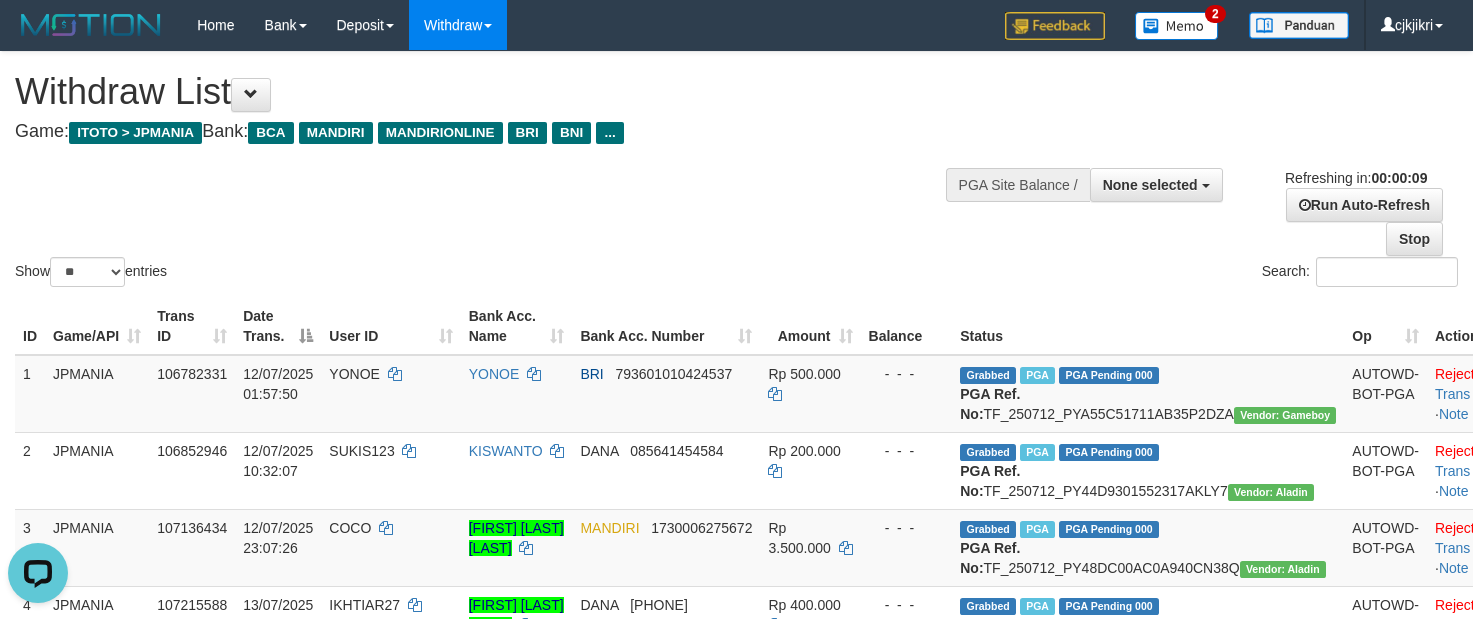 scroll, scrollTop: 0, scrollLeft: 0, axis: both 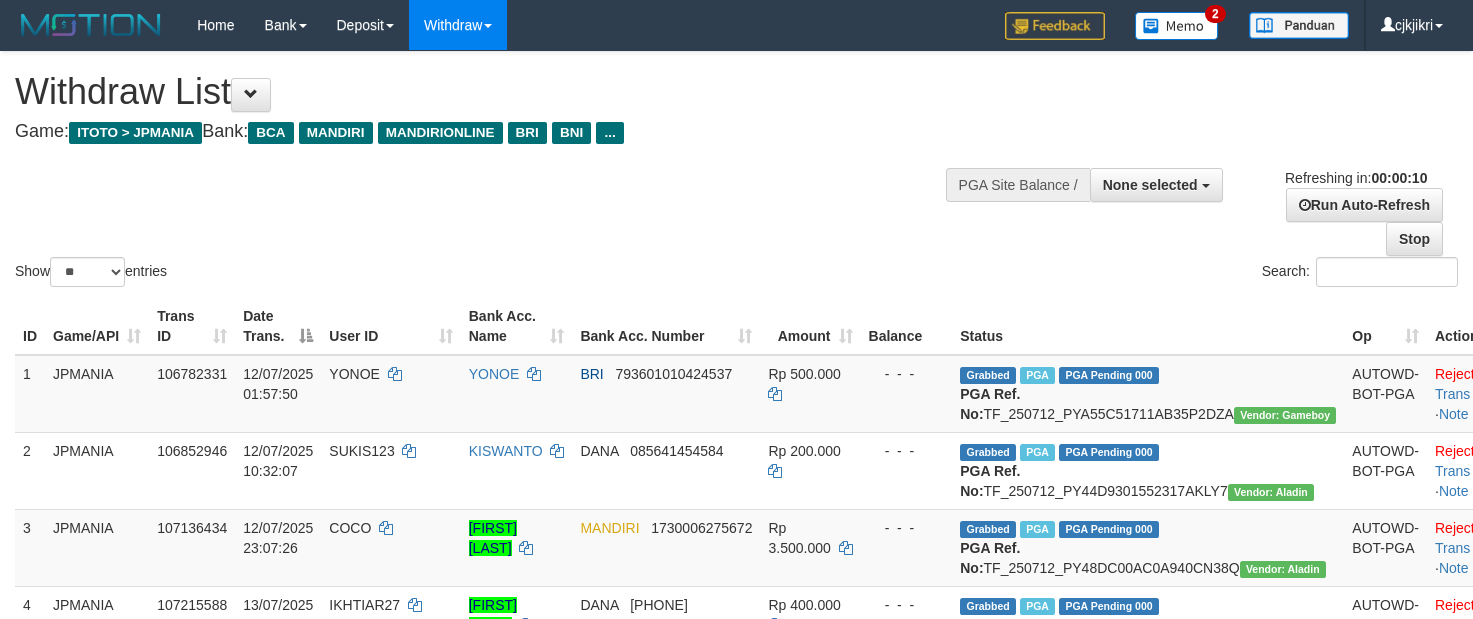 select 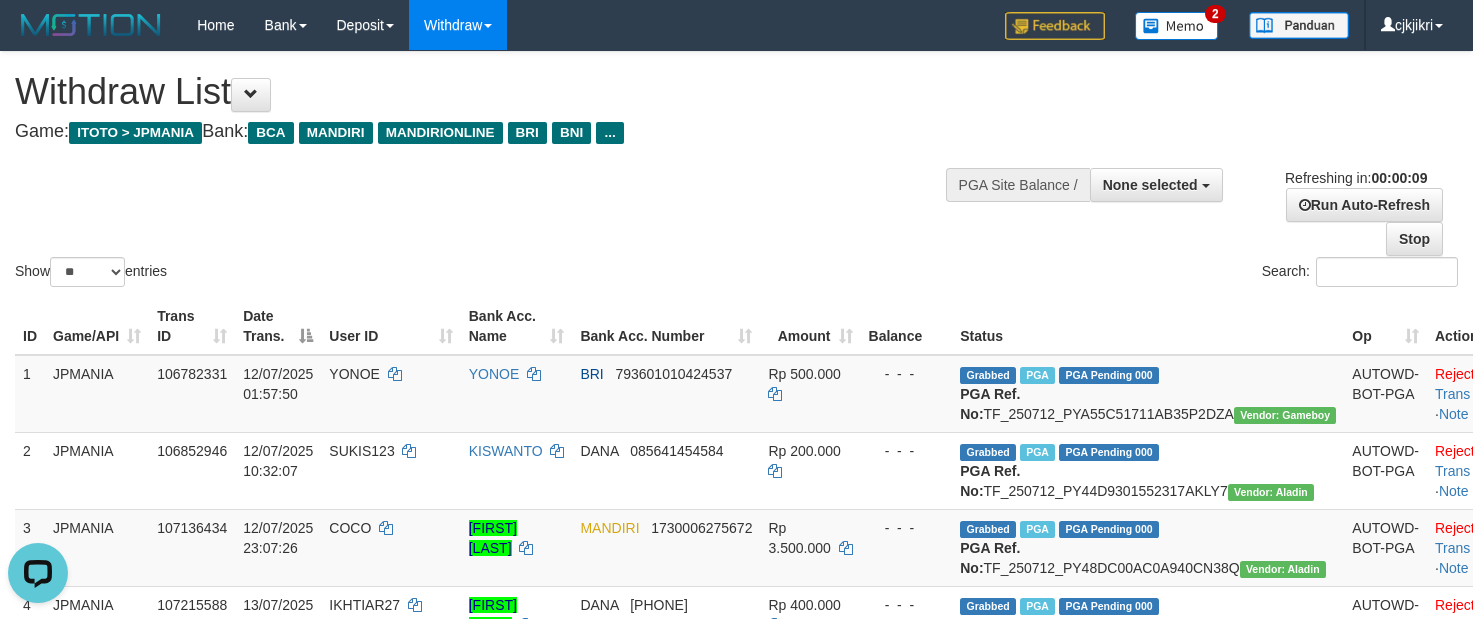 scroll, scrollTop: 0, scrollLeft: 0, axis: both 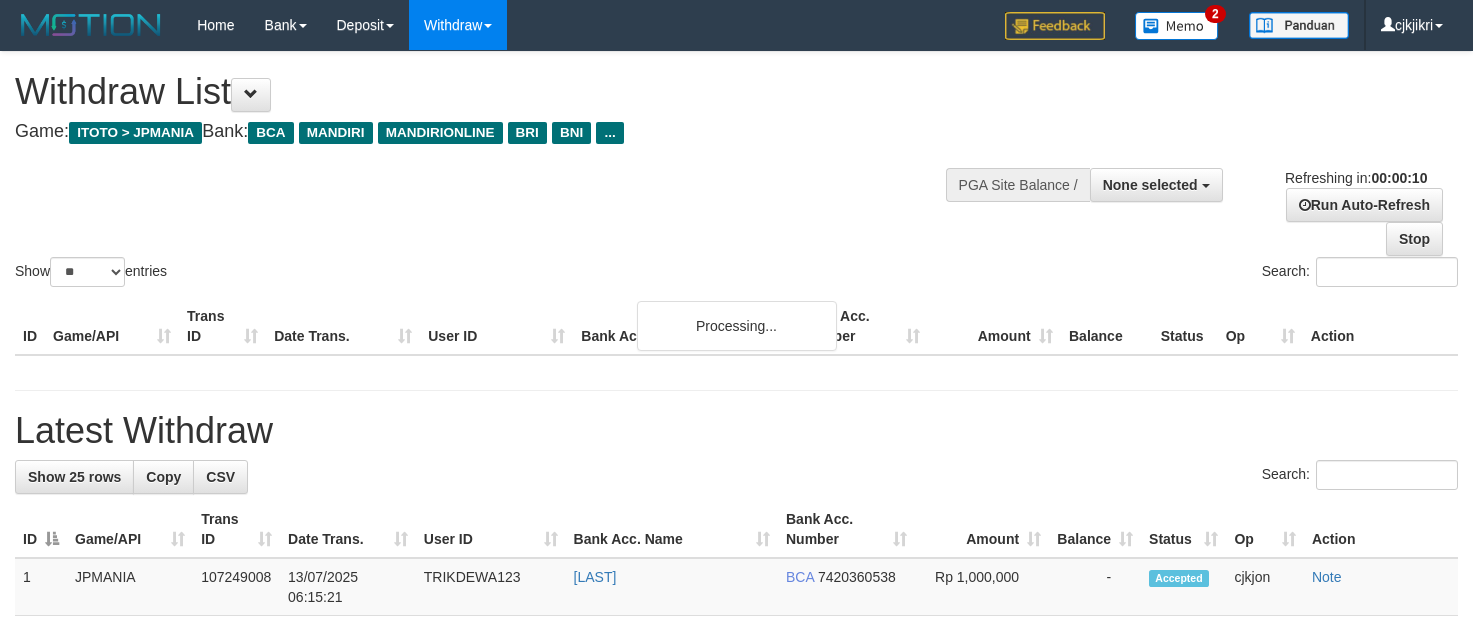 select 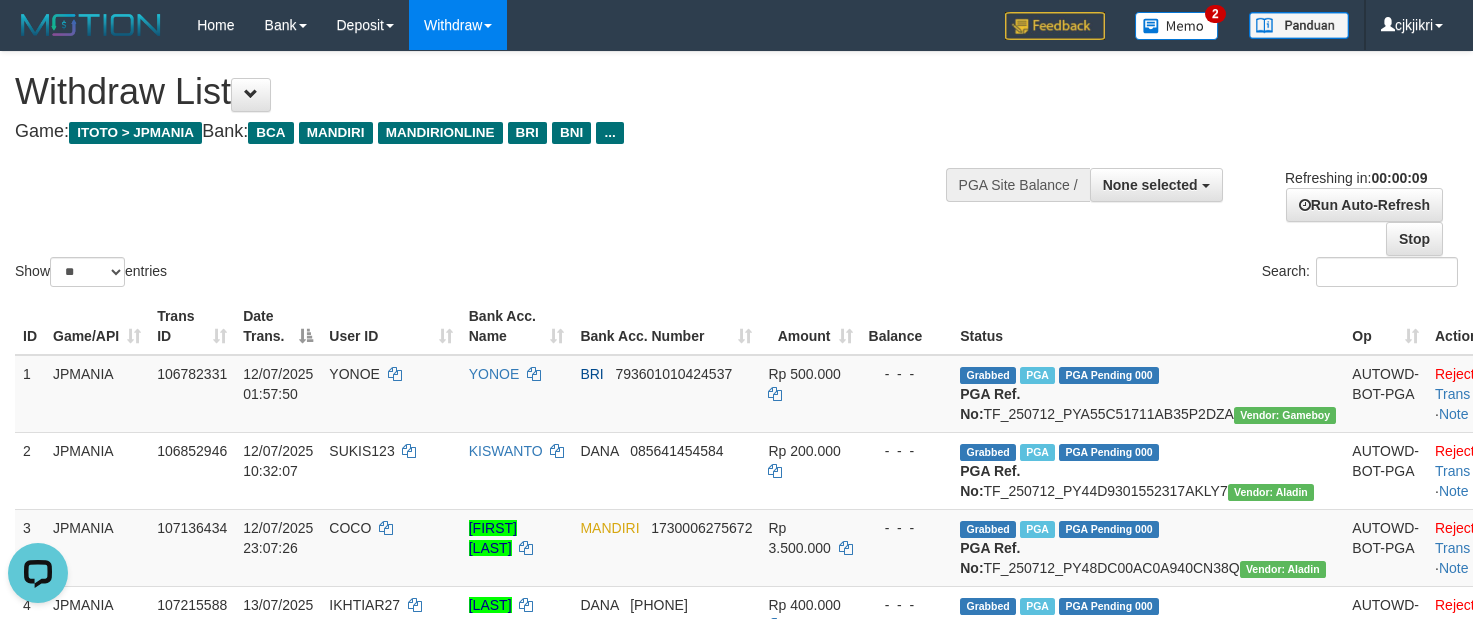 scroll, scrollTop: 0, scrollLeft: 0, axis: both 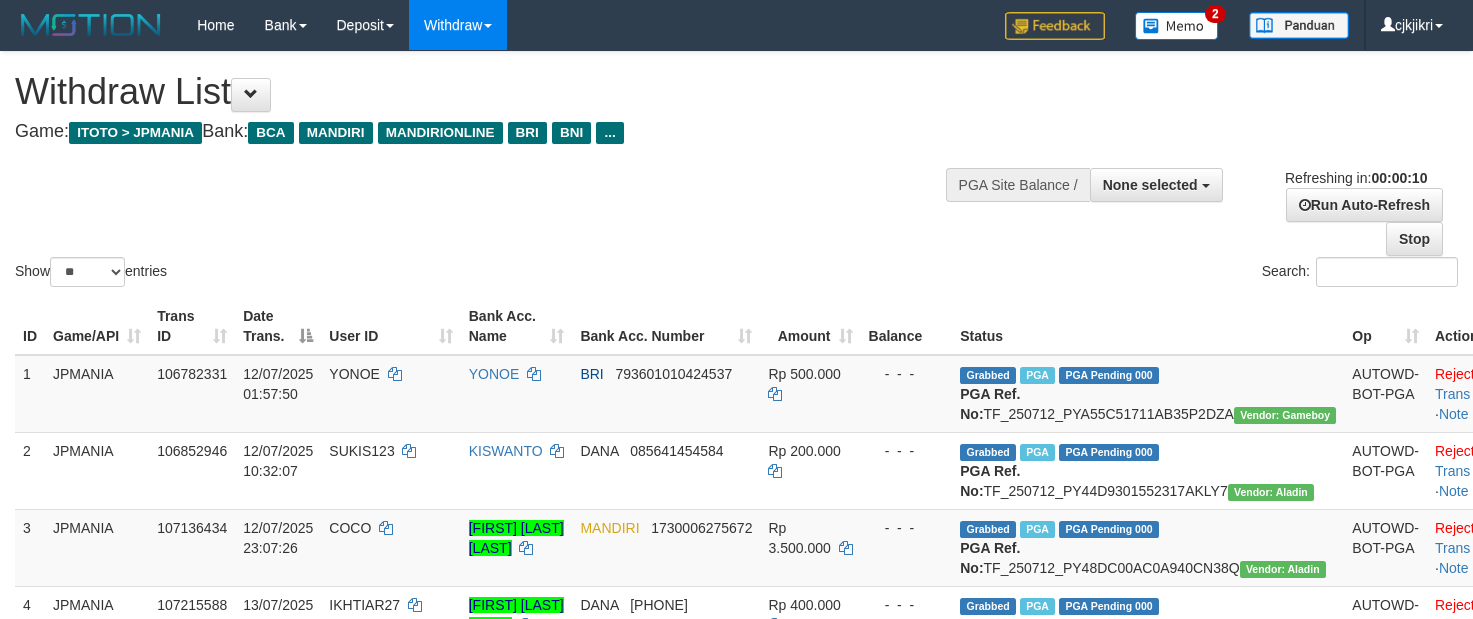 select 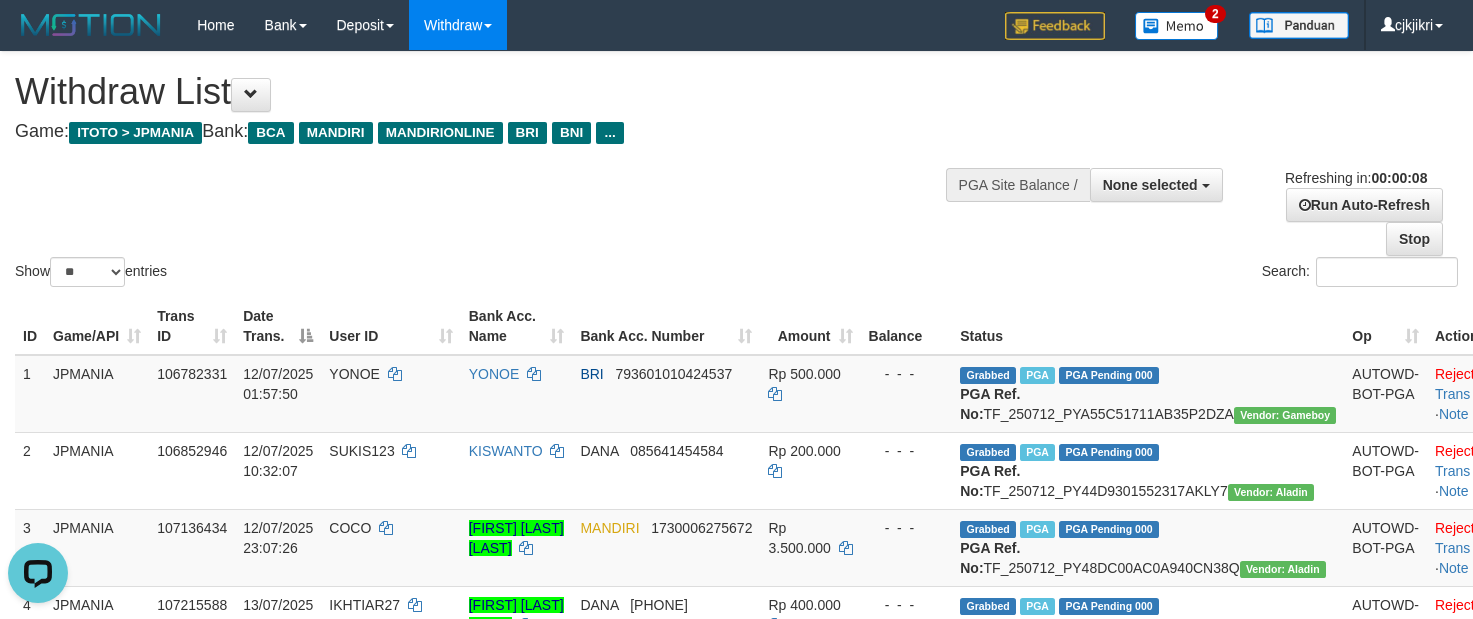 scroll, scrollTop: 0, scrollLeft: 0, axis: both 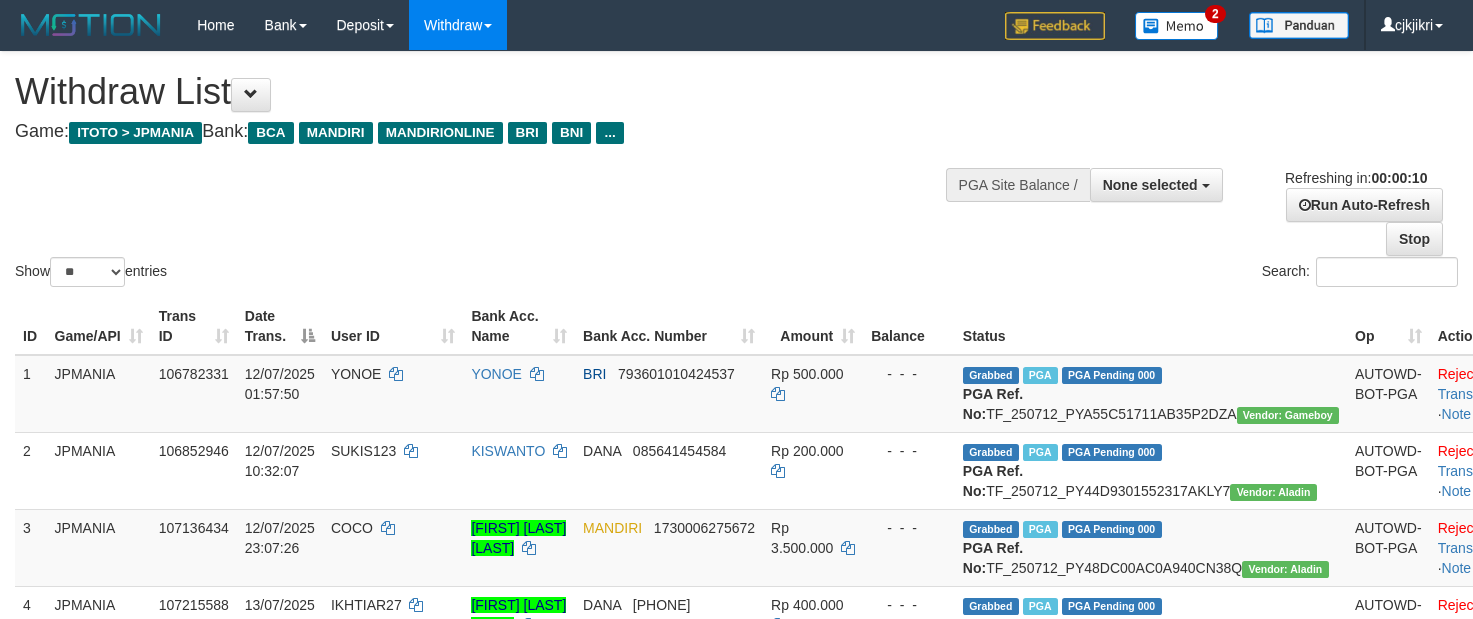 select 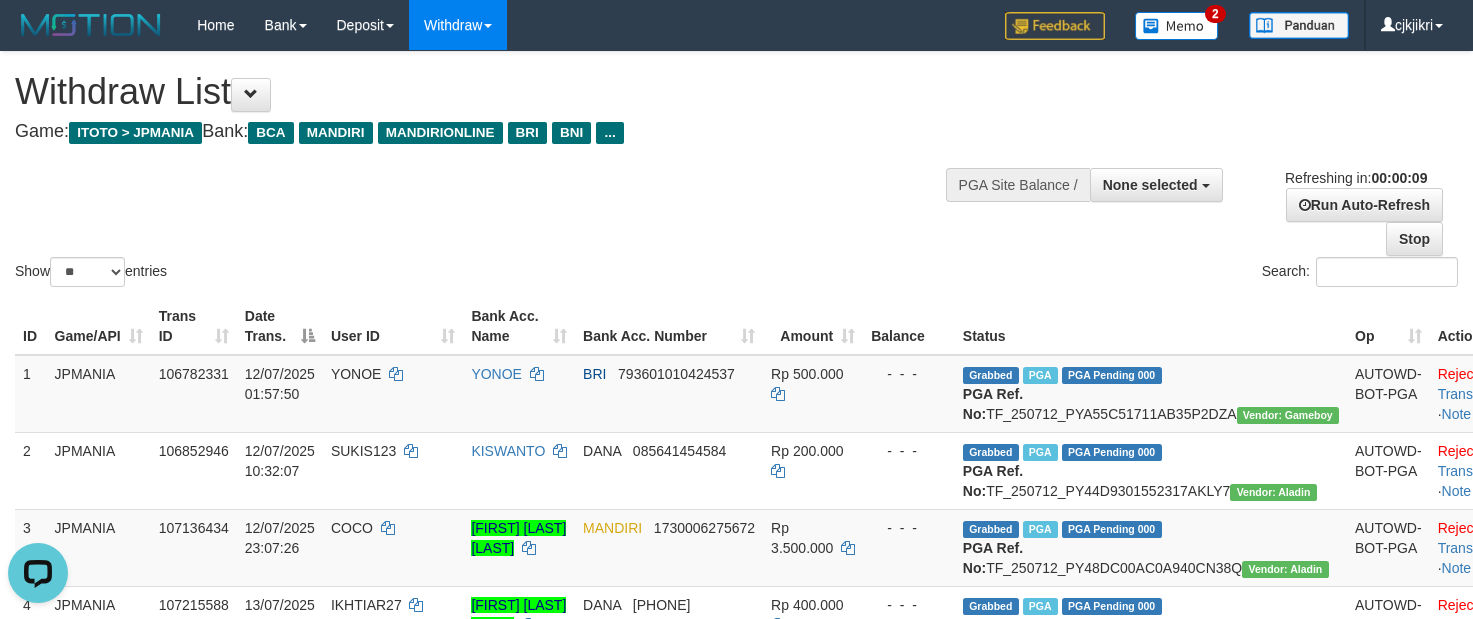 scroll, scrollTop: 0, scrollLeft: 0, axis: both 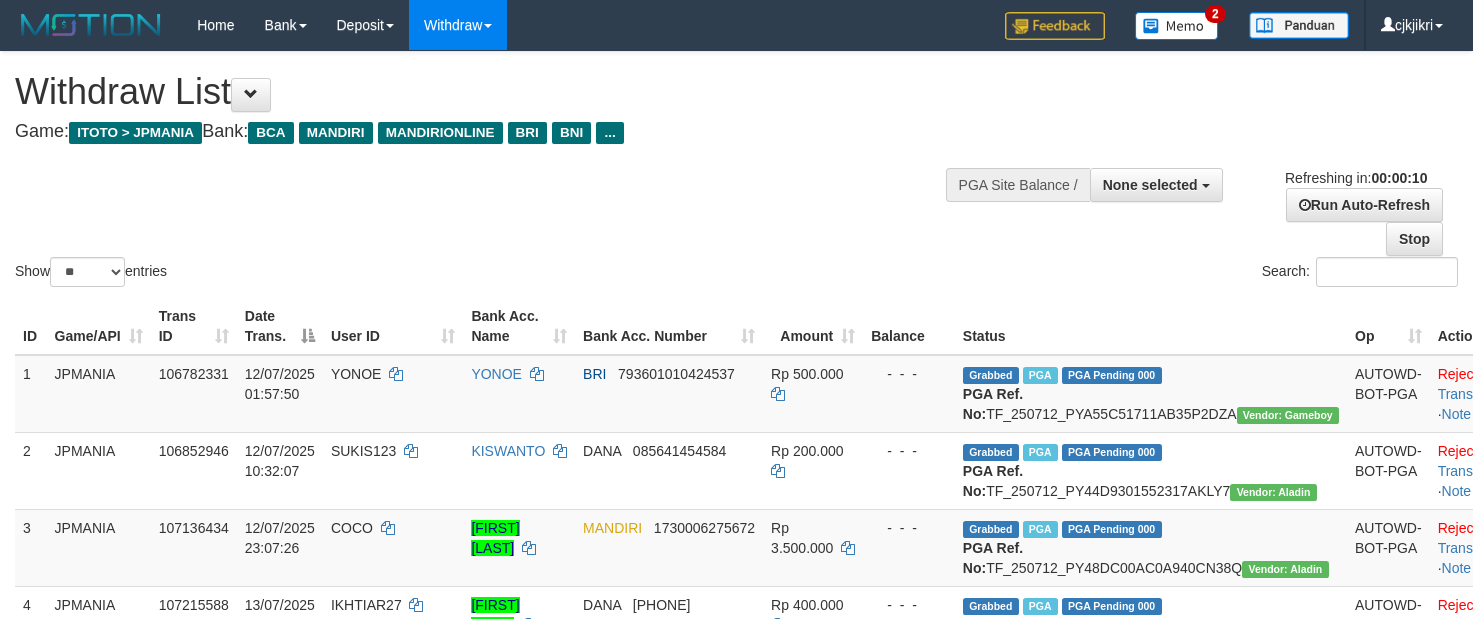 select 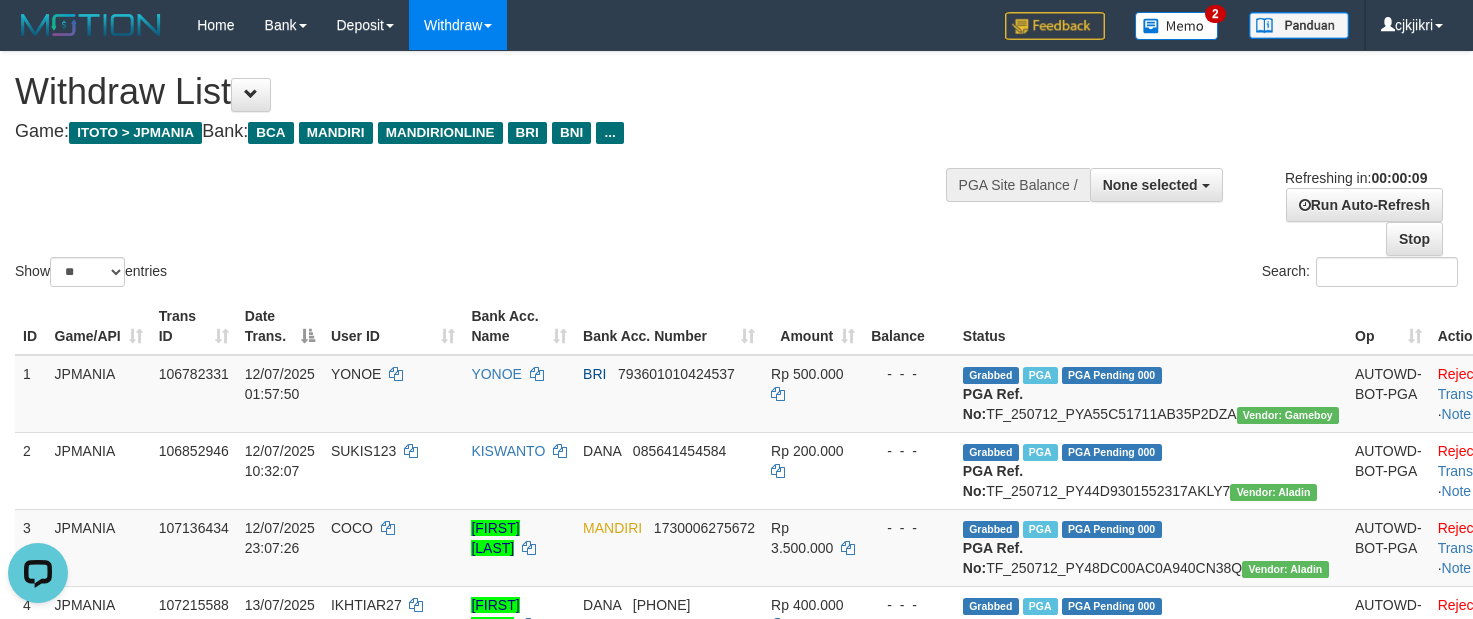 scroll, scrollTop: 0, scrollLeft: 0, axis: both 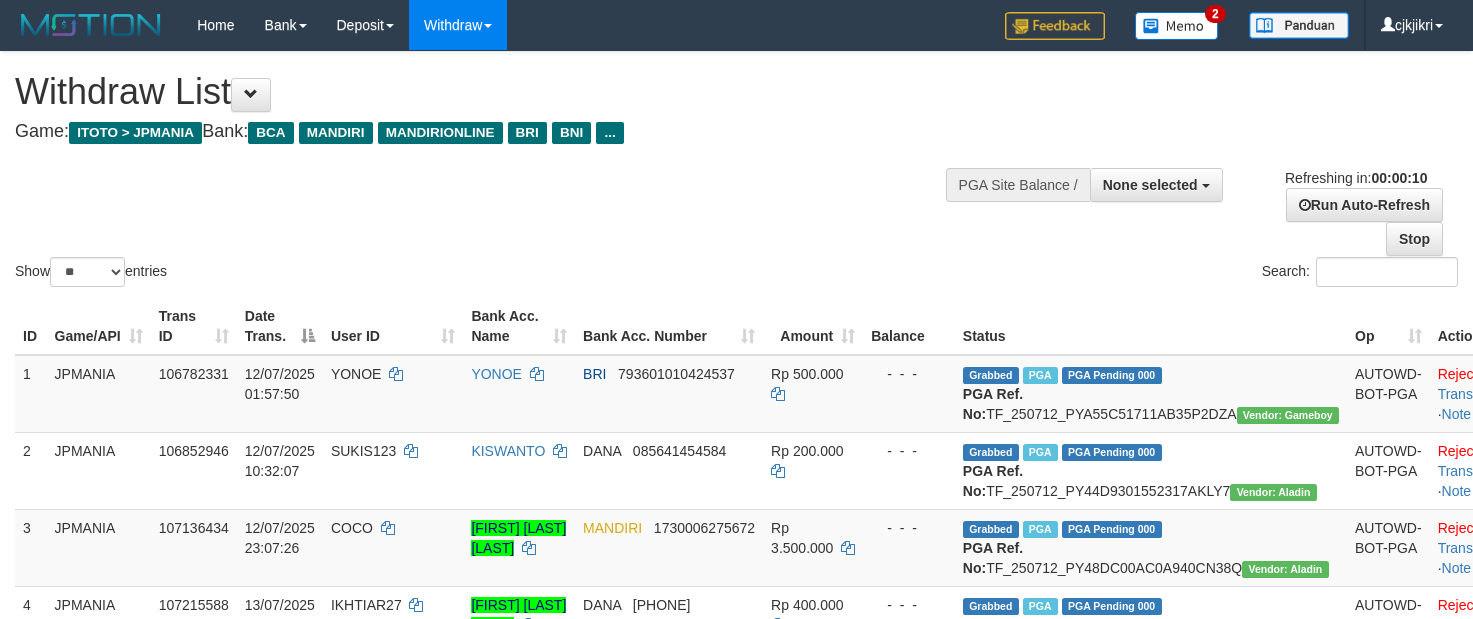 select 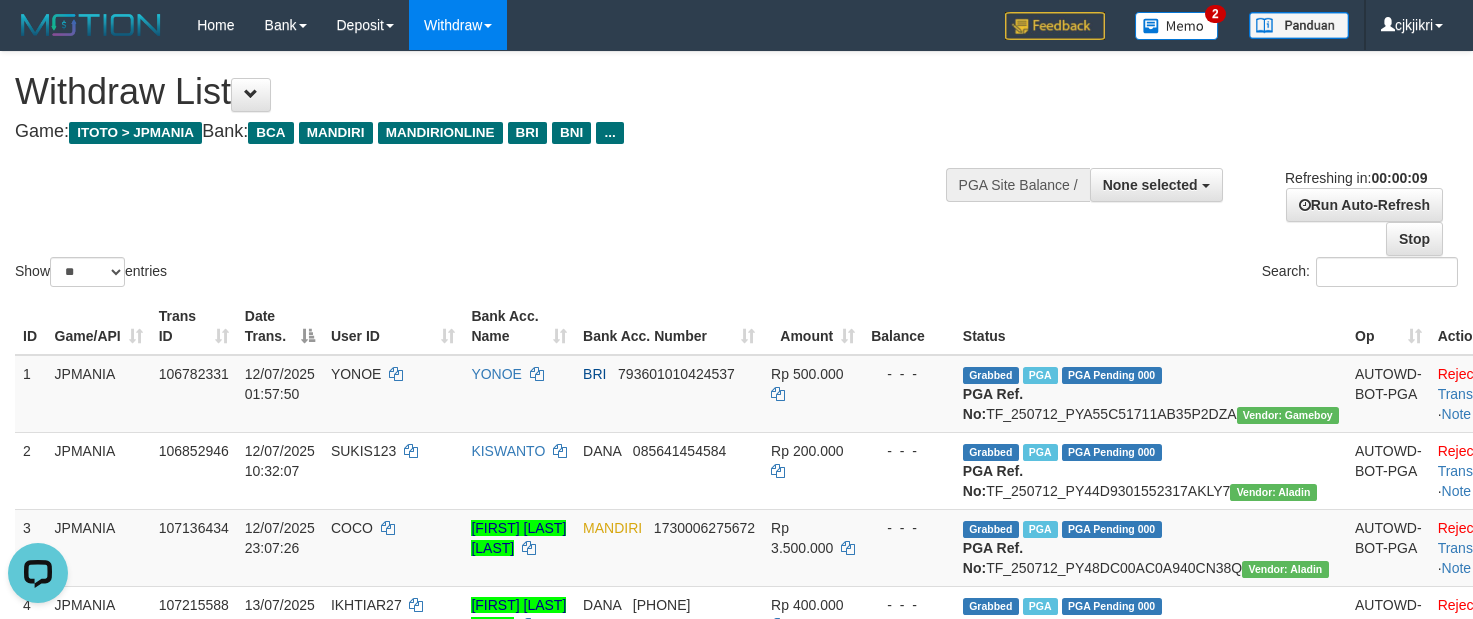 scroll, scrollTop: 0, scrollLeft: 0, axis: both 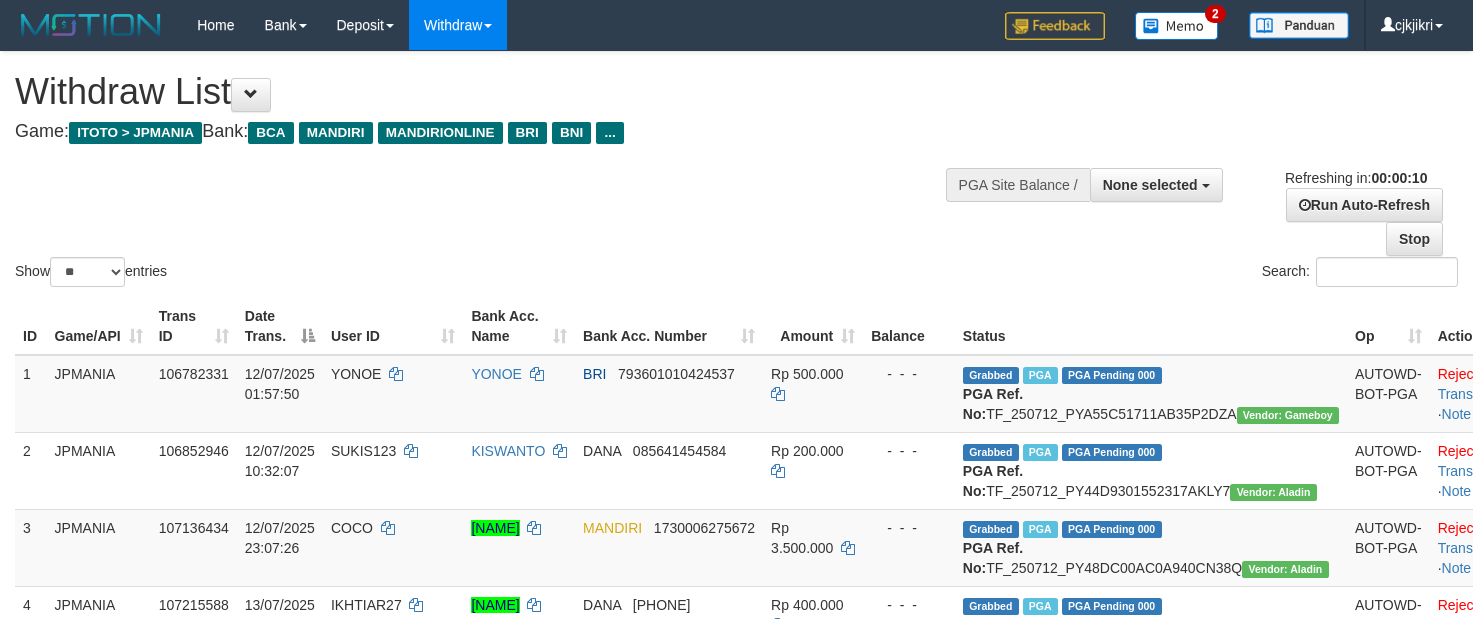 select 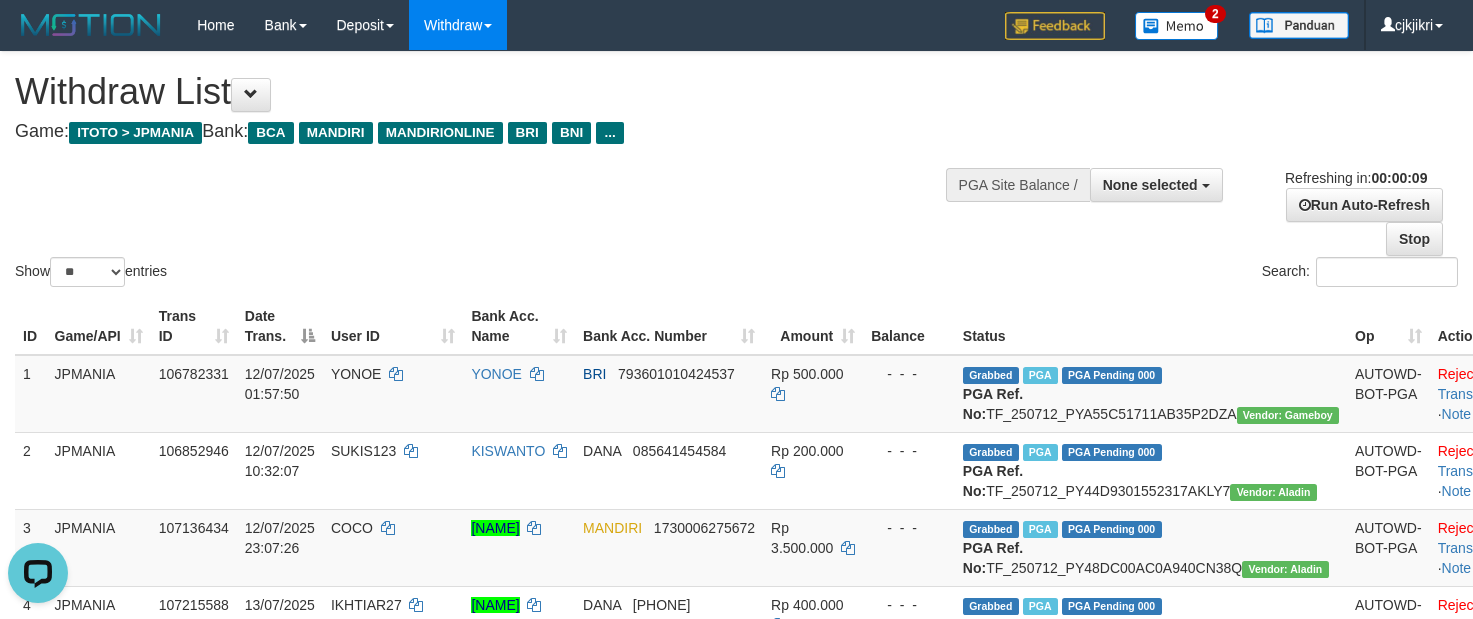 scroll, scrollTop: 0, scrollLeft: 0, axis: both 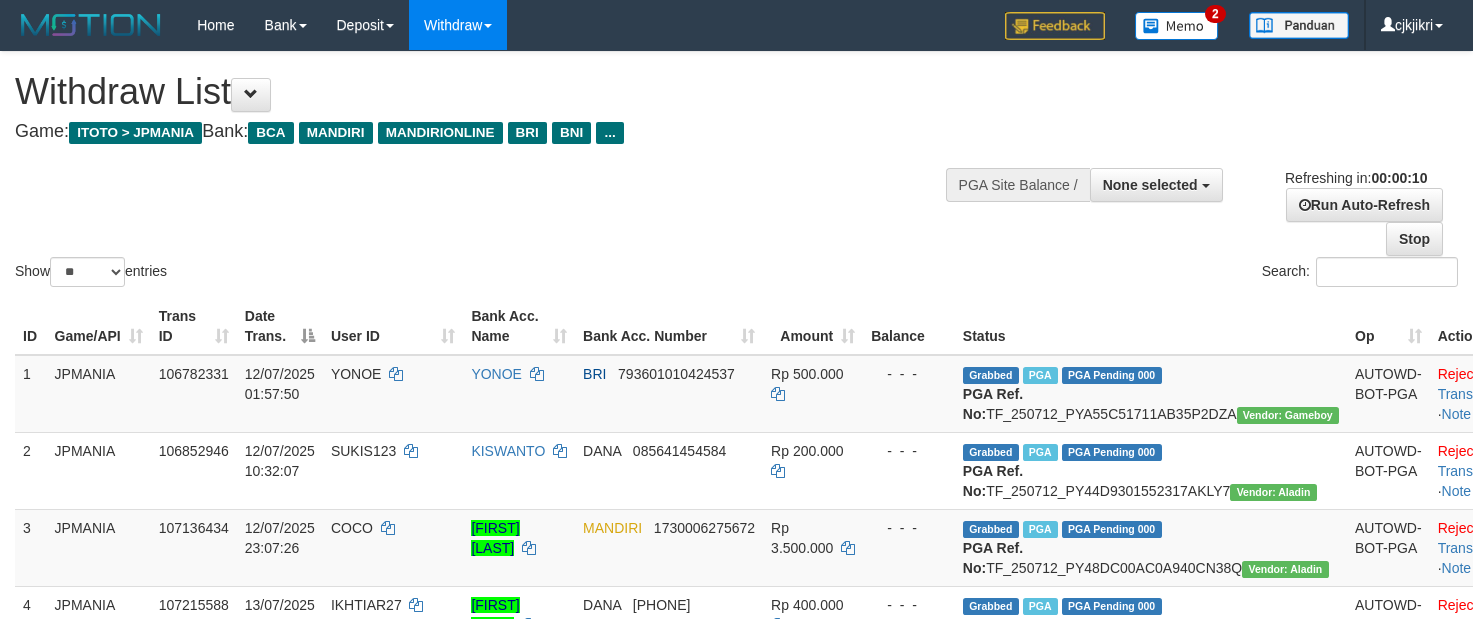 select 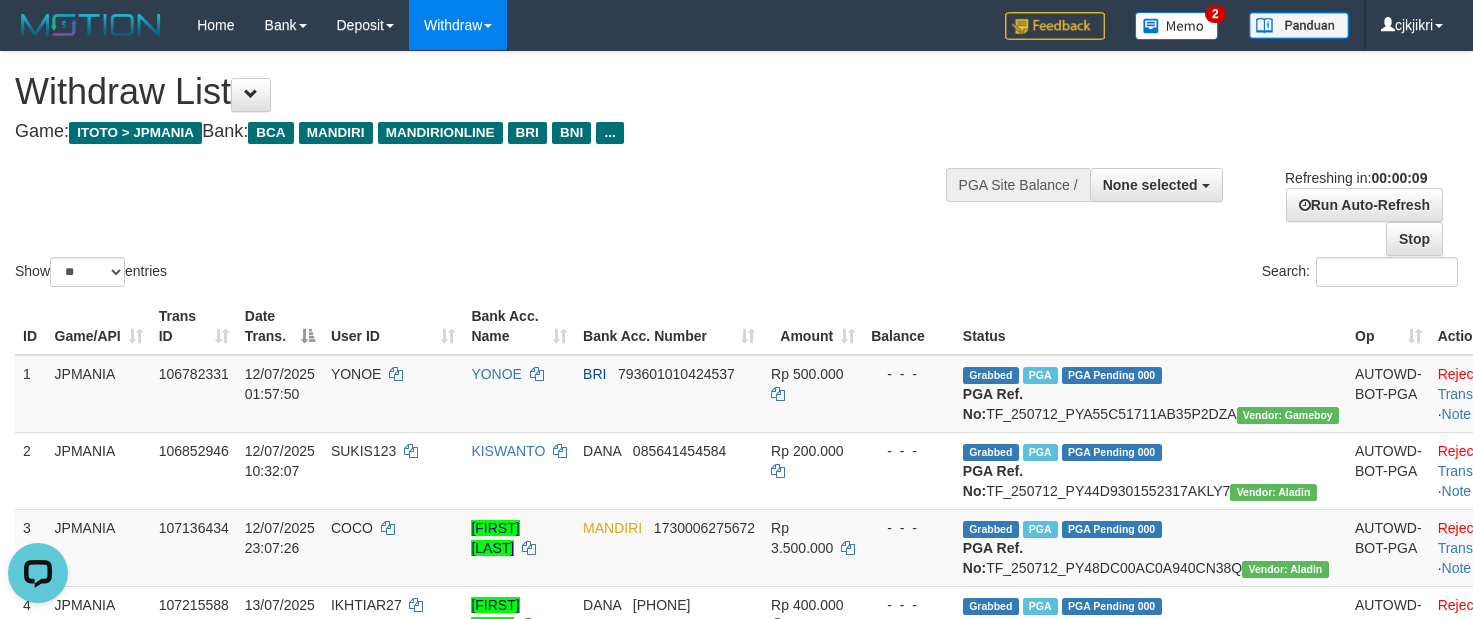 scroll, scrollTop: 0, scrollLeft: 0, axis: both 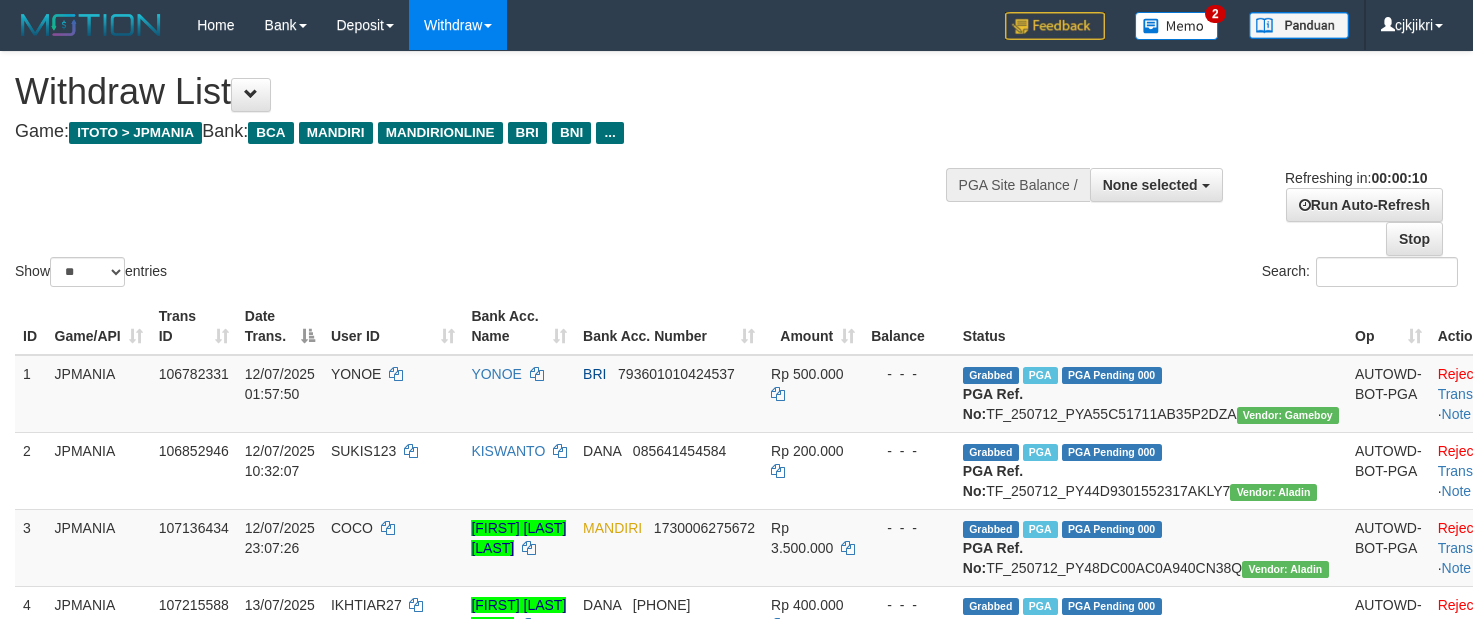 select 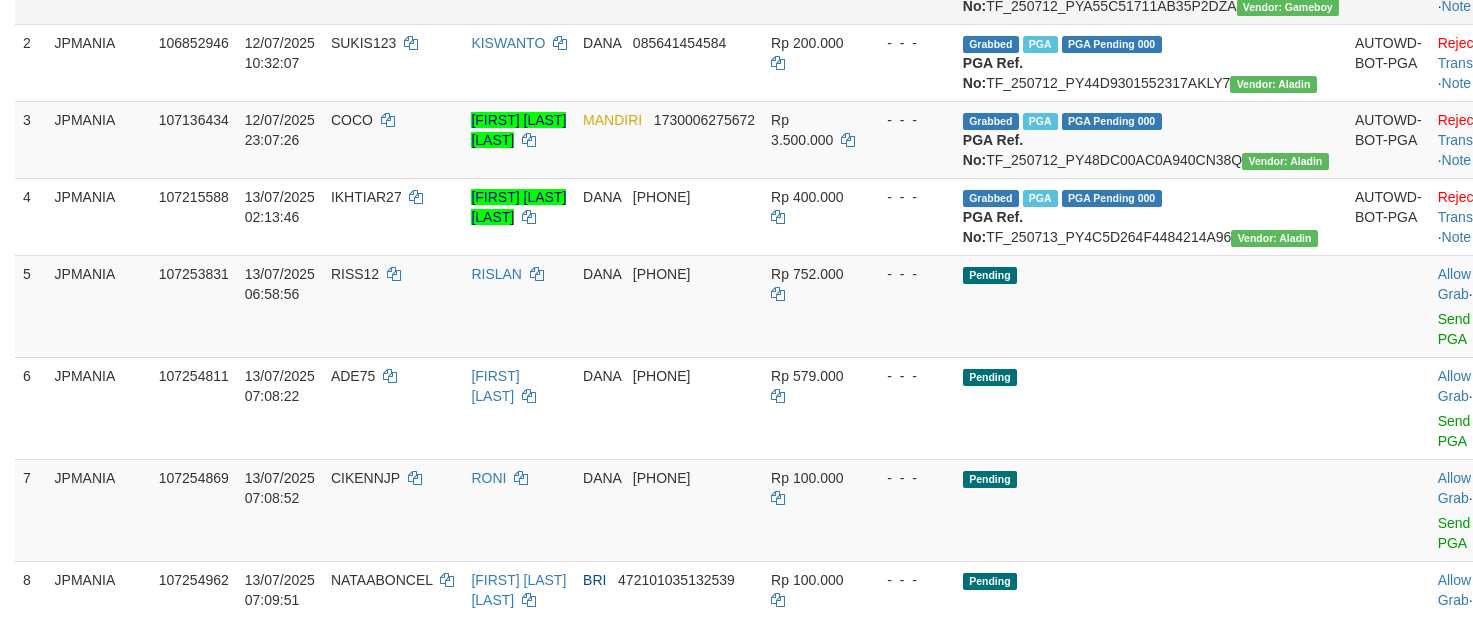 scroll, scrollTop: 450, scrollLeft: 0, axis: vertical 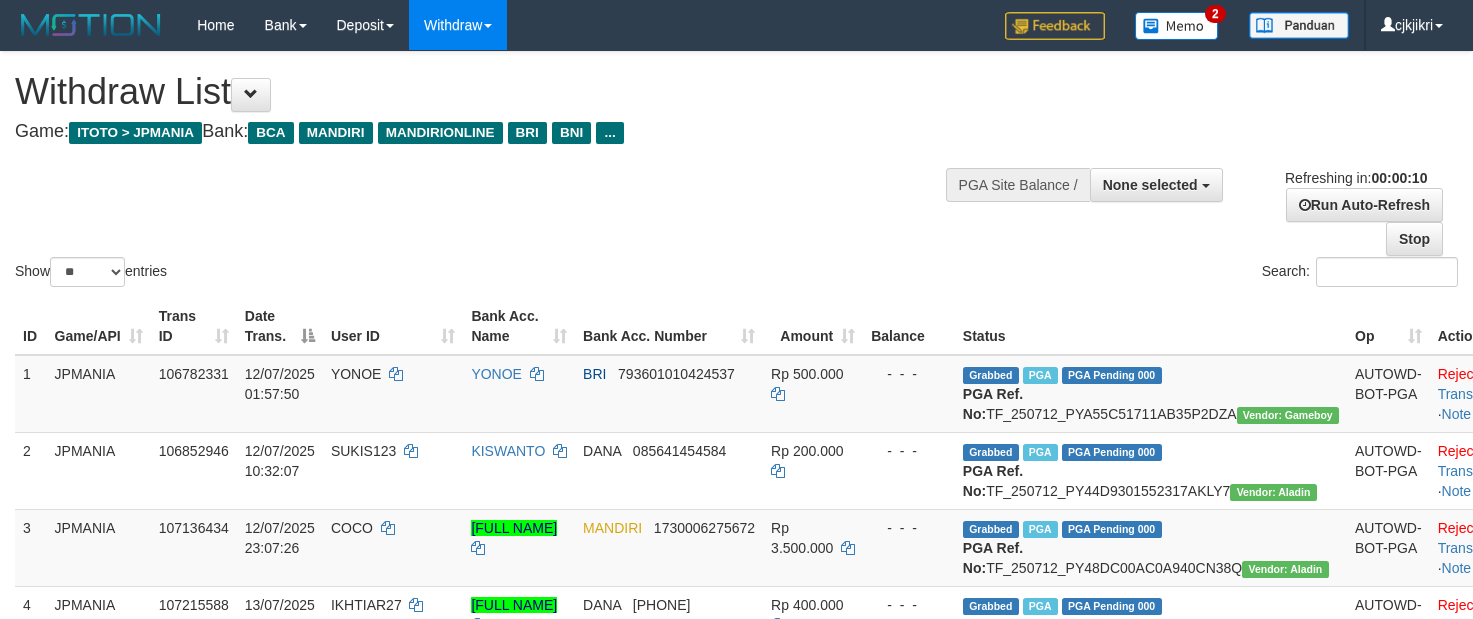 select 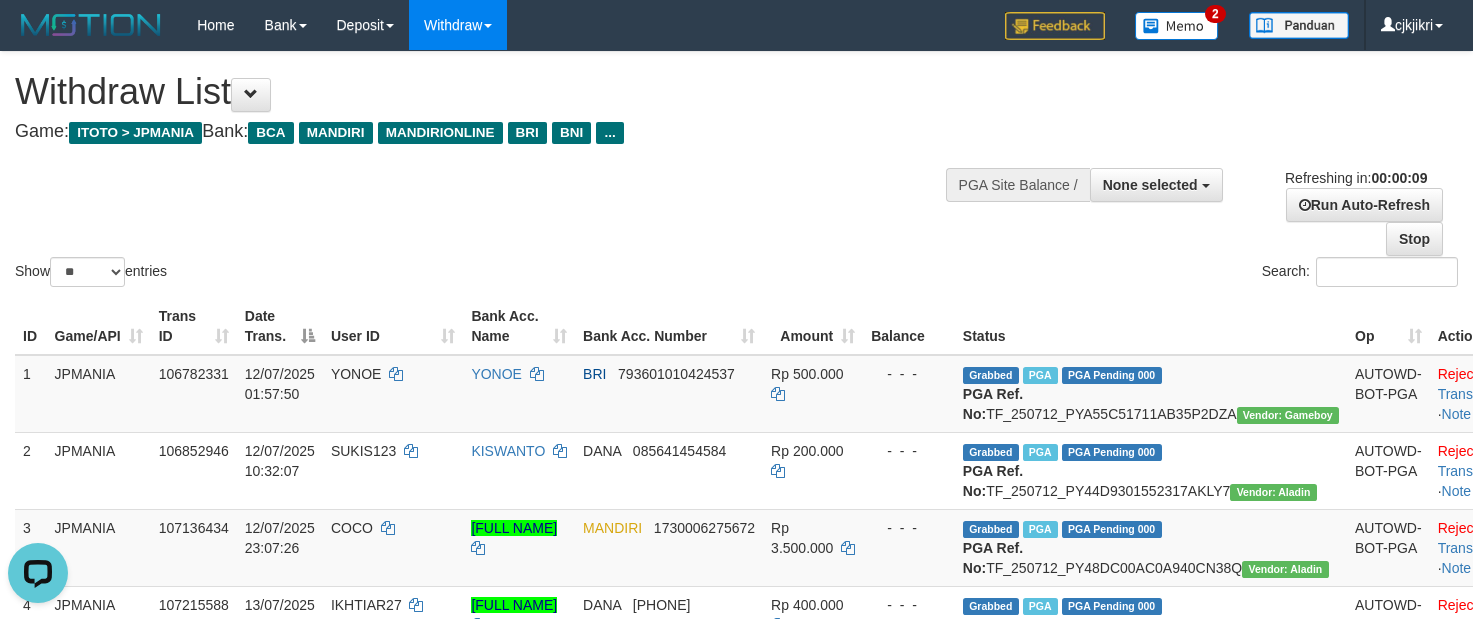 scroll, scrollTop: 0, scrollLeft: 0, axis: both 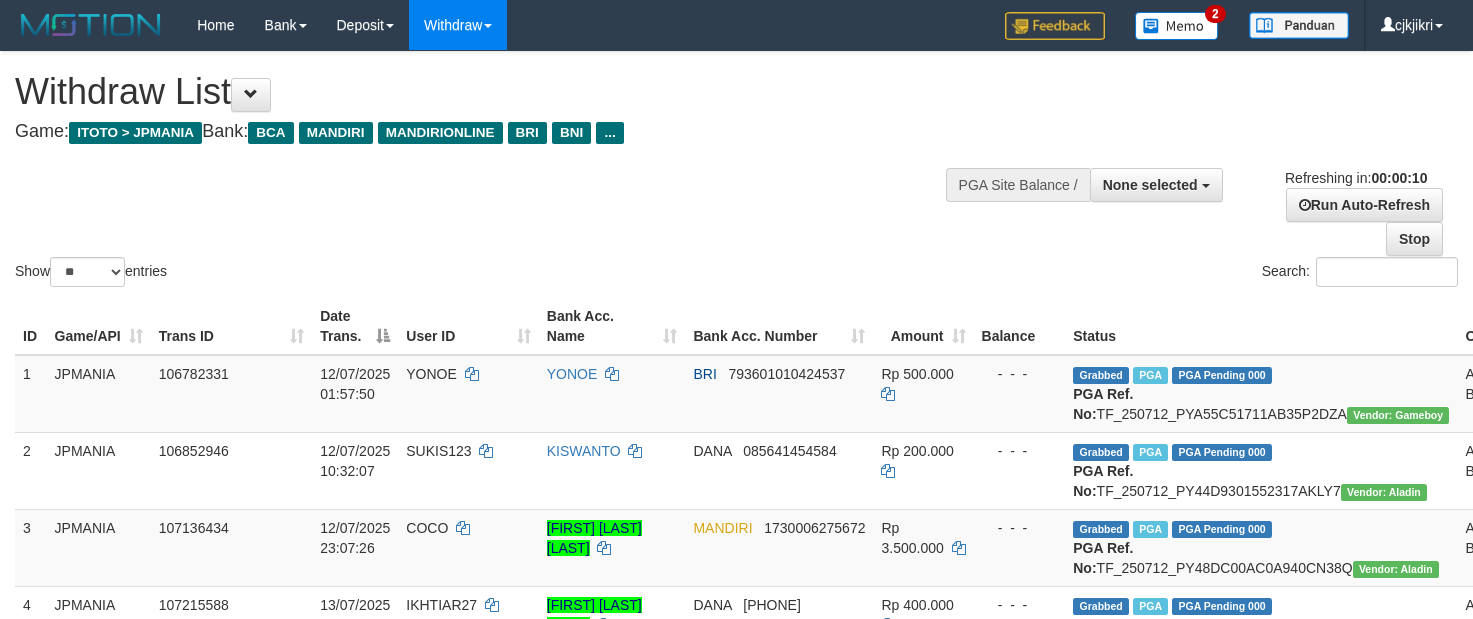 select 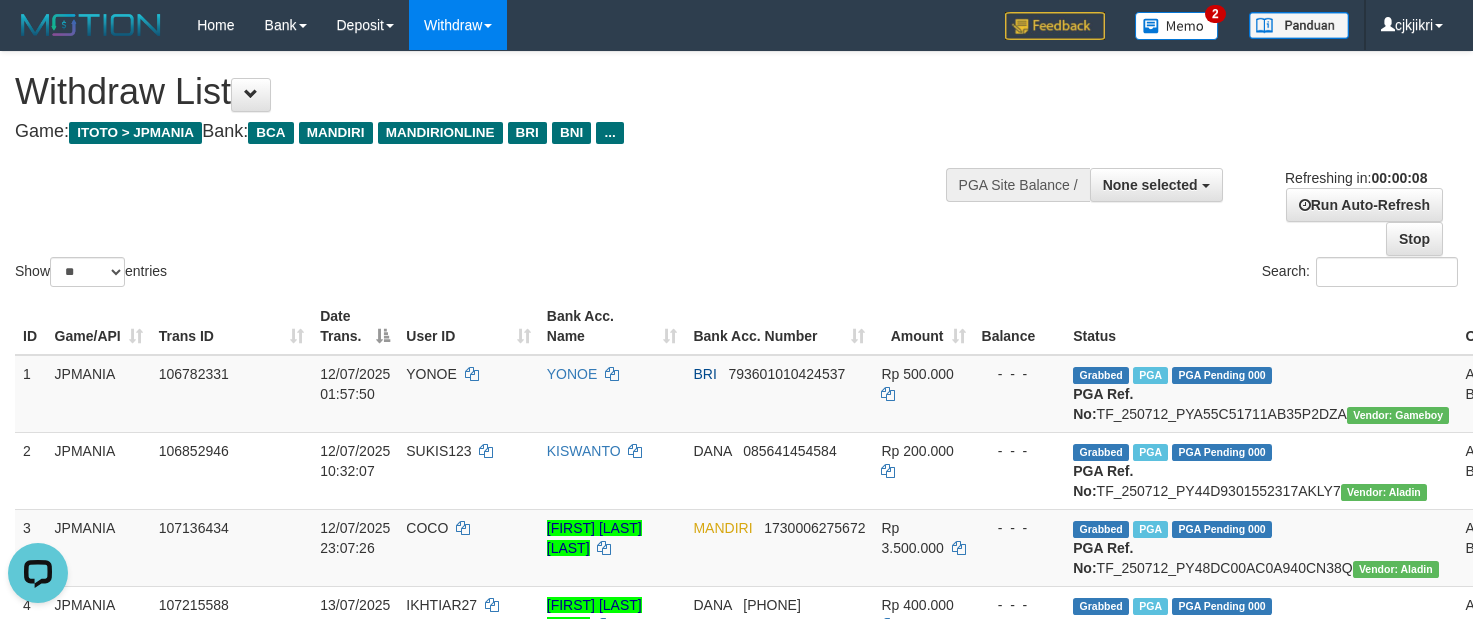 scroll, scrollTop: 0, scrollLeft: 0, axis: both 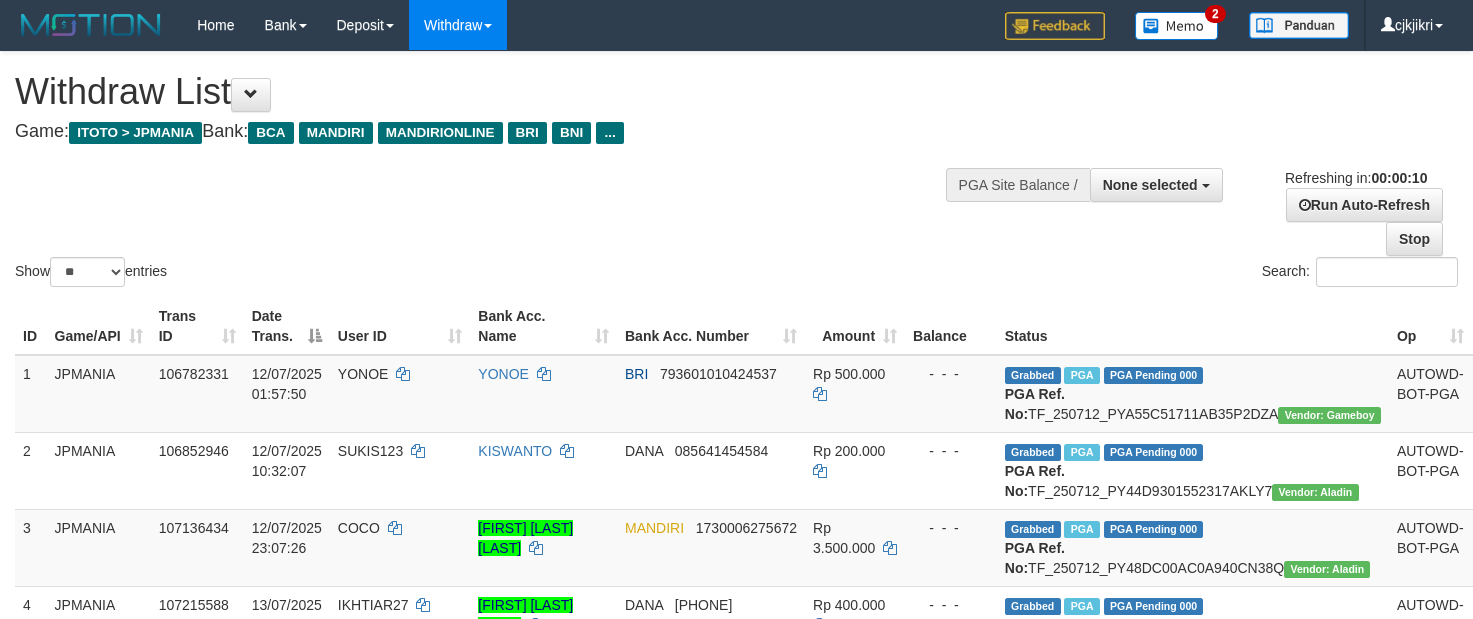 select 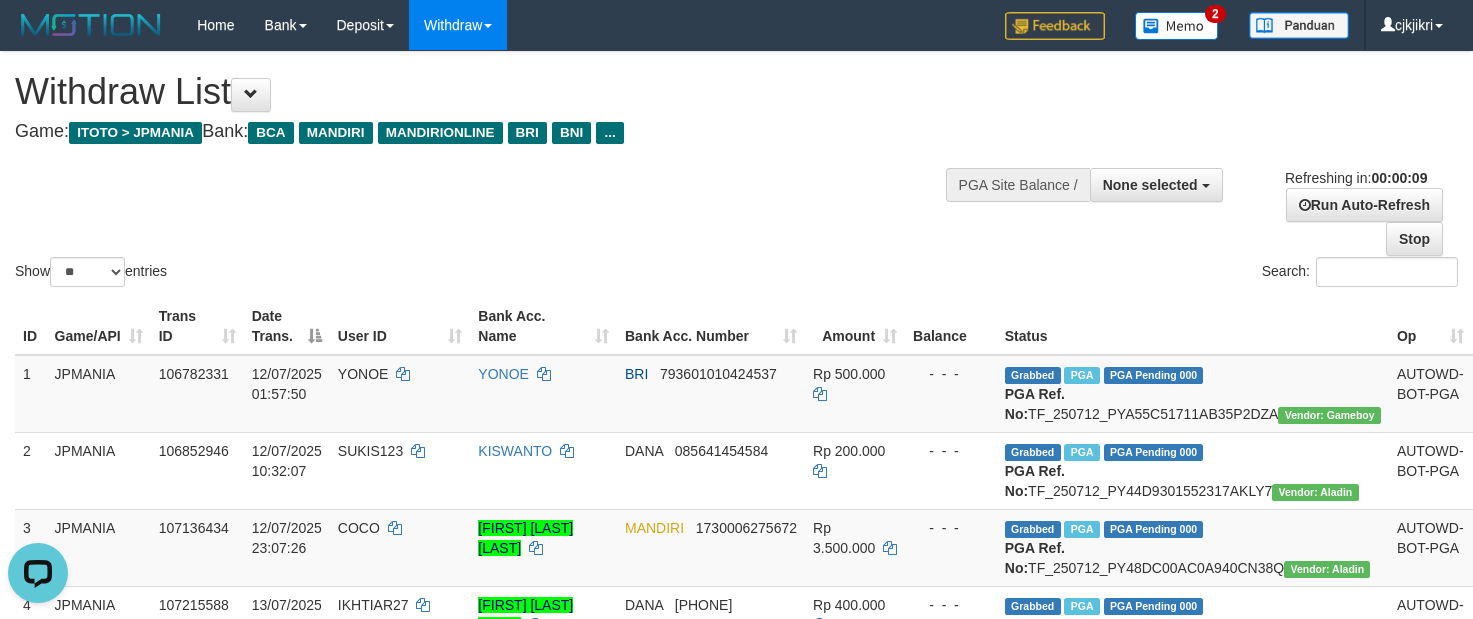 scroll, scrollTop: 0, scrollLeft: 0, axis: both 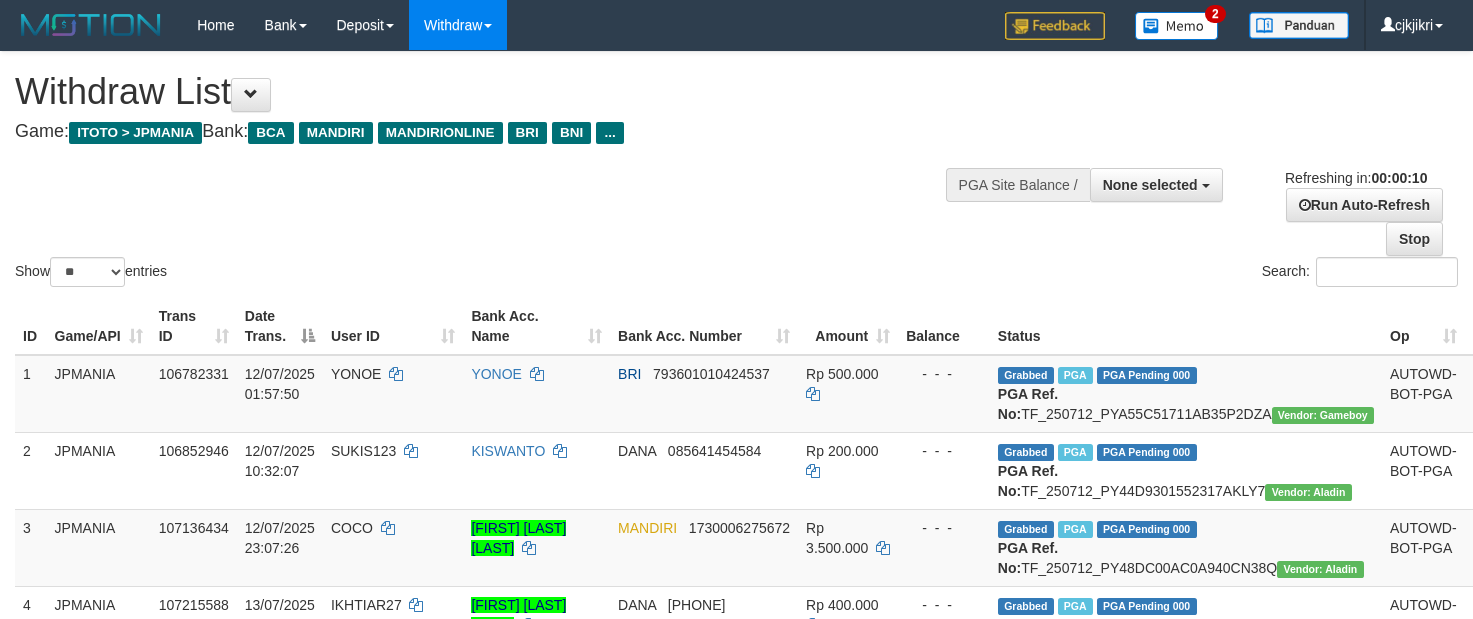 select 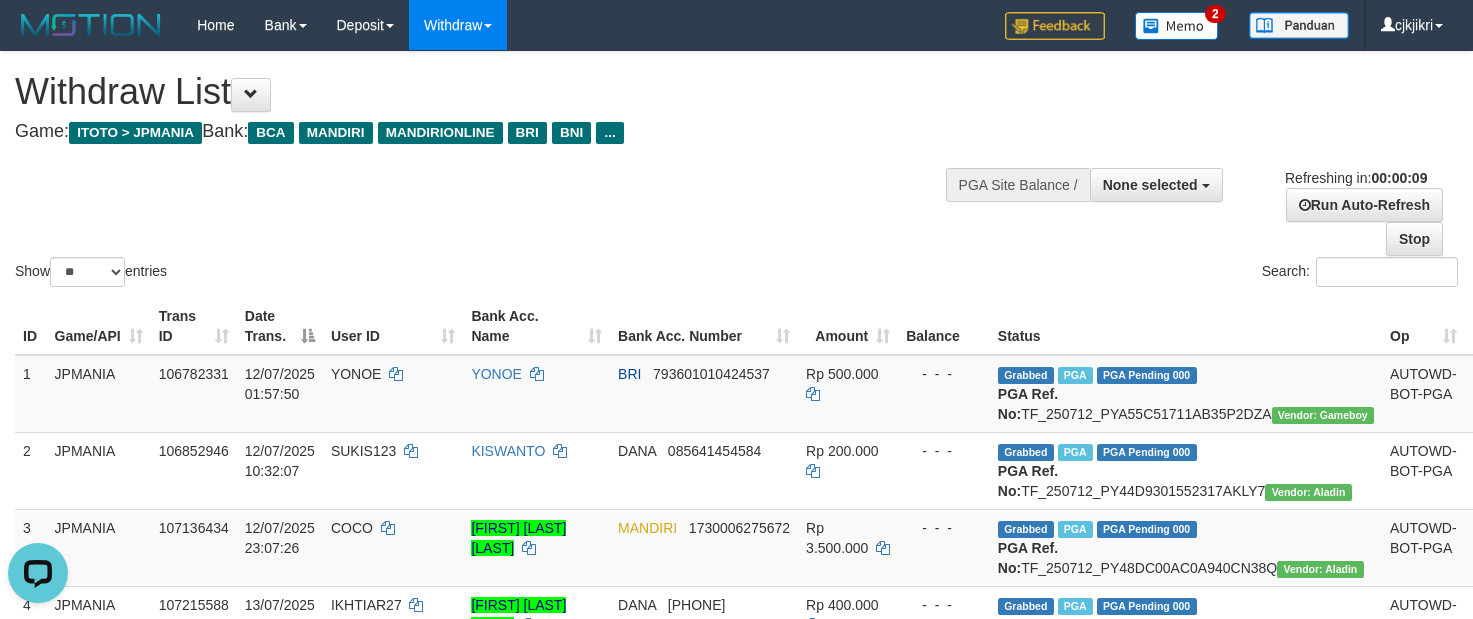 scroll, scrollTop: 0, scrollLeft: 0, axis: both 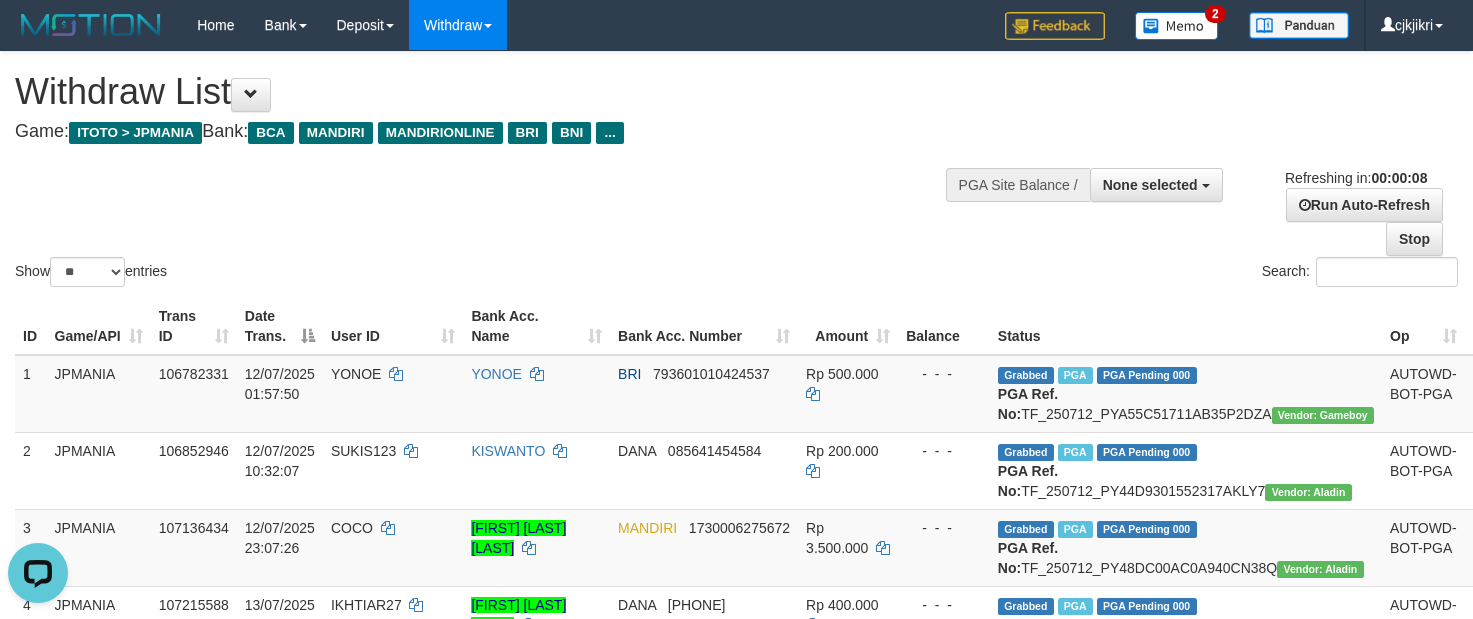 click on "Game:   ITOTO > JPMANIA    				Bank:   BCA   MANDIRI   MANDIRIONLINE   BRI   BNI   ..." at bounding box center [488, 132] 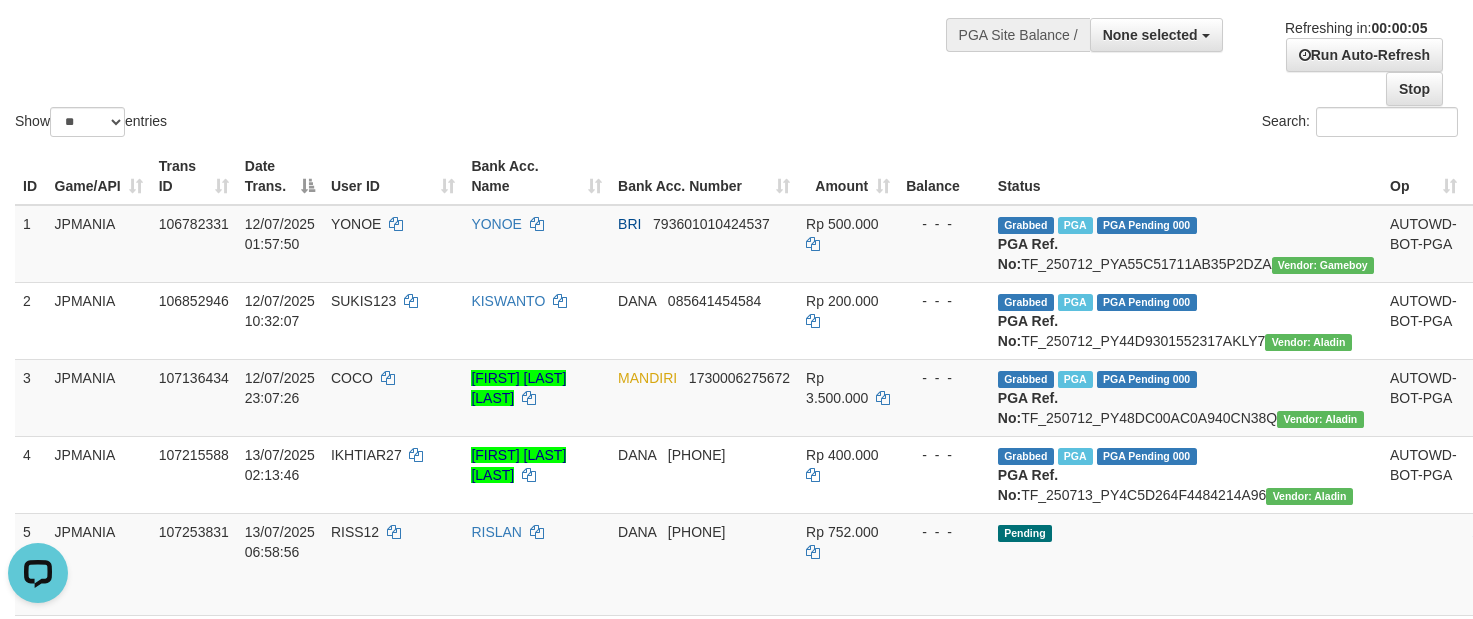 scroll, scrollTop: 0, scrollLeft: 0, axis: both 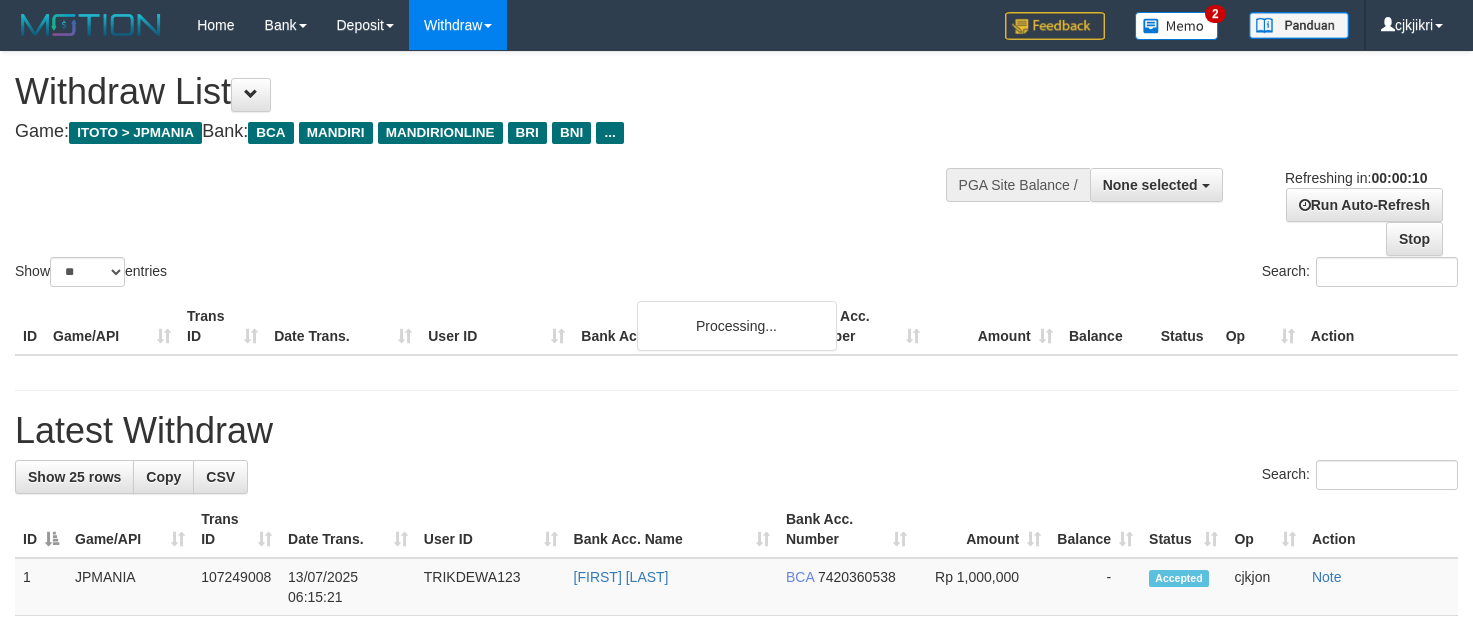 select 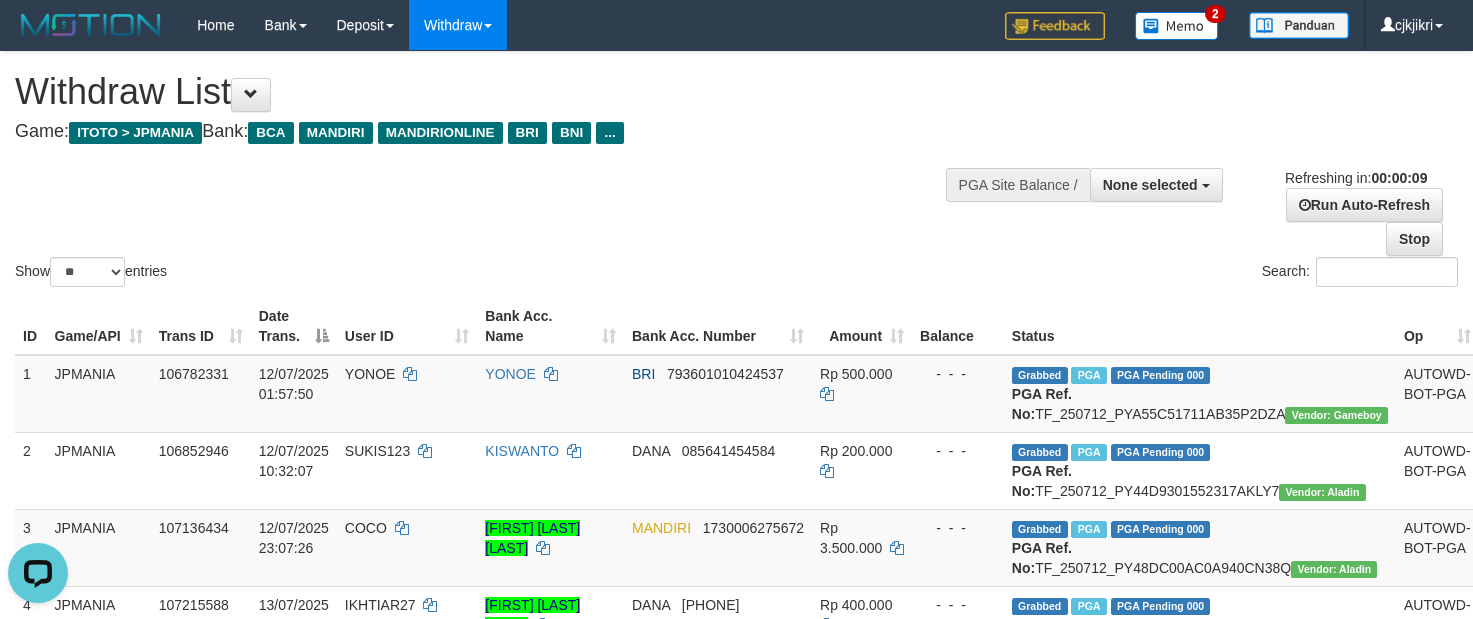 scroll, scrollTop: 0, scrollLeft: 0, axis: both 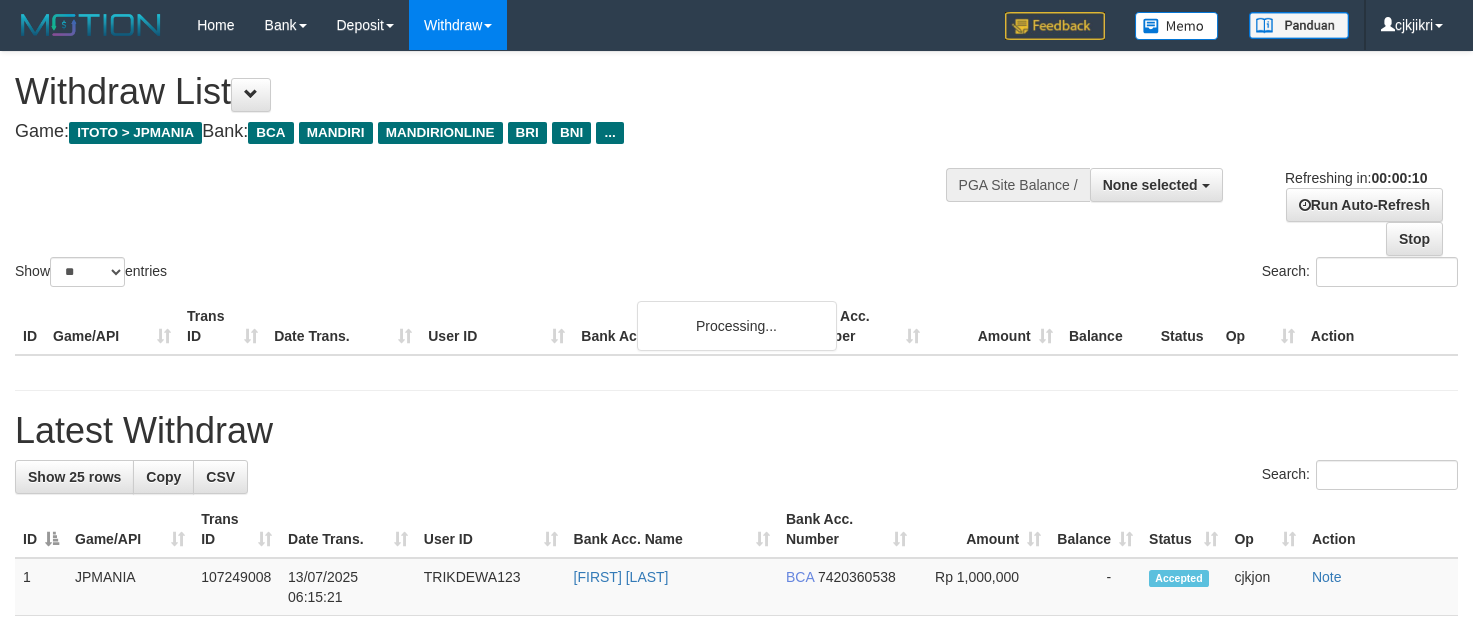 select 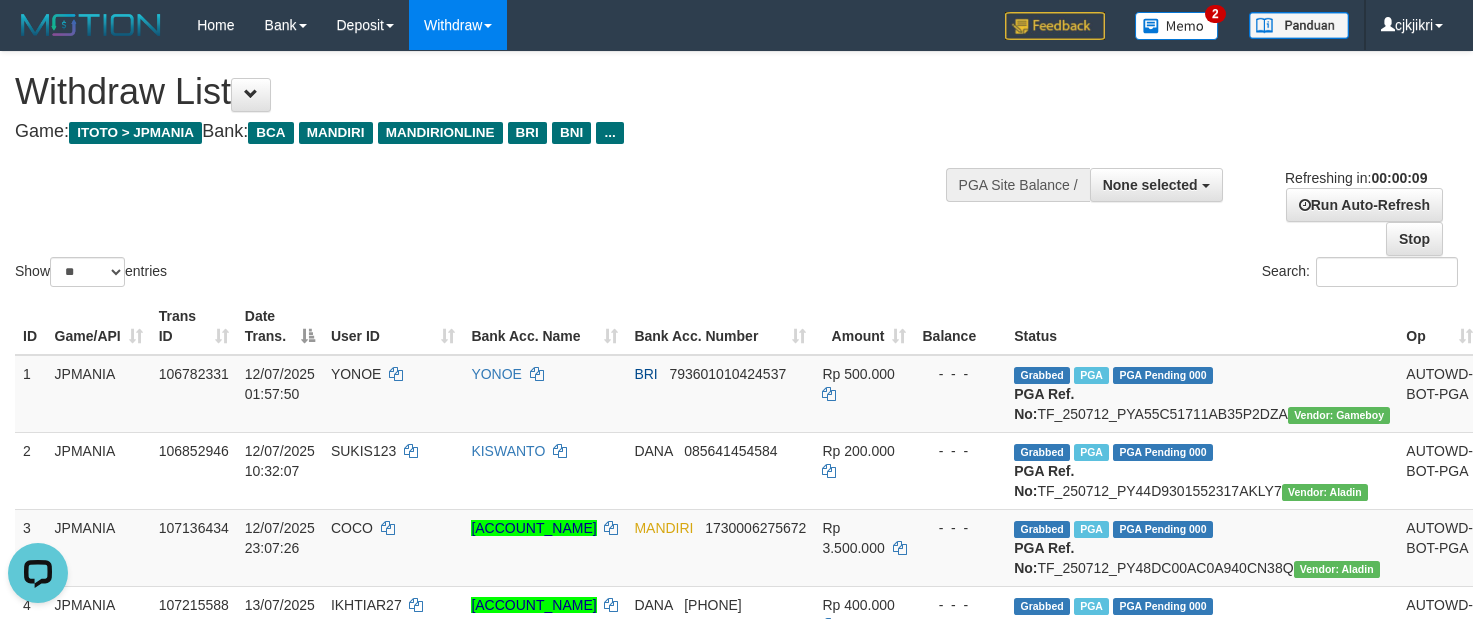 scroll, scrollTop: 0, scrollLeft: 0, axis: both 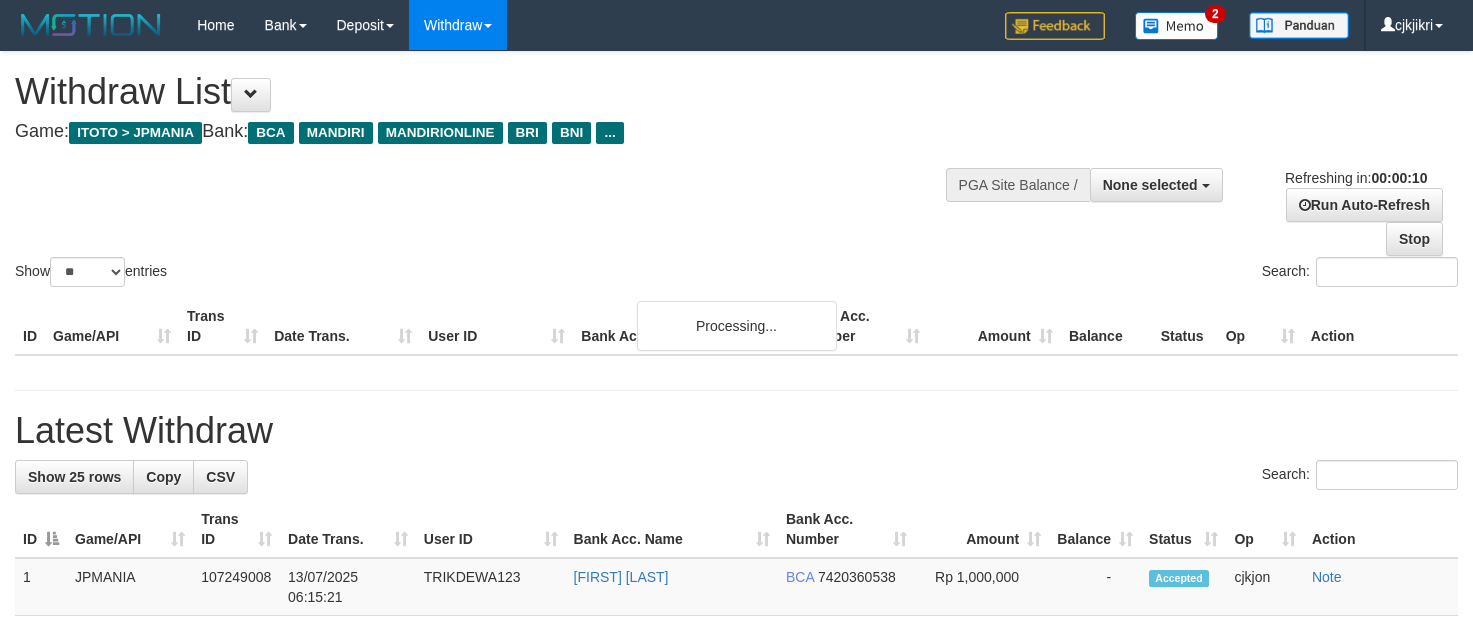 select 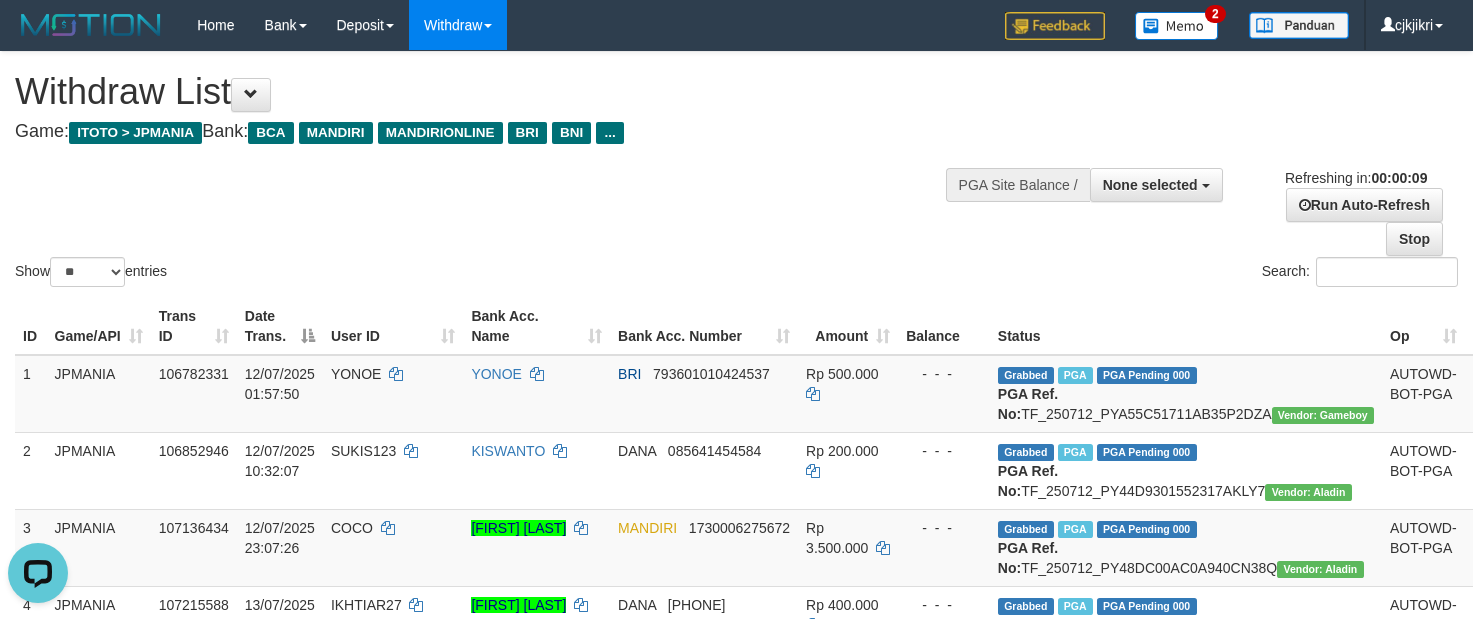 scroll, scrollTop: 0, scrollLeft: 0, axis: both 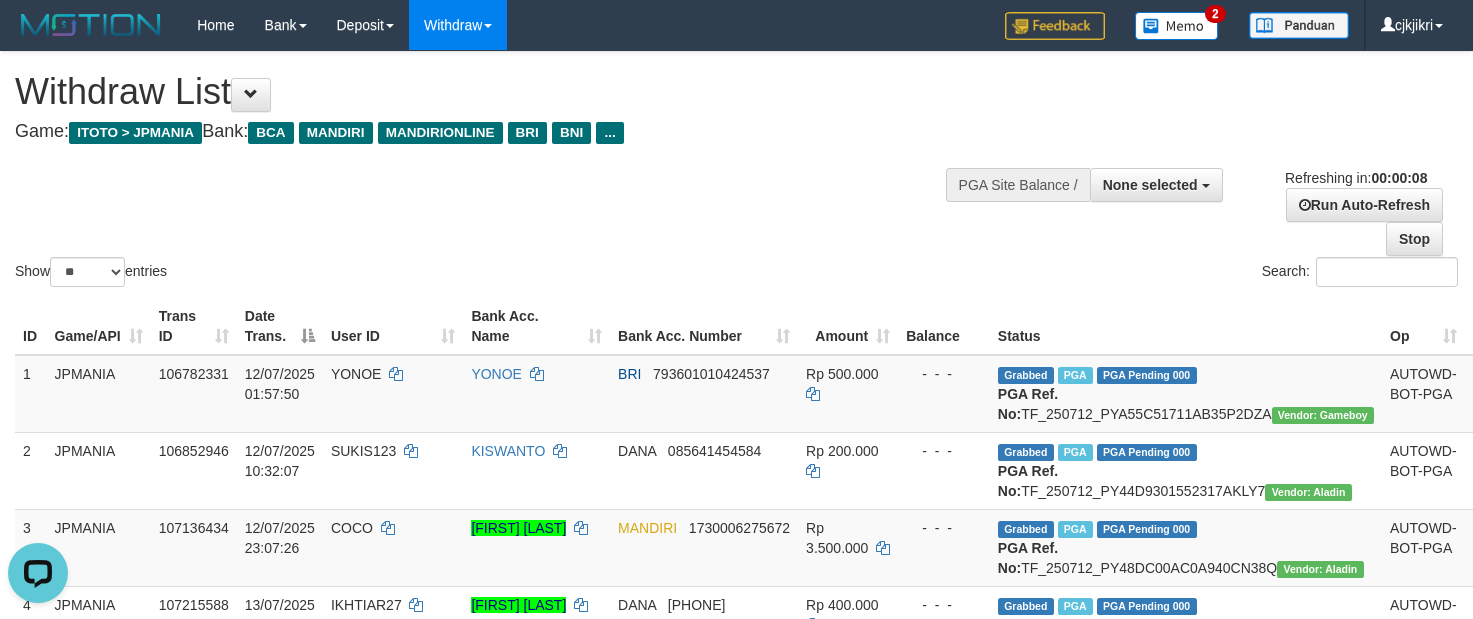 drag, startPoint x: 622, startPoint y: 237, endPoint x: 832, endPoint y: 238, distance: 210.00238 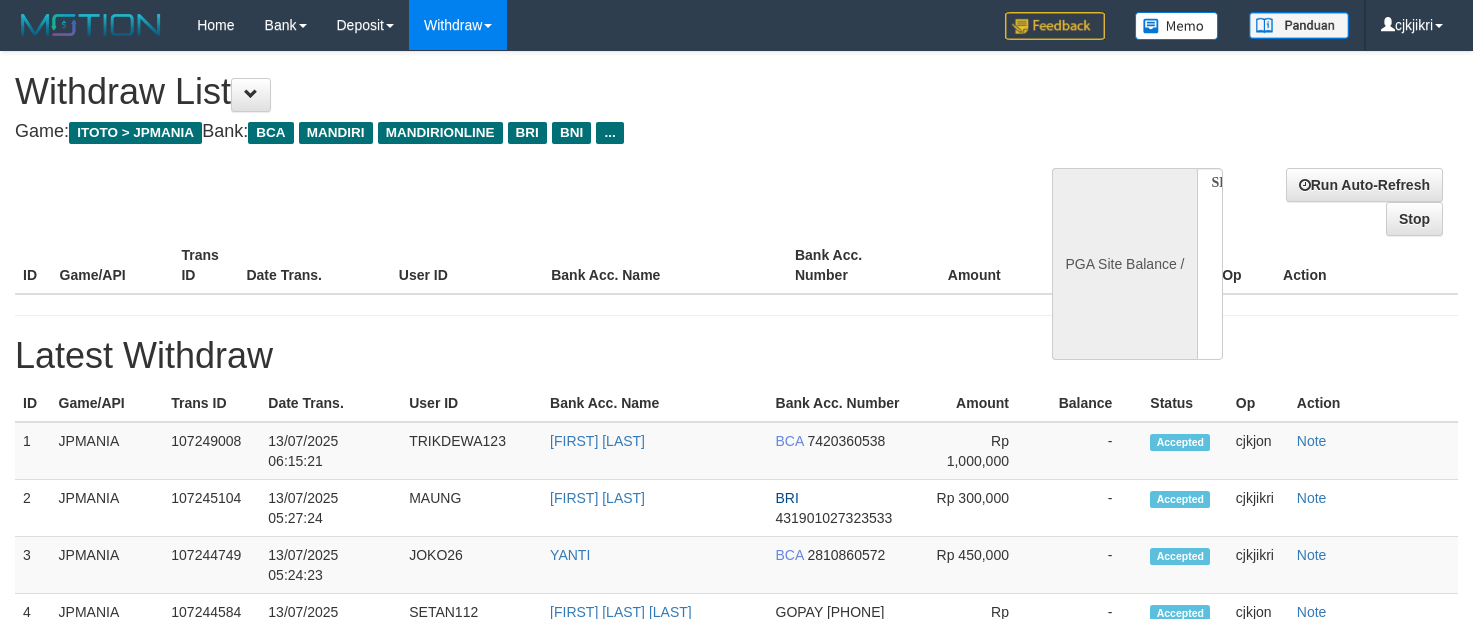 select 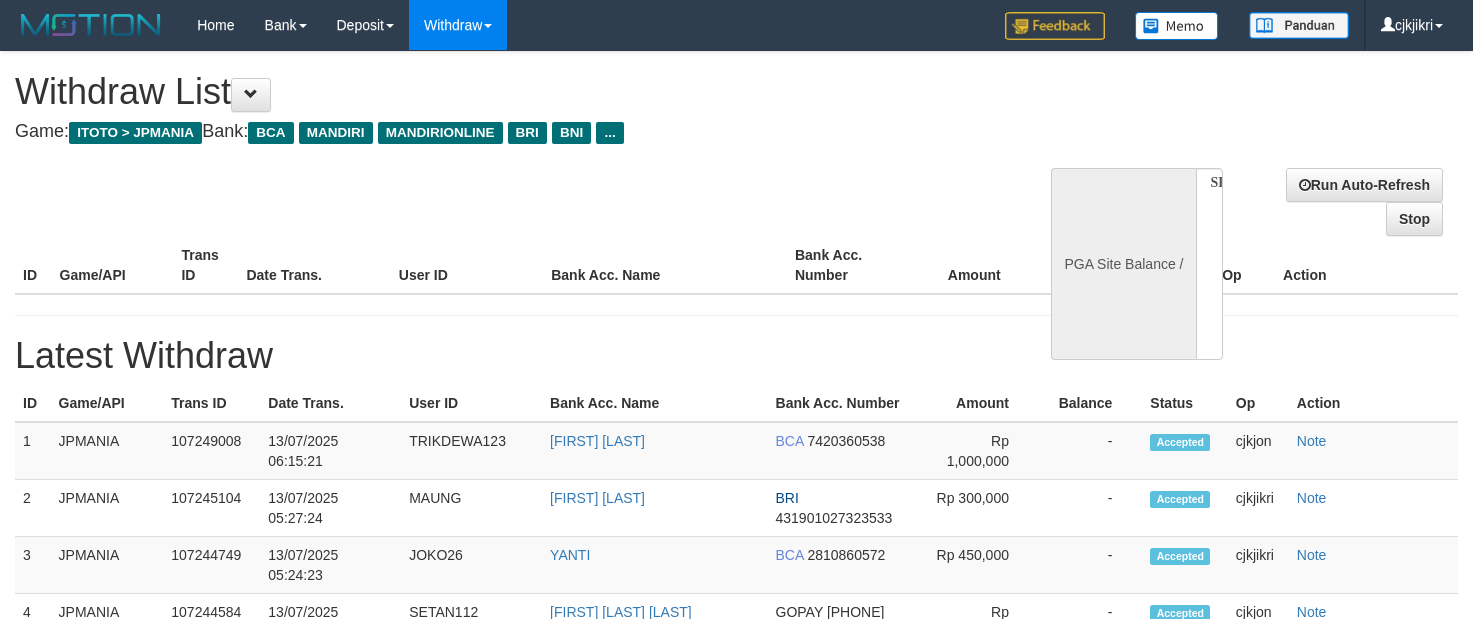 scroll, scrollTop: 0, scrollLeft: 0, axis: both 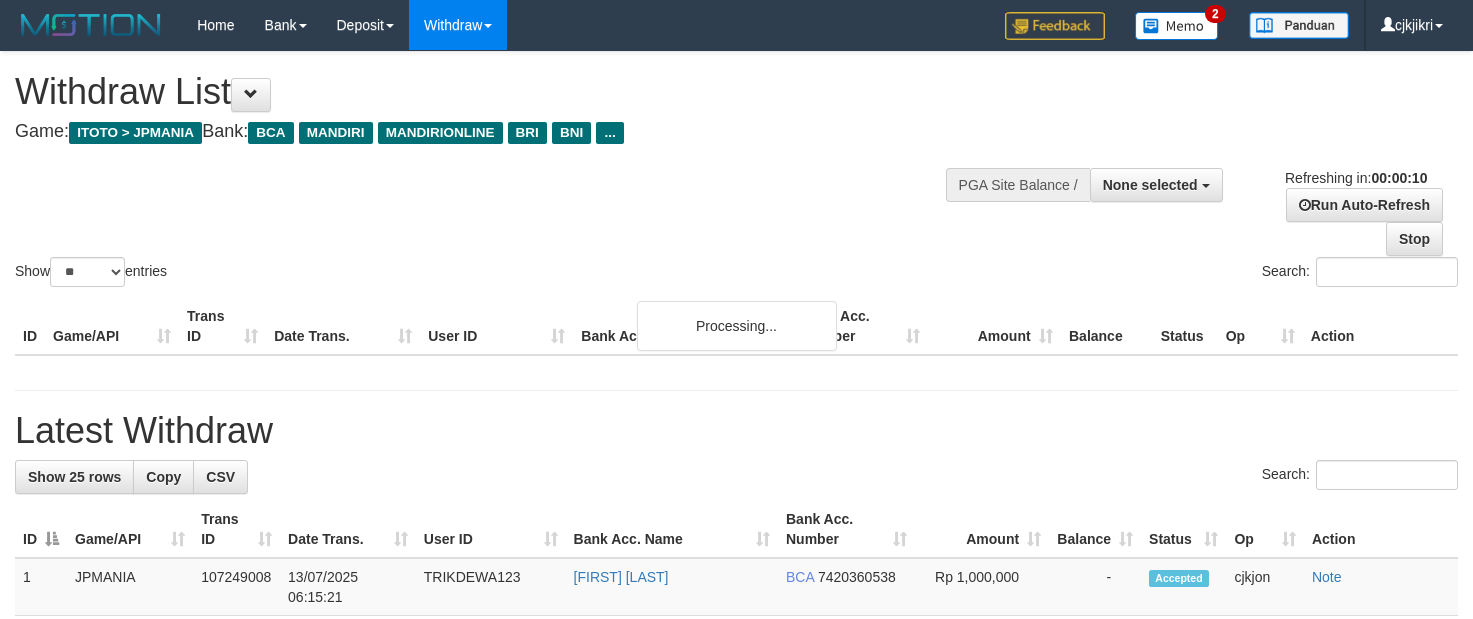 select 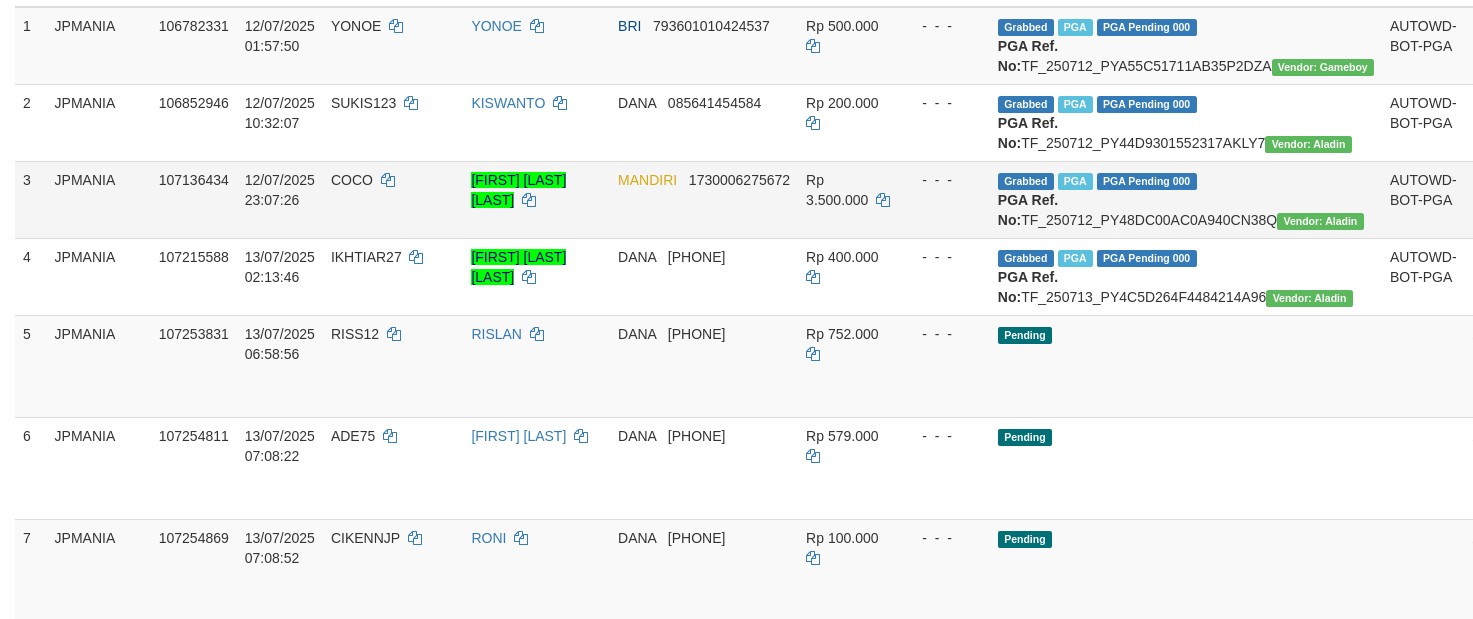 scroll, scrollTop: 450, scrollLeft: 0, axis: vertical 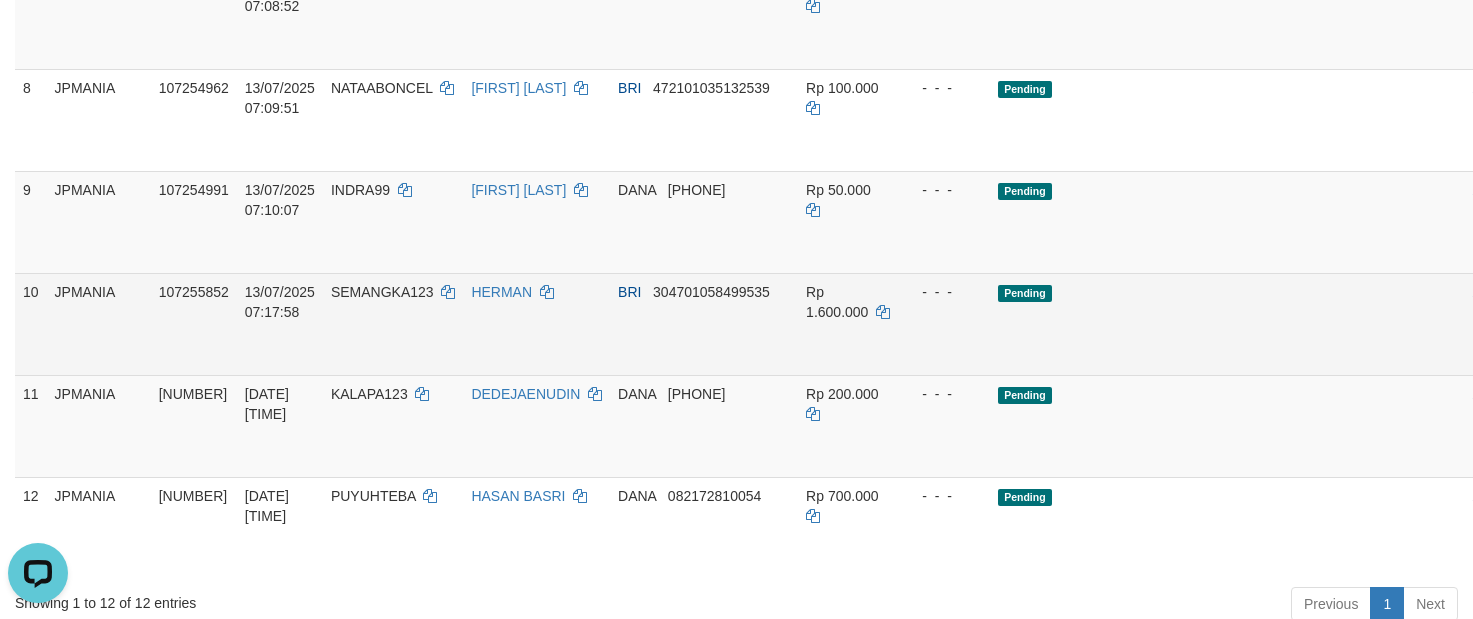 click on "Allow Grab   ·    Reject Send PGA     ·    Note" at bounding box center (1514, 324) 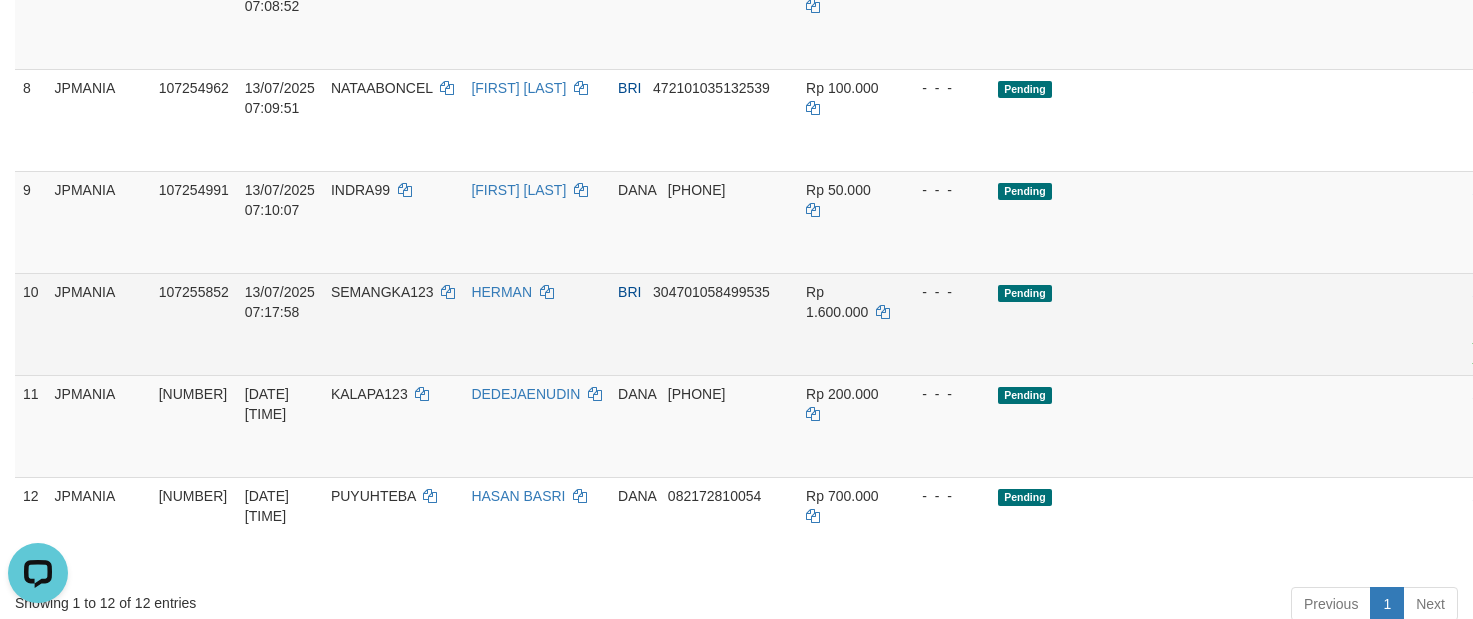 click on "Send PGA" at bounding box center (1489, 347) 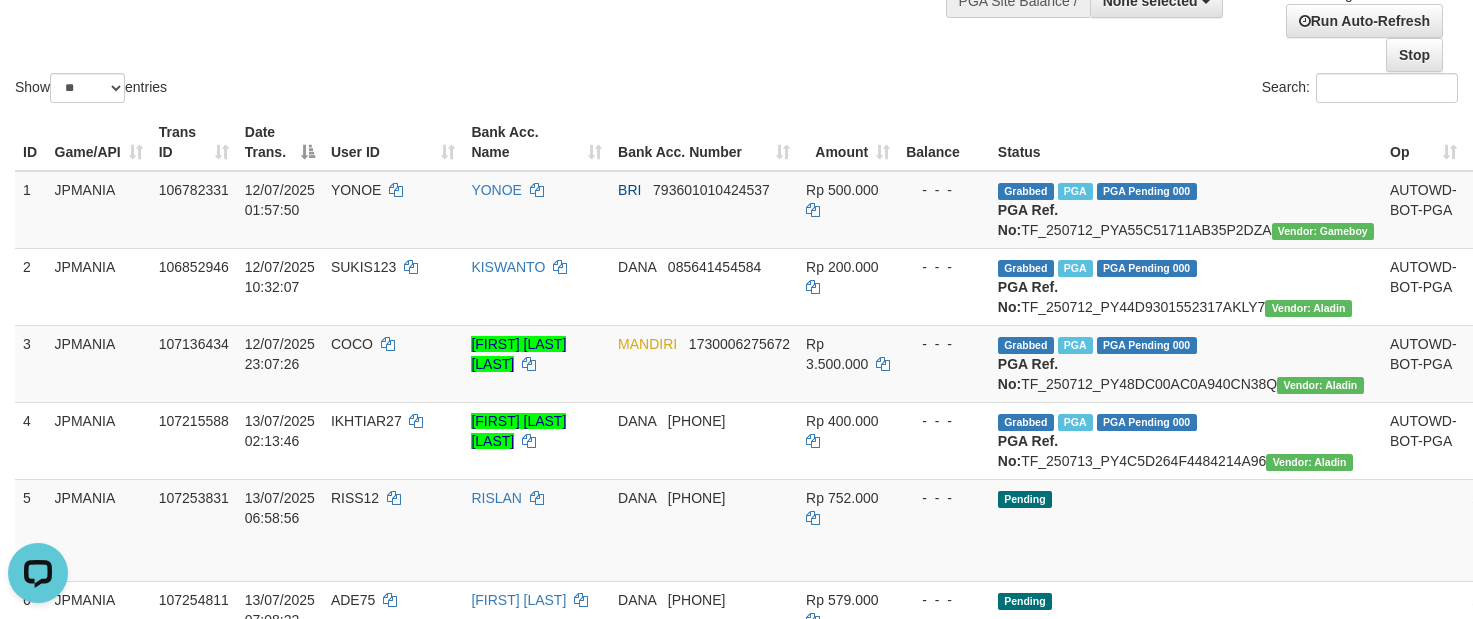 scroll, scrollTop: 150, scrollLeft: 0, axis: vertical 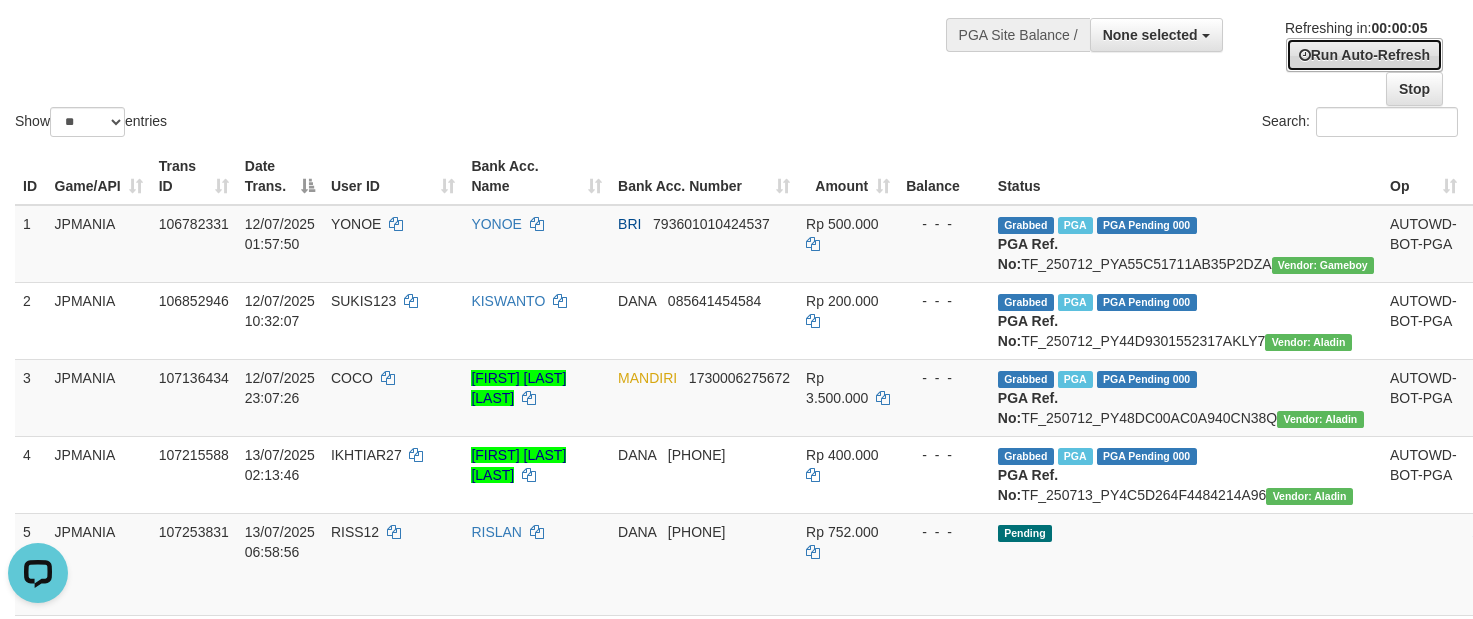 click on "Run Auto-Refresh" at bounding box center [1364, 55] 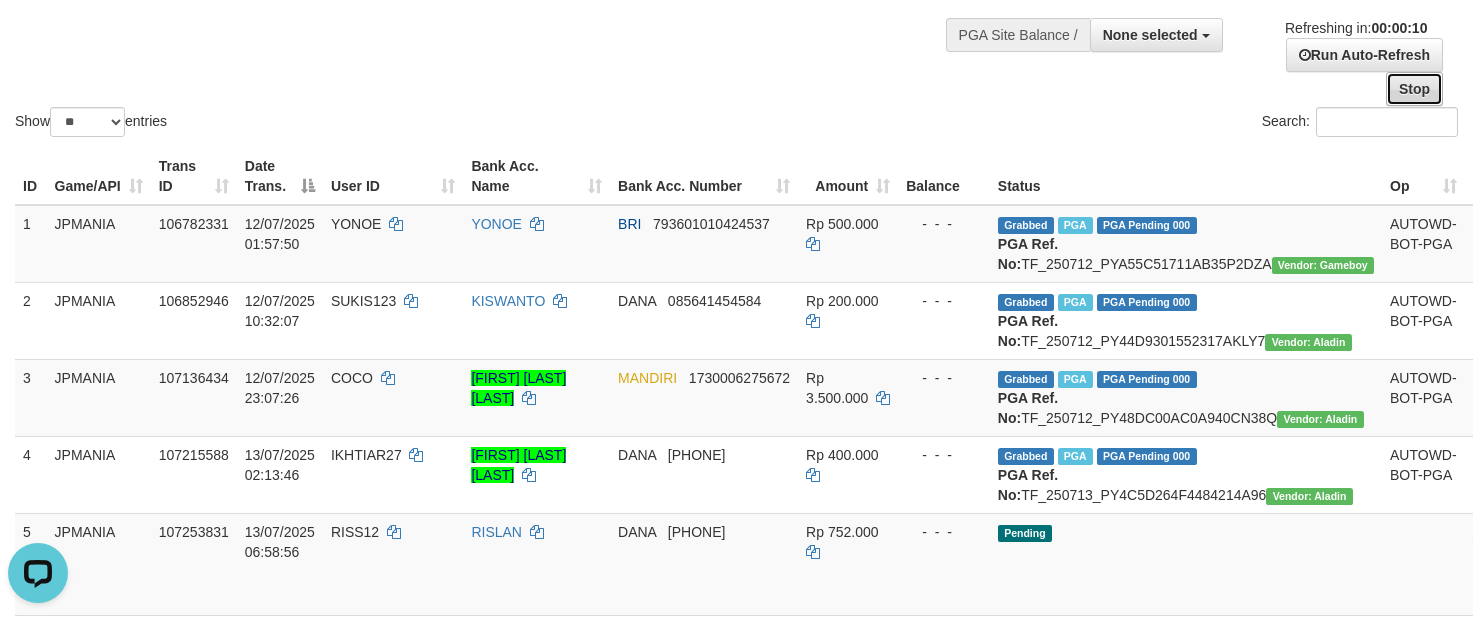 click on "Stop" at bounding box center (1414, 89) 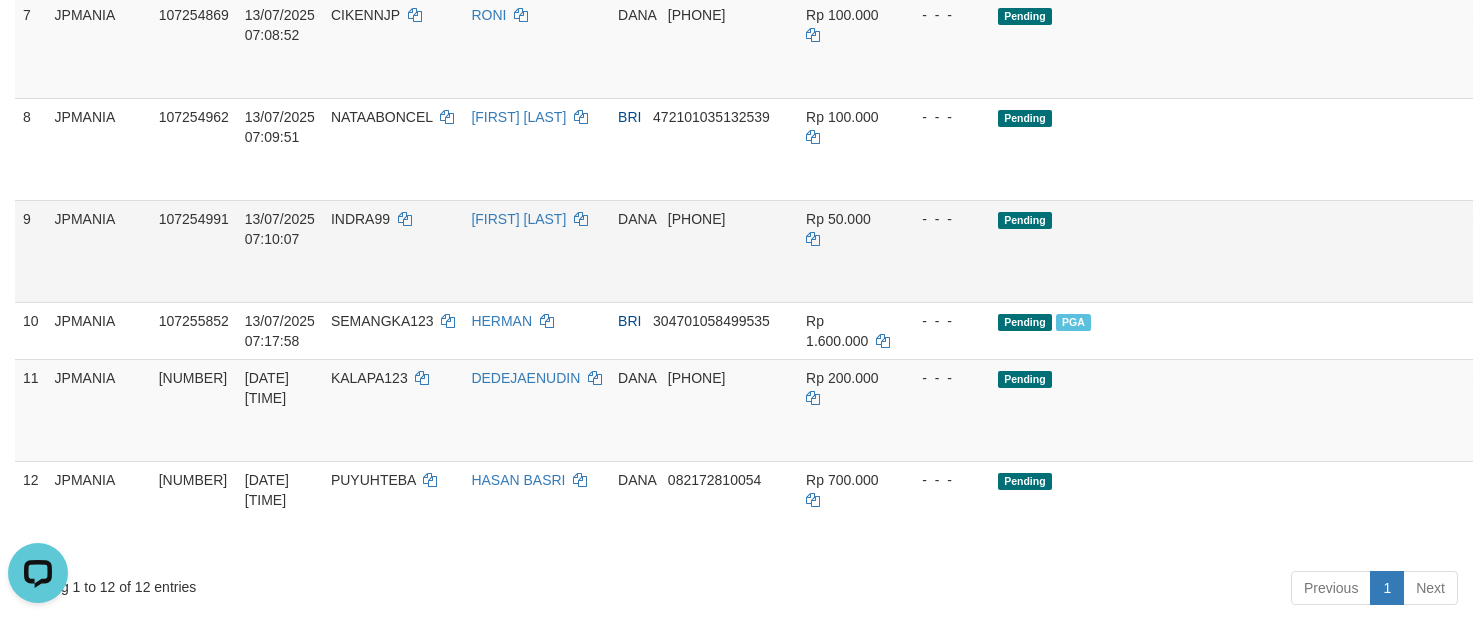 scroll, scrollTop: 919, scrollLeft: 0, axis: vertical 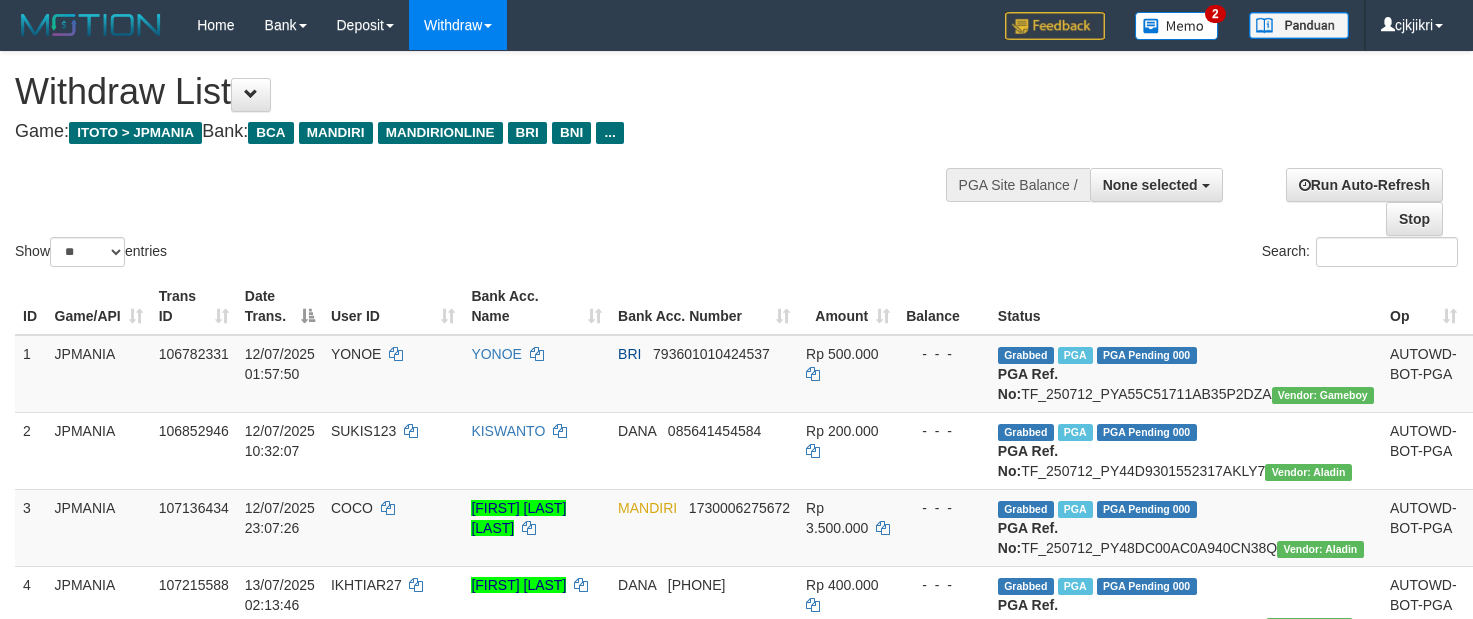 select 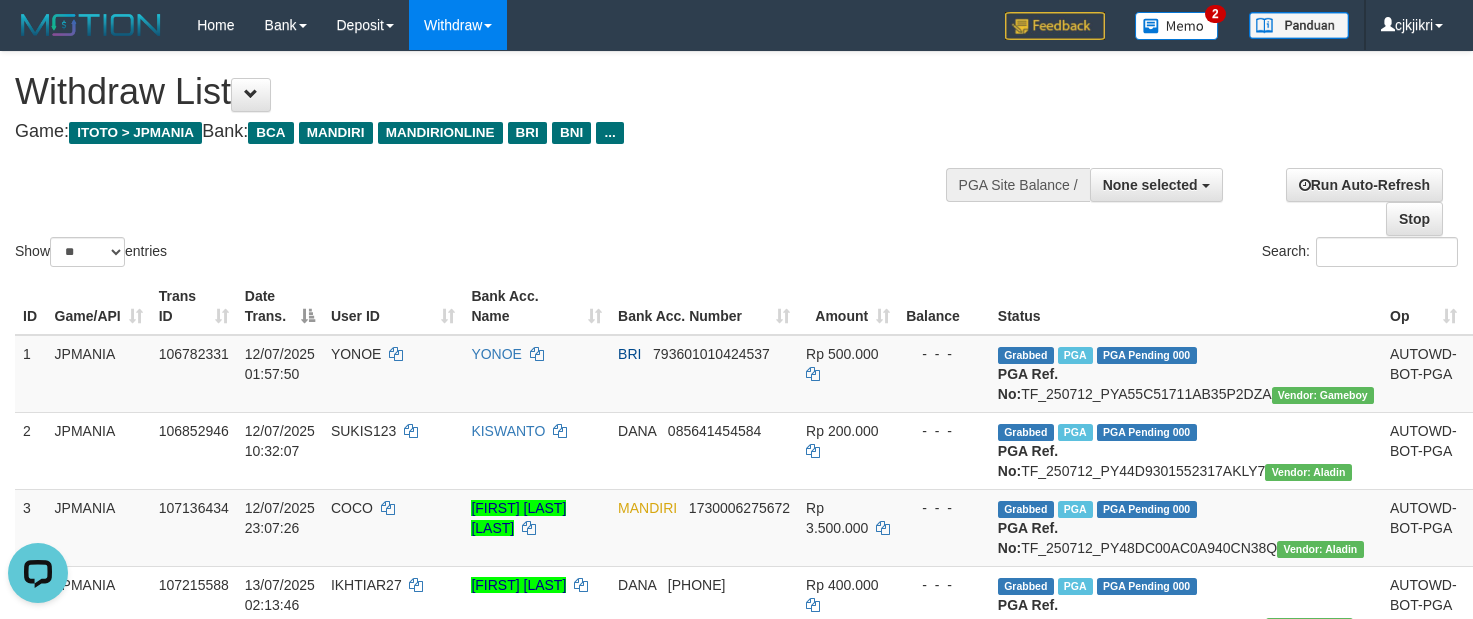 scroll, scrollTop: 0, scrollLeft: 0, axis: both 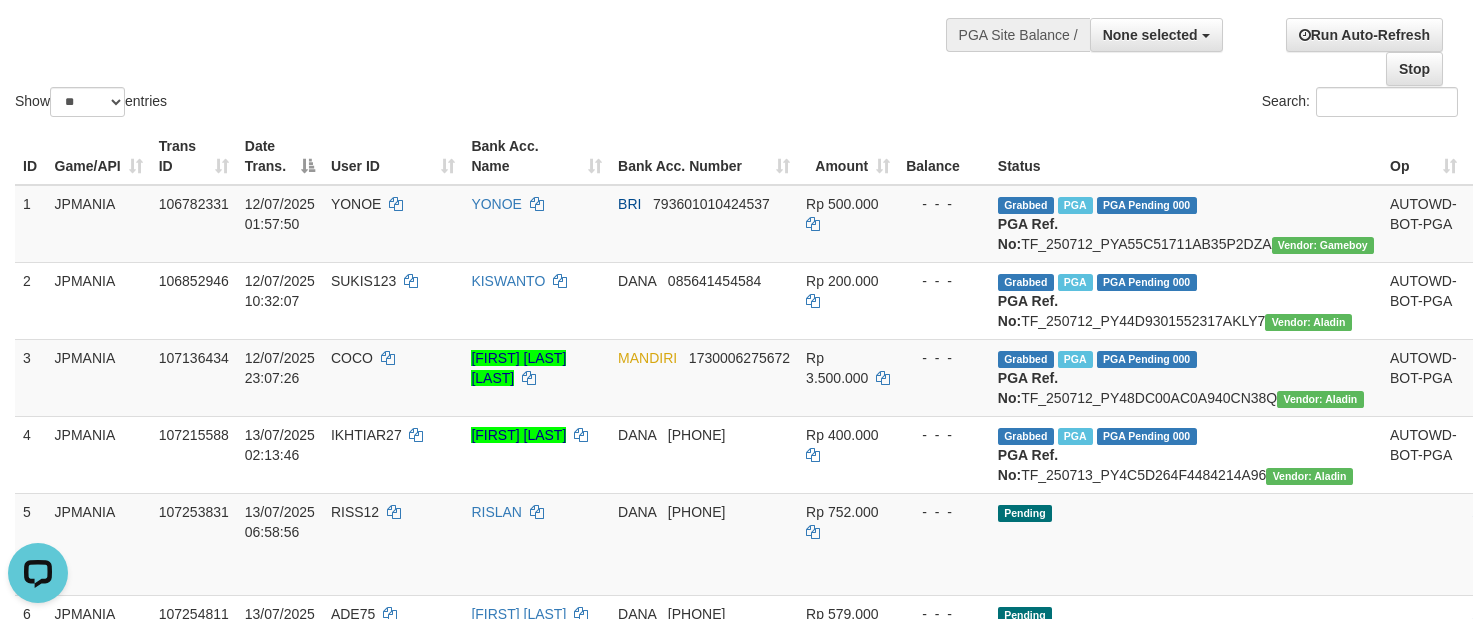 click on "Show  ** ** ** ***  entries Search:" at bounding box center (736, 11) 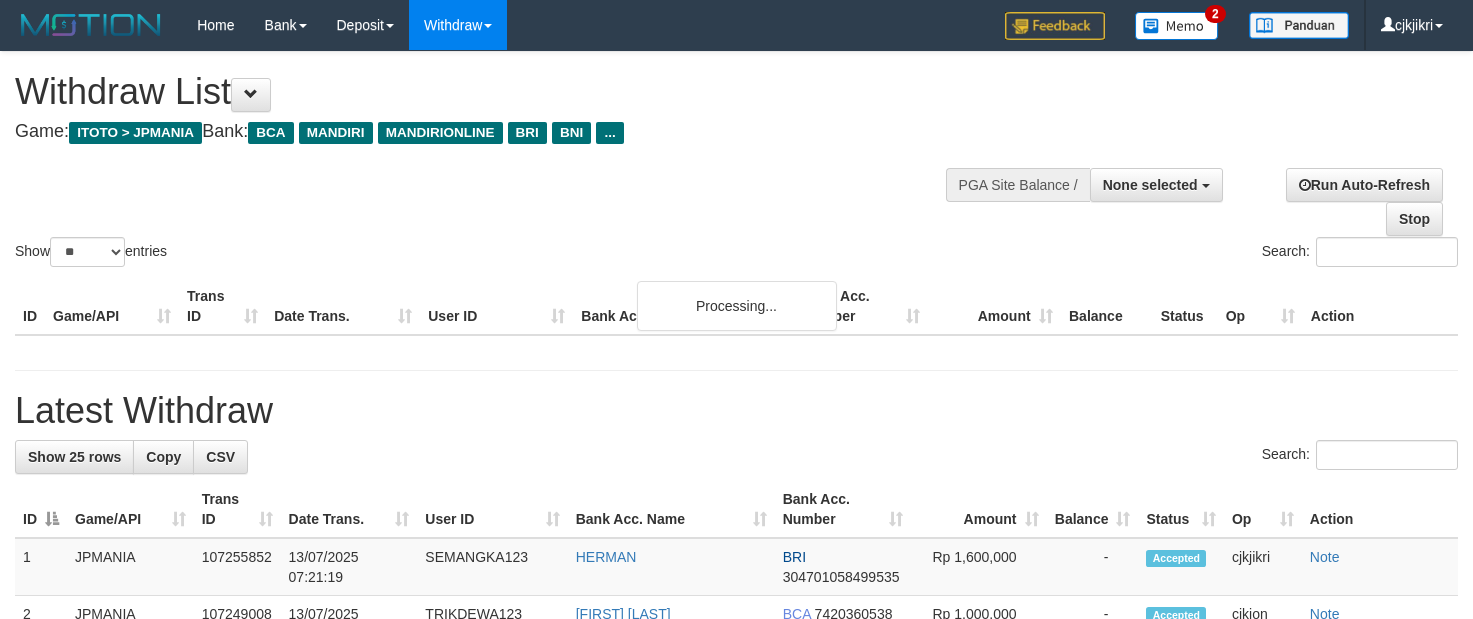select 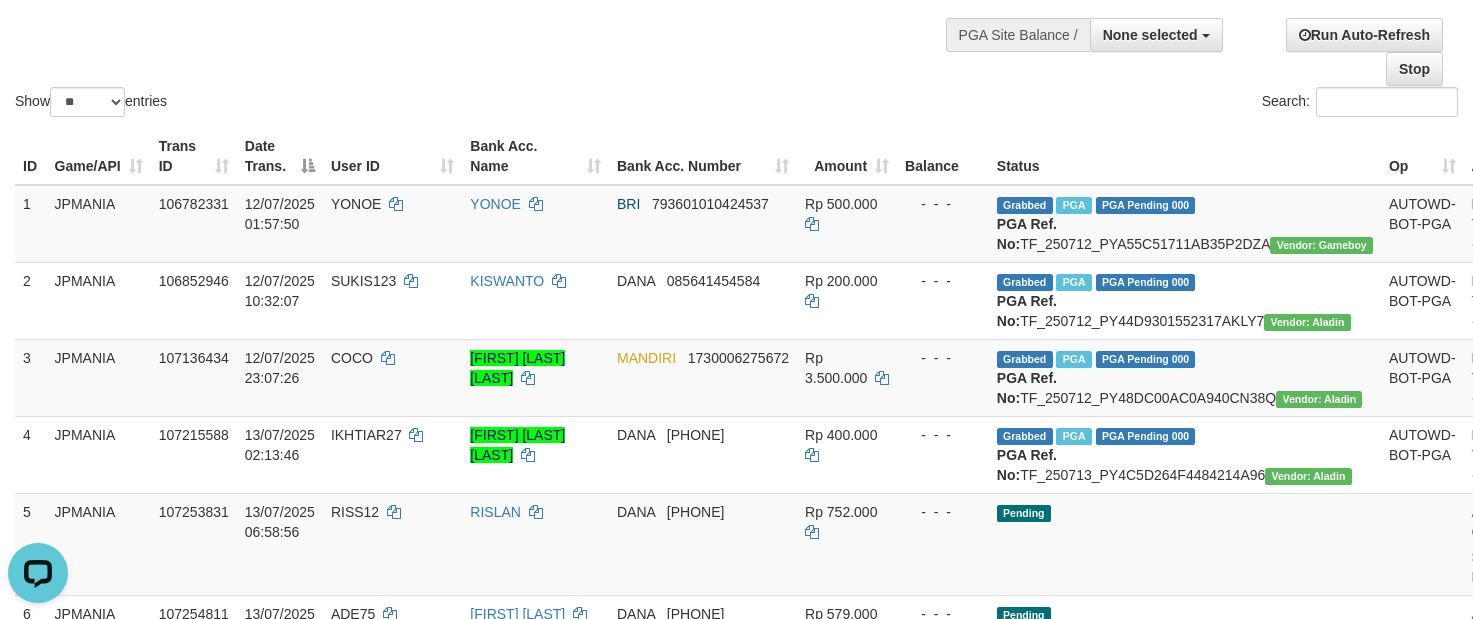 scroll, scrollTop: 0, scrollLeft: 0, axis: both 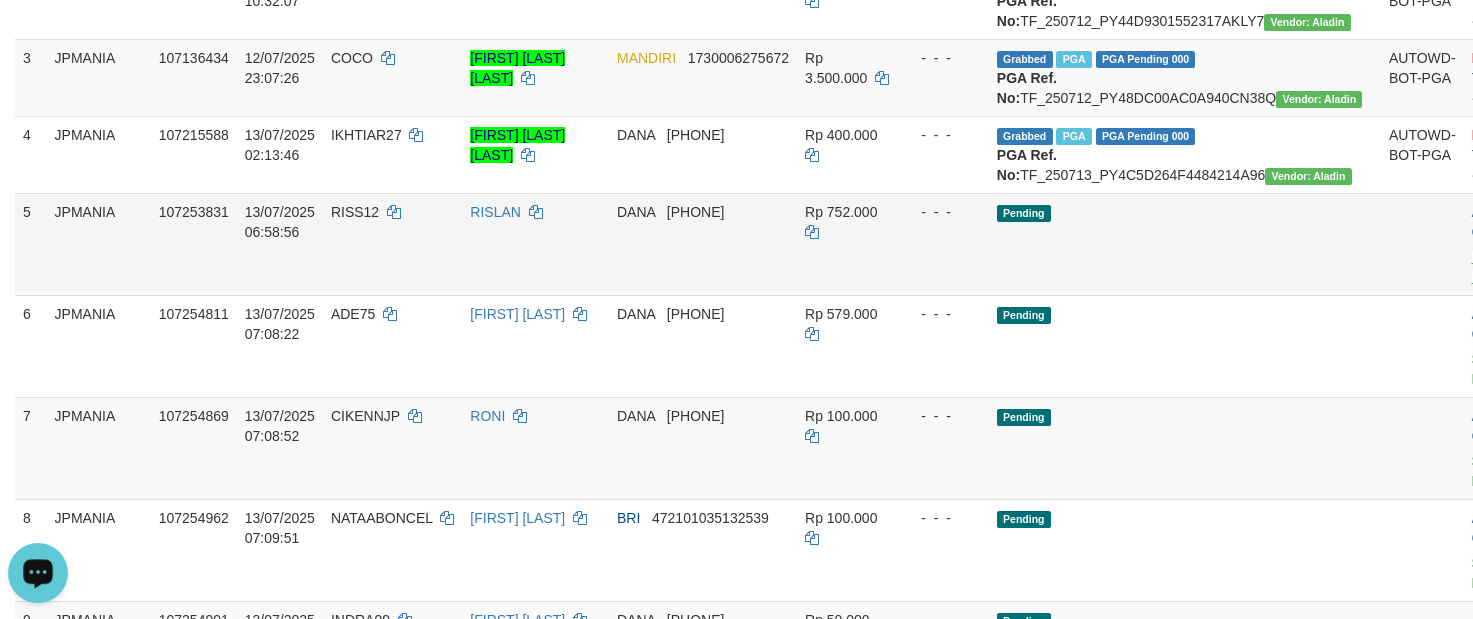 click on "Send PGA" at bounding box center (1488, 267) 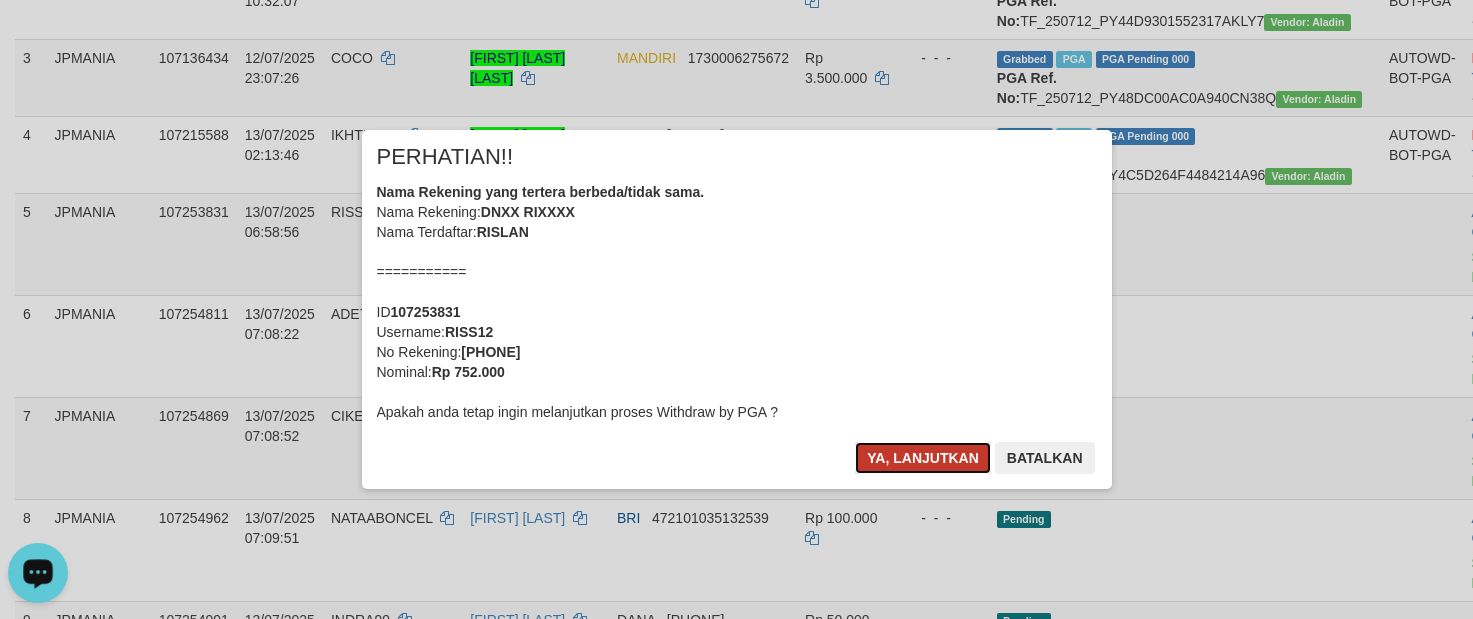 click on "Ya, lanjutkan" at bounding box center [923, 458] 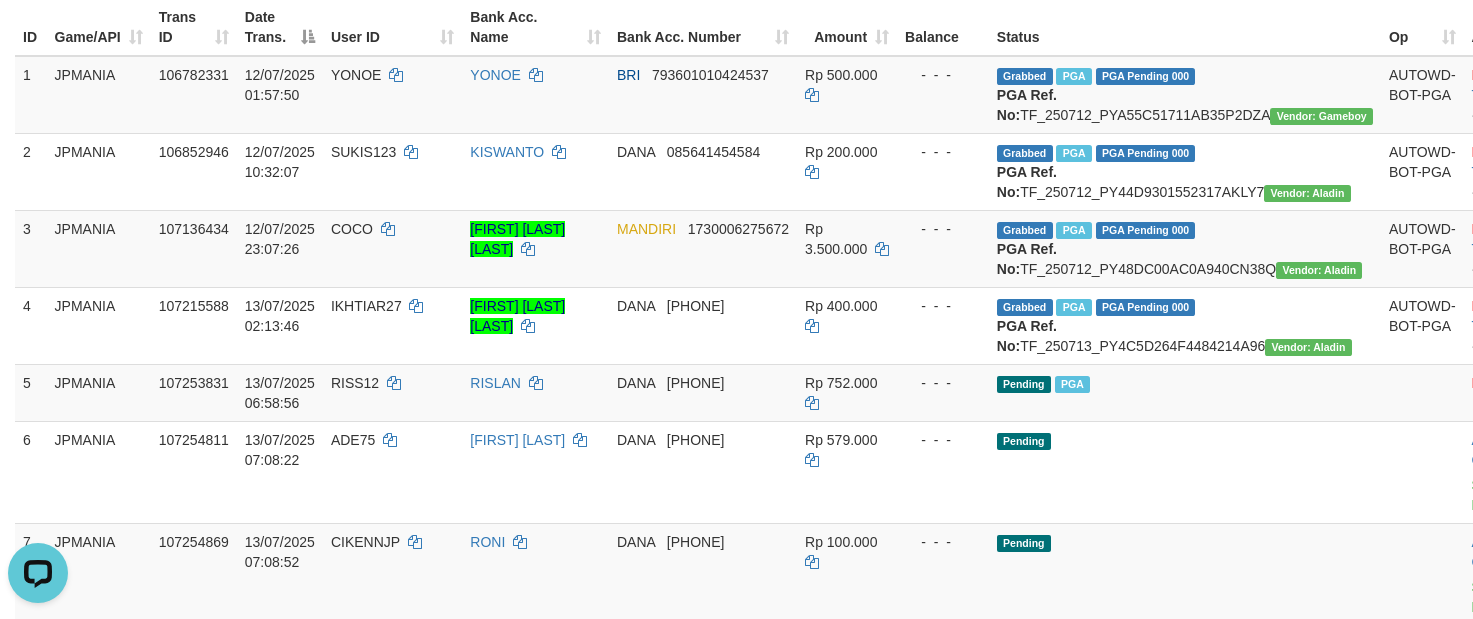 scroll, scrollTop: 0, scrollLeft: 0, axis: both 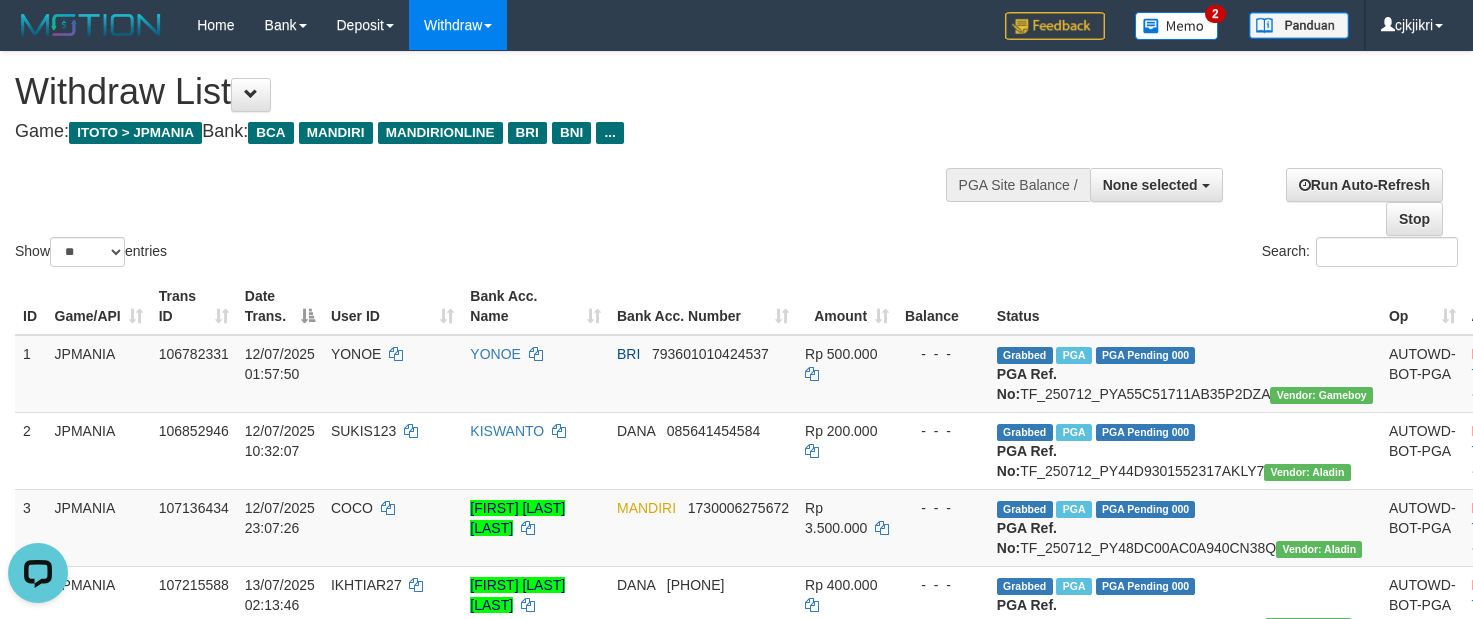 click at bounding box center (736, 152) 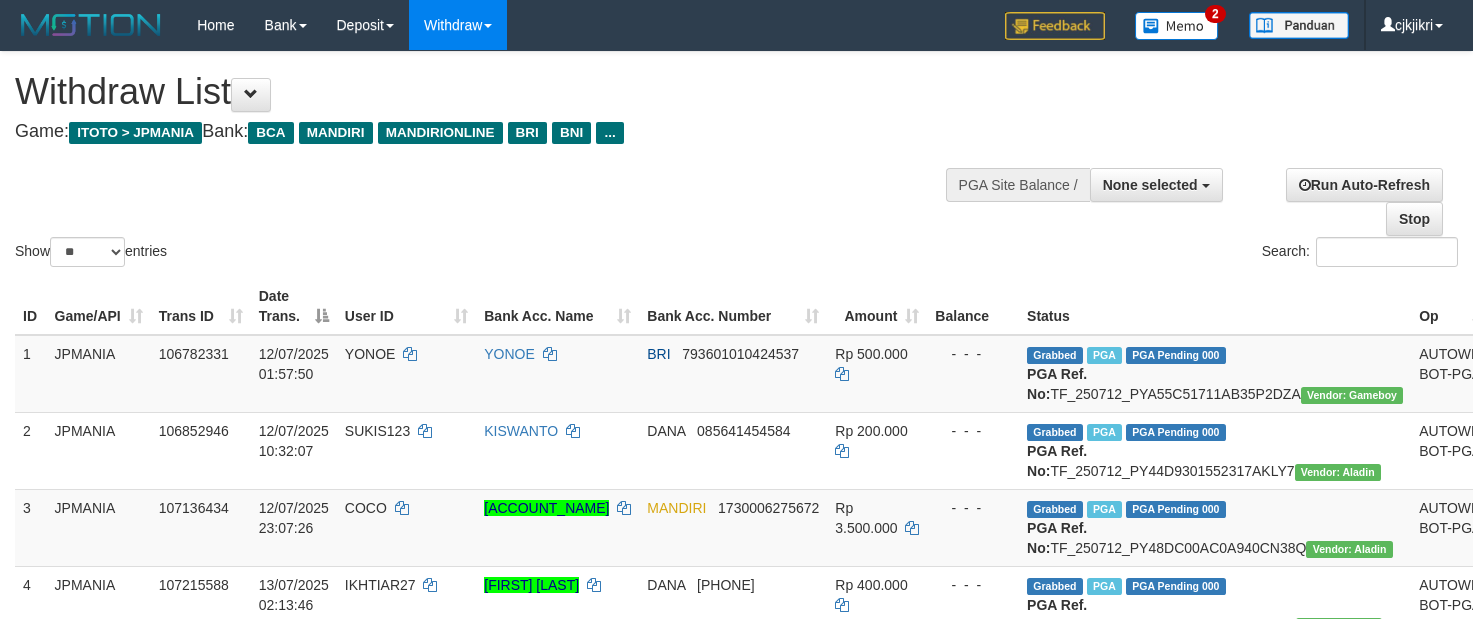 select 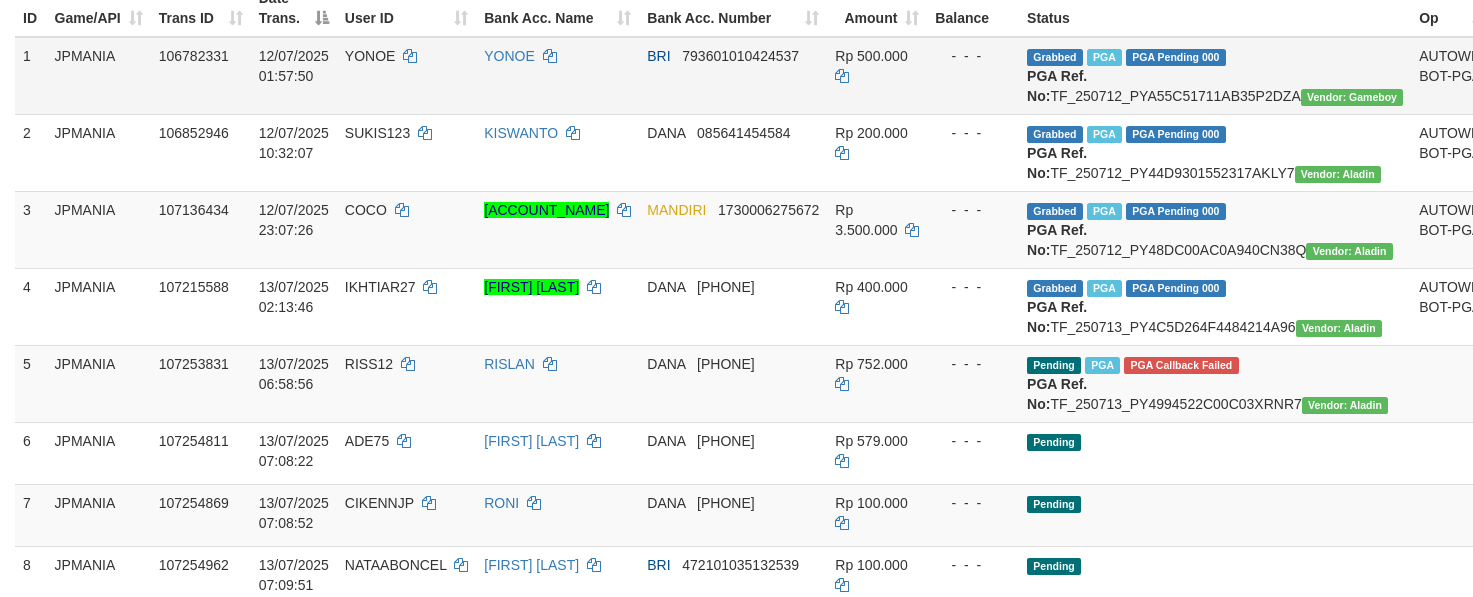 scroll, scrollTop: 300, scrollLeft: 0, axis: vertical 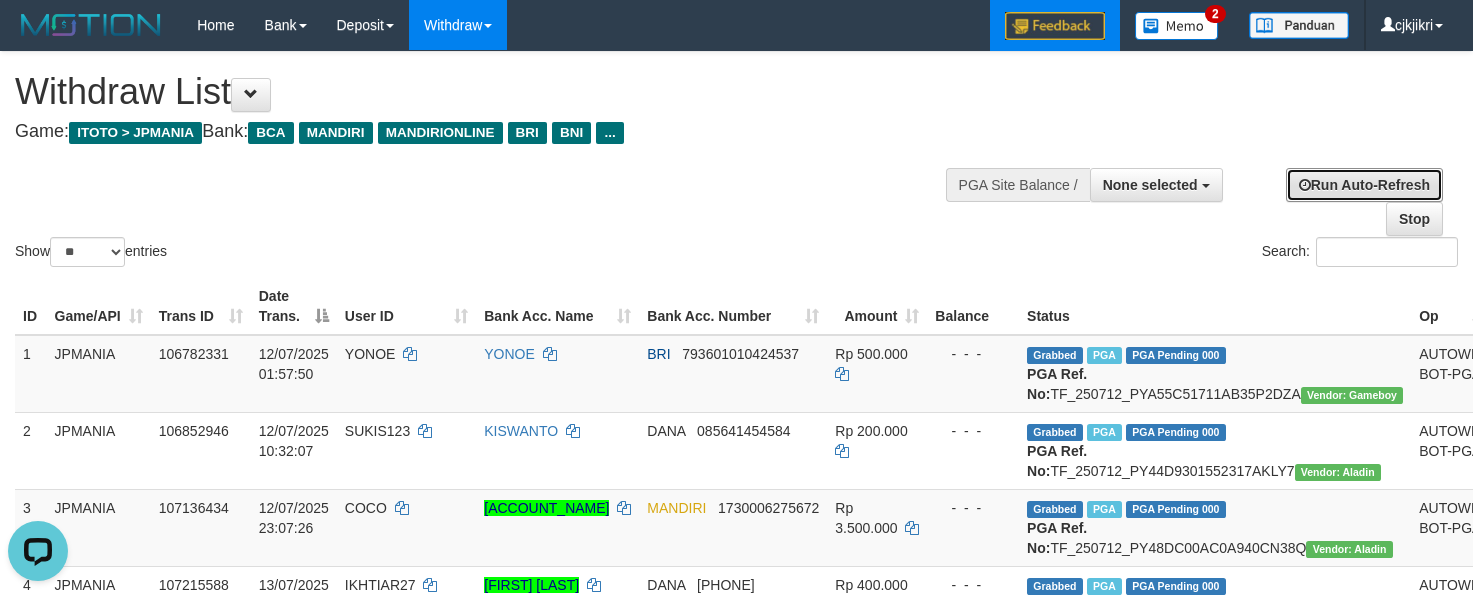 drag, startPoint x: 1363, startPoint y: 193, endPoint x: 984, endPoint y: 31, distance: 412.17108 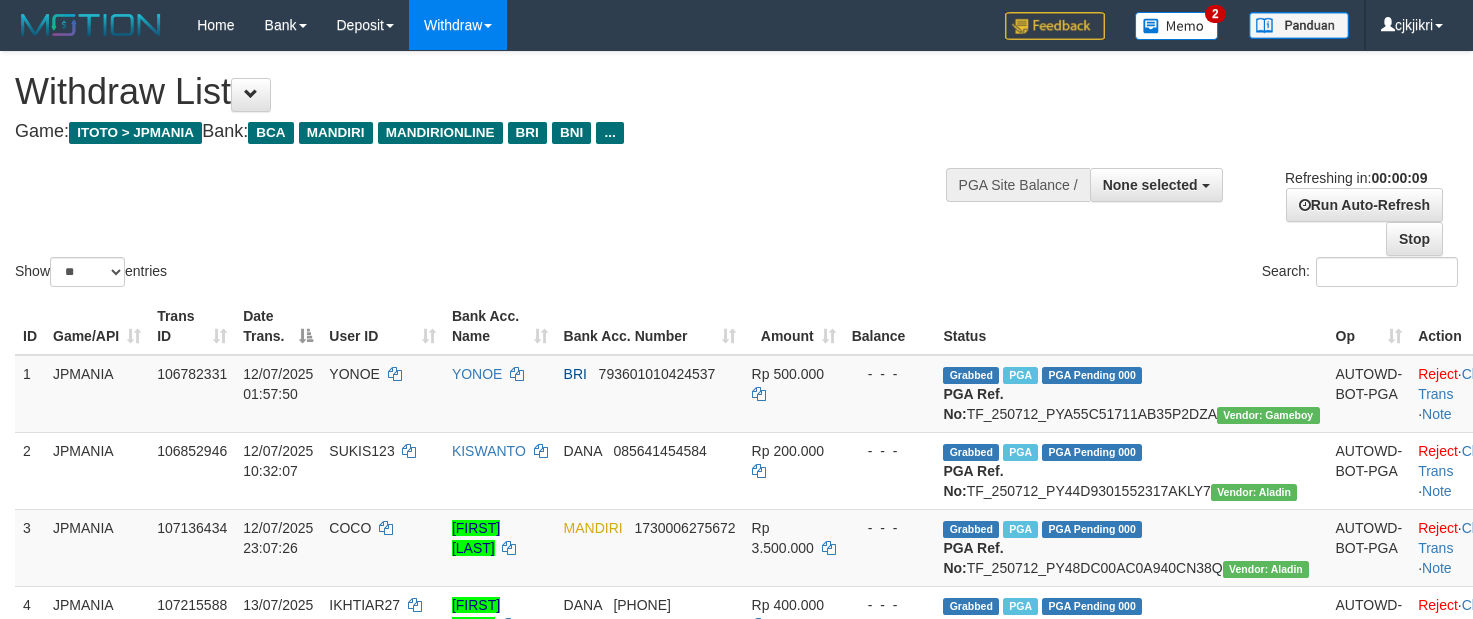 select 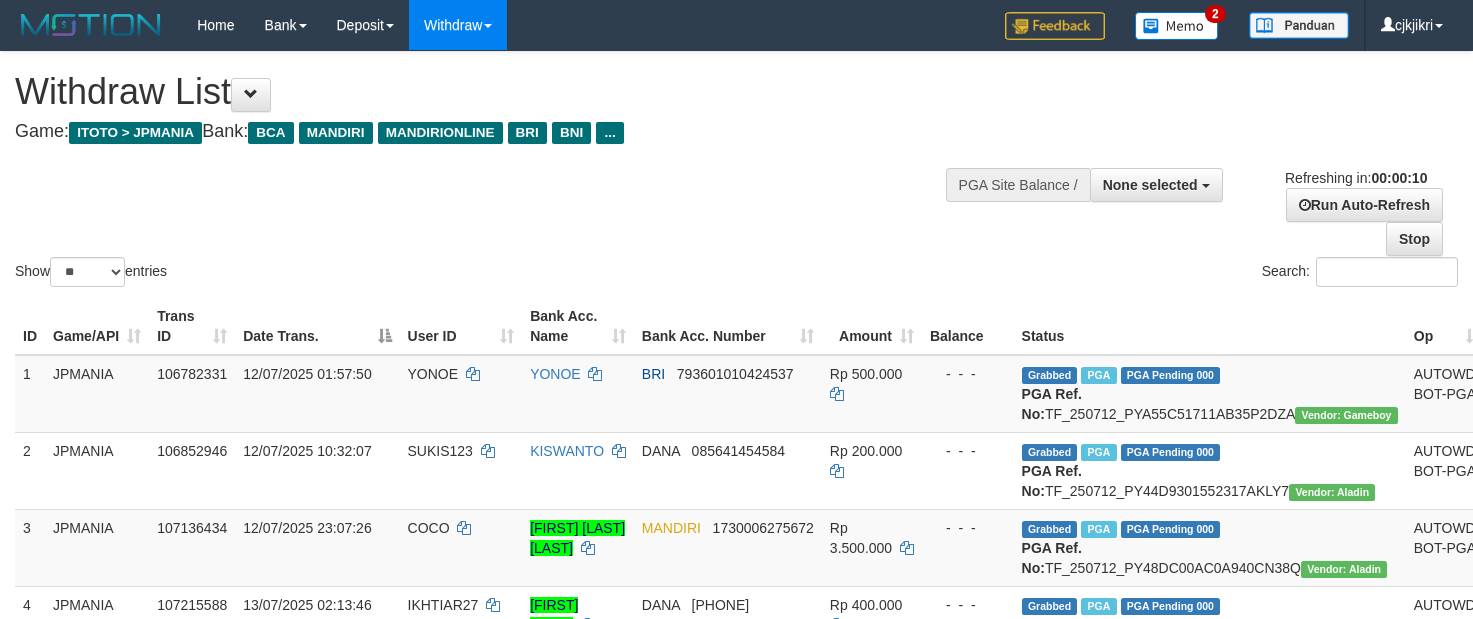 select 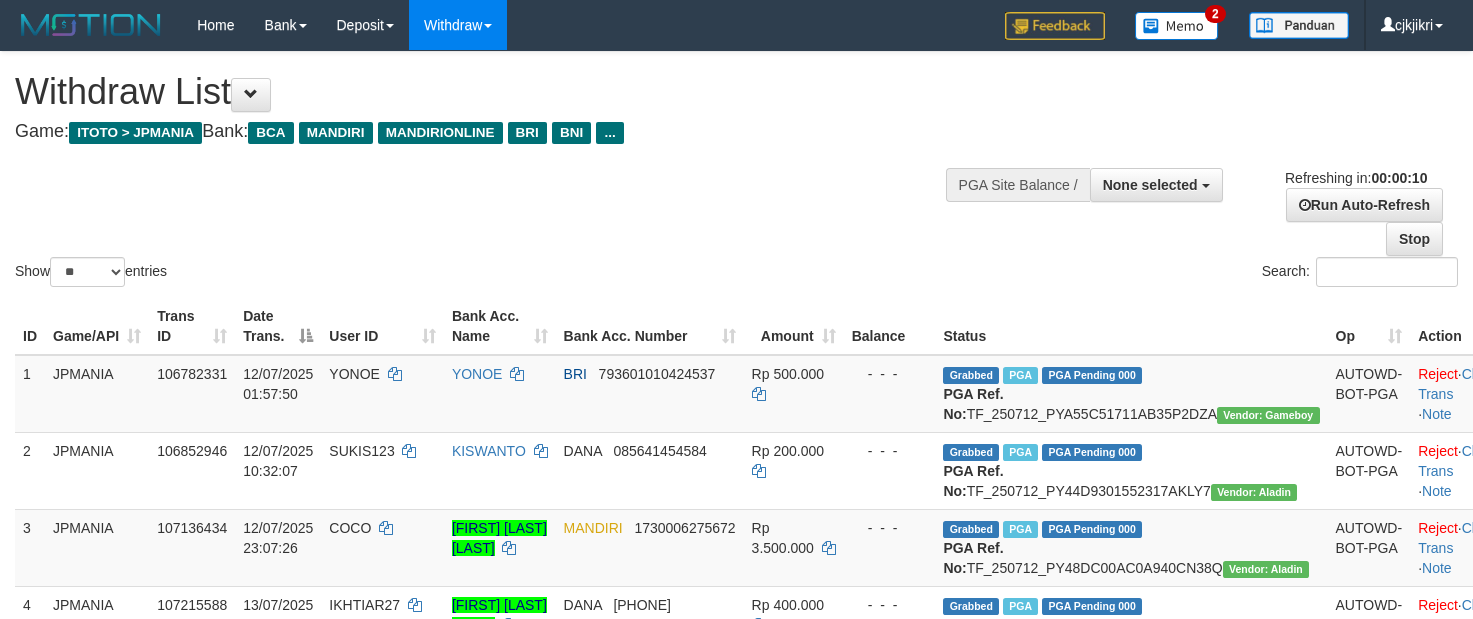 select 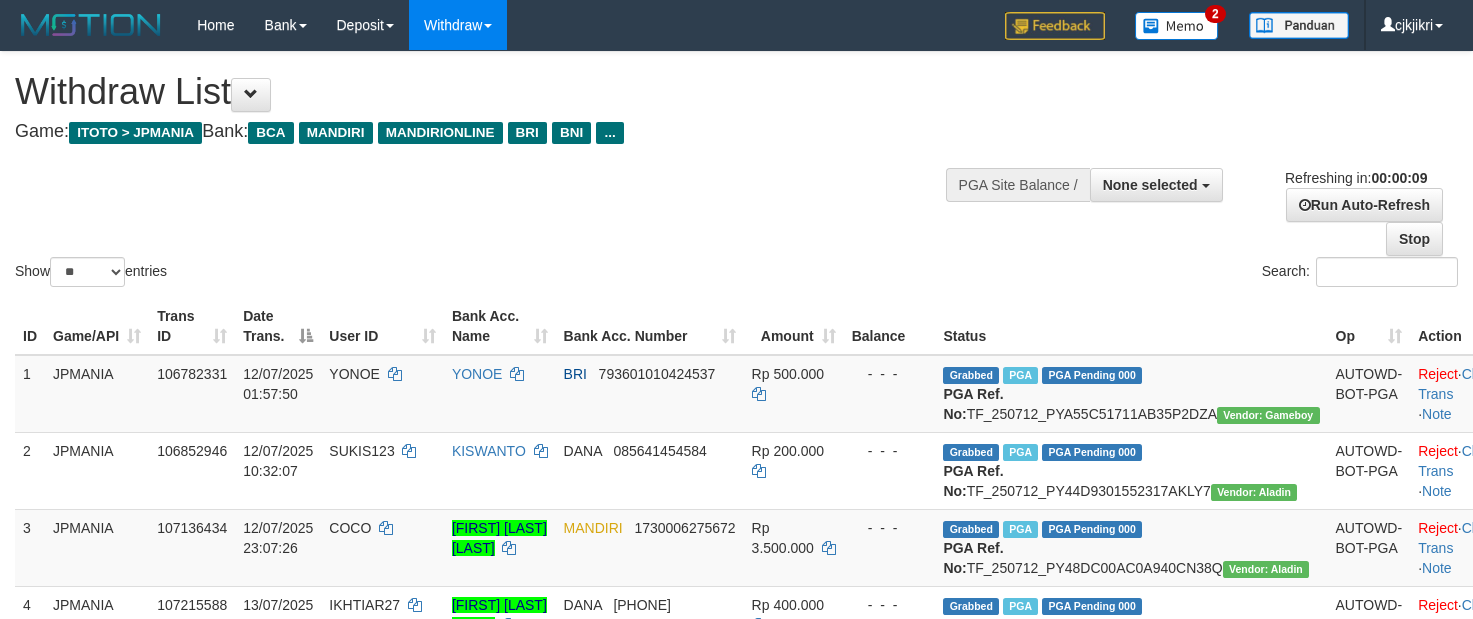 click on "Show  ** ** ** ***  entries Search:" at bounding box center (736, 171) 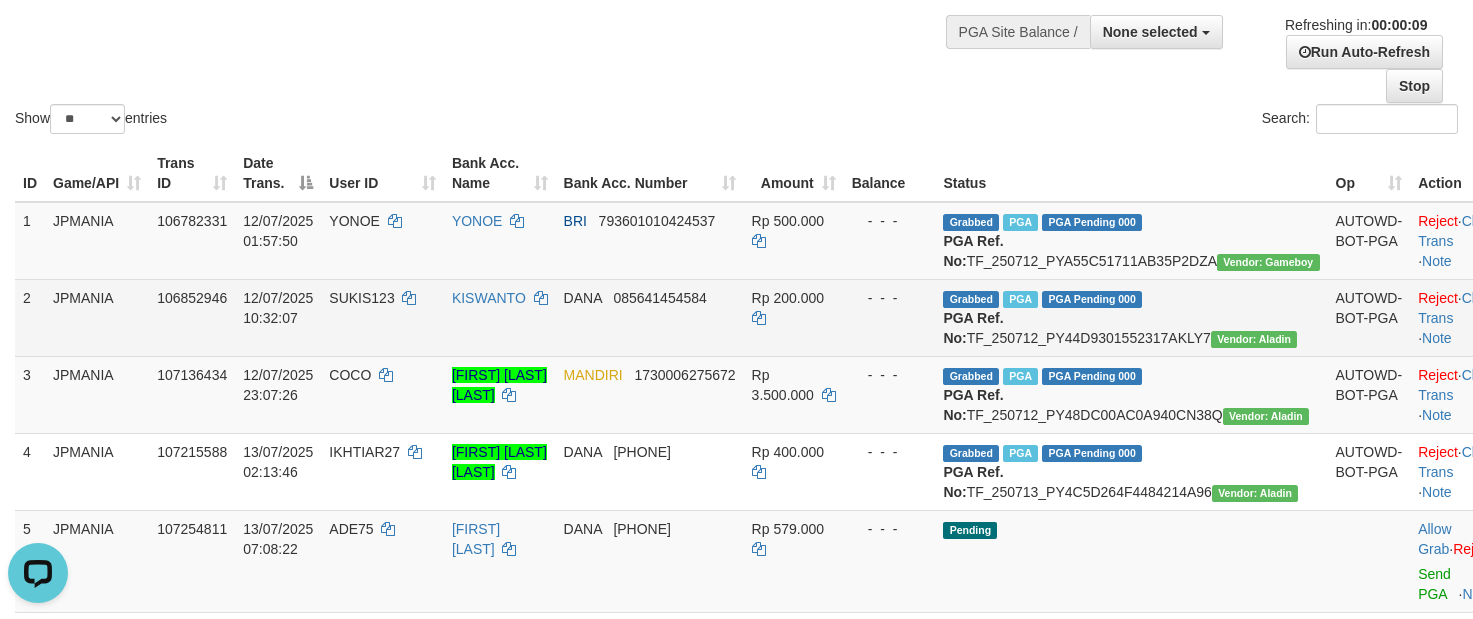 scroll, scrollTop: 0, scrollLeft: 0, axis: both 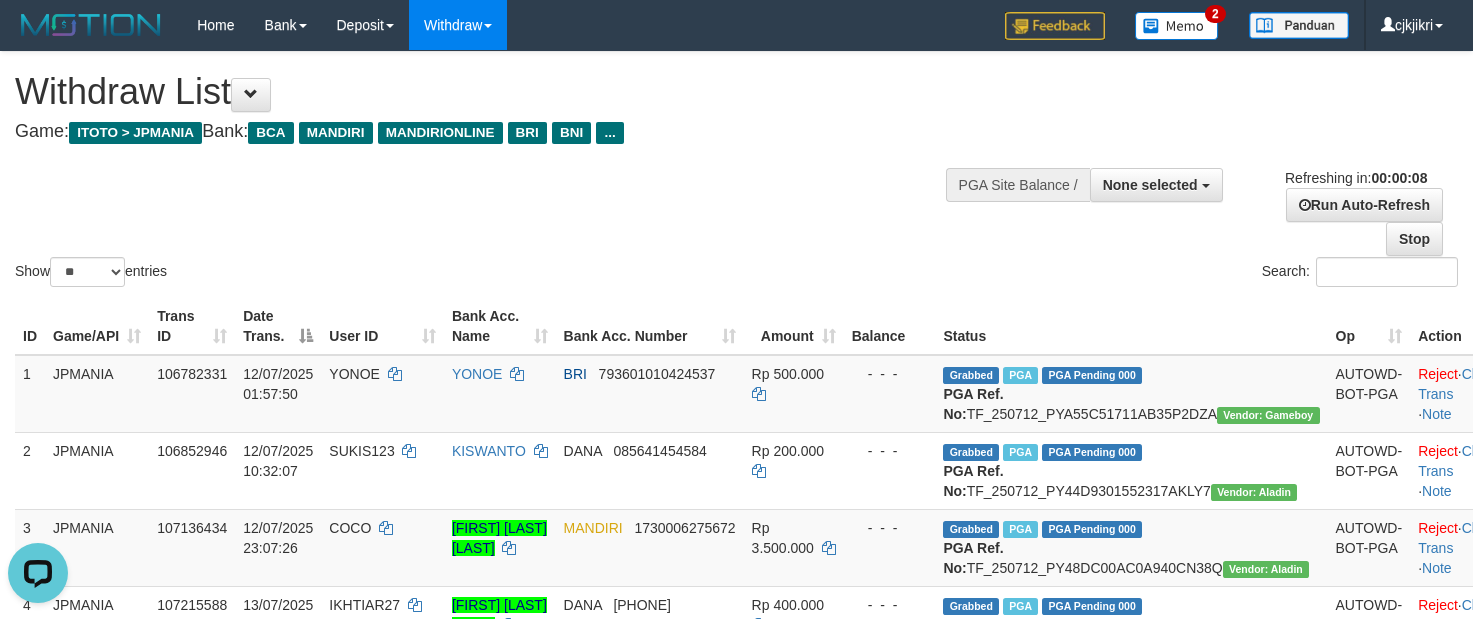 click on "Refreshing in:  00:00:08
Run Auto-Refresh
Stop" at bounding box center (1346, 212) 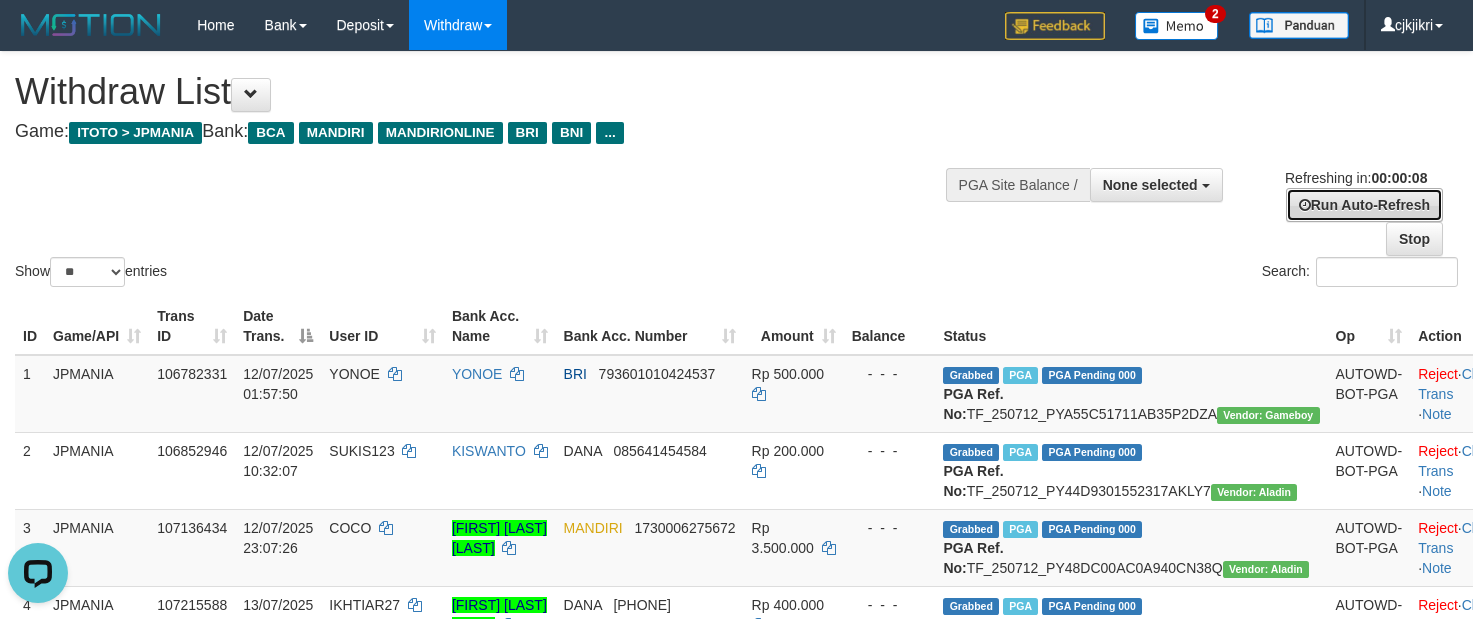 click on "Run Auto-Refresh" at bounding box center (1364, 205) 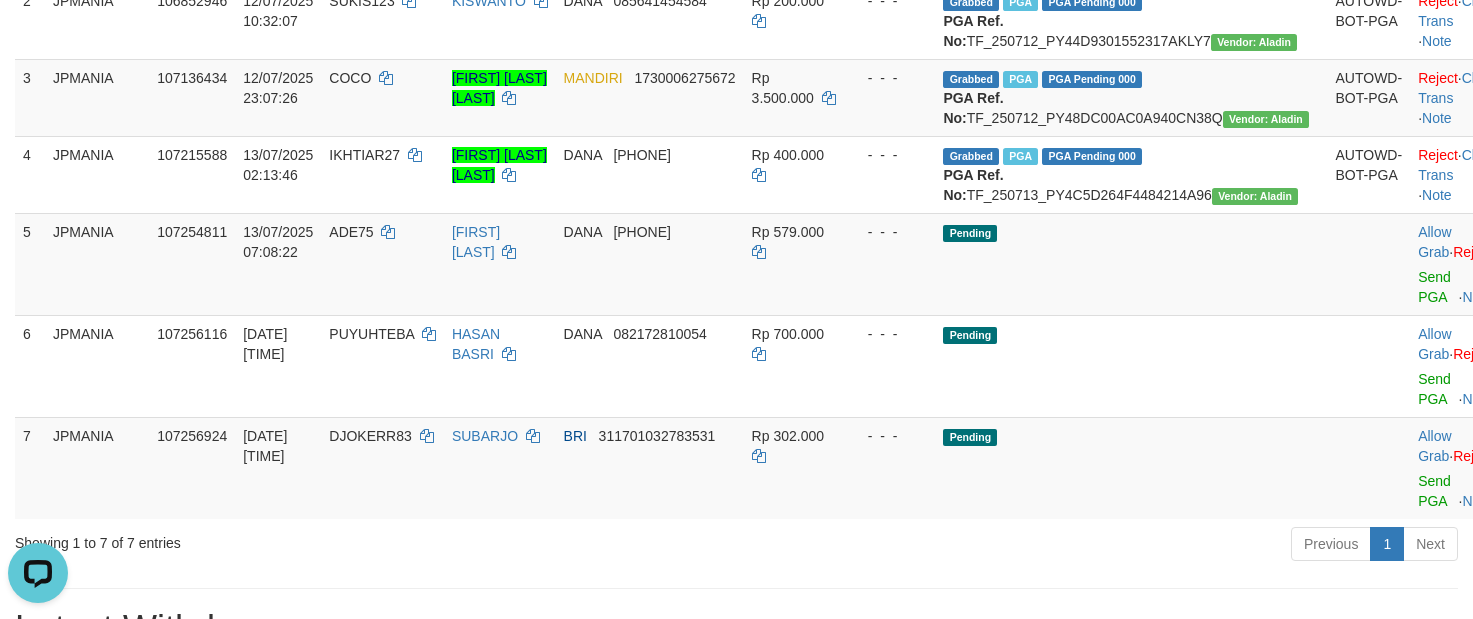 scroll, scrollTop: 600, scrollLeft: 0, axis: vertical 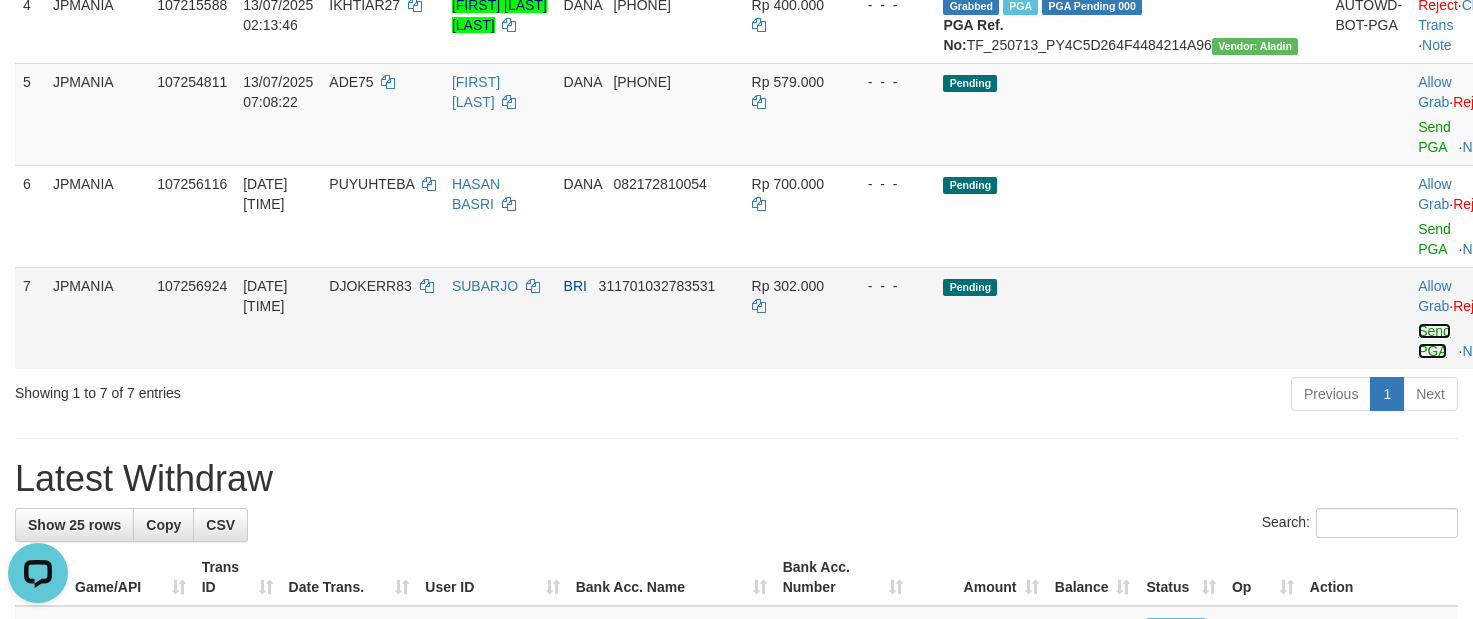 click on "Send PGA" at bounding box center (1434, 341) 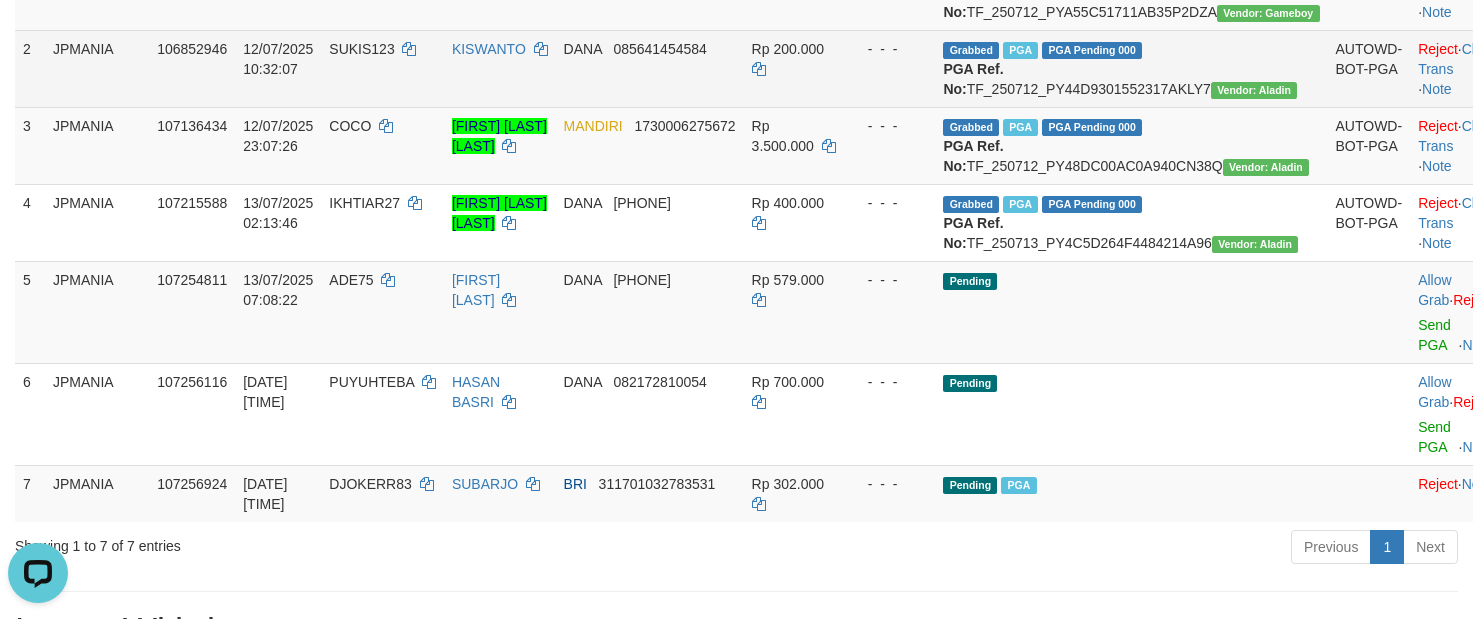 scroll, scrollTop: 150, scrollLeft: 0, axis: vertical 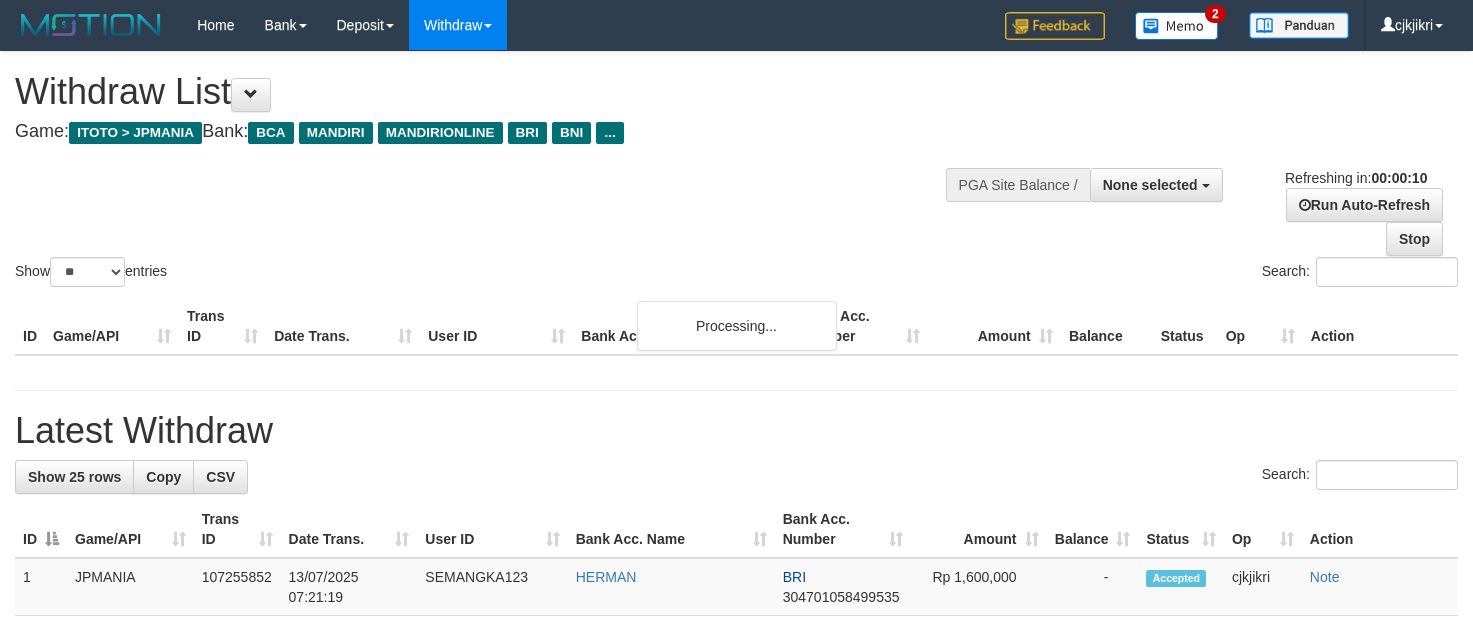 select 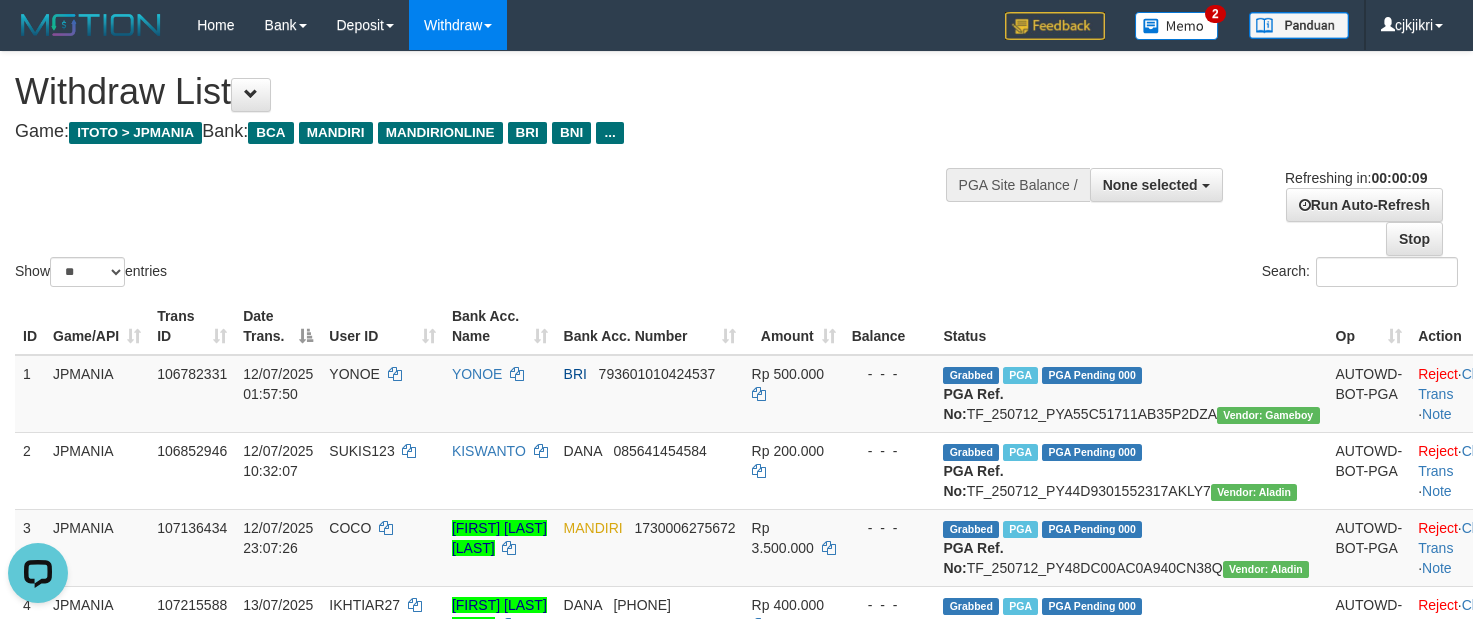scroll, scrollTop: 0, scrollLeft: 0, axis: both 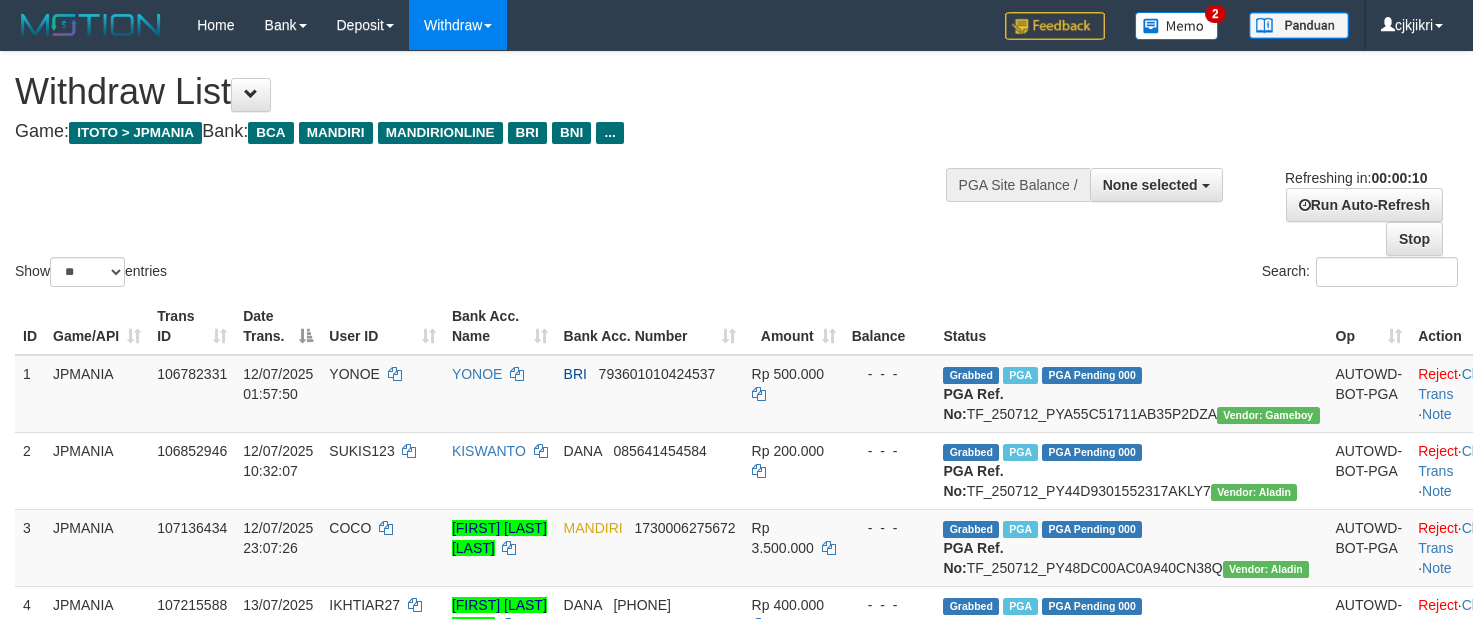 select 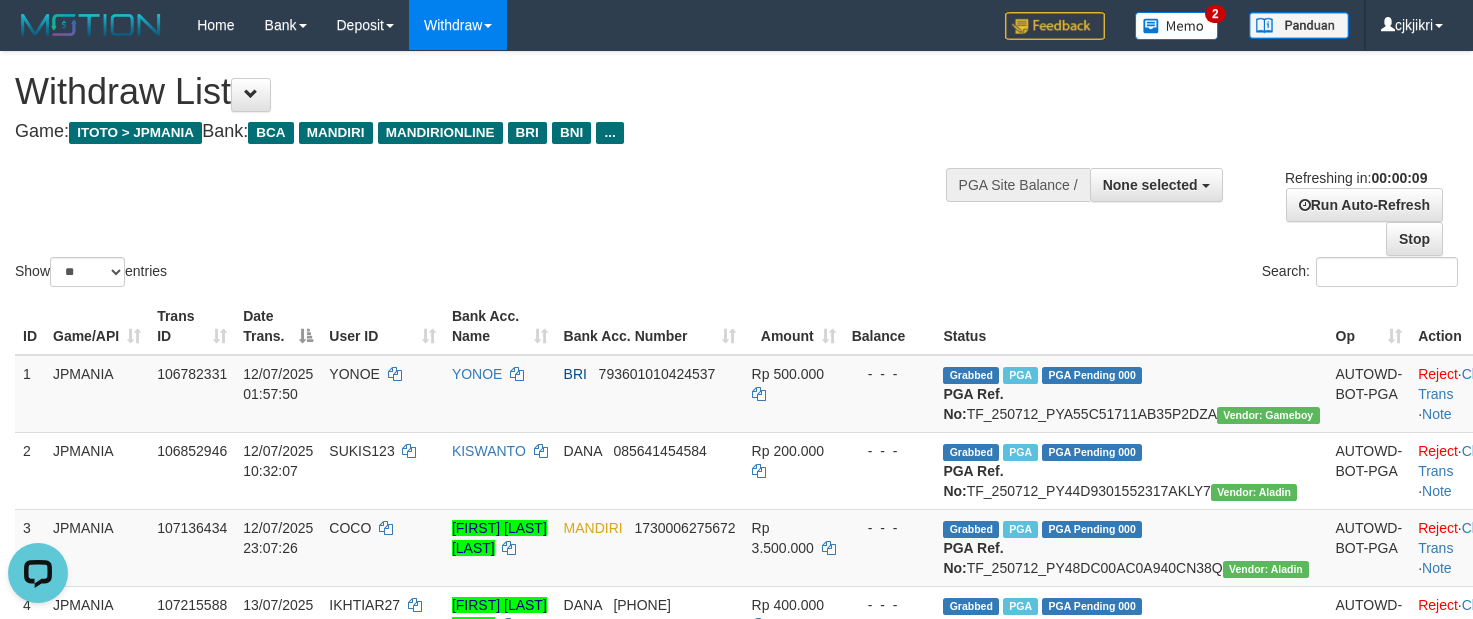 scroll, scrollTop: 0, scrollLeft: 0, axis: both 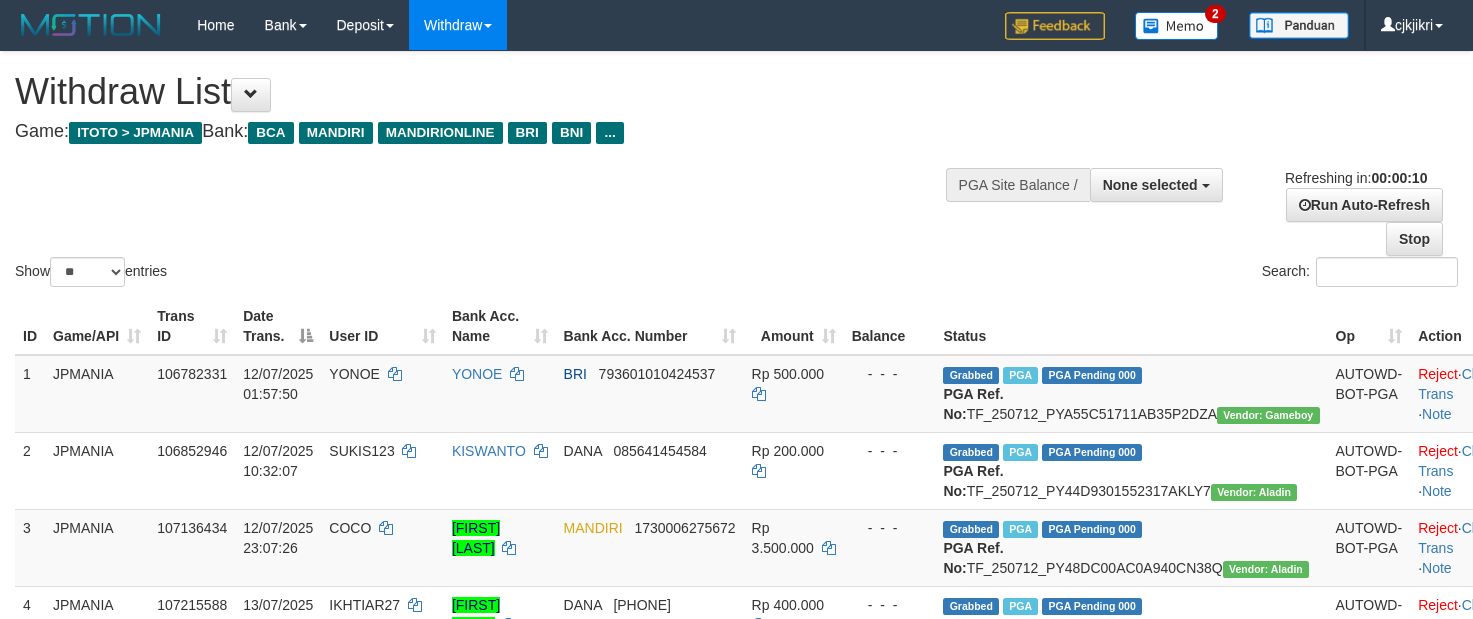 select 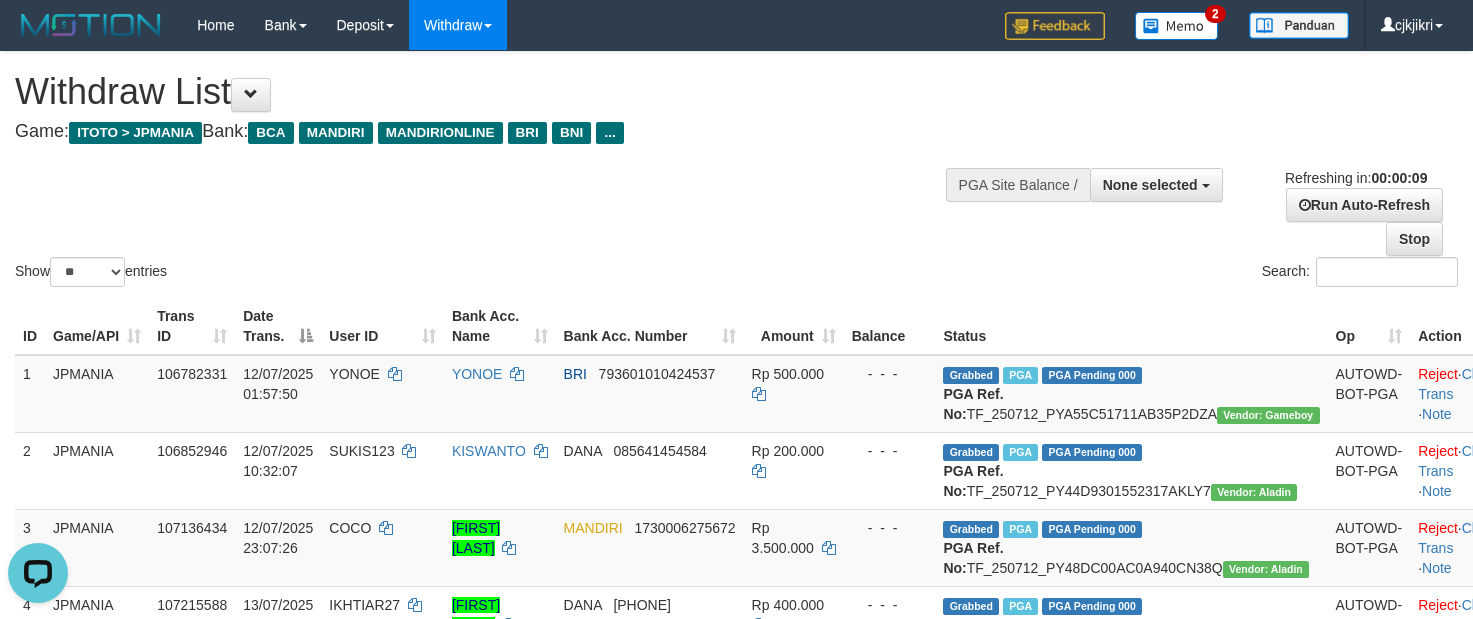 scroll, scrollTop: 0, scrollLeft: 0, axis: both 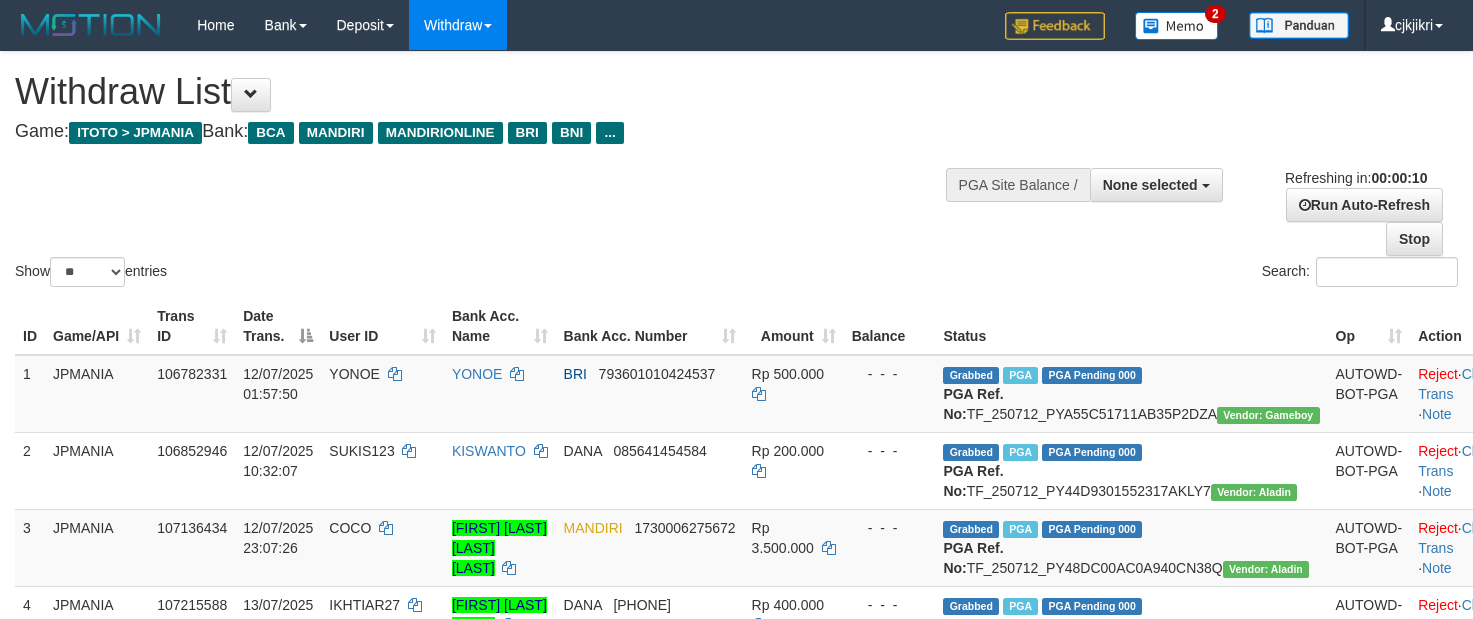 select 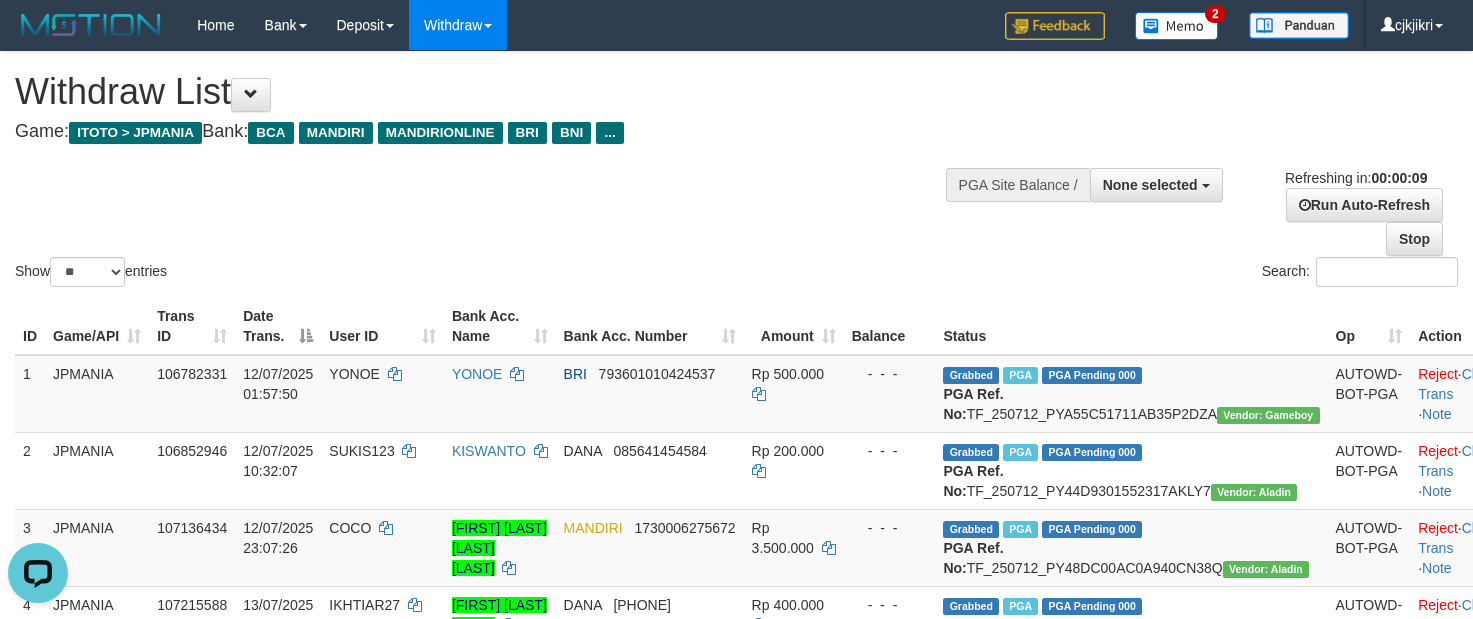 scroll, scrollTop: 0, scrollLeft: 0, axis: both 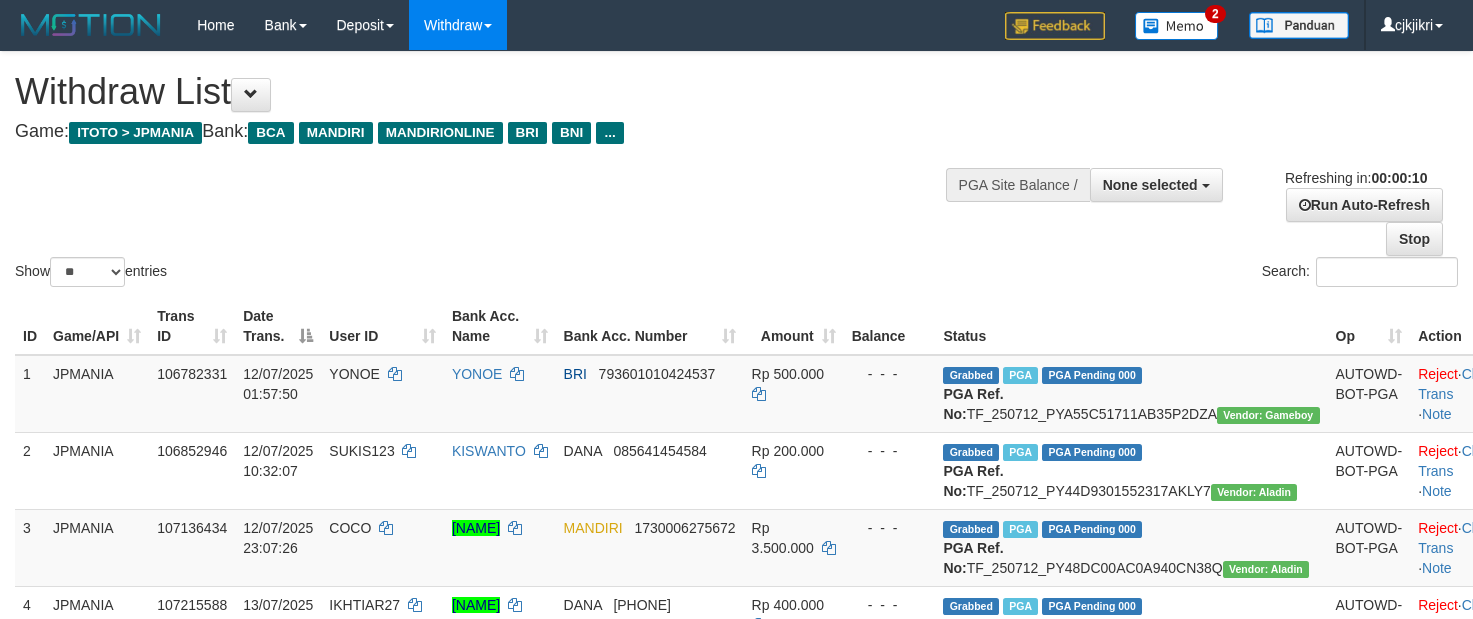select 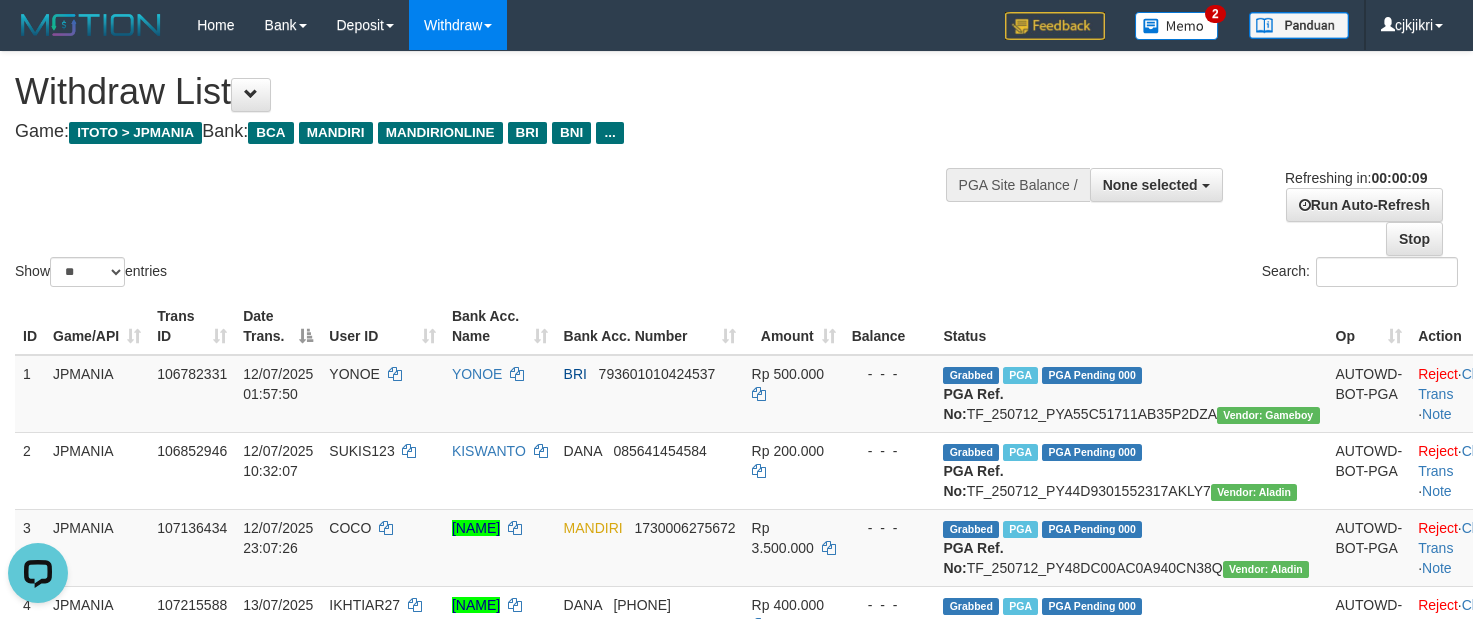 scroll, scrollTop: 0, scrollLeft: 0, axis: both 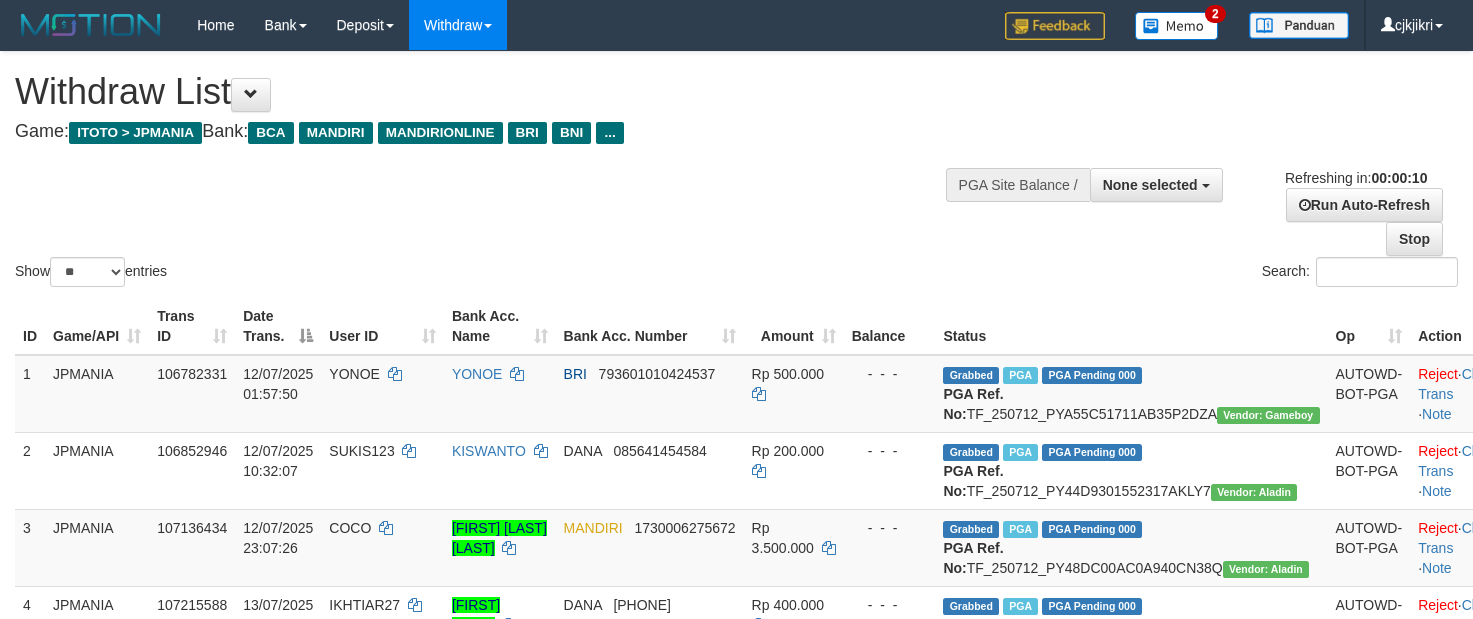 select 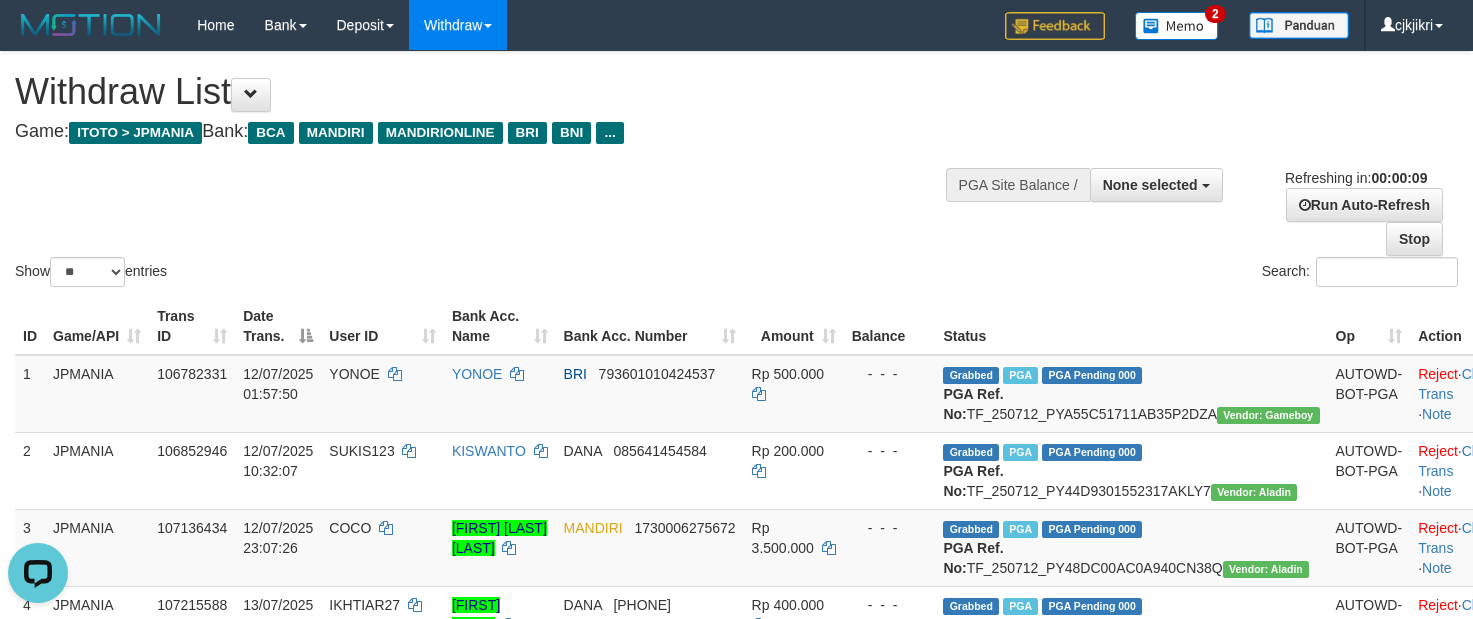 scroll, scrollTop: 0, scrollLeft: 0, axis: both 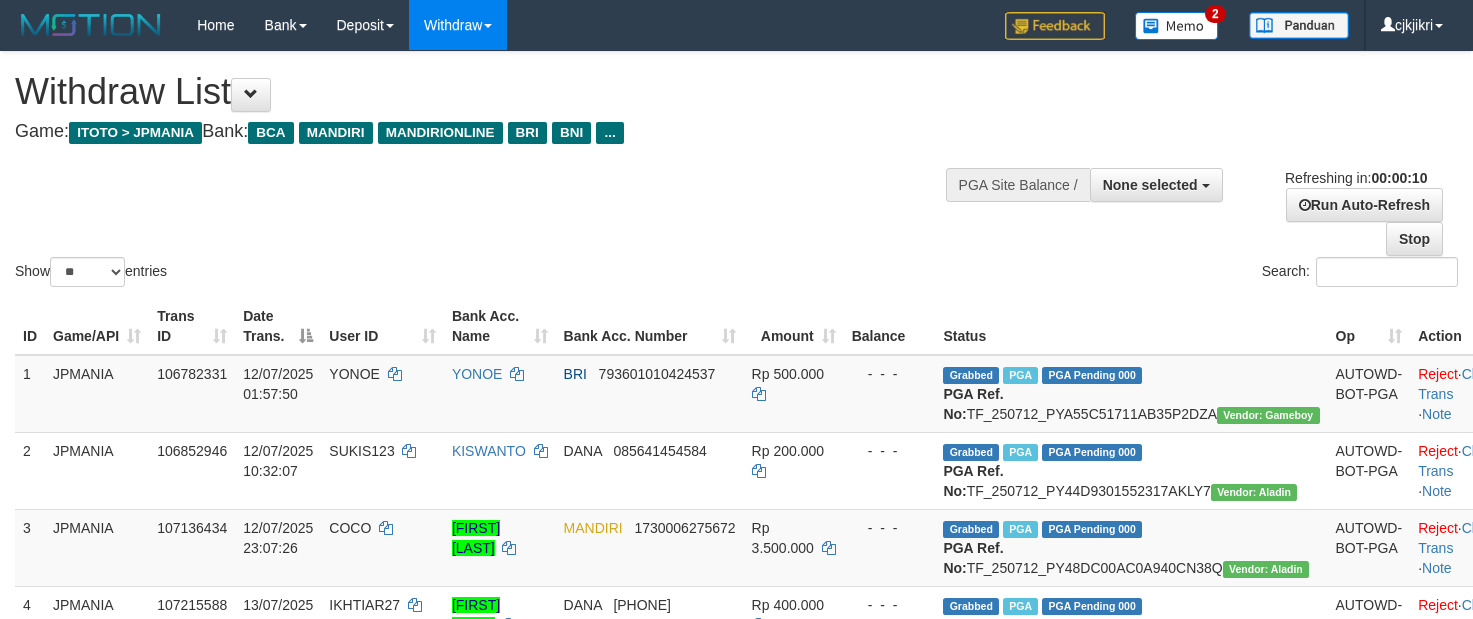 select 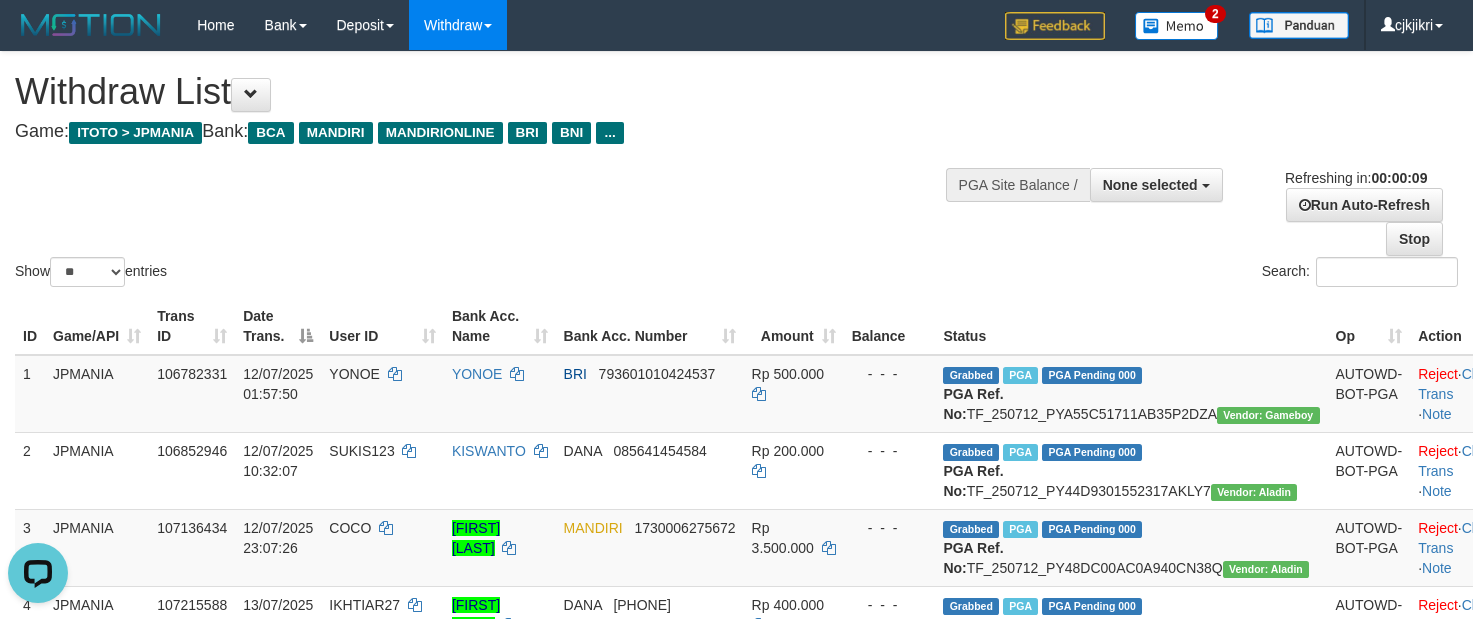 scroll, scrollTop: 0, scrollLeft: 0, axis: both 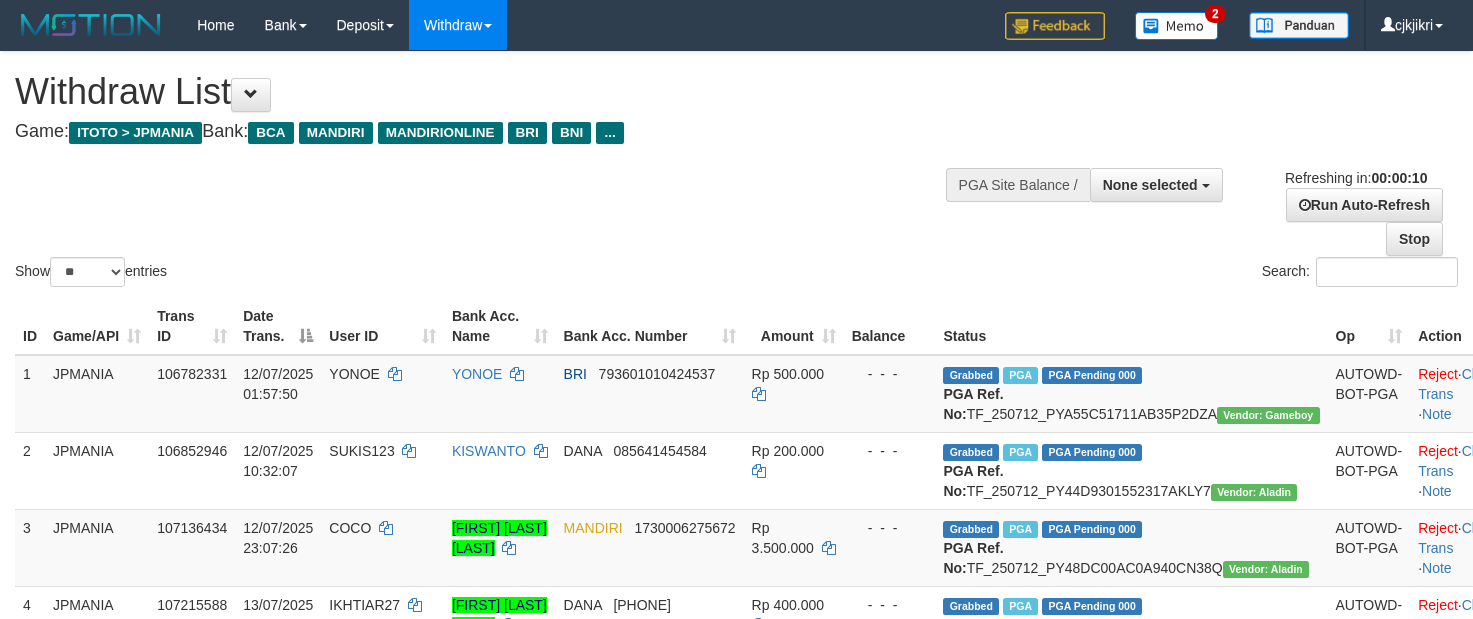 select 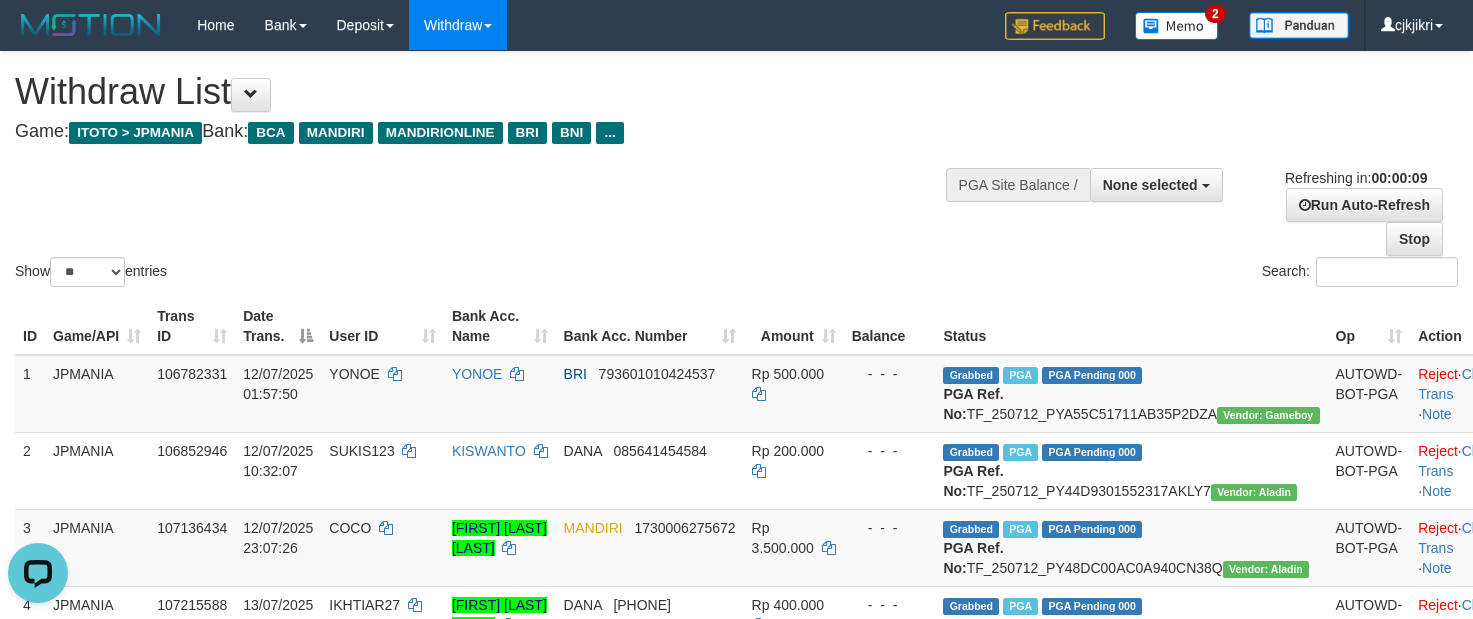 scroll, scrollTop: 0, scrollLeft: 0, axis: both 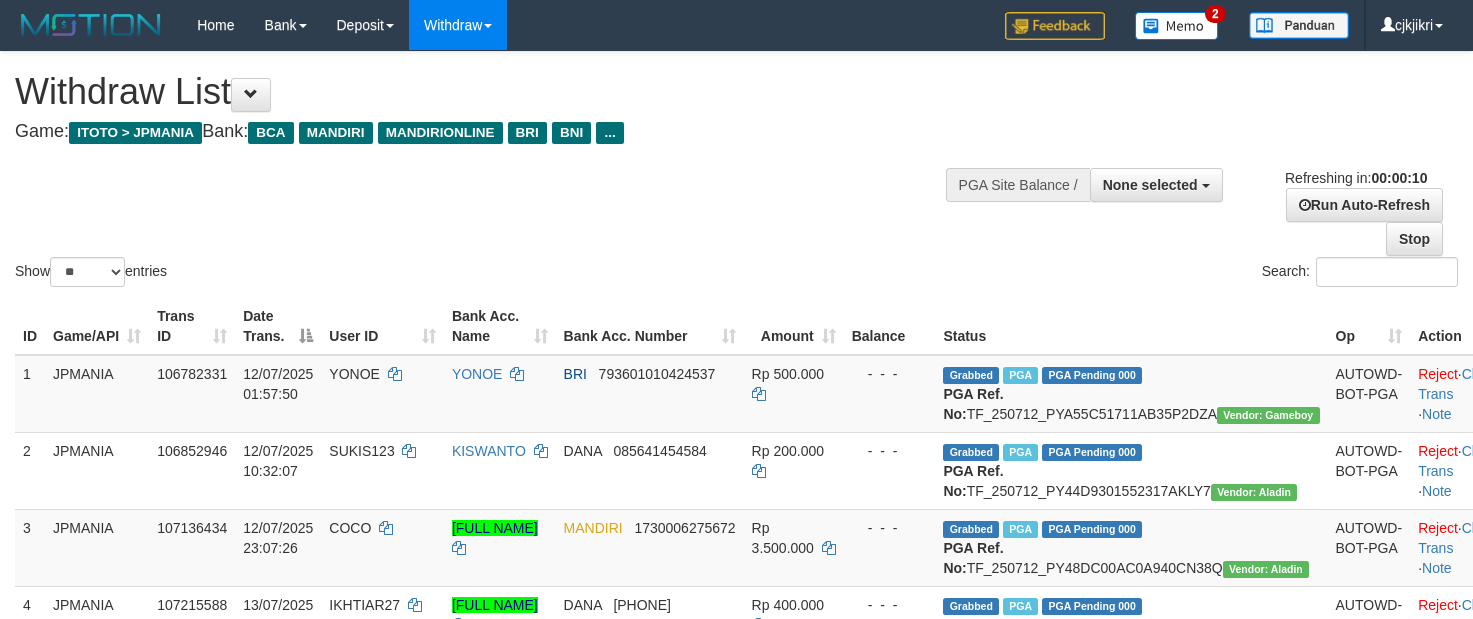 select 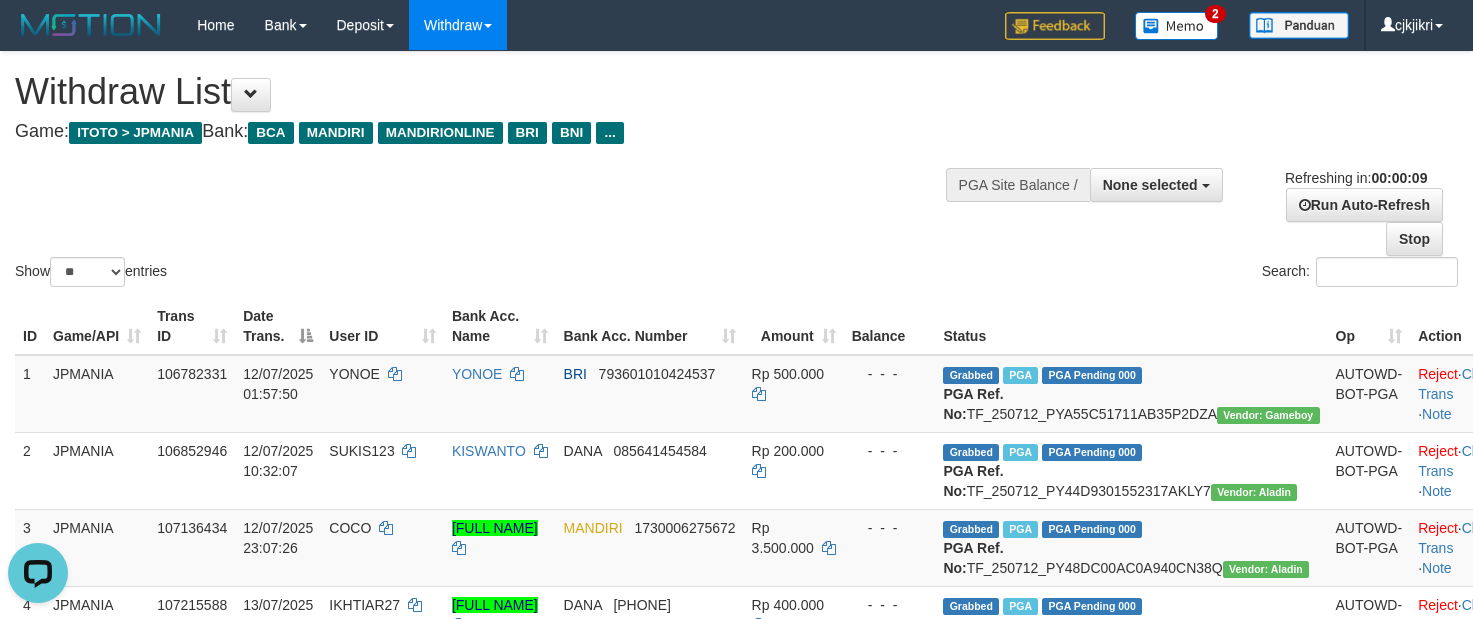 scroll, scrollTop: 0, scrollLeft: 0, axis: both 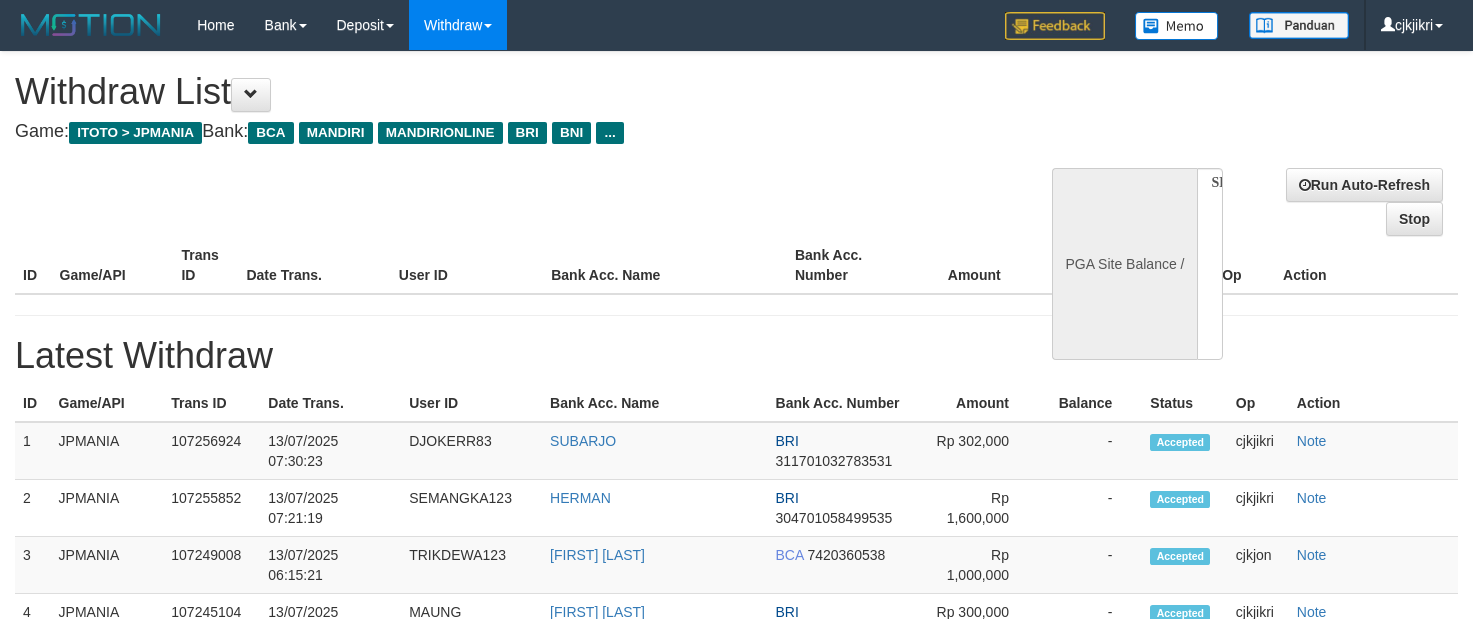 select 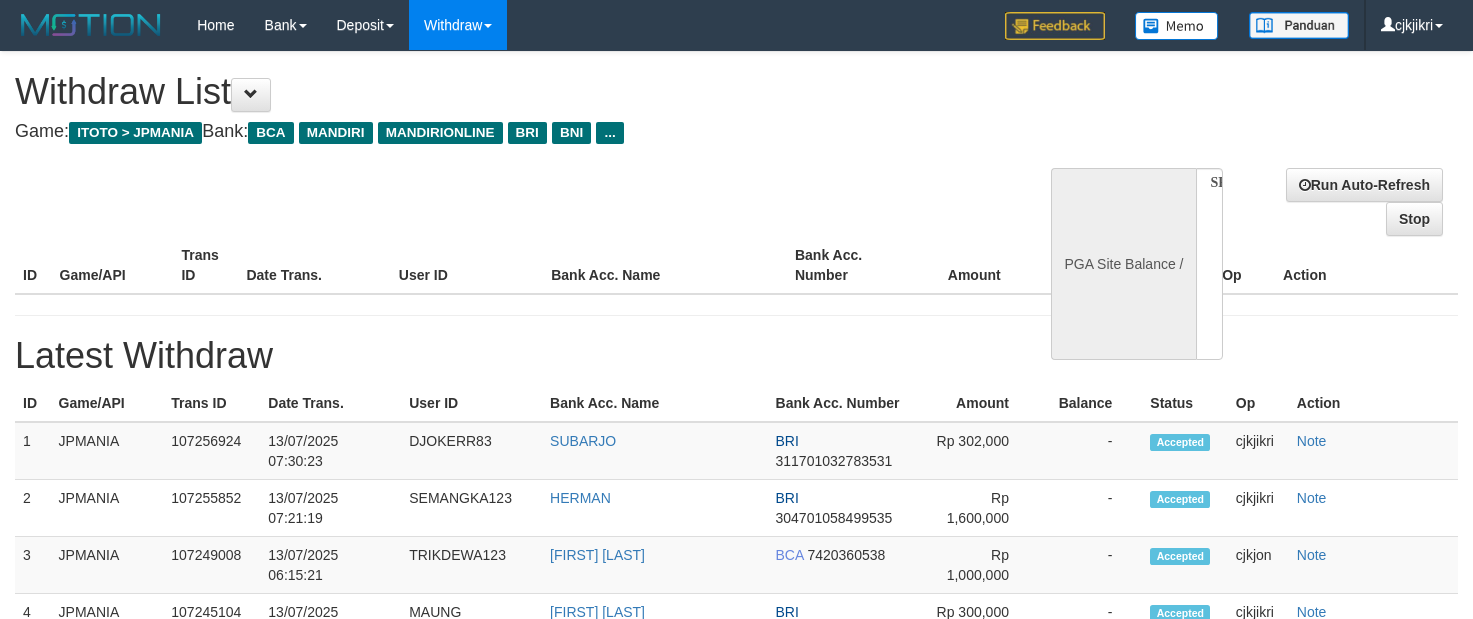 scroll, scrollTop: 0, scrollLeft: 0, axis: both 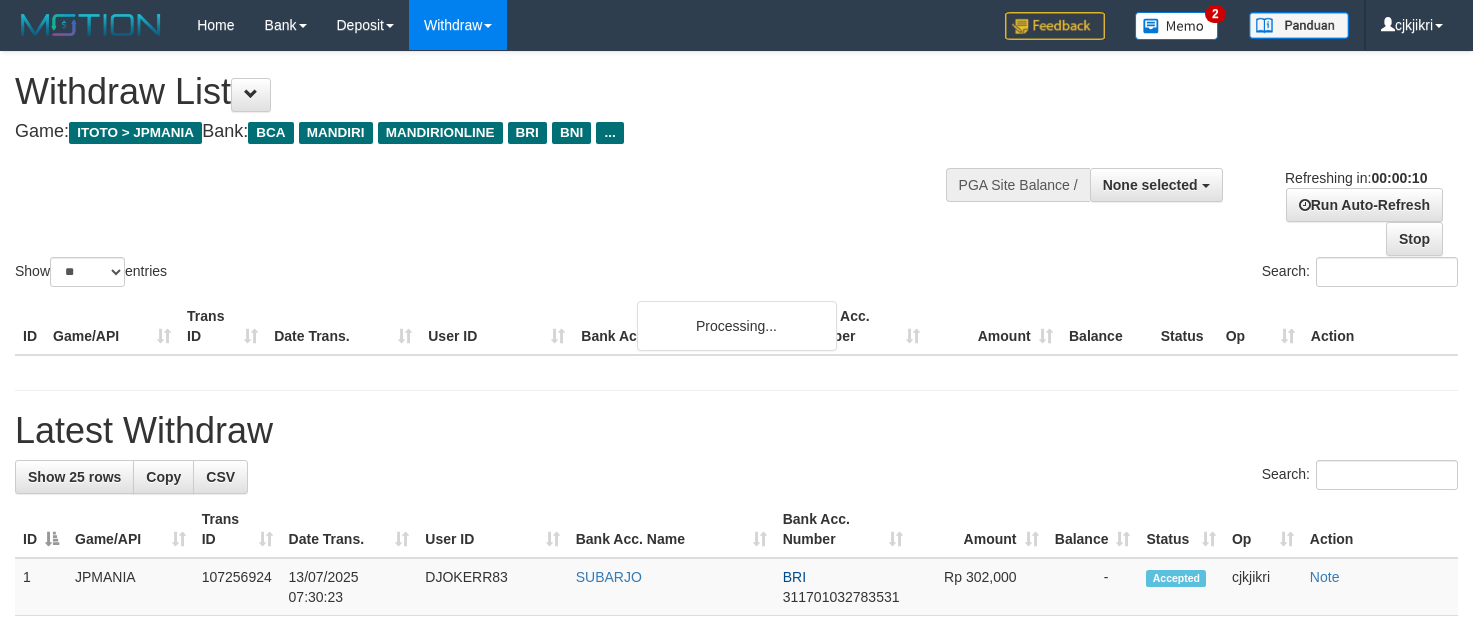 select 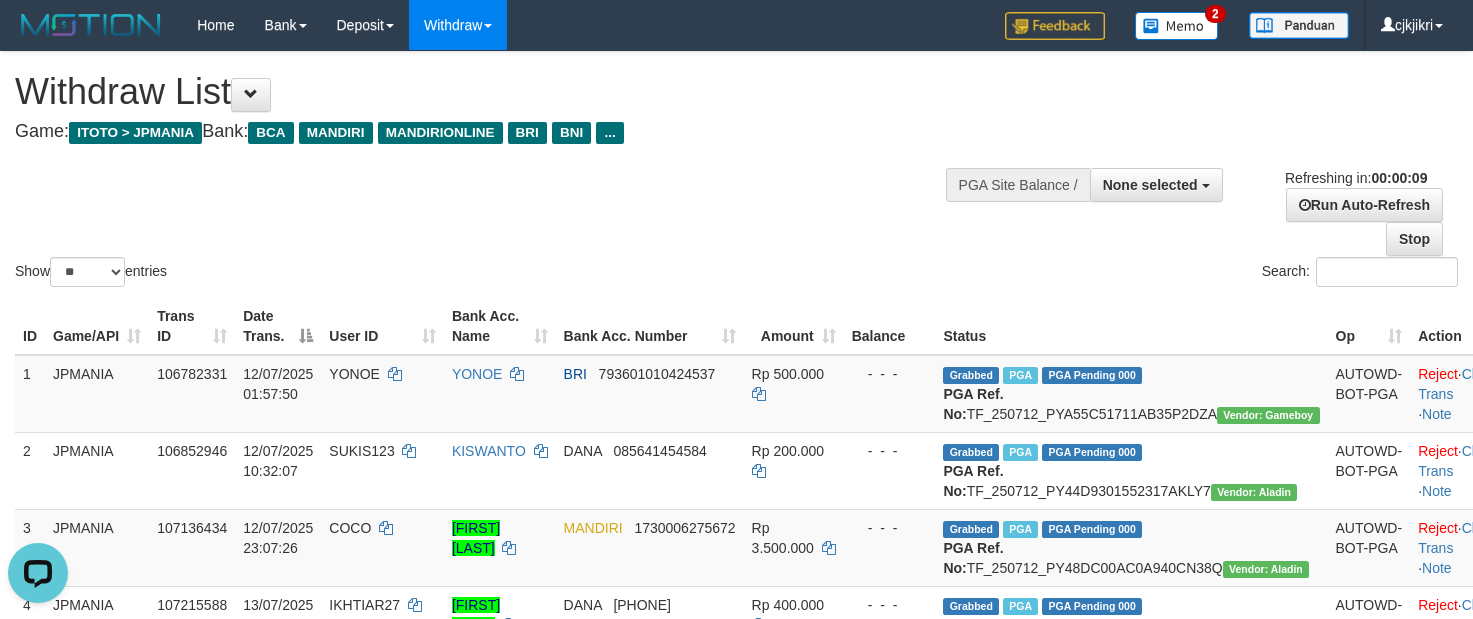 scroll, scrollTop: 0, scrollLeft: 0, axis: both 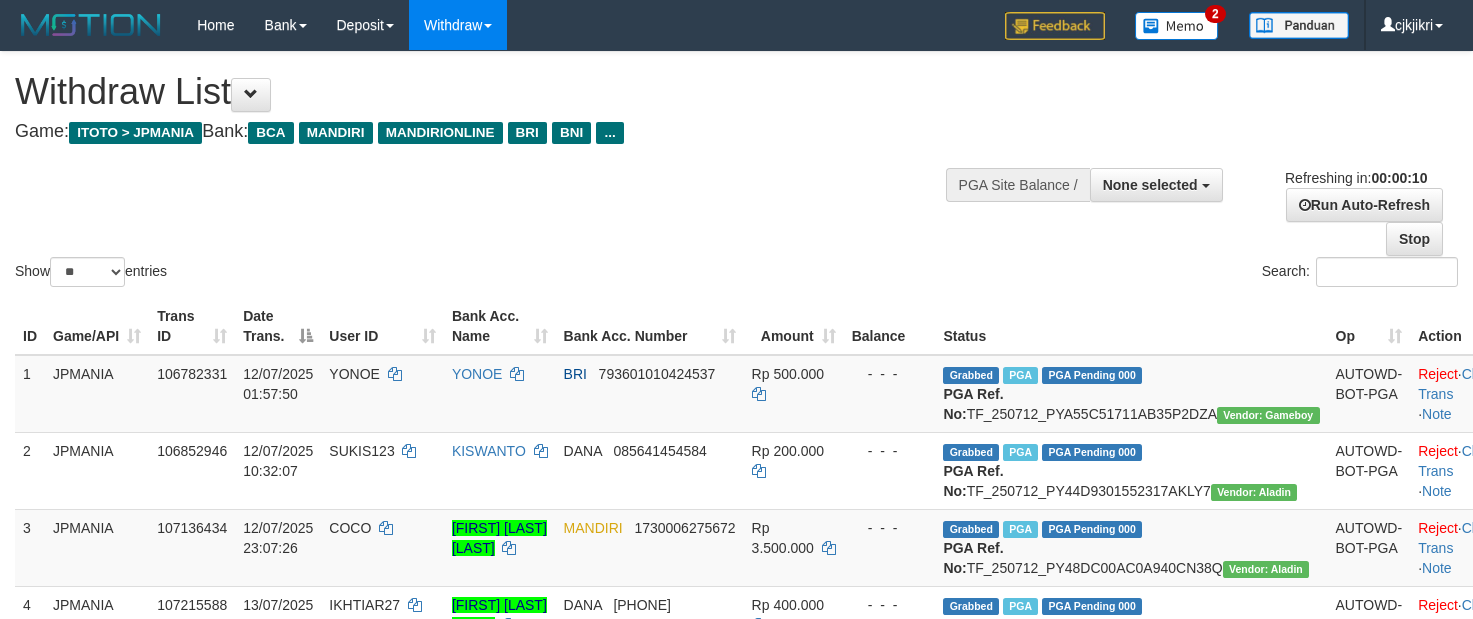select 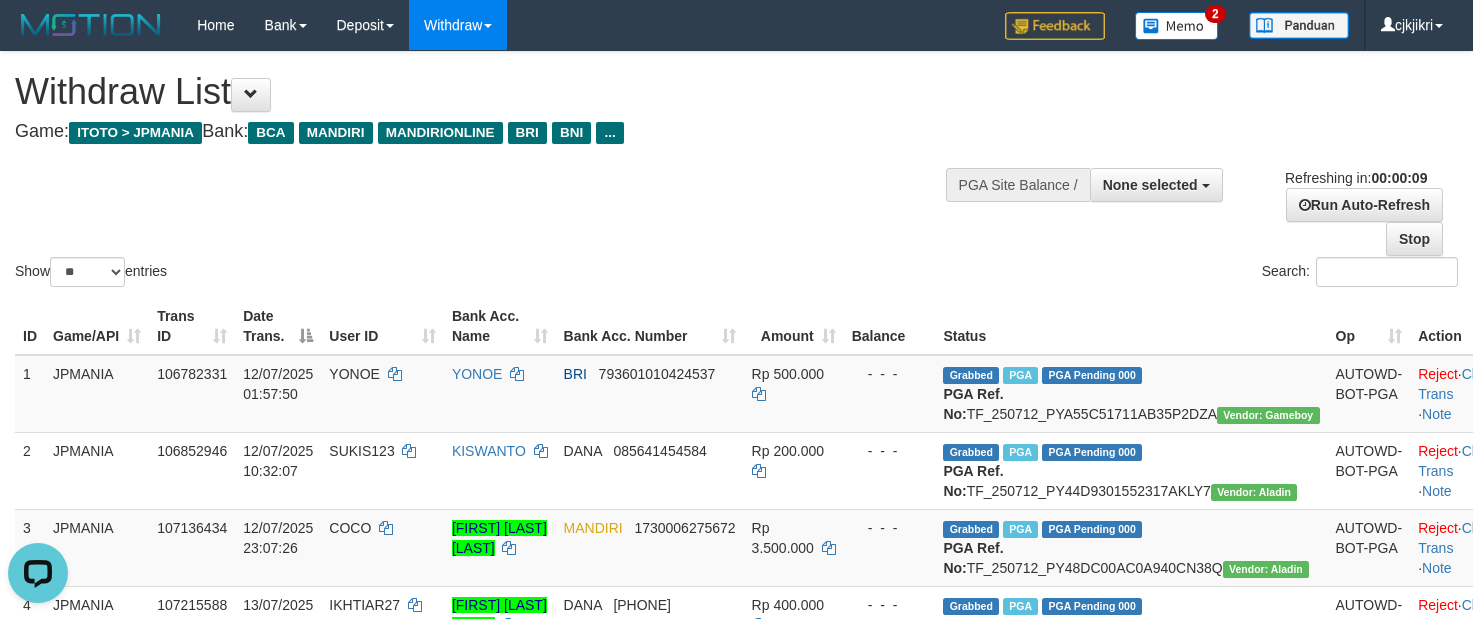 scroll, scrollTop: 0, scrollLeft: 0, axis: both 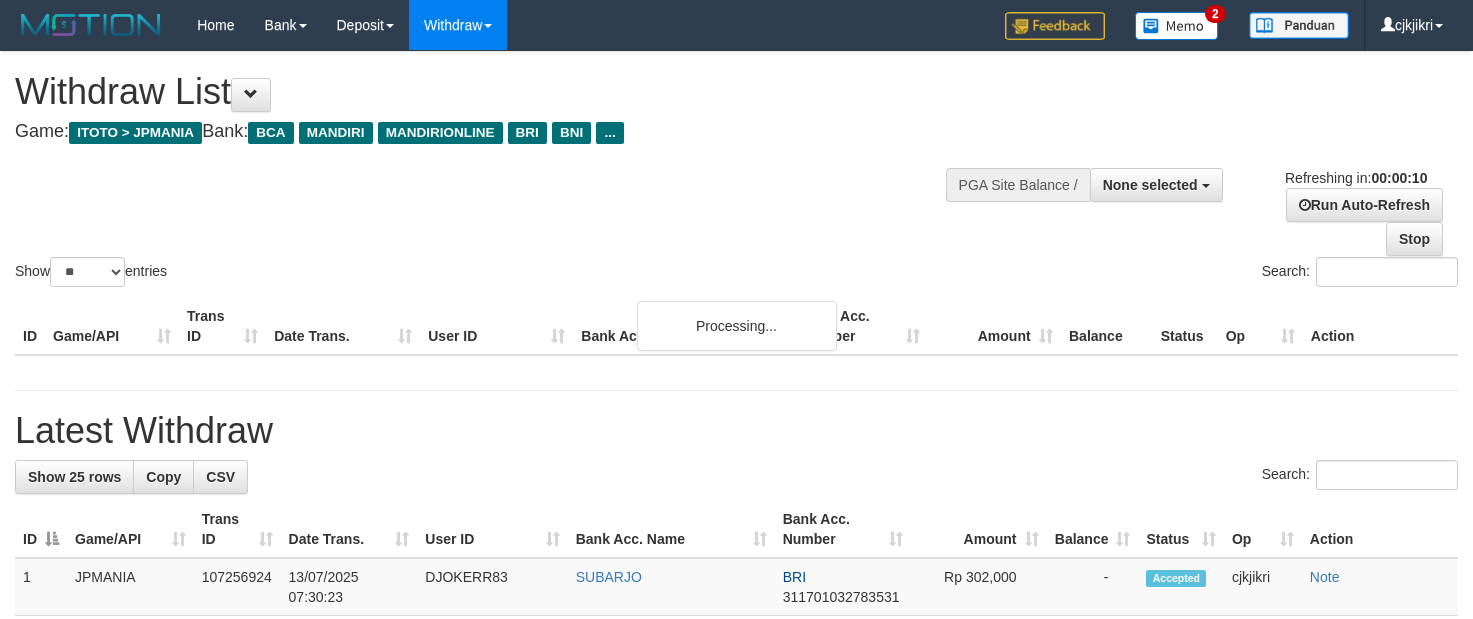 select 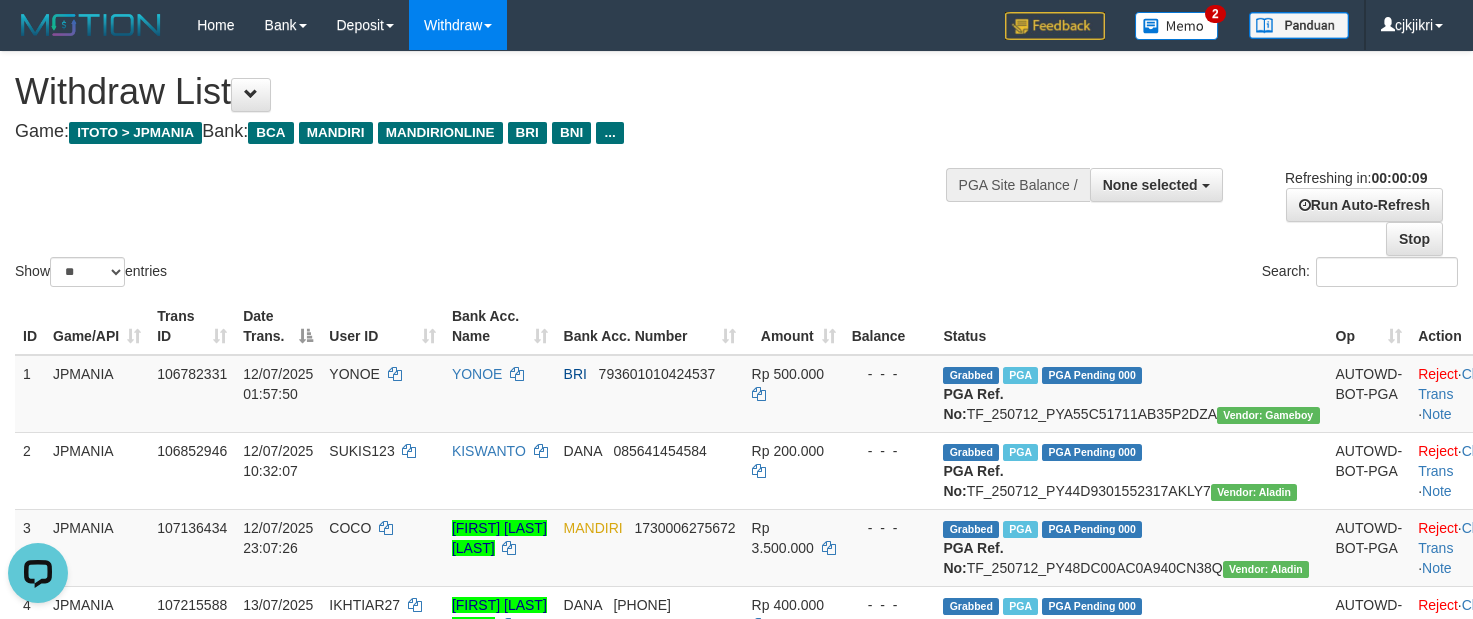 scroll, scrollTop: 0, scrollLeft: 0, axis: both 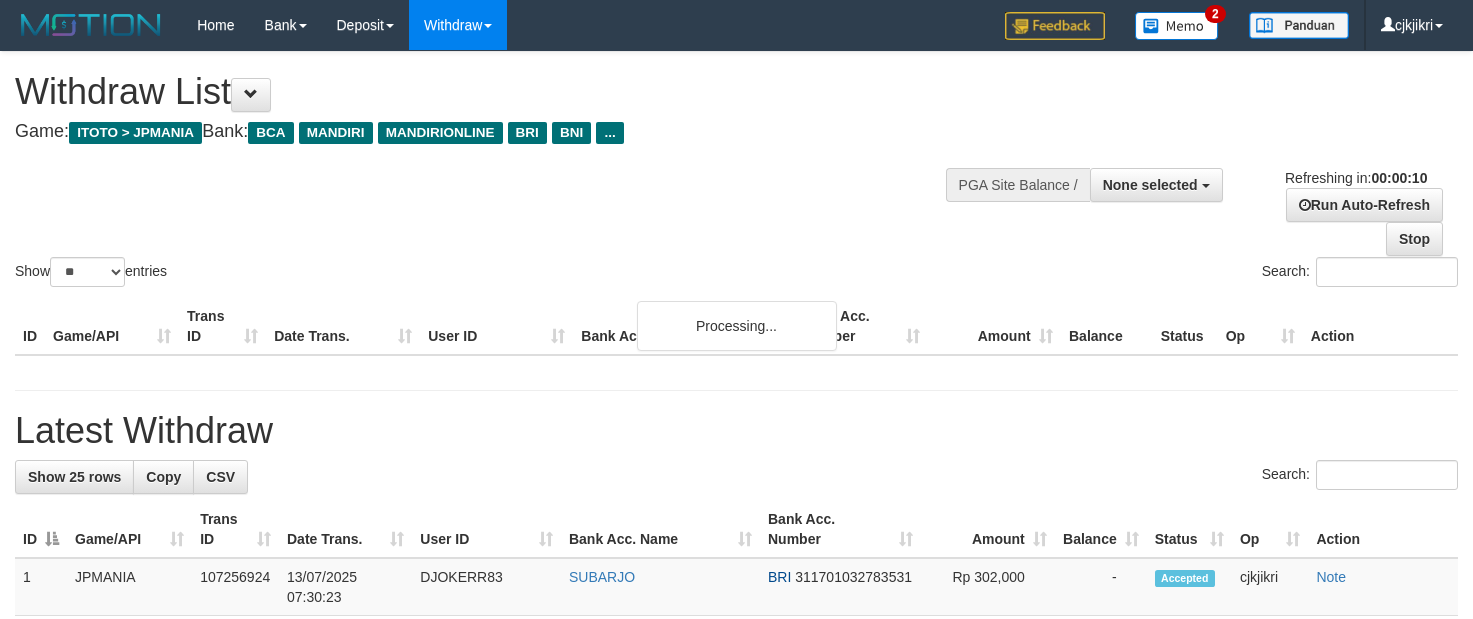 select 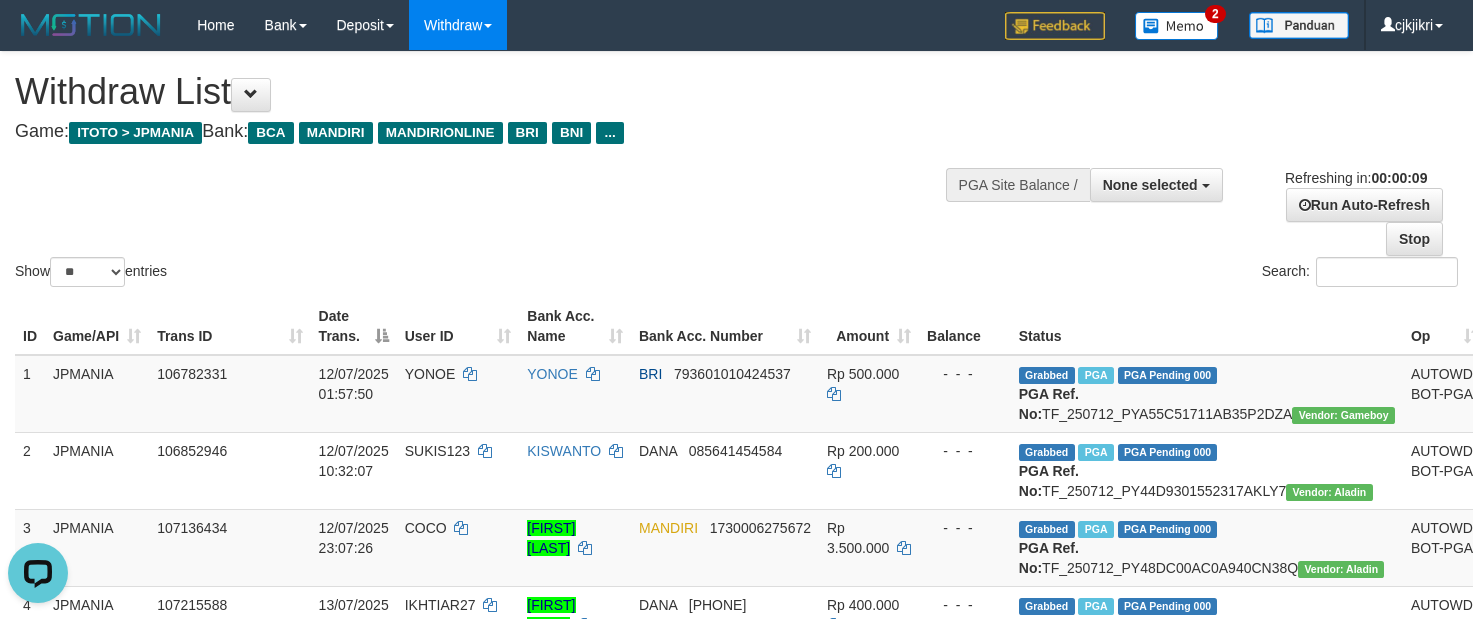 scroll, scrollTop: 0, scrollLeft: 0, axis: both 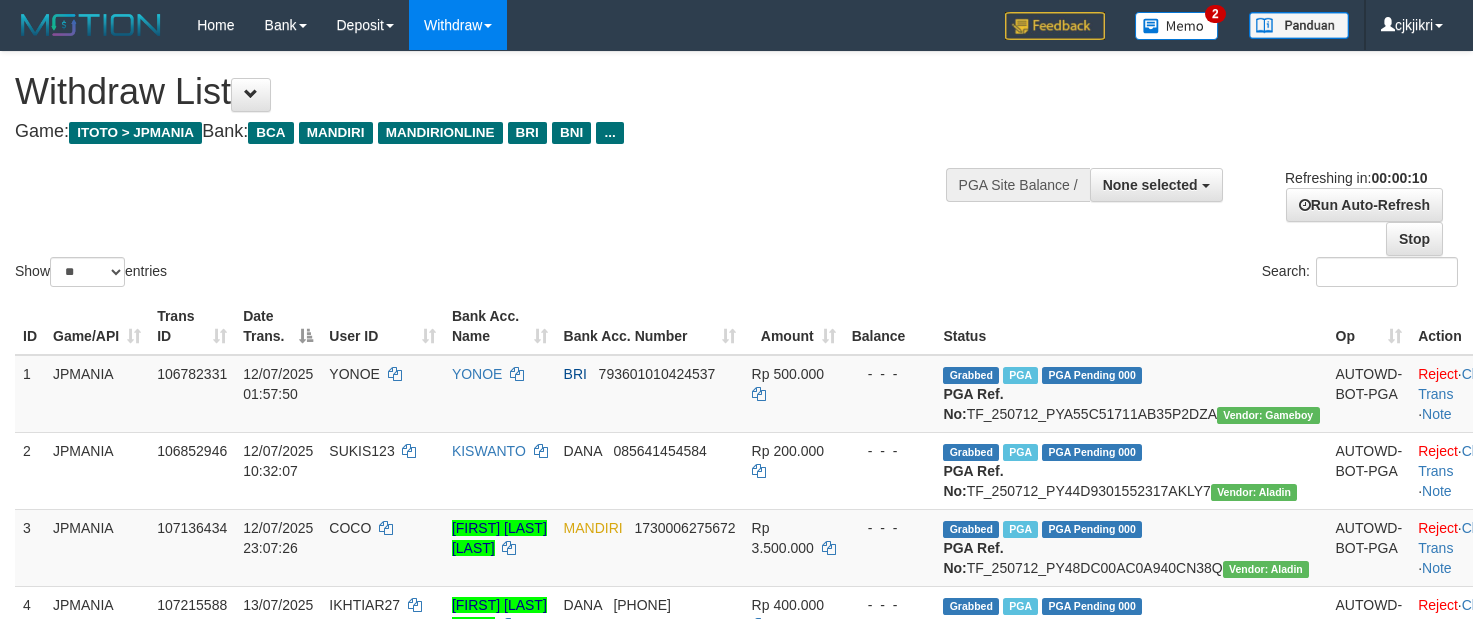 select 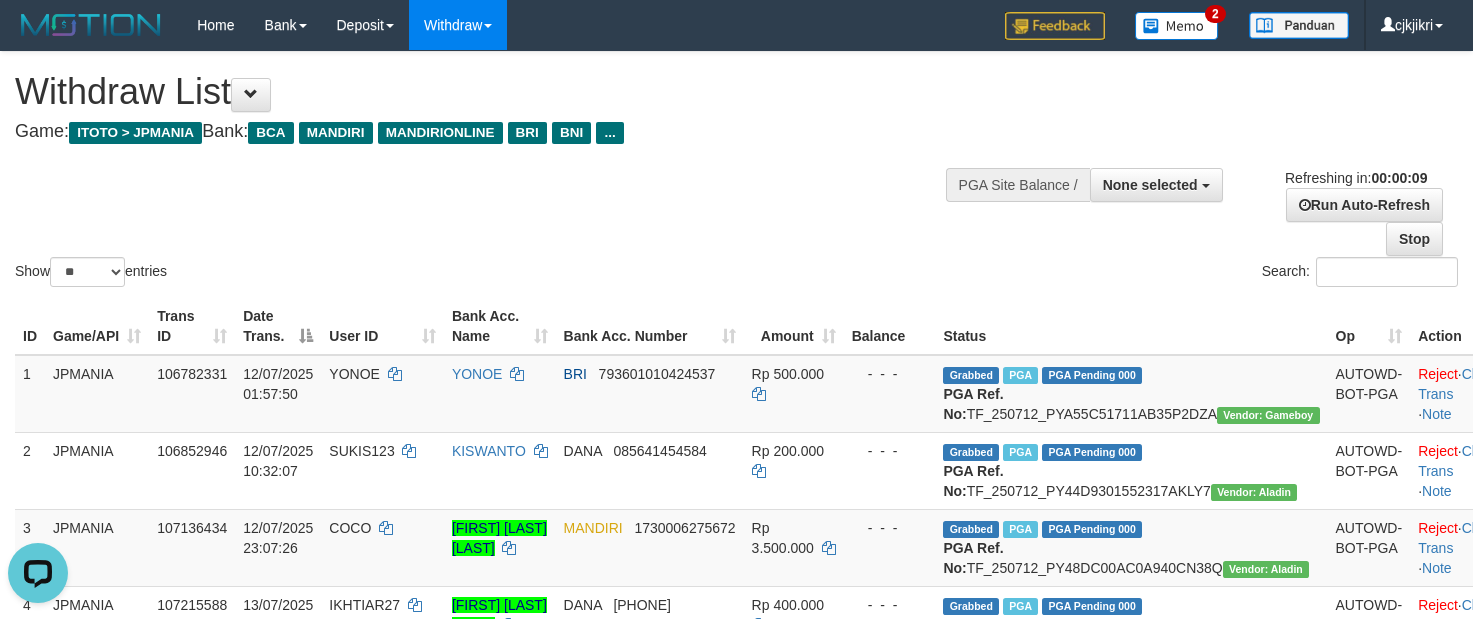 scroll, scrollTop: 0, scrollLeft: 0, axis: both 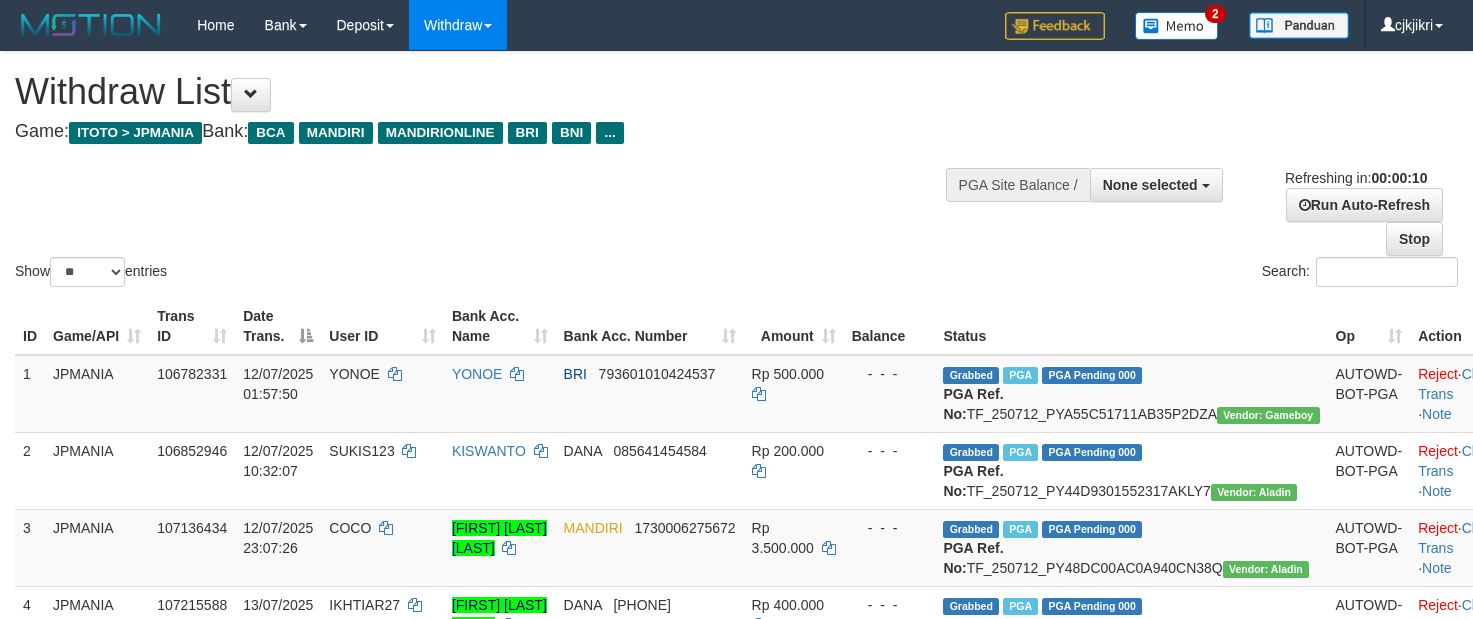 select 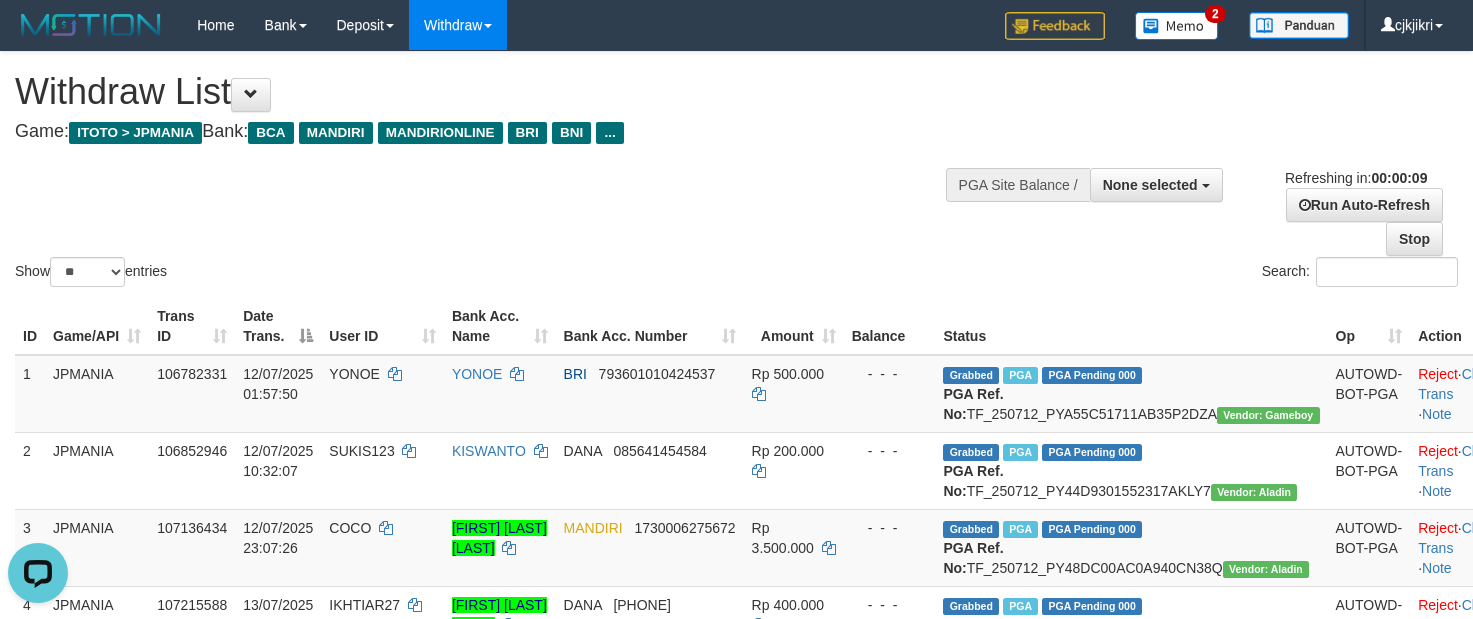 scroll, scrollTop: 0, scrollLeft: 0, axis: both 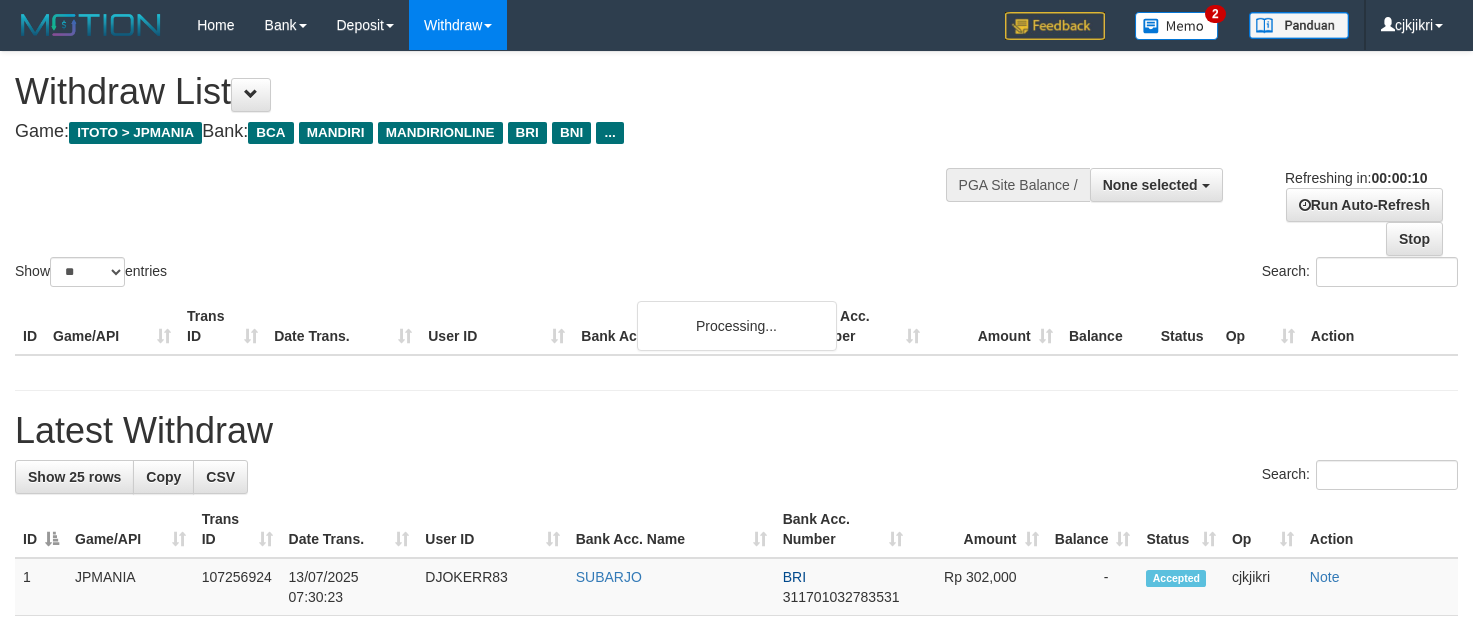 select 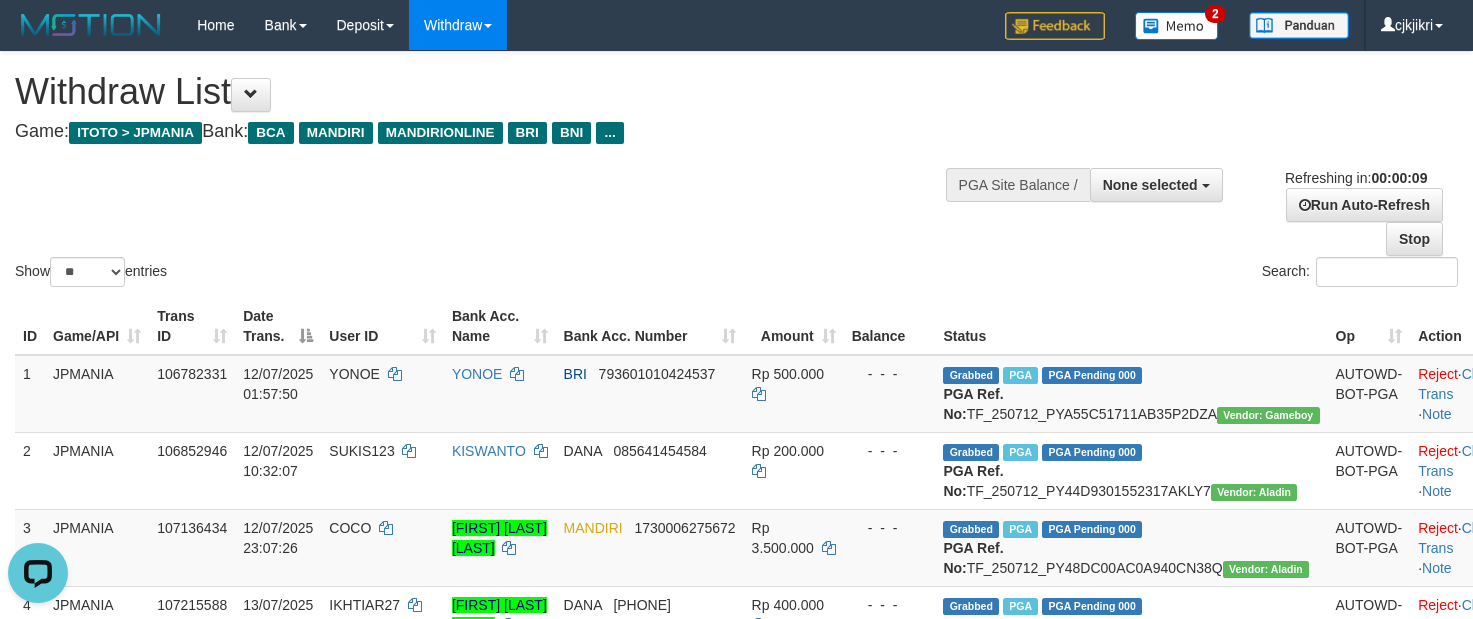 scroll, scrollTop: 0, scrollLeft: 0, axis: both 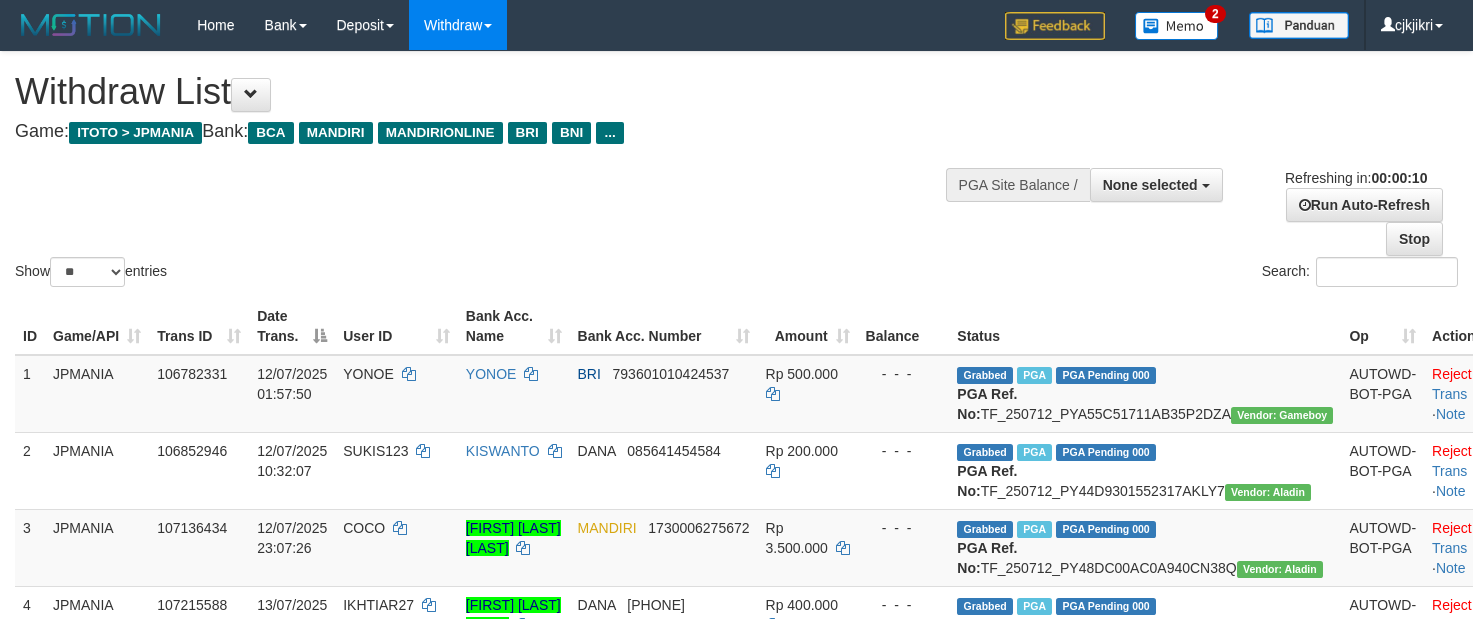 select 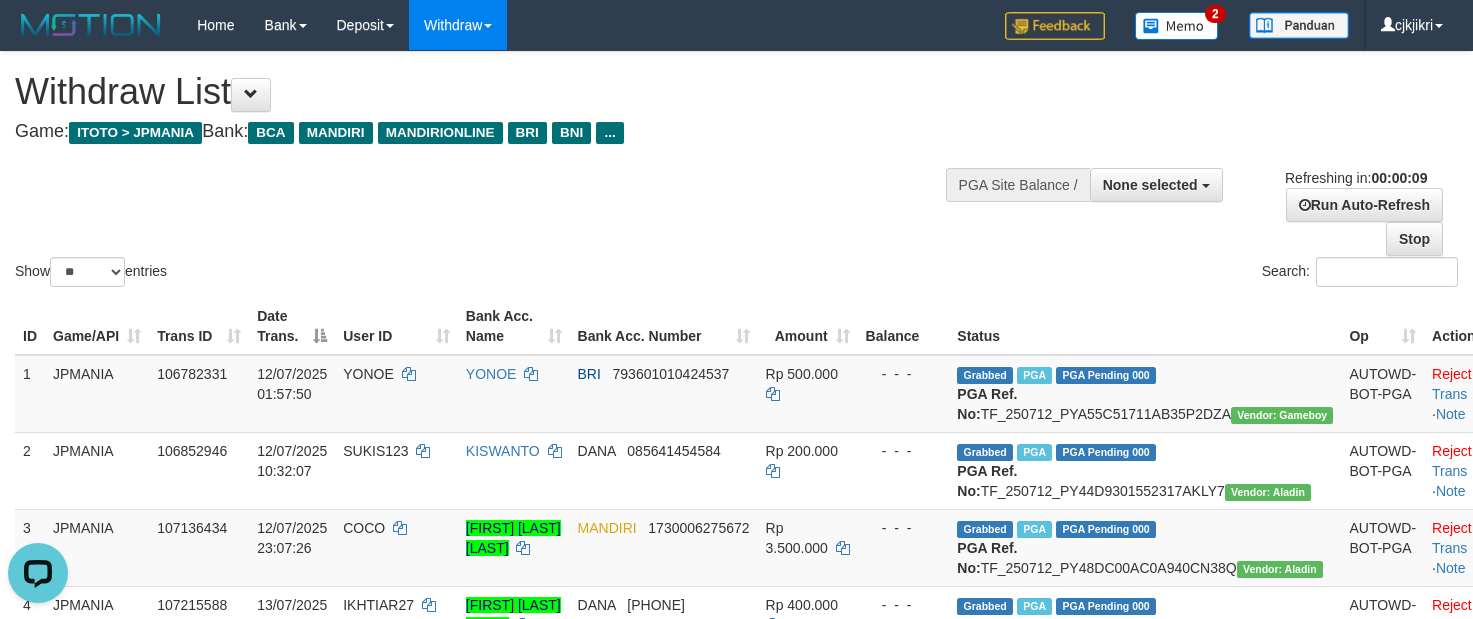 scroll, scrollTop: 0, scrollLeft: 0, axis: both 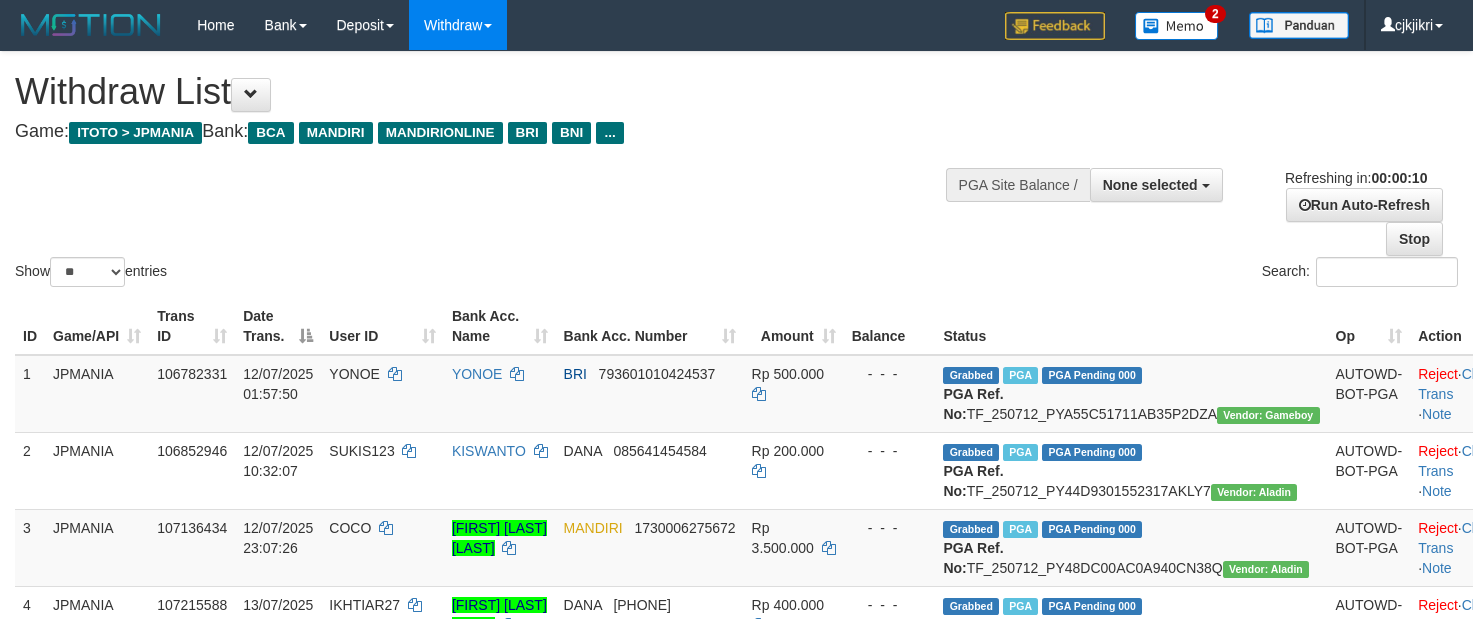 select 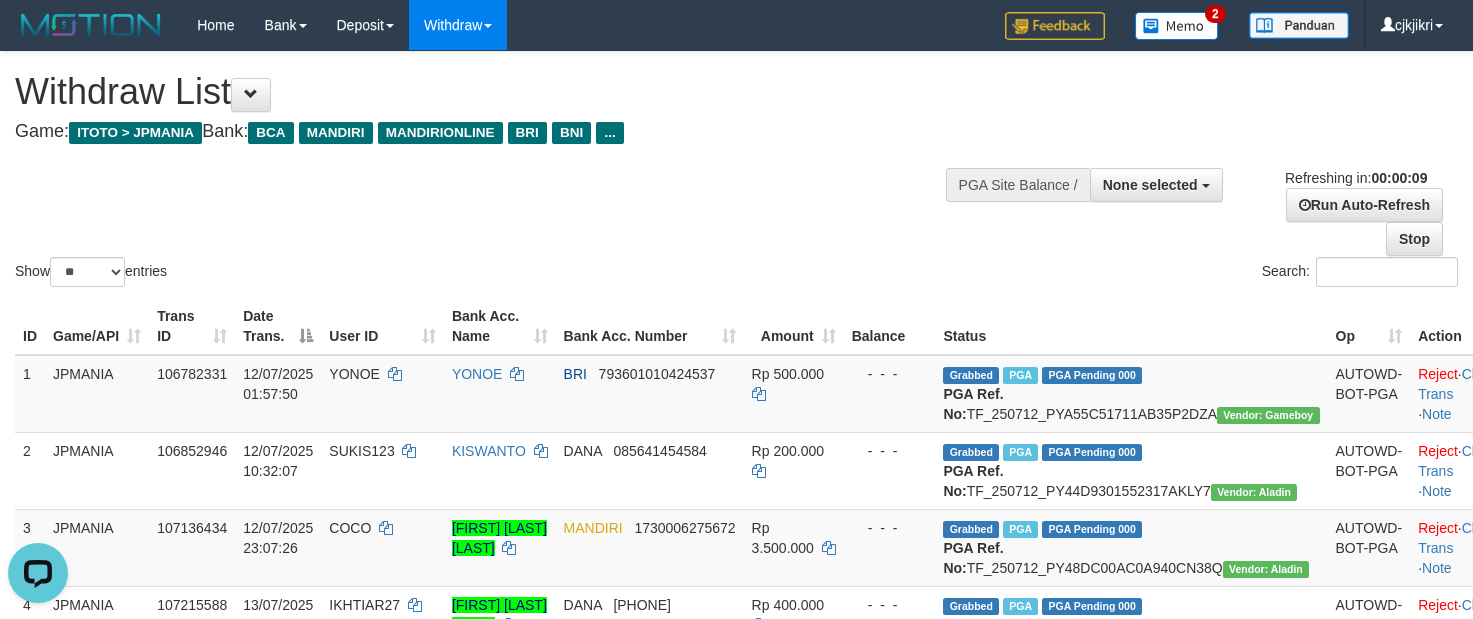scroll, scrollTop: 0, scrollLeft: 0, axis: both 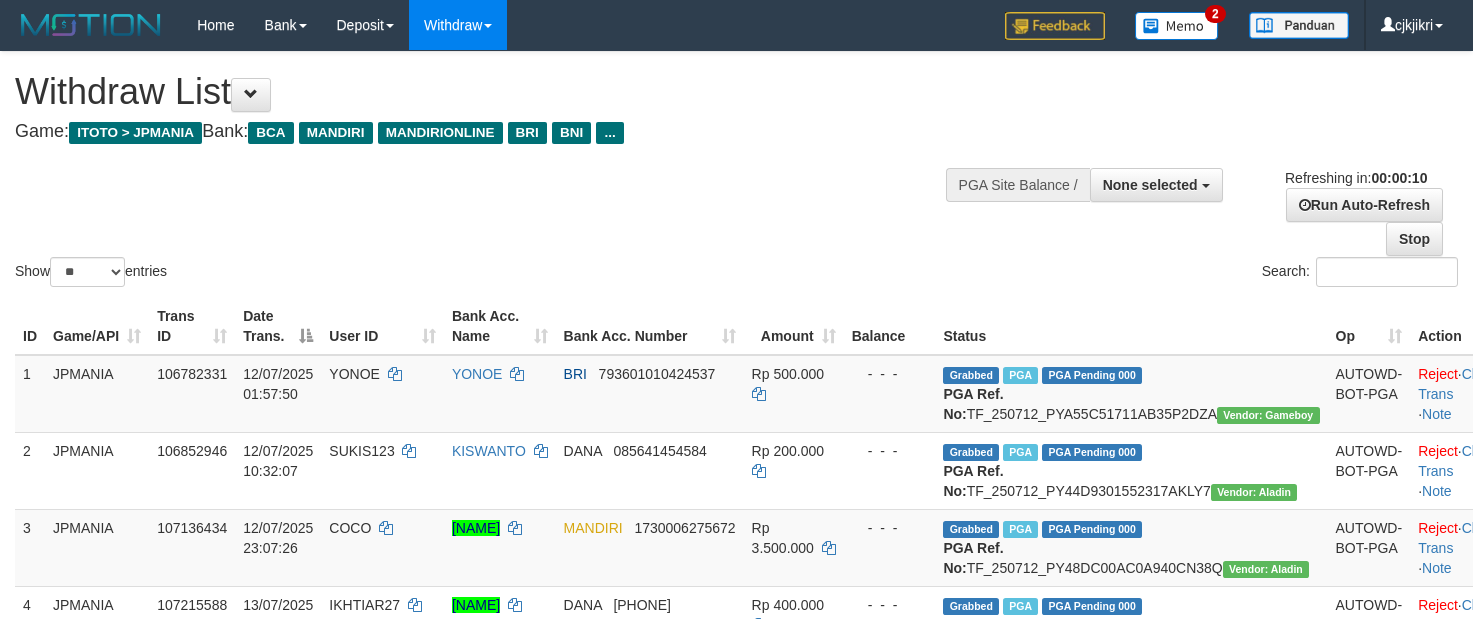 select 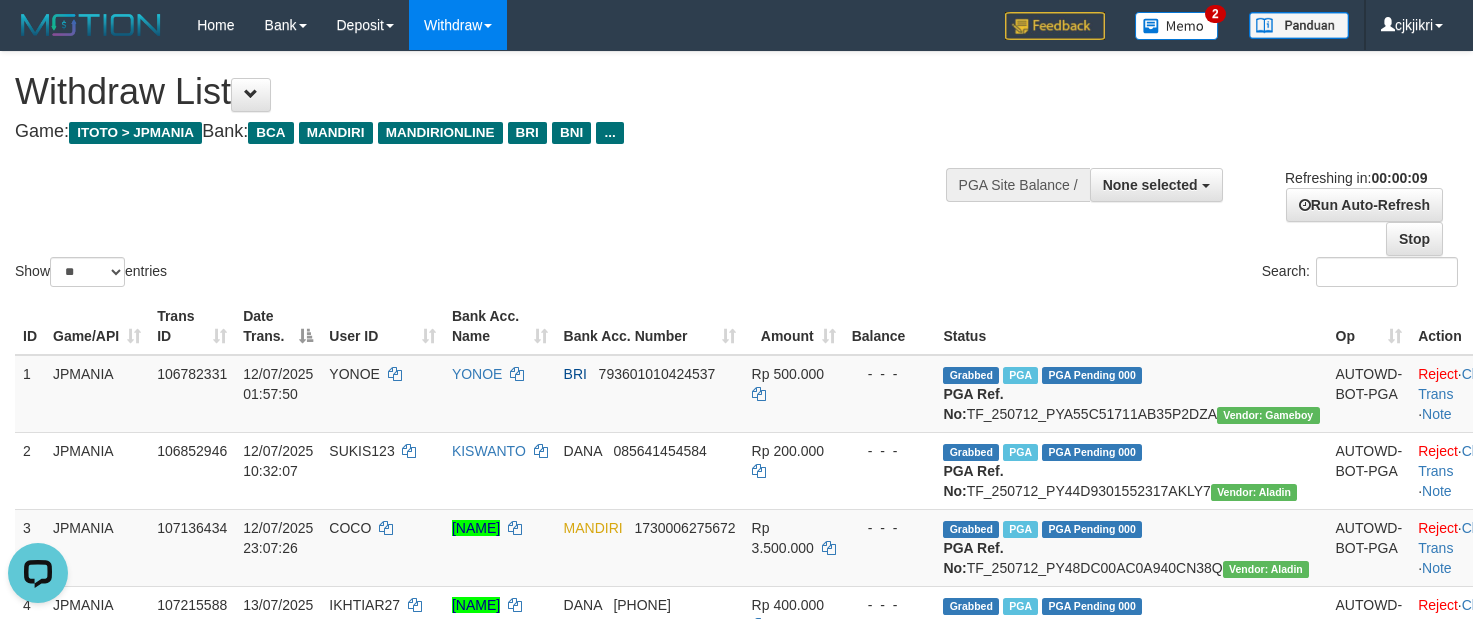 scroll, scrollTop: 0, scrollLeft: 0, axis: both 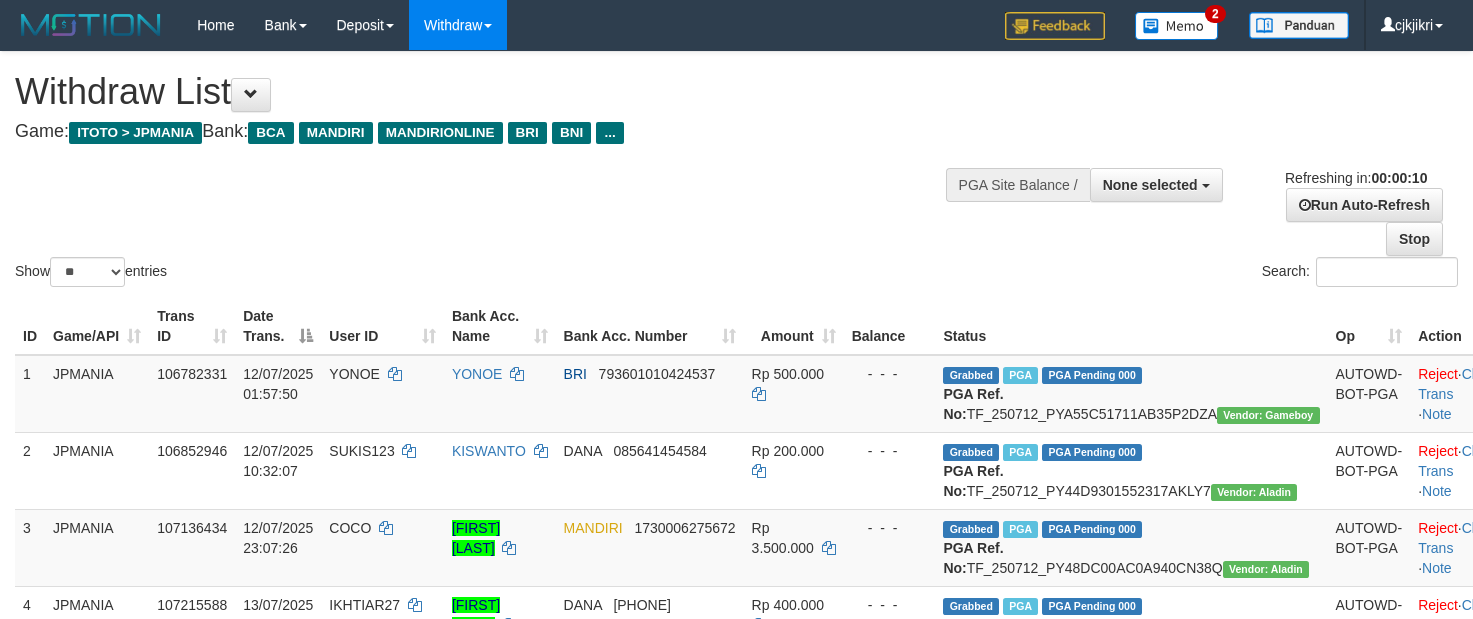 select 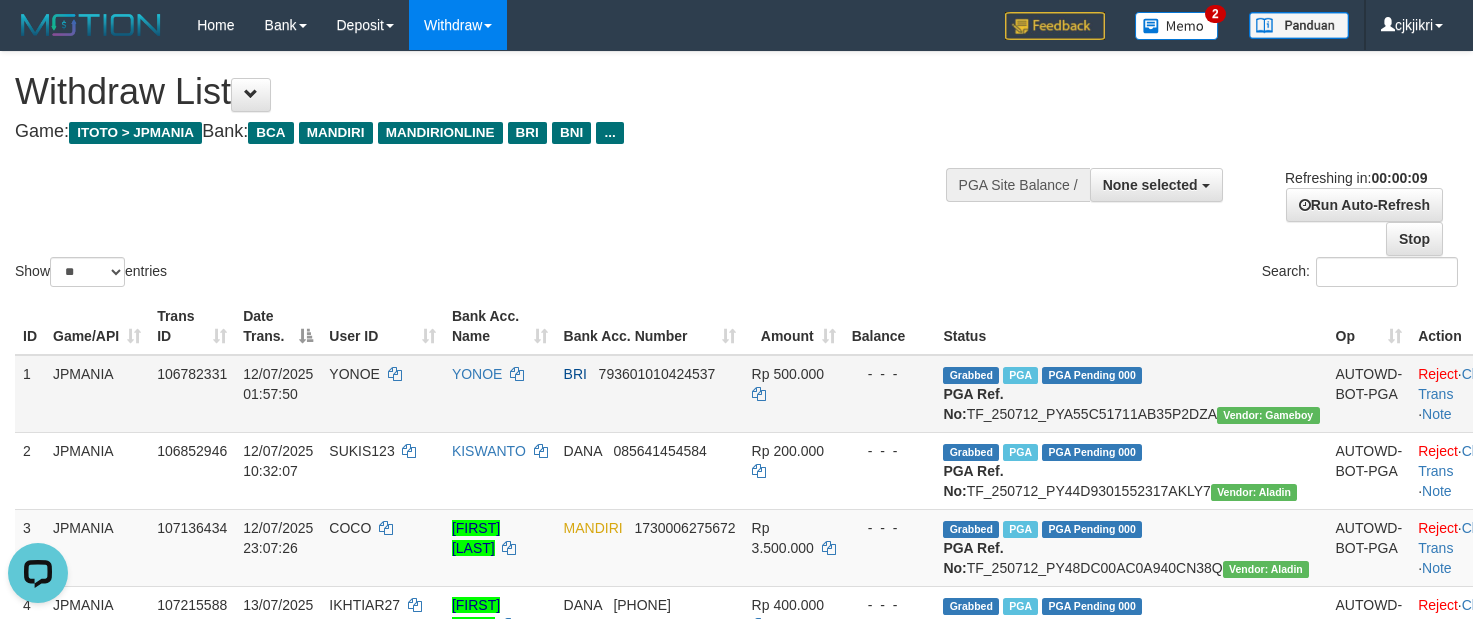 scroll, scrollTop: 0, scrollLeft: 0, axis: both 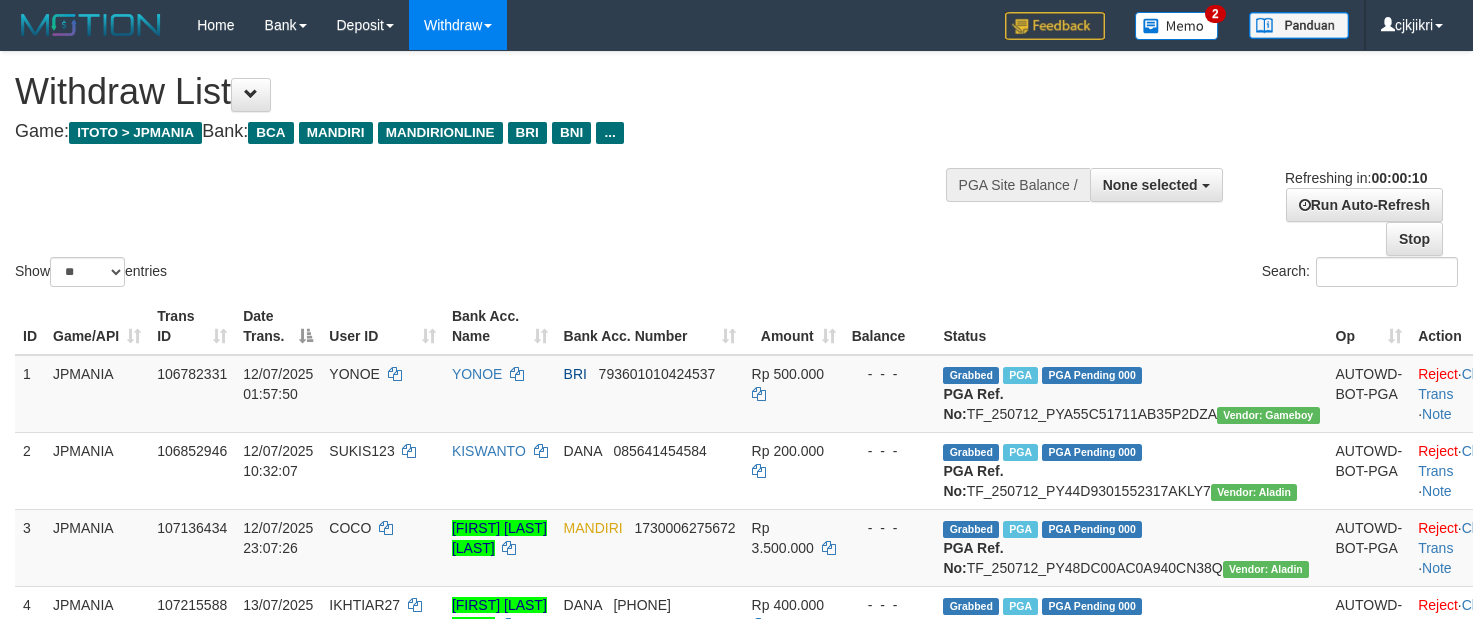 select 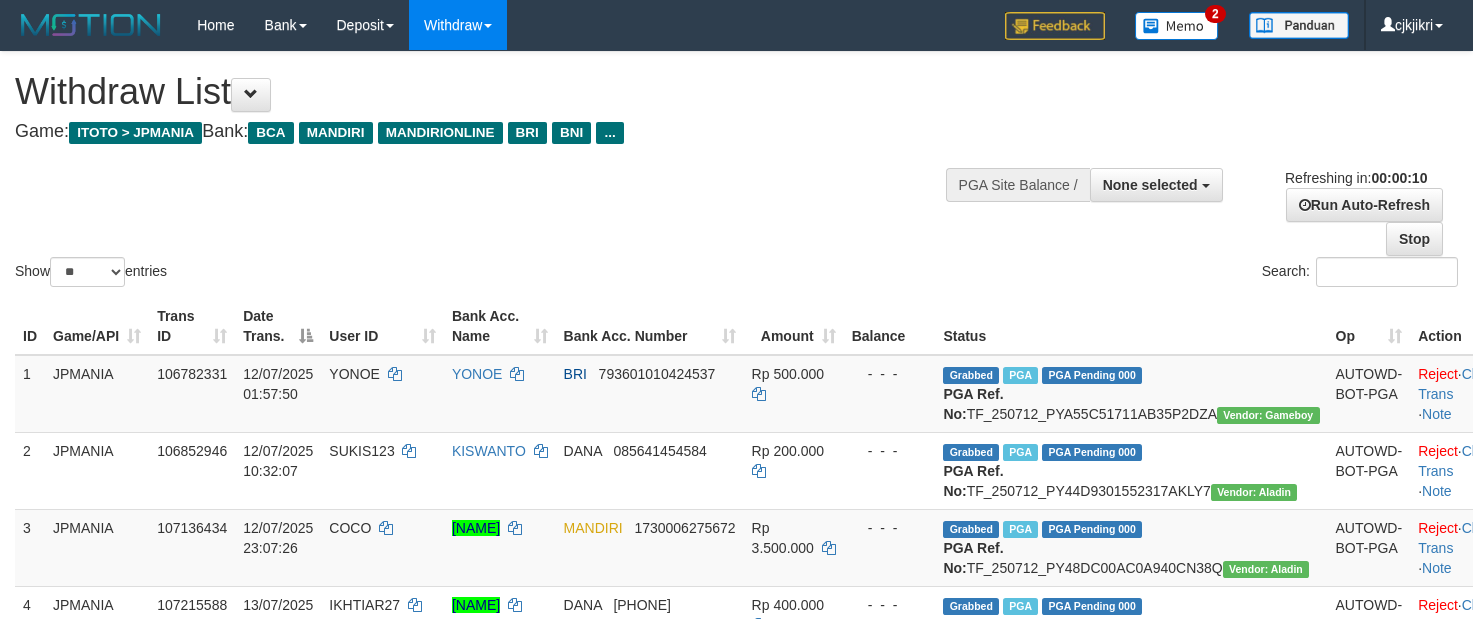 select 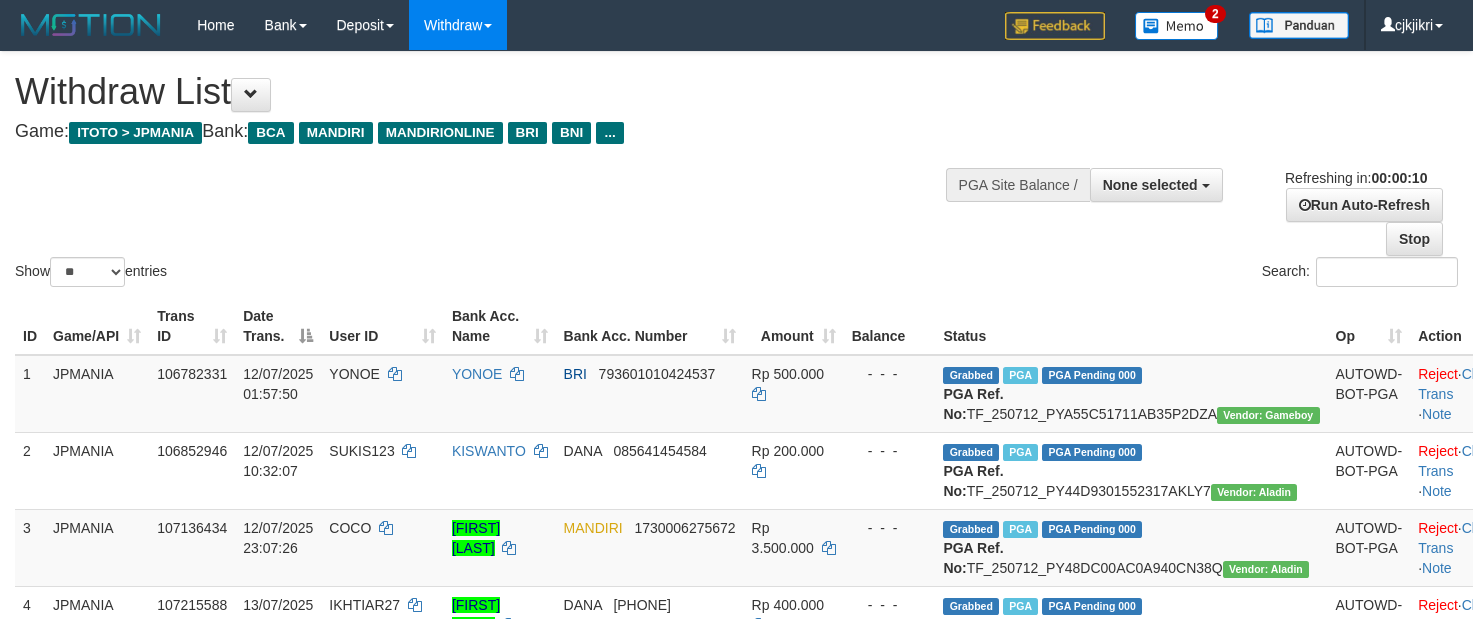 select 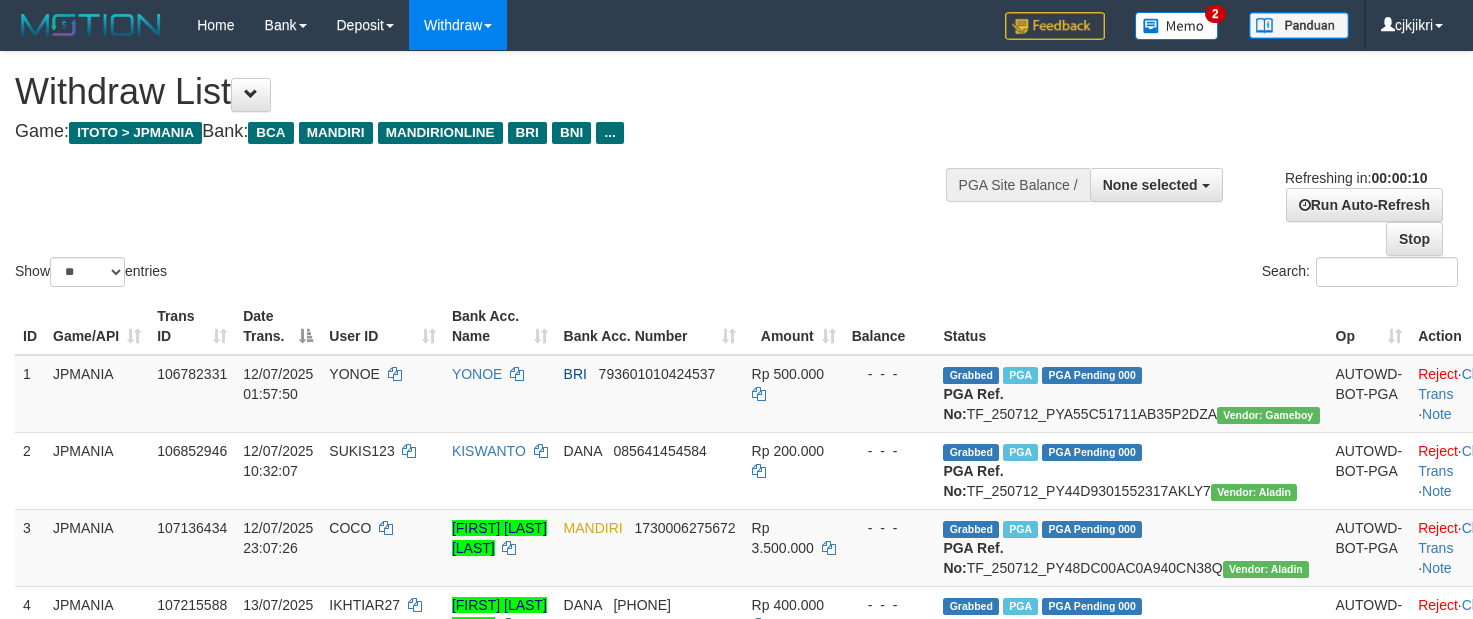 select 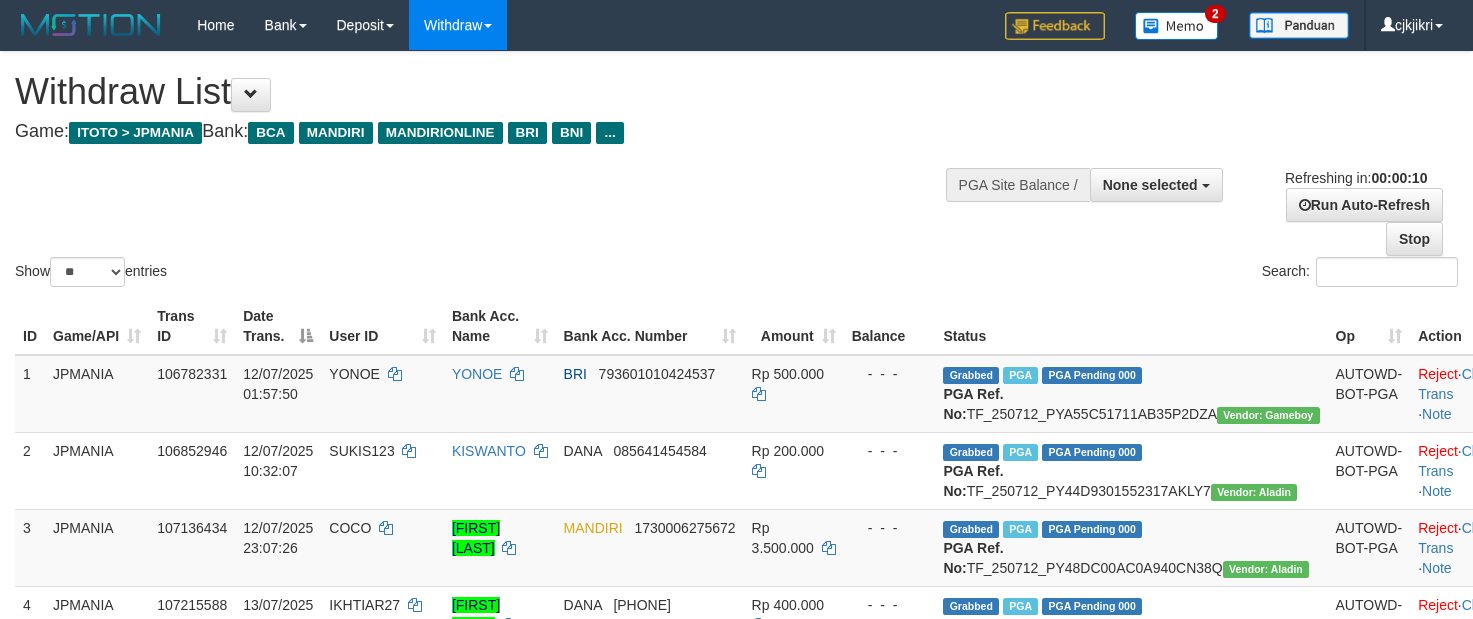 select 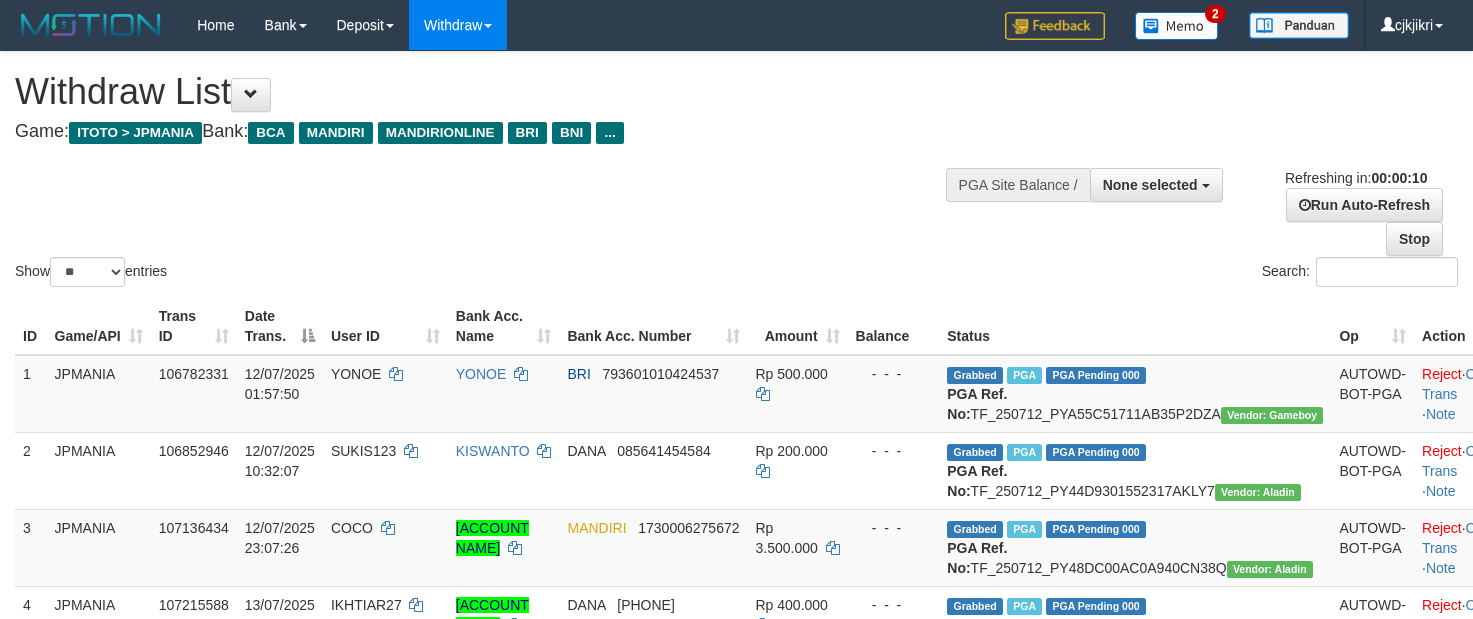 select 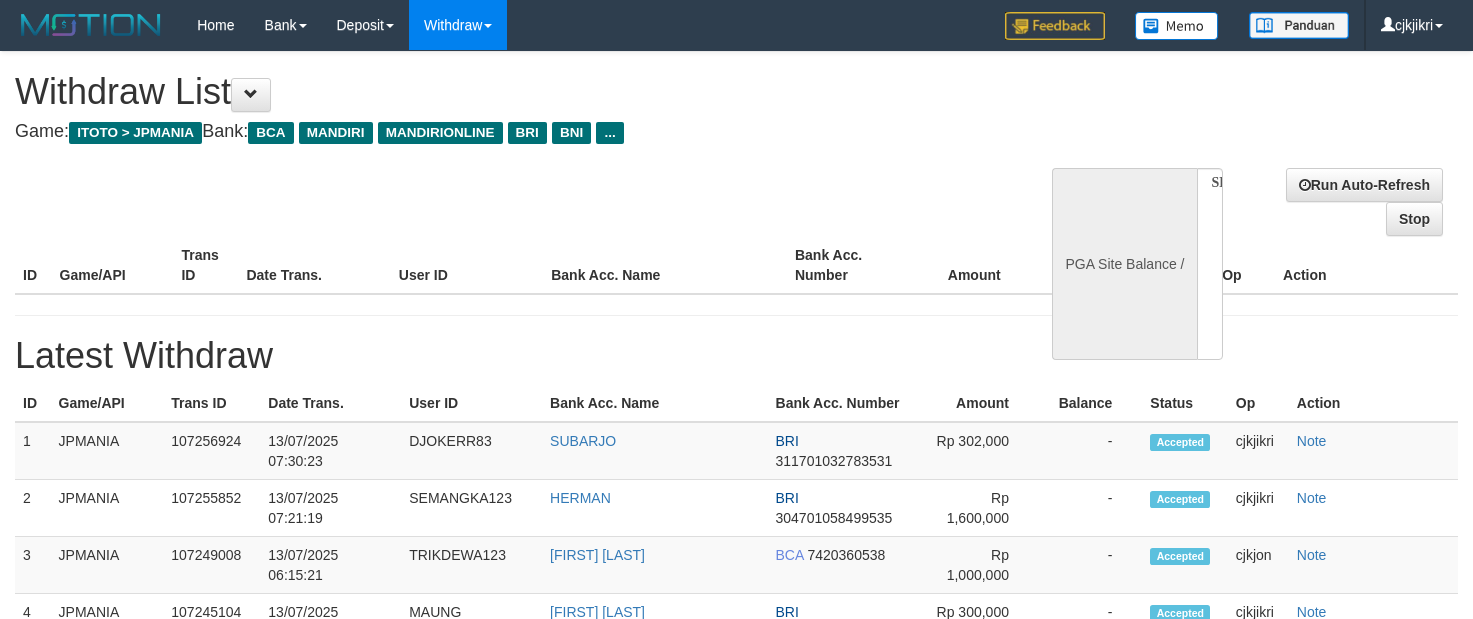 select 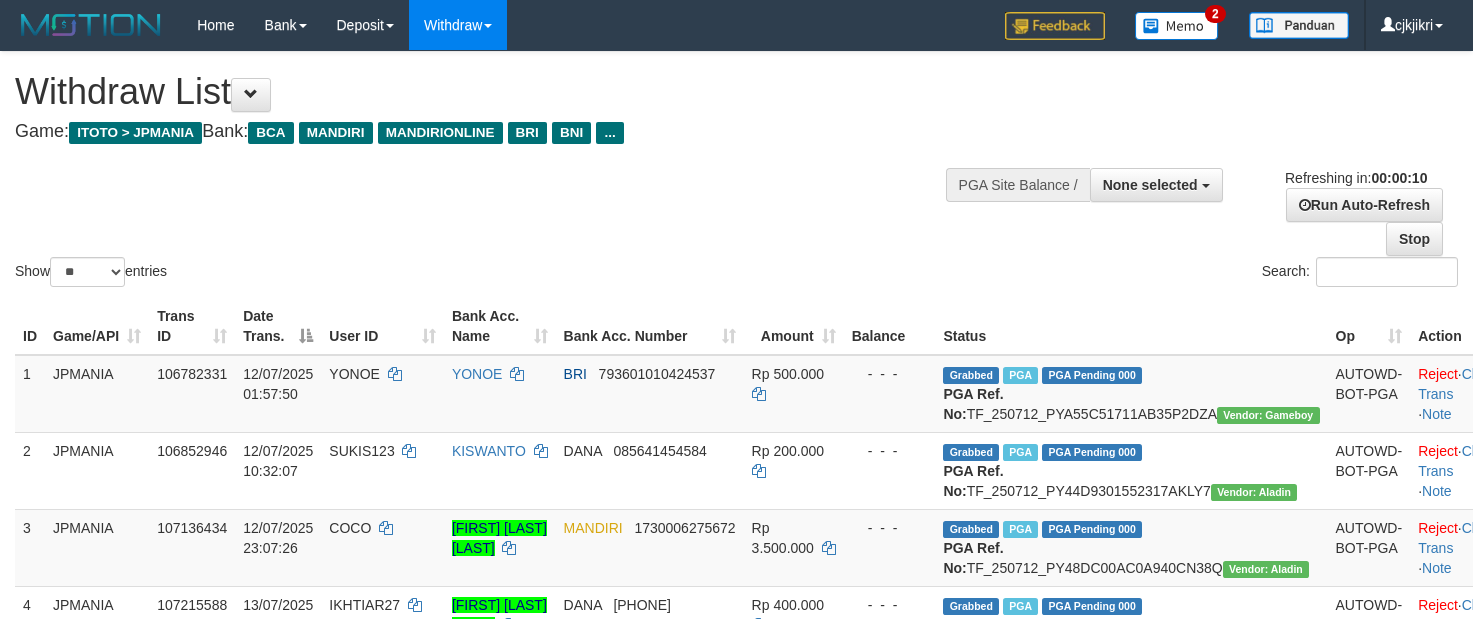select 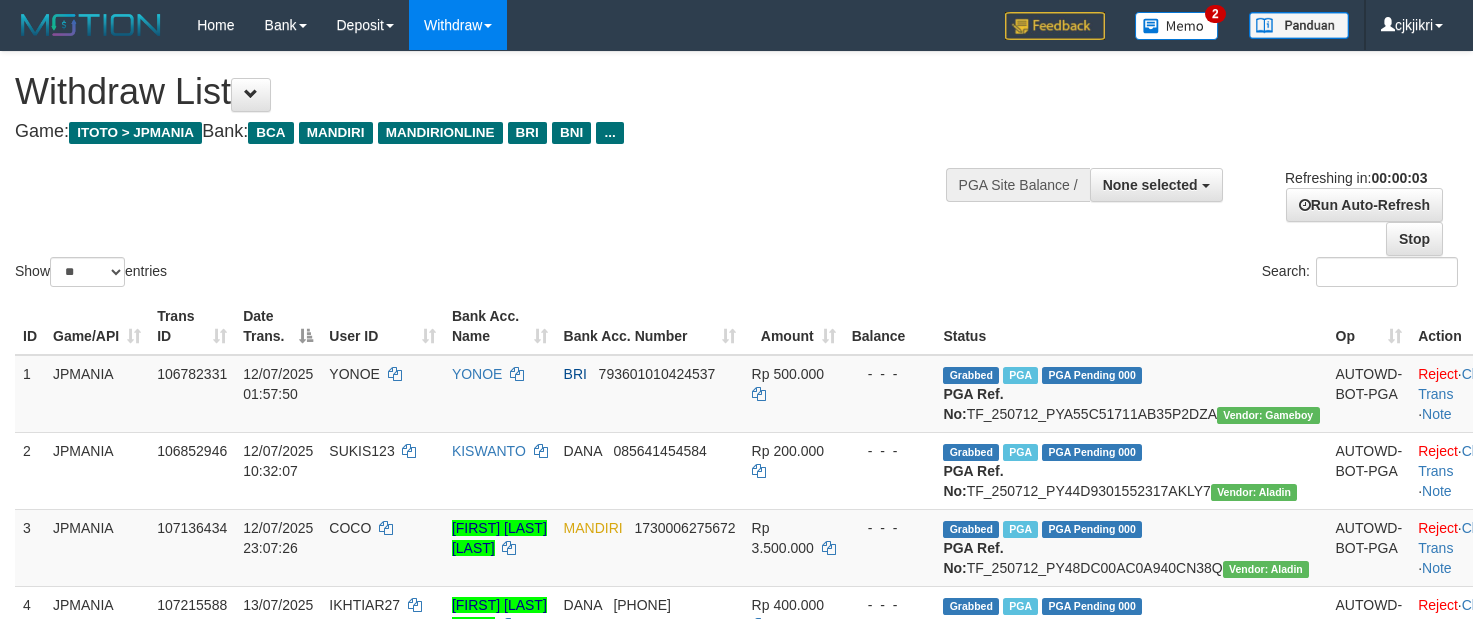 scroll, scrollTop: 0, scrollLeft: 0, axis: both 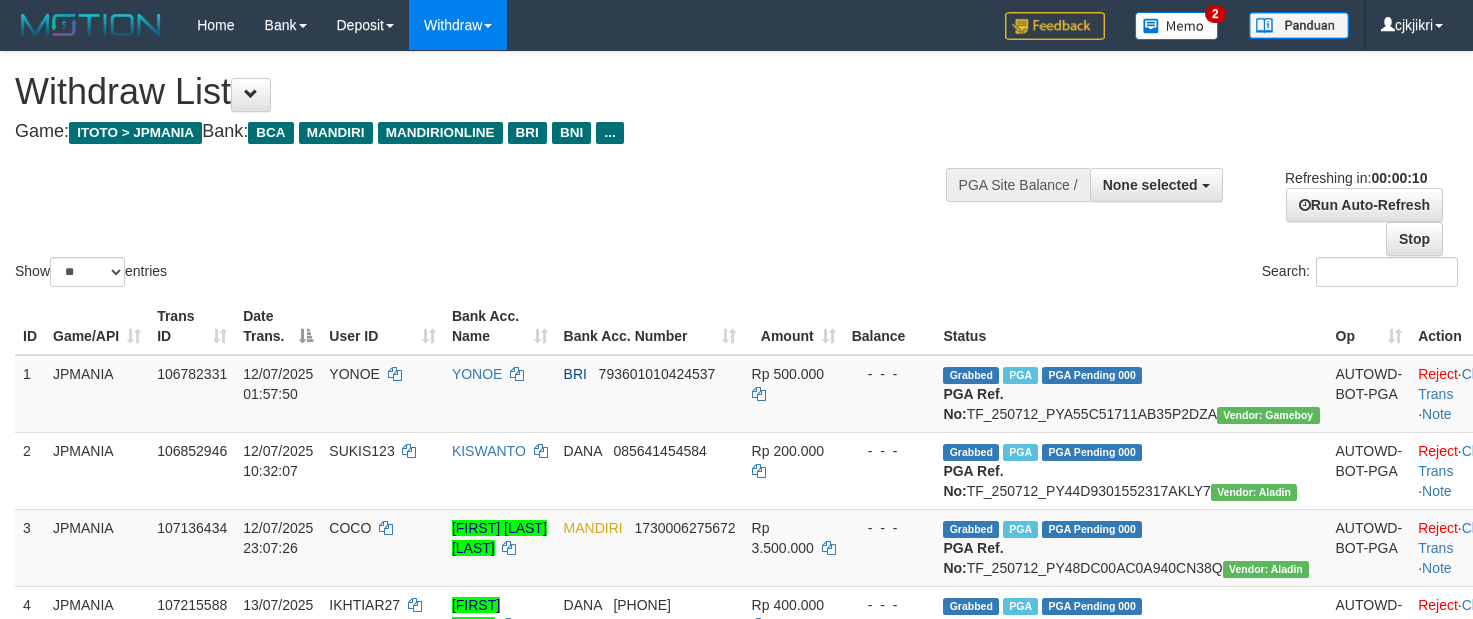 select 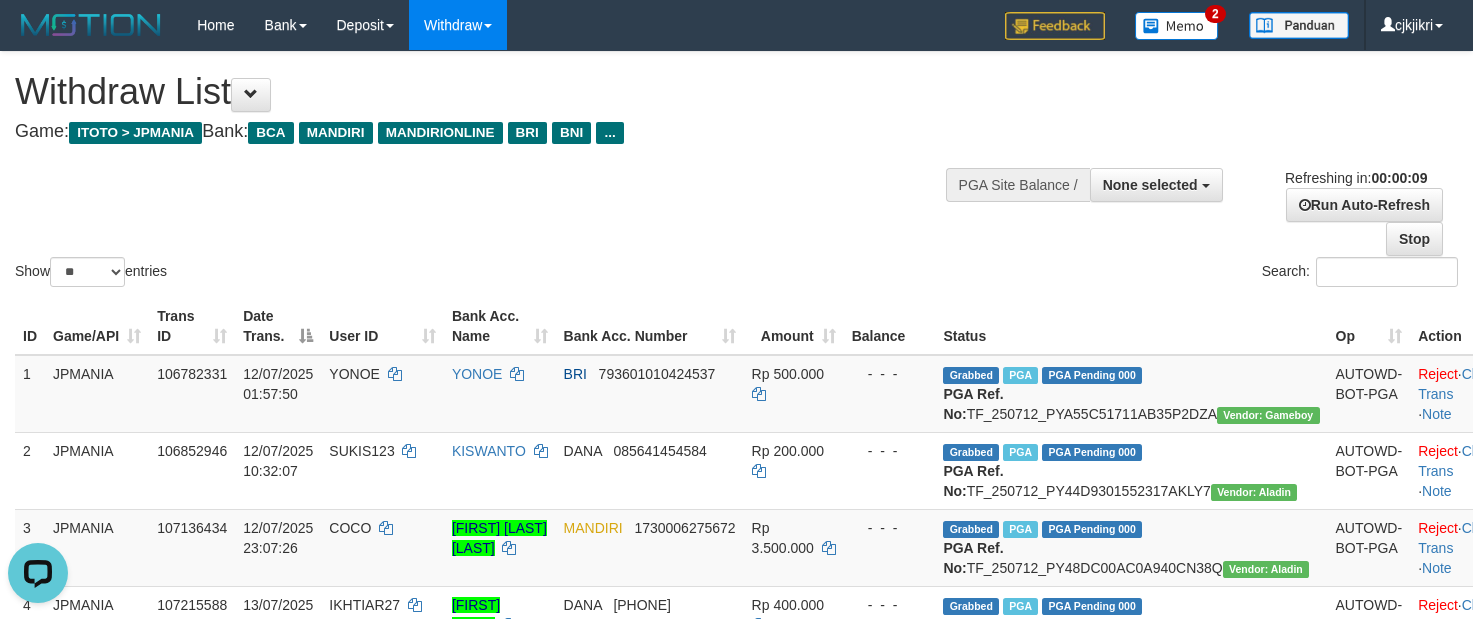 scroll, scrollTop: 0, scrollLeft: 0, axis: both 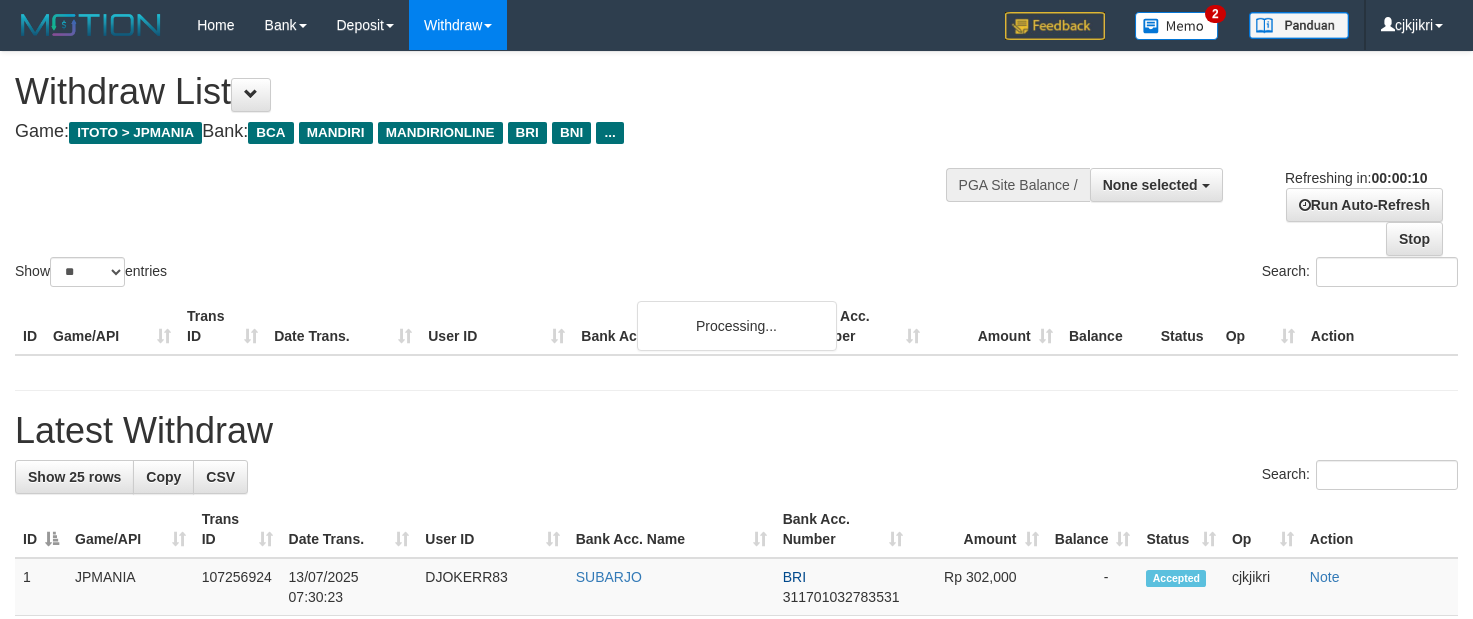 select 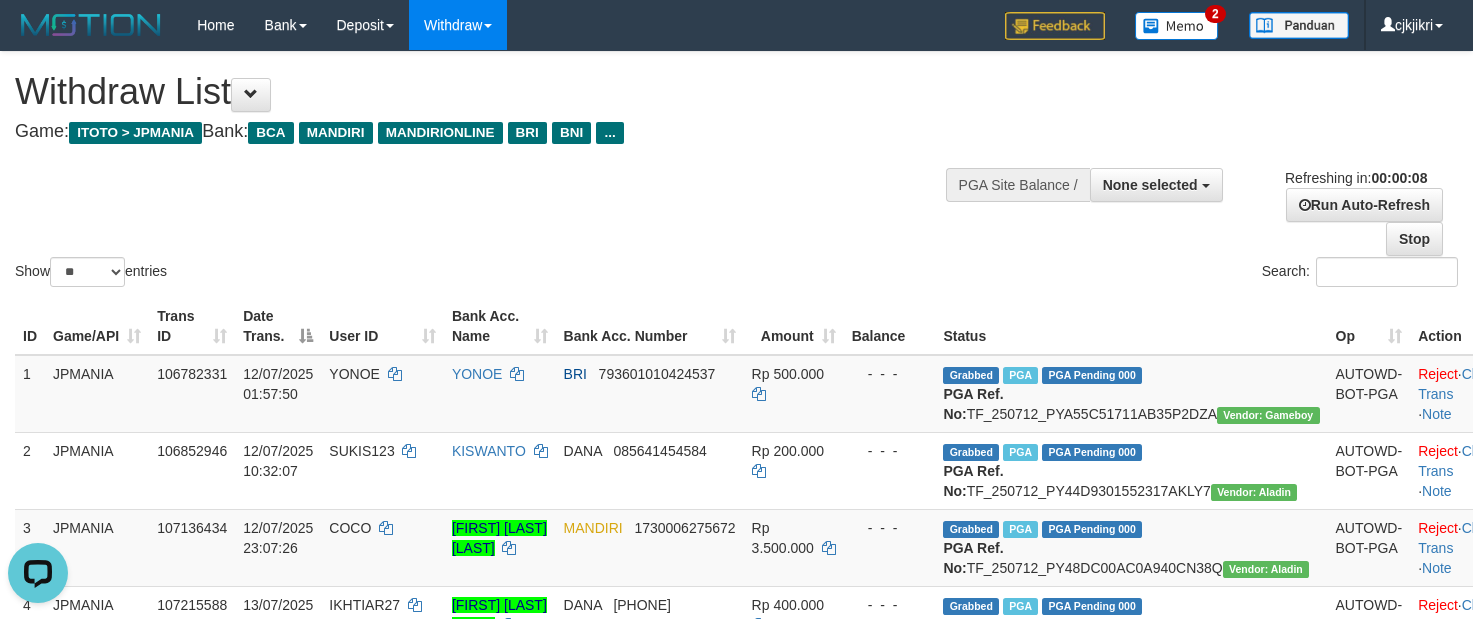 scroll, scrollTop: 0, scrollLeft: 0, axis: both 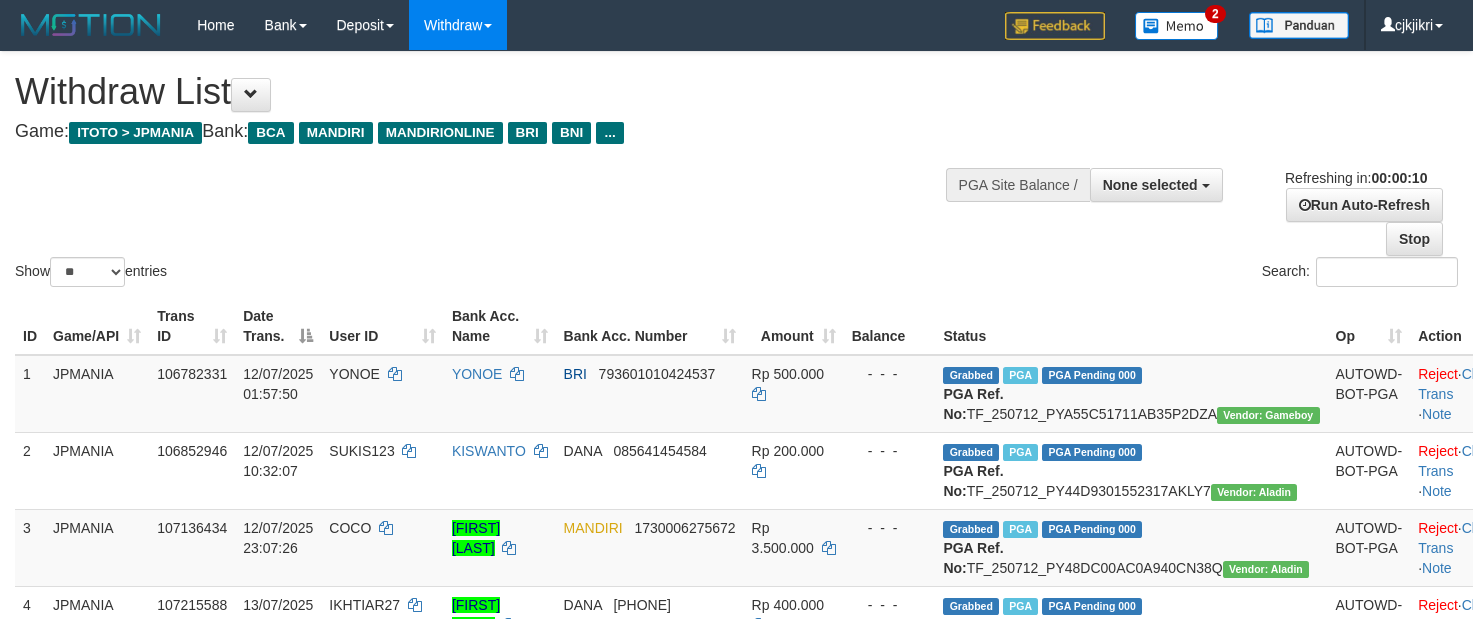 select 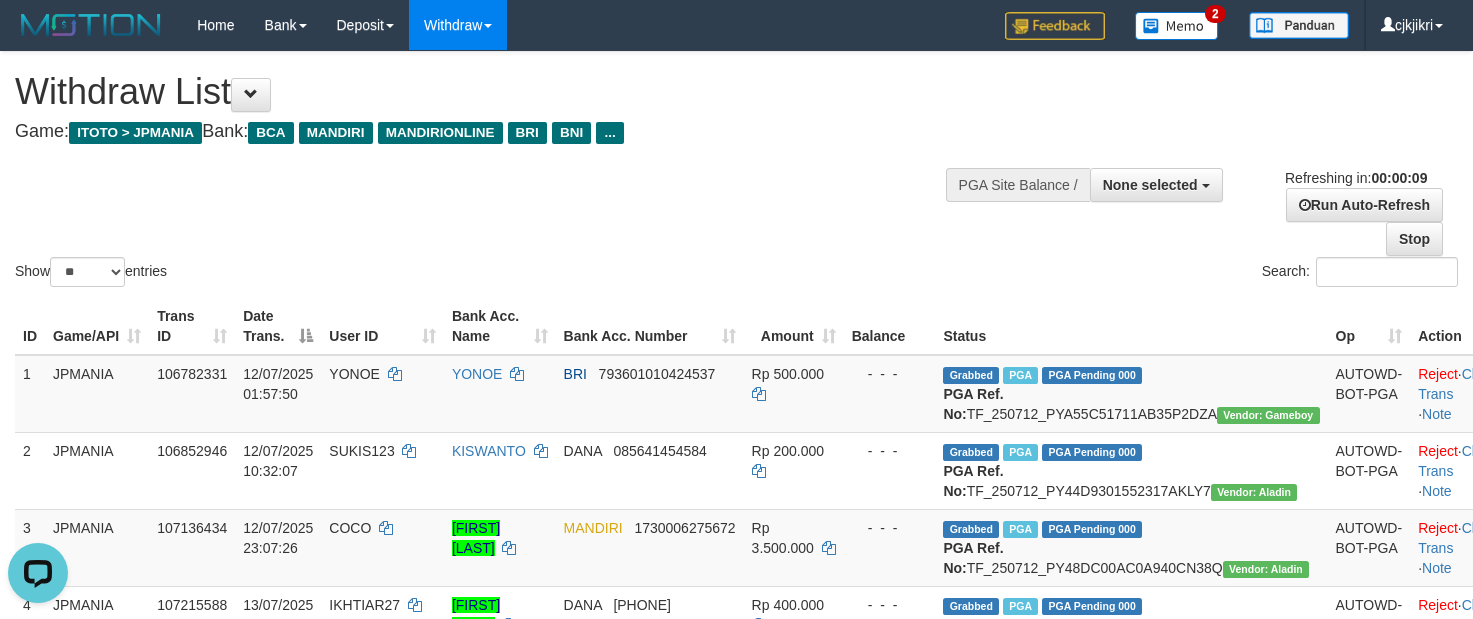 scroll, scrollTop: 0, scrollLeft: 0, axis: both 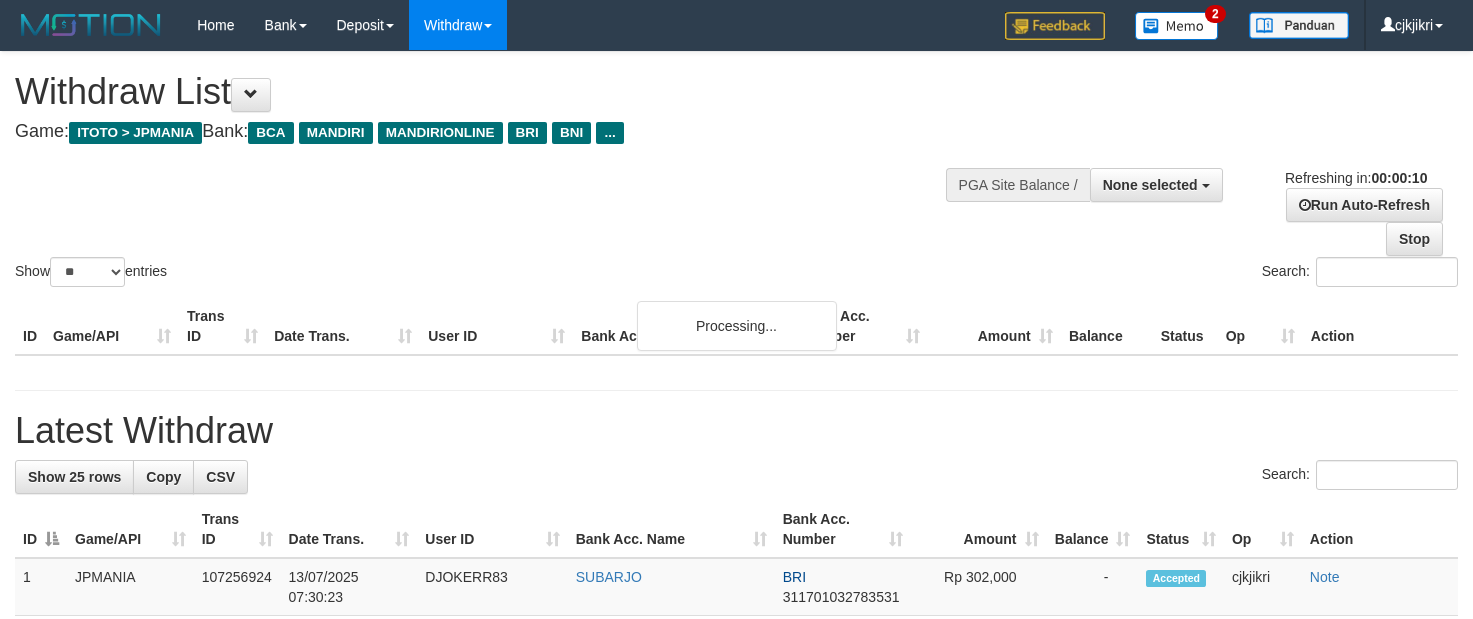 select 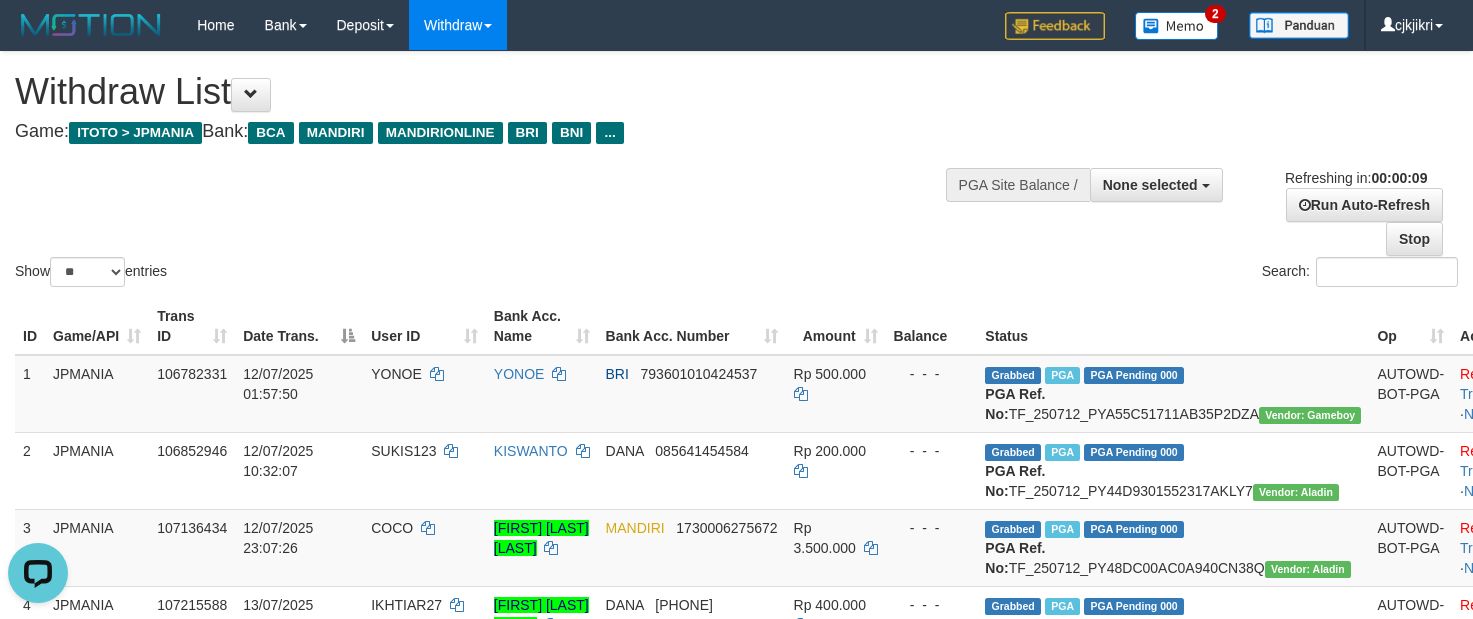 scroll, scrollTop: 0, scrollLeft: 0, axis: both 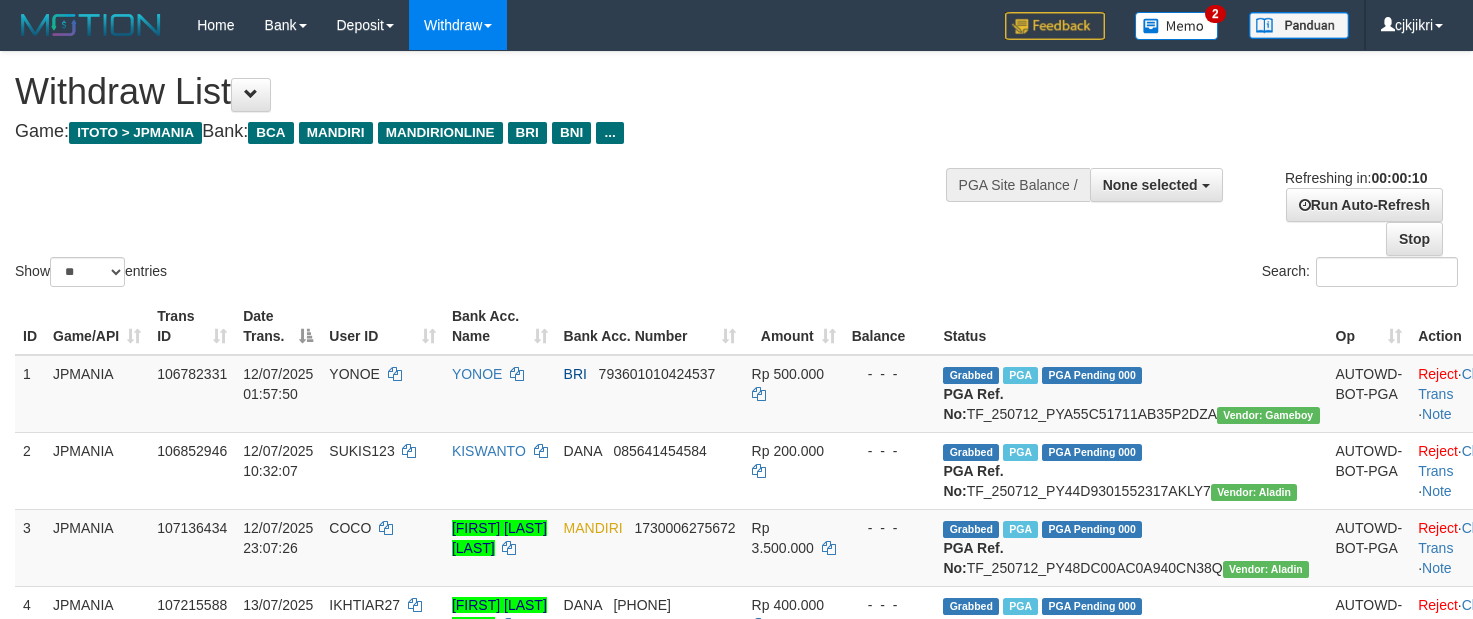 select 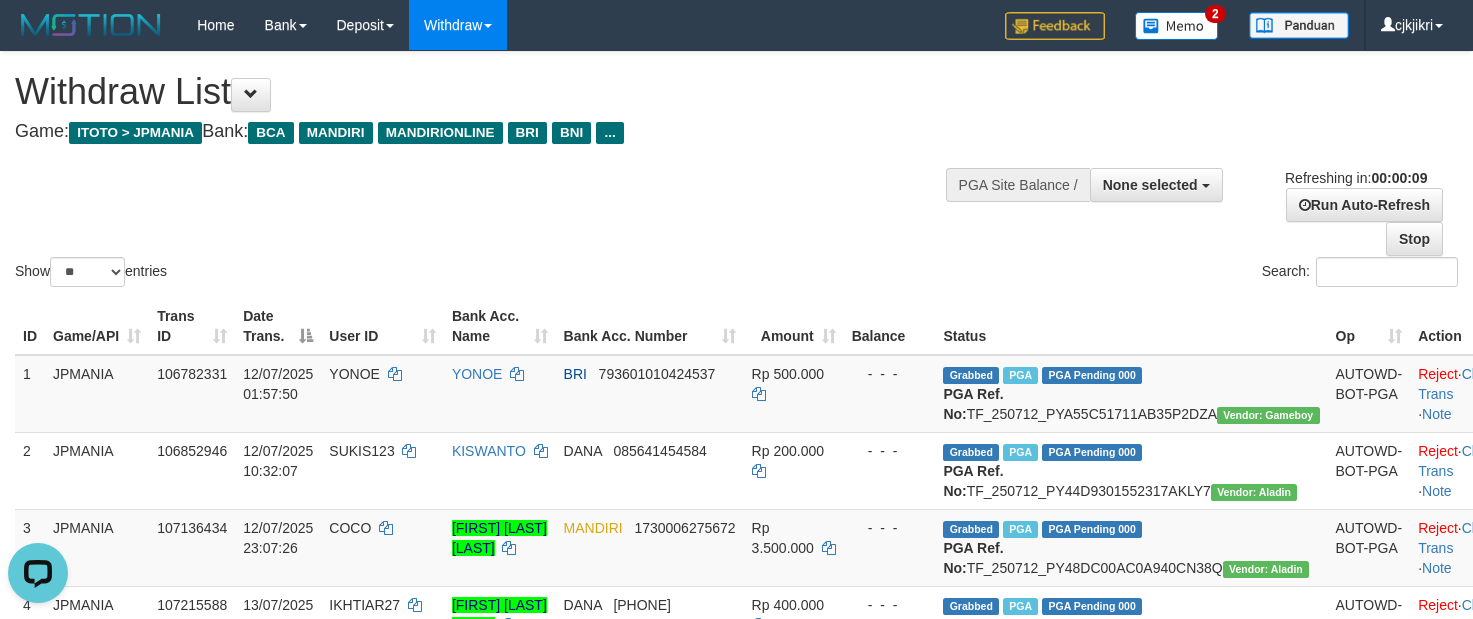 scroll, scrollTop: 0, scrollLeft: 0, axis: both 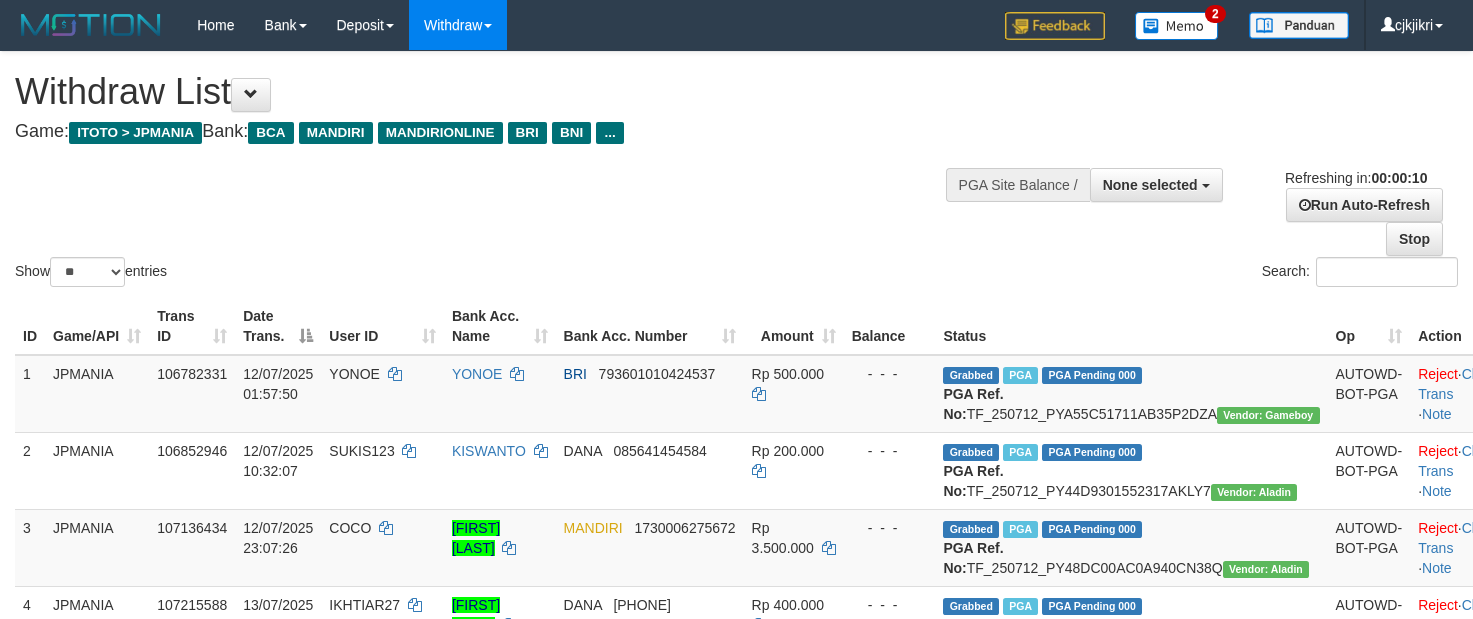 select 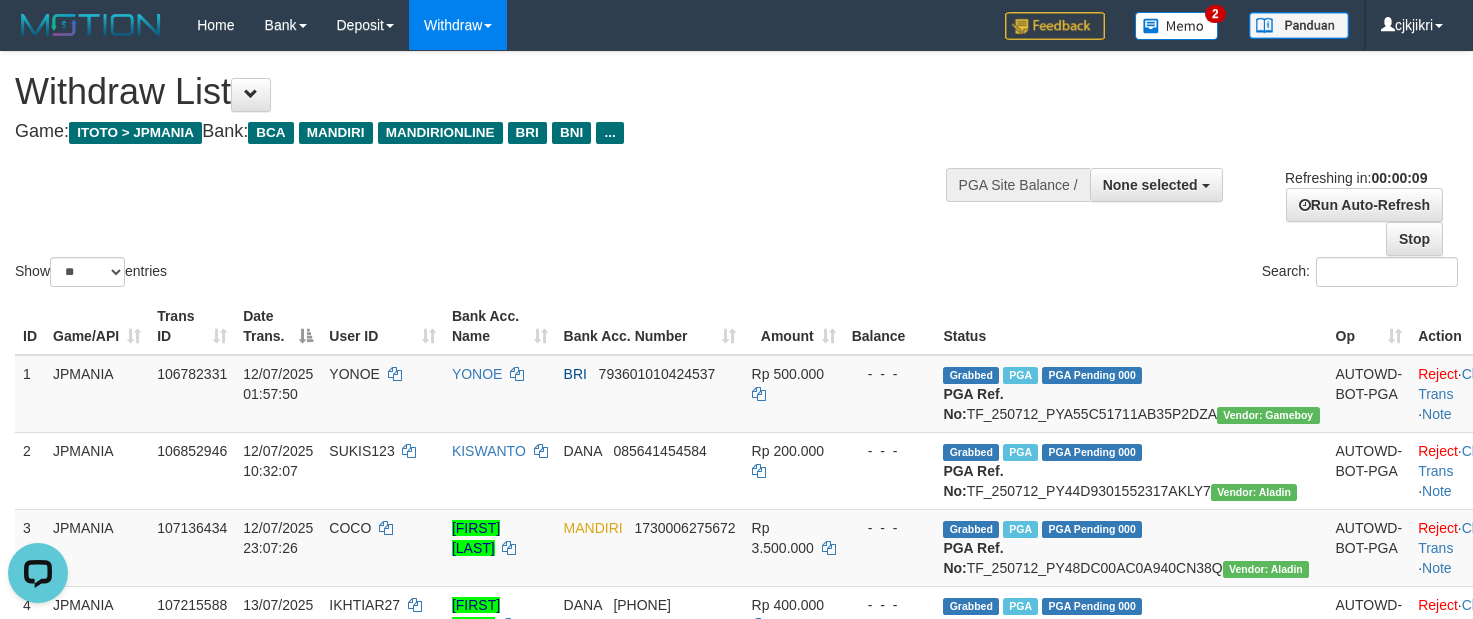 scroll, scrollTop: 0, scrollLeft: 0, axis: both 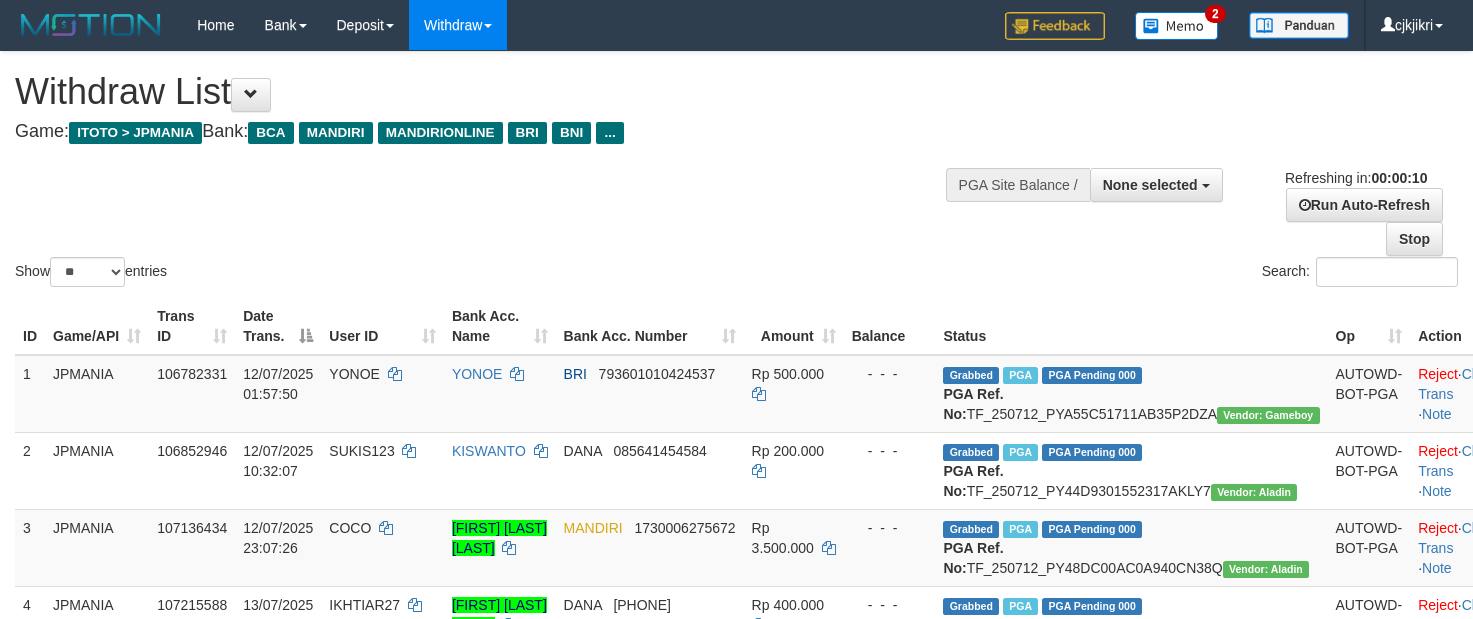 select 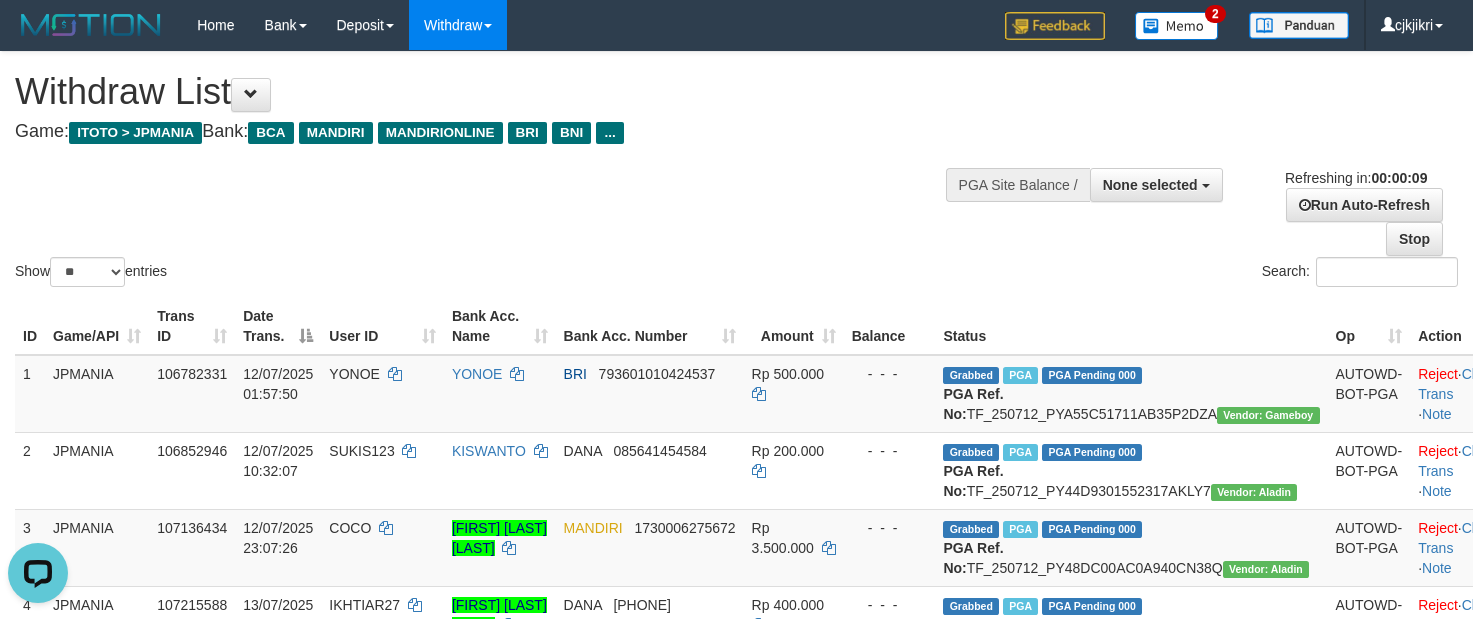 scroll, scrollTop: 0, scrollLeft: 0, axis: both 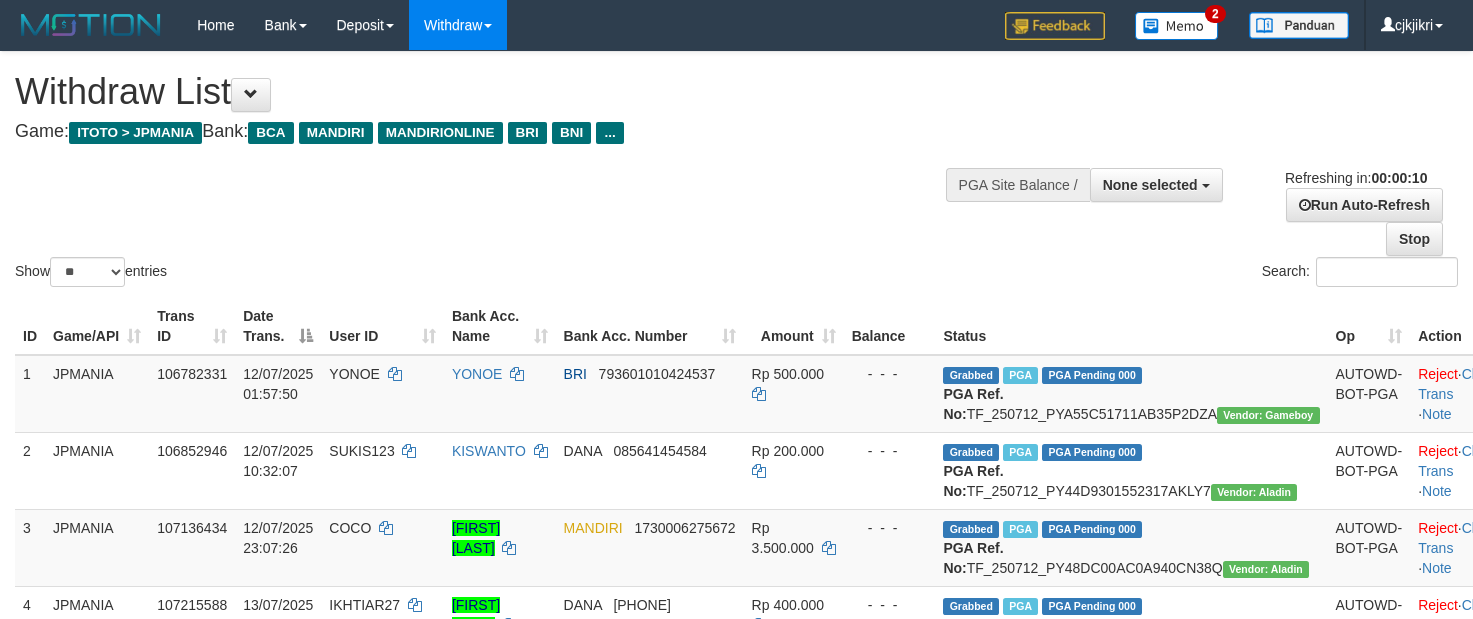 select 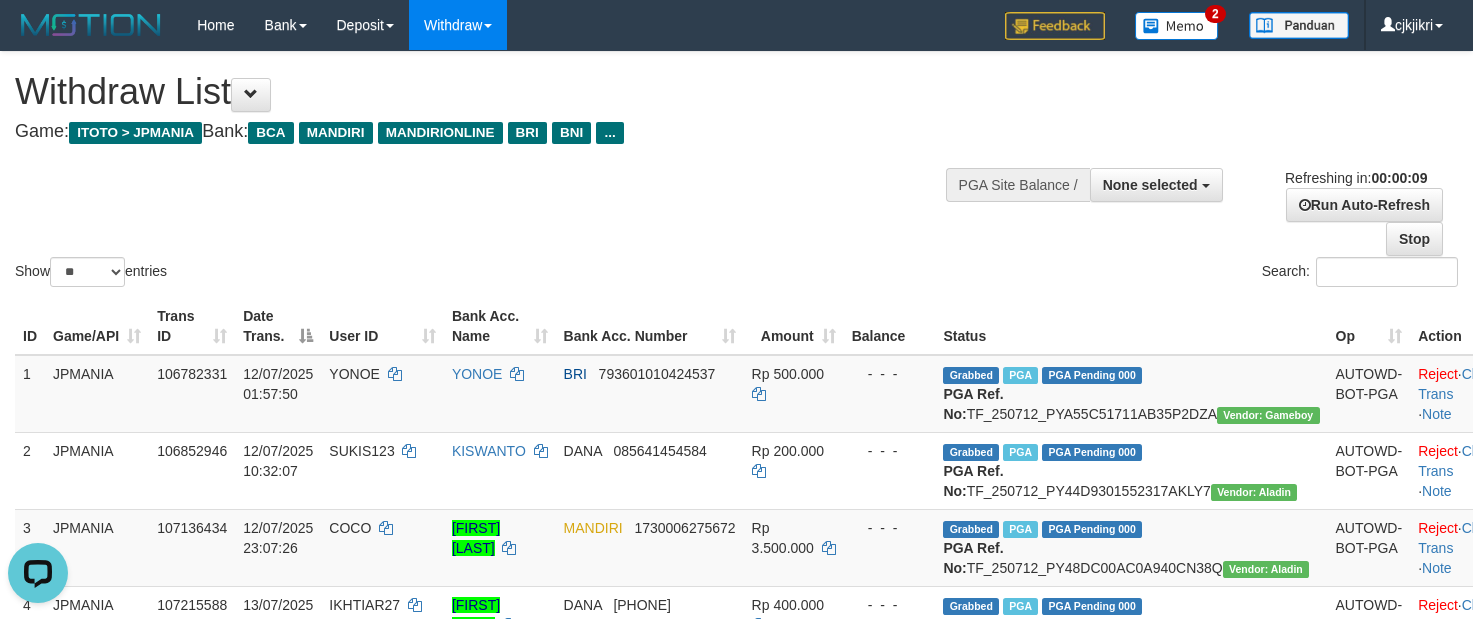 scroll, scrollTop: 0, scrollLeft: 0, axis: both 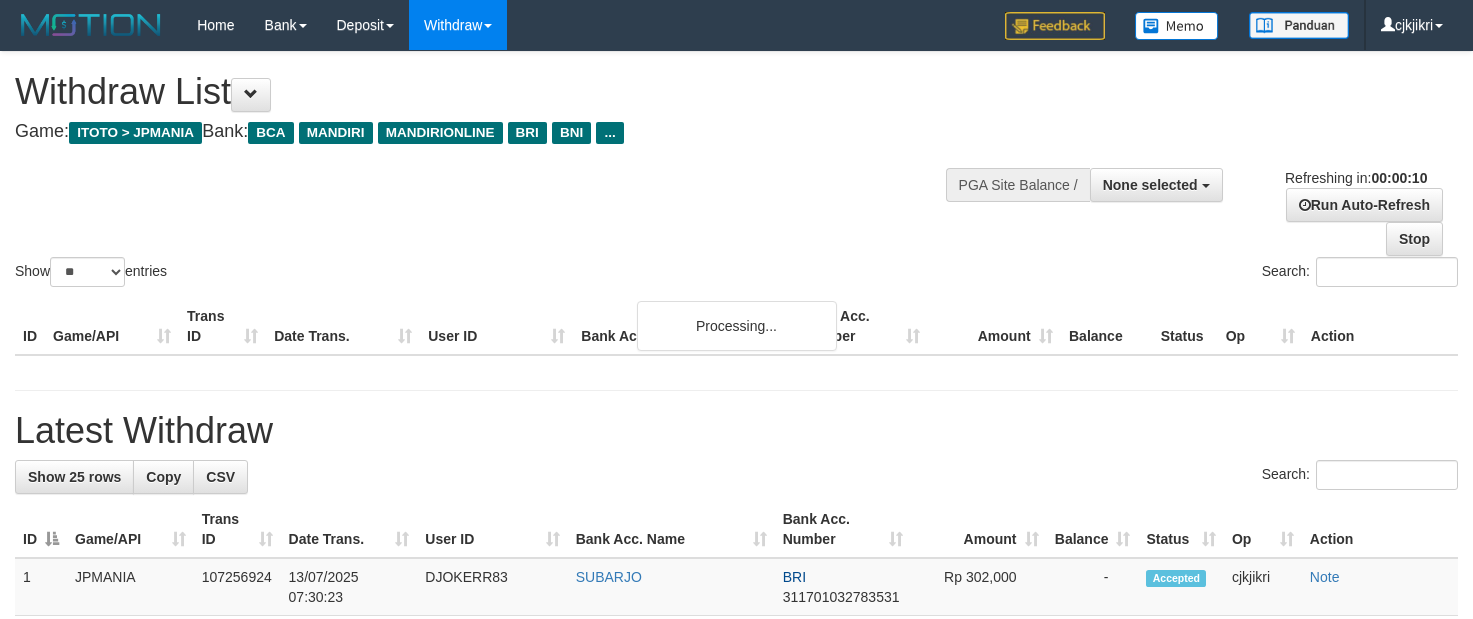 select 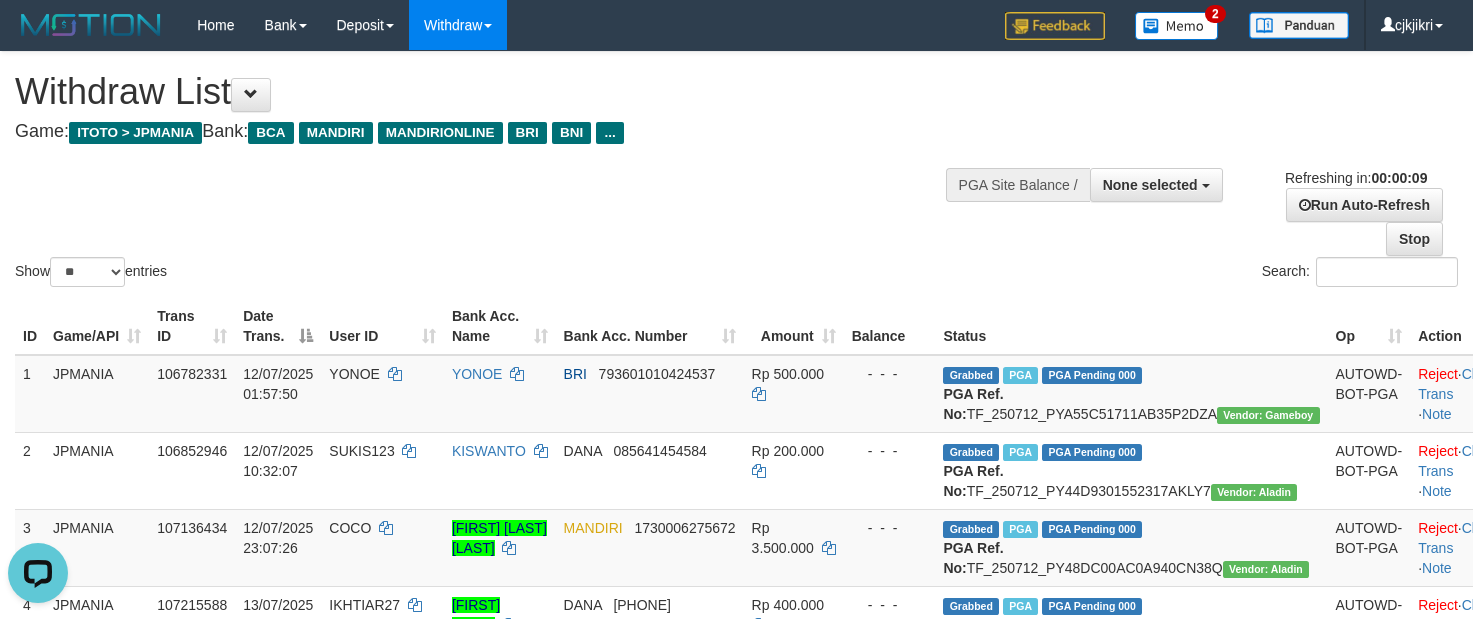scroll, scrollTop: 0, scrollLeft: 0, axis: both 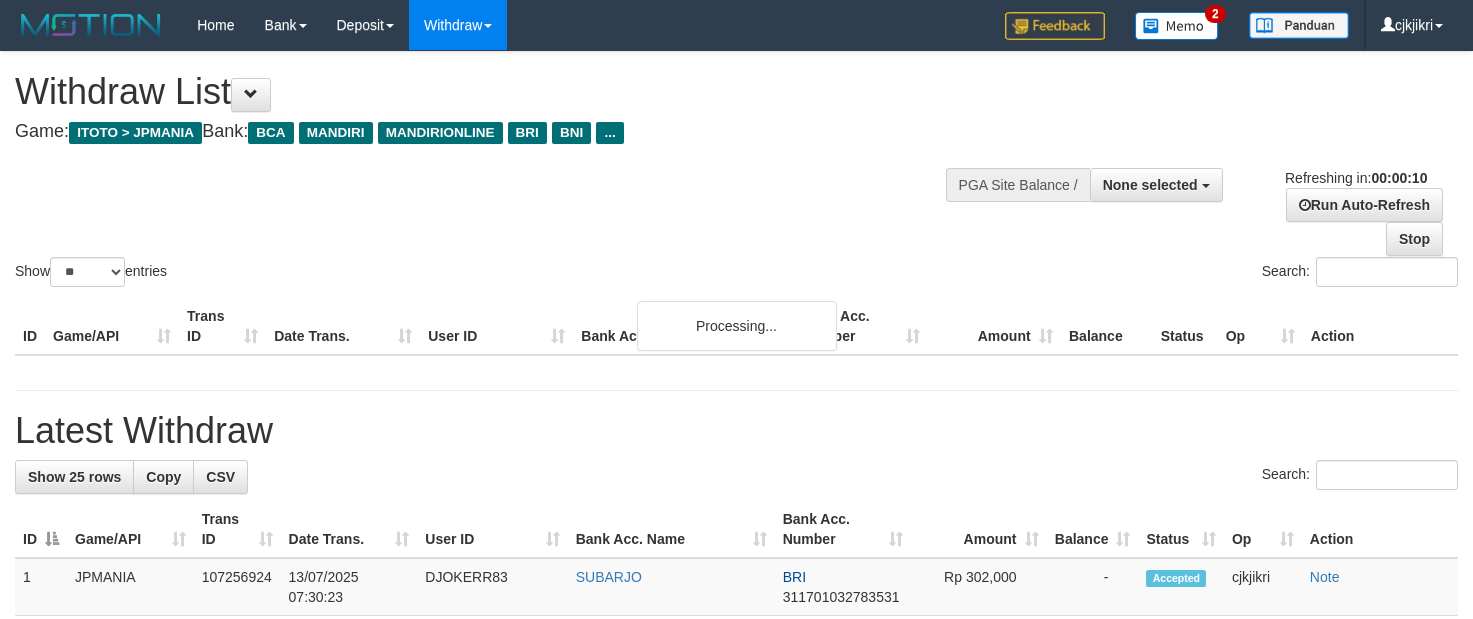 select 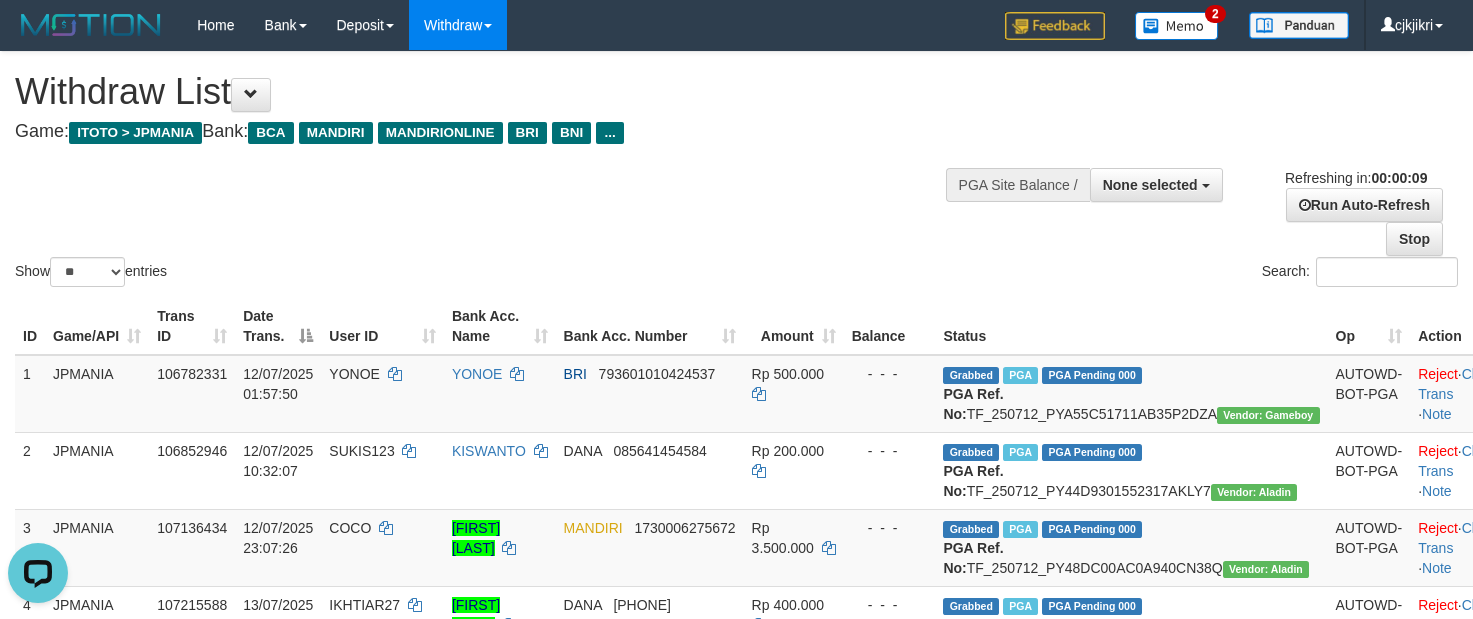 scroll, scrollTop: 0, scrollLeft: 0, axis: both 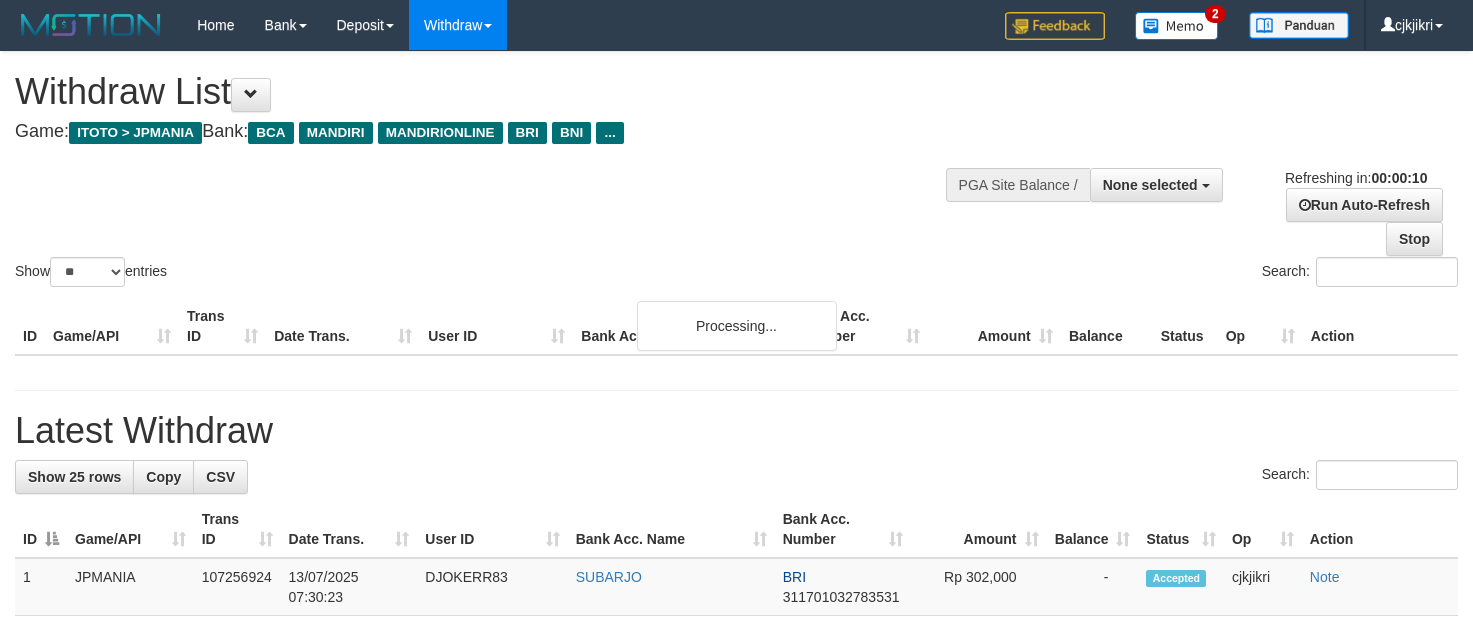 select 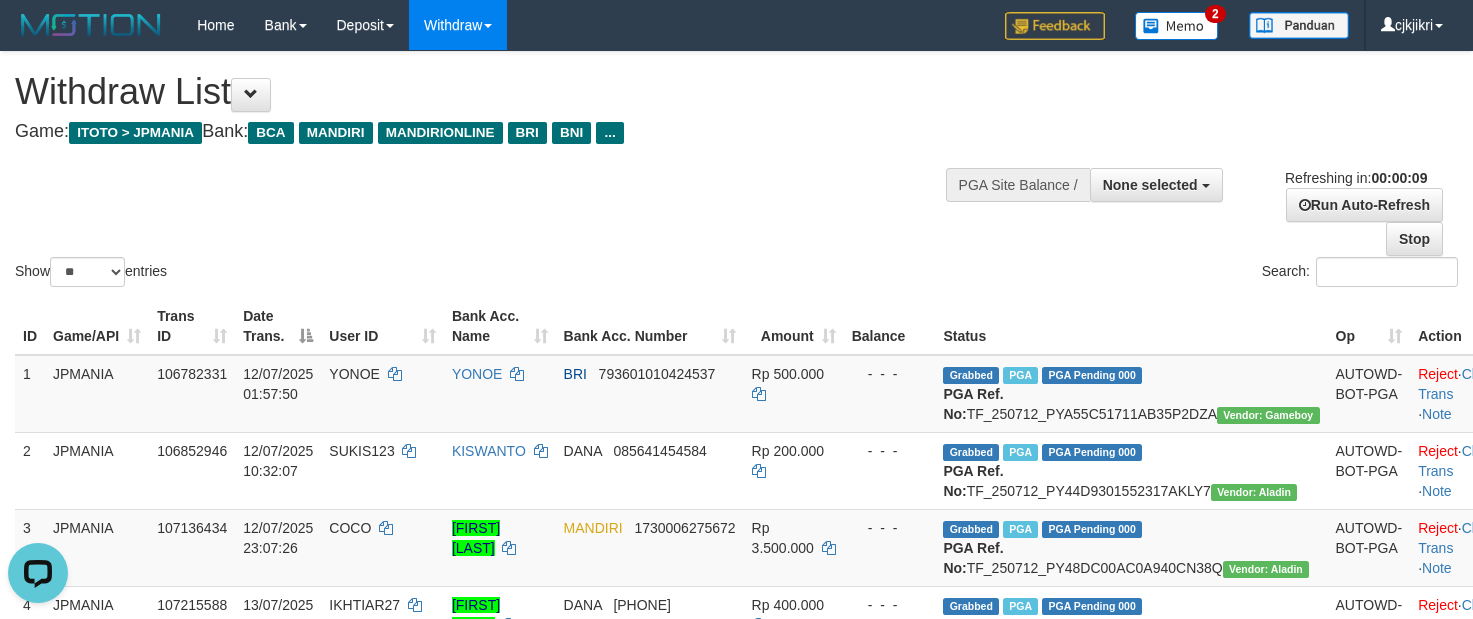 scroll, scrollTop: 0, scrollLeft: 0, axis: both 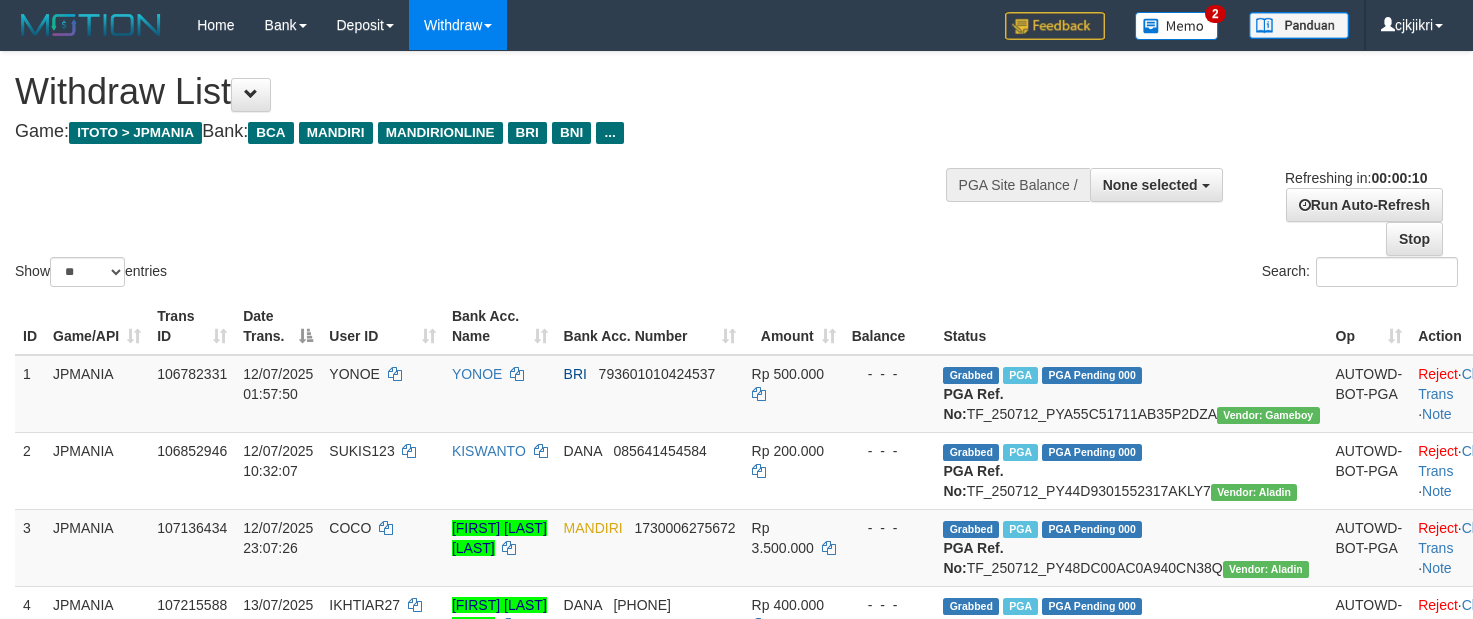 select 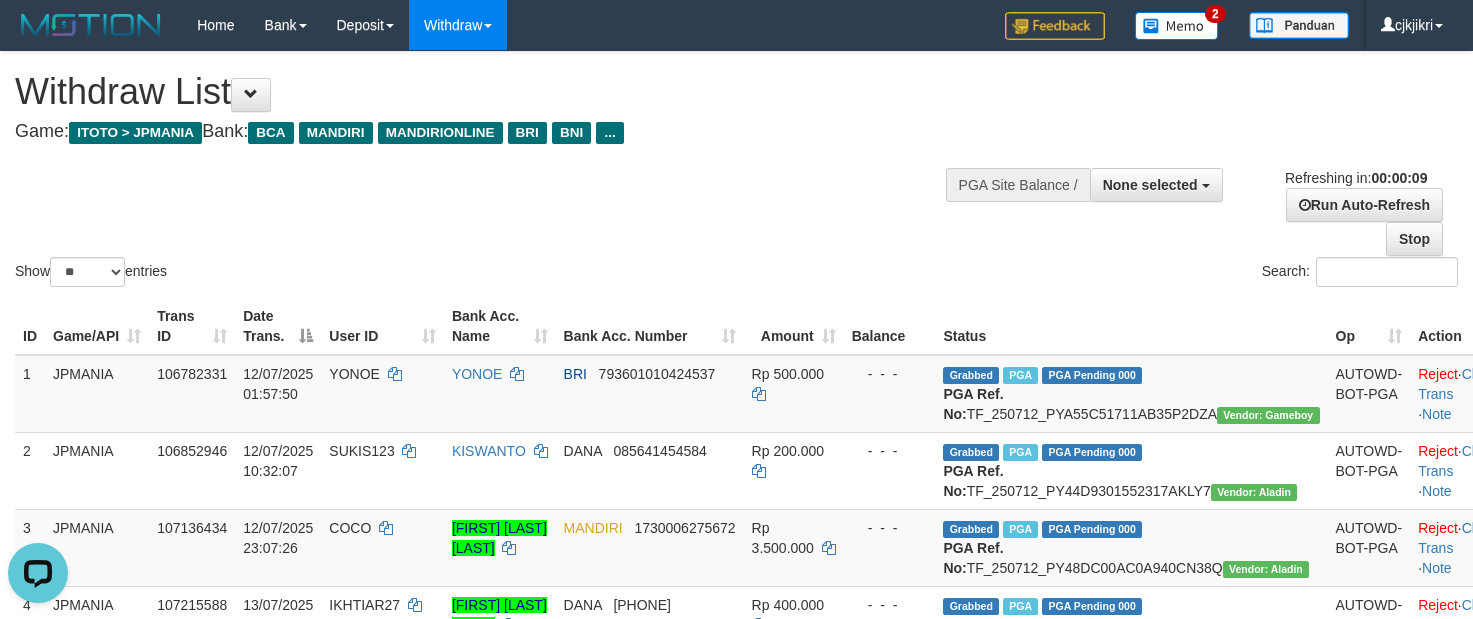 scroll, scrollTop: 0, scrollLeft: 0, axis: both 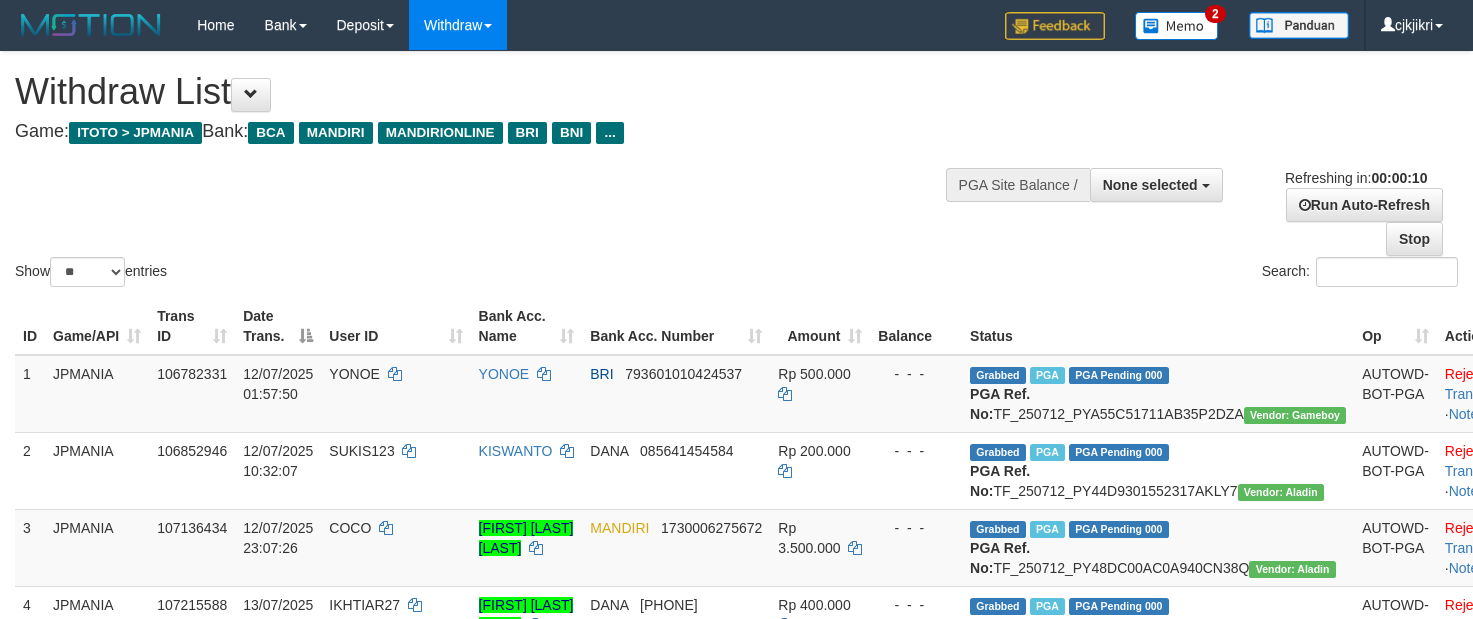 select 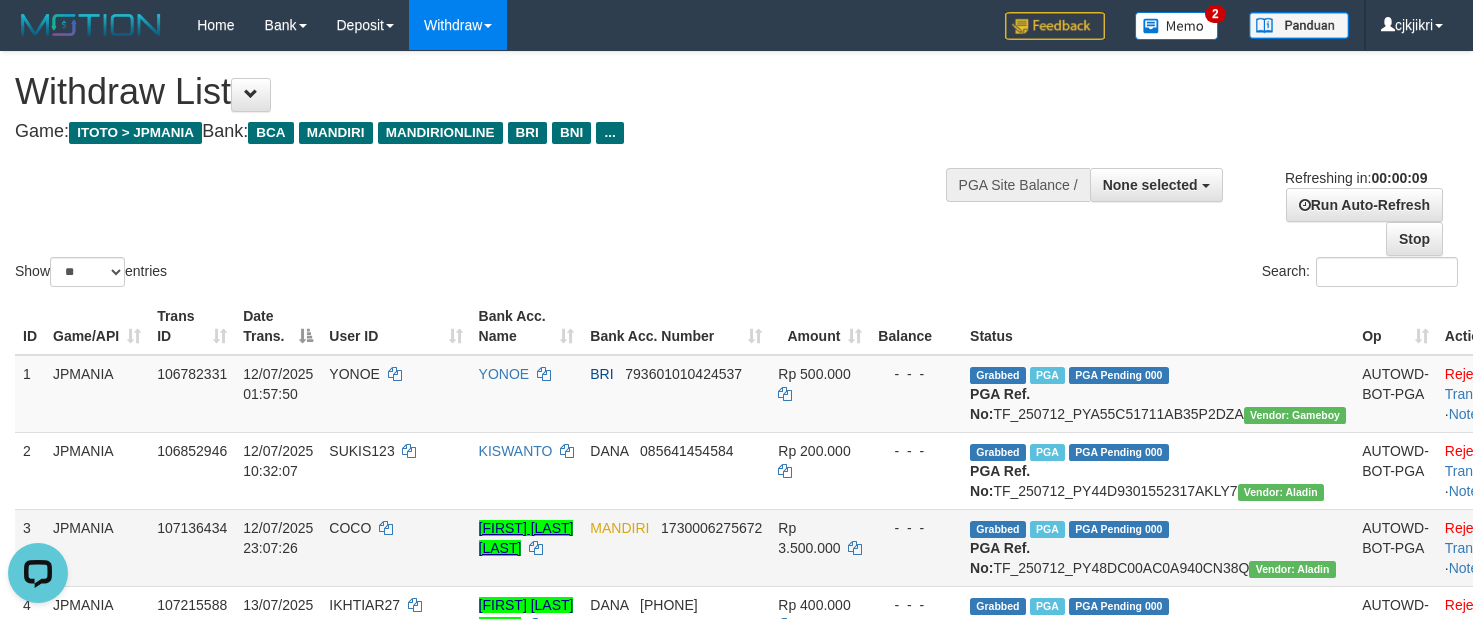 scroll, scrollTop: 0, scrollLeft: 0, axis: both 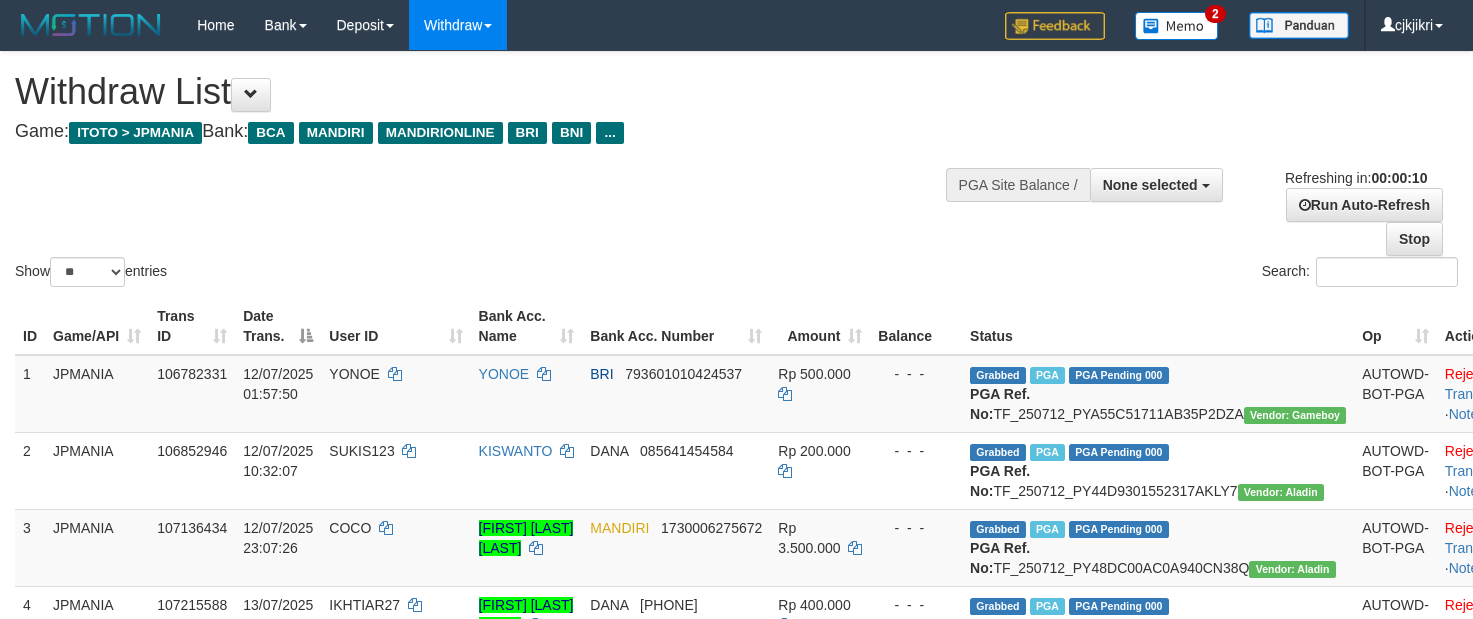 select 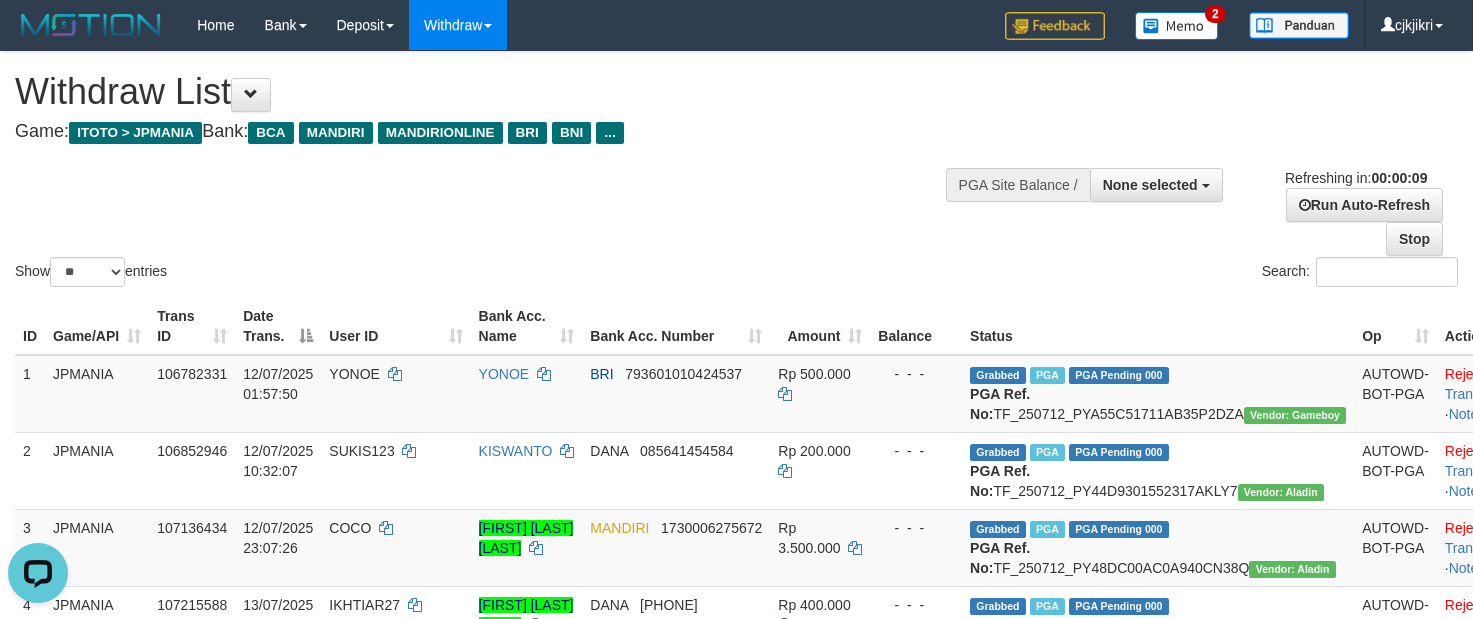 scroll, scrollTop: 0, scrollLeft: 0, axis: both 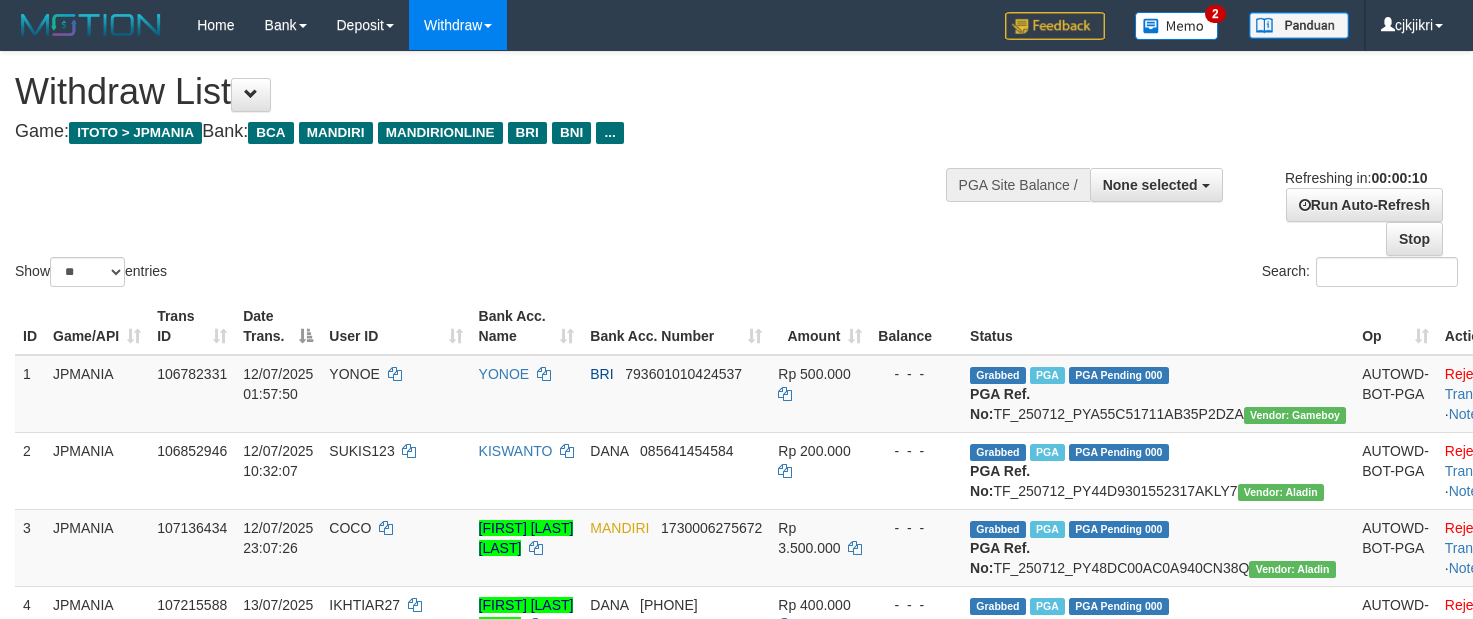 select 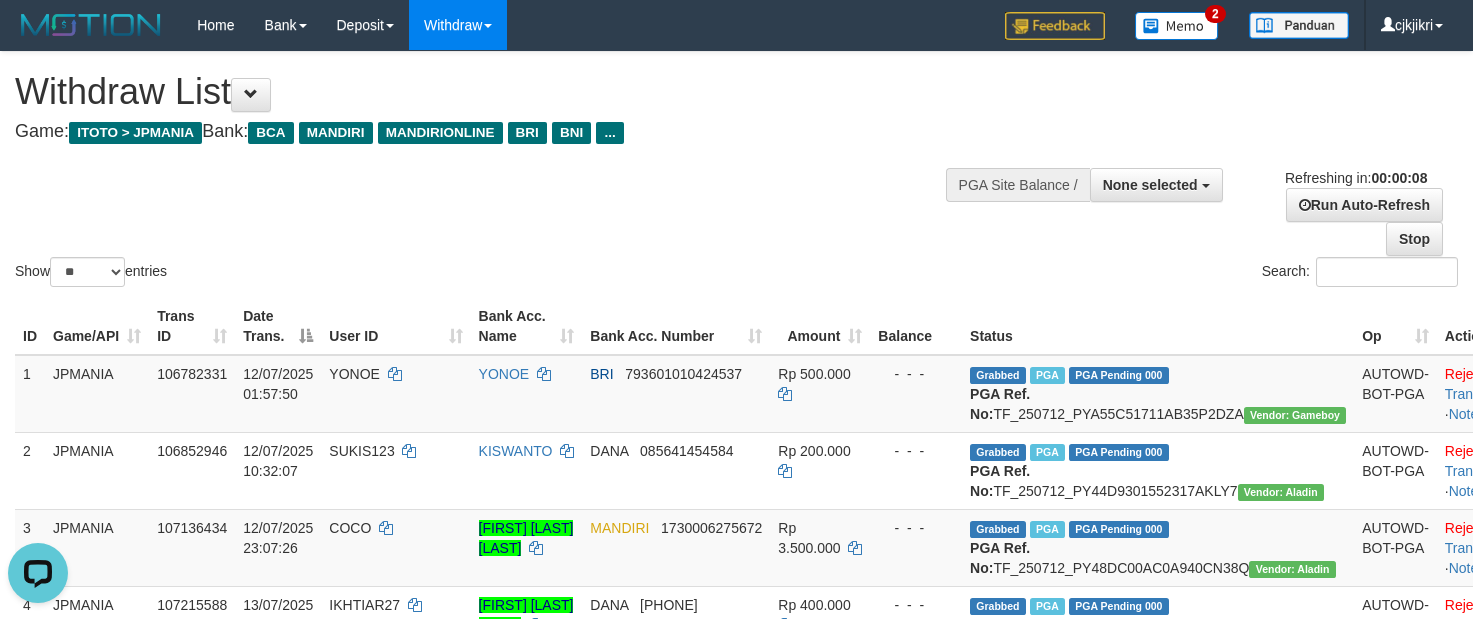 scroll, scrollTop: 0, scrollLeft: 0, axis: both 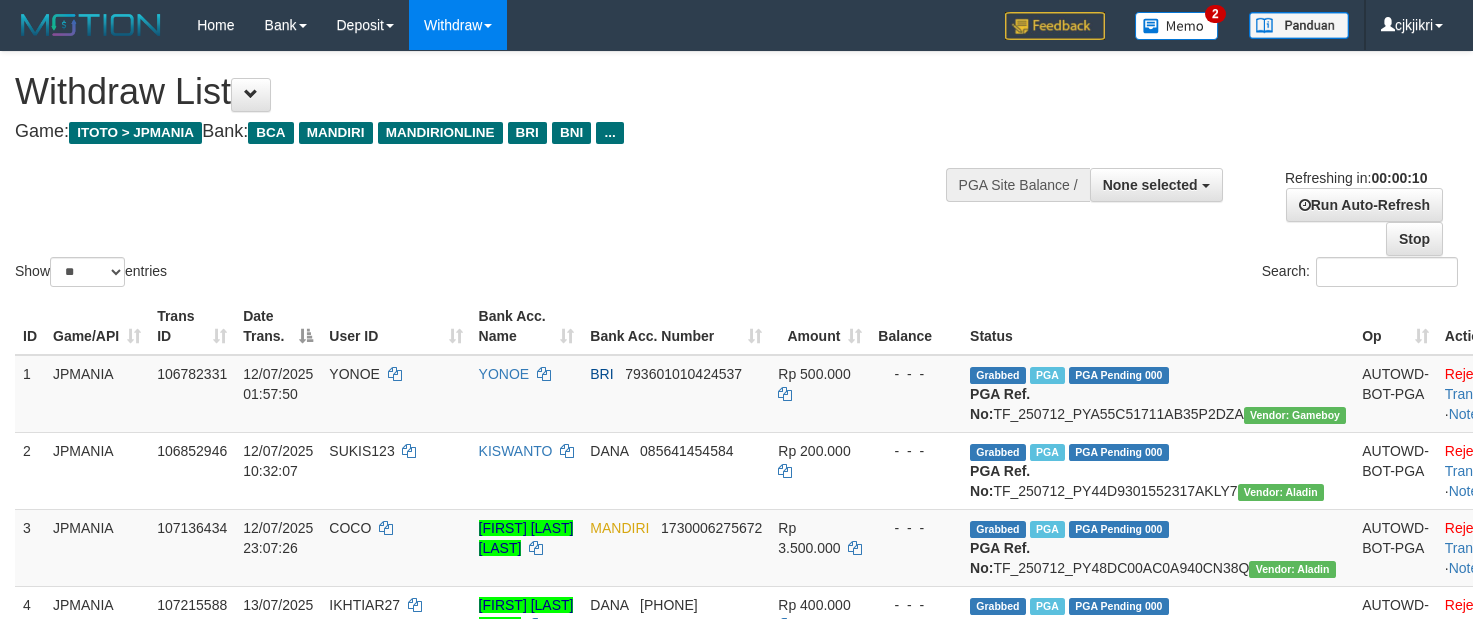 select 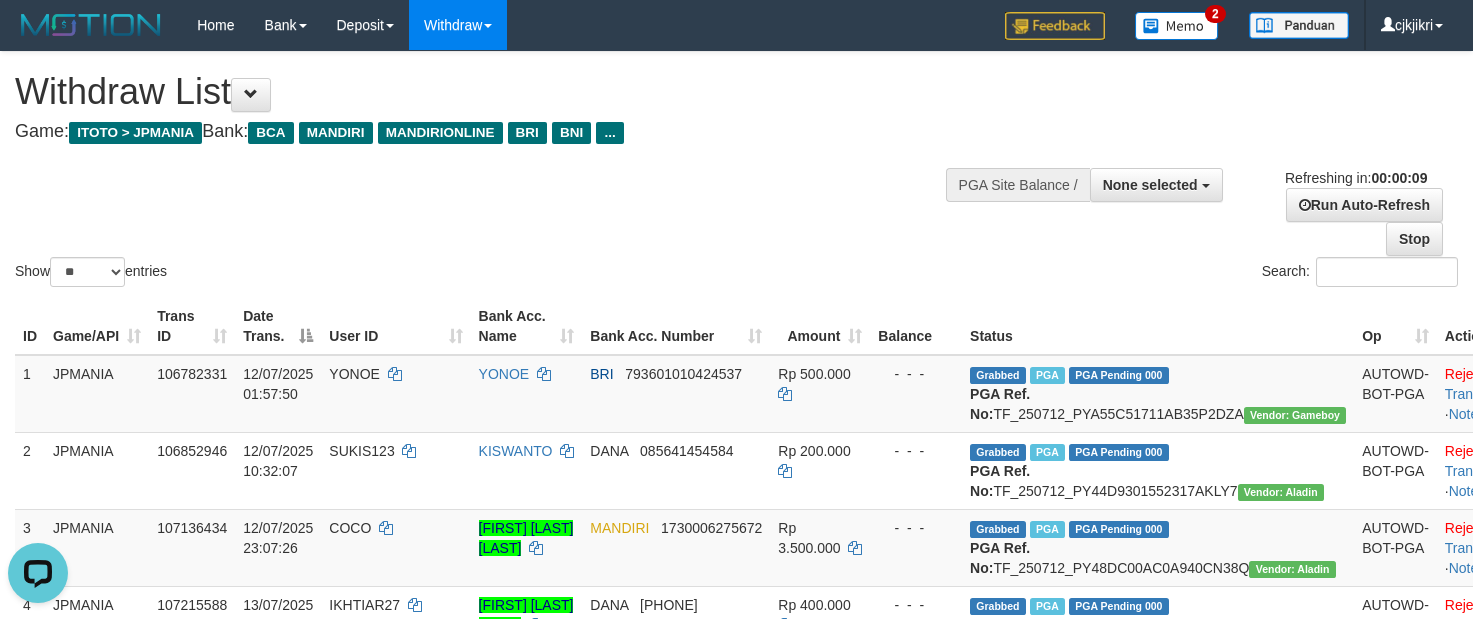 scroll, scrollTop: 0, scrollLeft: 0, axis: both 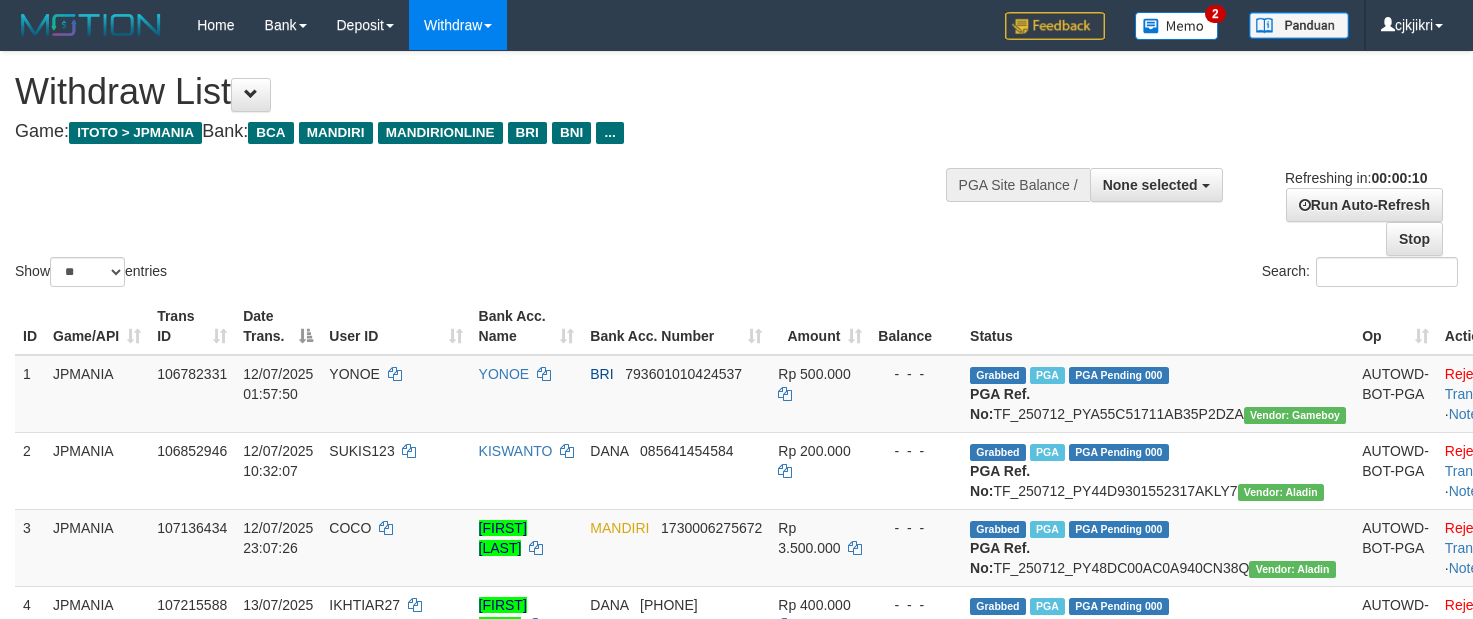 select 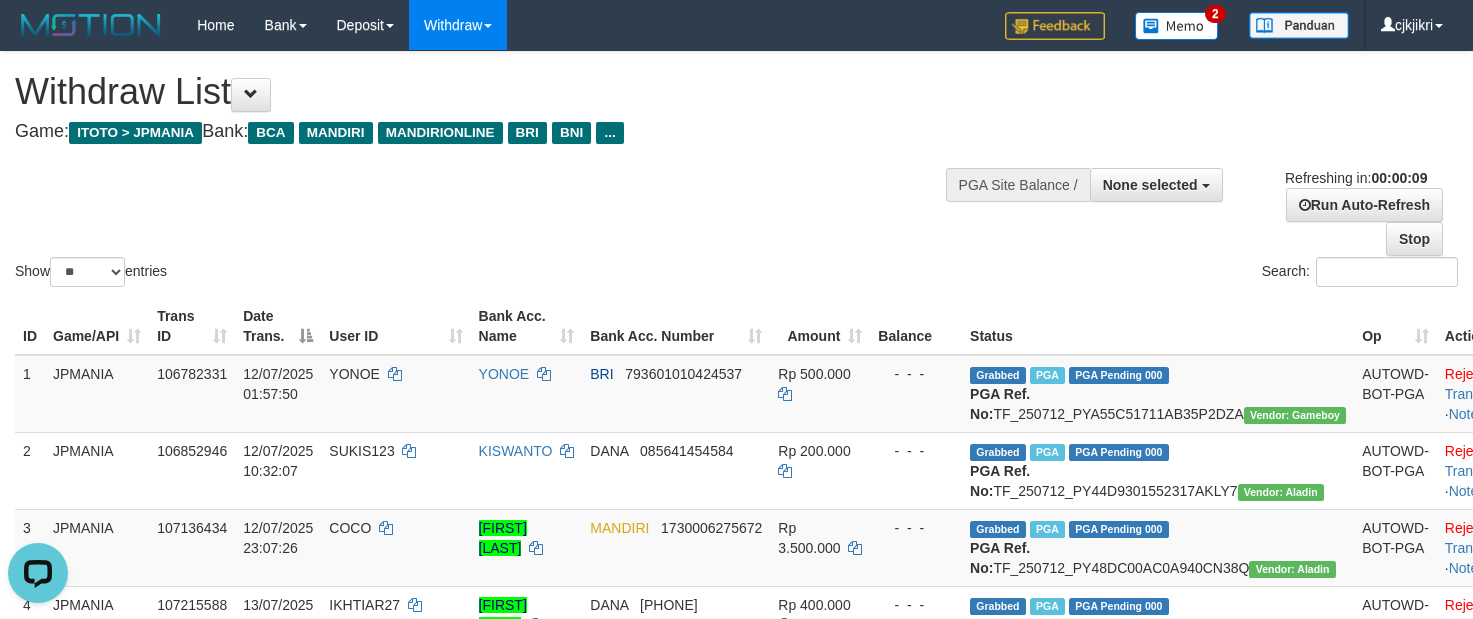 scroll, scrollTop: 0, scrollLeft: 0, axis: both 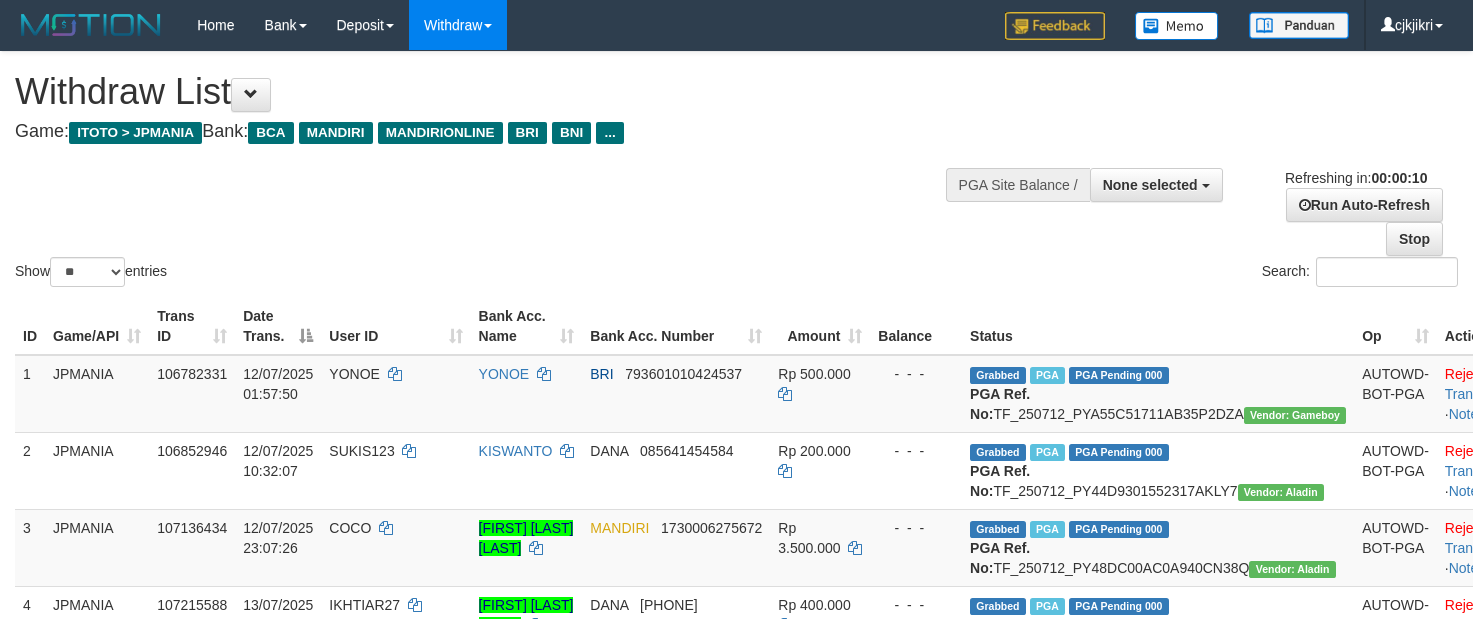 select 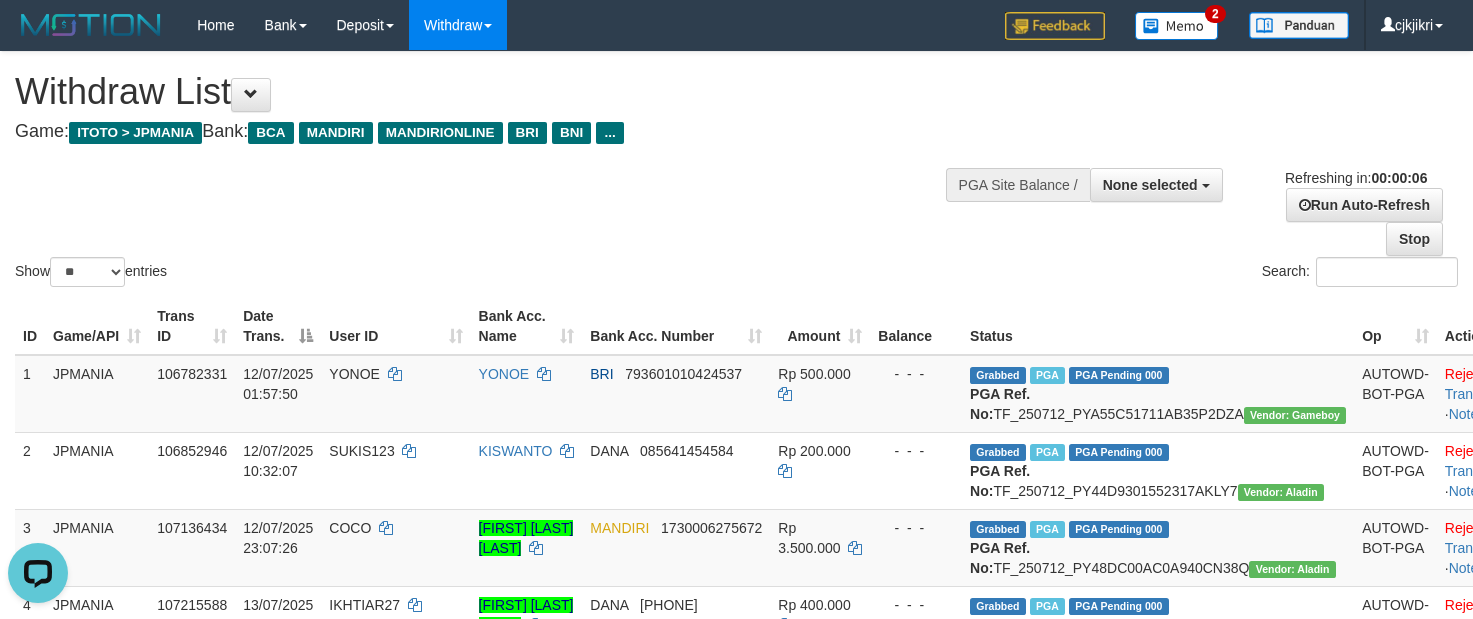 scroll, scrollTop: 0, scrollLeft: 0, axis: both 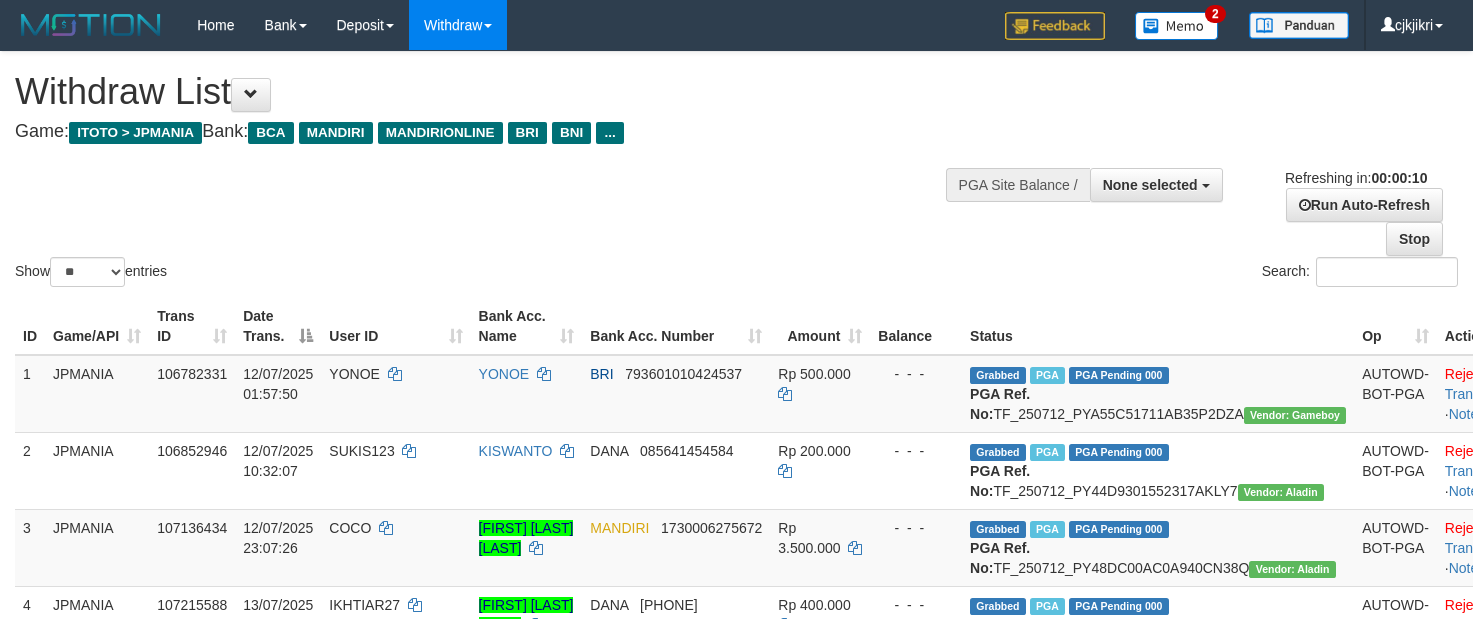 select 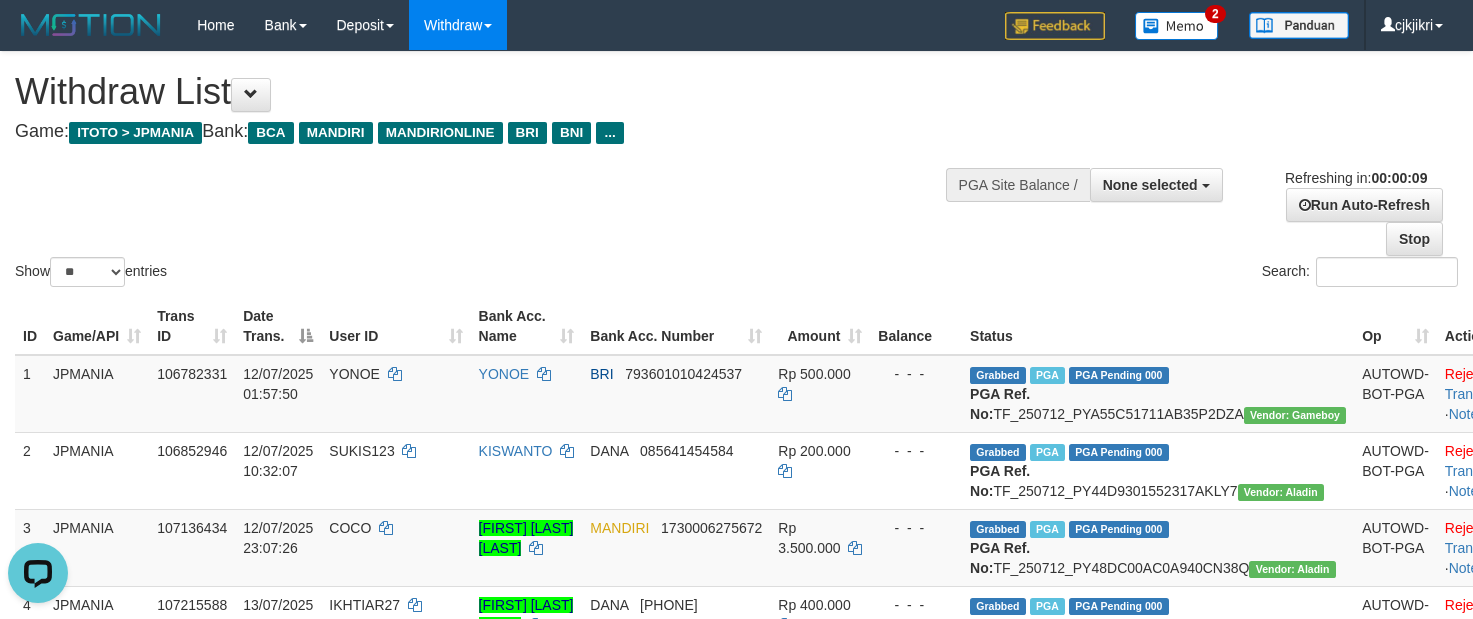 scroll, scrollTop: 0, scrollLeft: 0, axis: both 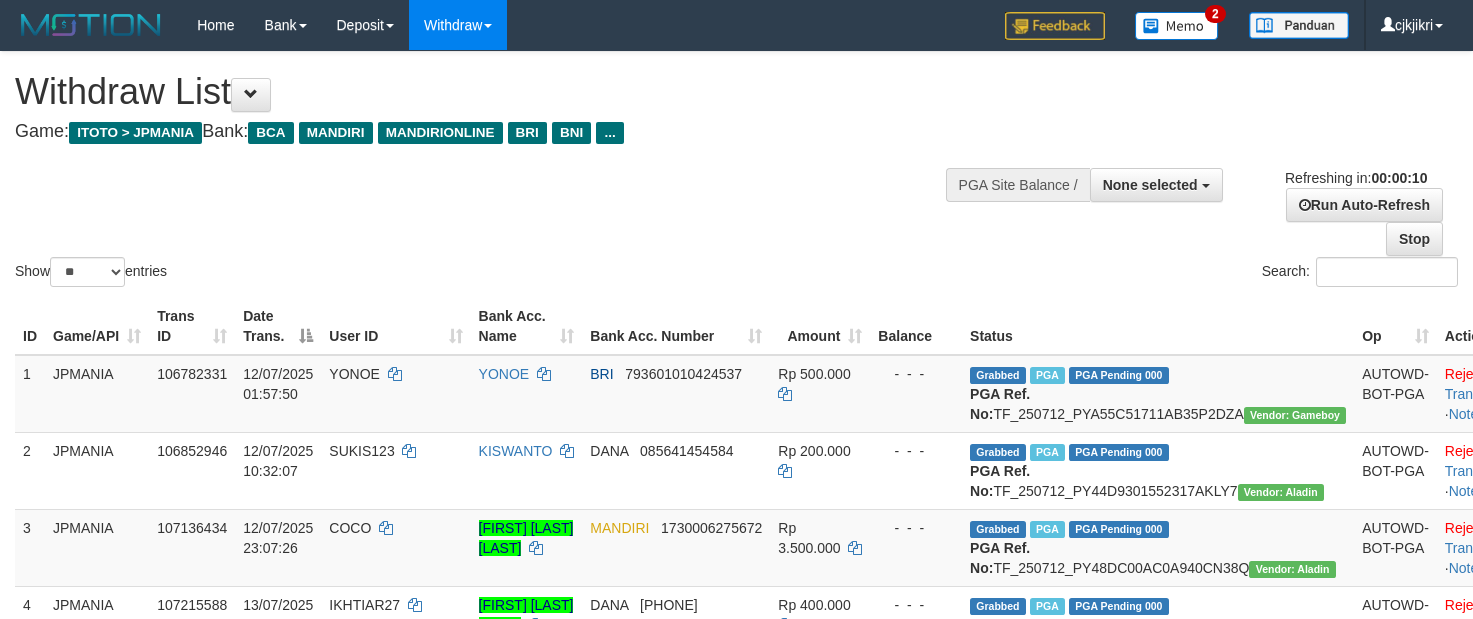 select 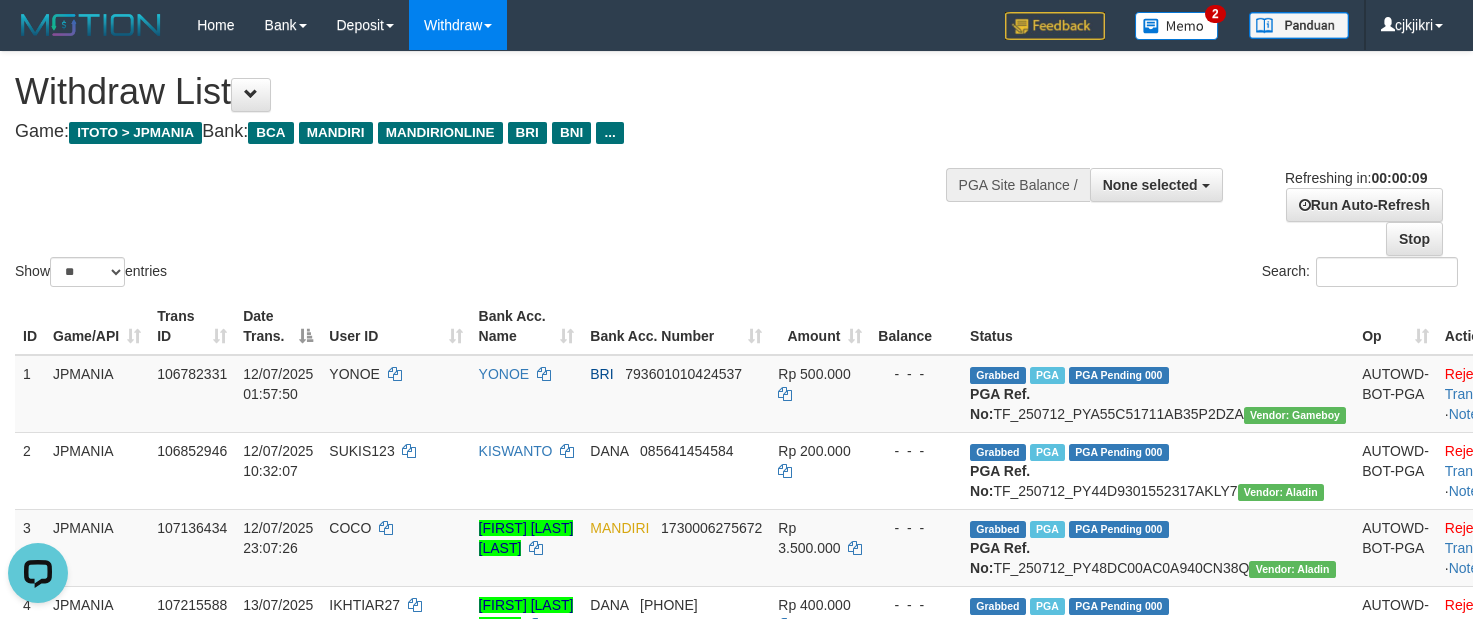 scroll, scrollTop: 0, scrollLeft: 0, axis: both 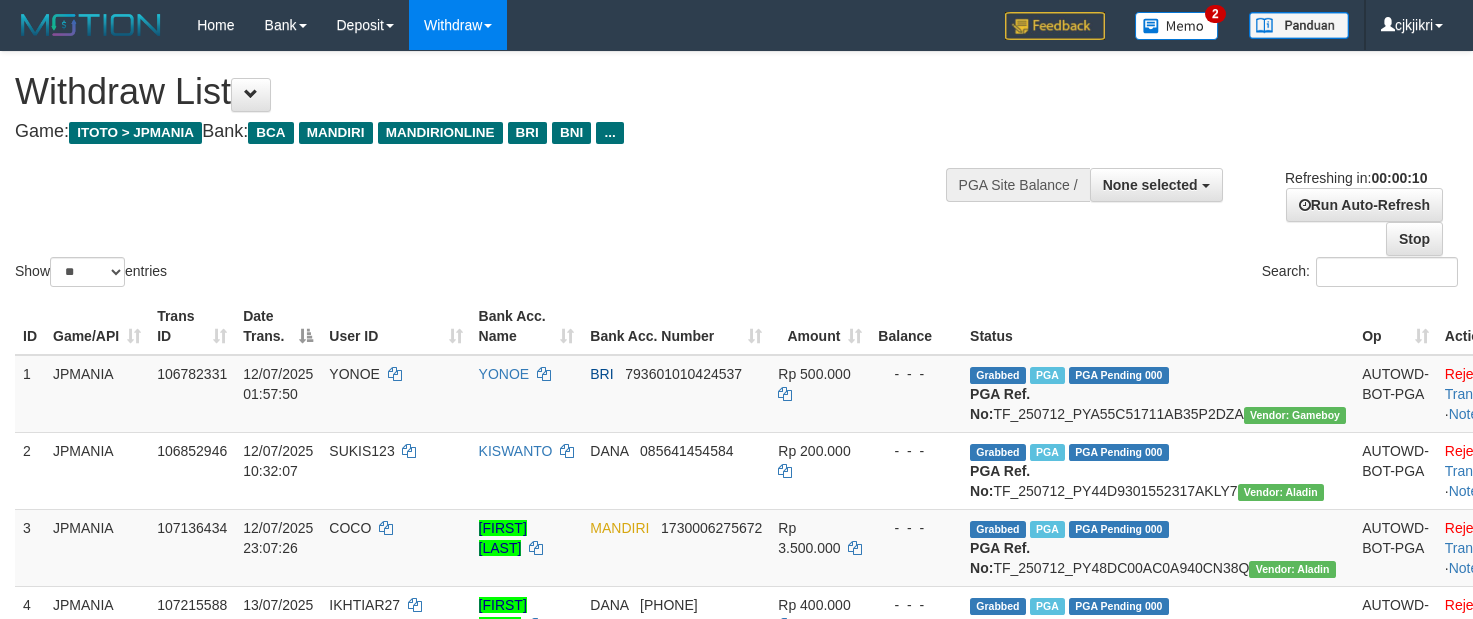 select 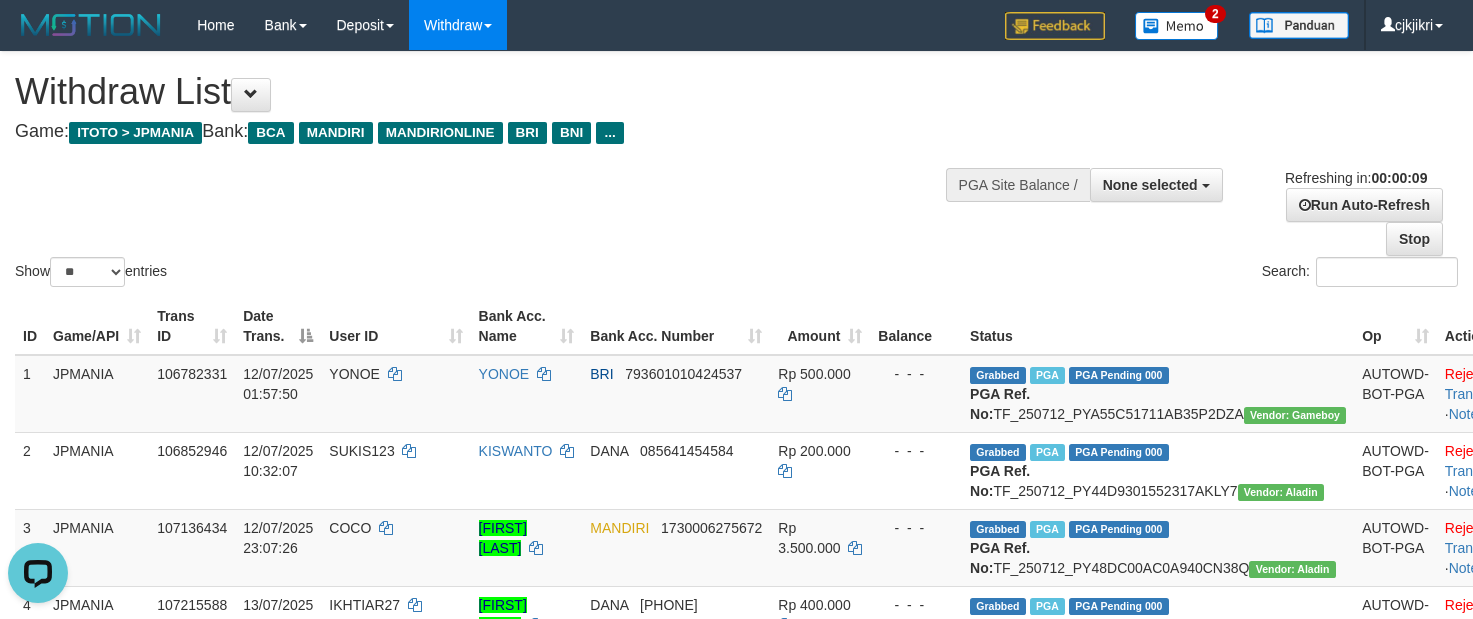 scroll, scrollTop: 0, scrollLeft: 0, axis: both 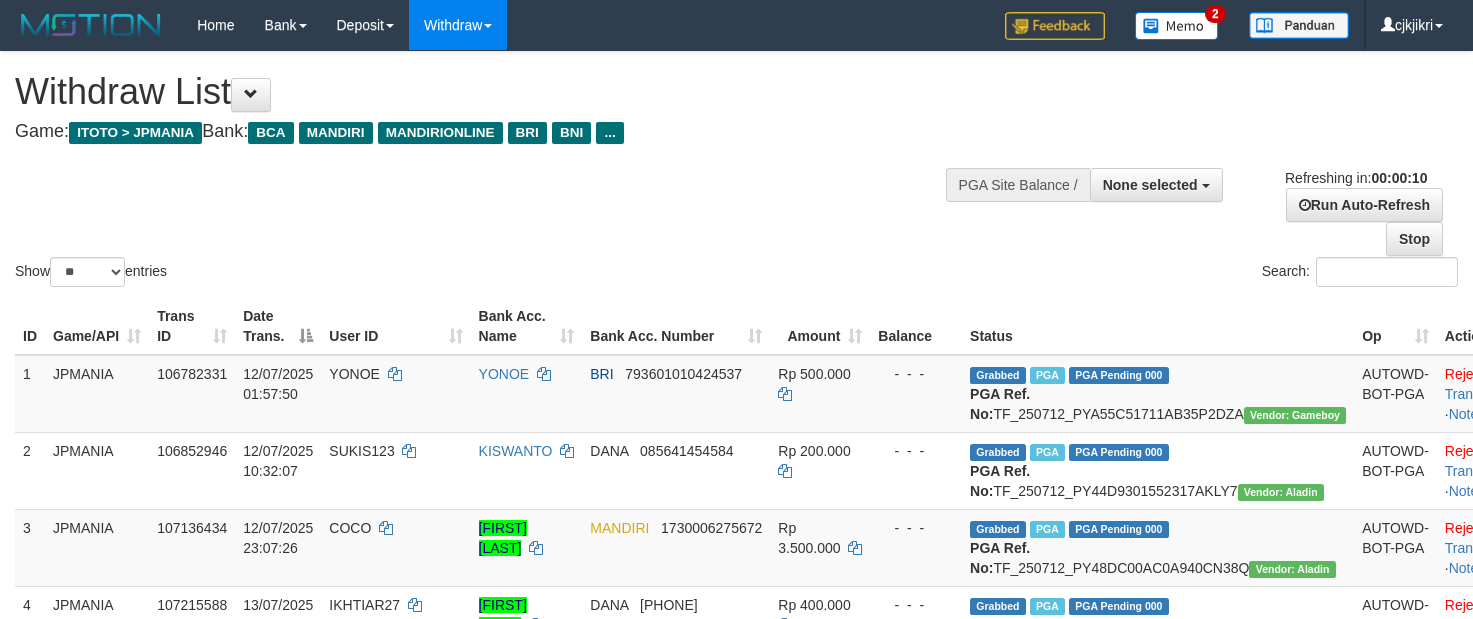 select 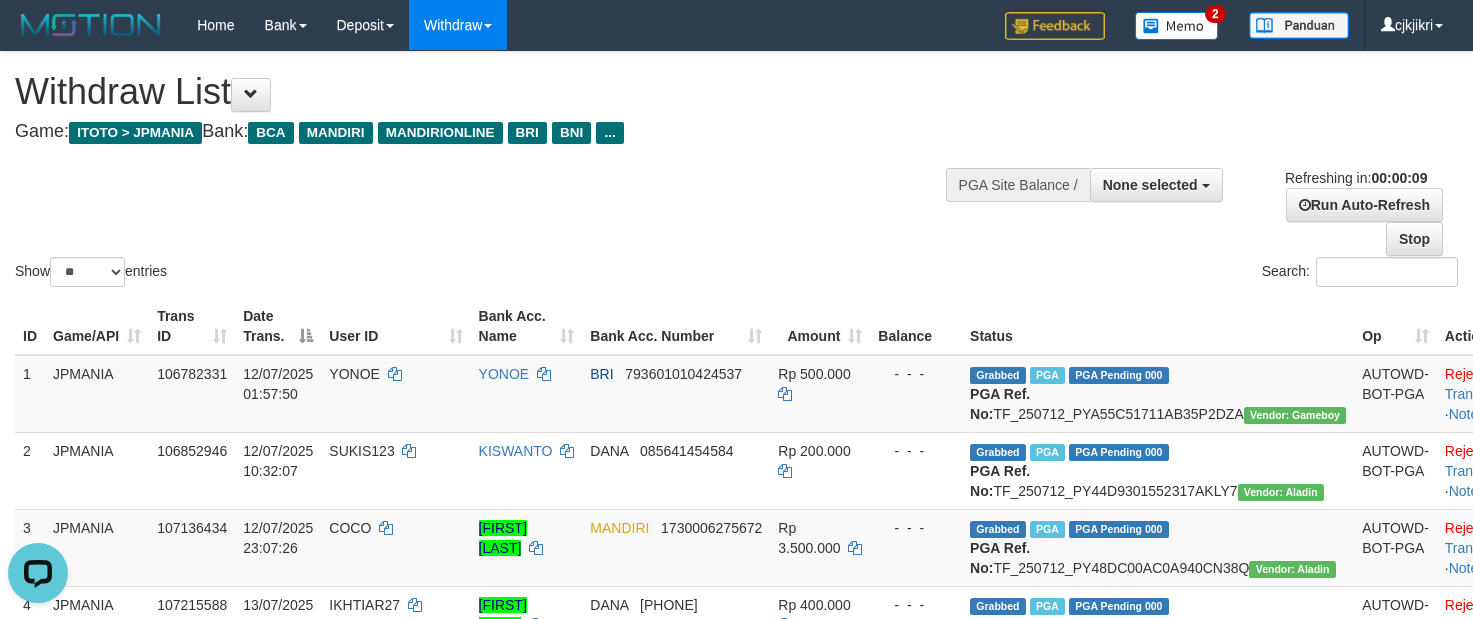 scroll, scrollTop: 0, scrollLeft: 0, axis: both 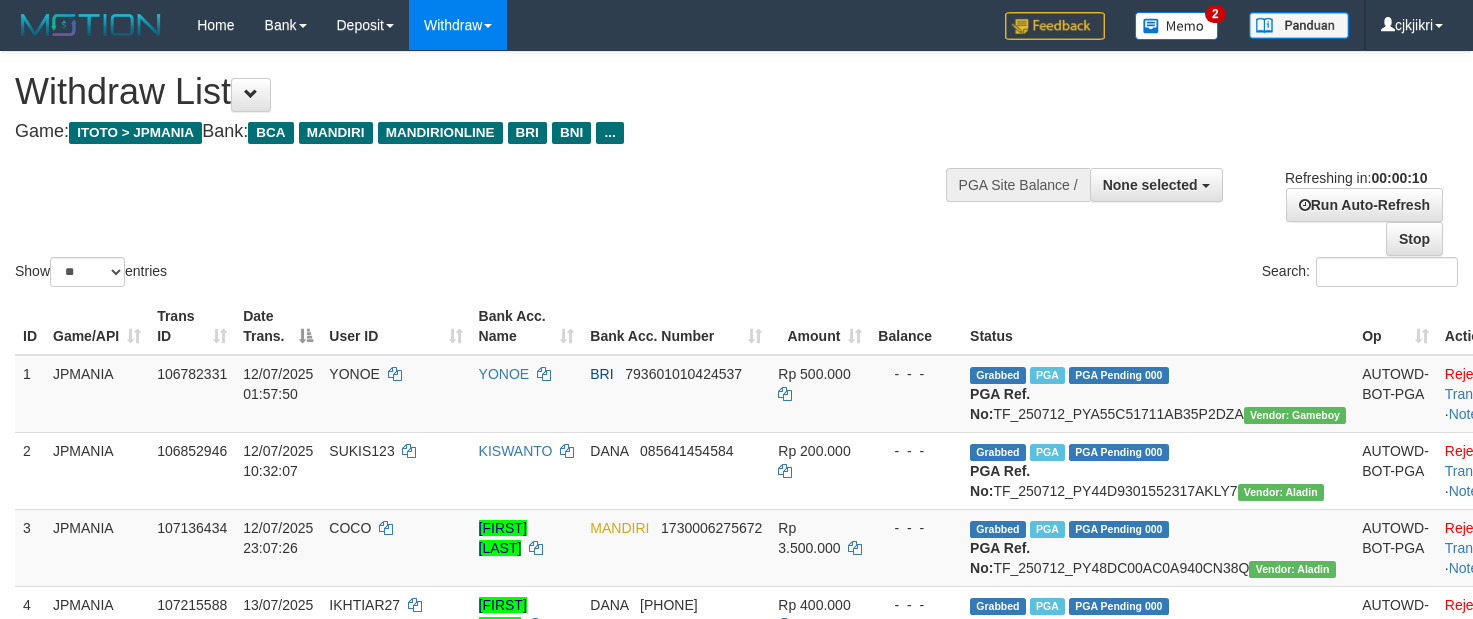 select 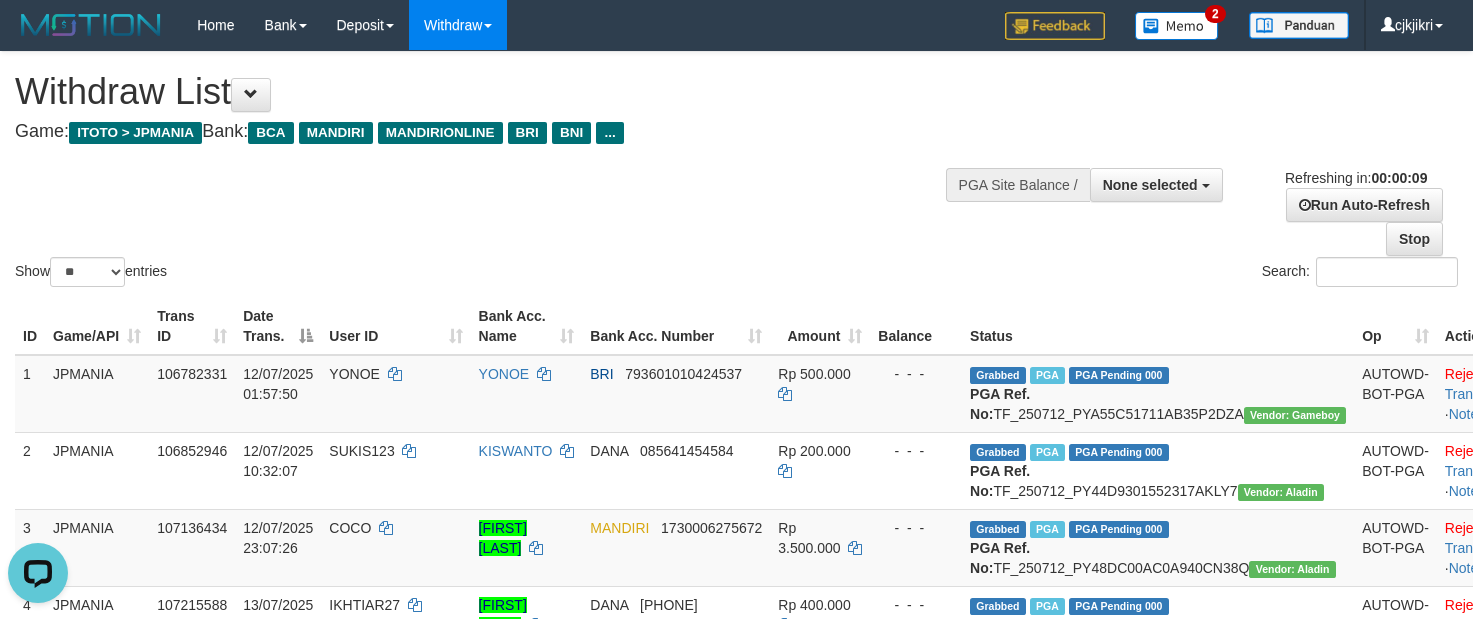 scroll, scrollTop: 0, scrollLeft: 0, axis: both 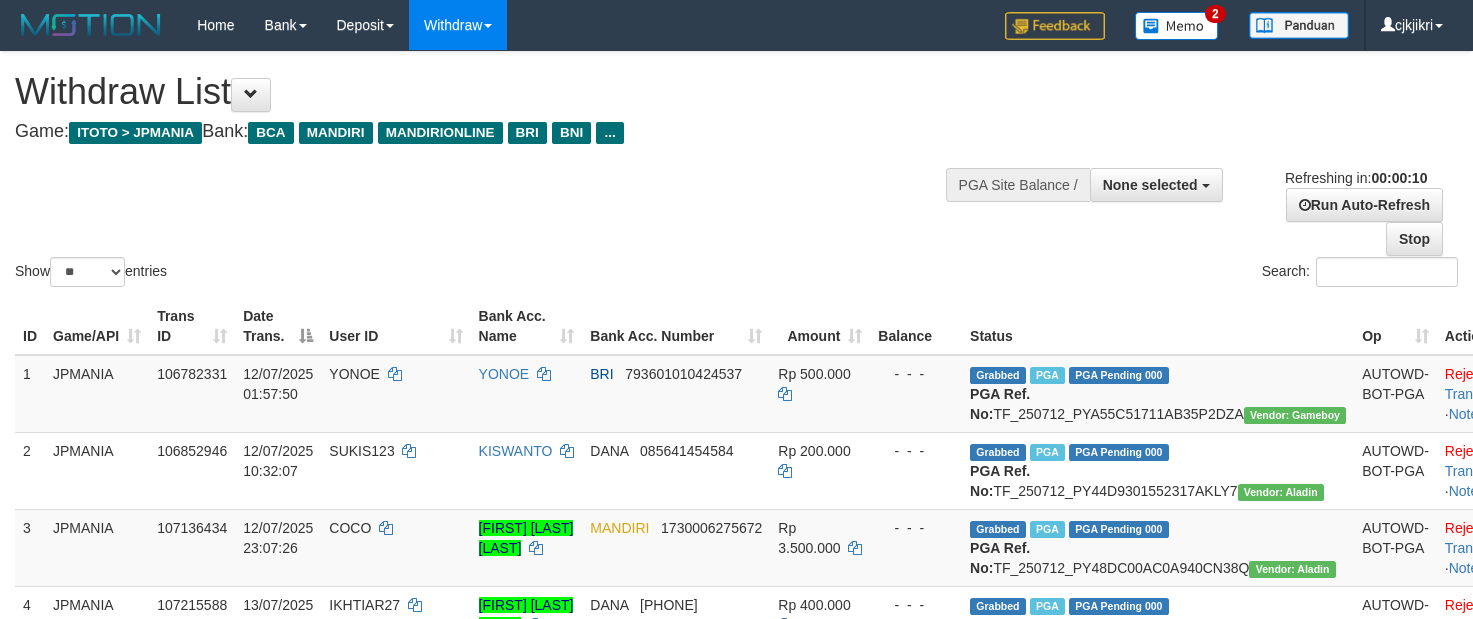 select 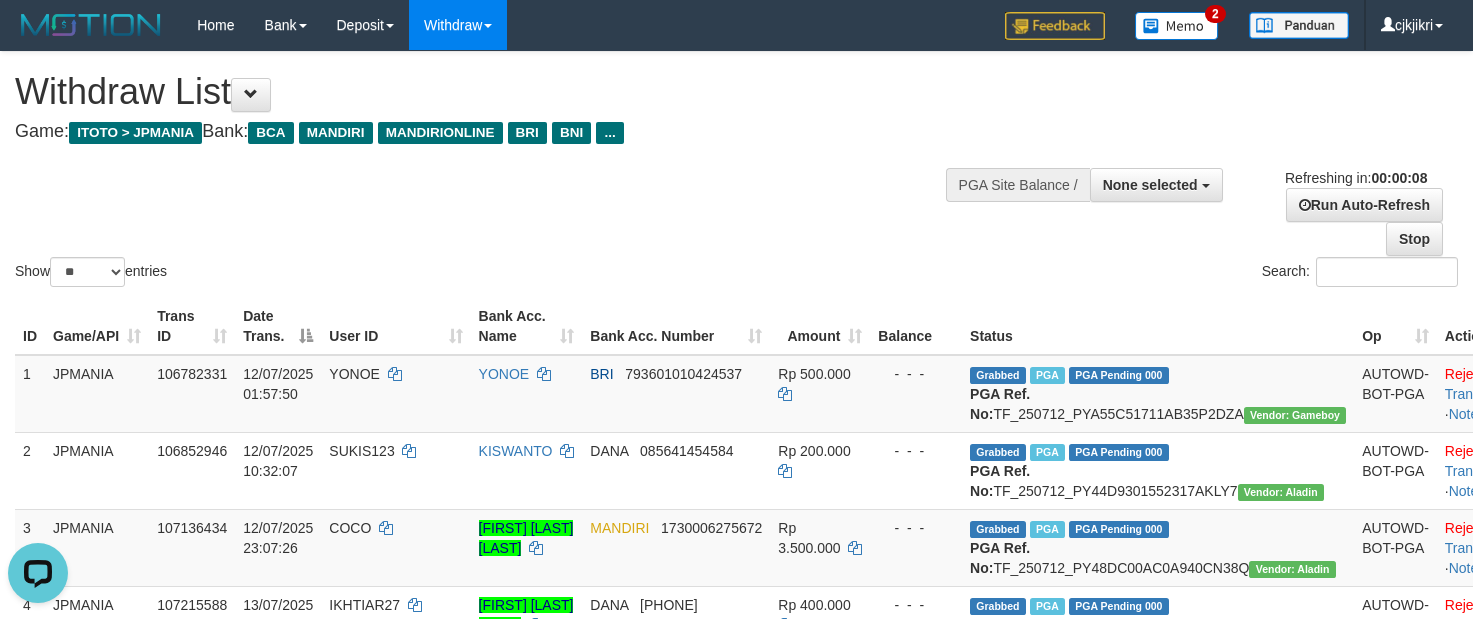 scroll, scrollTop: 0, scrollLeft: 0, axis: both 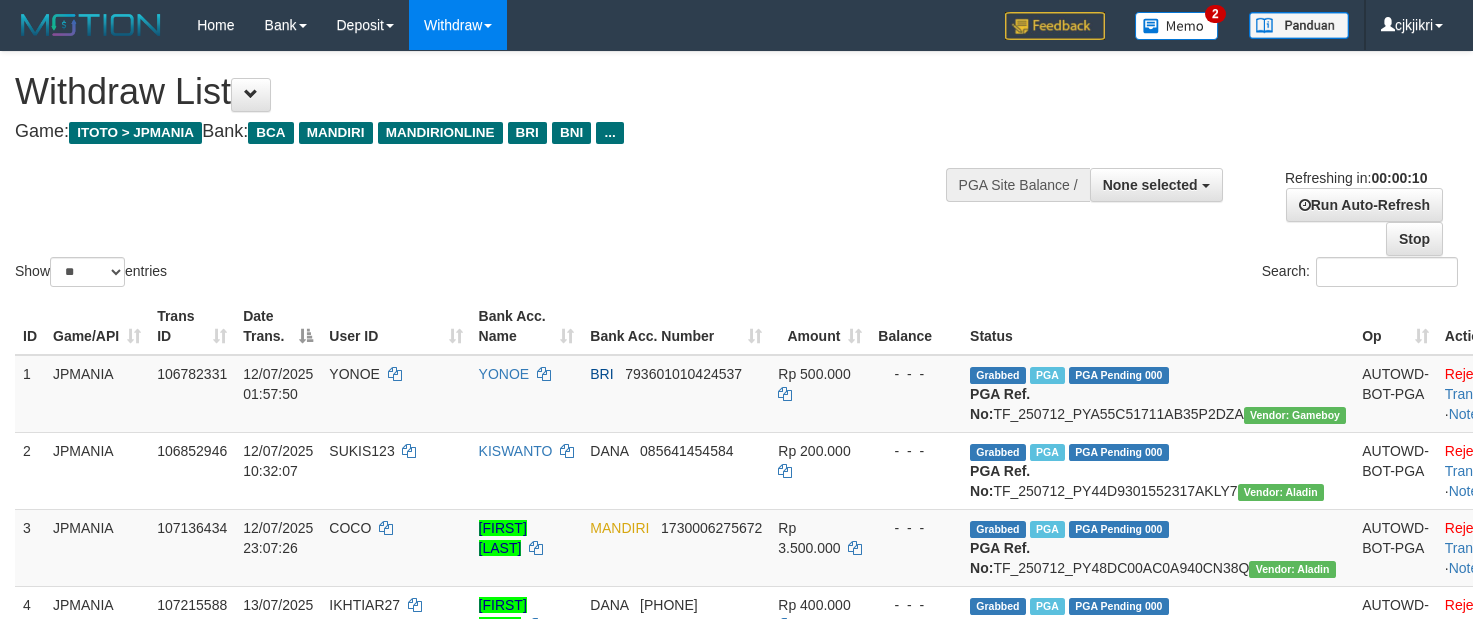 select 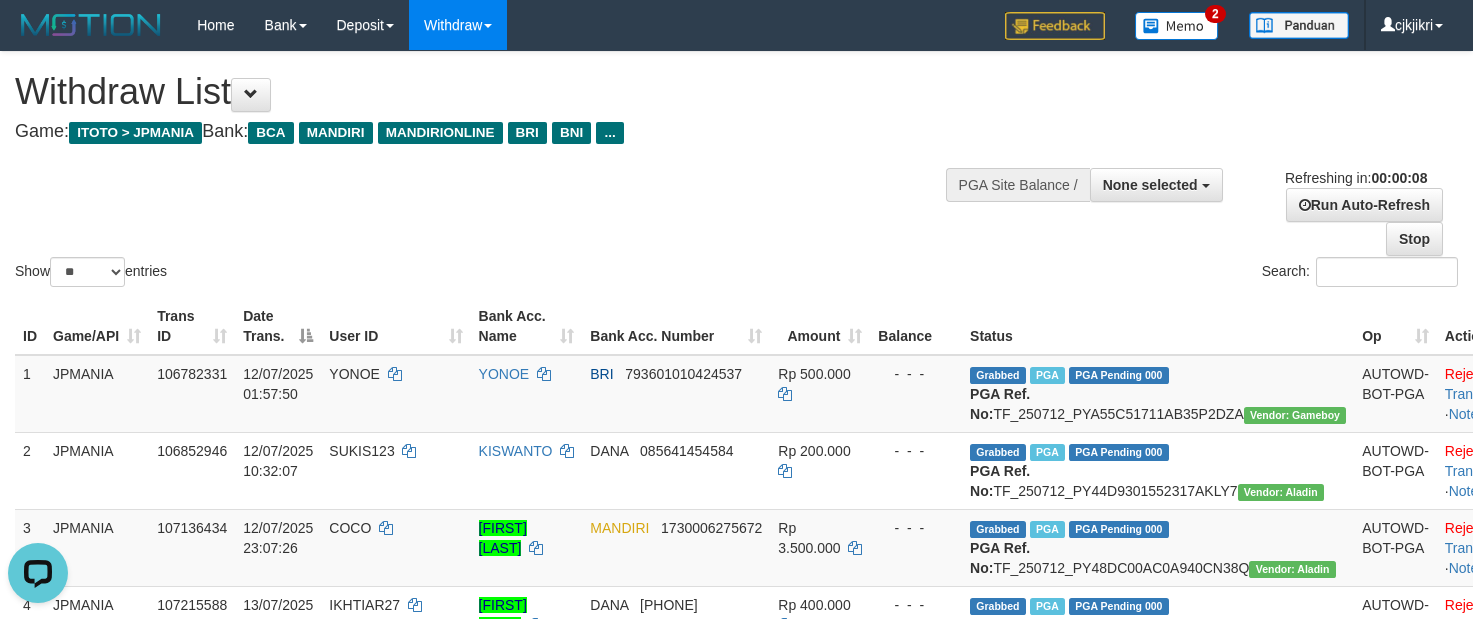 scroll, scrollTop: 0, scrollLeft: 0, axis: both 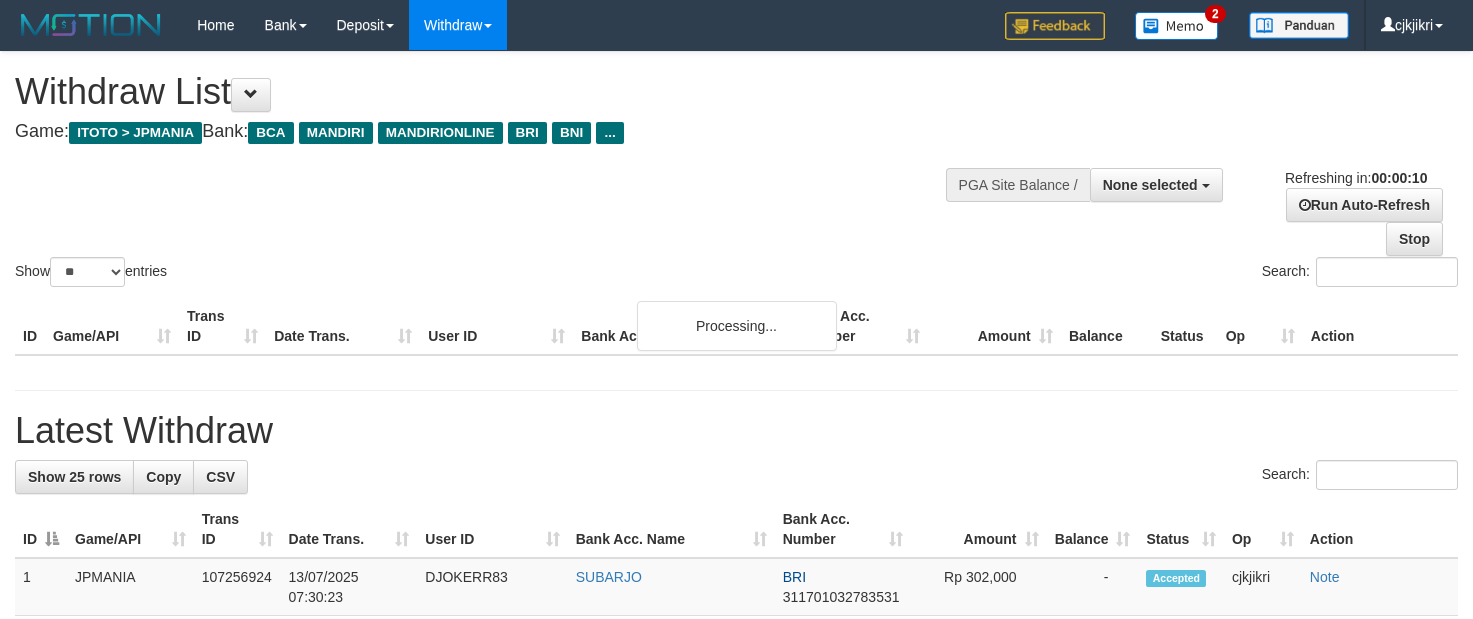 select 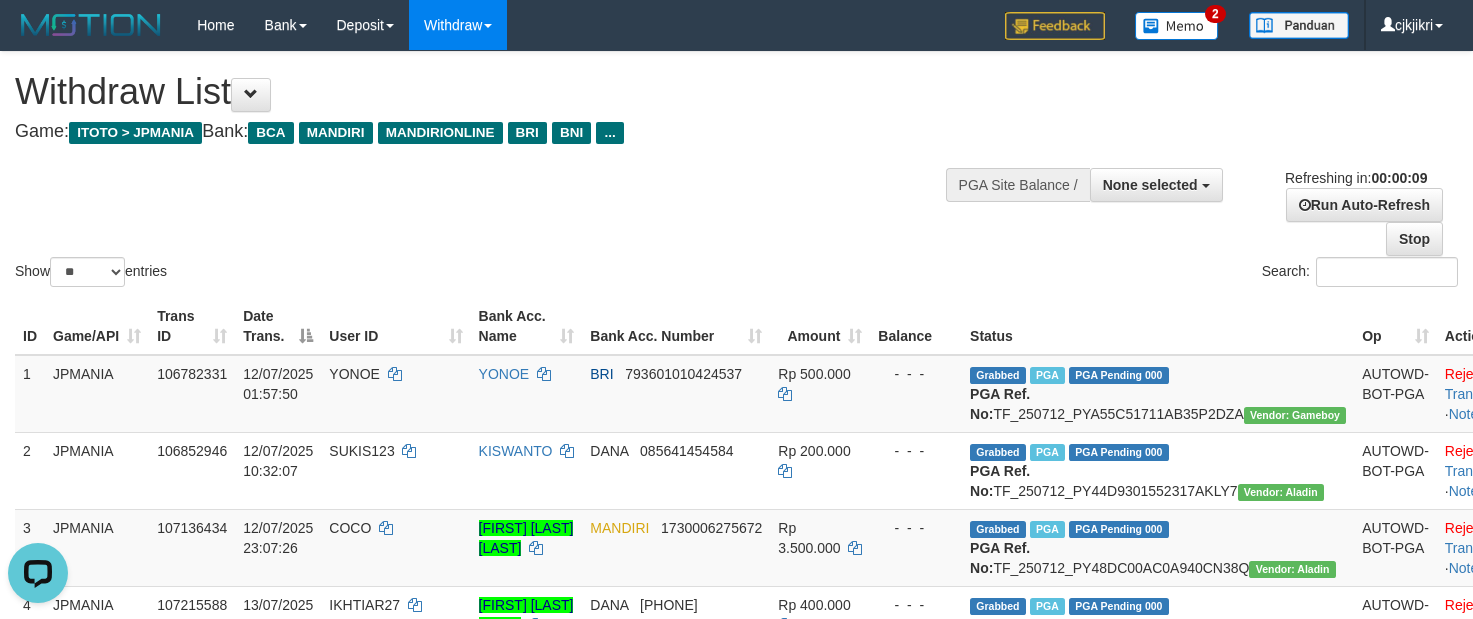 scroll, scrollTop: 0, scrollLeft: 0, axis: both 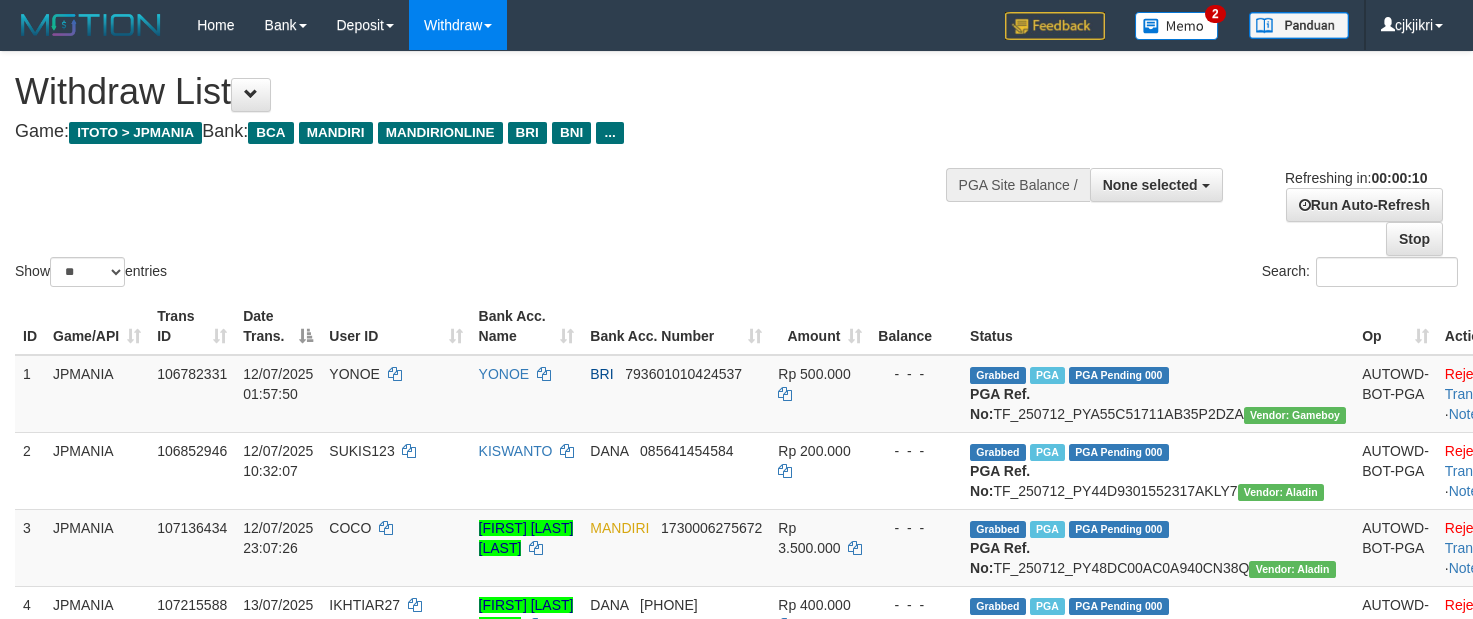 select 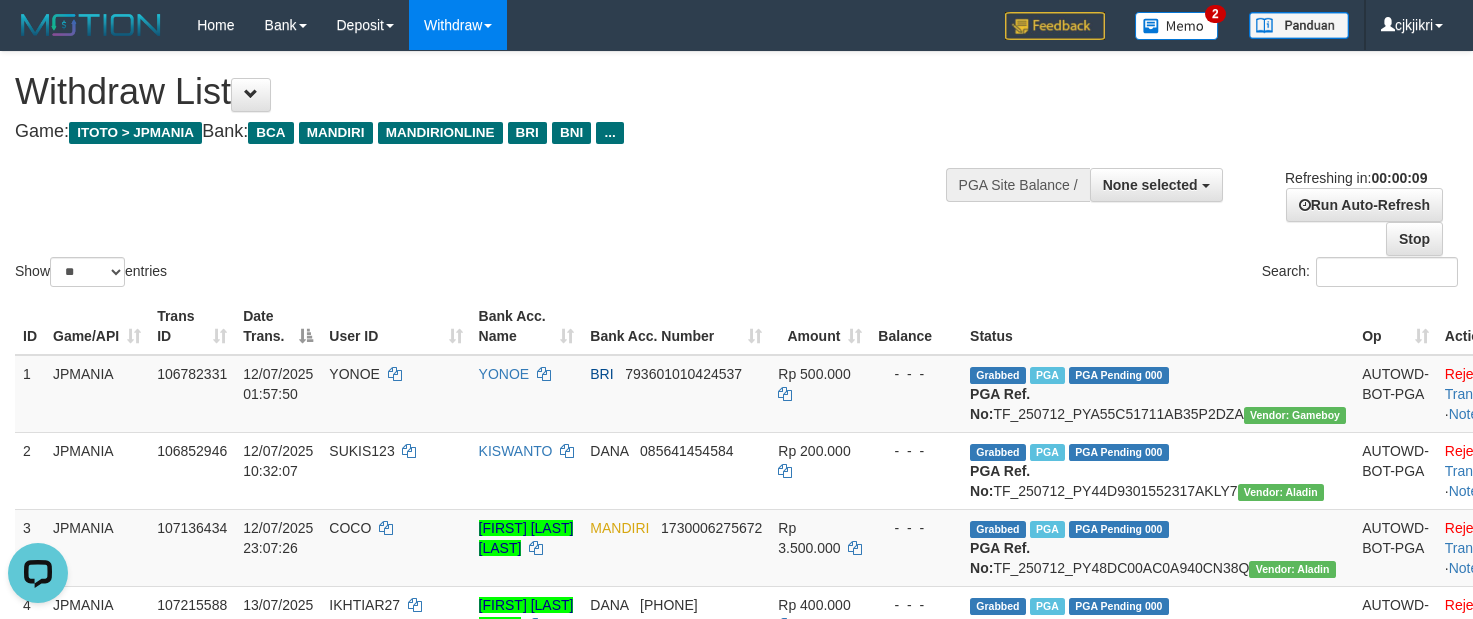 scroll, scrollTop: 0, scrollLeft: 0, axis: both 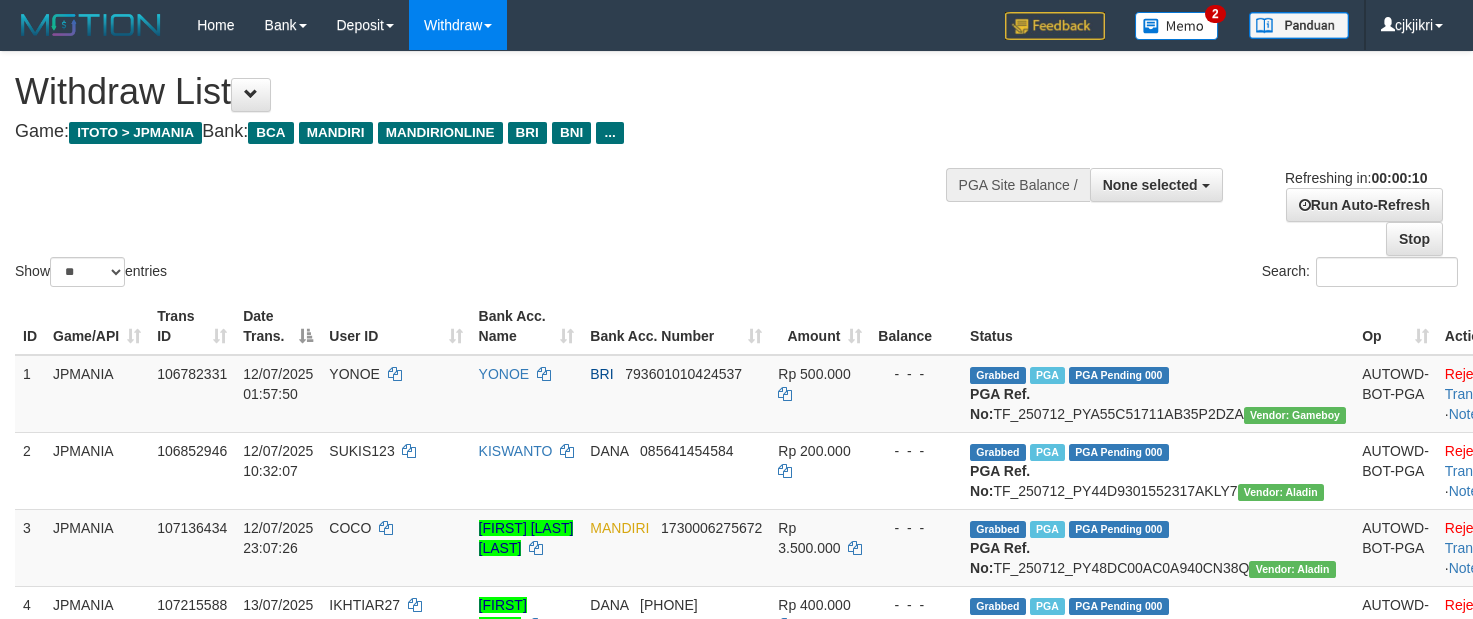 select 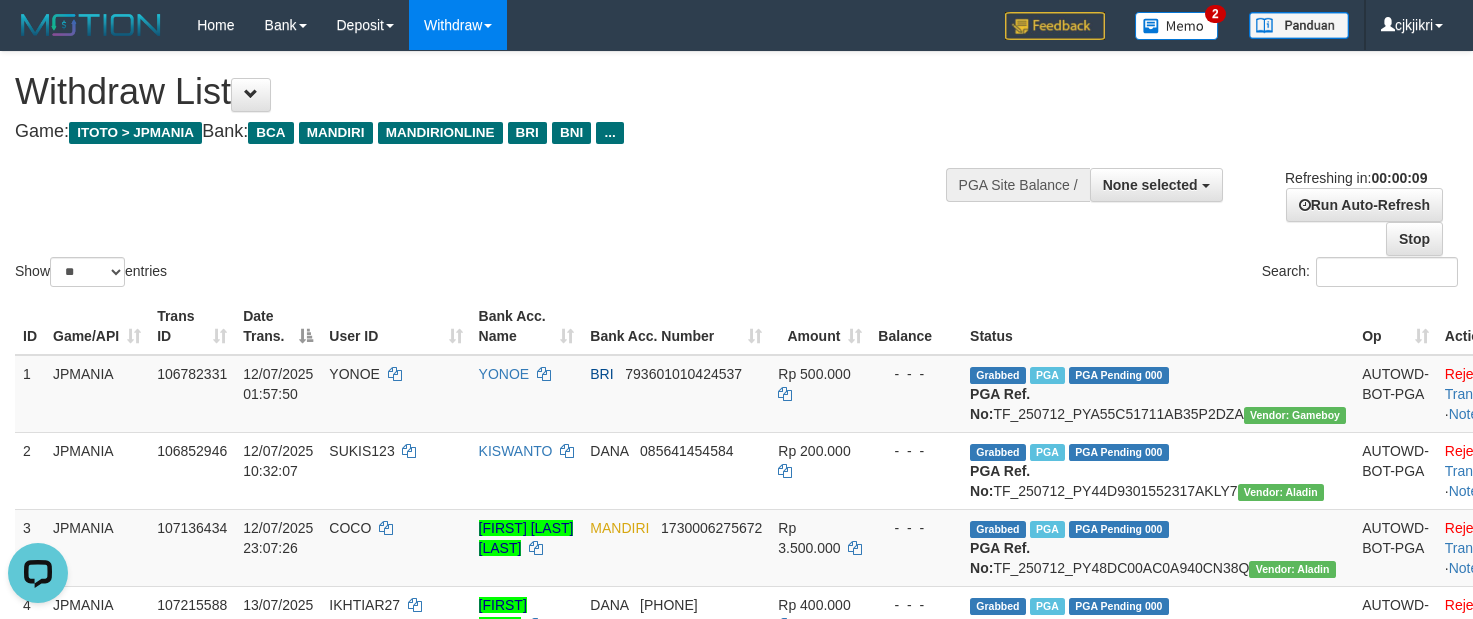 scroll, scrollTop: 0, scrollLeft: 0, axis: both 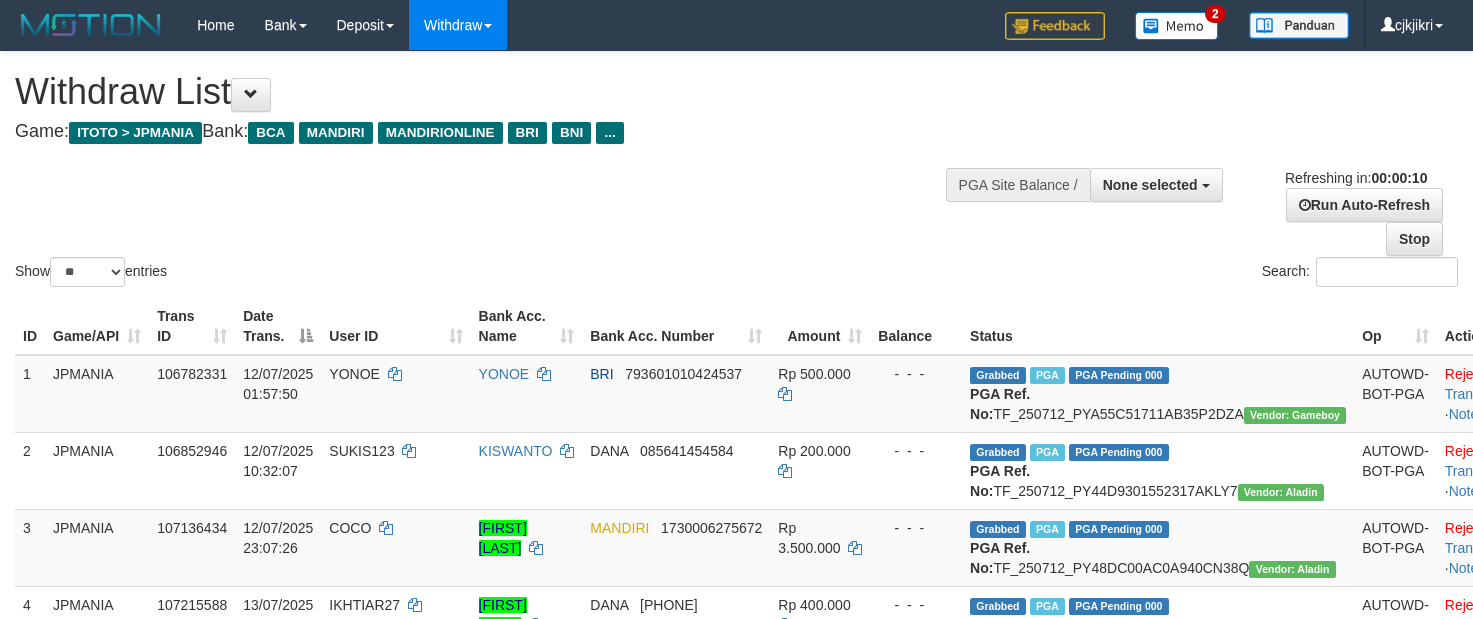 select 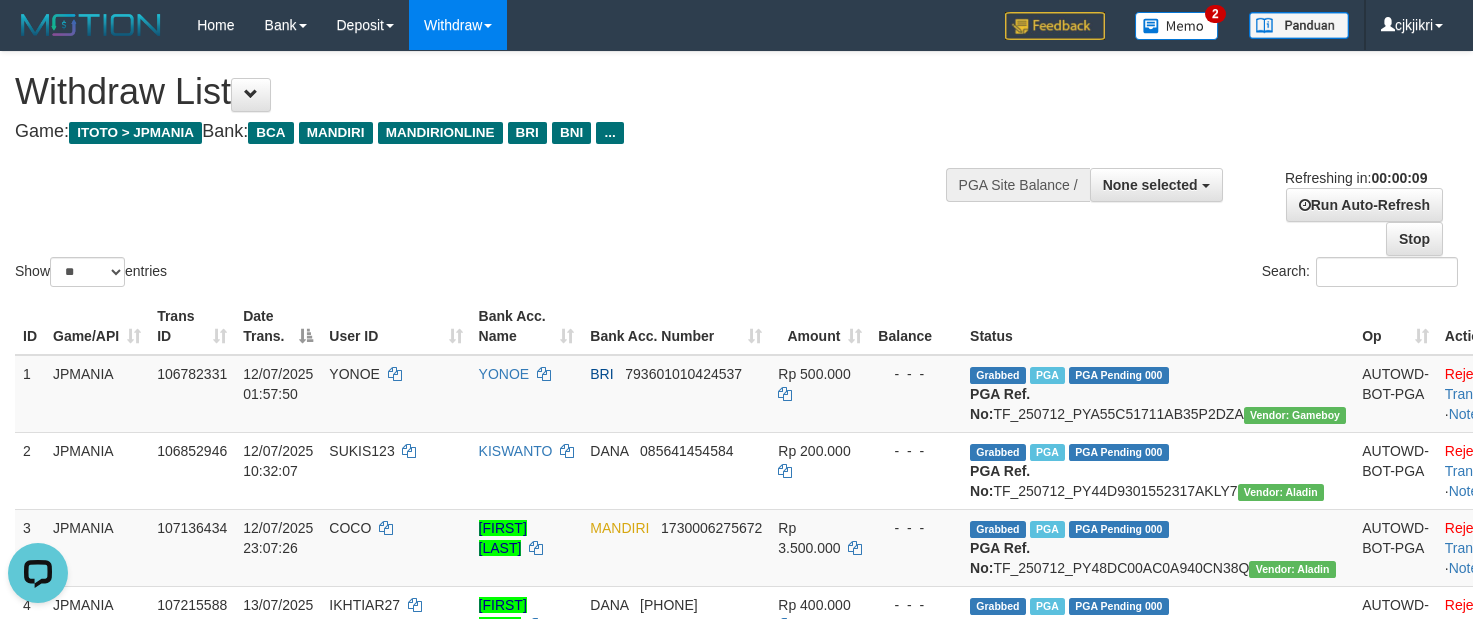scroll, scrollTop: 0, scrollLeft: 0, axis: both 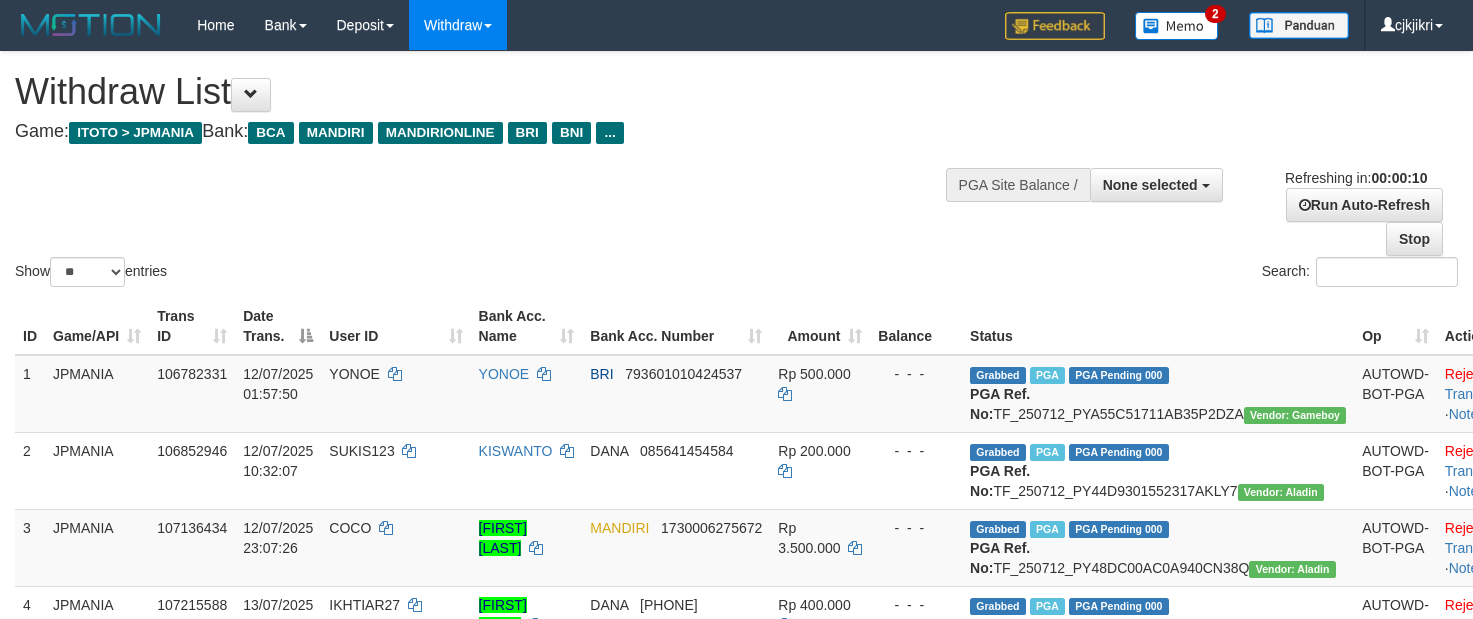 select 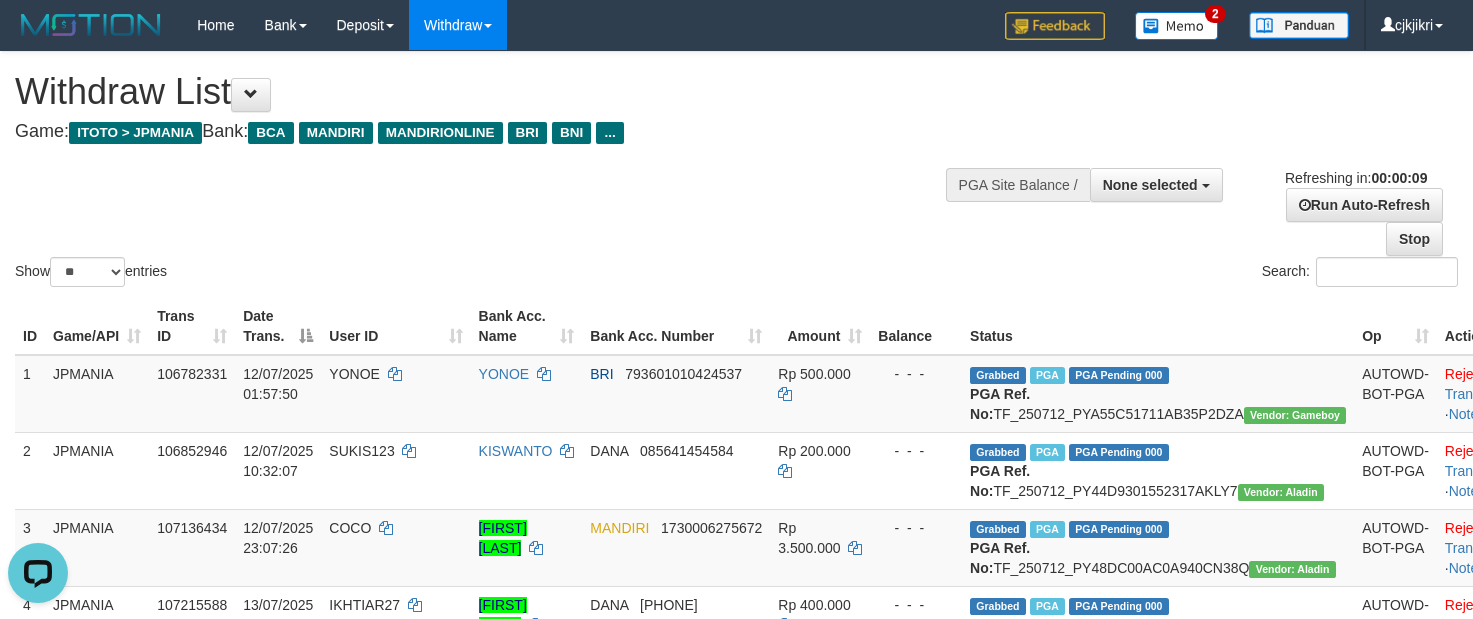 scroll, scrollTop: 0, scrollLeft: 0, axis: both 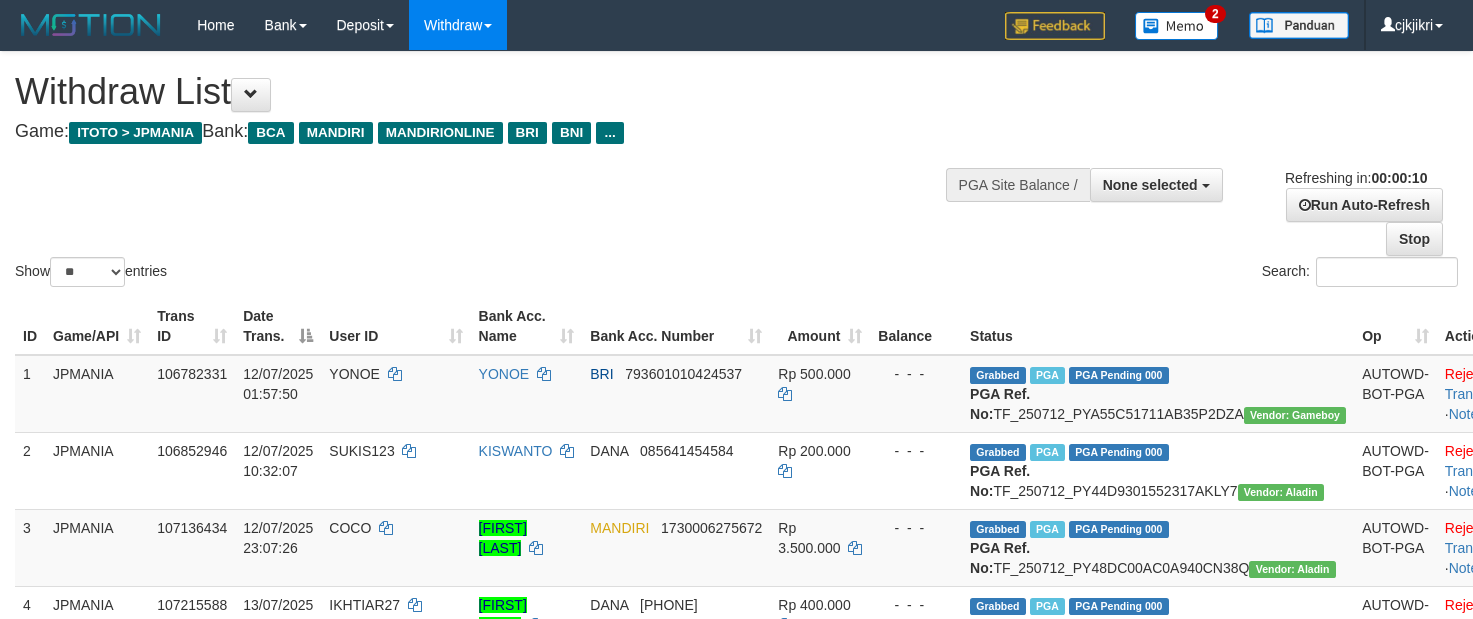 select 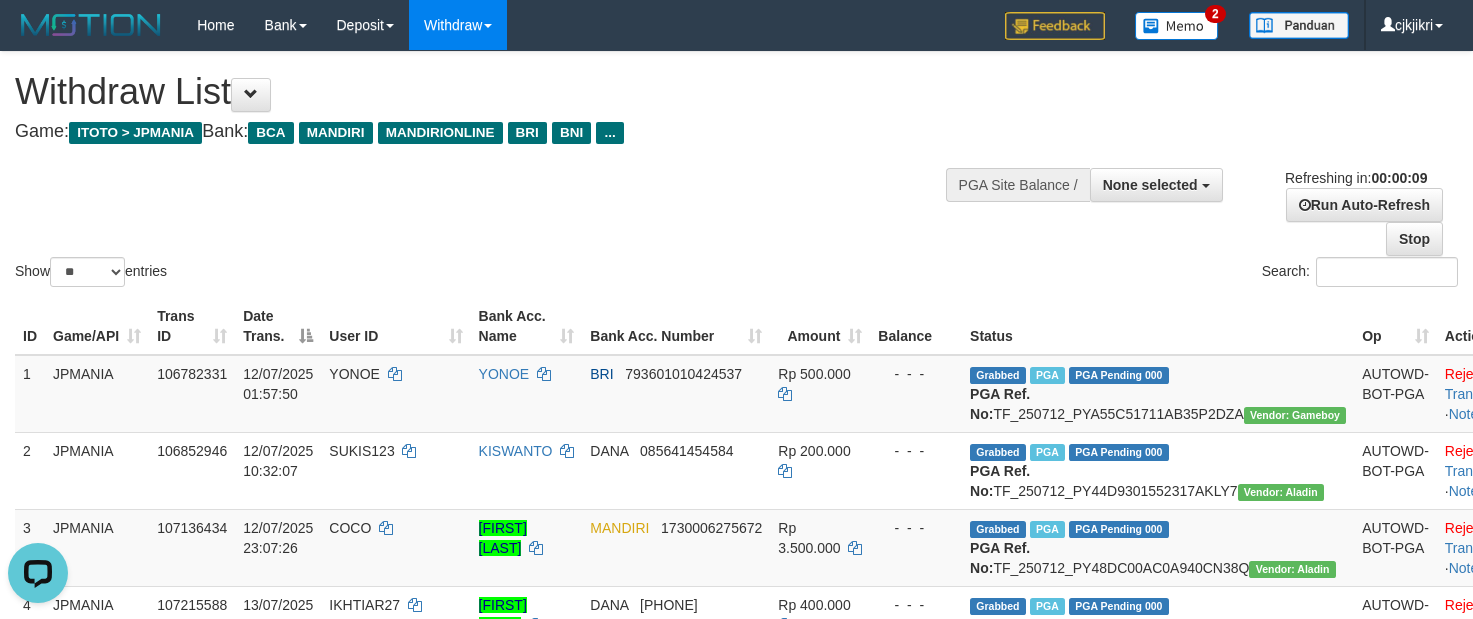 scroll, scrollTop: 0, scrollLeft: 0, axis: both 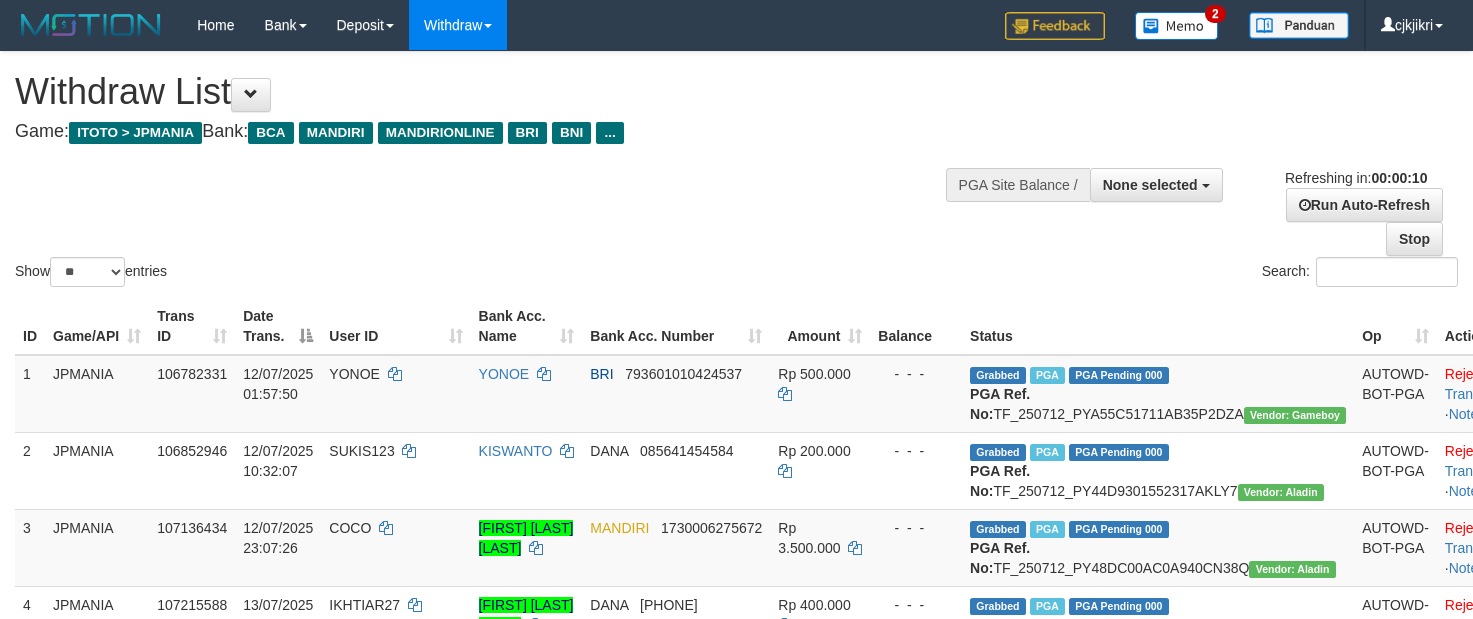 select 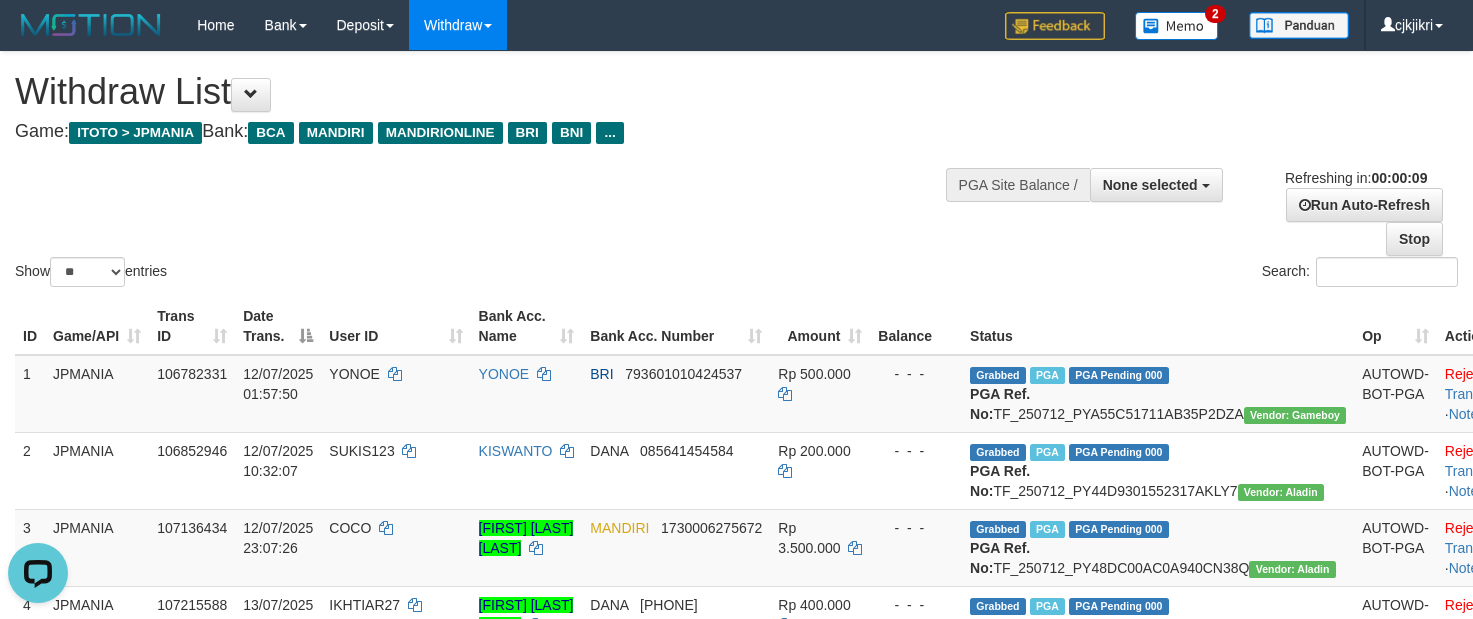 scroll, scrollTop: 0, scrollLeft: 0, axis: both 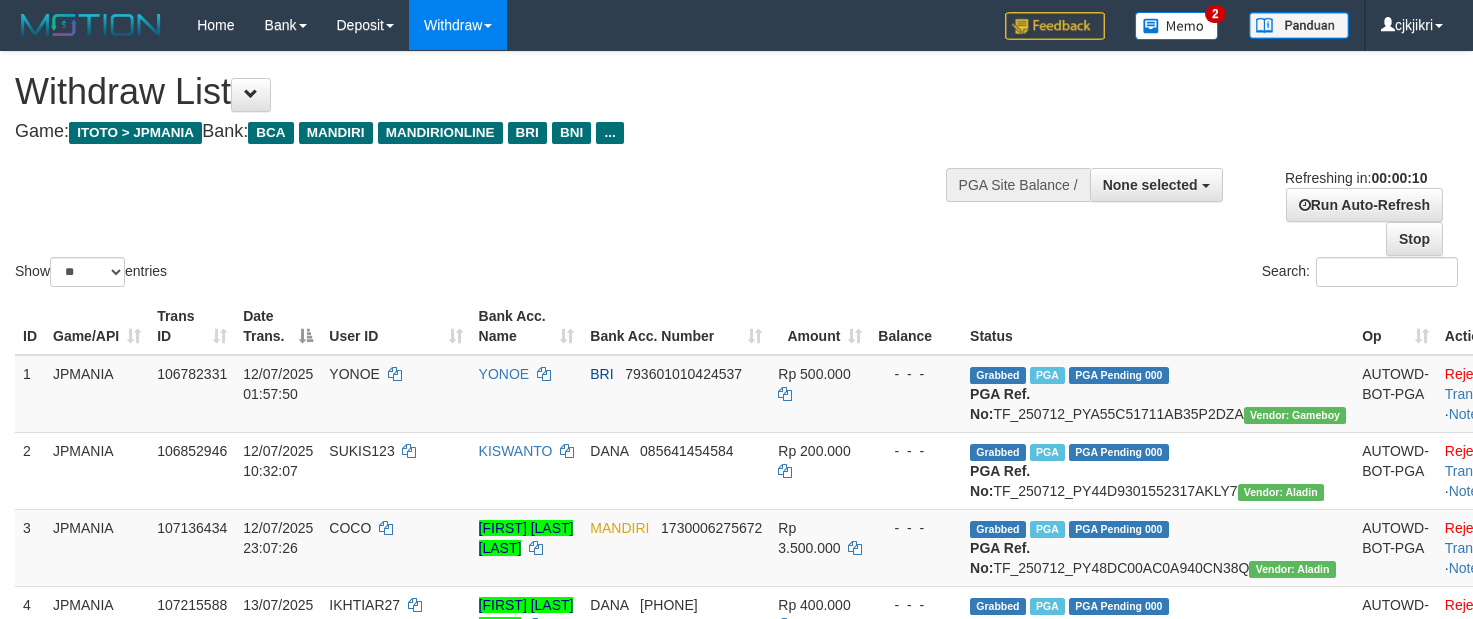 select 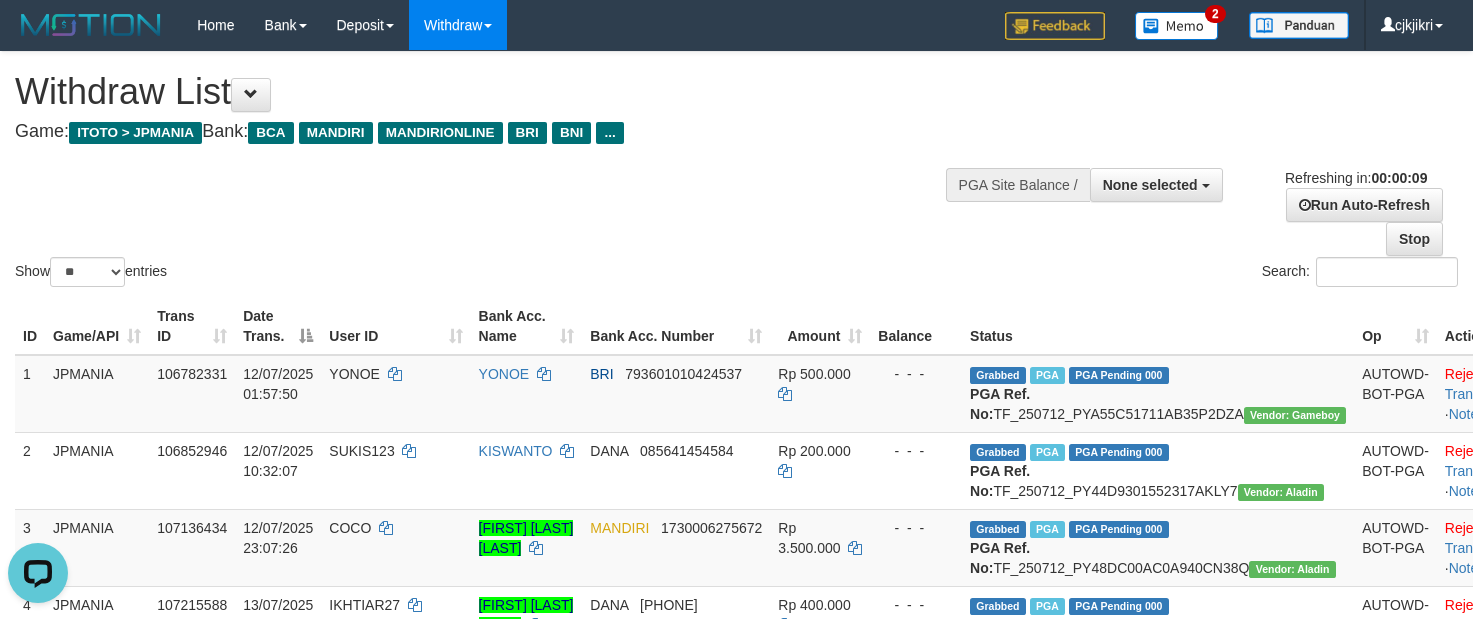 scroll, scrollTop: 0, scrollLeft: 0, axis: both 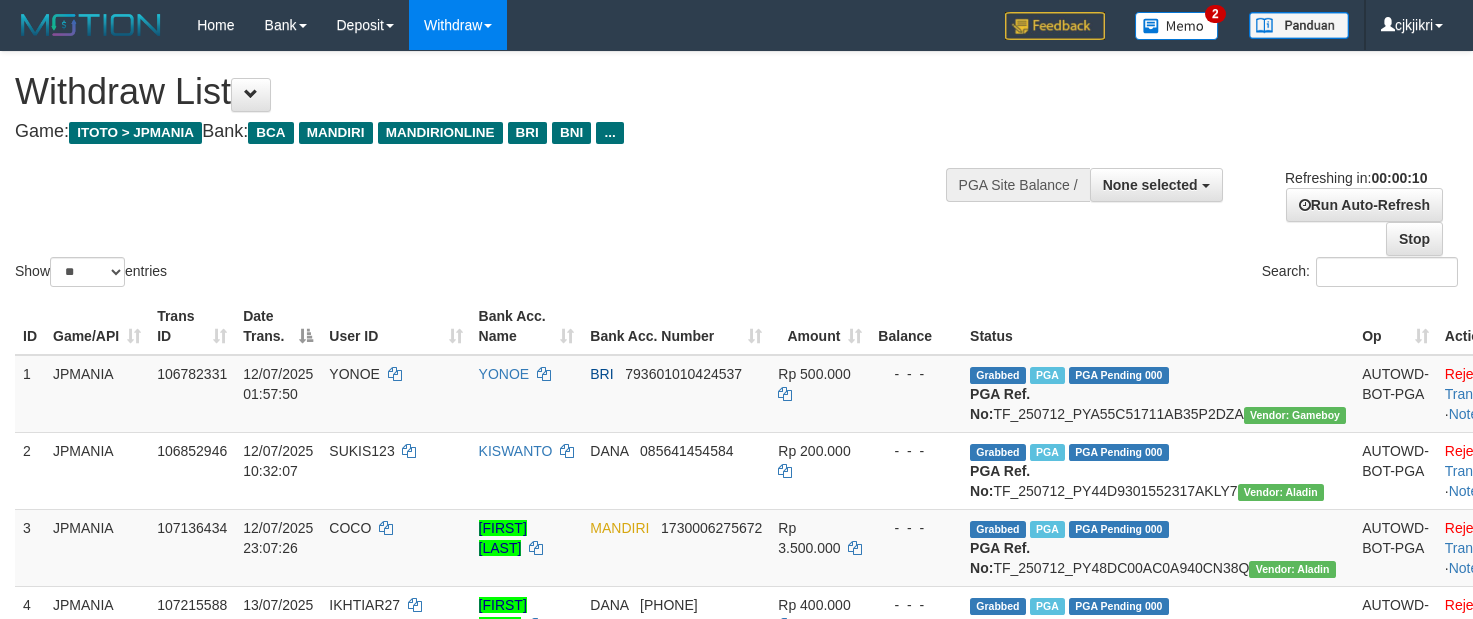 select 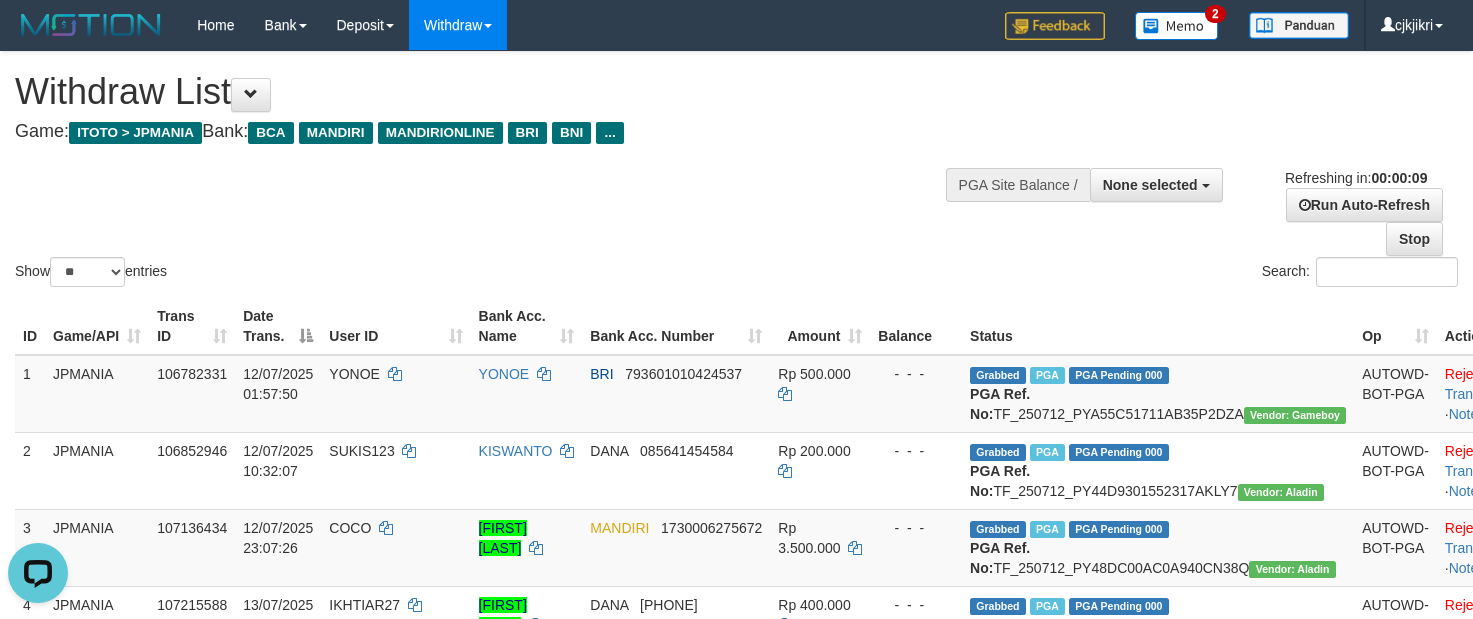scroll, scrollTop: 0, scrollLeft: 0, axis: both 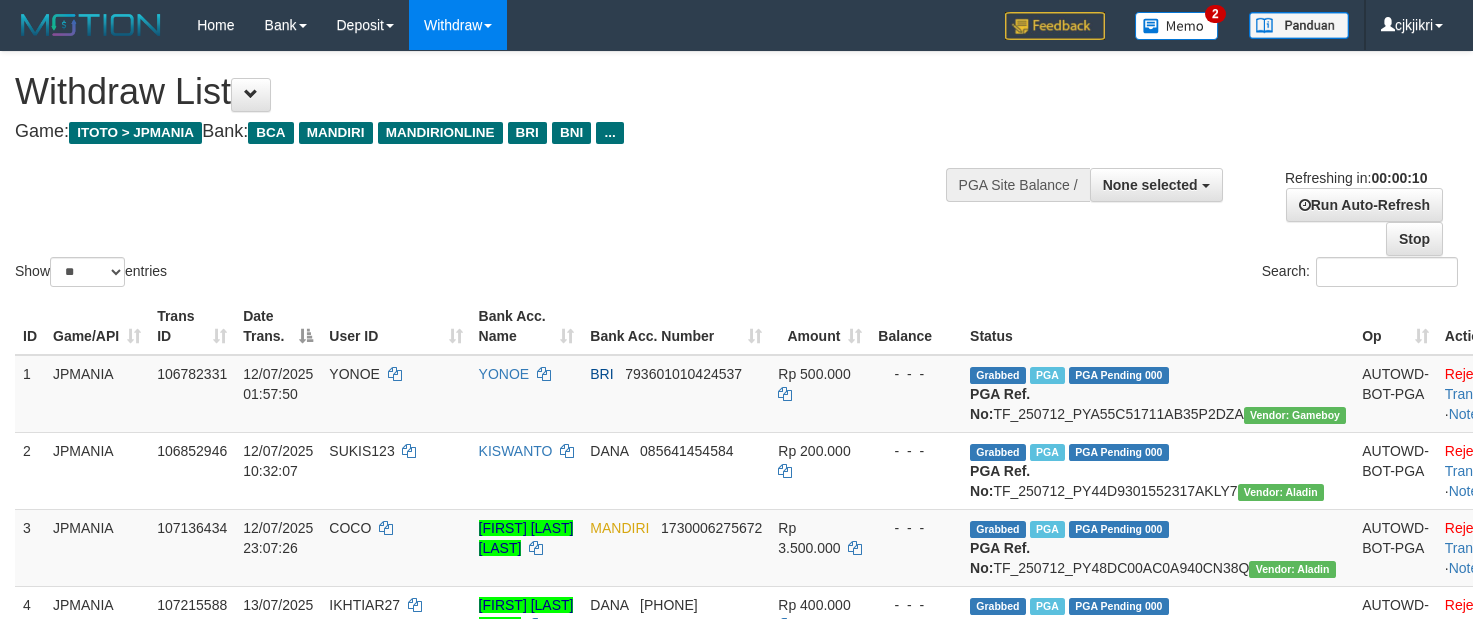 select 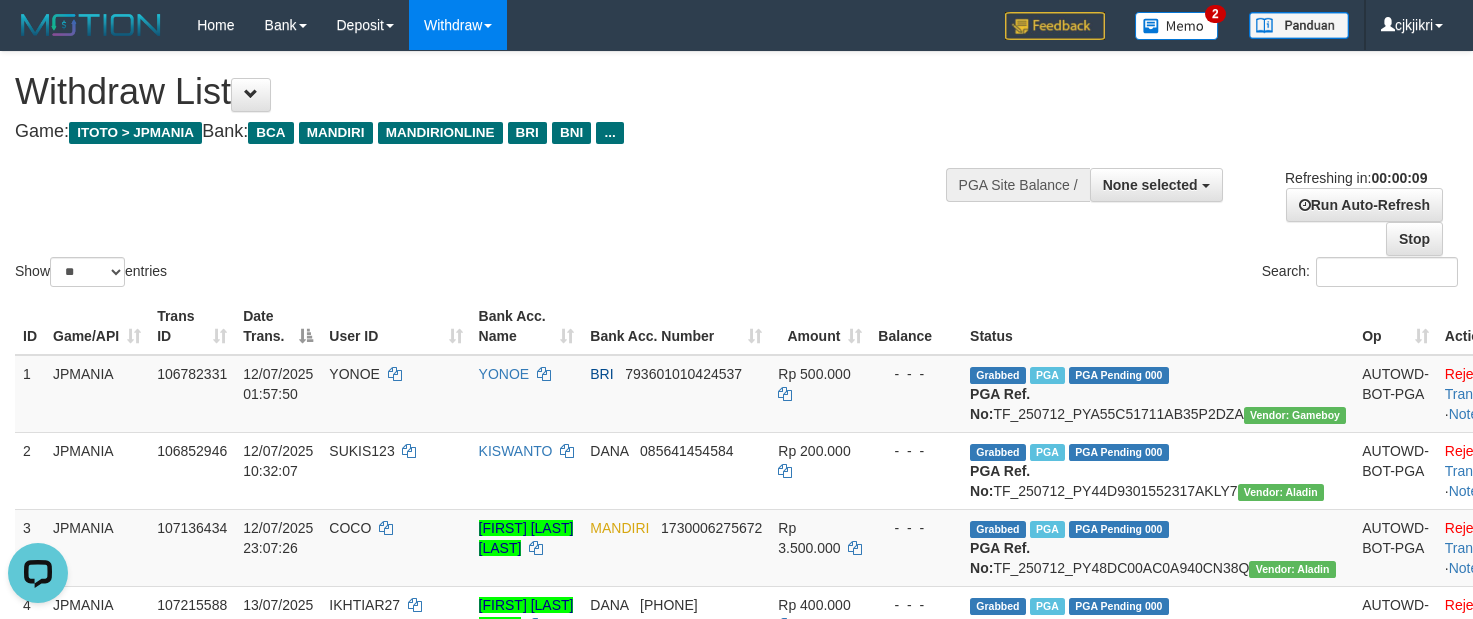 scroll, scrollTop: 0, scrollLeft: 0, axis: both 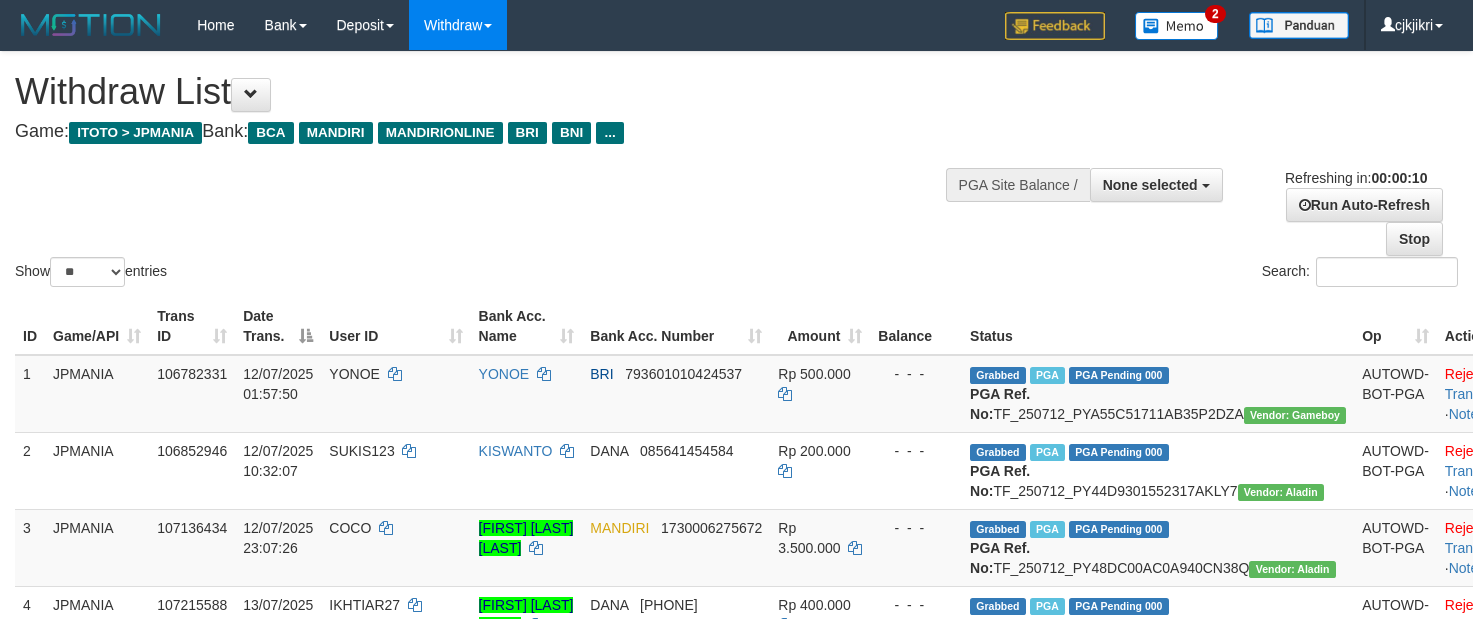 select 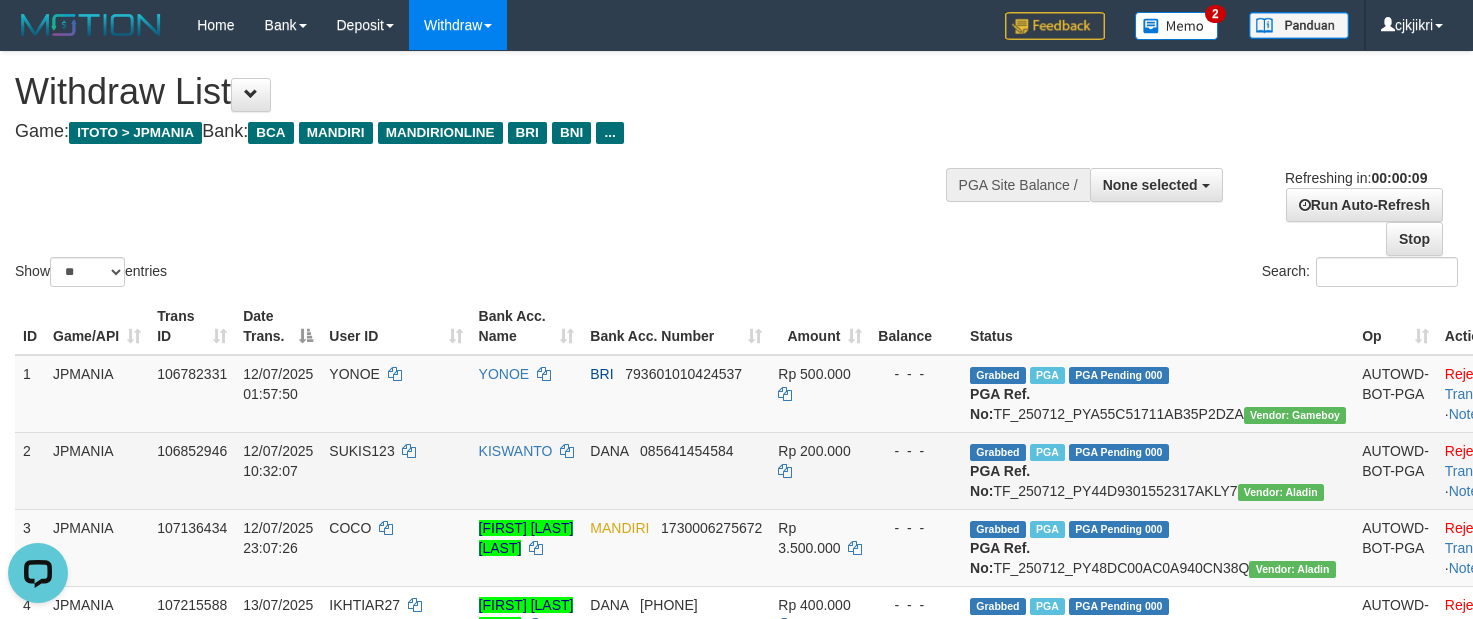 scroll, scrollTop: 0, scrollLeft: 0, axis: both 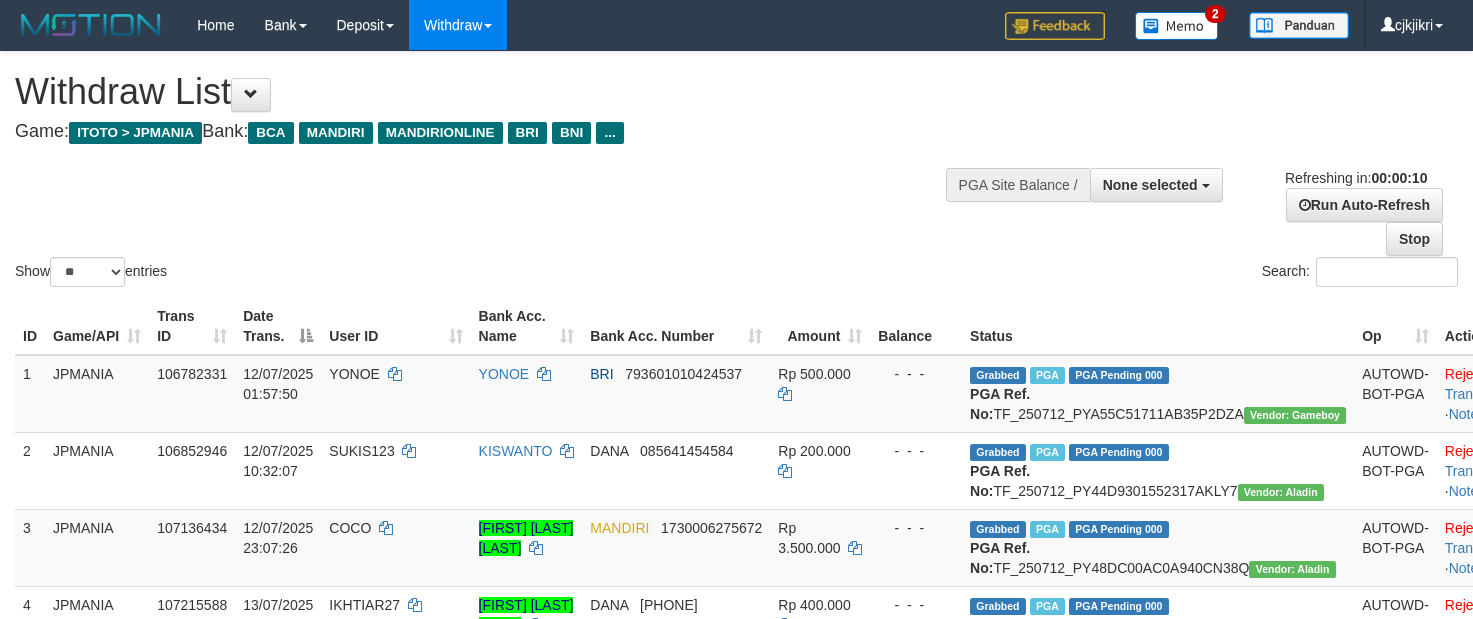 select 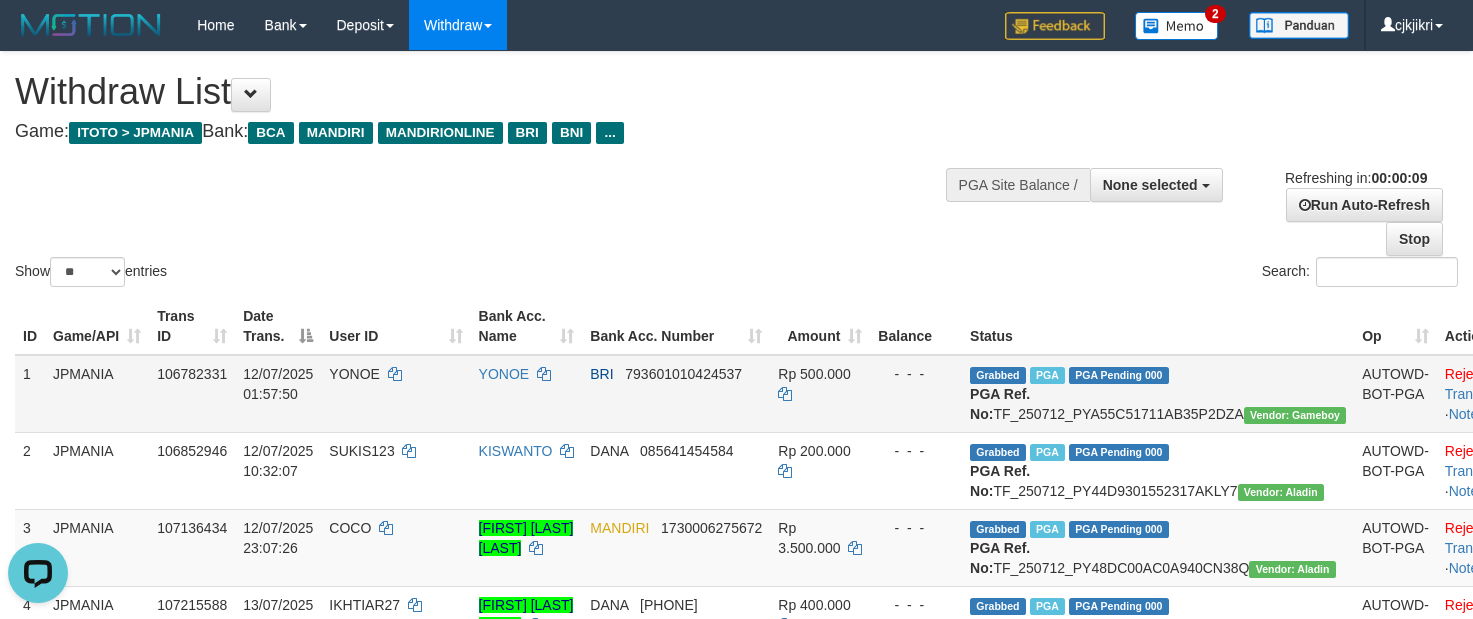 scroll, scrollTop: 0, scrollLeft: 0, axis: both 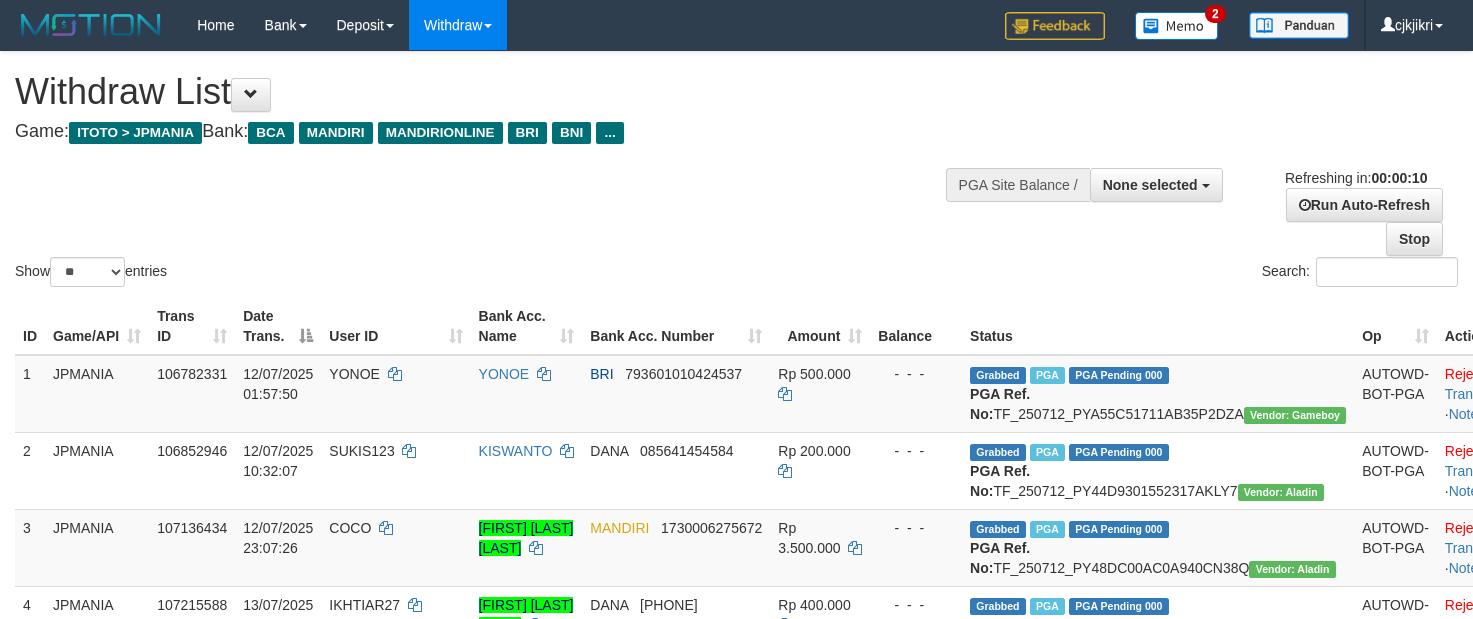 select 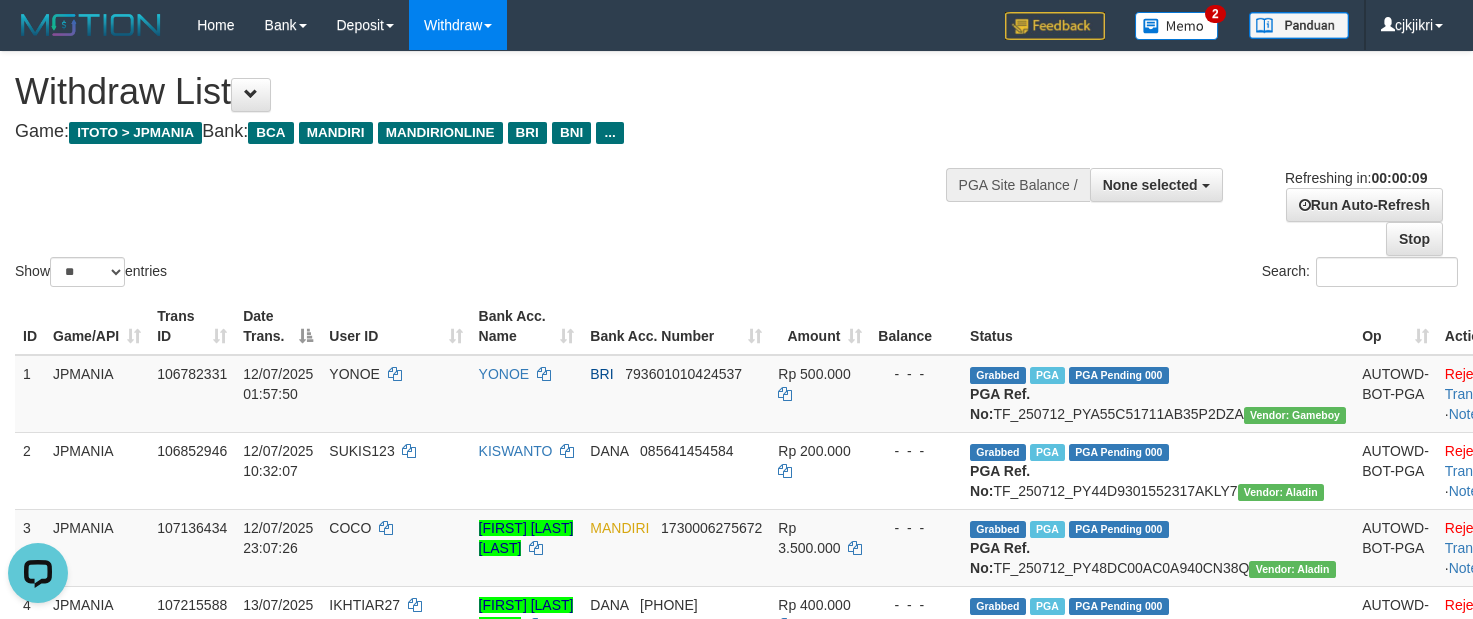 scroll, scrollTop: 0, scrollLeft: 0, axis: both 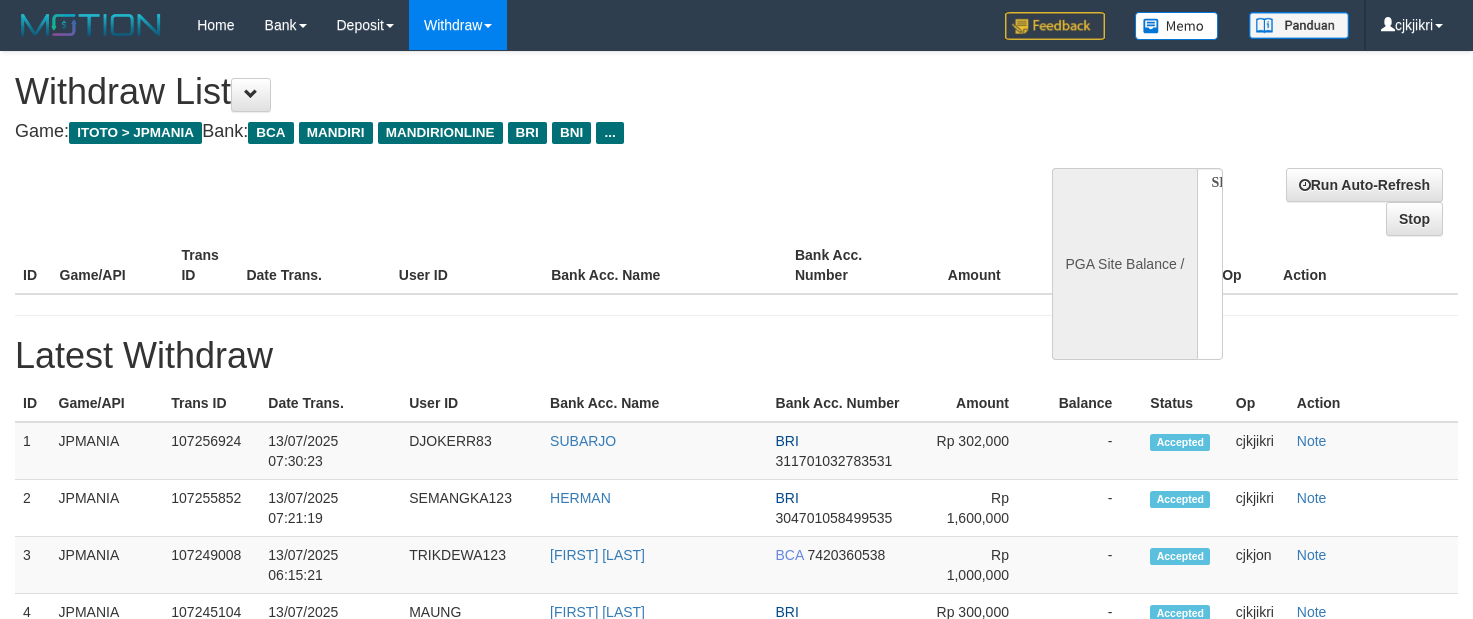 select 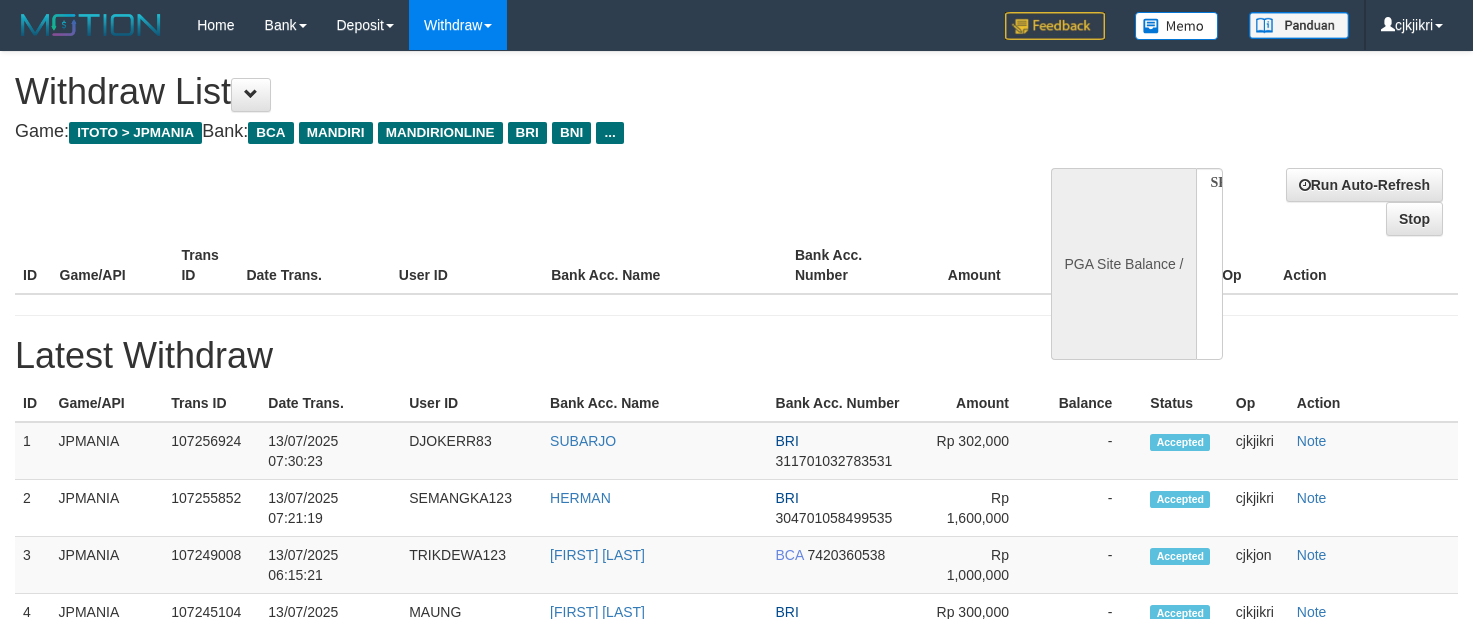 scroll, scrollTop: 0, scrollLeft: 0, axis: both 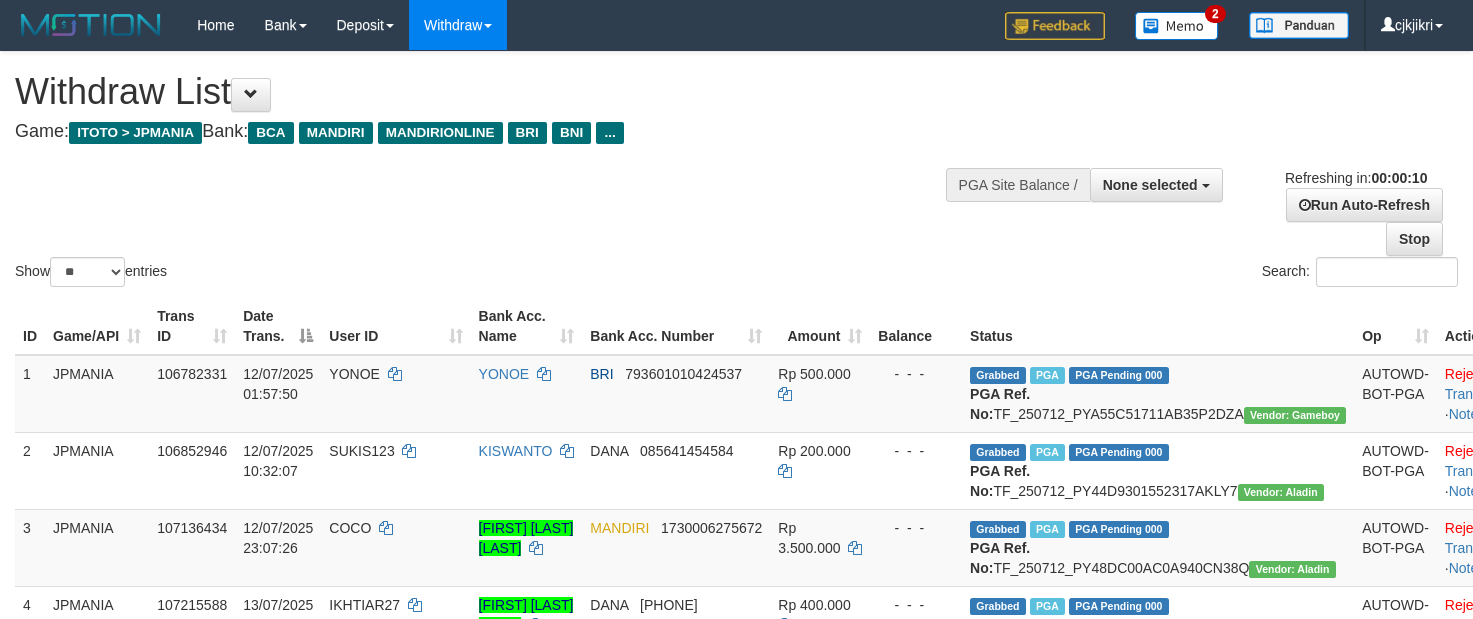 select 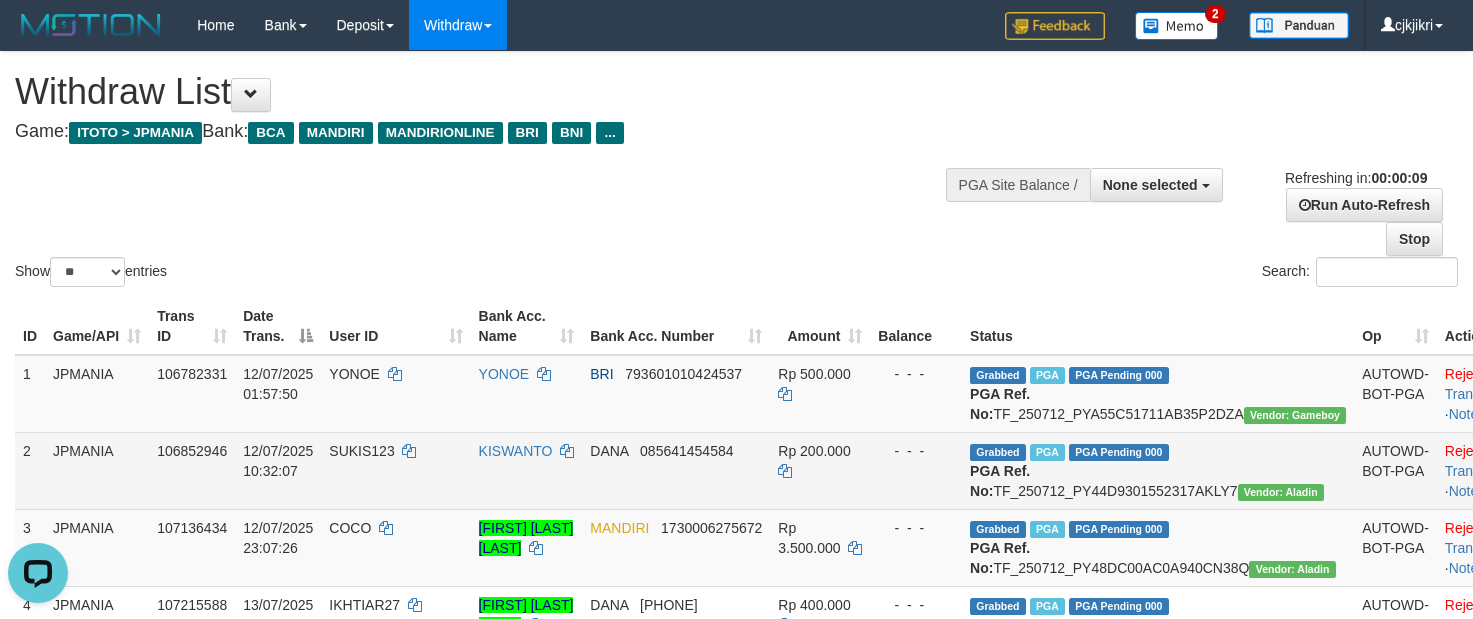 scroll, scrollTop: 0, scrollLeft: 0, axis: both 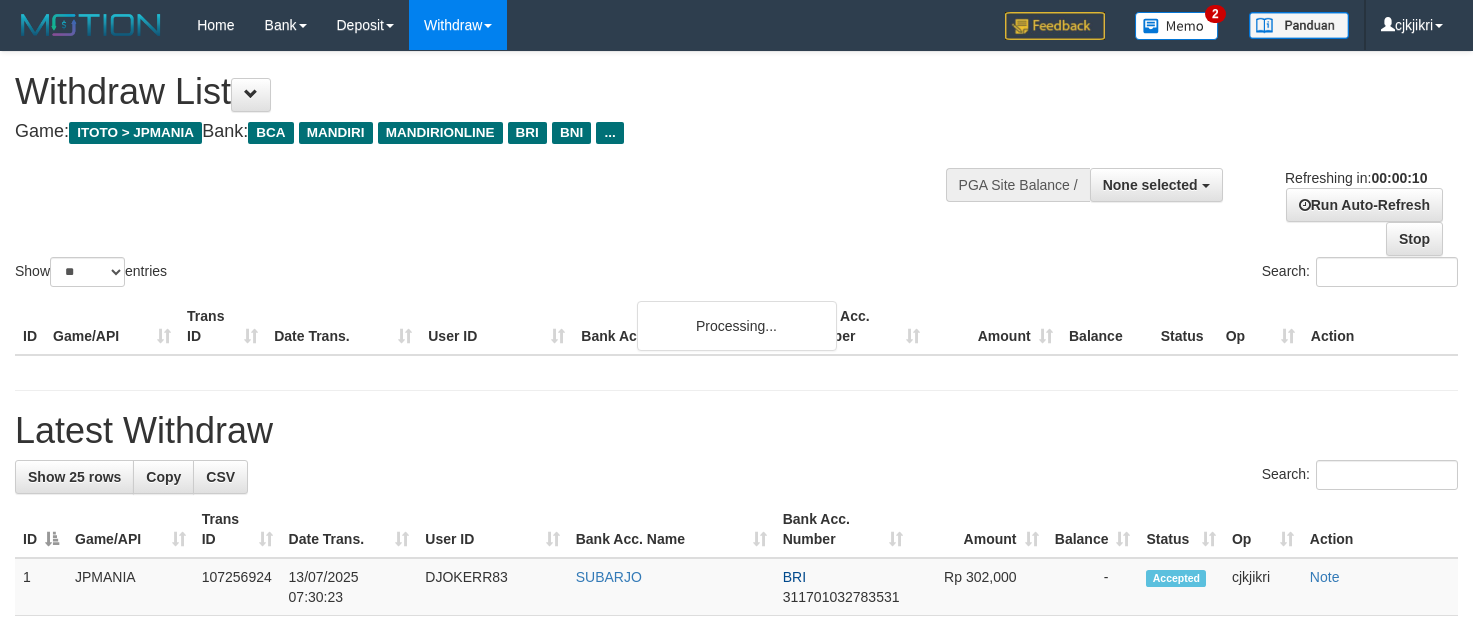 select 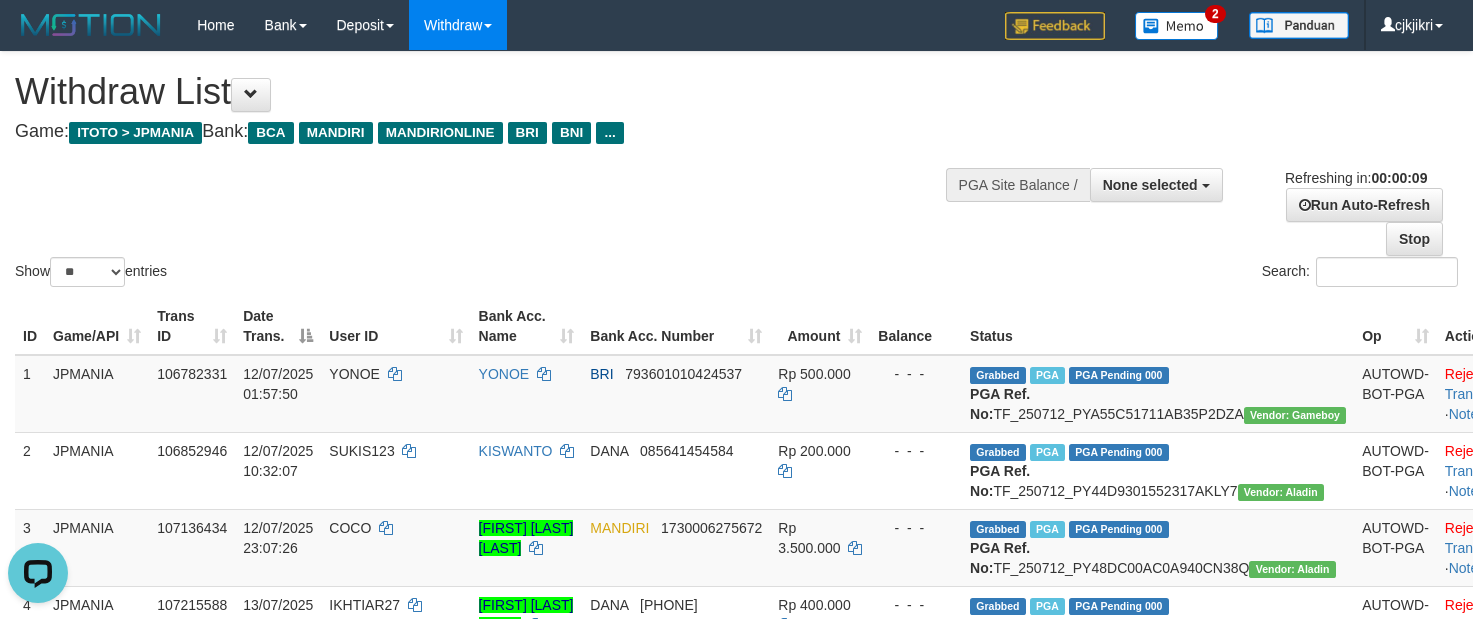 scroll, scrollTop: 0, scrollLeft: 0, axis: both 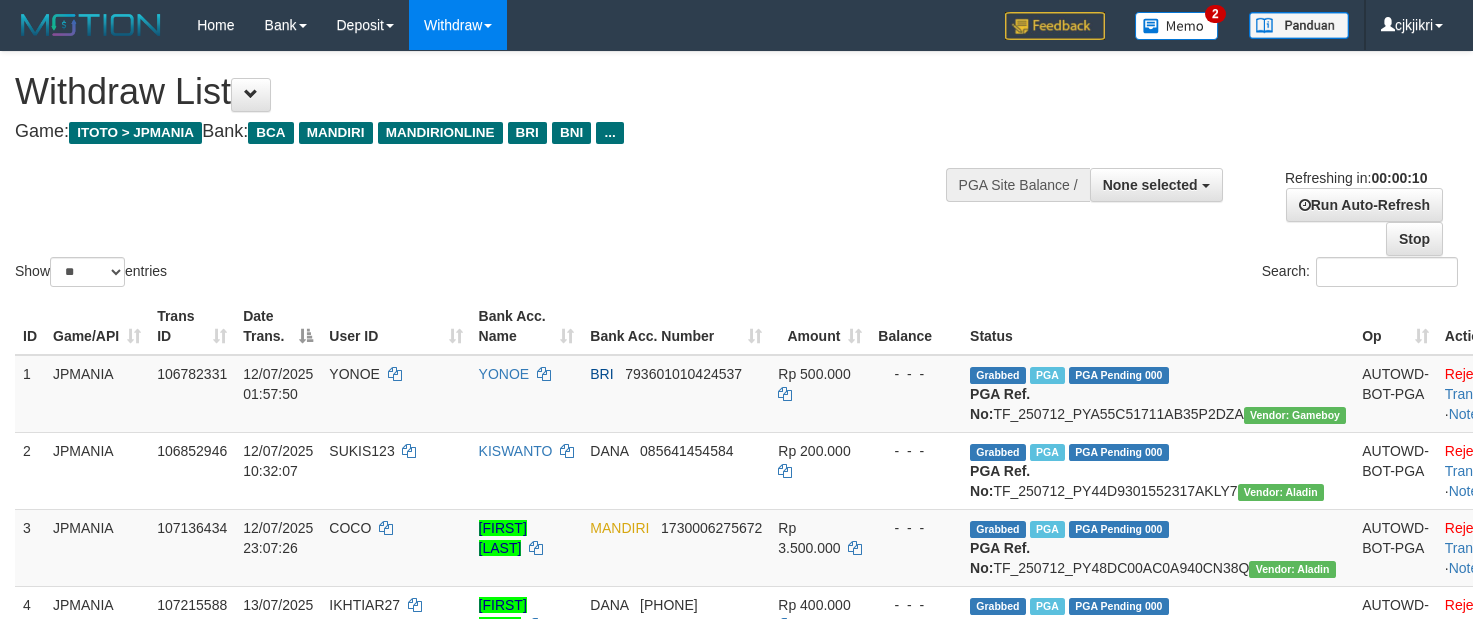 select 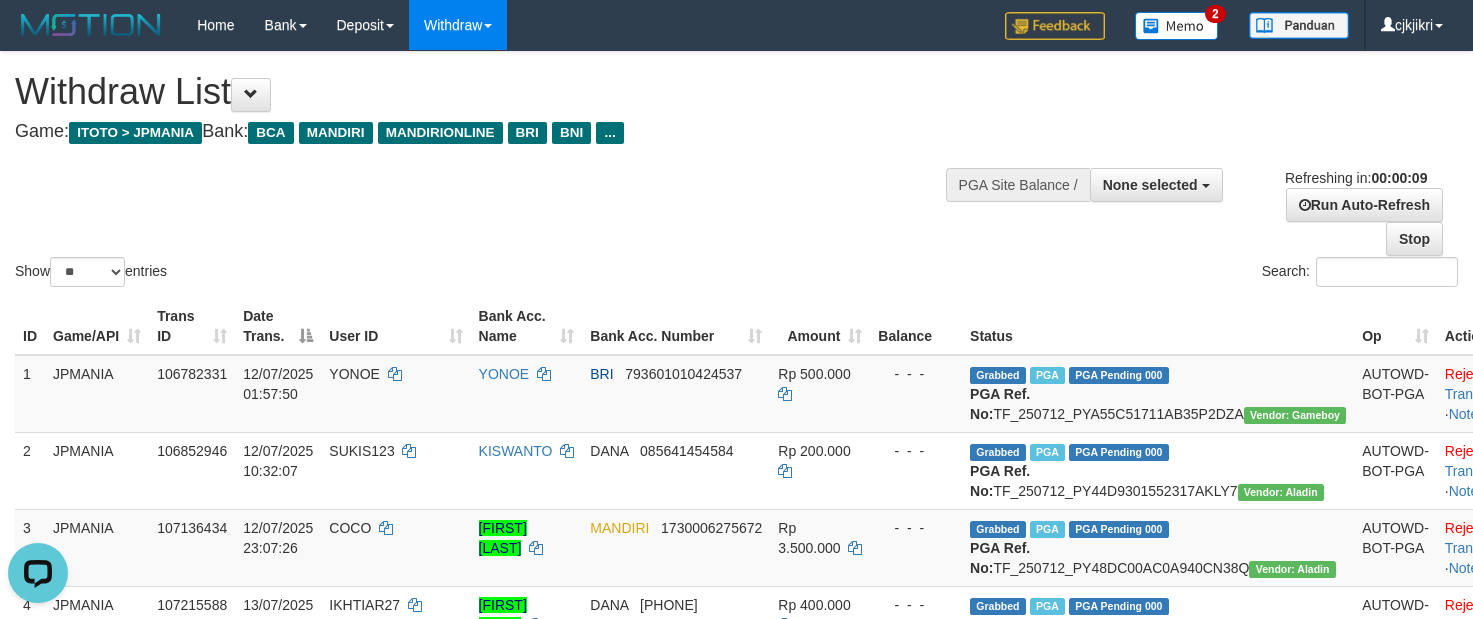 scroll, scrollTop: 0, scrollLeft: 0, axis: both 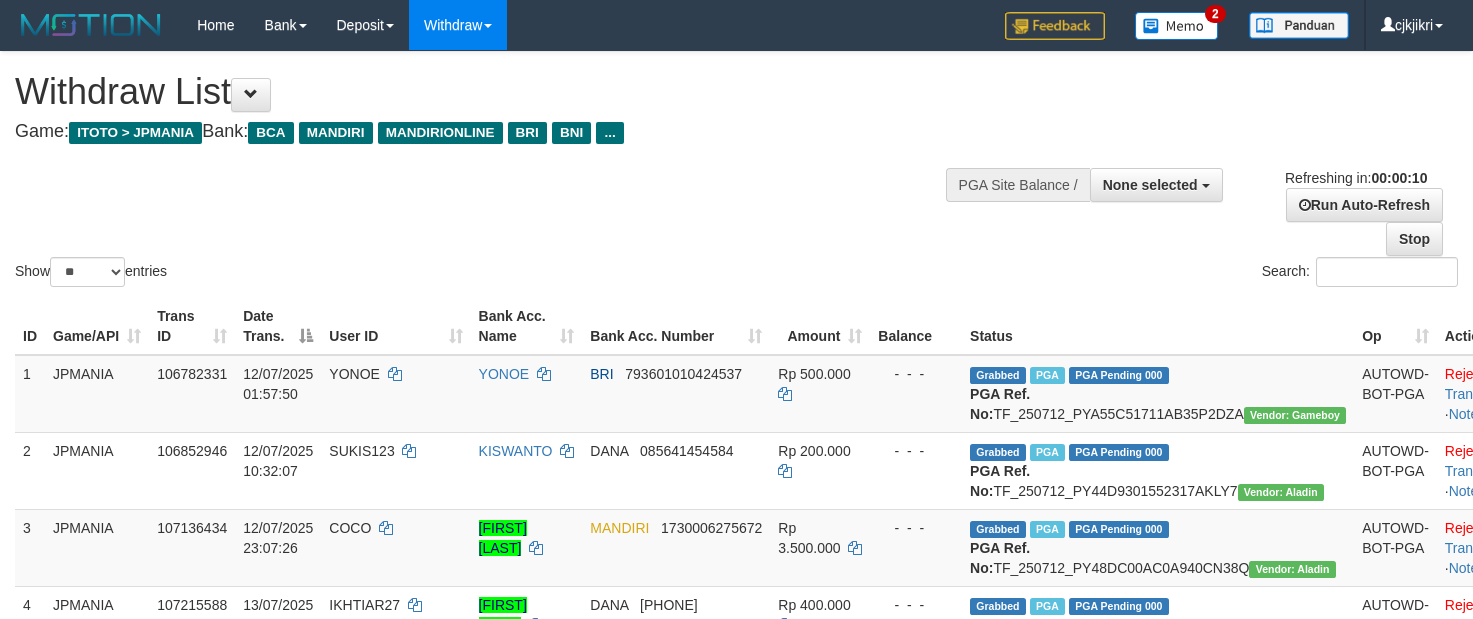 select 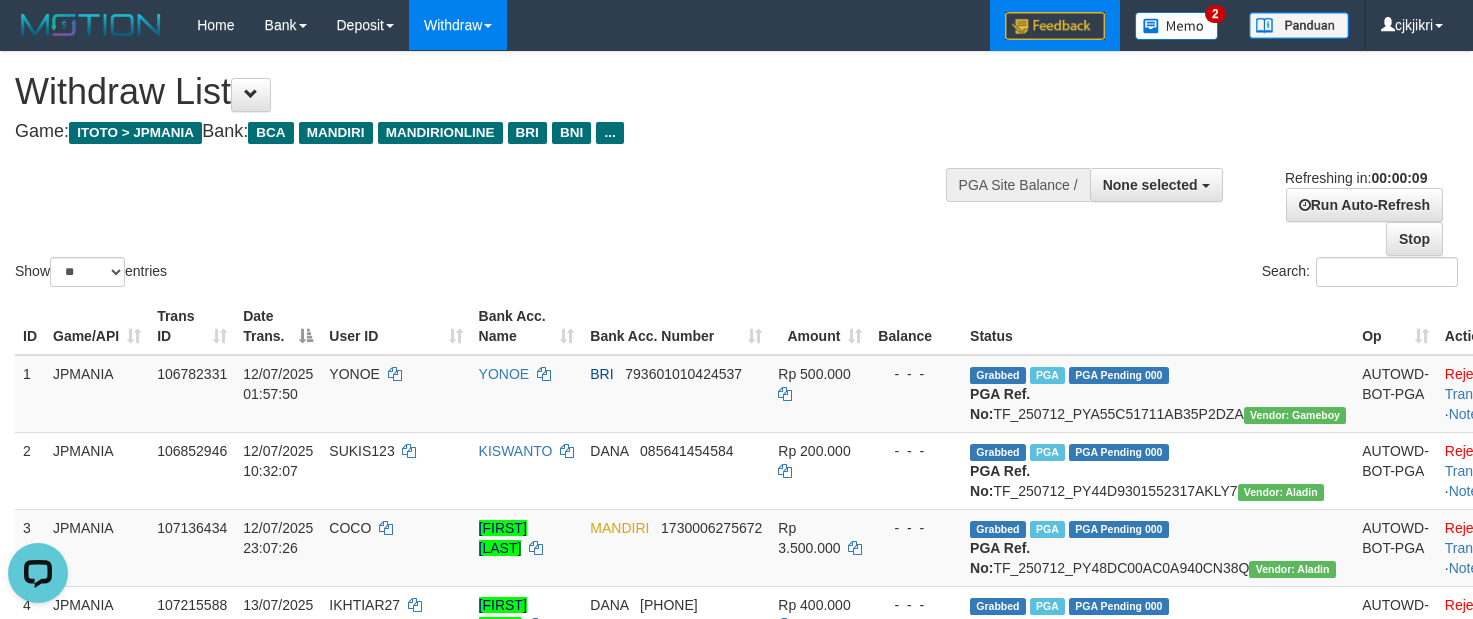 scroll, scrollTop: 0, scrollLeft: 0, axis: both 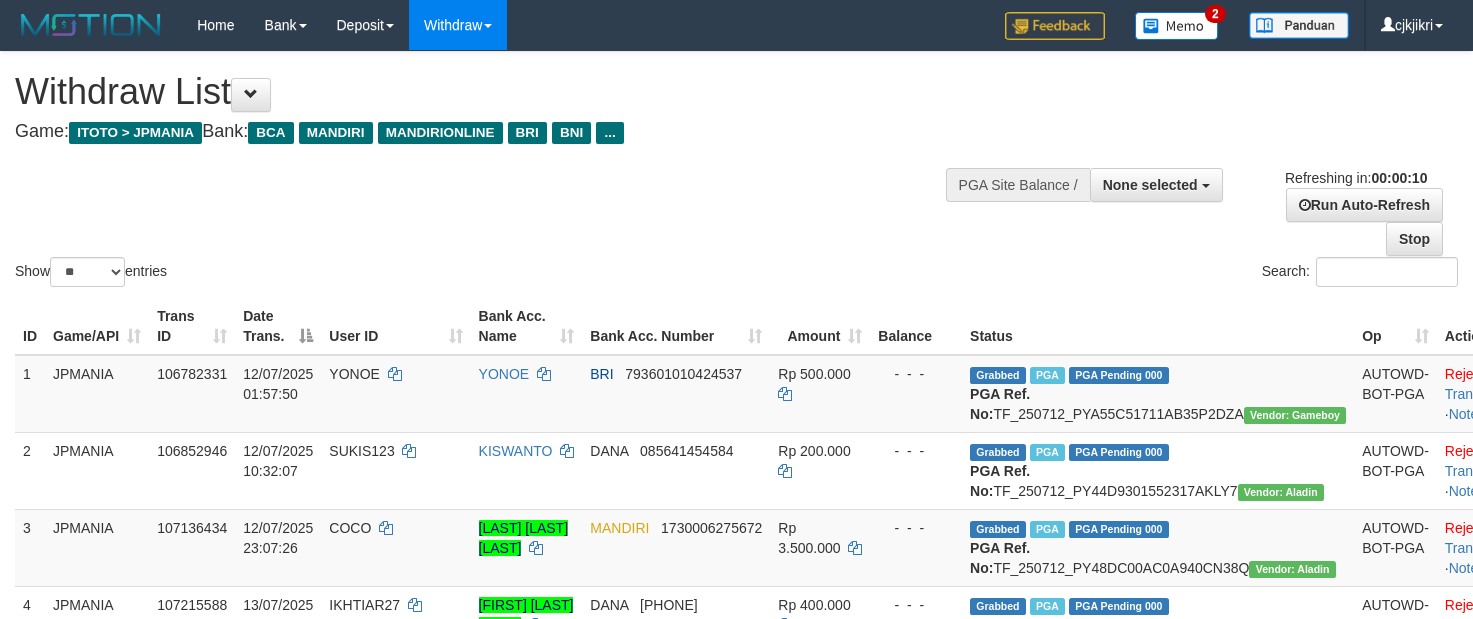 select 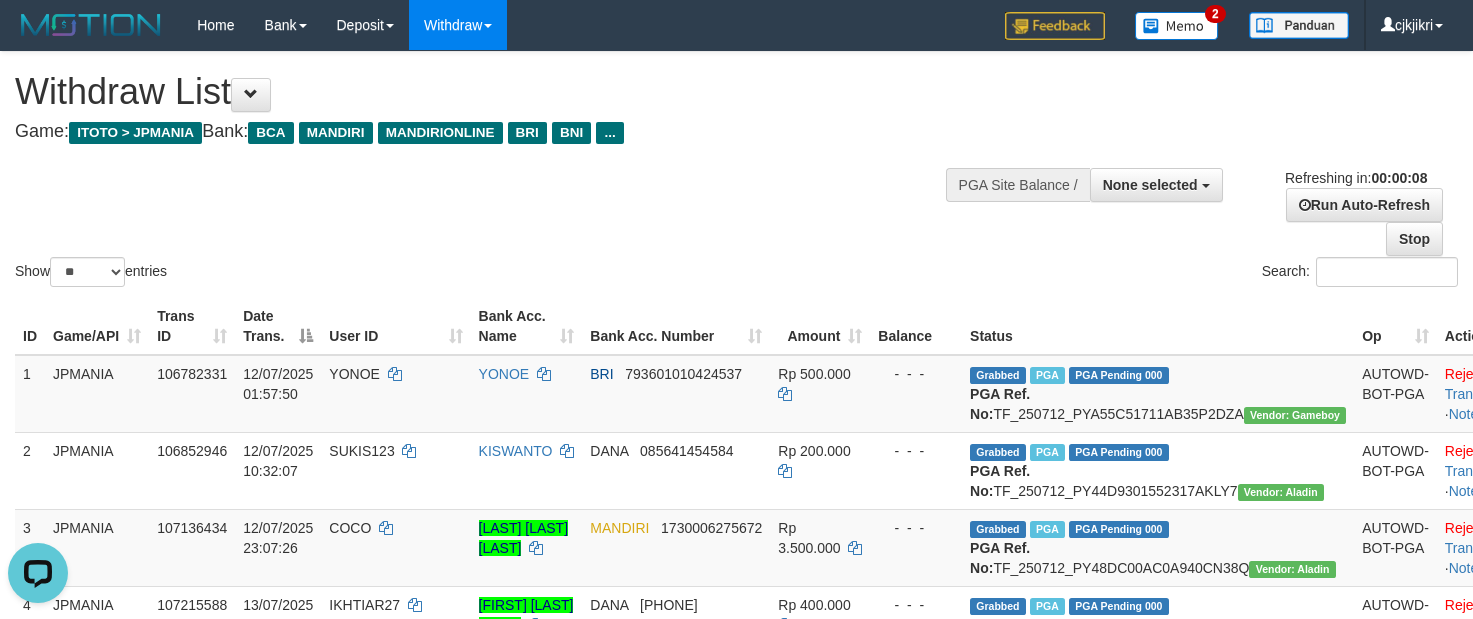 scroll, scrollTop: 0, scrollLeft: 0, axis: both 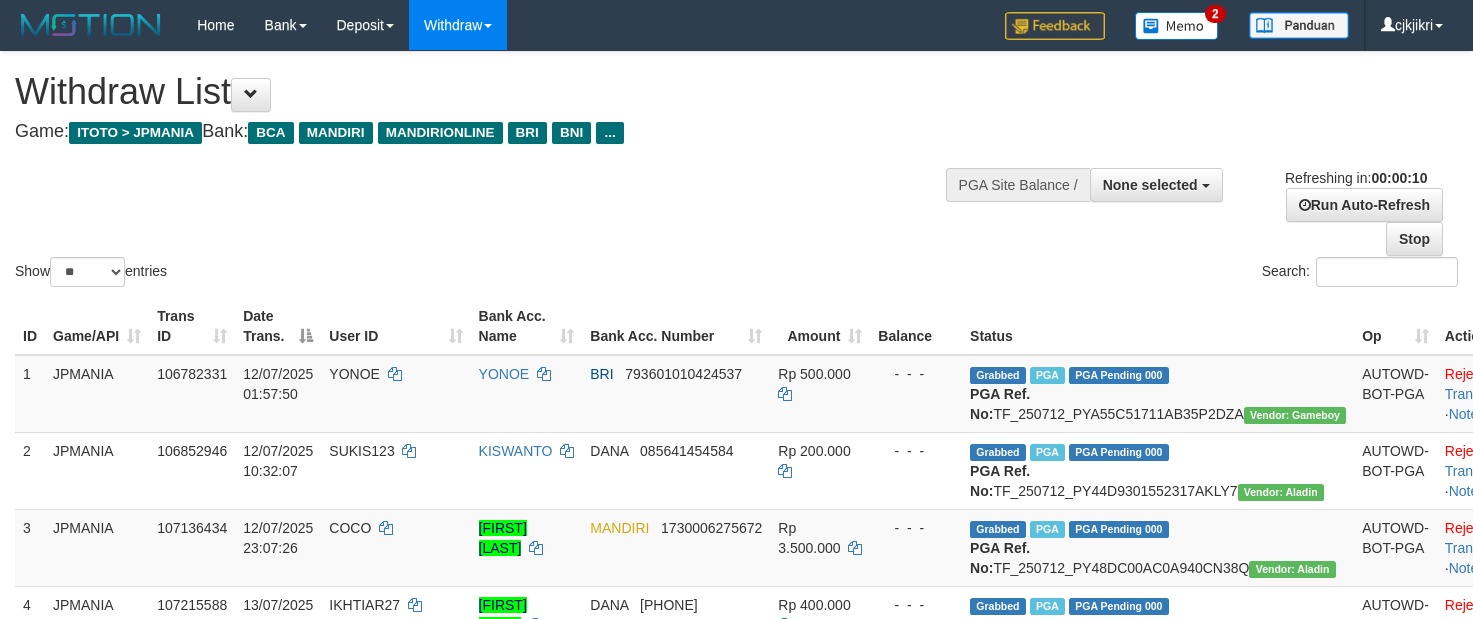 select 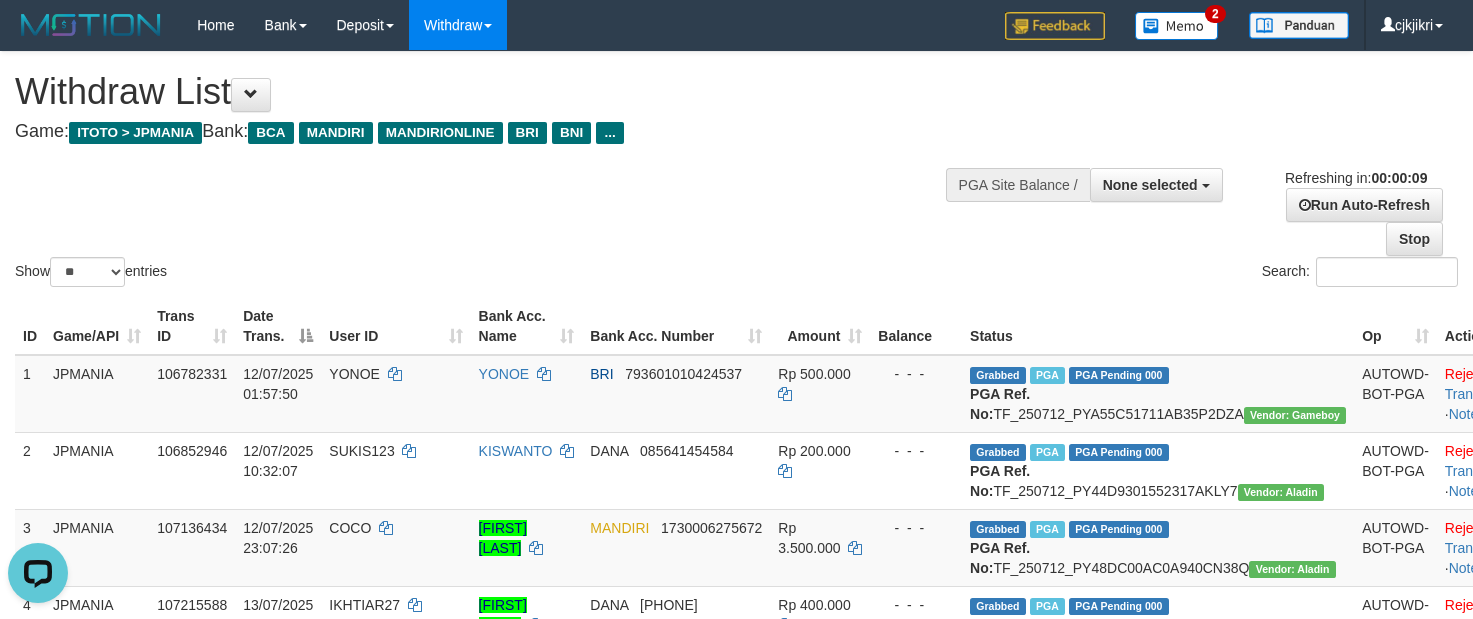 scroll, scrollTop: 0, scrollLeft: 0, axis: both 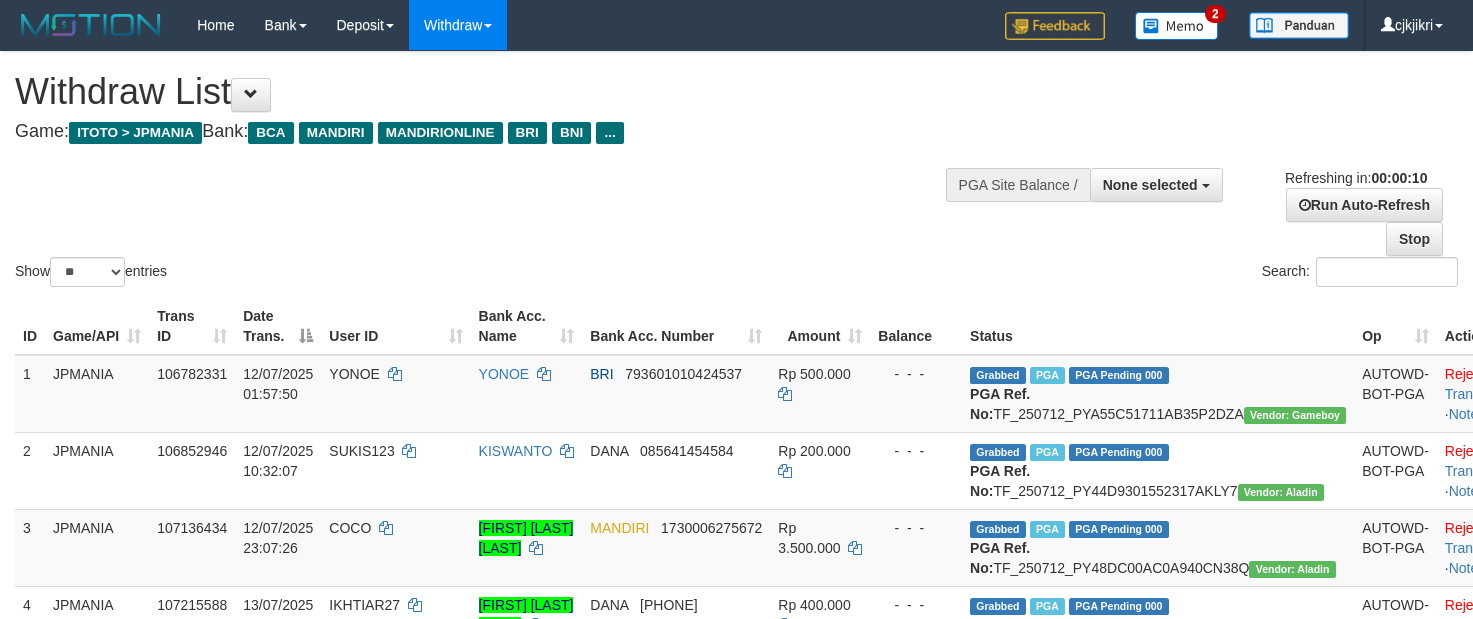 select 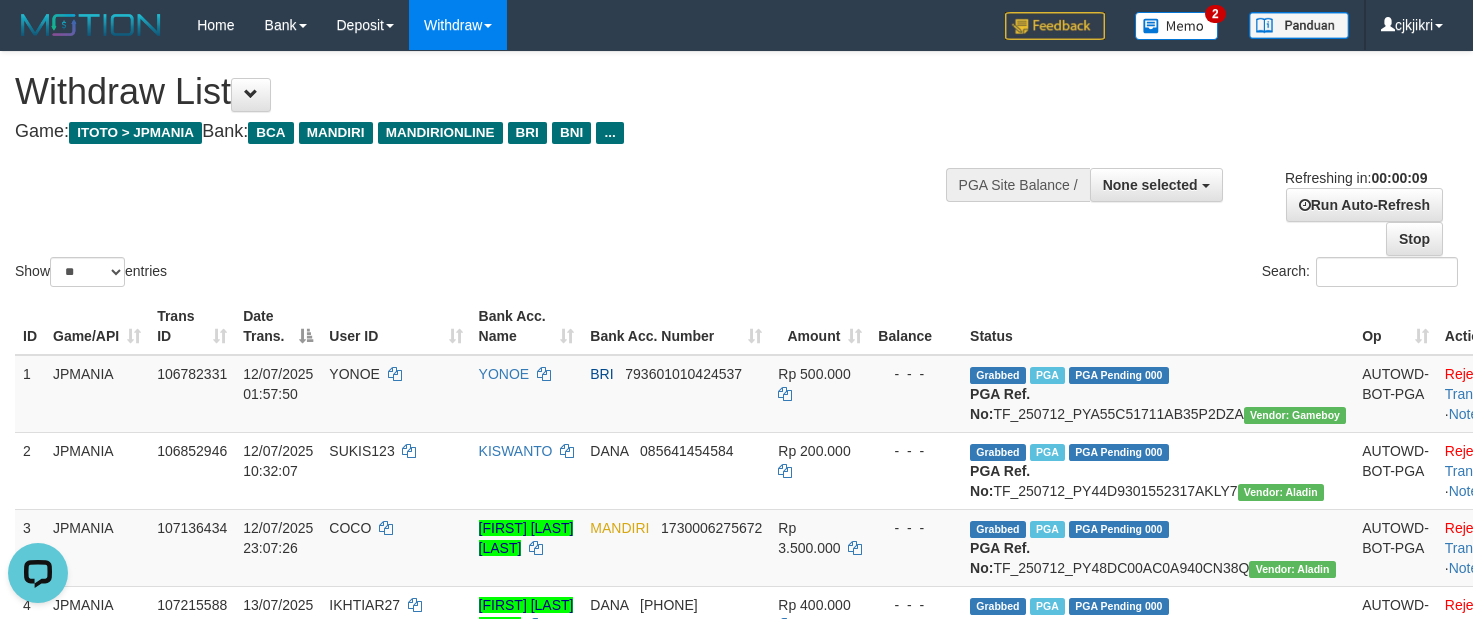 scroll, scrollTop: 0, scrollLeft: 0, axis: both 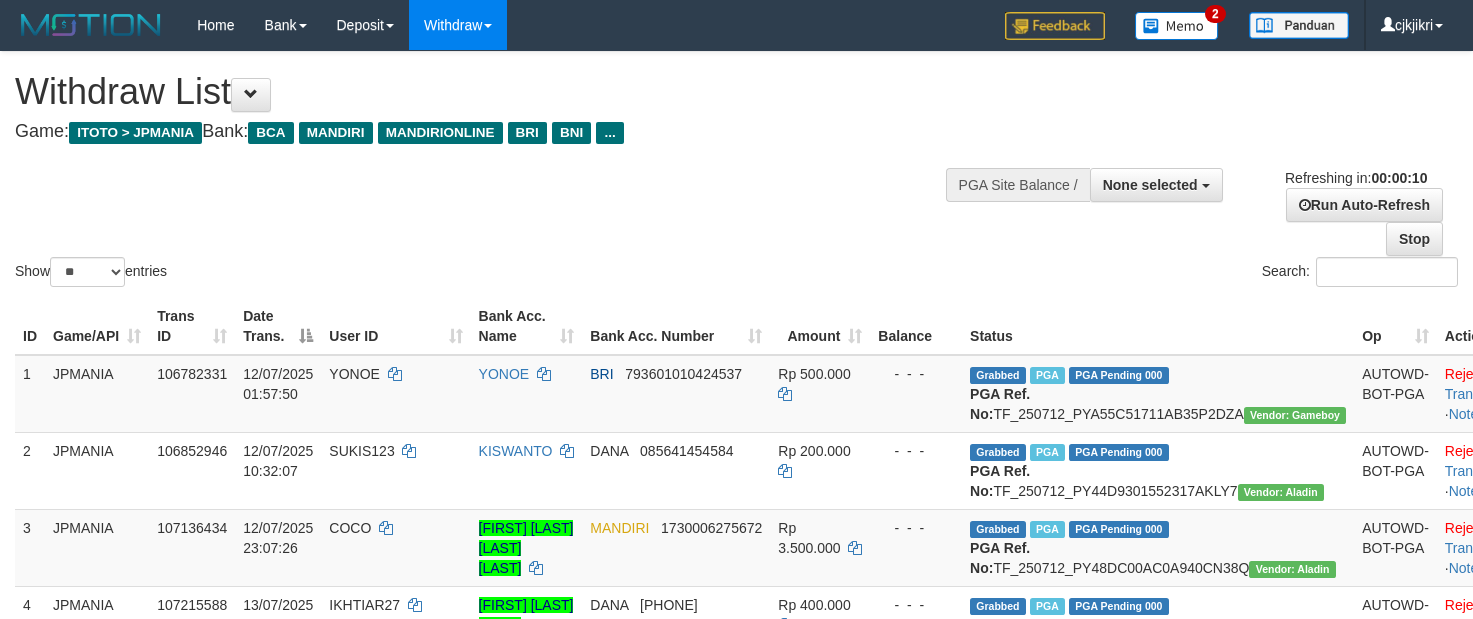 select 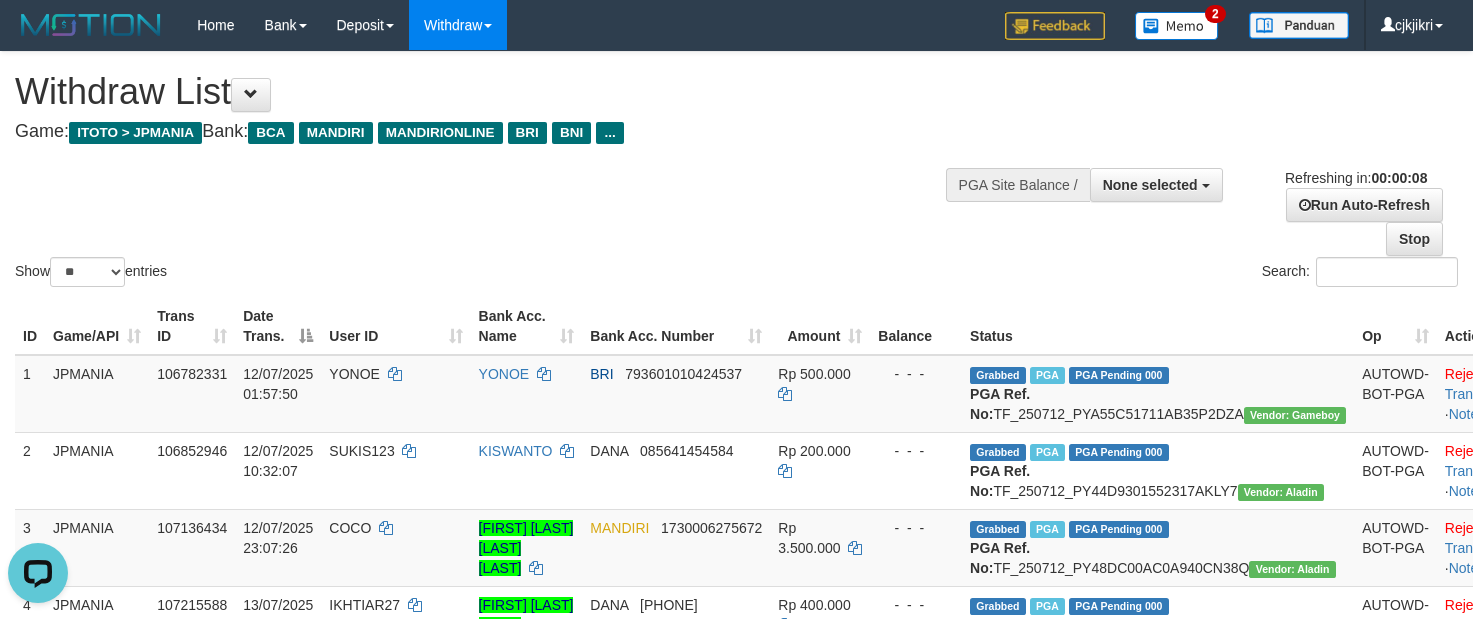 scroll, scrollTop: 0, scrollLeft: 0, axis: both 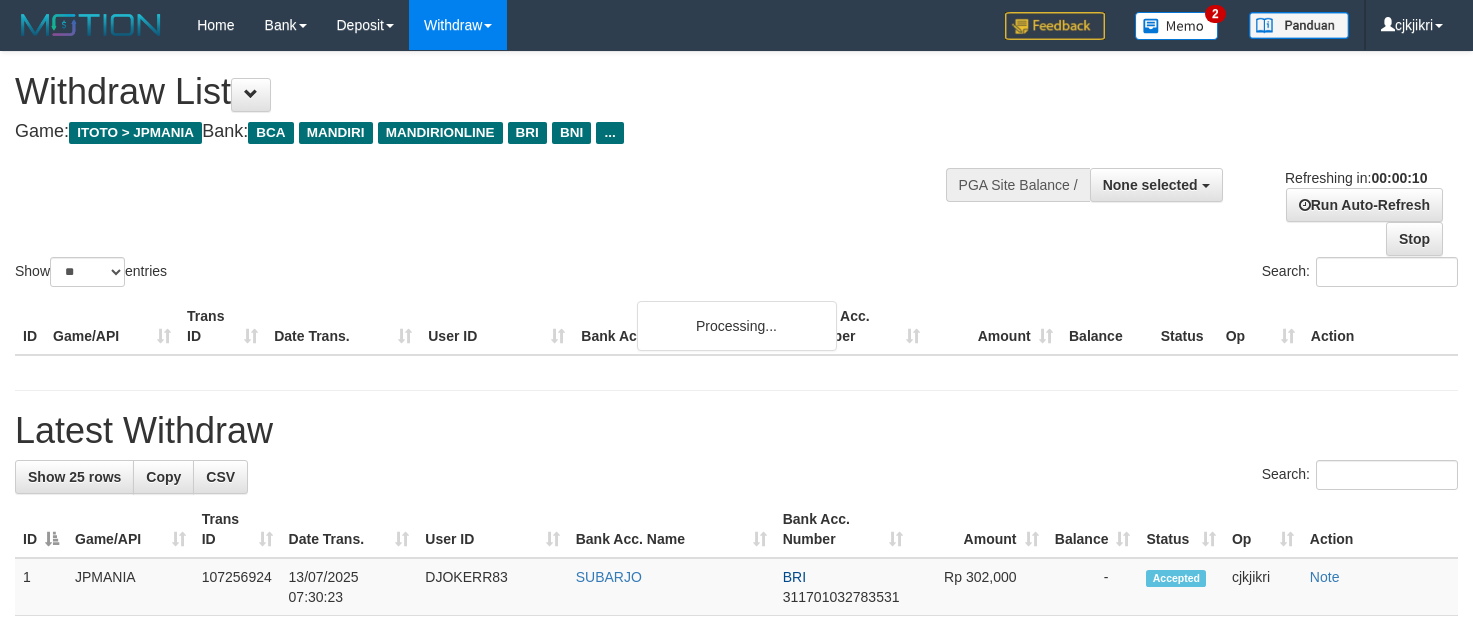 select 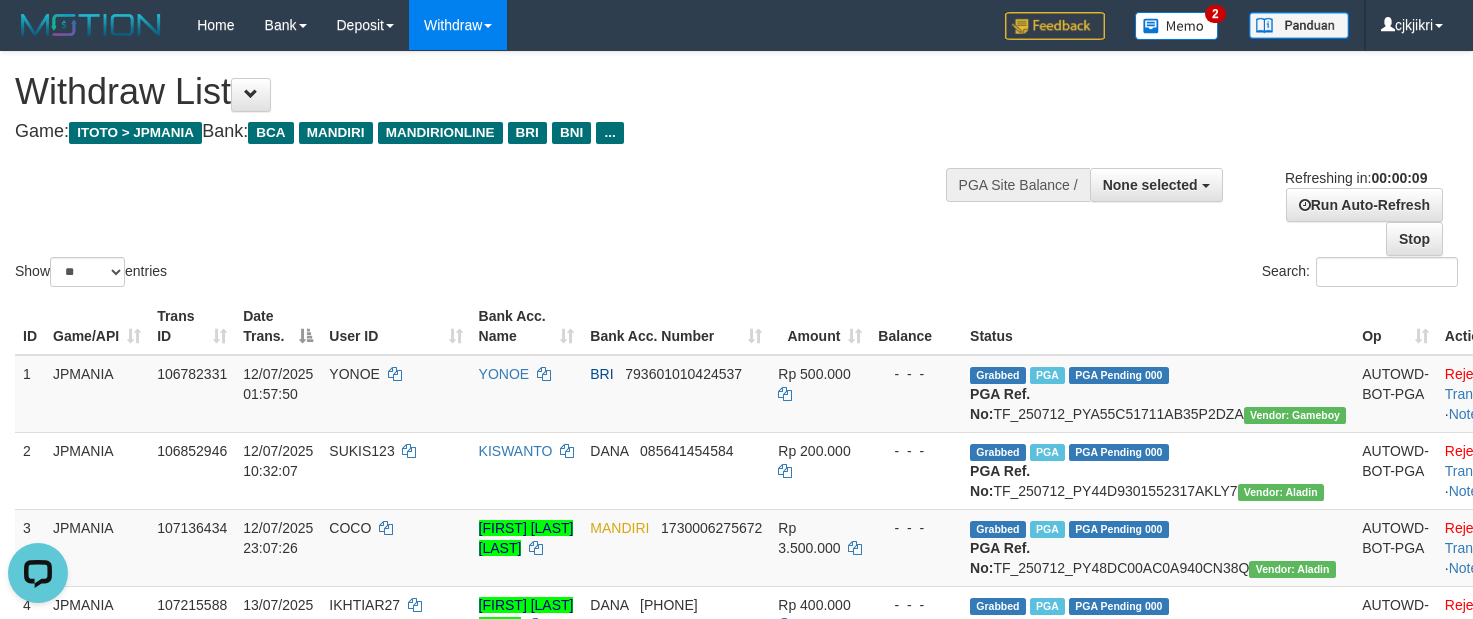 scroll, scrollTop: 0, scrollLeft: 0, axis: both 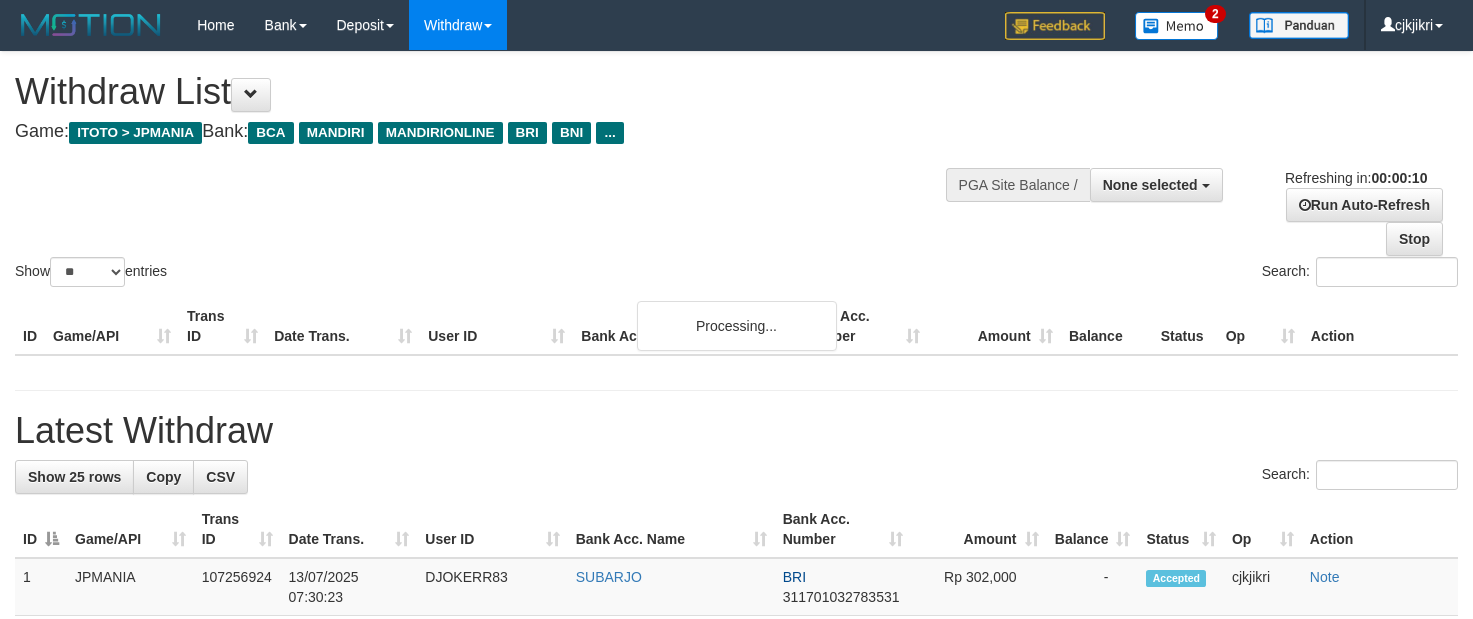 select 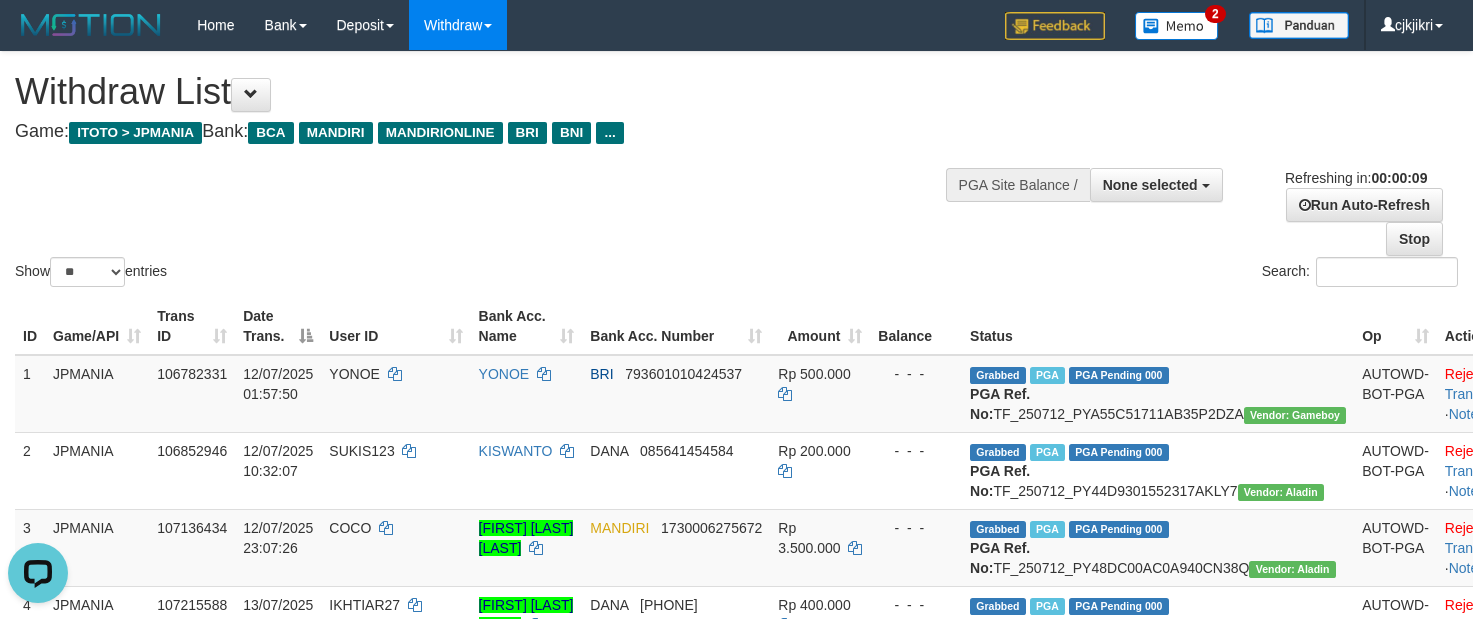 scroll, scrollTop: 0, scrollLeft: 0, axis: both 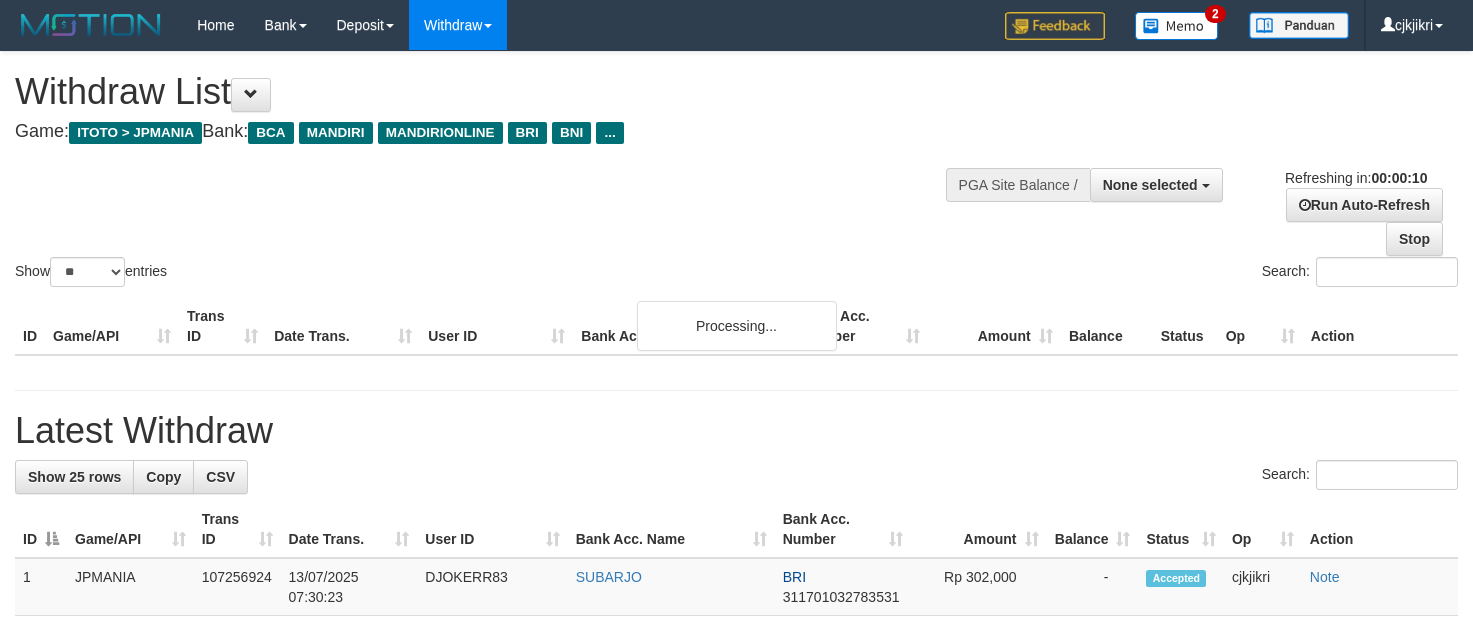 select 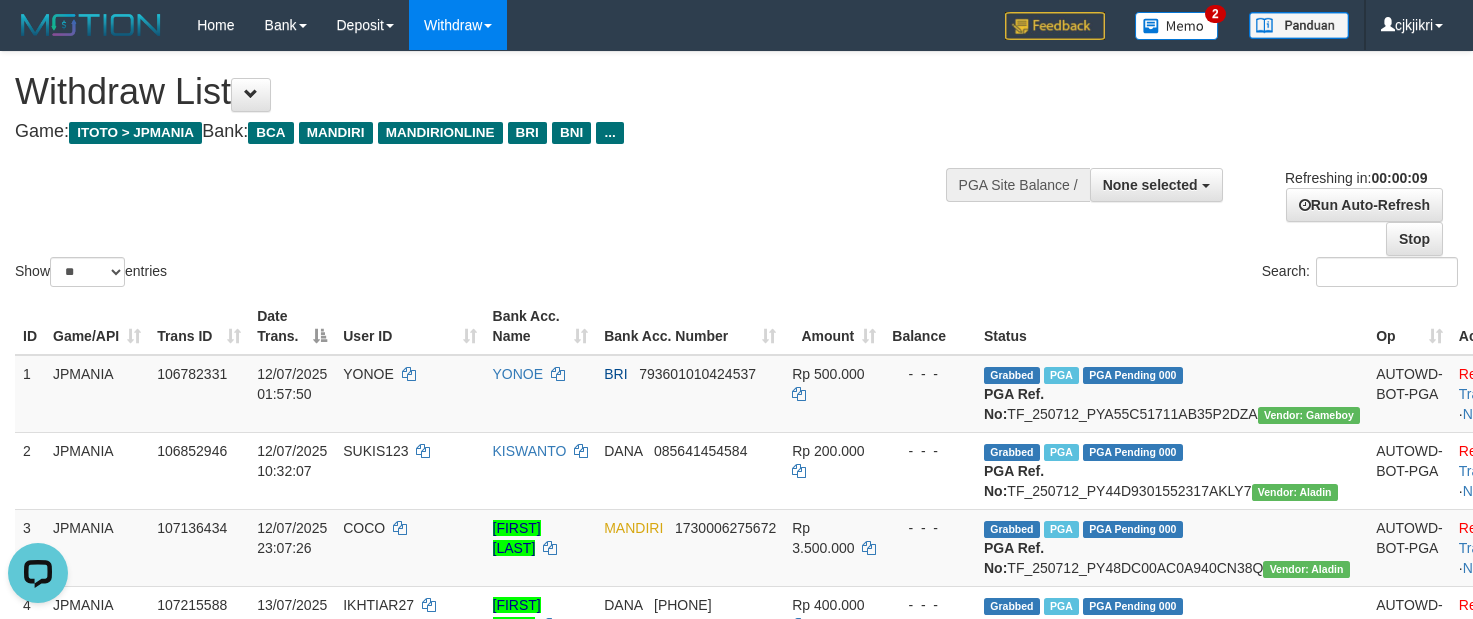 scroll, scrollTop: 0, scrollLeft: 0, axis: both 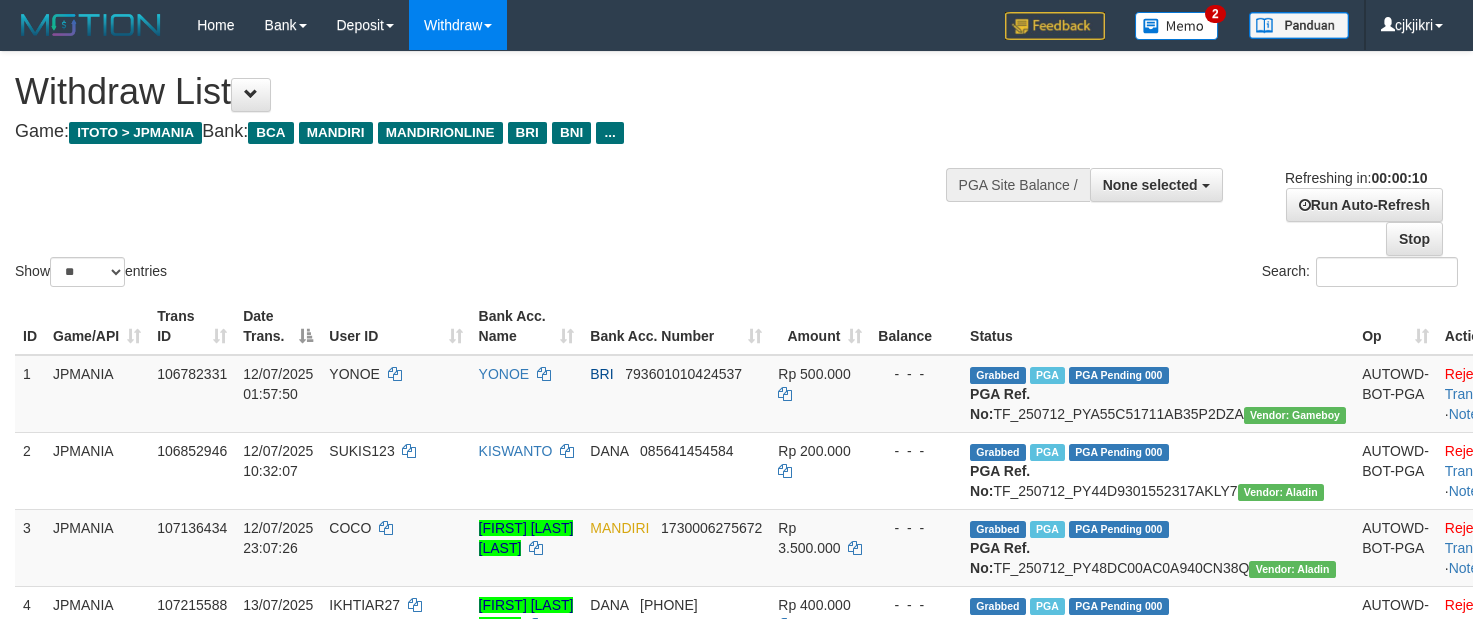 select 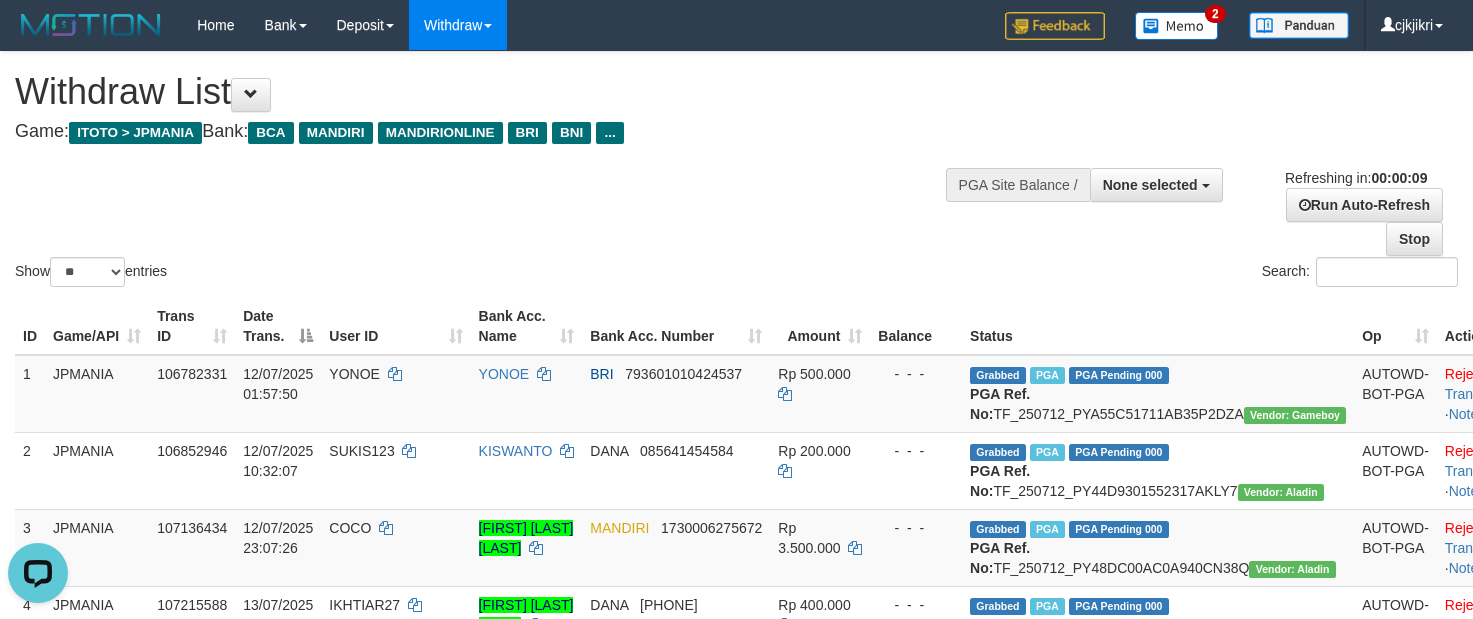 scroll, scrollTop: 0, scrollLeft: 0, axis: both 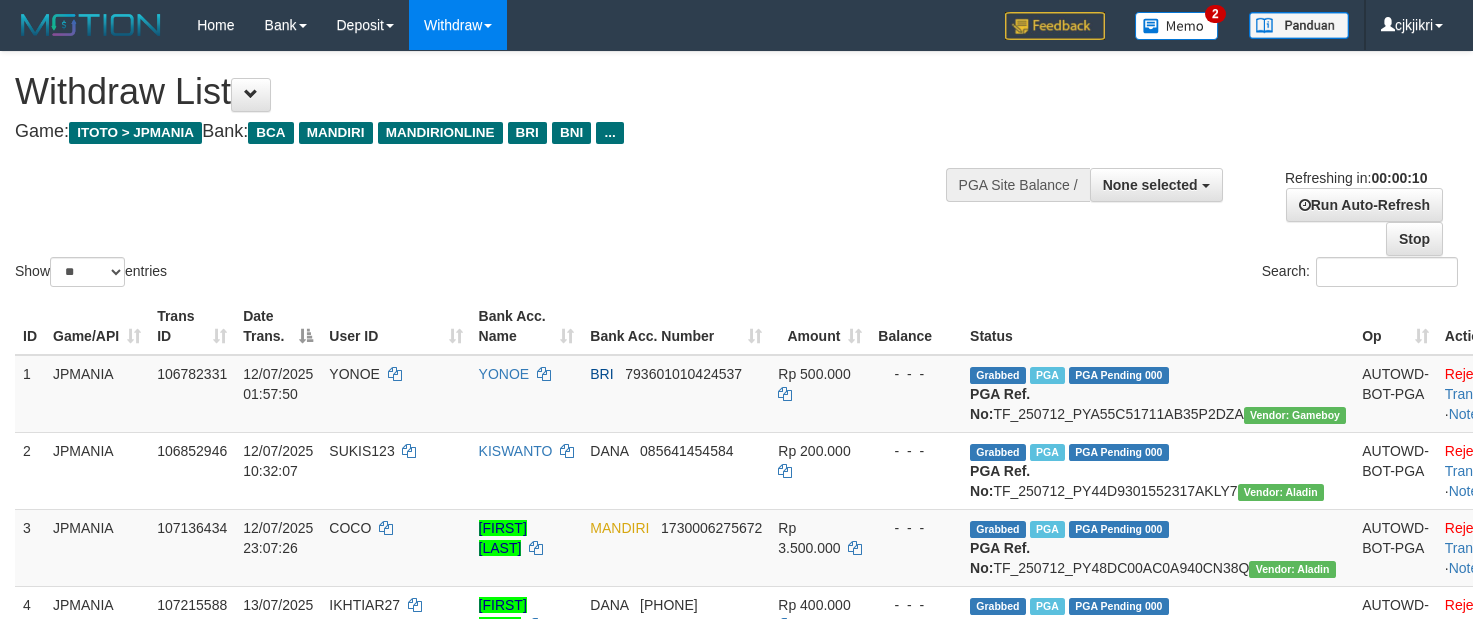 select 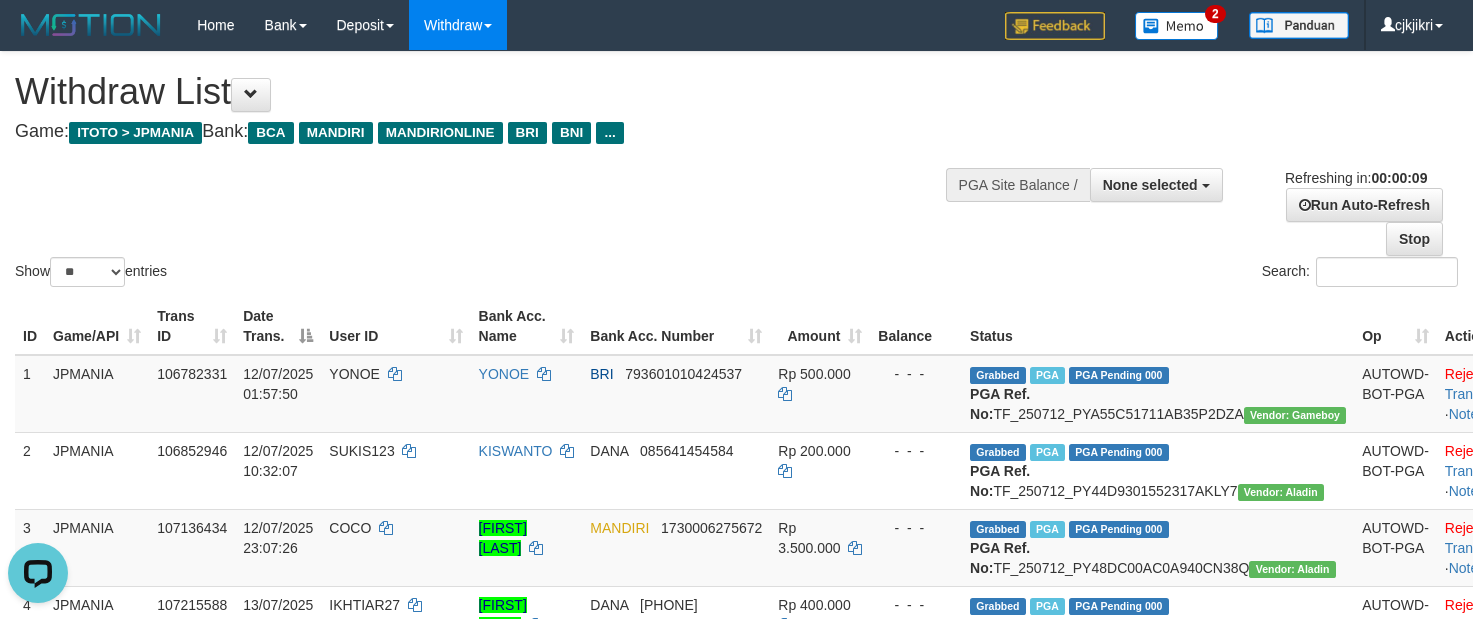 scroll, scrollTop: 0, scrollLeft: 0, axis: both 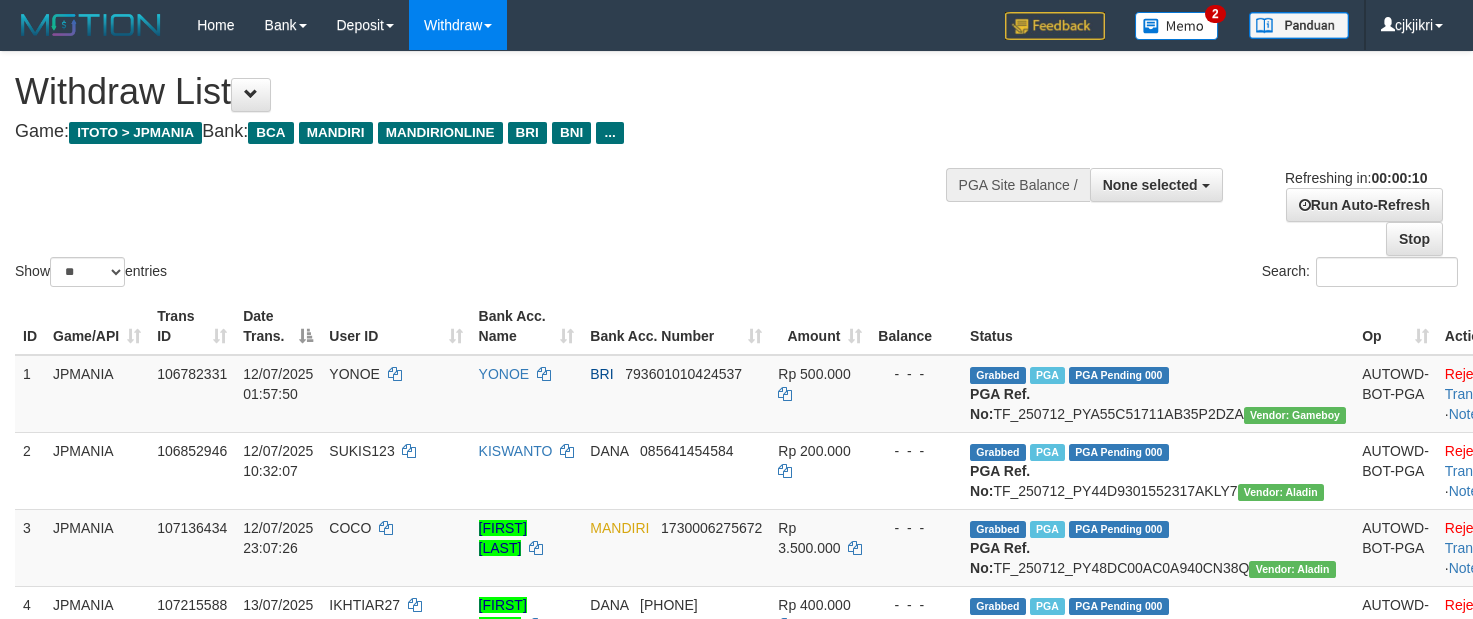 select 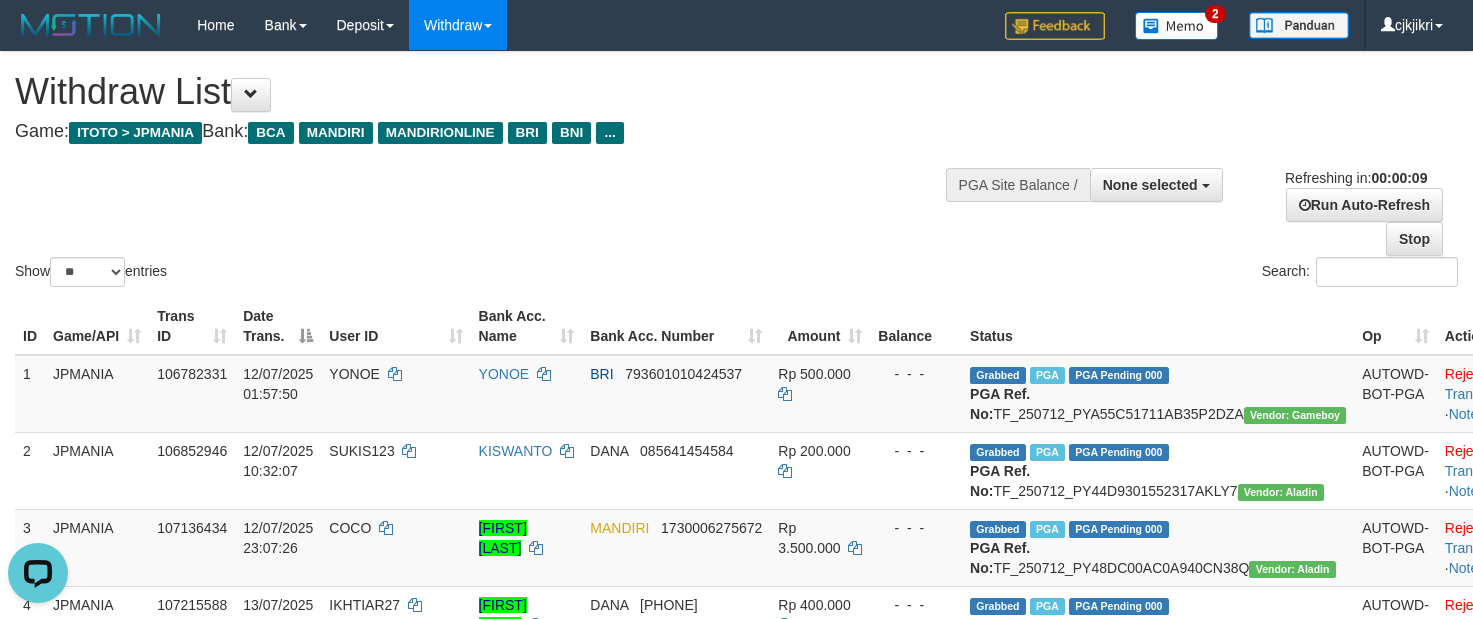 scroll, scrollTop: 0, scrollLeft: 0, axis: both 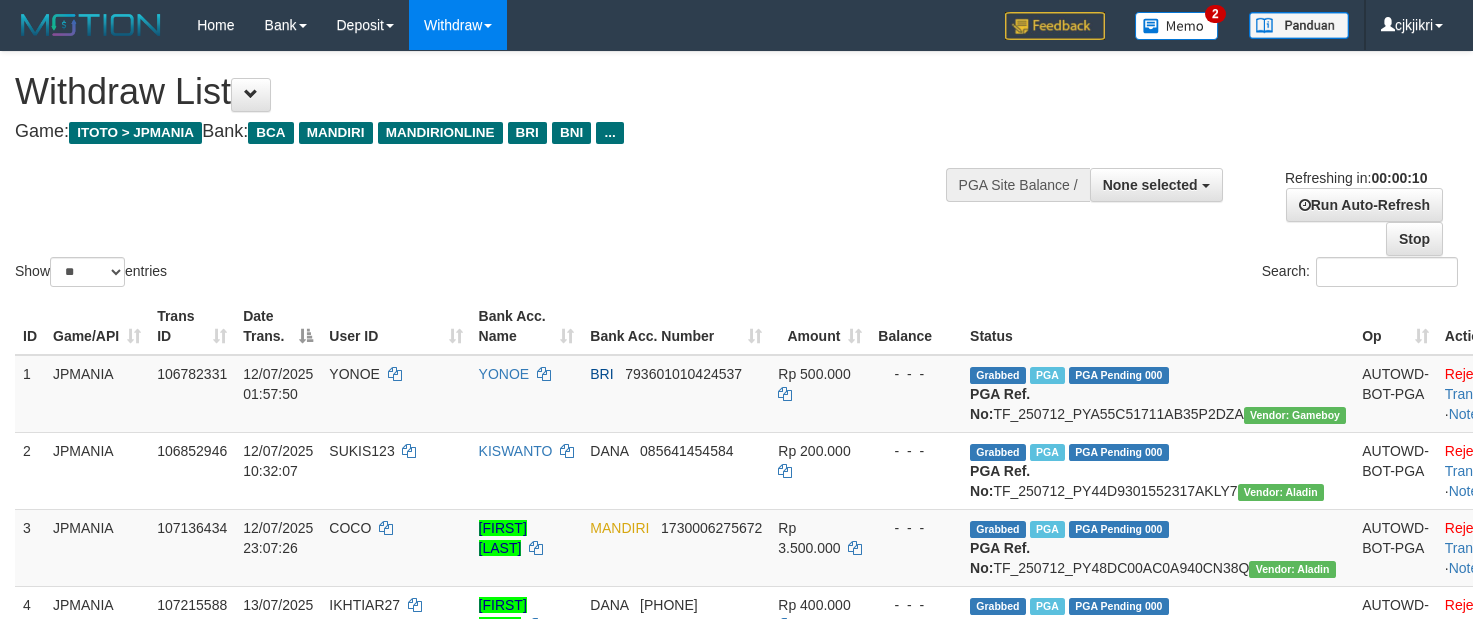 select 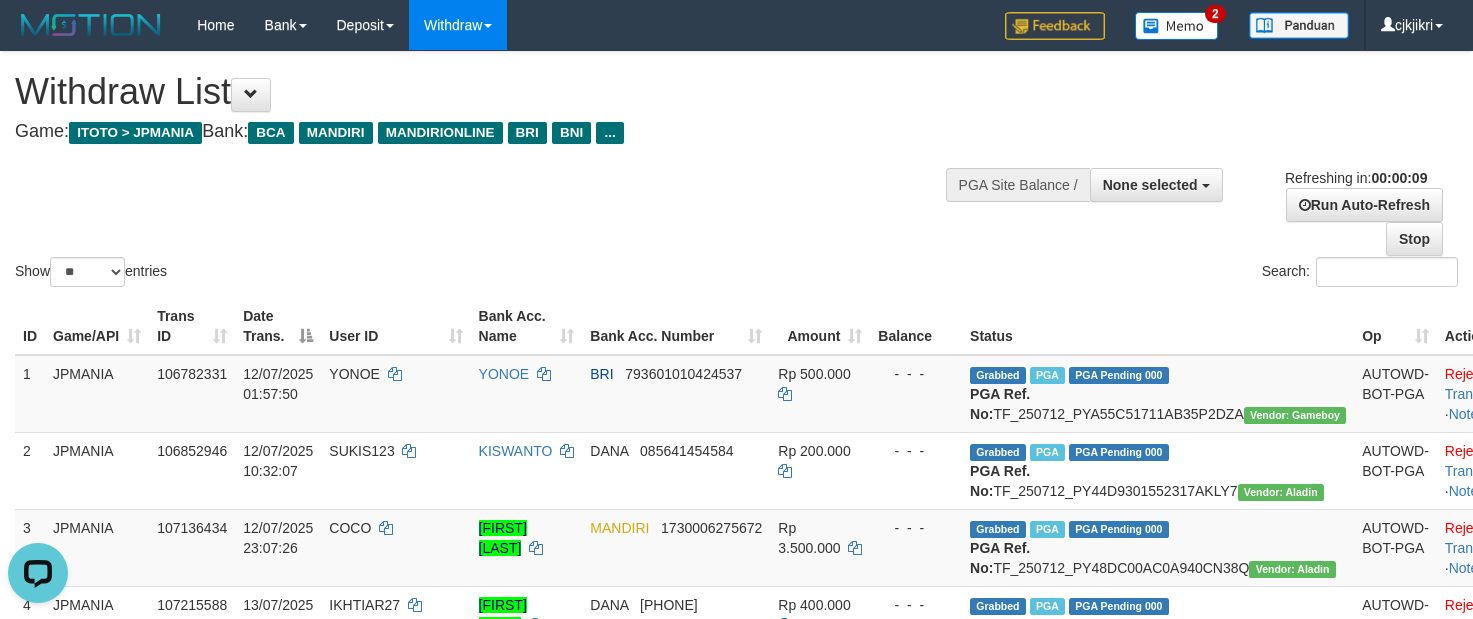scroll, scrollTop: 0, scrollLeft: 0, axis: both 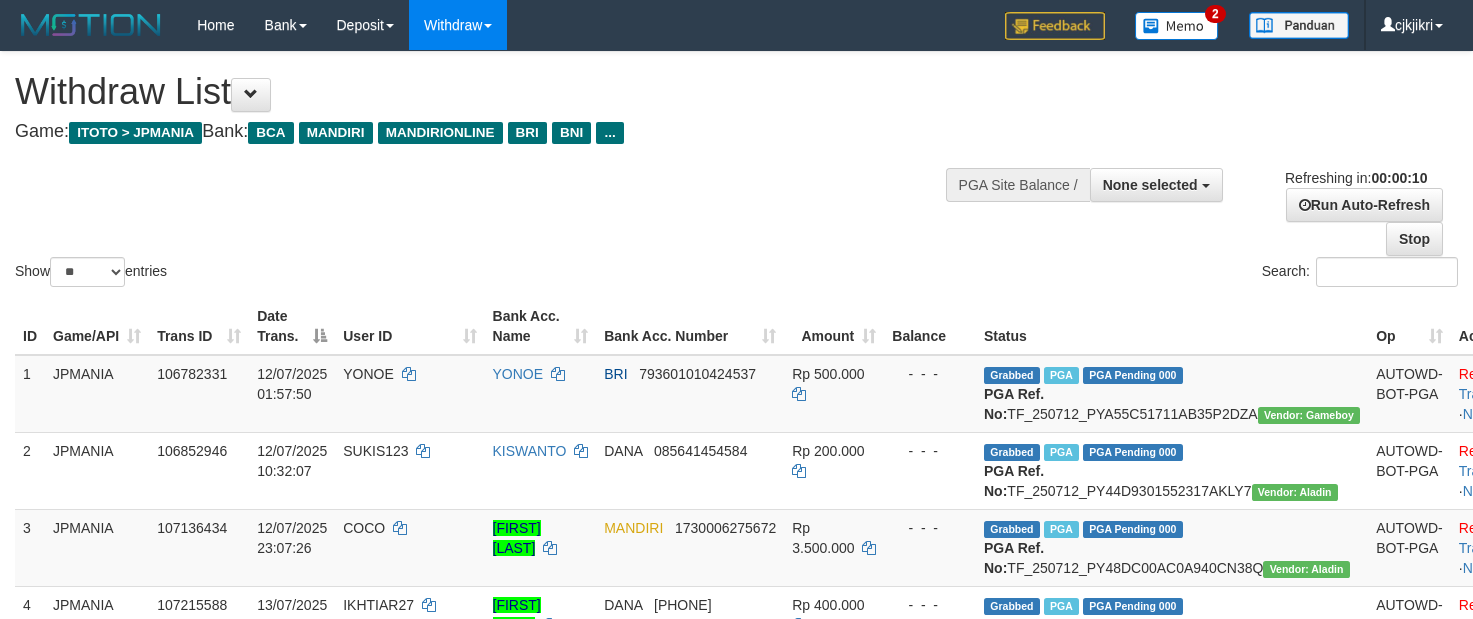 select 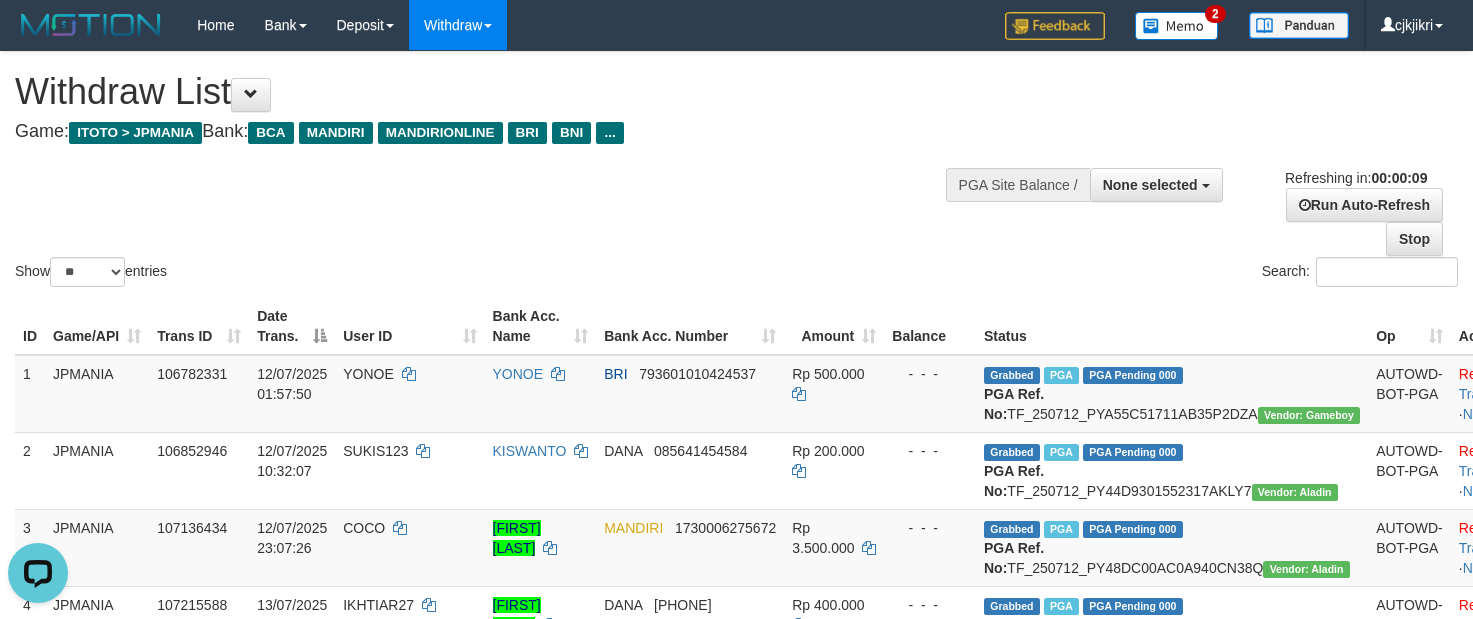 click on "Show  ** ** ** ***  entries Search:" at bounding box center [736, 171] 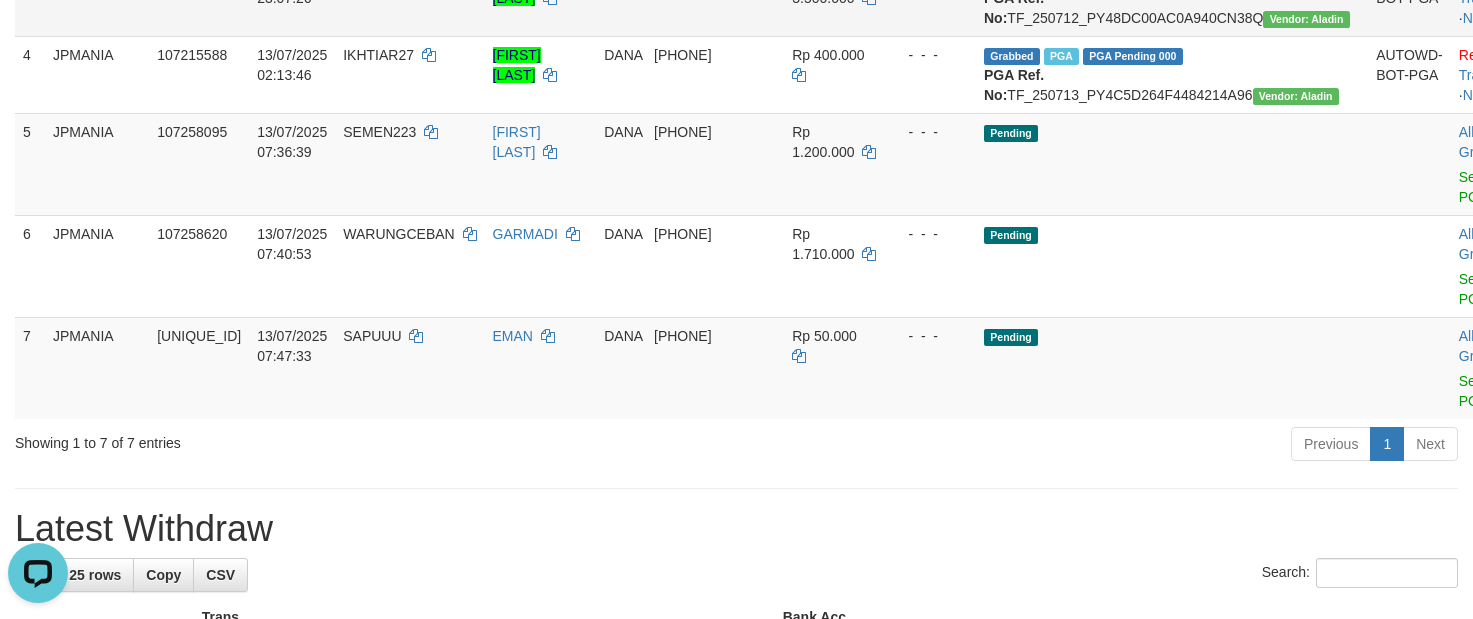 scroll, scrollTop: 600, scrollLeft: 0, axis: vertical 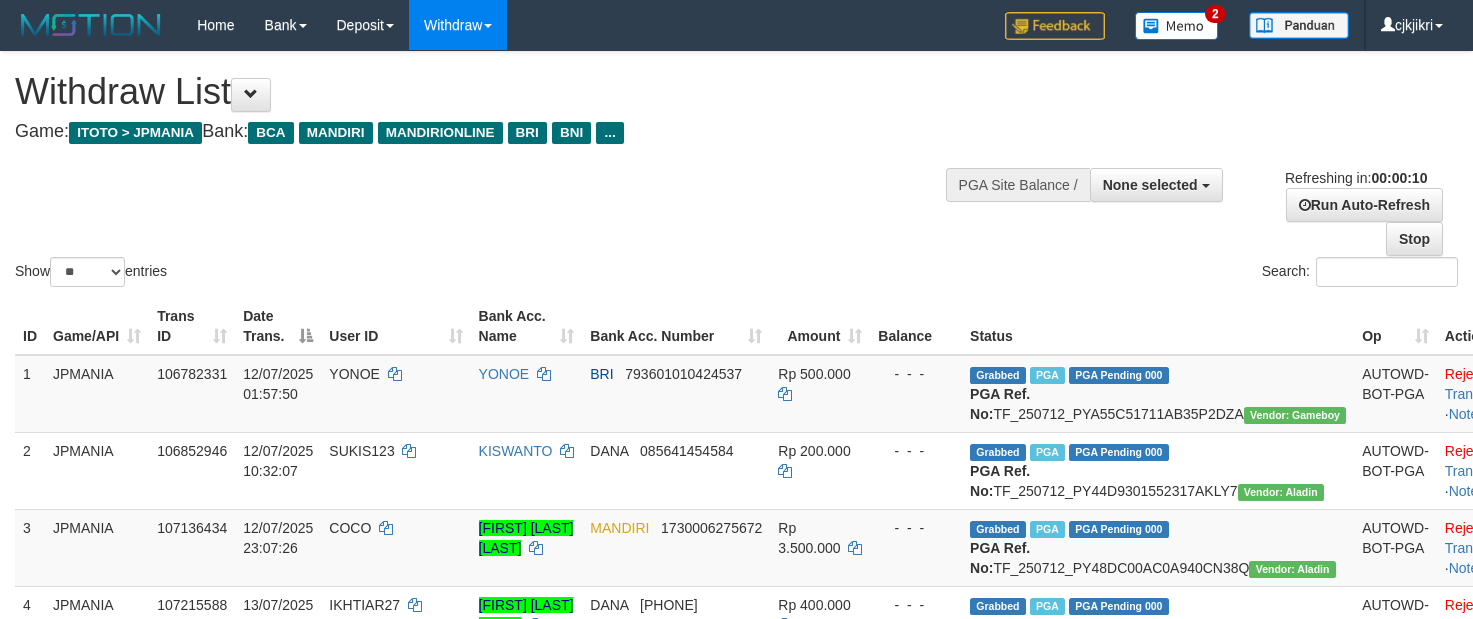 select 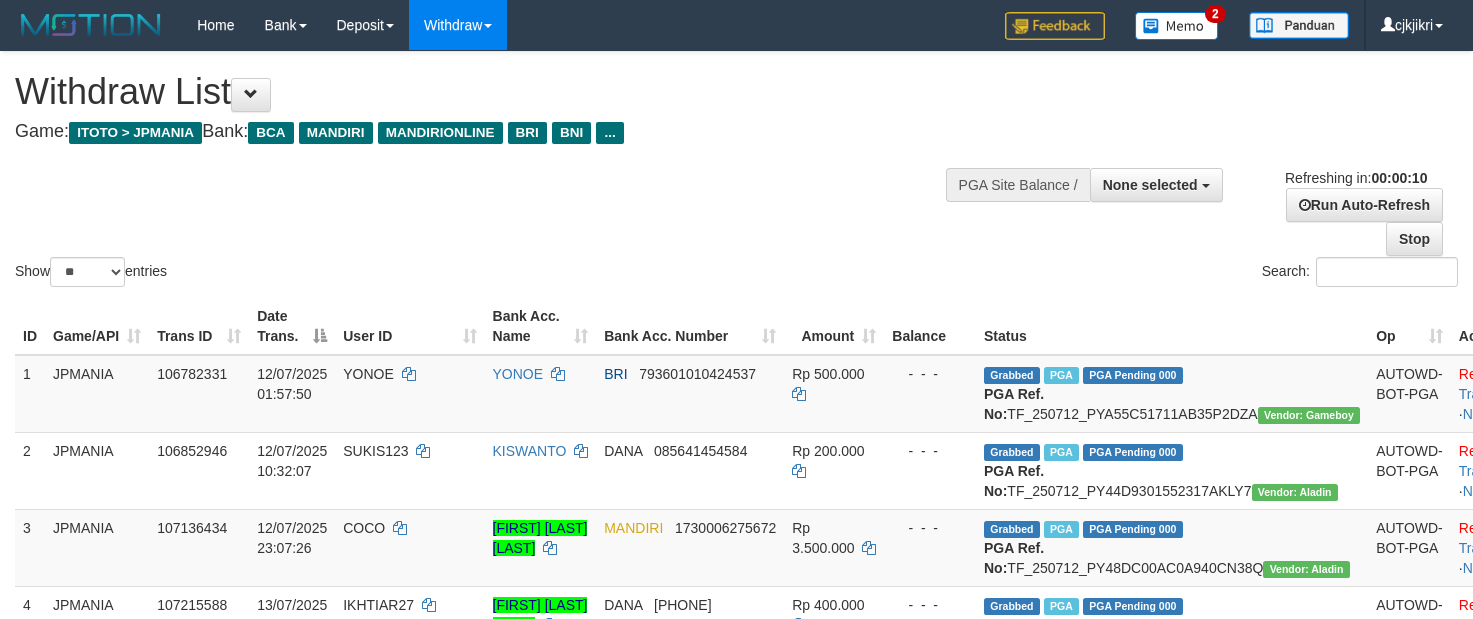 select 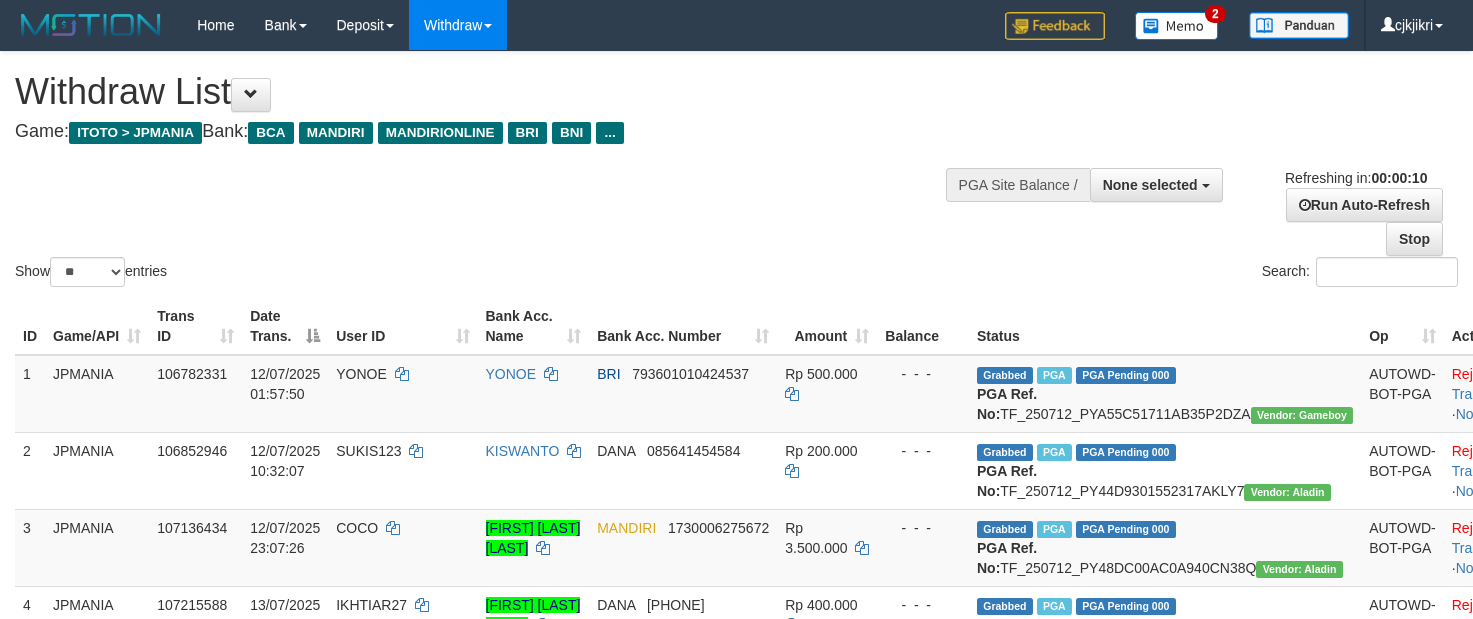 select 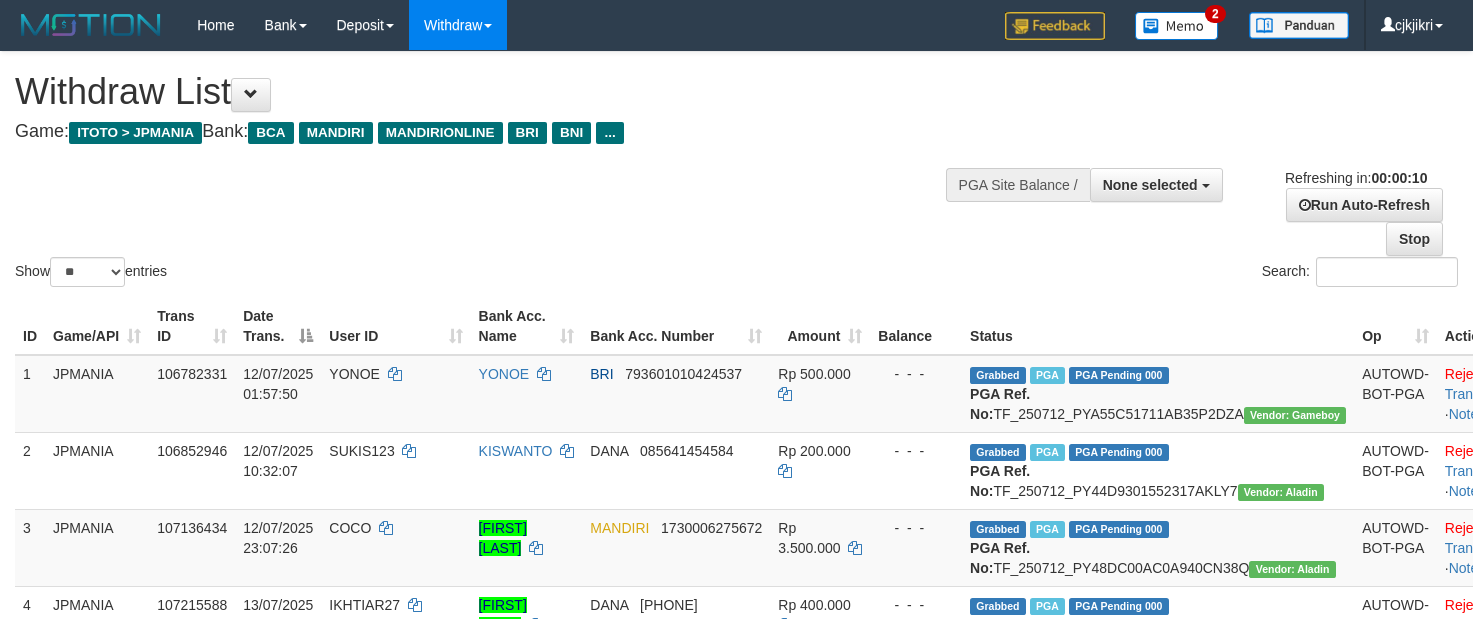 select 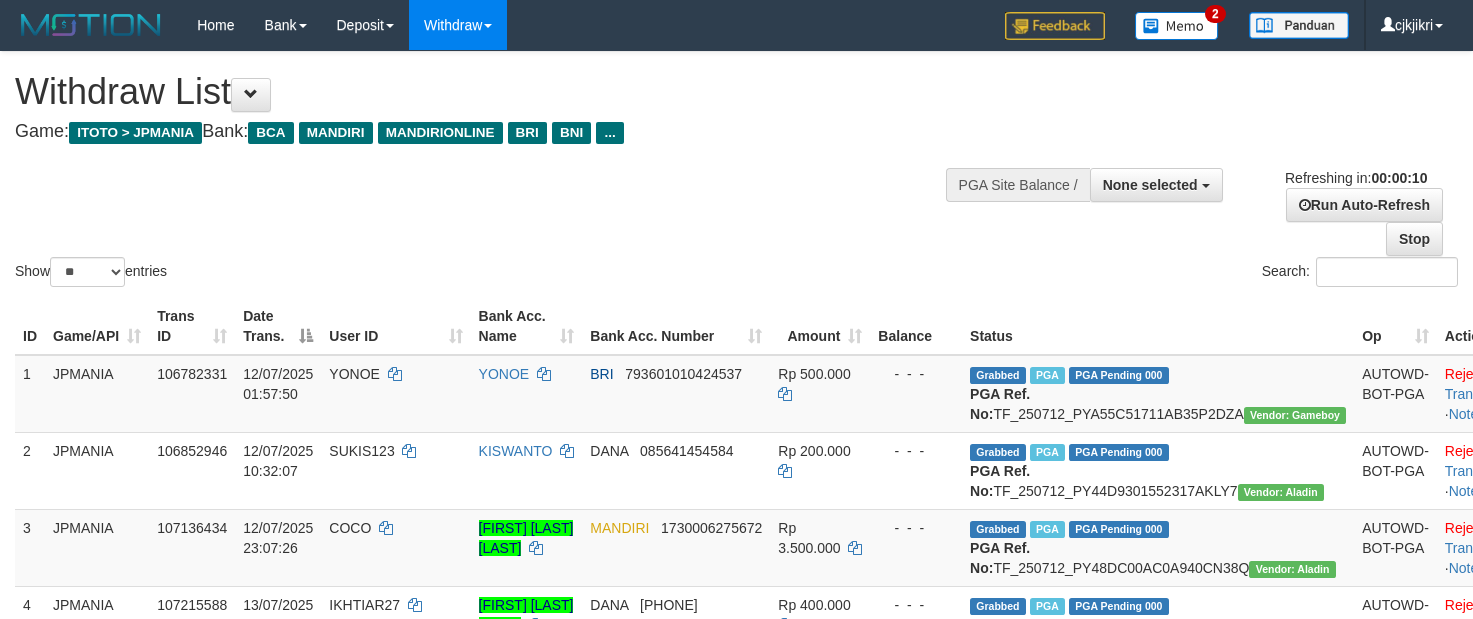 select 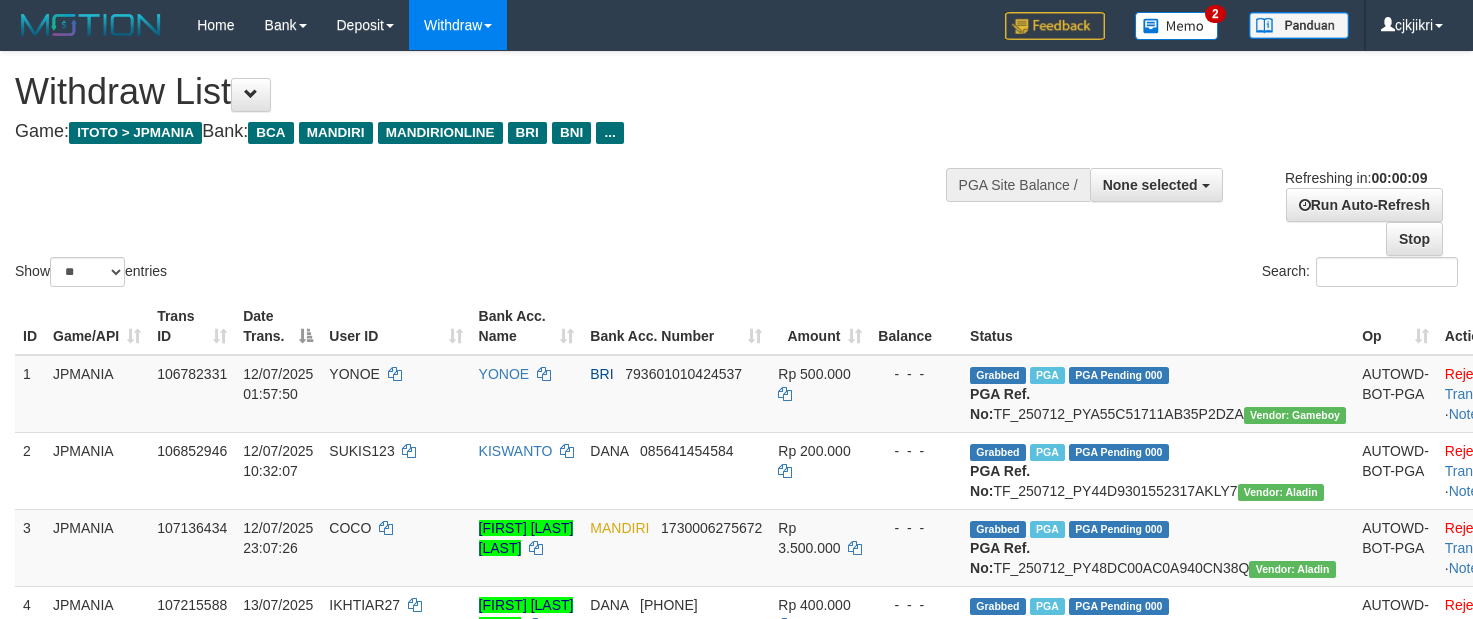 select 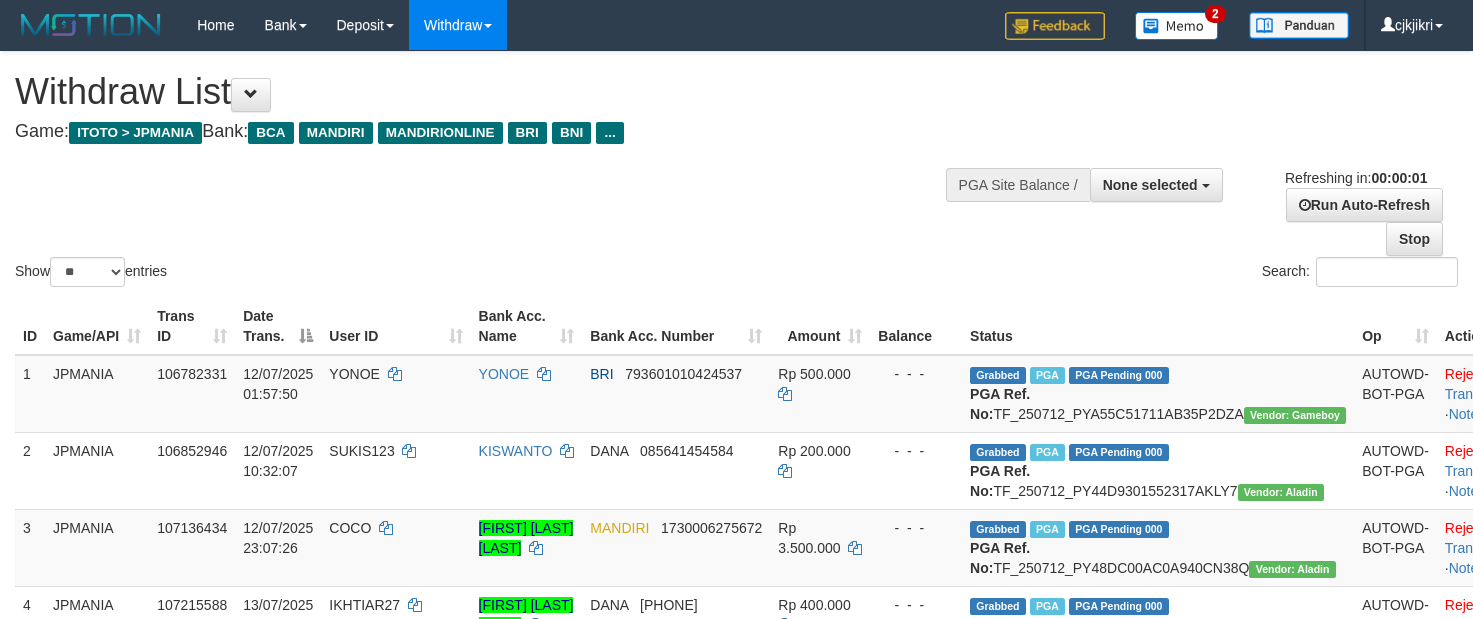 scroll, scrollTop: 0, scrollLeft: 0, axis: both 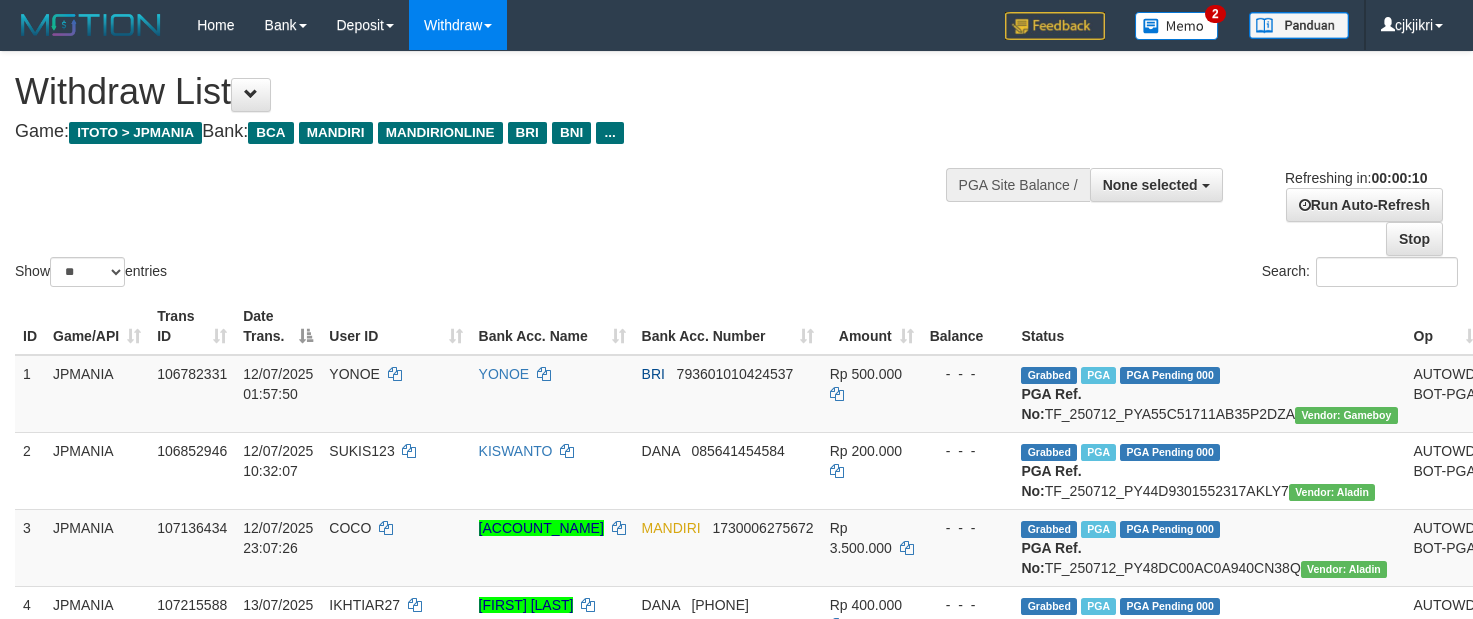 select 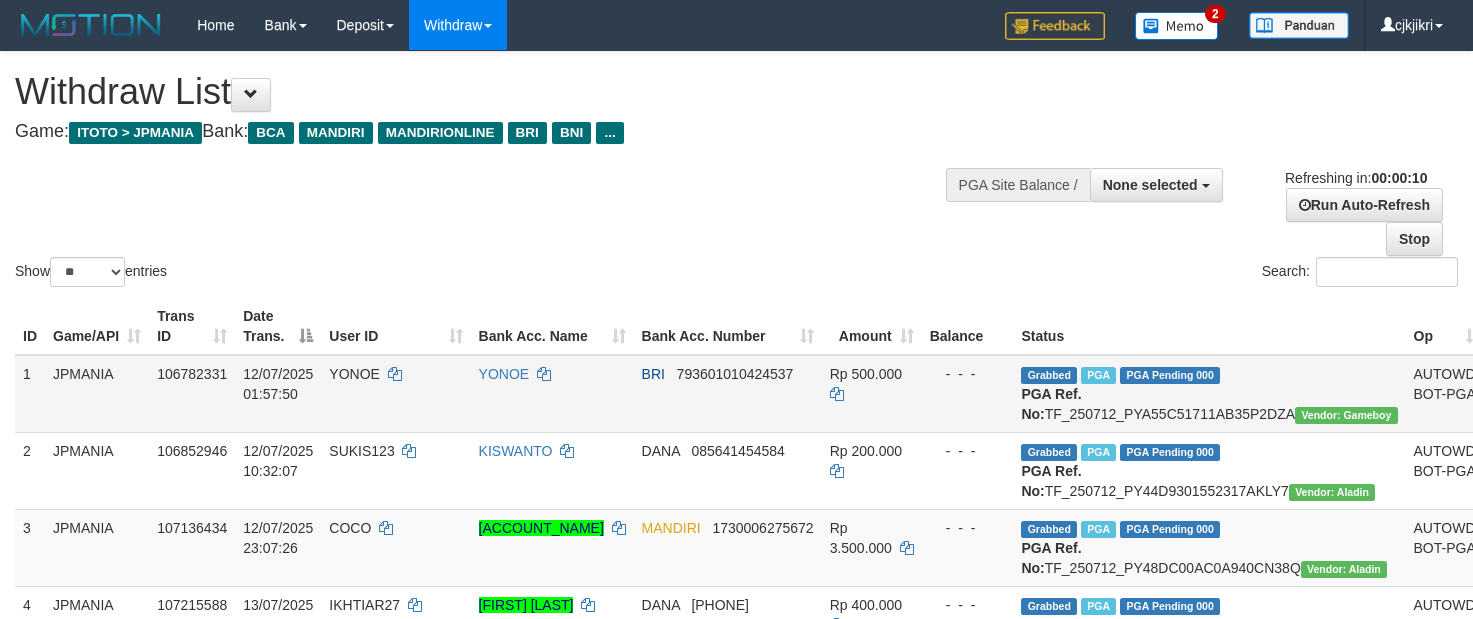 click on "Grabbed   PGA   PGA Pending 000 {"status":"000","data":{"unique_id":"1964-106782331-20250712","reference_no":"TF_250712_PYA55C51711AB35P2DZA","amount":"500000.00","fee":"0.00","merchant_surcharge_rate":"0.00","charge_to":"MERC","payout_amount":"500000.00","disbursement_status":0,"disbursement_description":"ON PROCESS","created_at":"2025-07-12 02:00:35","executed_at":"2025-07-12 02:00:35","bank":{"code":"002","name":"BANK RAKYAT INDONESIA","account_number":"793601010424537","account_name":"YONOE"},"note":"cjkjikri","merchant_balance":{"balance_effective":197752607,"balance_pending":139614663,"balance_disbursement":8945000,"balance_collection":346251770}}} PGA Ref. No:  TF_250712_PYA55C51711AB35P2DZA  Vendor: Gameboy" at bounding box center [1209, 394] 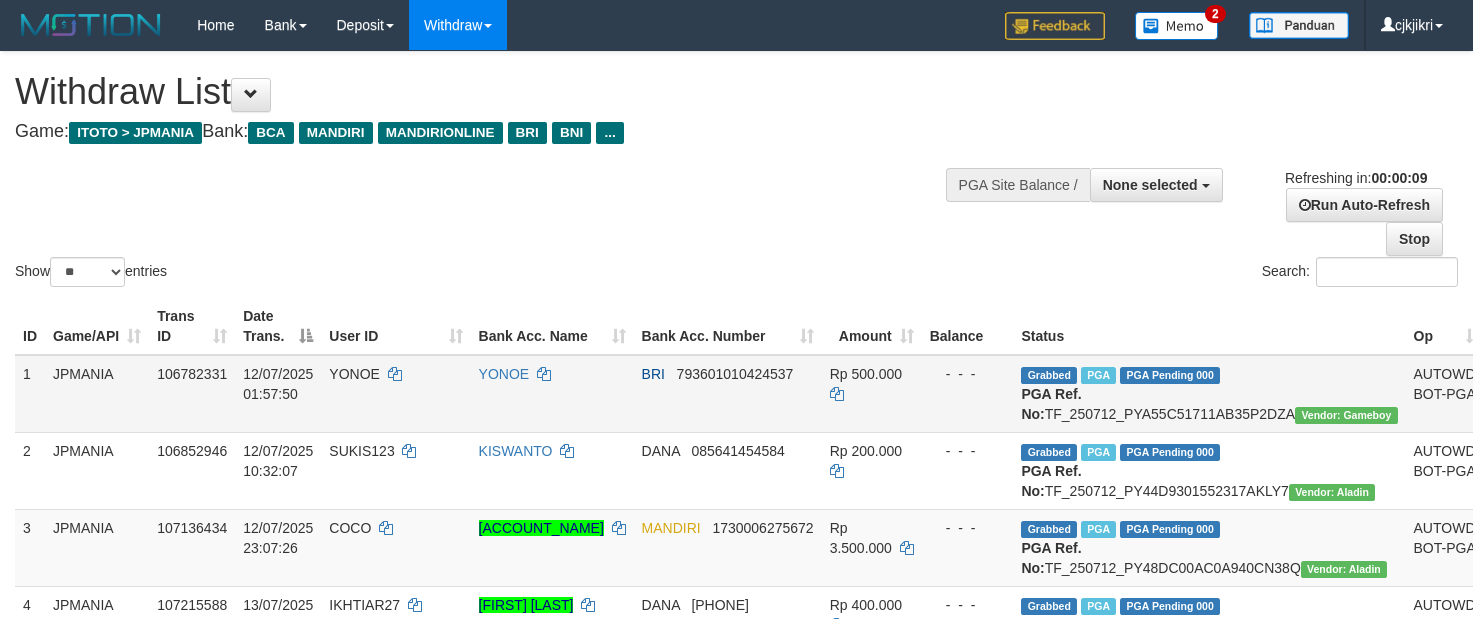 click on "Grabbed   PGA   PGA Pending 000 {"status":"000","data":{"unique_id":"1964-106782331-20250712","reference_no":"TF_250712_PYA55C51711AB35P2DZA","amount":"500000.00","fee":"0.00","merchant_surcharge_rate":"0.00","charge_to":"MERC","payout_amount":"500000.00","disbursement_status":0,"disbursement_description":"ON PROCESS","created_at":"2025-07-12 02:00:35","executed_at":"2025-07-12 02:00:35","bank":{"code":"002","name":"BANK RAKYAT INDONESIA","account_number":"793601010424537","account_name":"YONOE"},"note":"cjkjikri","merchant_balance":{"balance_effective":197752607,"balance_pending":139614663,"balance_disbursement":8945000,"balance_collection":346251770}}} PGA Ref. No:  TF_250712_PYA55C51711AB35P2DZA  Vendor: Gameboy" at bounding box center (1209, 394) 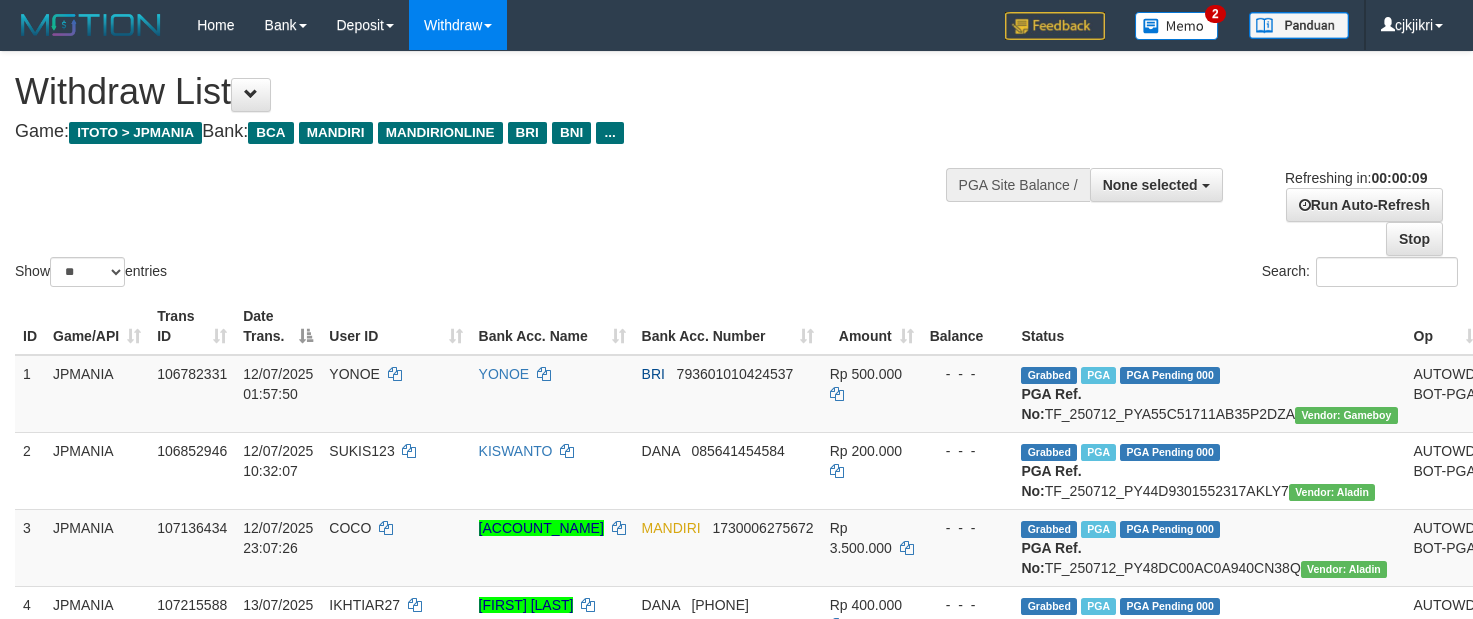 copy on "TF_250712_PYA55C51711AB35P2DZA" 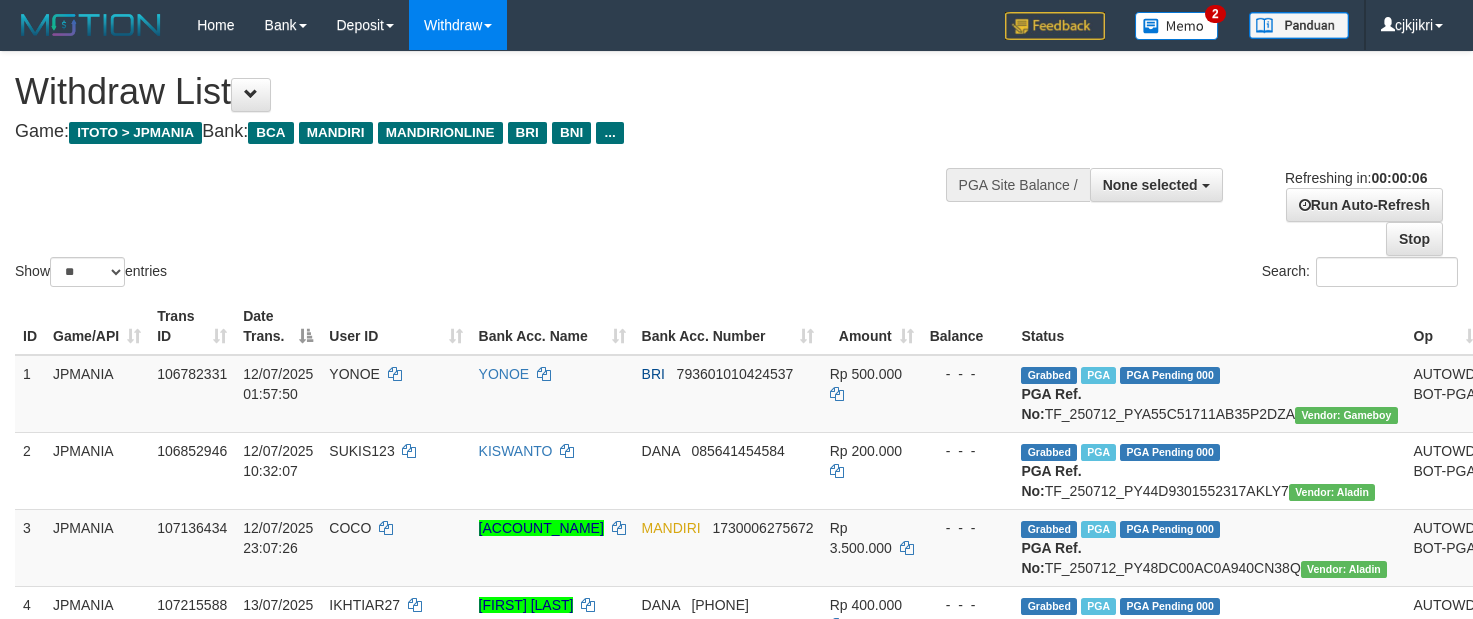 scroll, scrollTop: 0, scrollLeft: 0, axis: both 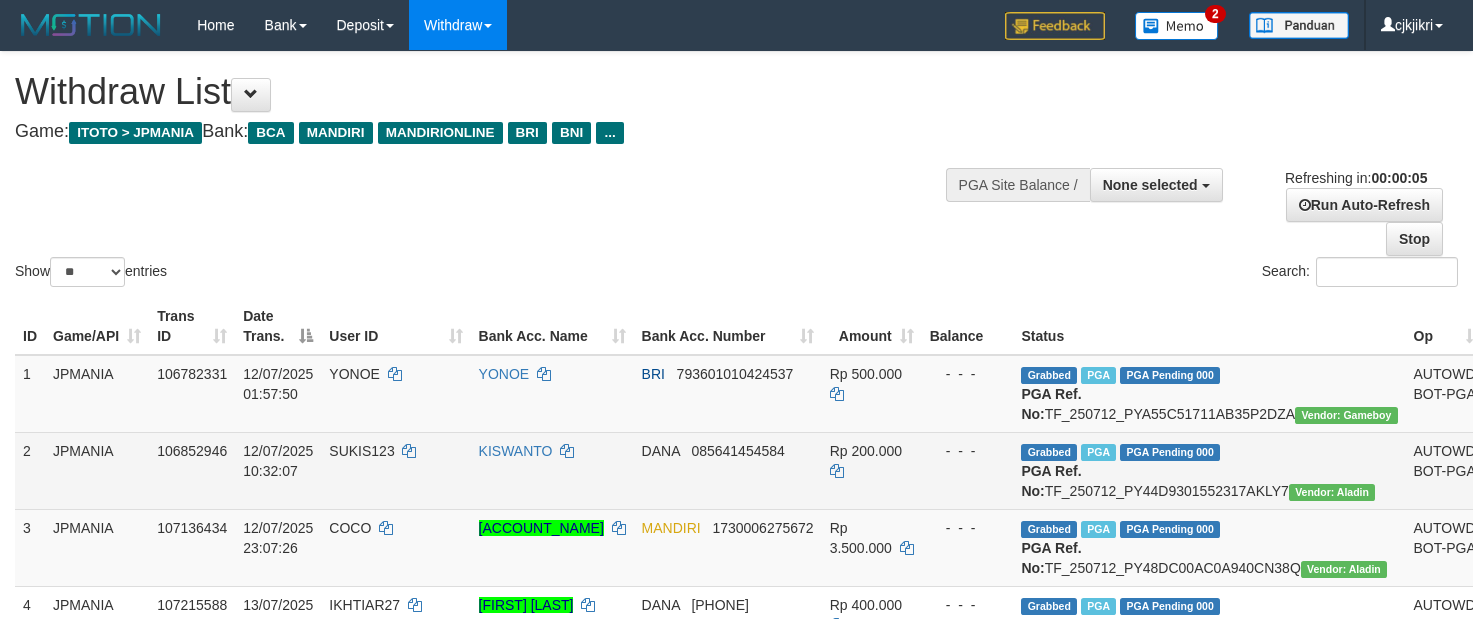 click on "Grabbed   PGA   PGA Pending 000 {"status":"000","data":{"unique_id":"1964-106852946-20250712","reference_no":"TF_250712_PY44D9301552317AKLY7","amount":"200000.00","fee":"0.00","merchant_surcharge_rate":"0.00","charge_to":"MERC","payout_amount":"200000.00","disbursement_status":0,"disbursement_description":"ON PROCESS","created_at":"2025-07-12 10:36:17","executed_at":"2025-07-12 10:36:17","bank":{"code":"dana","name":"DANA","account_number":"085641454584","account_name":"KISWANTO"},"note":"cjkjikri","merchant_balance":{"balance_effective":198294438,"balance_pending":157837799,"balance_disbursement":9773000,"balance_collection":550947305}}} PGA Ref. No:  TF_250712_PY44D9301552317AKLY7  Vendor: Aladin" at bounding box center [1209, 470] 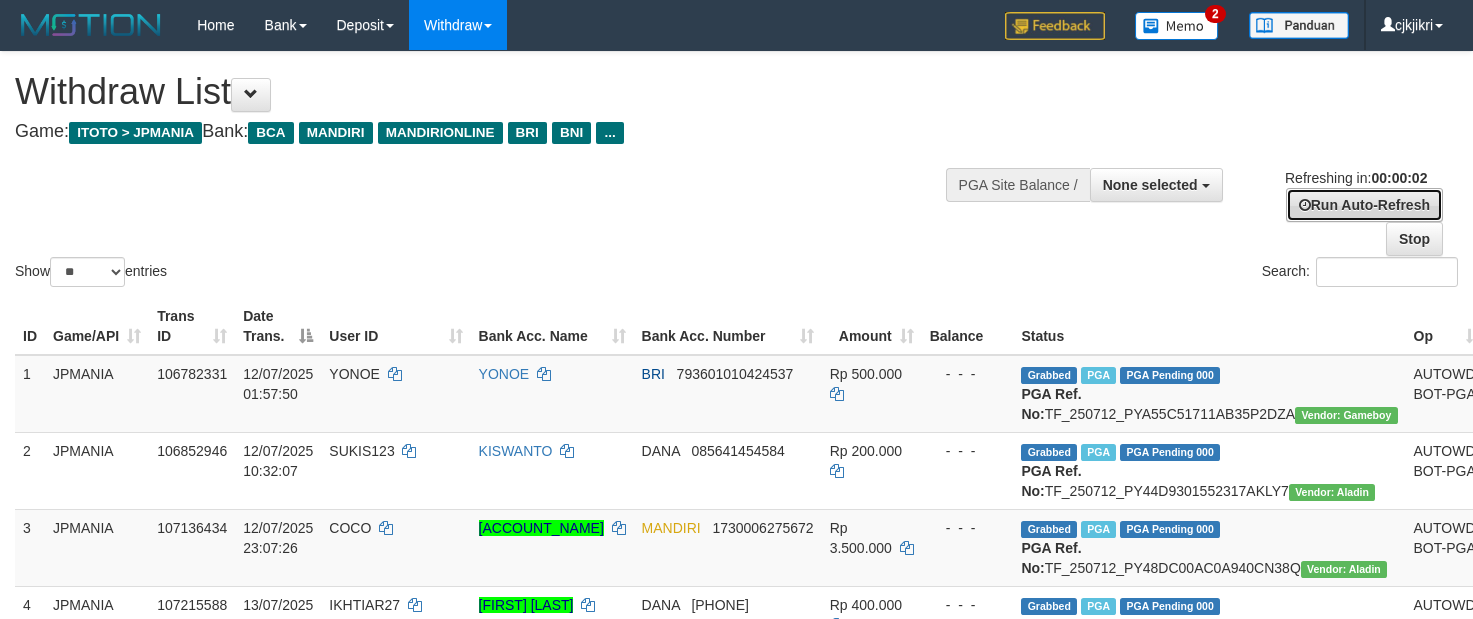 click on "Run Auto-Refresh" at bounding box center (1364, 205) 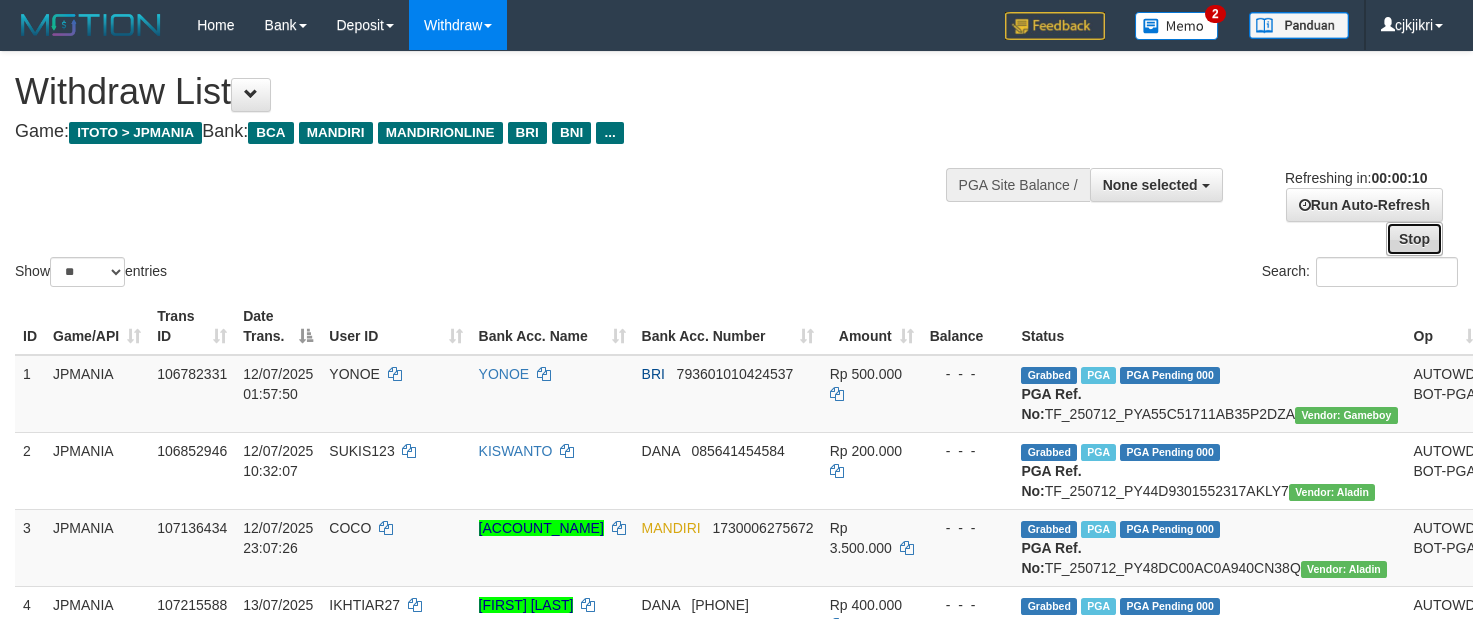 click on "Stop" at bounding box center (1414, 239) 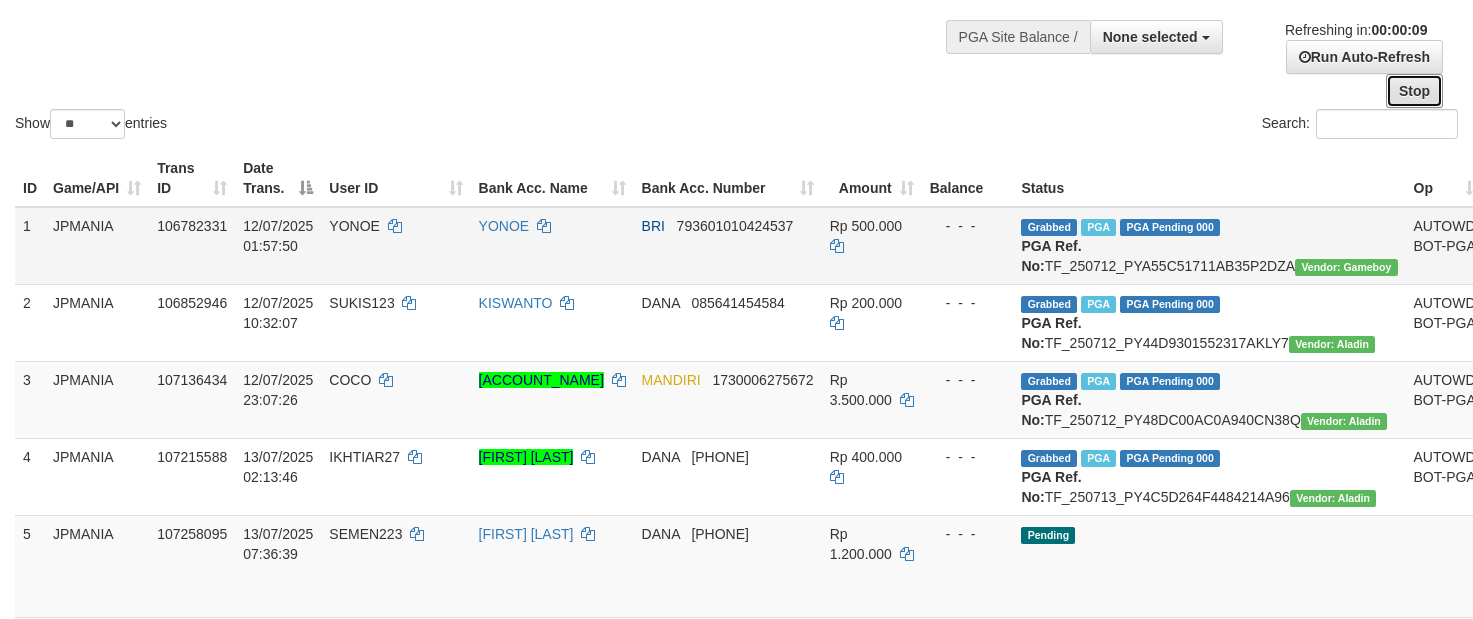scroll, scrollTop: 150, scrollLeft: 0, axis: vertical 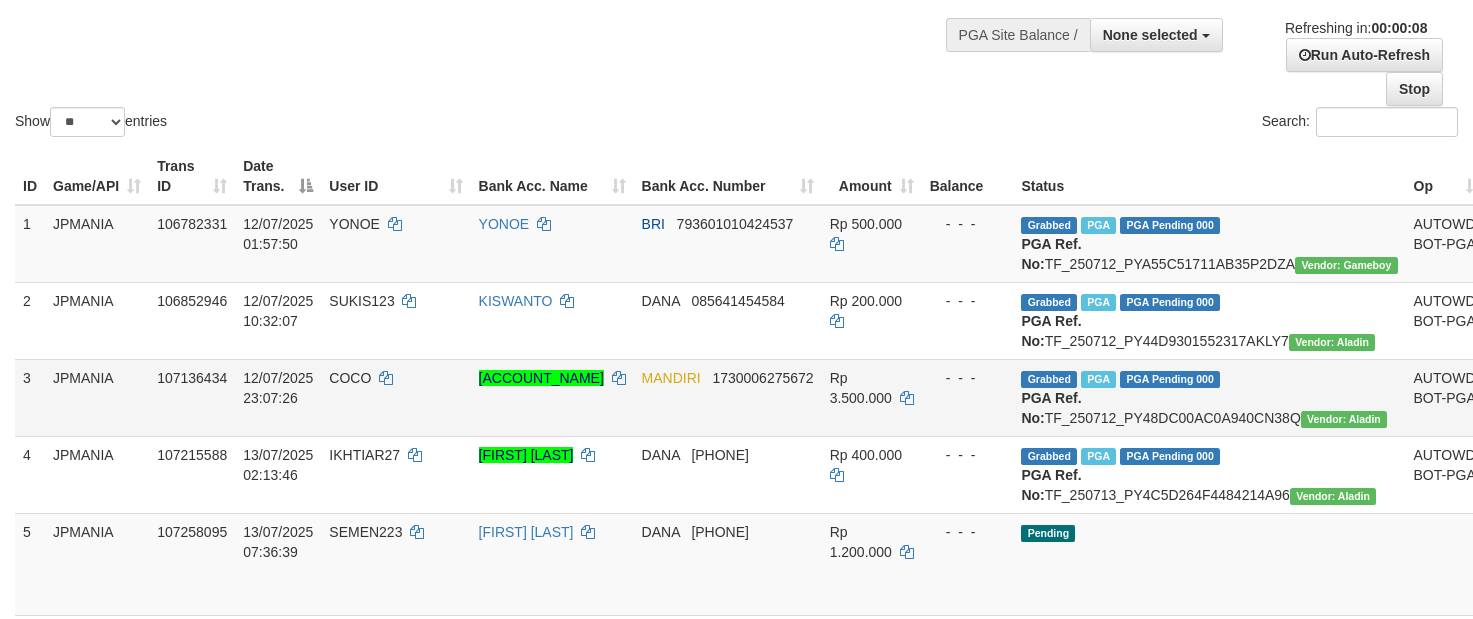 click on "Grabbed   PGA   PGA Pending 000 {"status":"000","data":{"unique_id":"1964-107136434-20250712","reference_no":"TF_250712_PY48DC00AC0A940CN38Q","amount":"3500000.00","fee":"0.00","merchant_surcharge_rate":"0.00","charge_to":"MERC","payout_amount":"3500000.00","disbursement_status":0,"disbursement_description":"ON PROCESS","created_at":"2025-07-12 23:09:40","executed_at":"2025-07-12 23:09:40","bank":{"code":"008","name":"BANK MANDIRI","account_number":"1730006275672","account_name":"ASEP IBROHIM NURUL HIDAYAH"},"note":"cjkjikri","merchant_balance":{"balance_effective":98294438,"balance_pending":205306640,"balance_disbursement":9002000,"balance_collection":550947305}}} PGA Ref. No:  TF_250712_PY48DC00AC0A940CN38Q  Vendor: Aladin" at bounding box center [1209, 397] 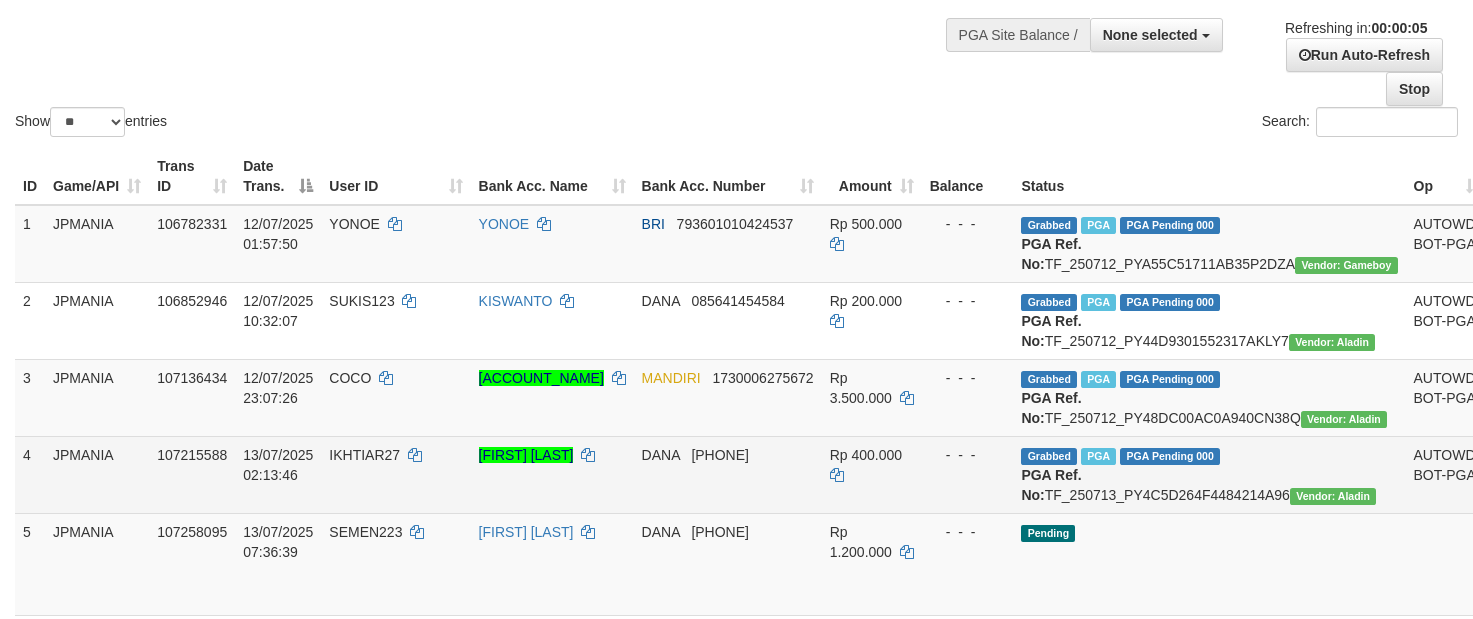 click on "Grabbed   PGA   PGA Pending 000 {"status":"000","data":{"unique_id":"1964-107215588-20250713","reference_no":"TF_250713_PY4C5D264F4484214A96","amount":"400000.00","fee":"0.00","merchant_surcharge_rate":"0.00","charge_to":"MERC","payout_amount":"400000.00","disbursement_status":0,"disbursement_description":"ON PROCESS","created_at":"2025-07-13 02:15:42","executed_at":"2025-07-13 02:15:42","bank":{"code":"dana","name":"DANA","account_number":"081525768689","account_name":"LILY DINIYATI SRIYANTO"},"note":"cjkjon","merchant_balance":{"balance_effective":58294438,"balance_pending":216935545,"balance_disbursement":8075000,"balance_collection":550947305}}} PGA Ref. No:  TF_250713_PY4C5D264F4484214A96  Vendor: Aladin" at bounding box center [1209, 474] 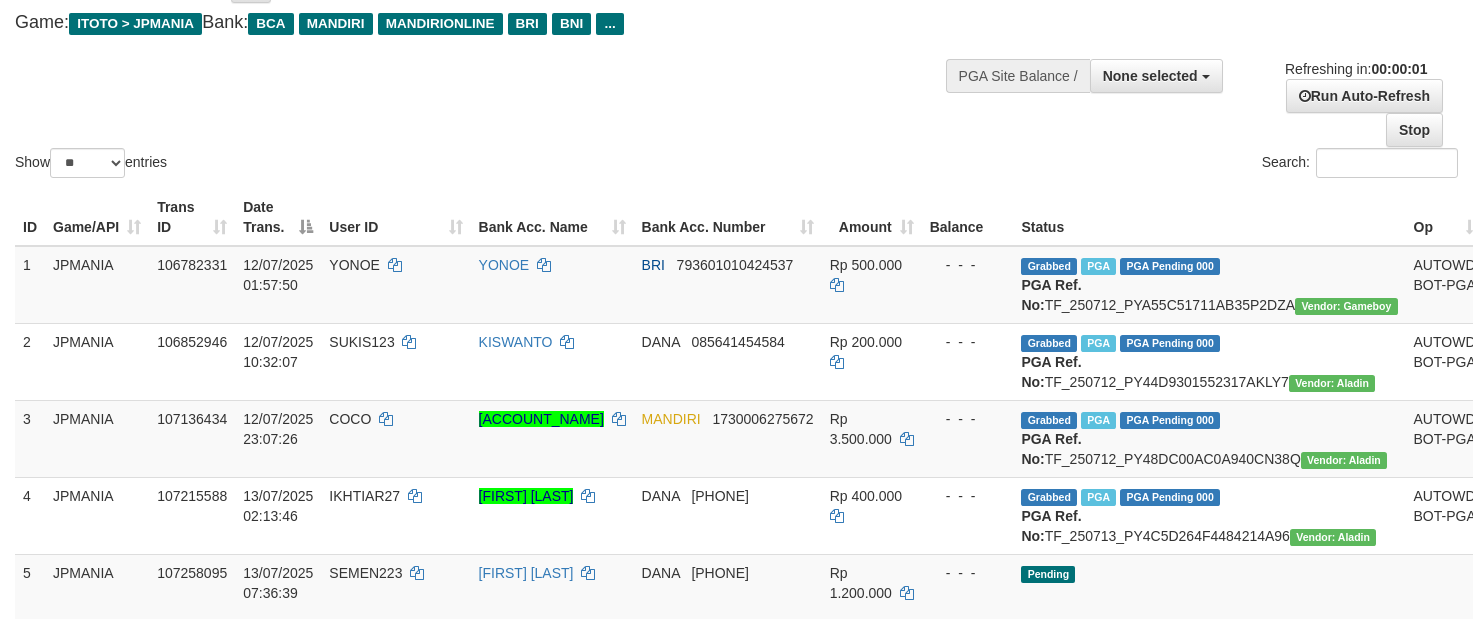 scroll, scrollTop: 0, scrollLeft: 0, axis: both 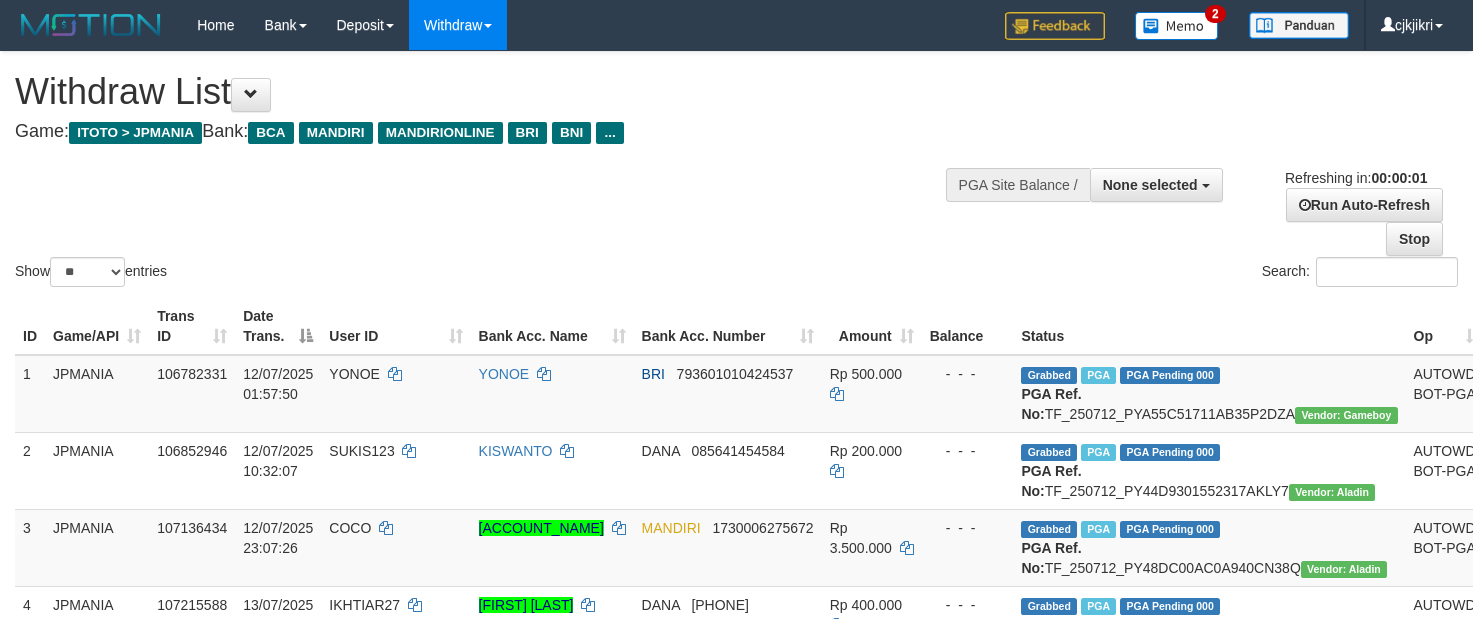 click on "Show  ** ** ** ***  entries Search:" at bounding box center (736, 171) 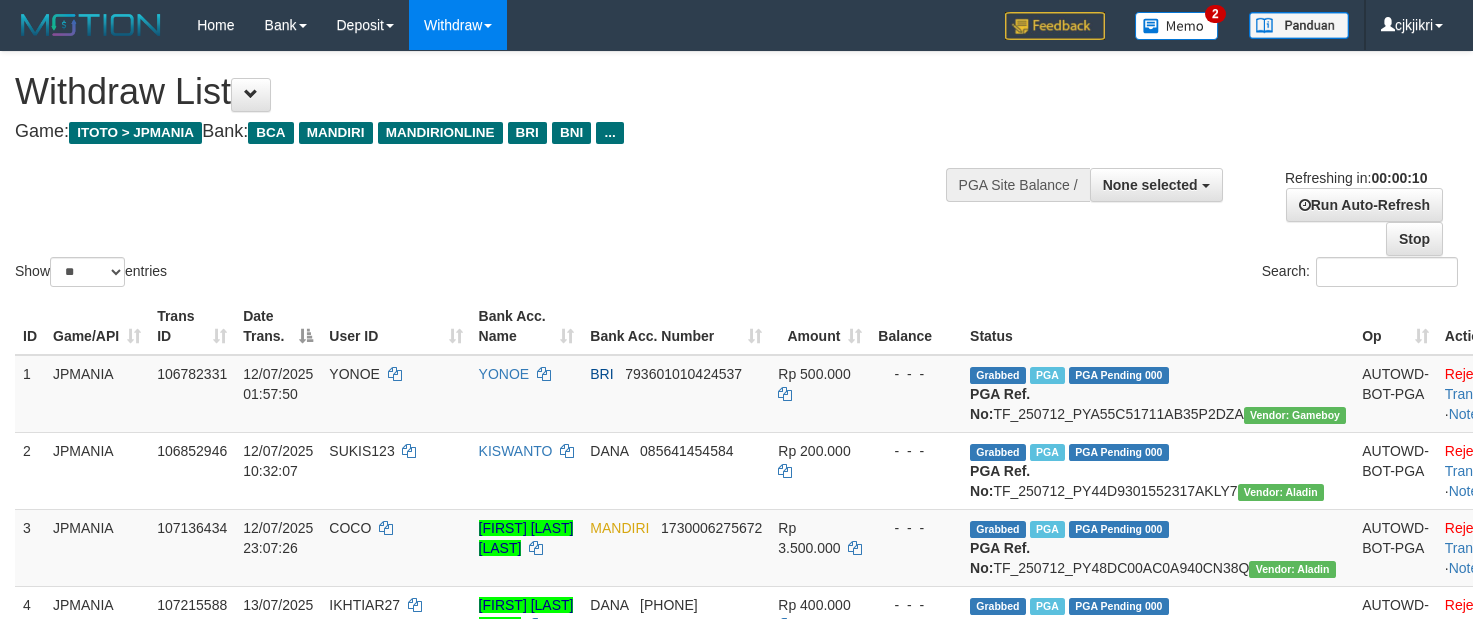 select 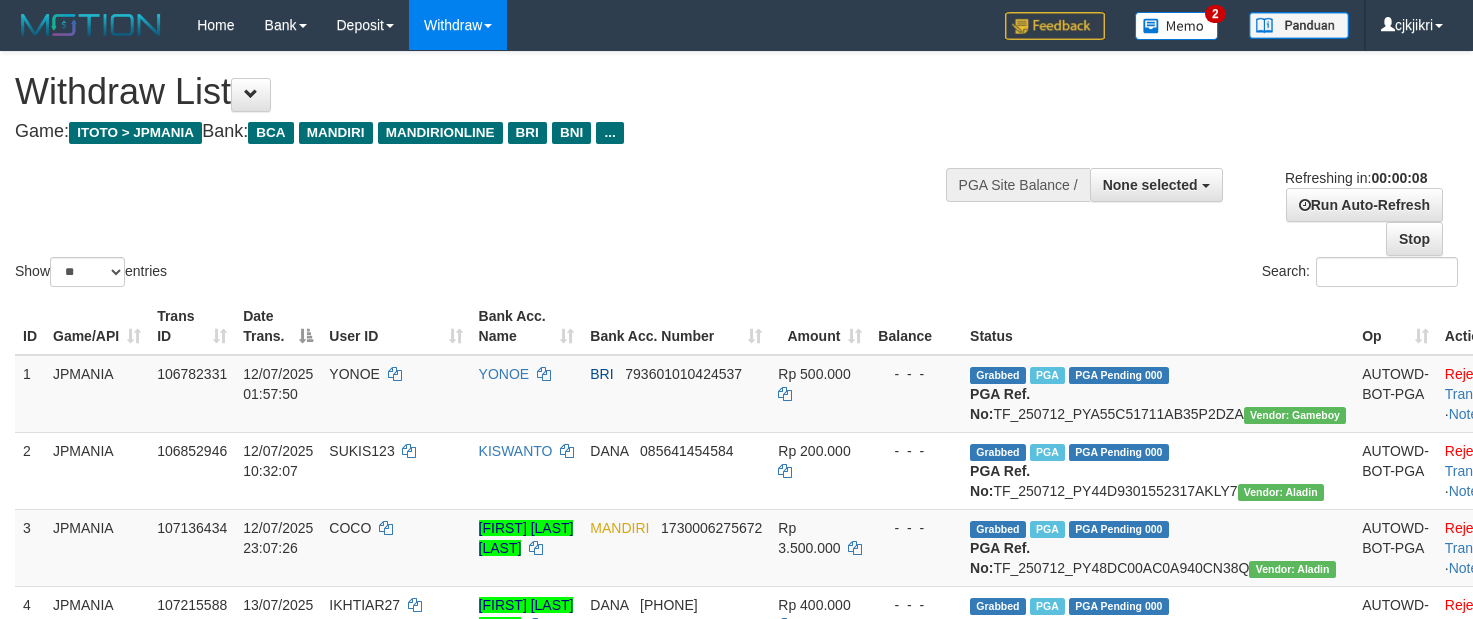 scroll, scrollTop: 0, scrollLeft: 0, axis: both 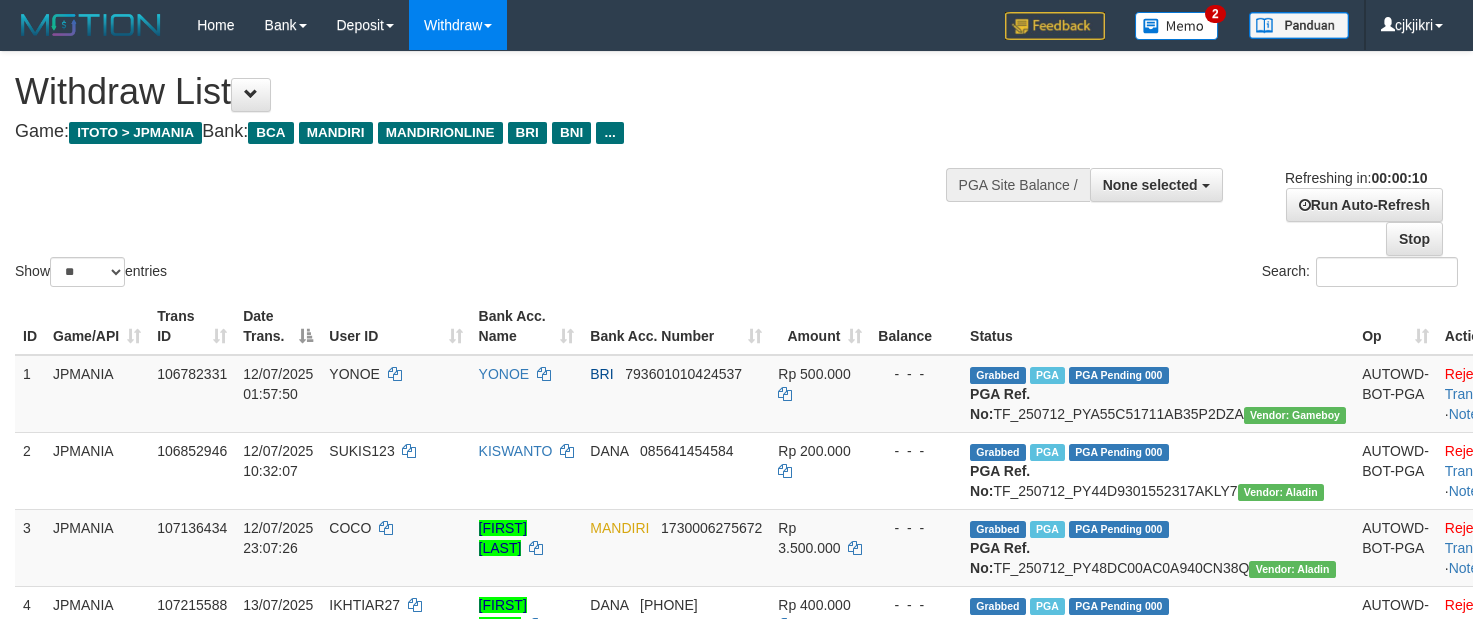 select 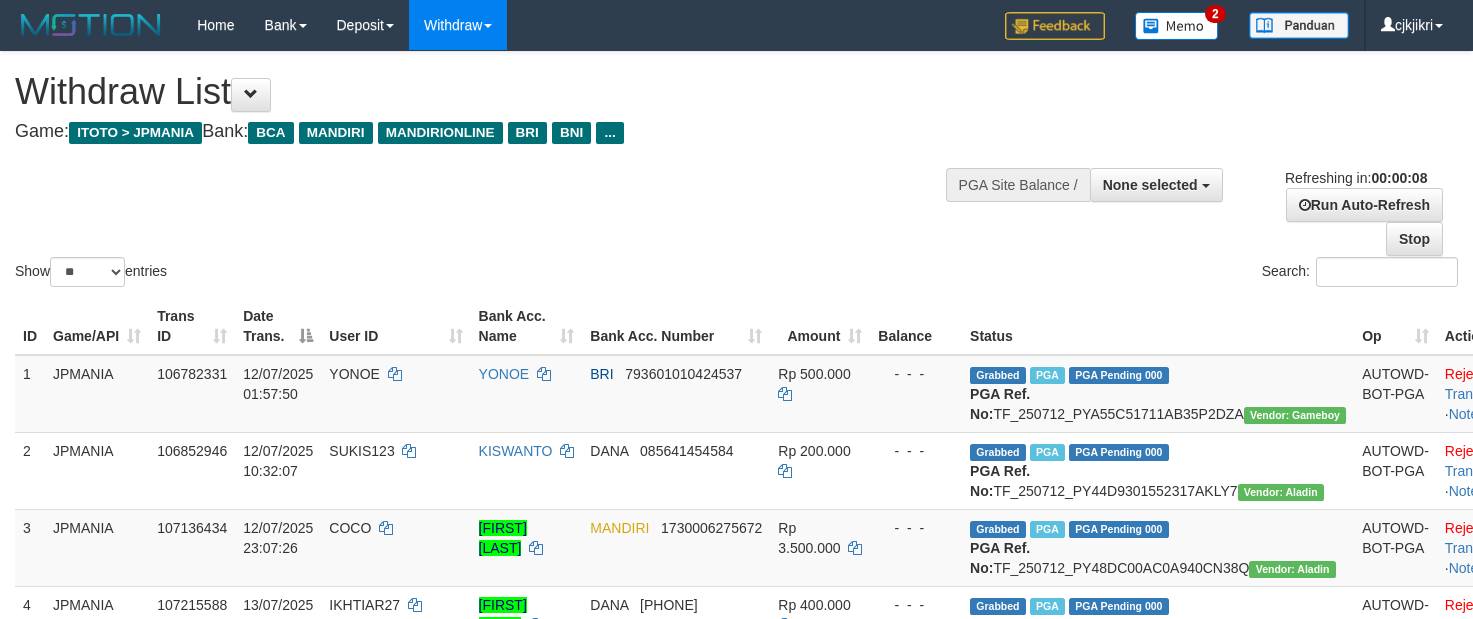scroll, scrollTop: 0, scrollLeft: 0, axis: both 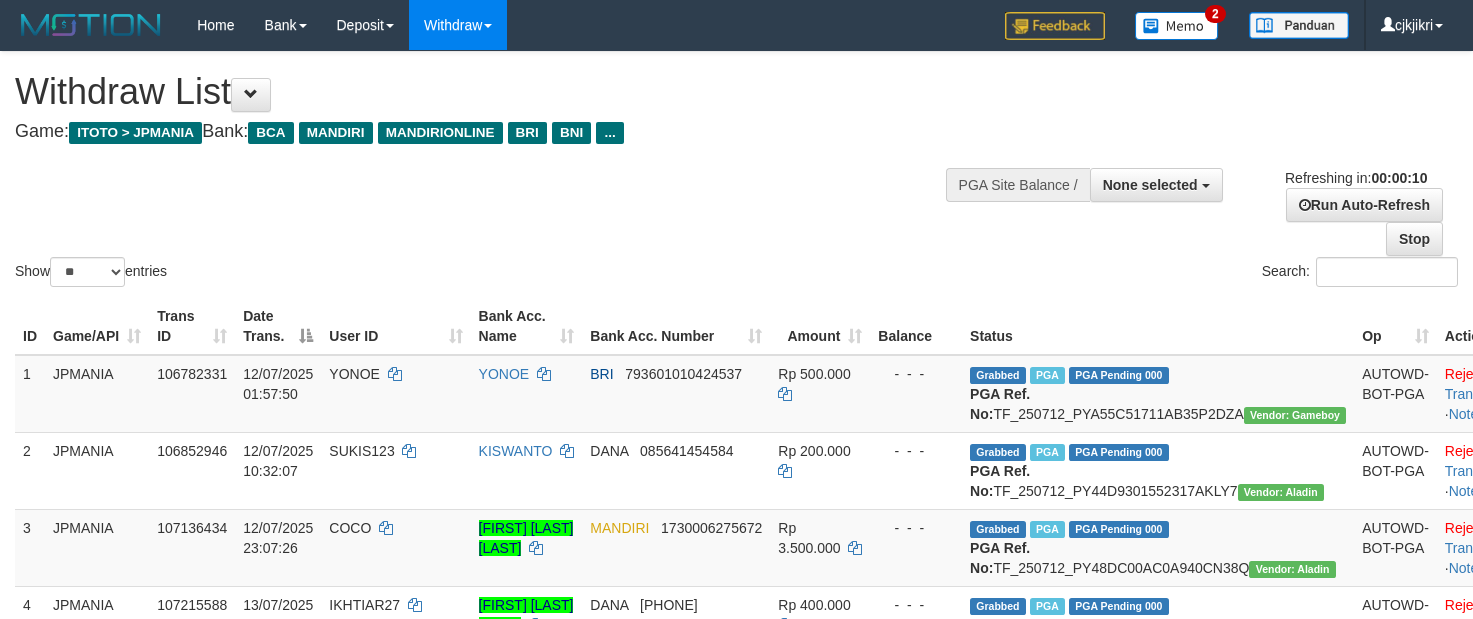 select 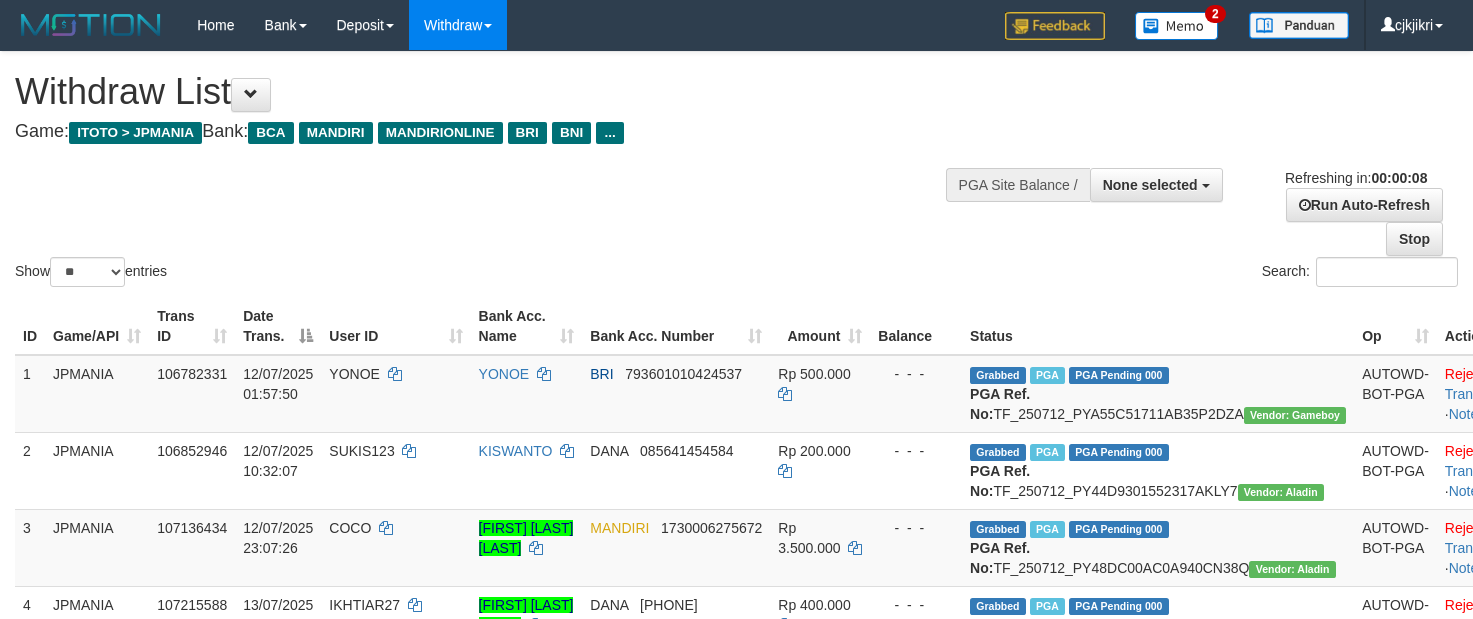 scroll, scrollTop: 0, scrollLeft: 0, axis: both 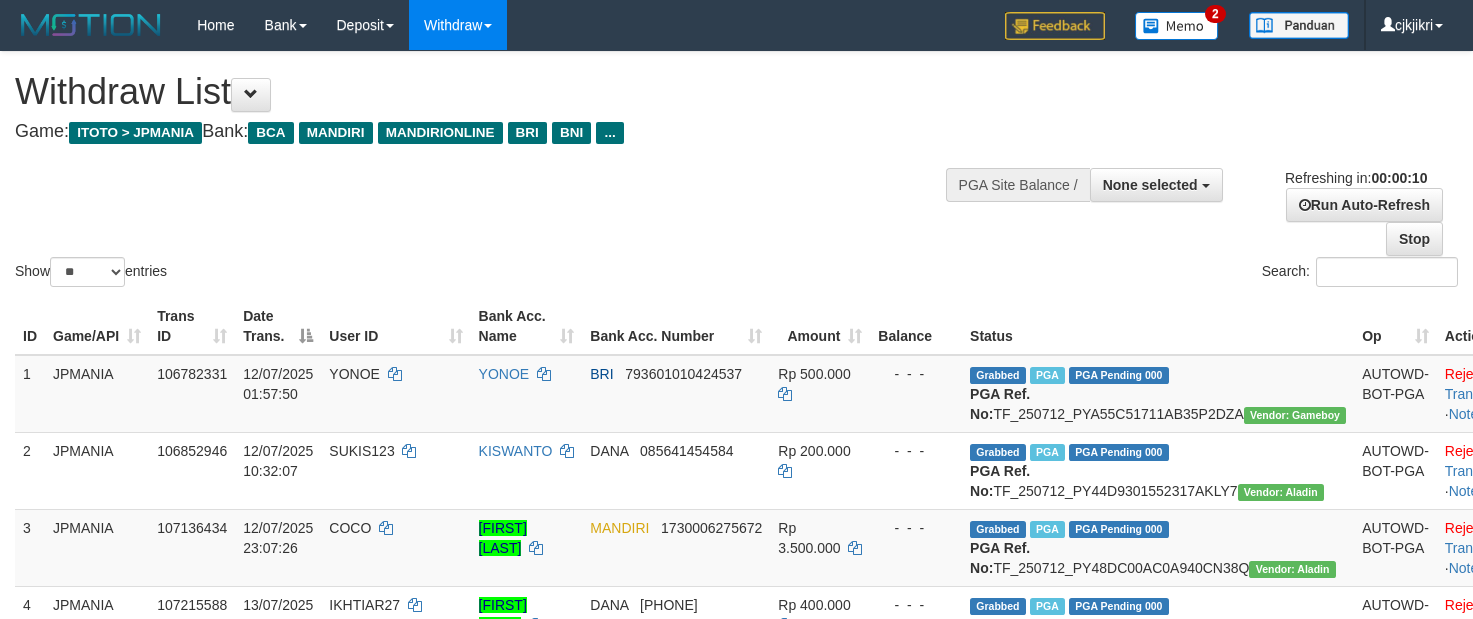 select 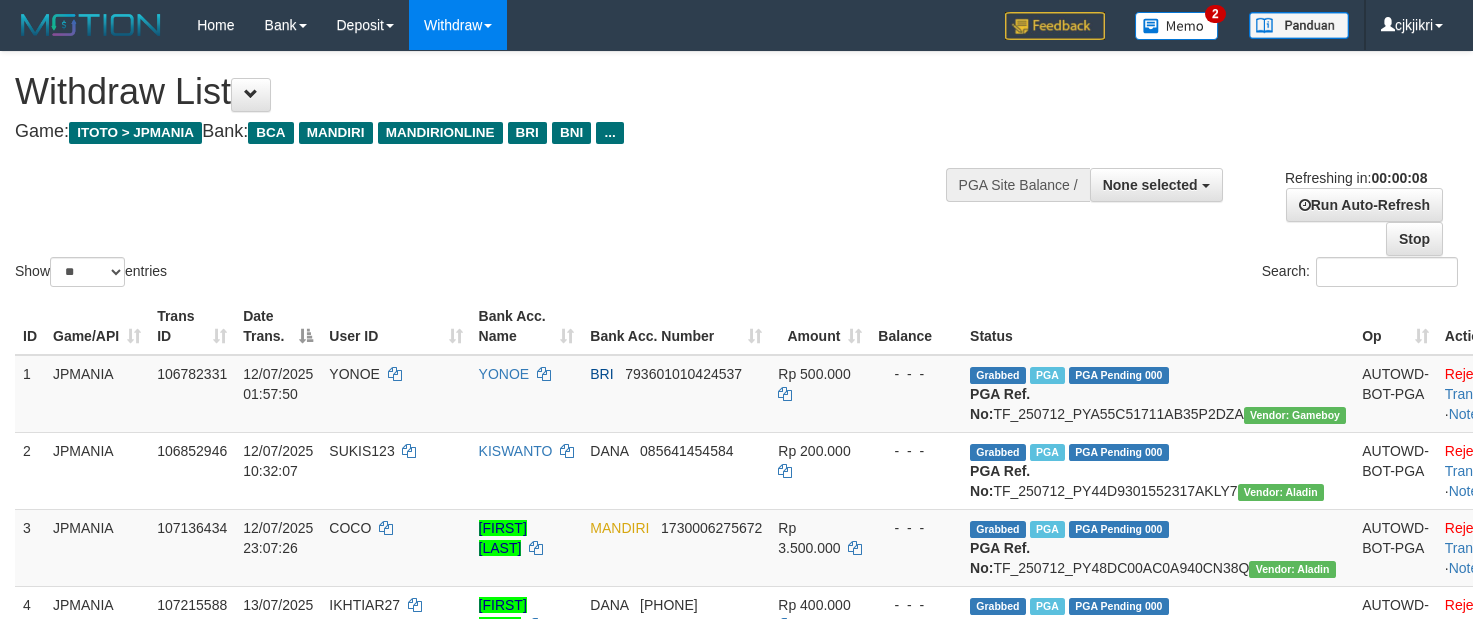 scroll, scrollTop: 0, scrollLeft: 0, axis: both 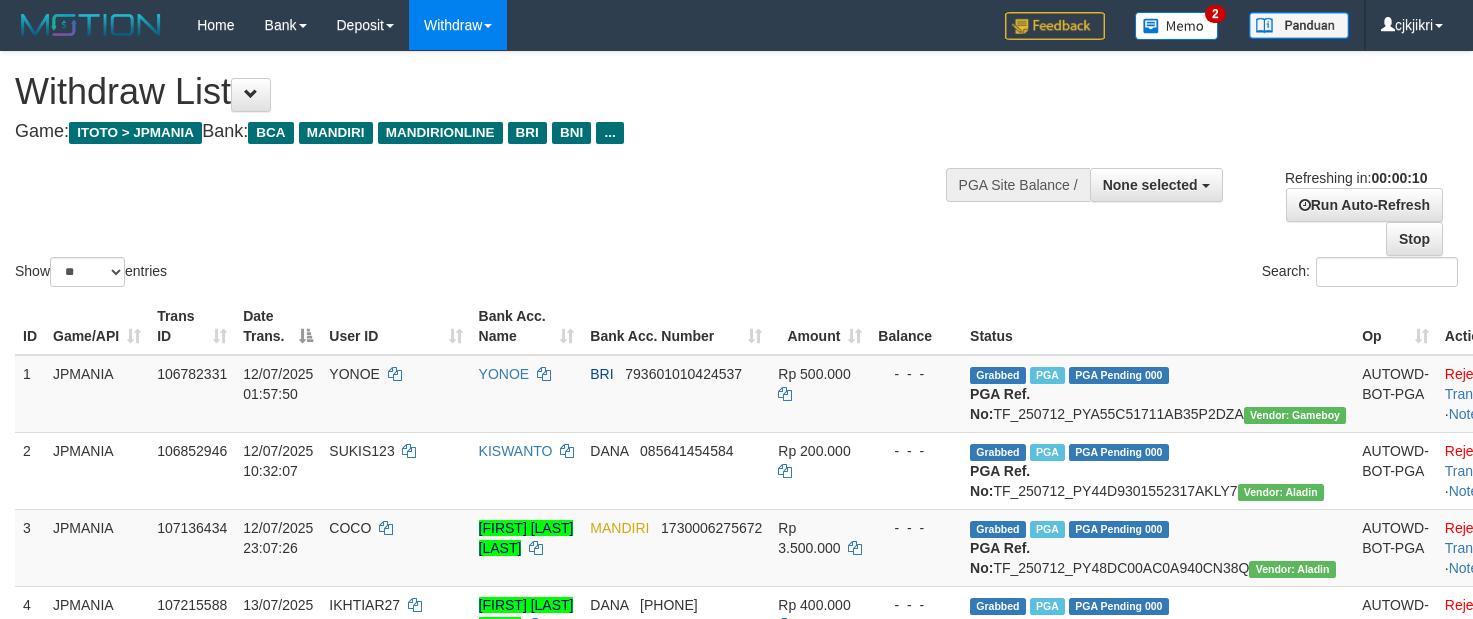 select 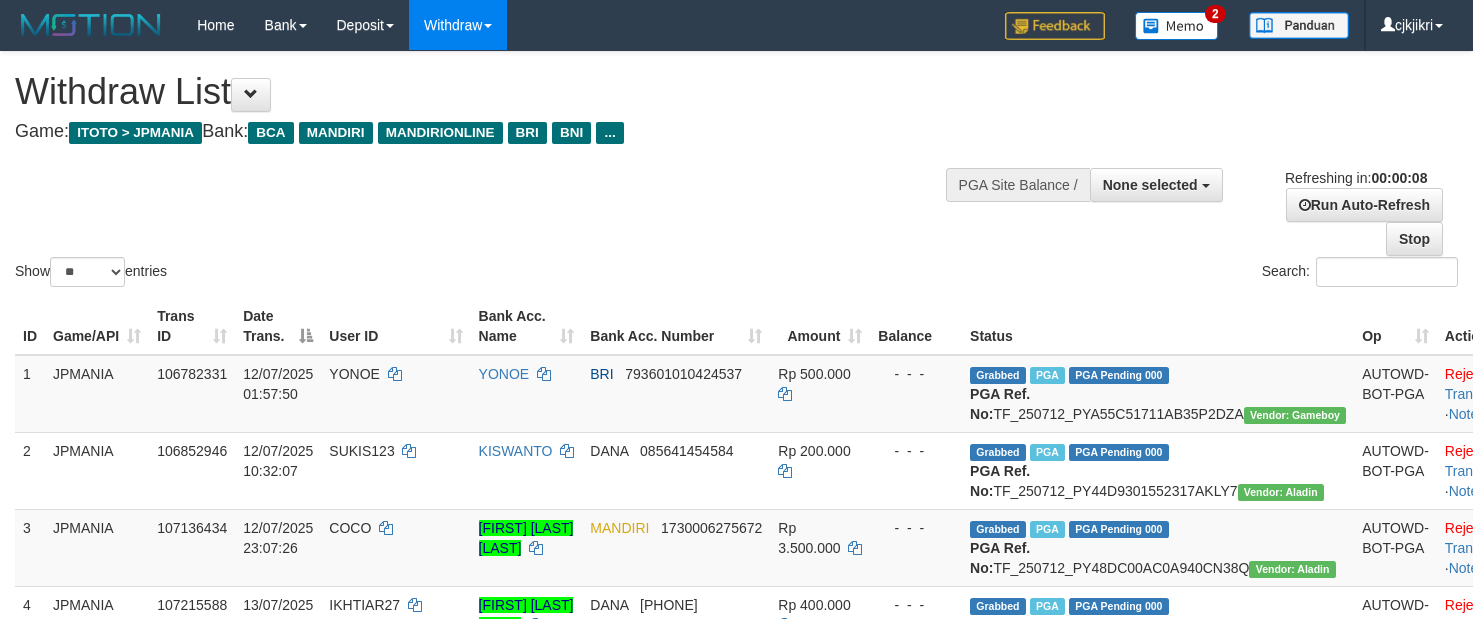 scroll, scrollTop: 0, scrollLeft: 0, axis: both 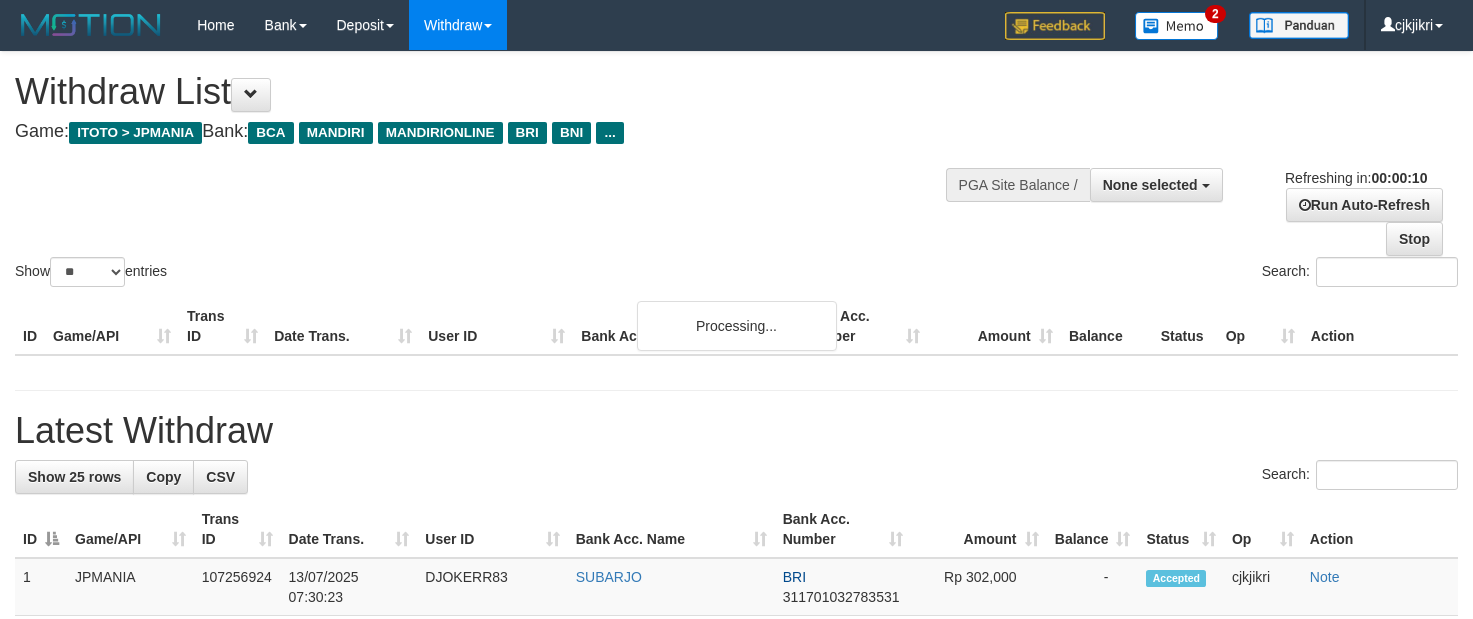 select 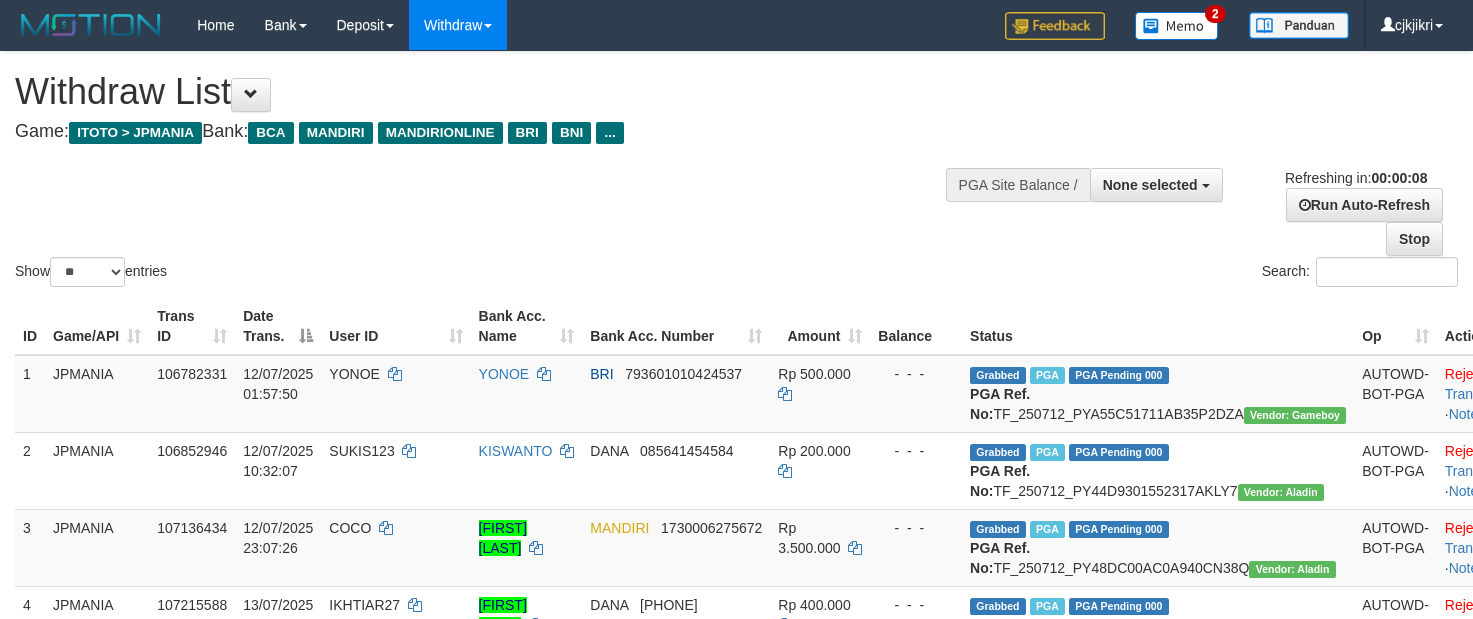 scroll, scrollTop: 0, scrollLeft: 0, axis: both 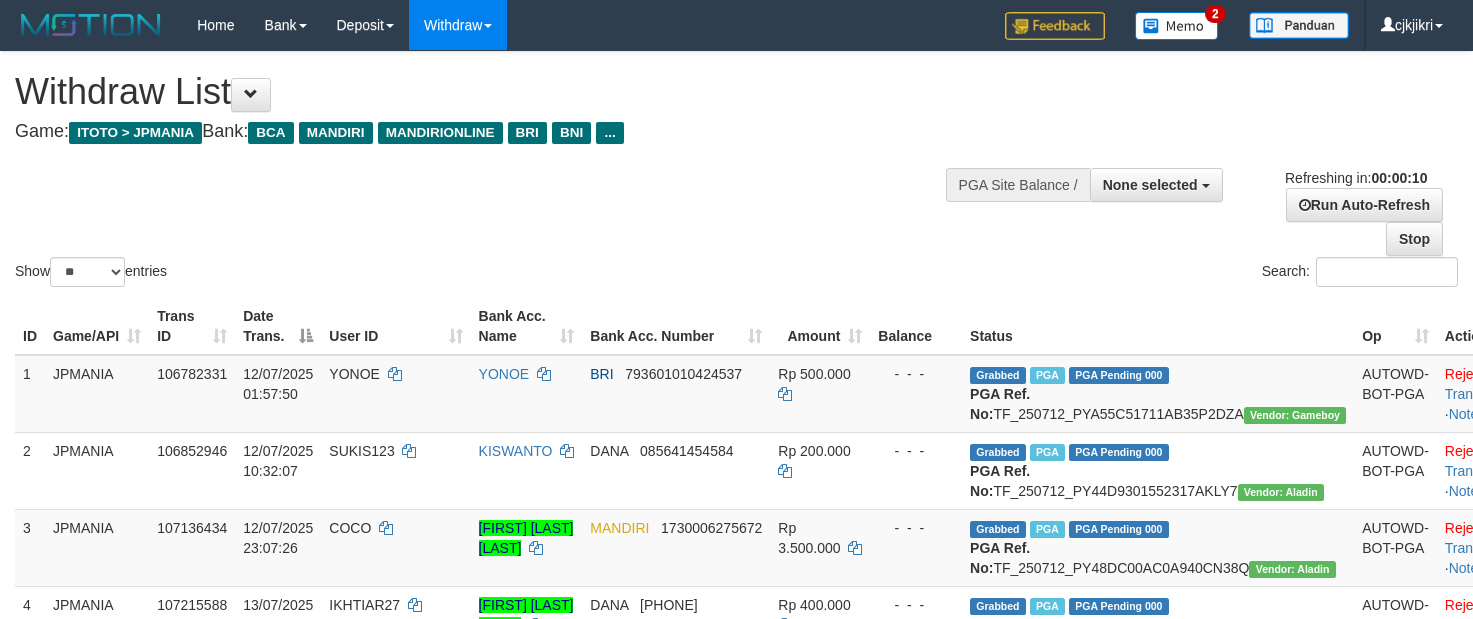 select 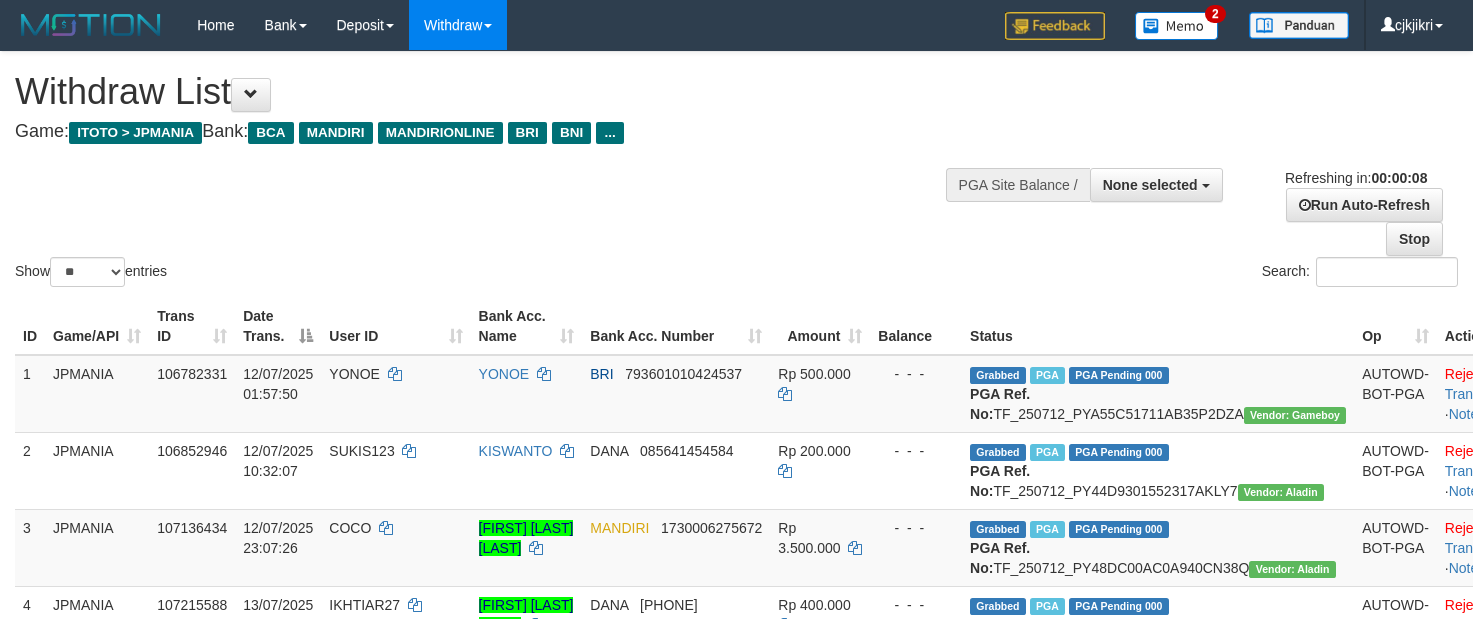 scroll, scrollTop: 0, scrollLeft: 0, axis: both 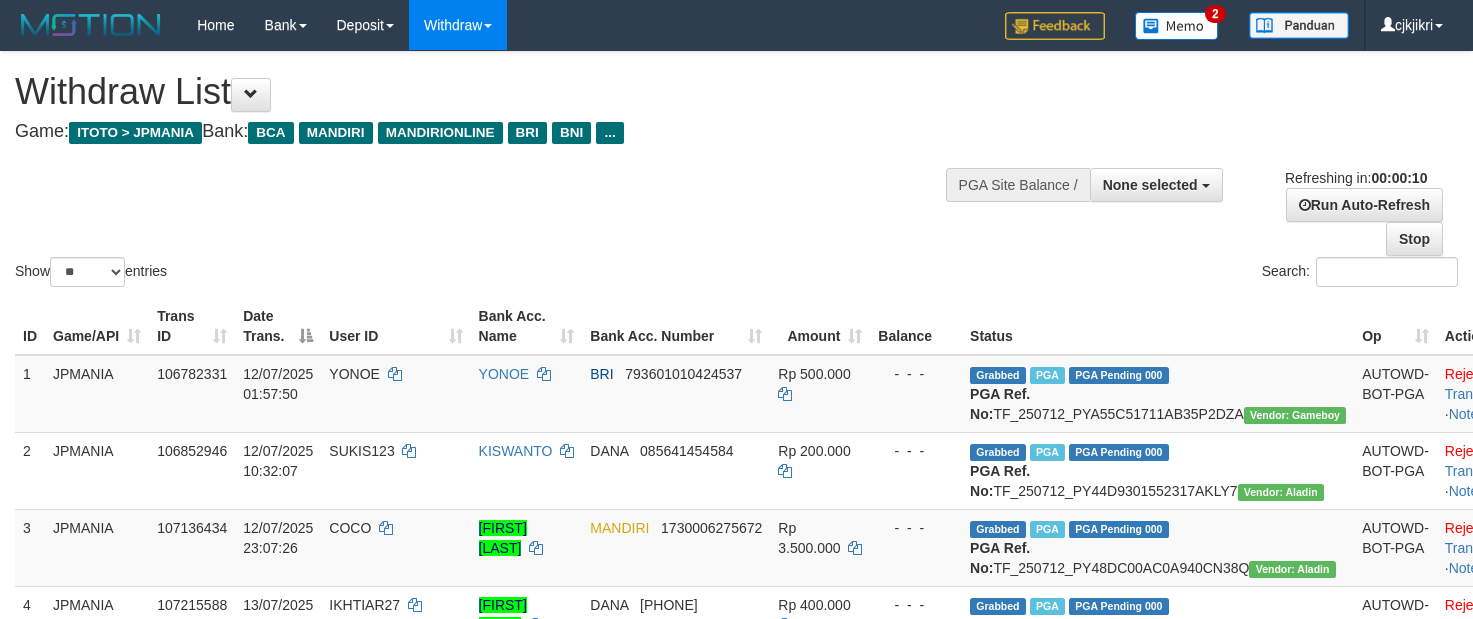 select 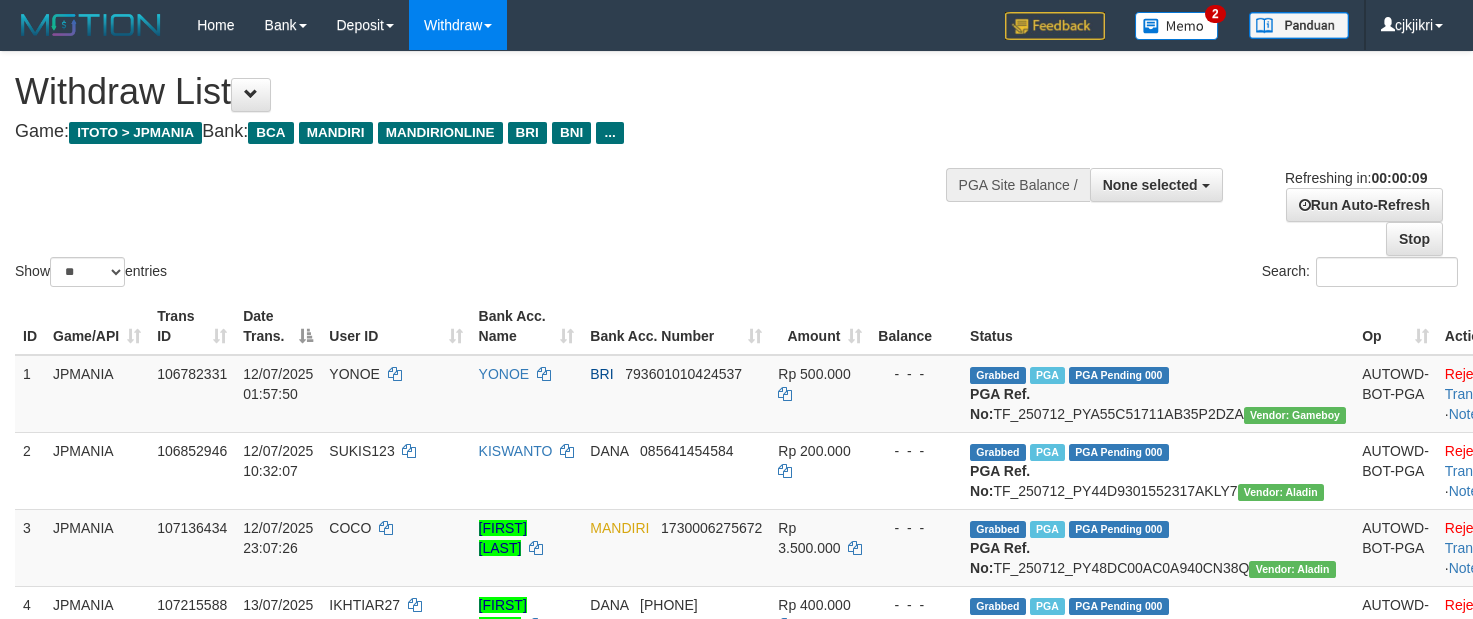 scroll, scrollTop: 0, scrollLeft: 0, axis: both 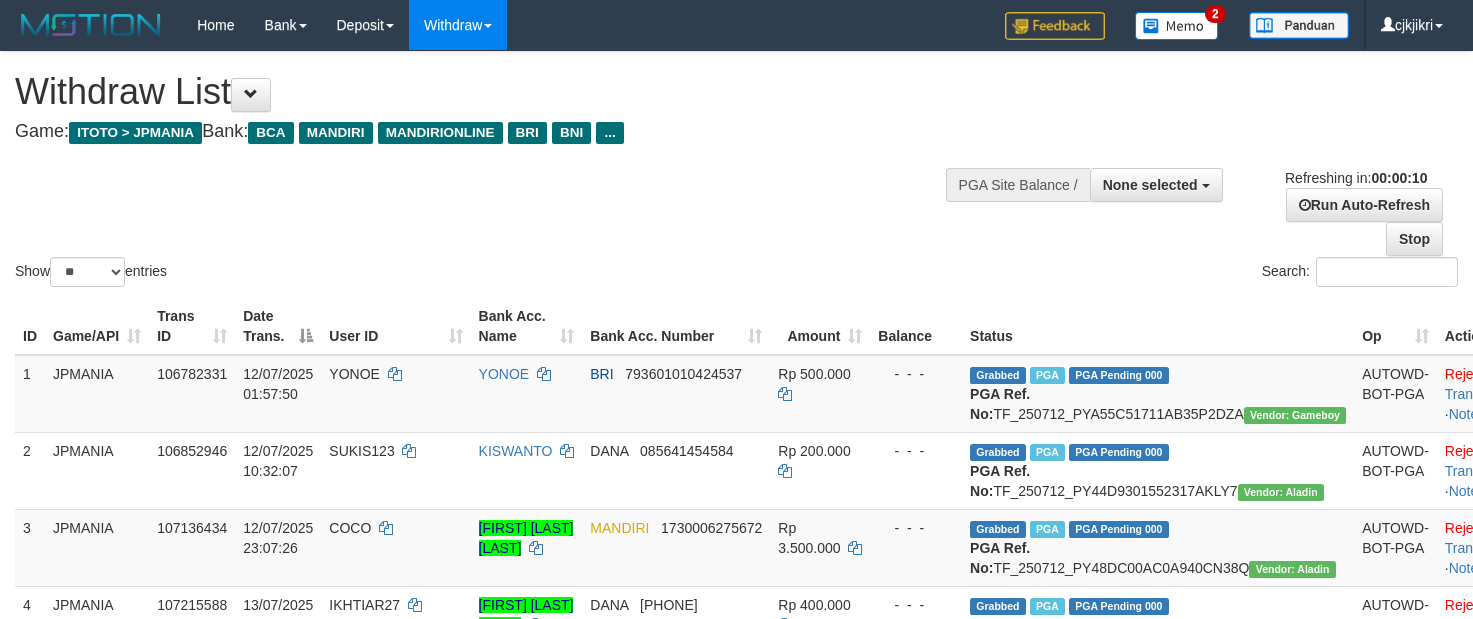 select 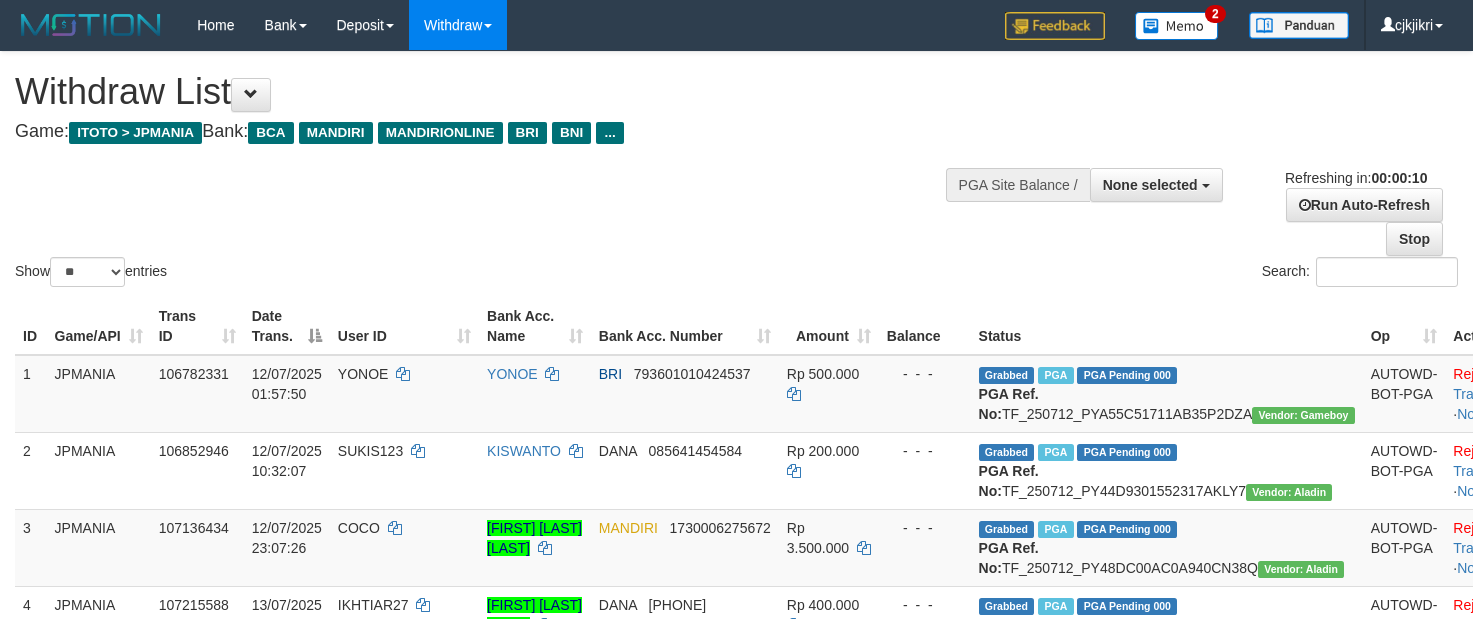 select 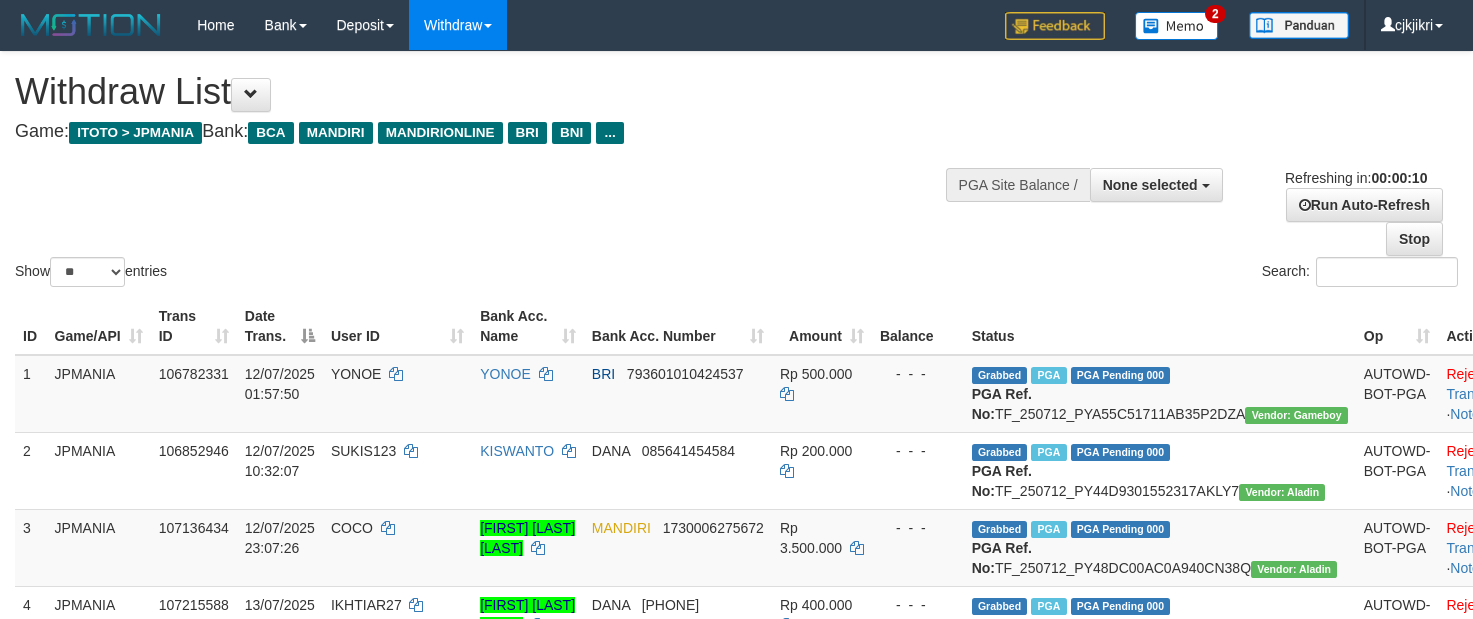 select 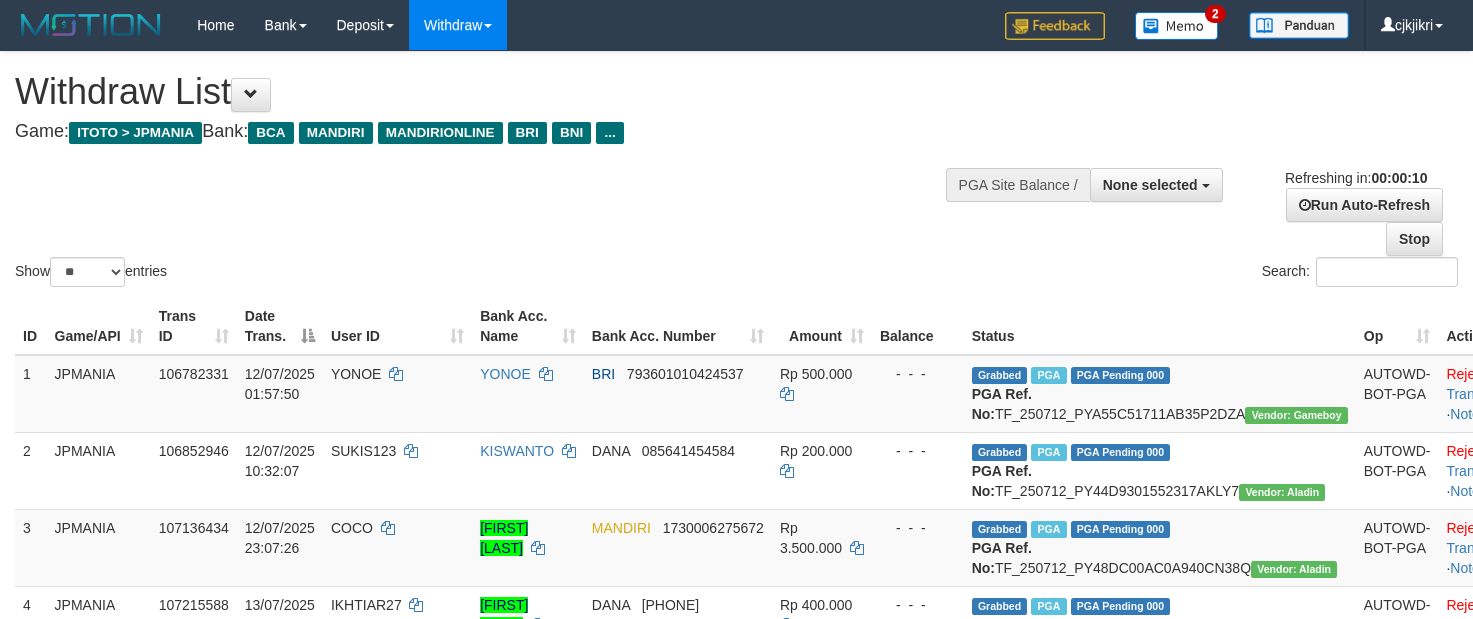 select 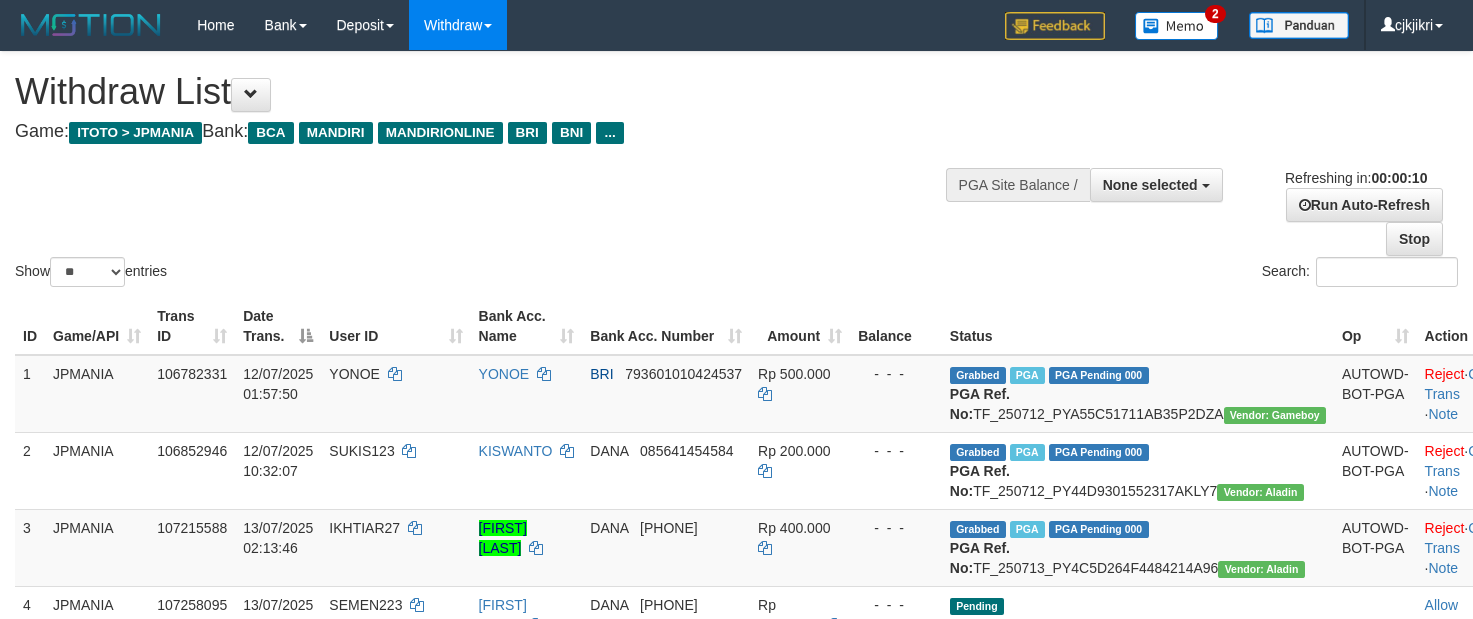 select 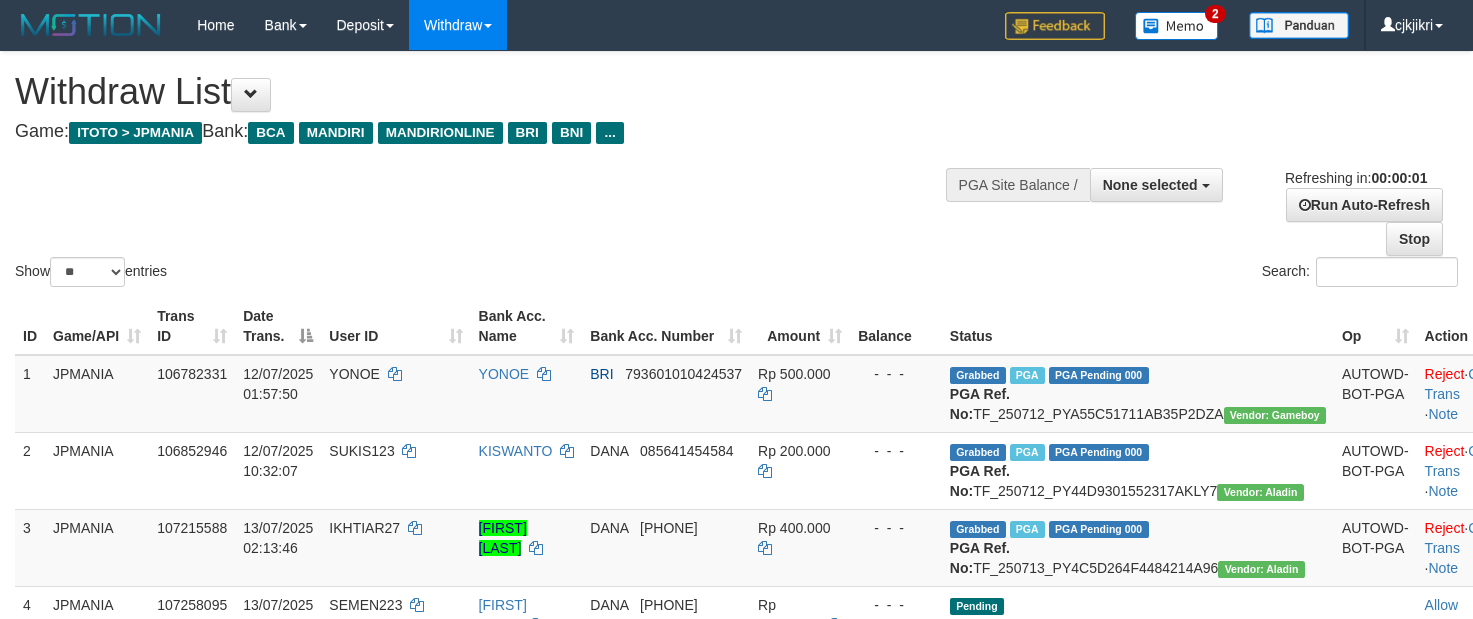 scroll, scrollTop: 0, scrollLeft: 0, axis: both 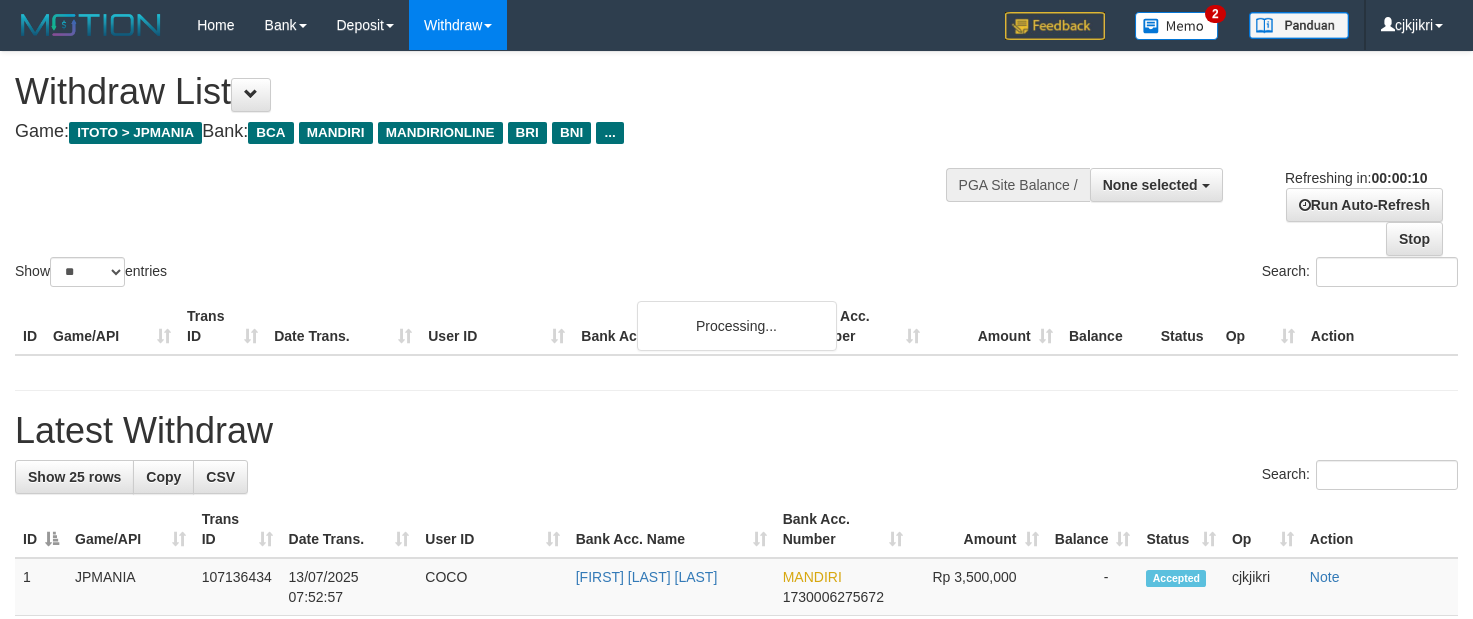 select 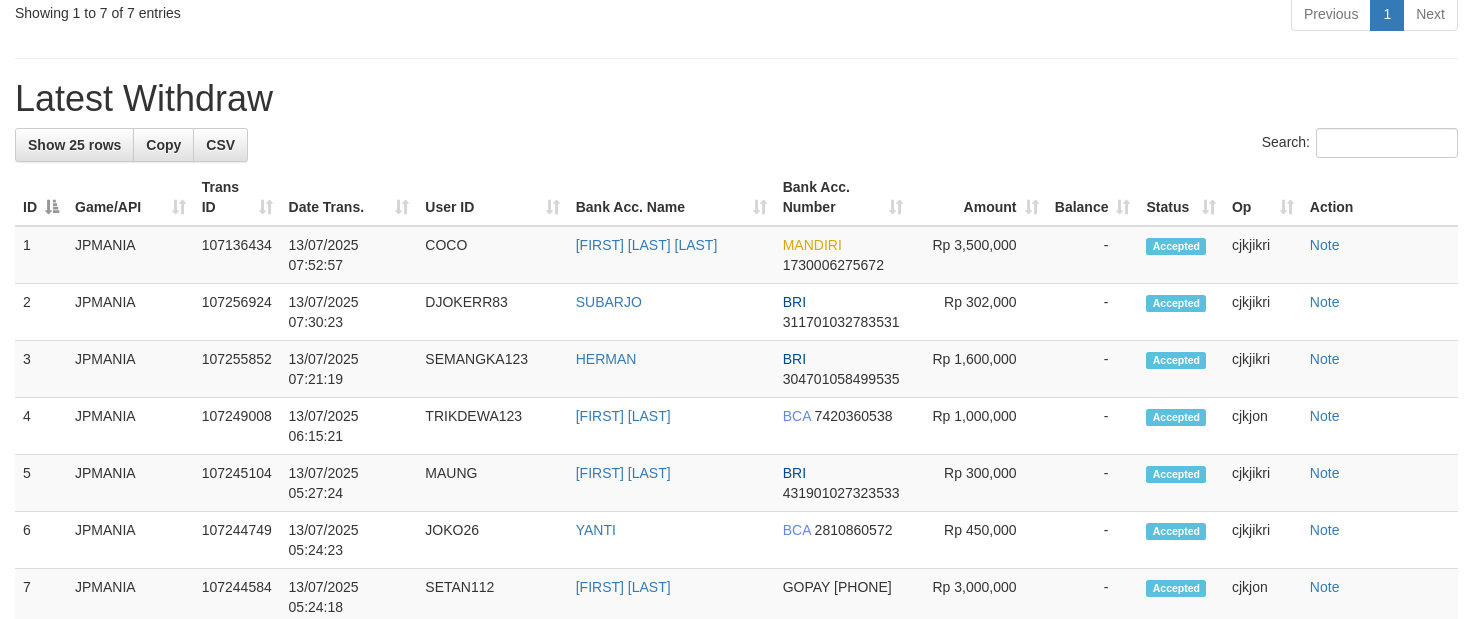 scroll, scrollTop: 1200, scrollLeft: 0, axis: vertical 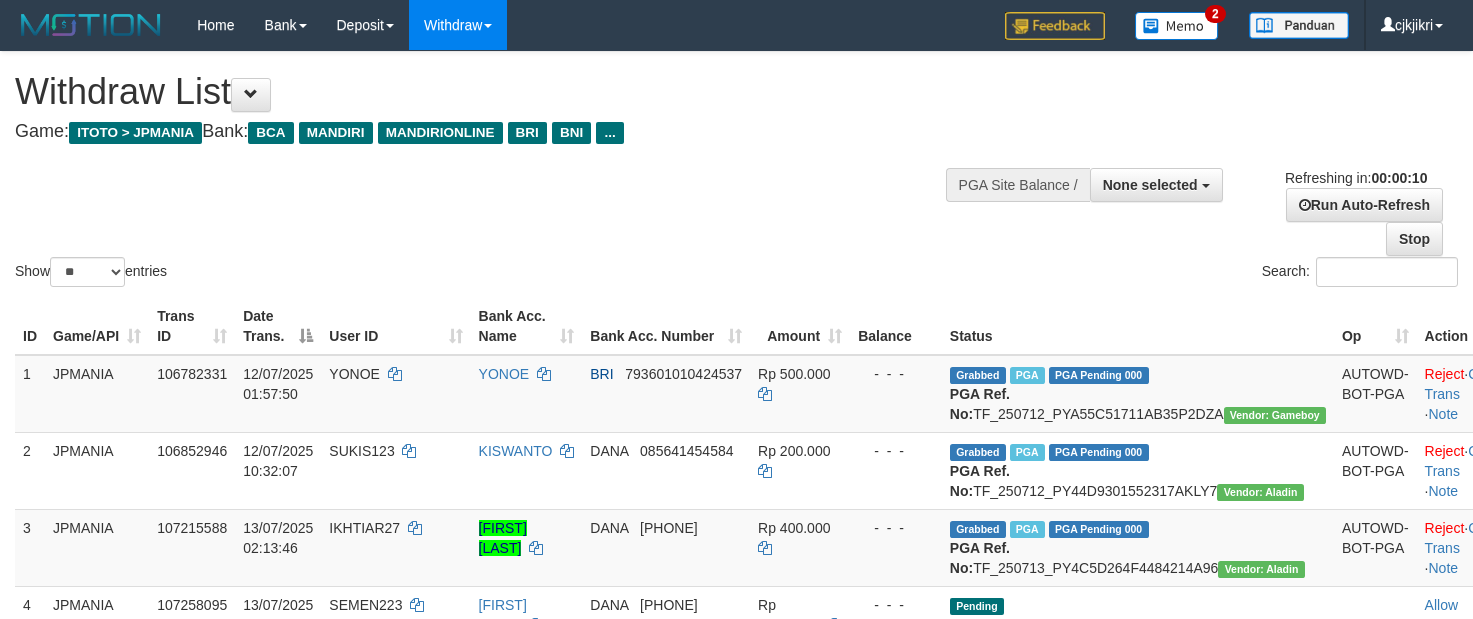select 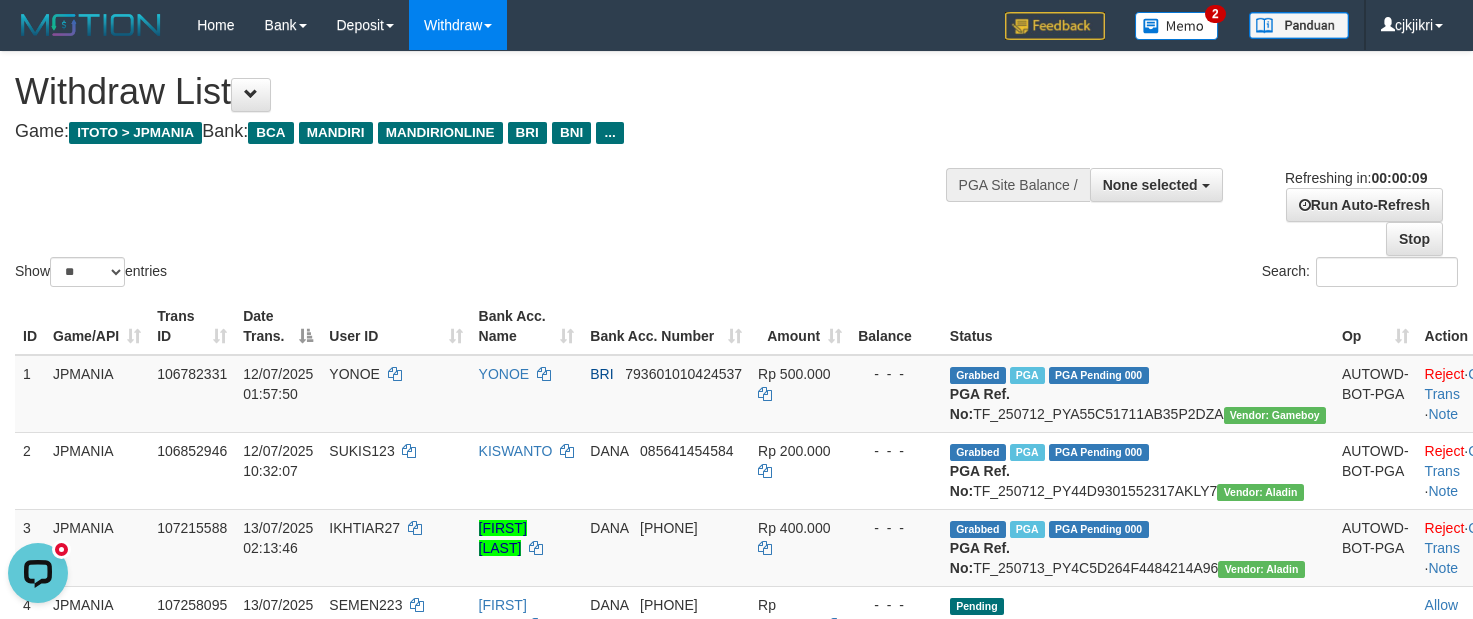 scroll, scrollTop: 0, scrollLeft: 0, axis: both 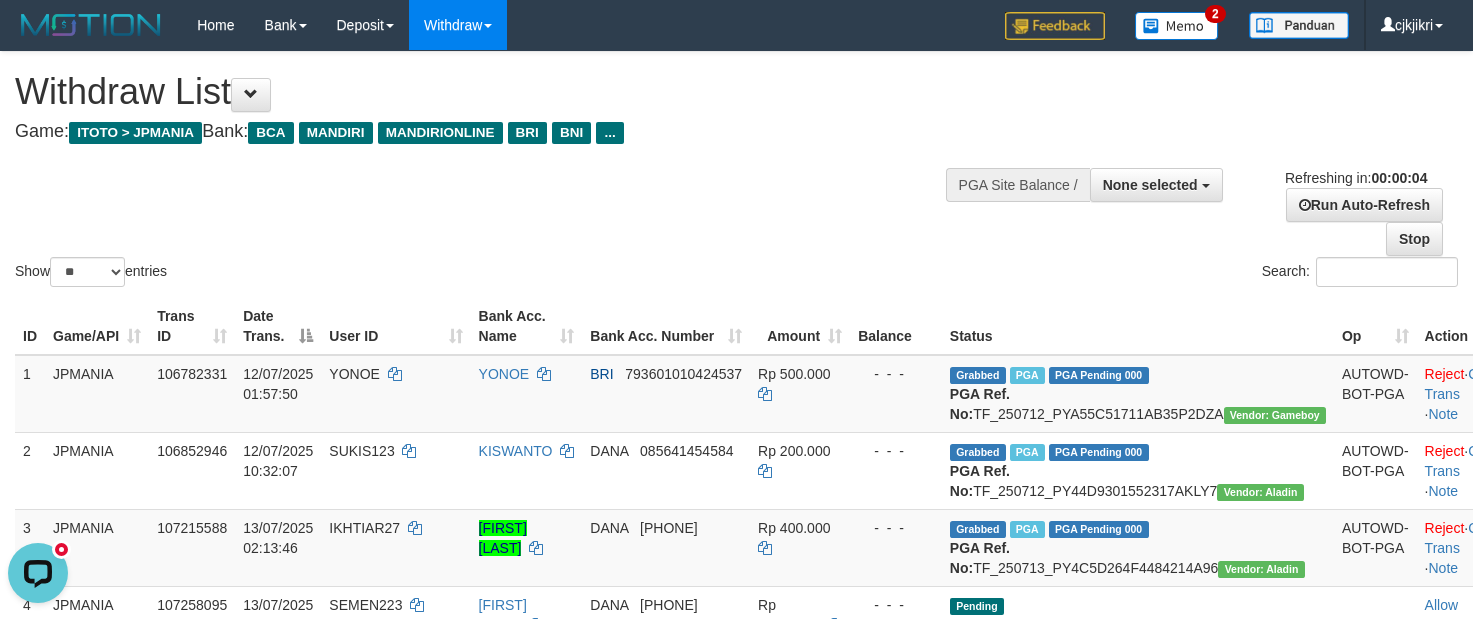 click on "Refreshing in:  00:00:04
Run Auto-Refresh
Stop" at bounding box center (1346, 212) 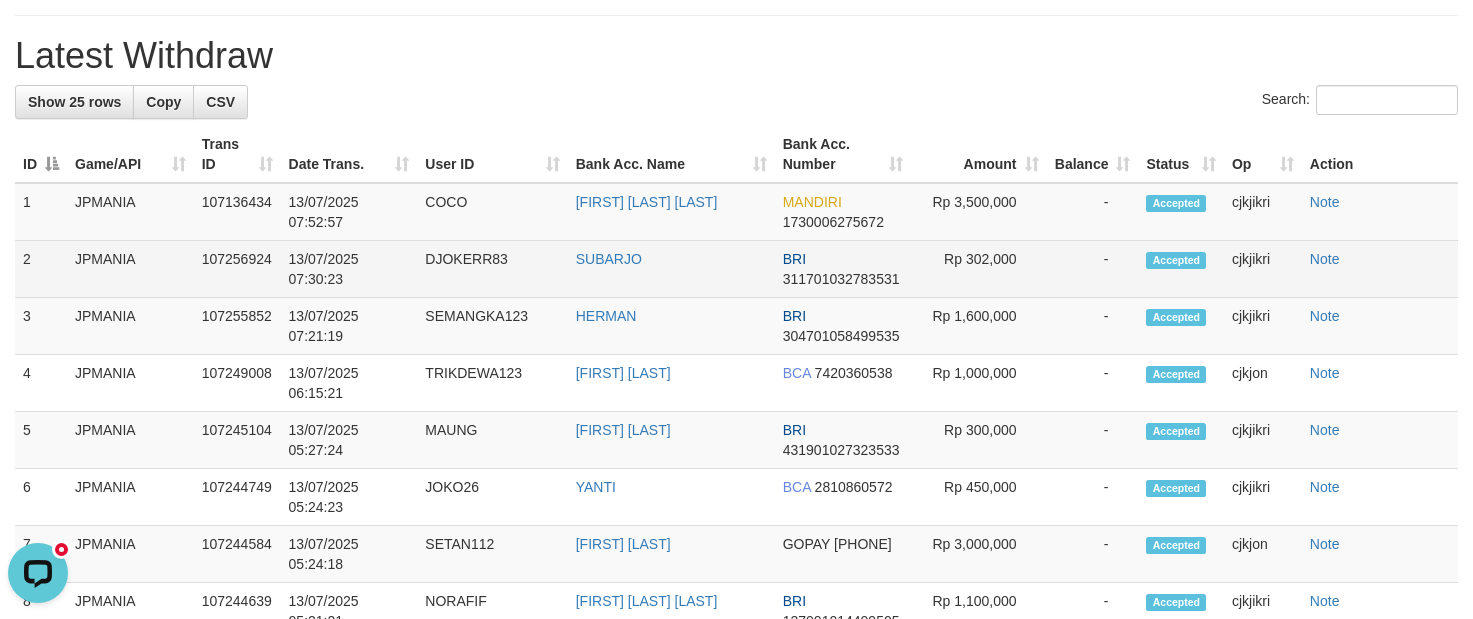 scroll, scrollTop: 1050, scrollLeft: 0, axis: vertical 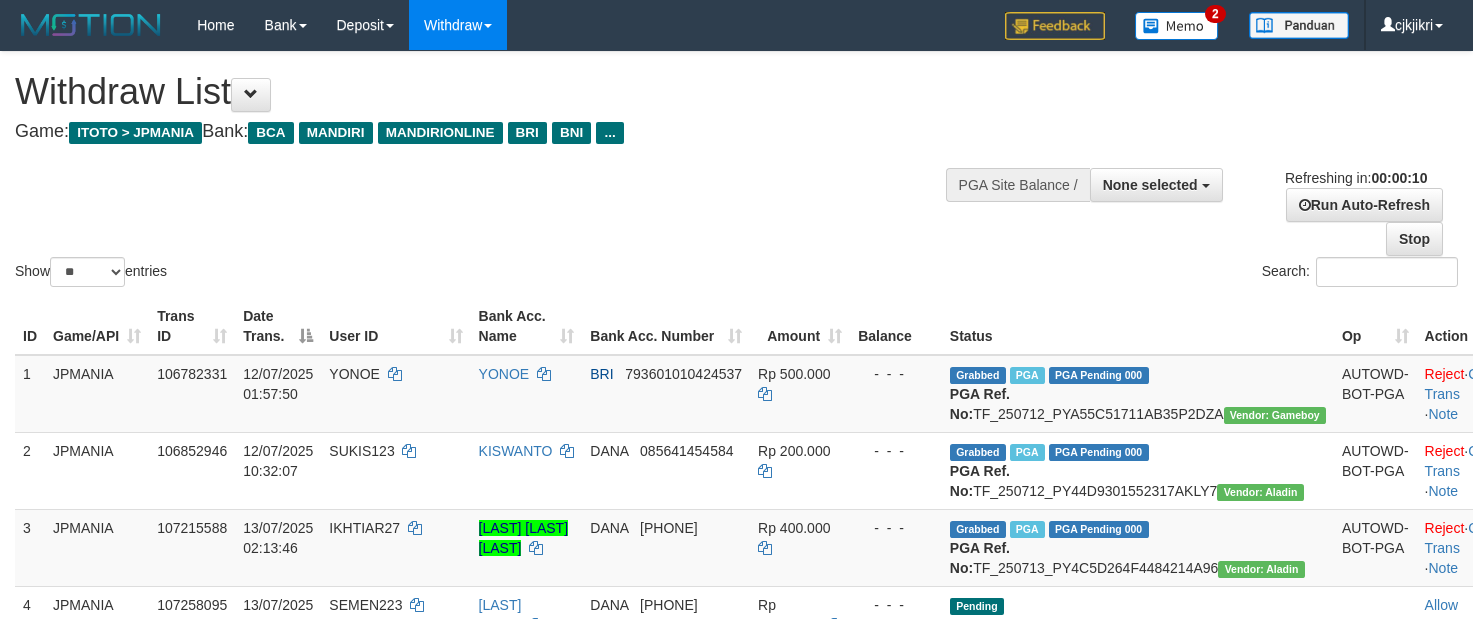 select 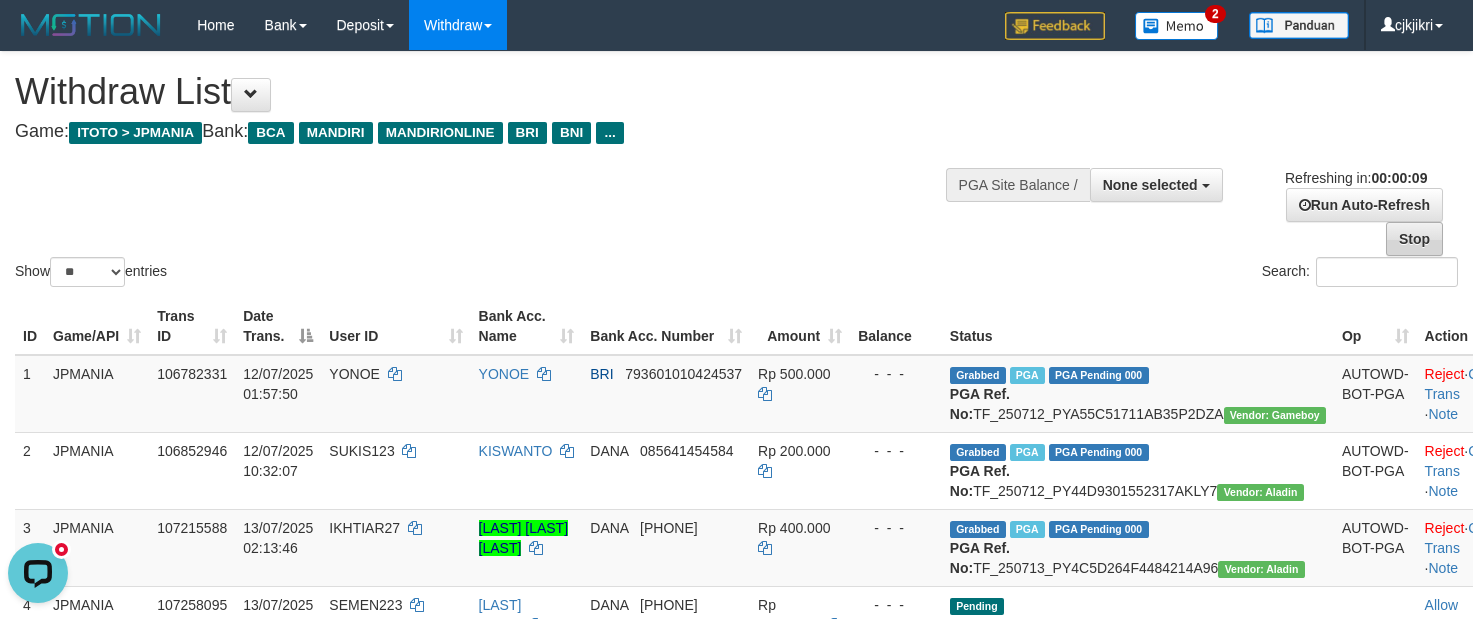 scroll, scrollTop: 0, scrollLeft: 0, axis: both 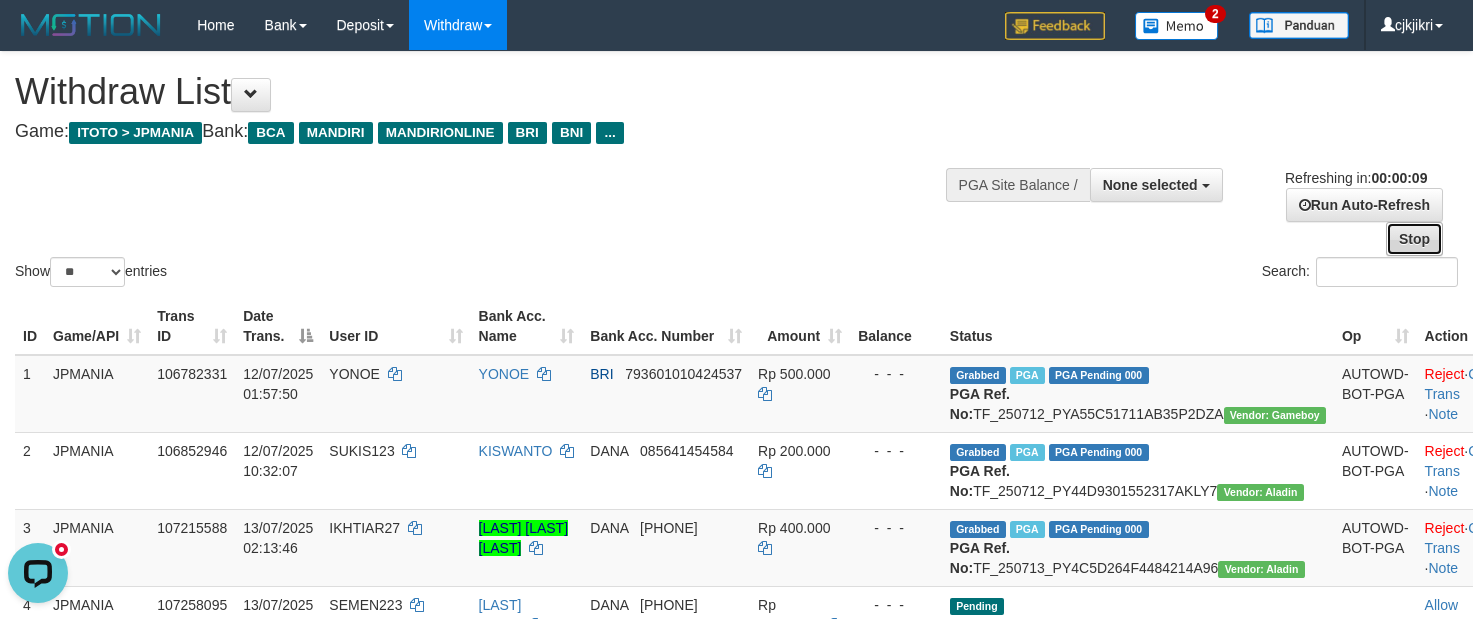 click on "Stop" at bounding box center [1414, 239] 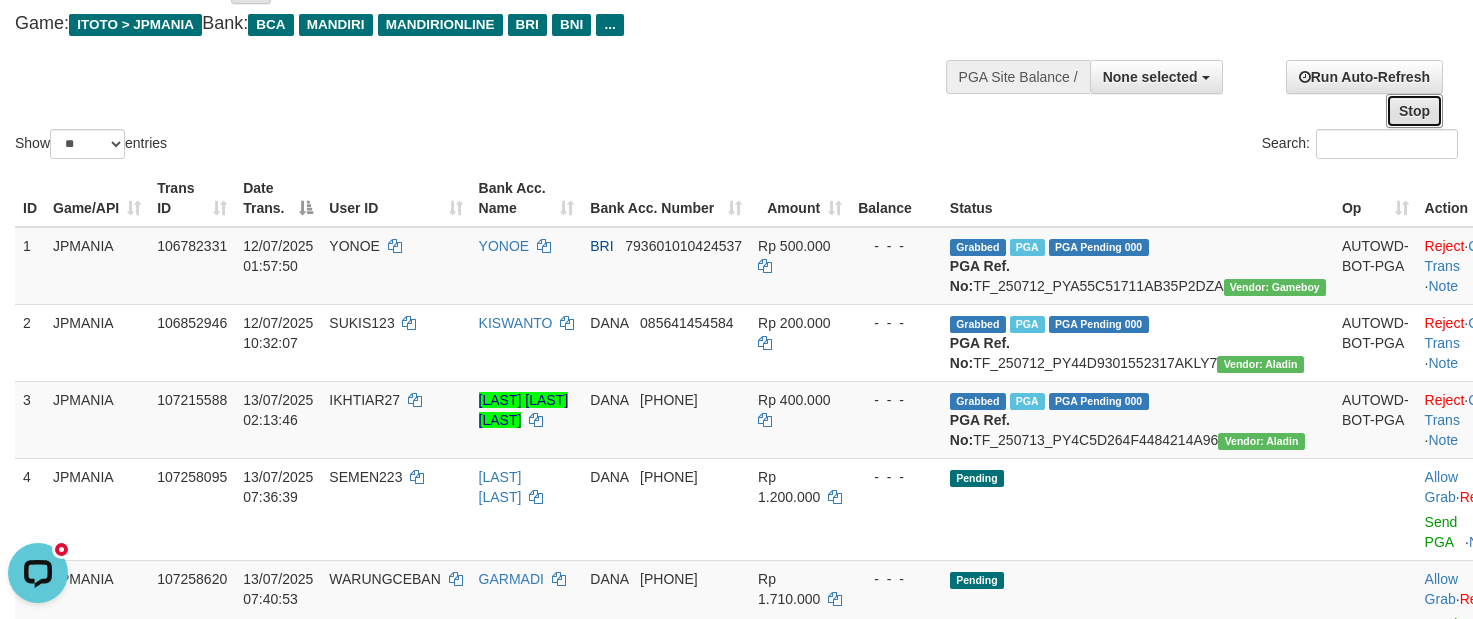 scroll, scrollTop: 0, scrollLeft: 0, axis: both 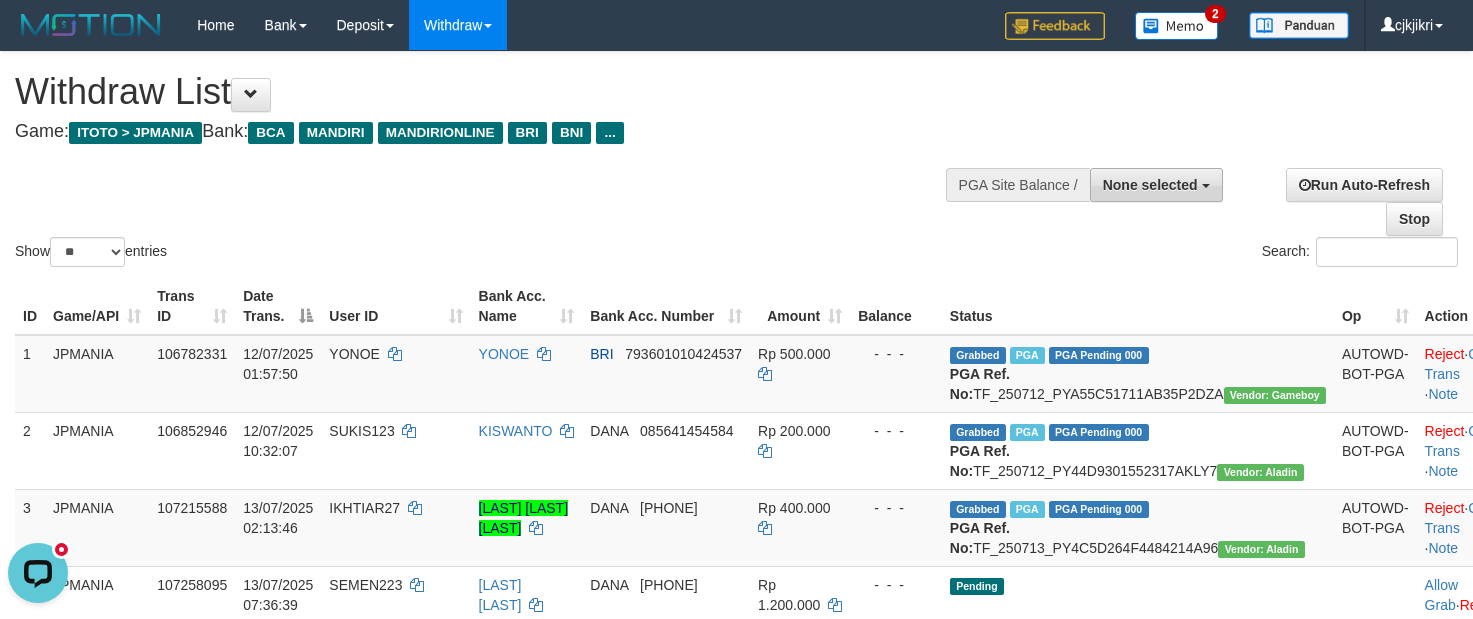click on "None selected" at bounding box center (1156, 185) 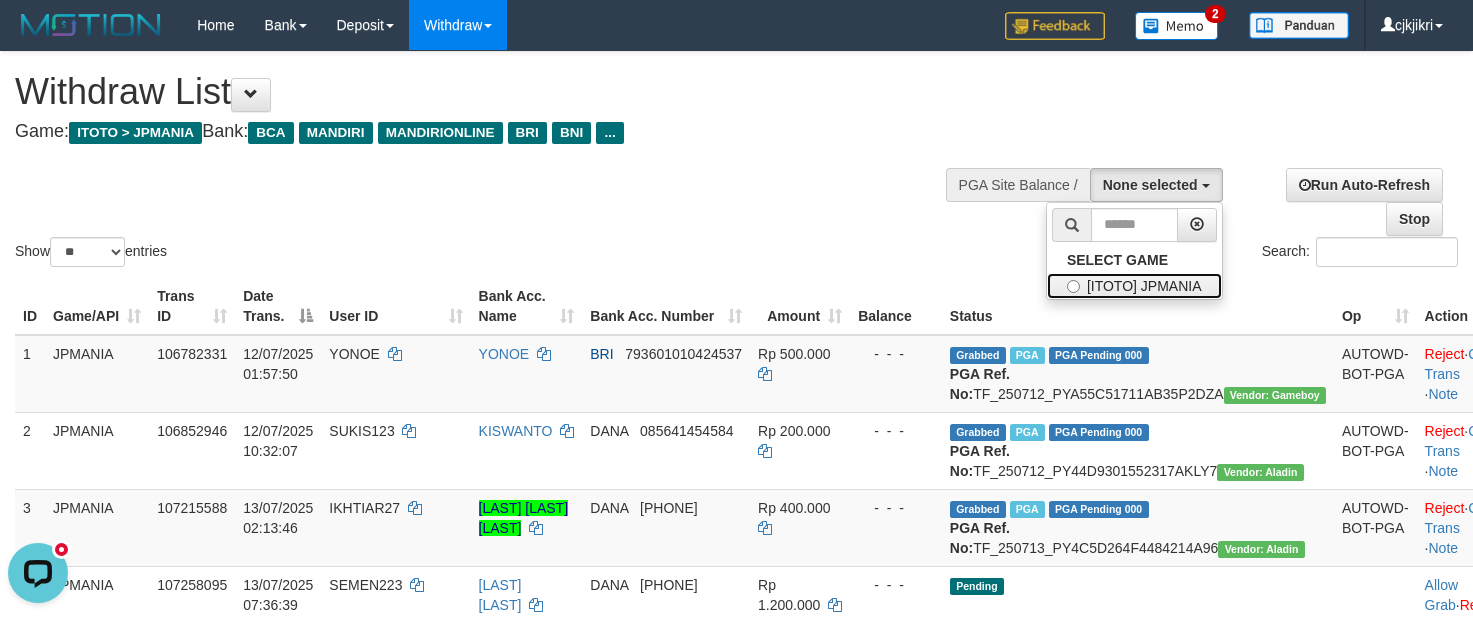 click on "[ITOTO] JPMANIA" at bounding box center (1134, 286) 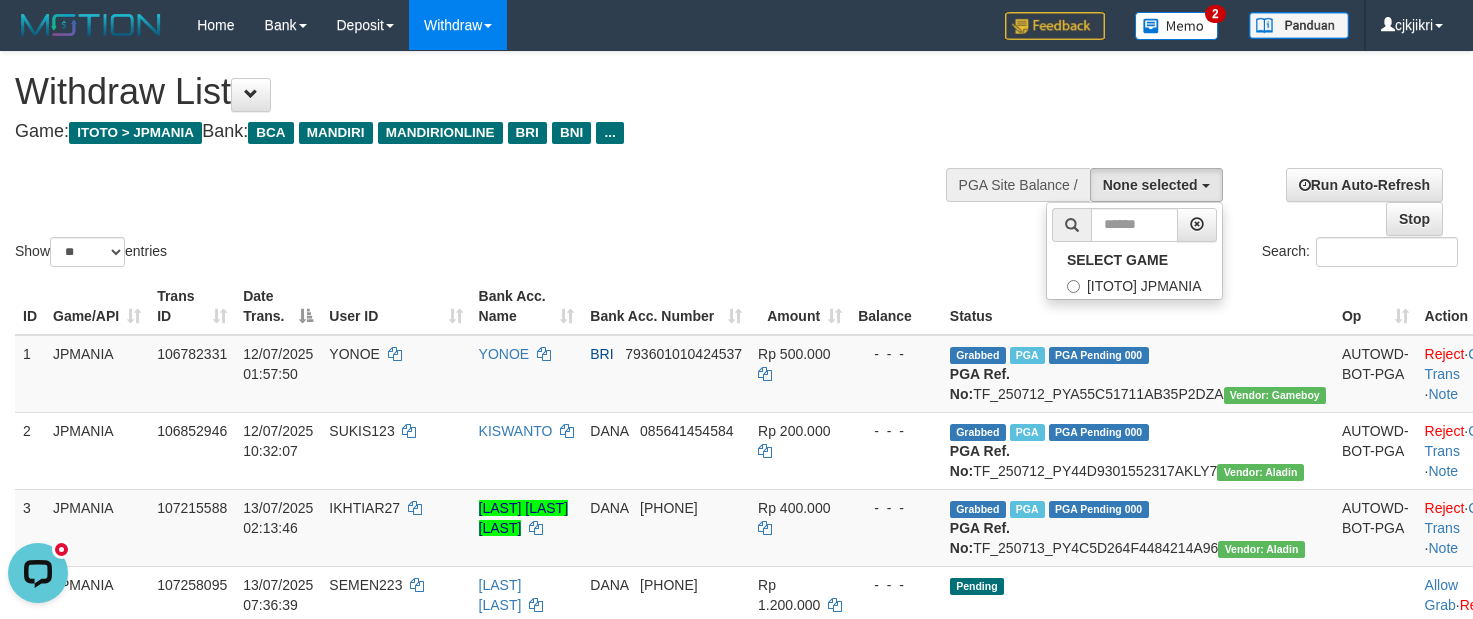select on "****" 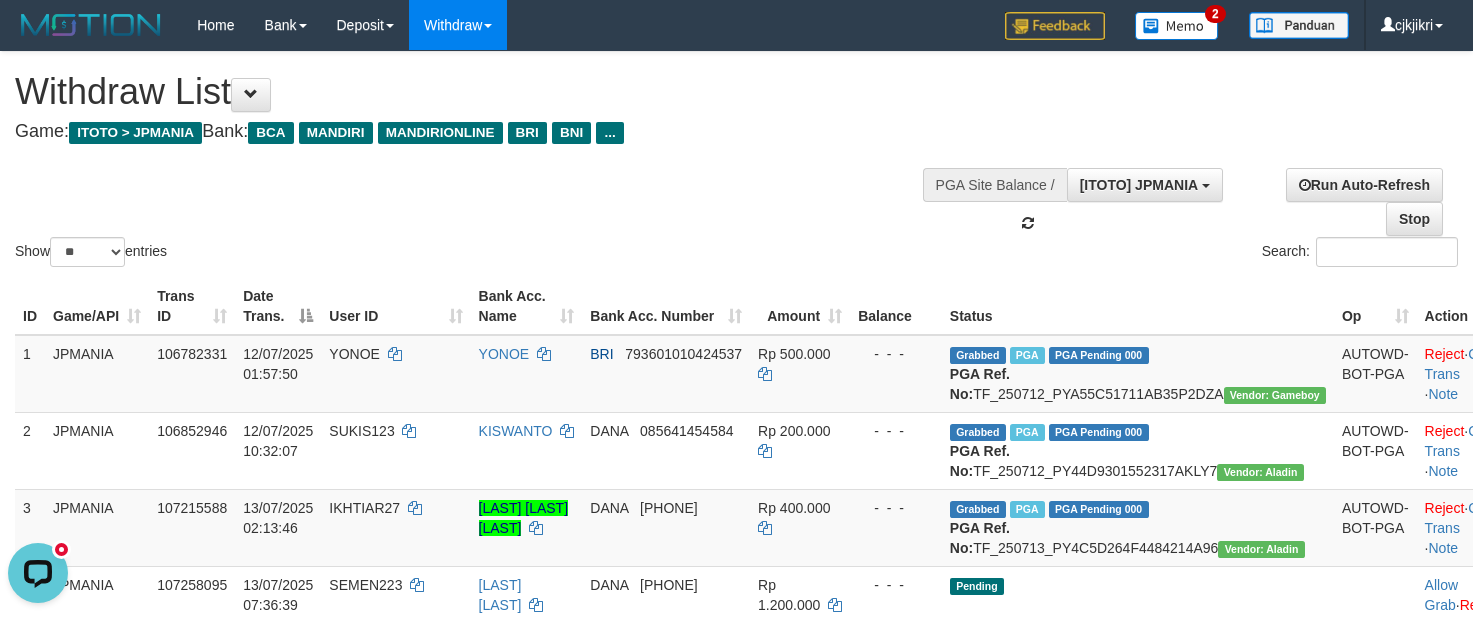 scroll, scrollTop: 18, scrollLeft: 0, axis: vertical 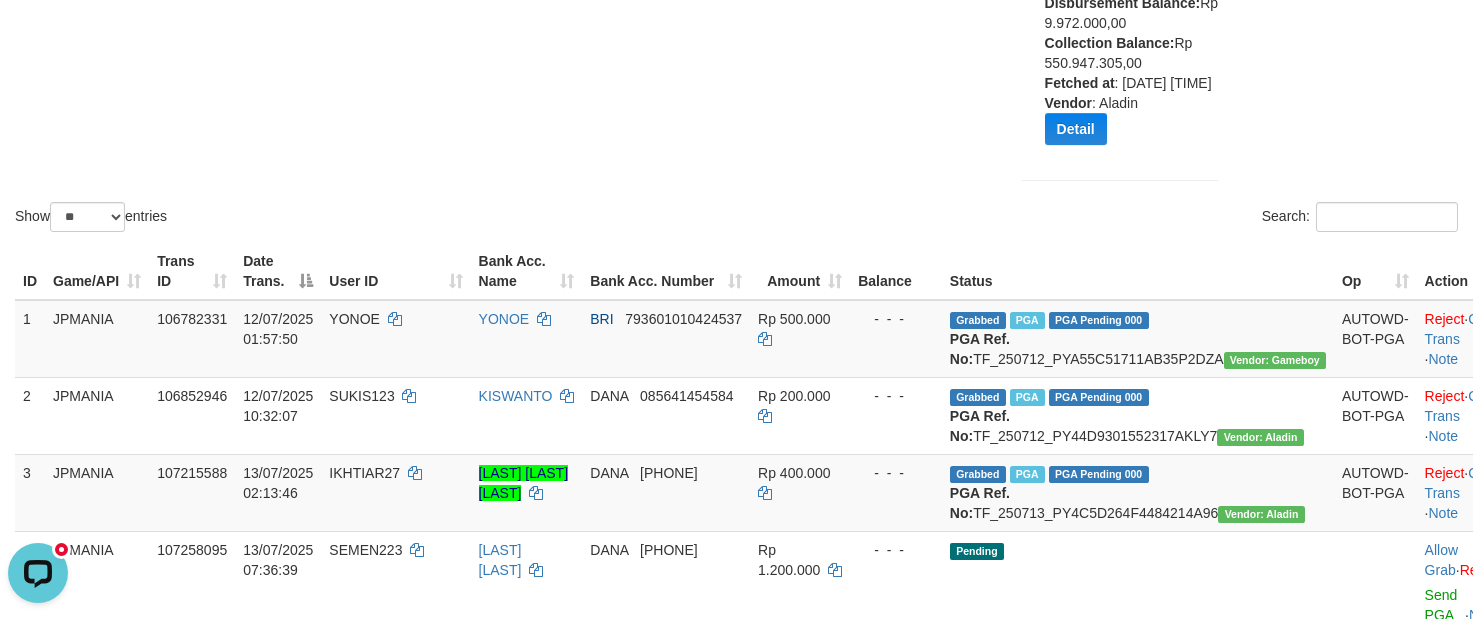click on "Show  ** ** ** ***  entries Search:" at bounding box center (736, -6) 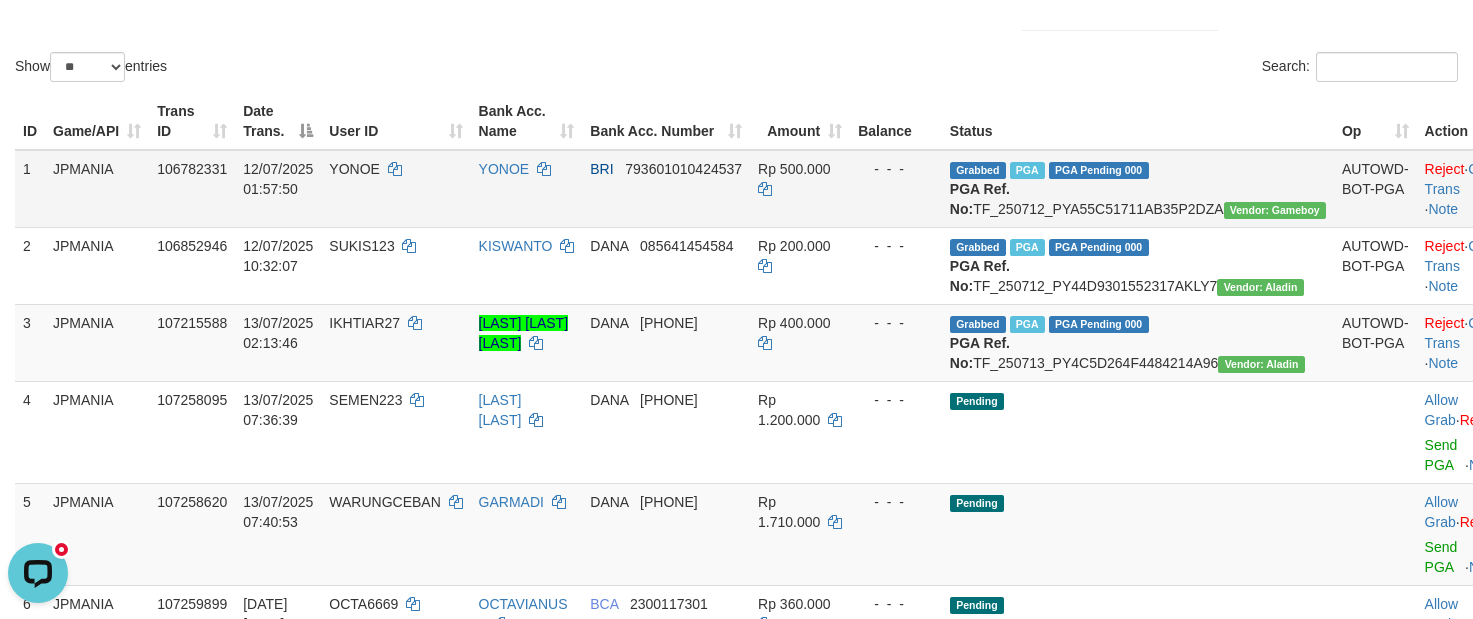 scroll, scrollTop: 0, scrollLeft: 0, axis: both 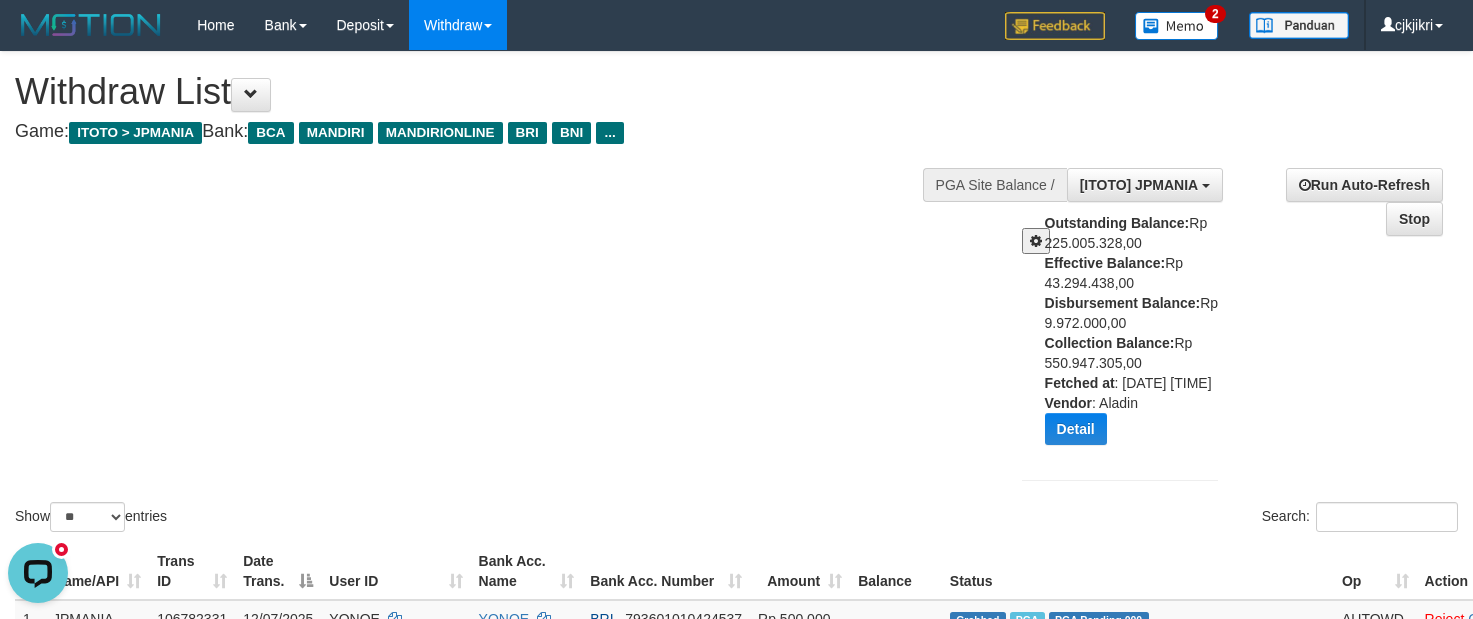 click on "Show  ** ** ** ***  entries Search:" at bounding box center [736, 294] 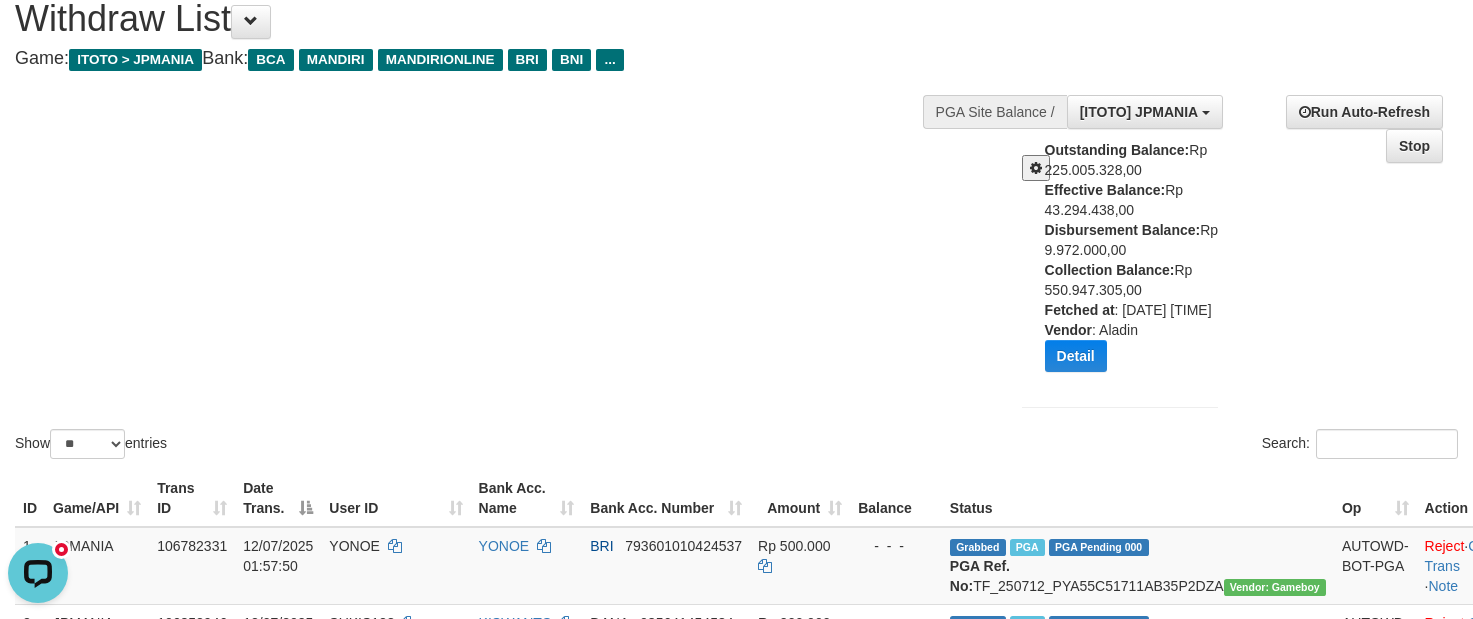 scroll, scrollTop: 0, scrollLeft: 0, axis: both 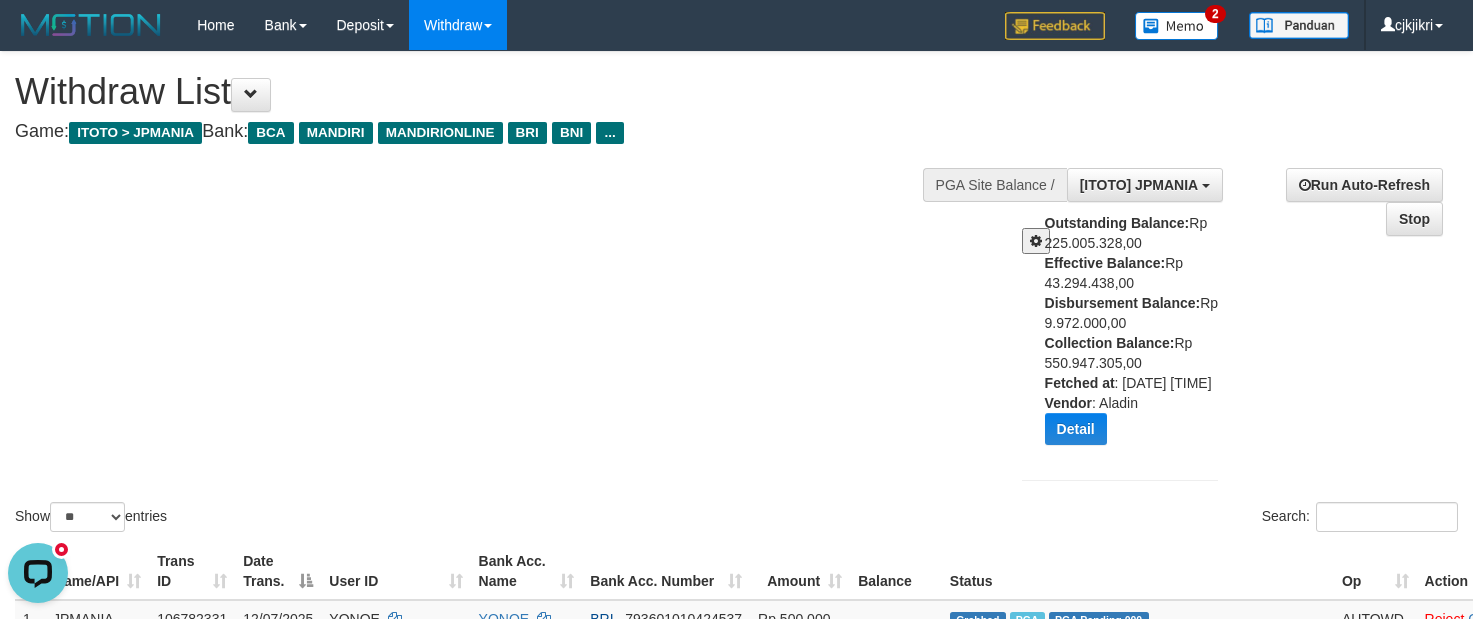 click on "Show  ** ** ** ***  entries Search:" at bounding box center [736, 294] 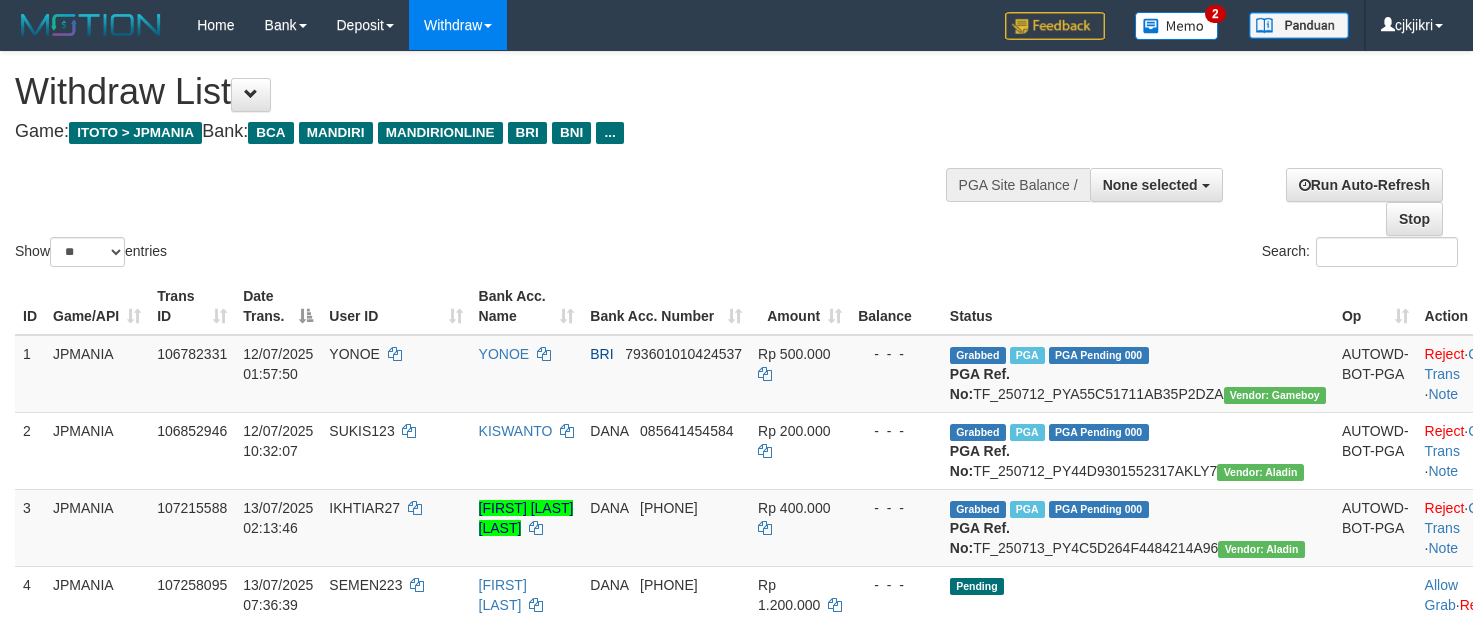select 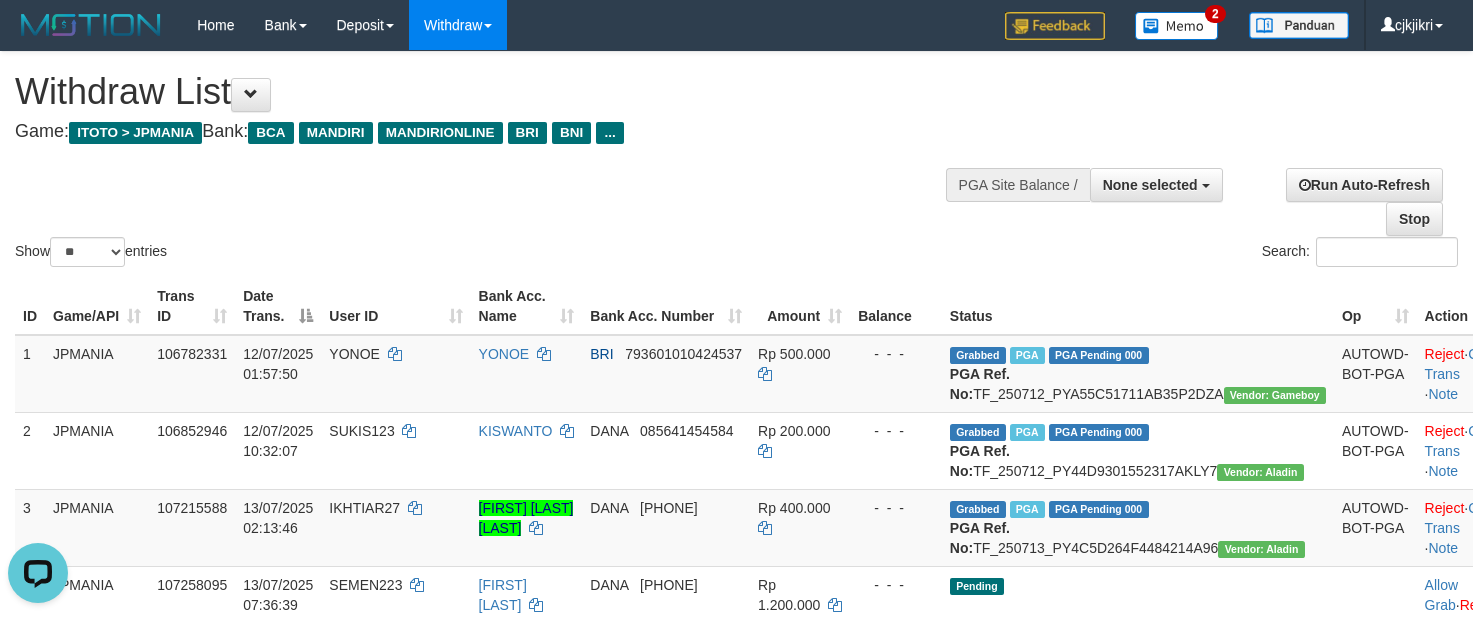 scroll, scrollTop: 0, scrollLeft: 0, axis: both 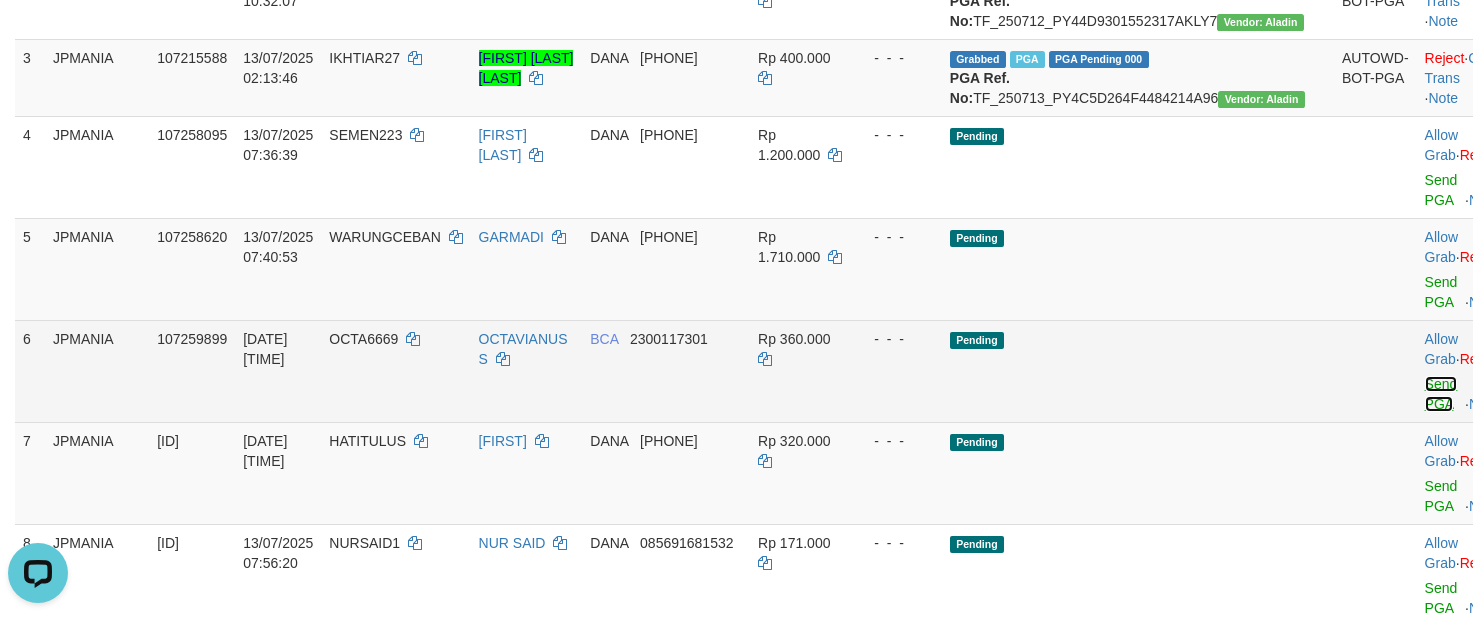 click on "Send PGA" at bounding box center [1441, 394] 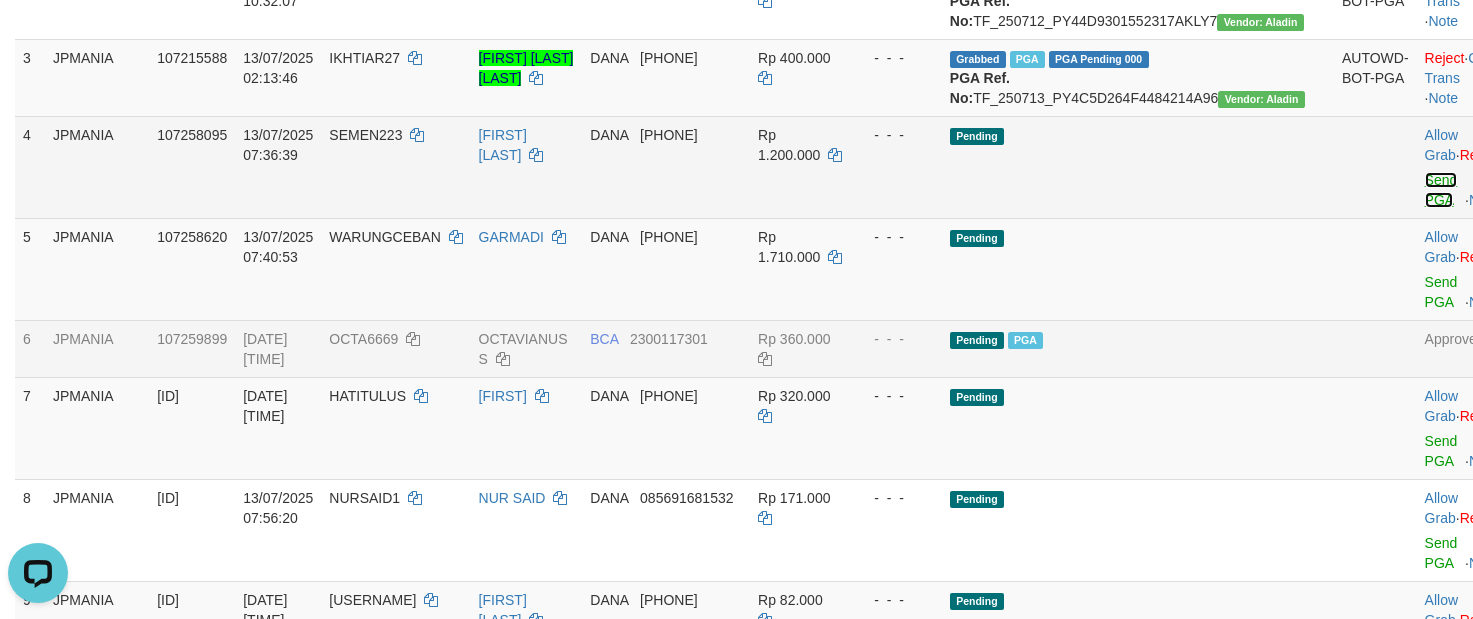click on "Send PGA" at bounding box center [1441, 190] 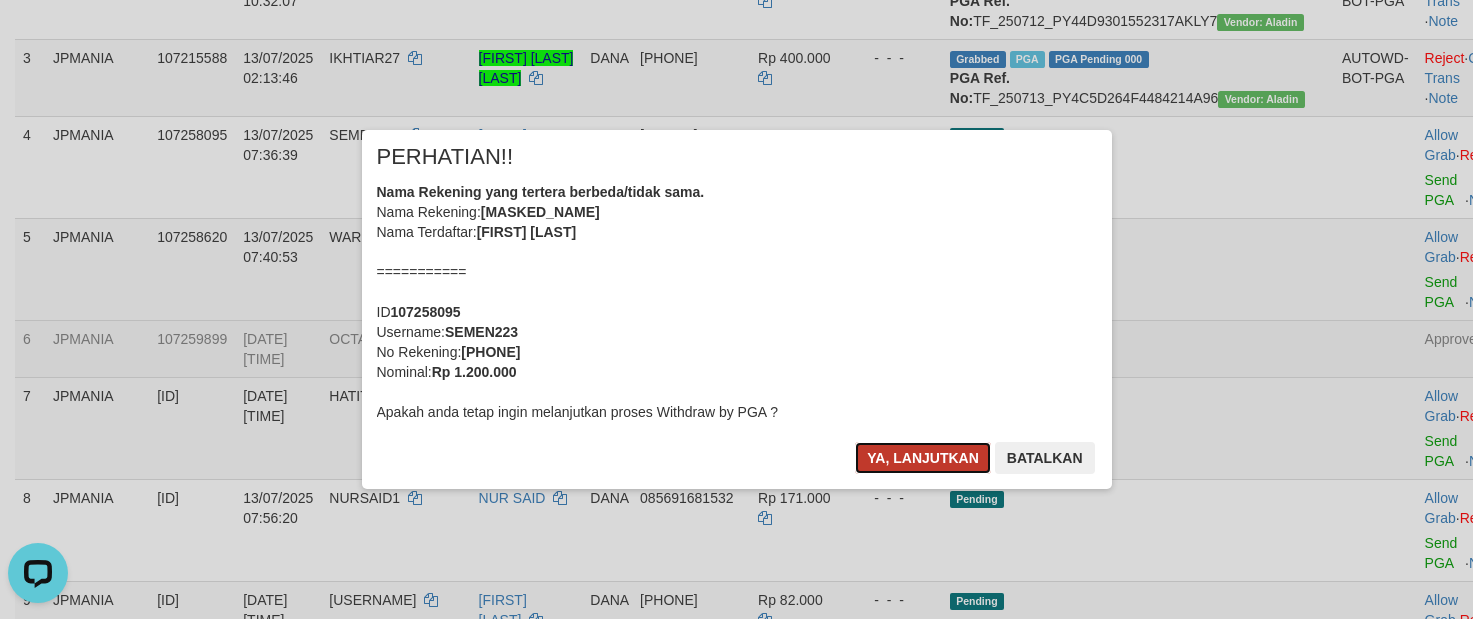 drag, startPoint x: 879, startPoint y: 462, endPoint x: 903, endPoint y: 459, distance: 24.186773 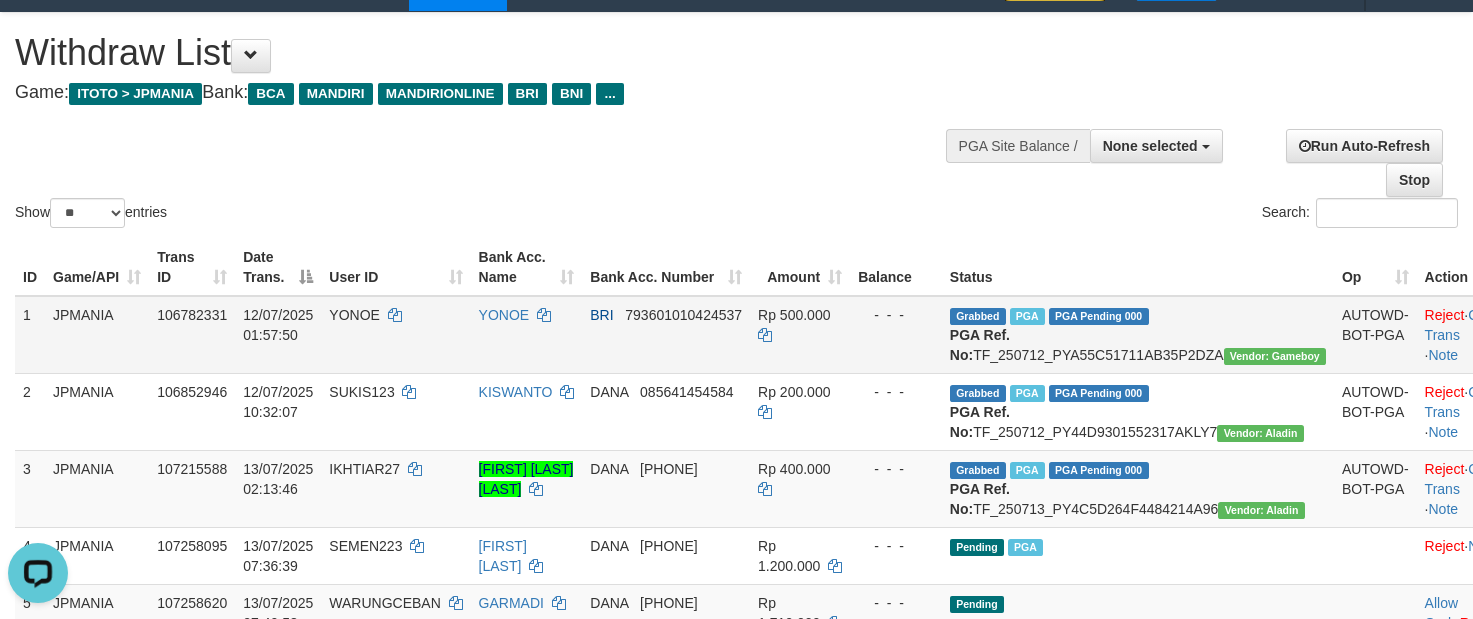 scroll, scrollTop: 0, scrollLeft: 0, axis: both 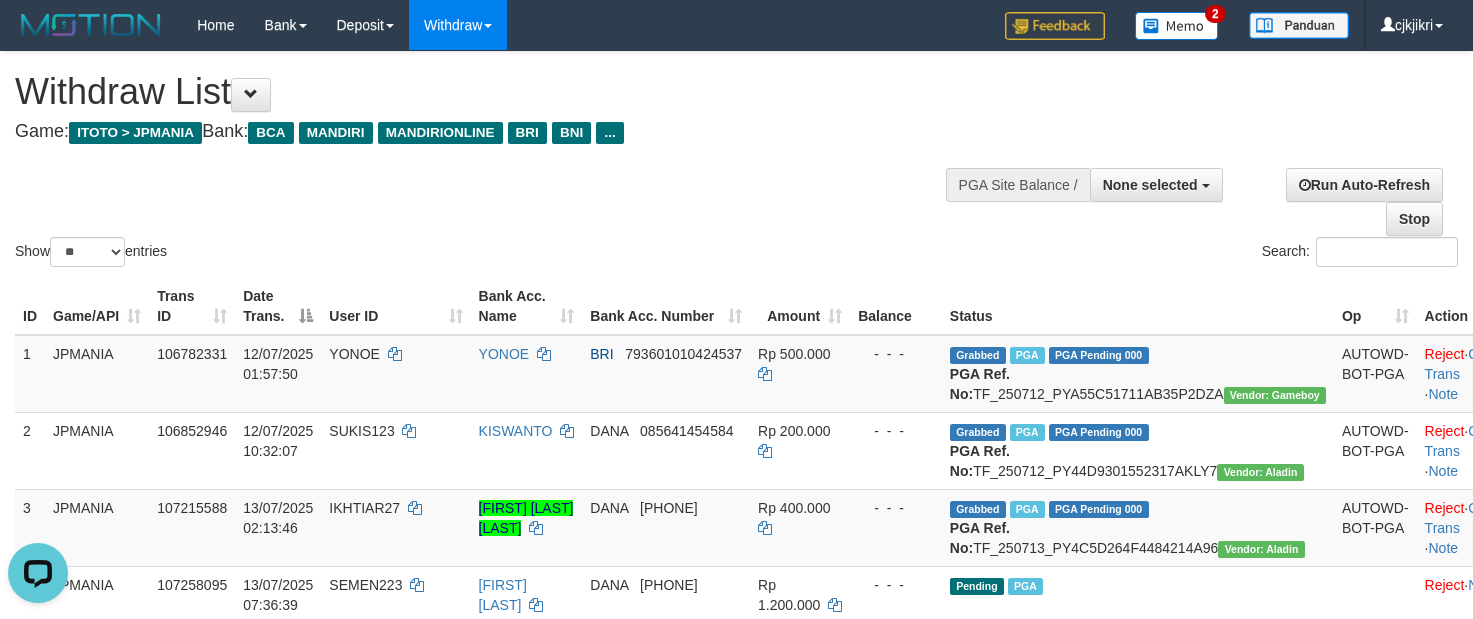 click on "Search:" at bounding box center [1105, 254] 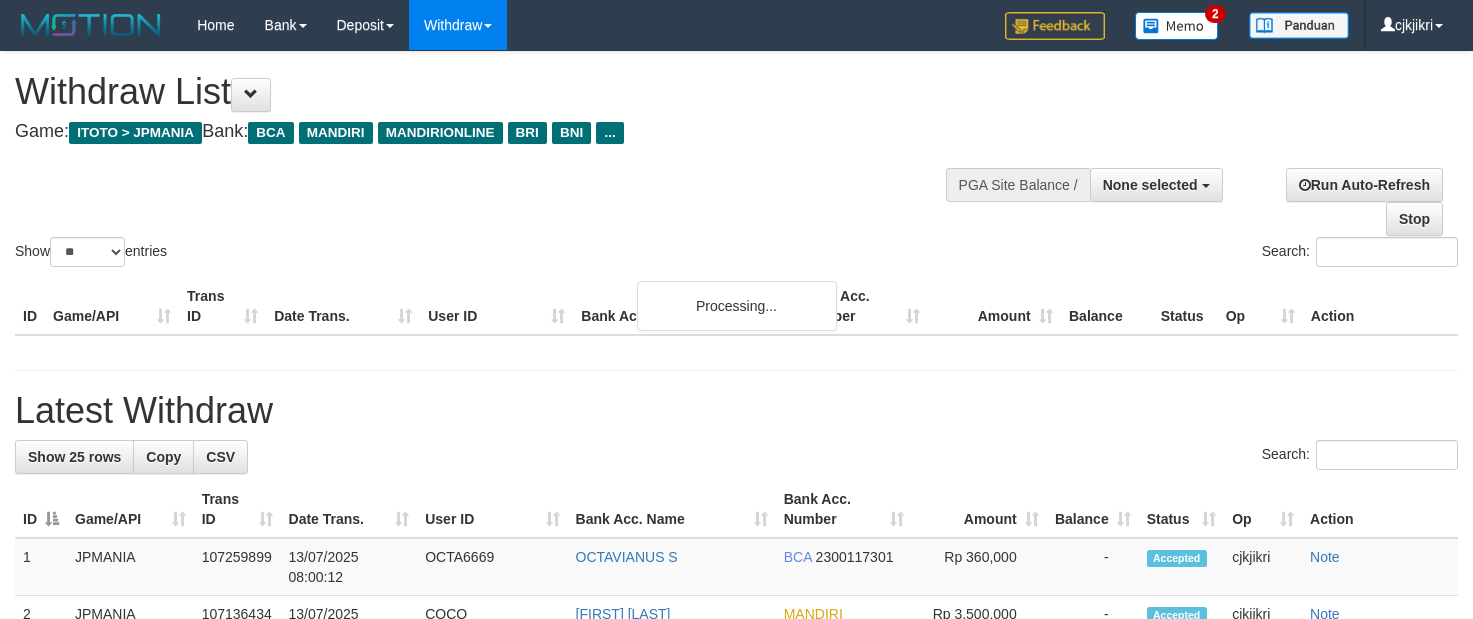 select 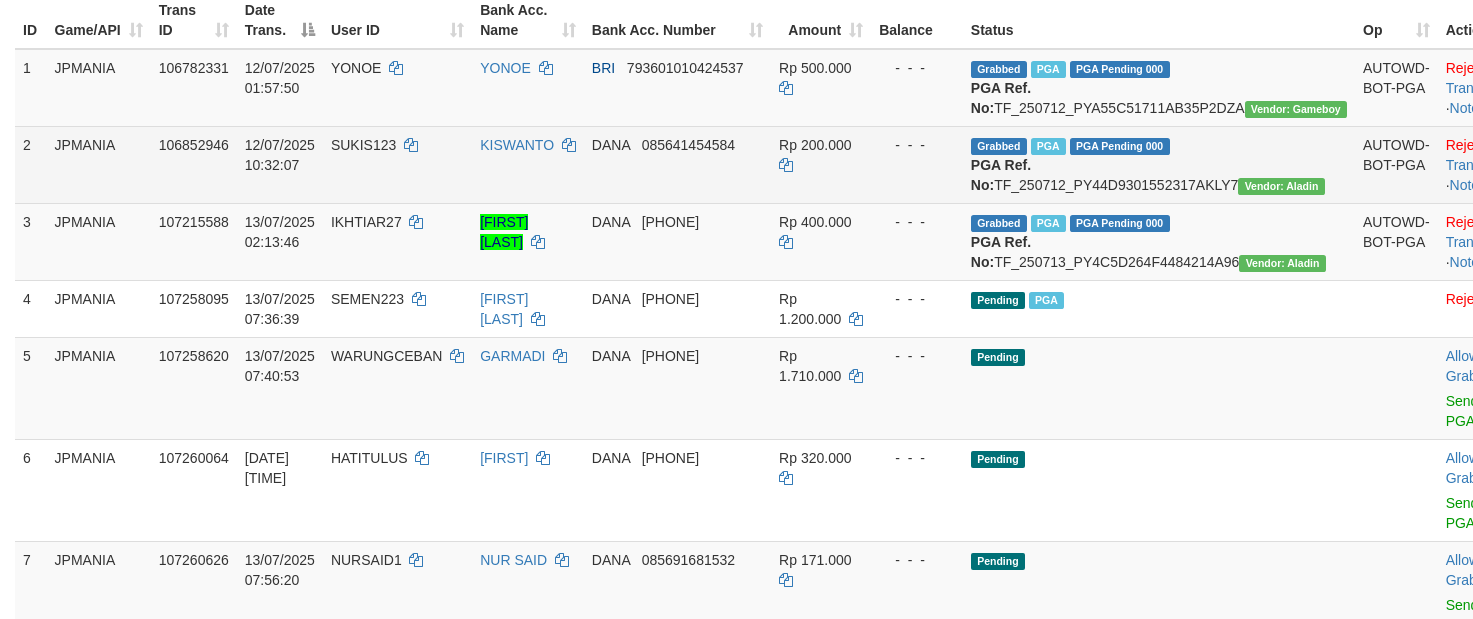 scroll, scrollTop: 300, scrollLeft: 0, axis: vertical 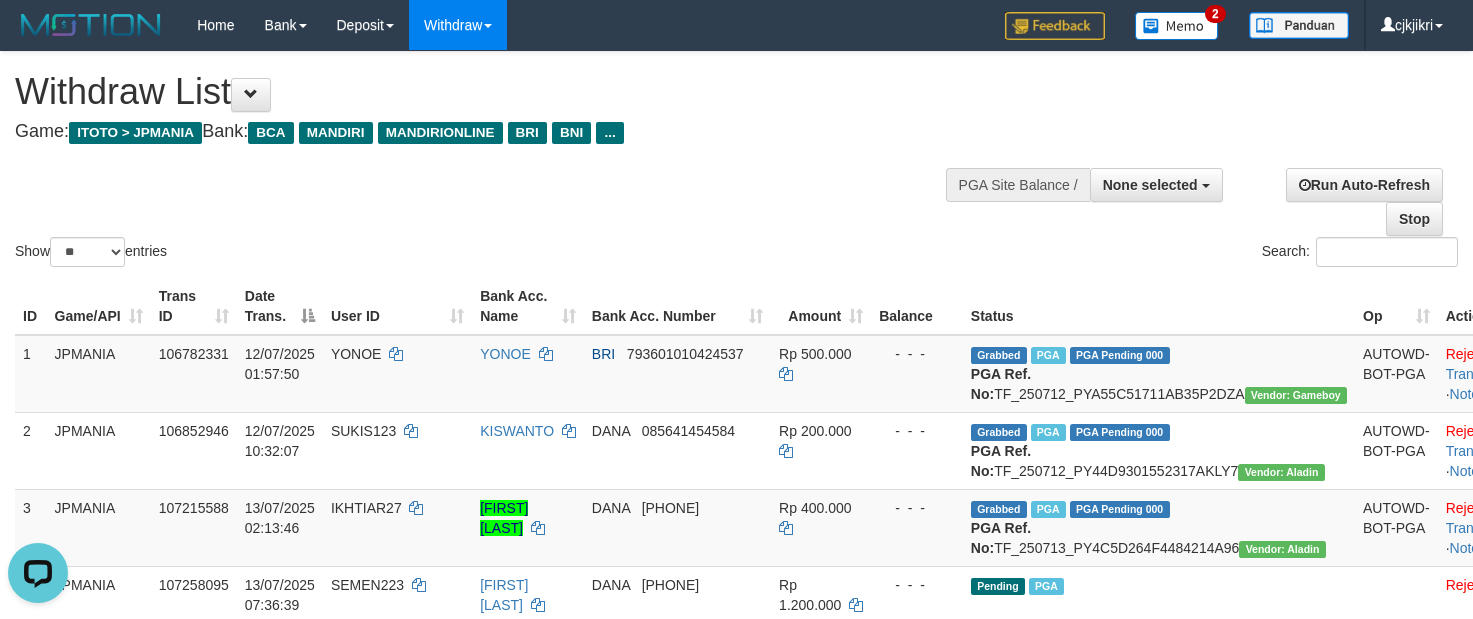 click on "Show  ** ** ** ***  entries Search:" at bounding box center (736, 161) 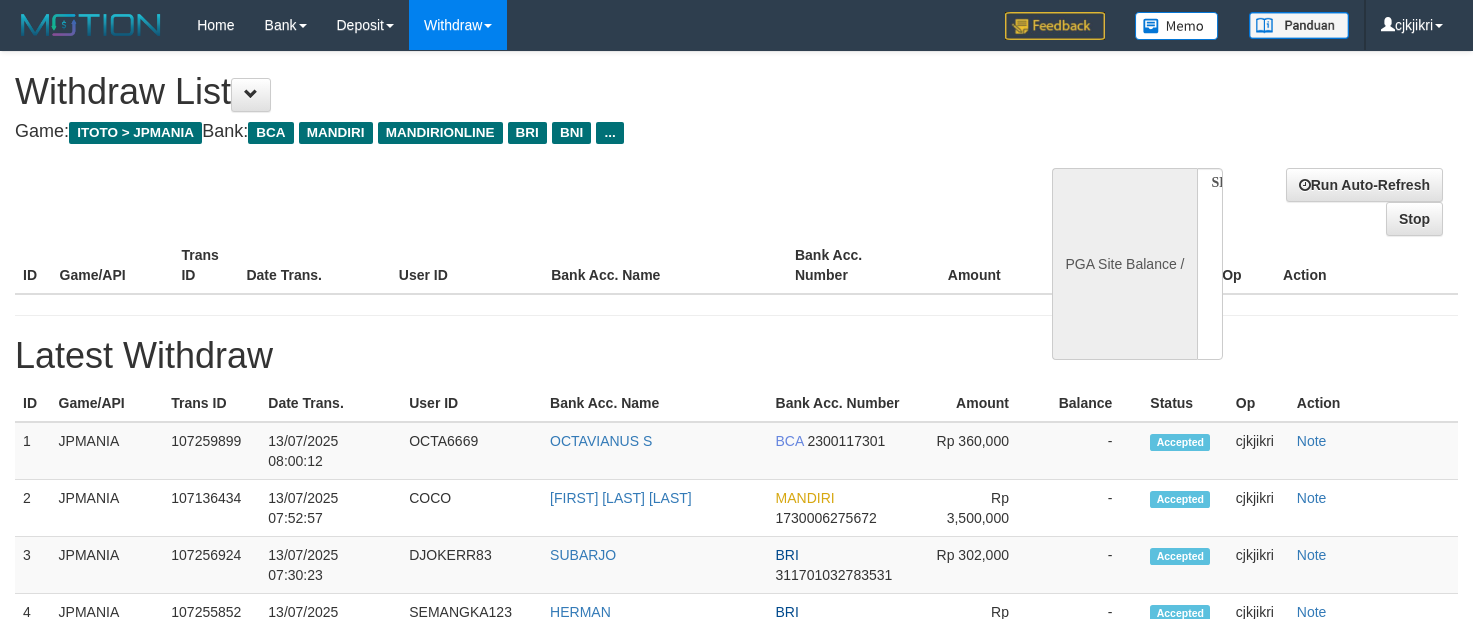 select 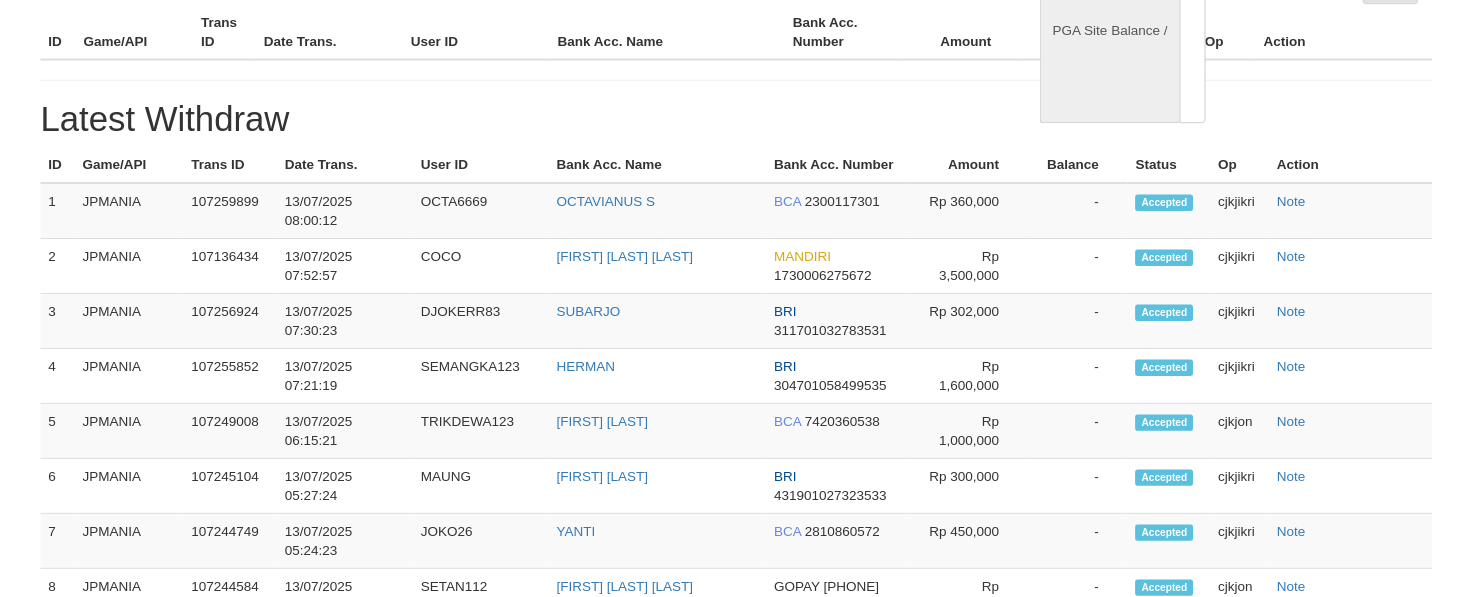 scroll, scrollTop: 300, scrollLeft: 0, axis: vertical 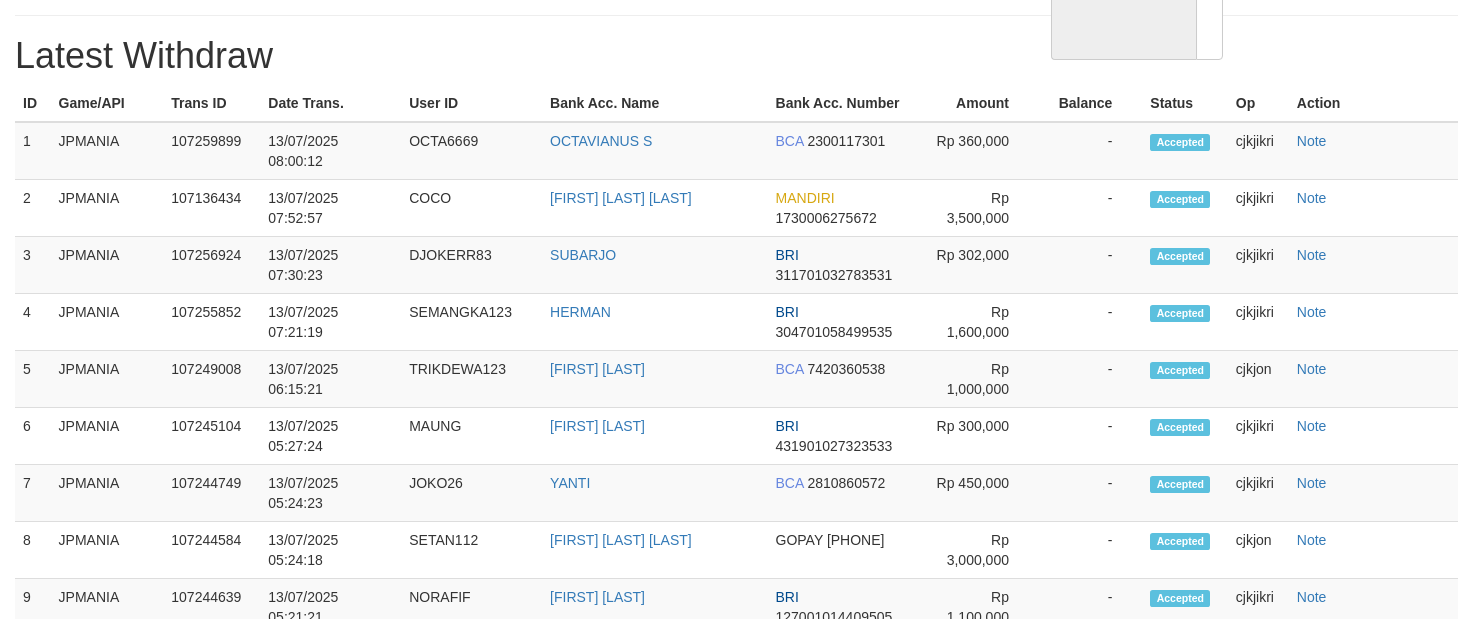 select on "**" 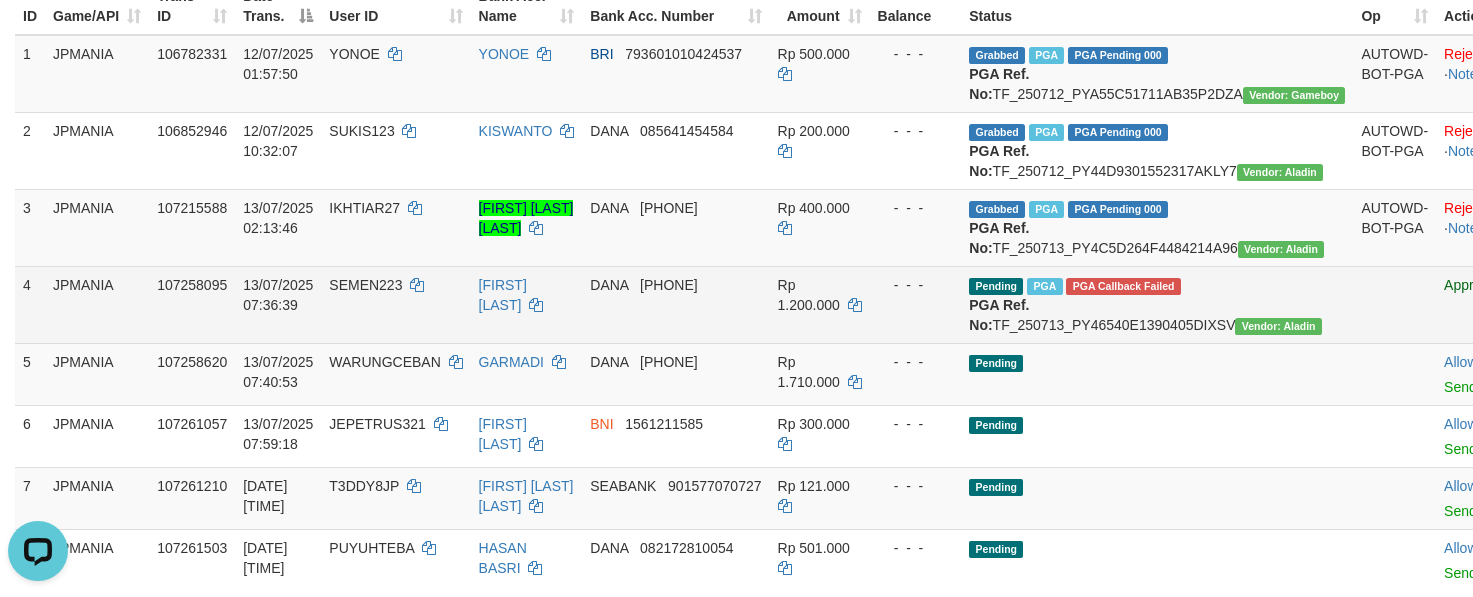 scroll, scrollTop: 0, scrollLeft: 0, axis: both 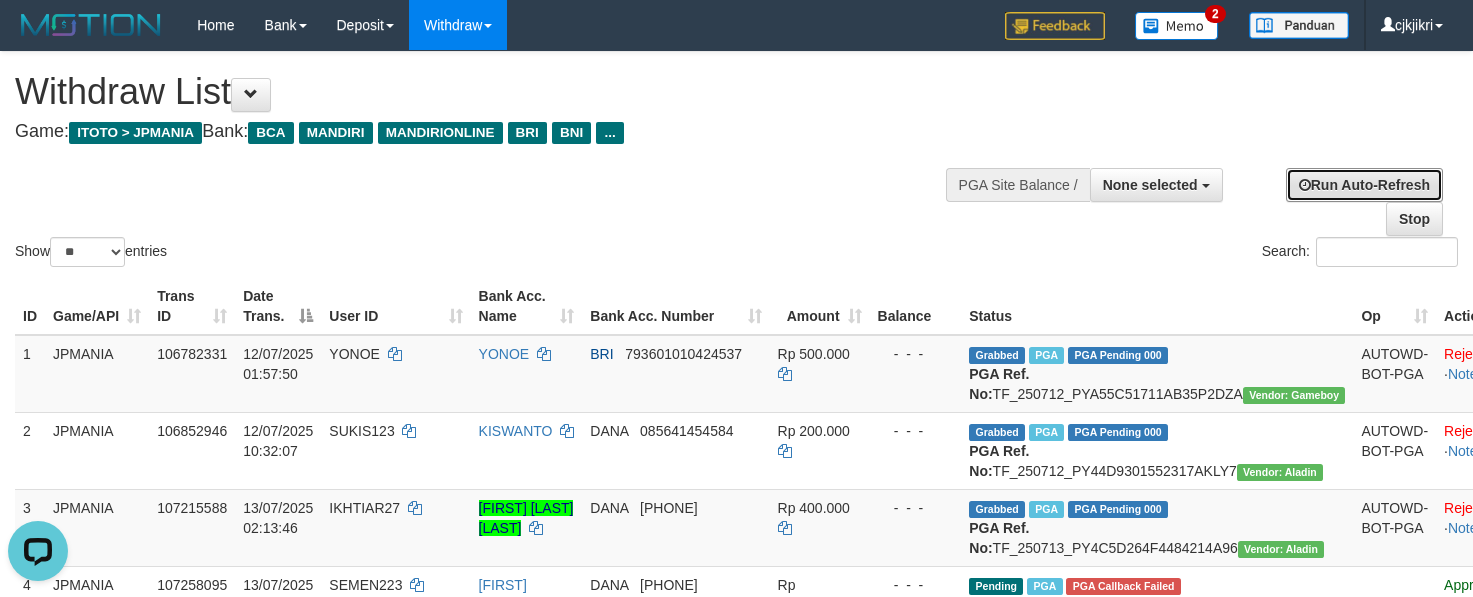 click at bounding box center (1305, 185) 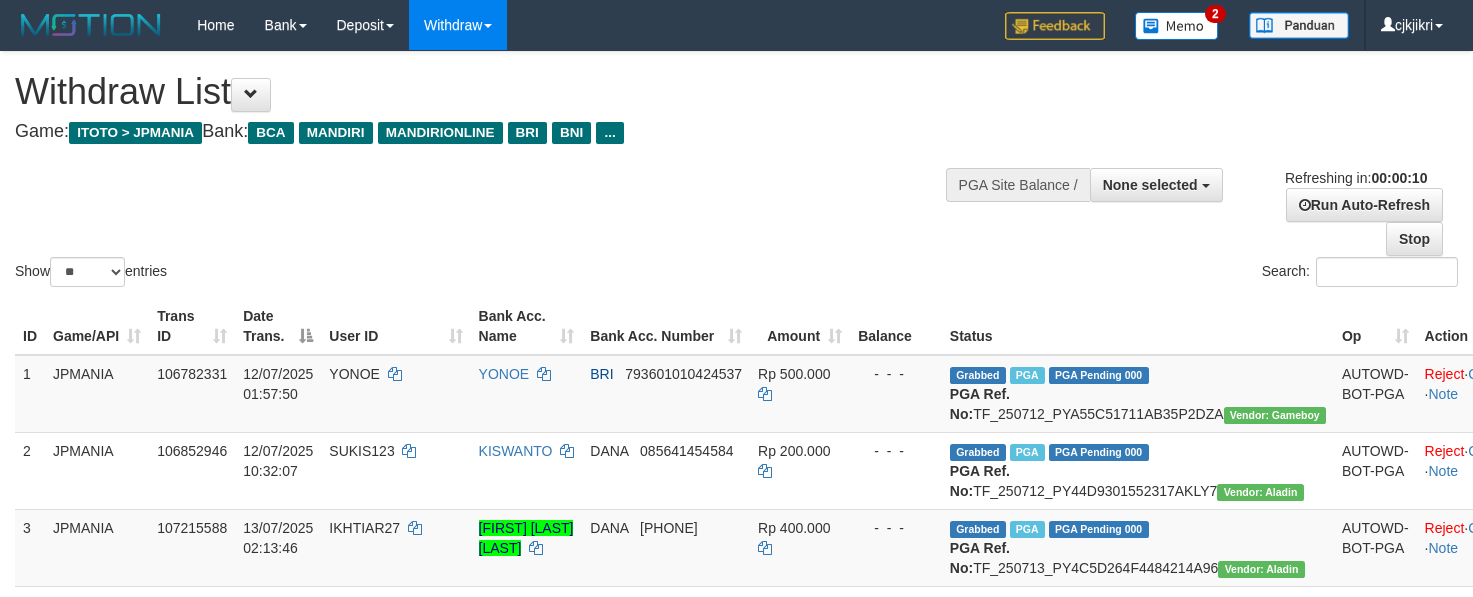 select 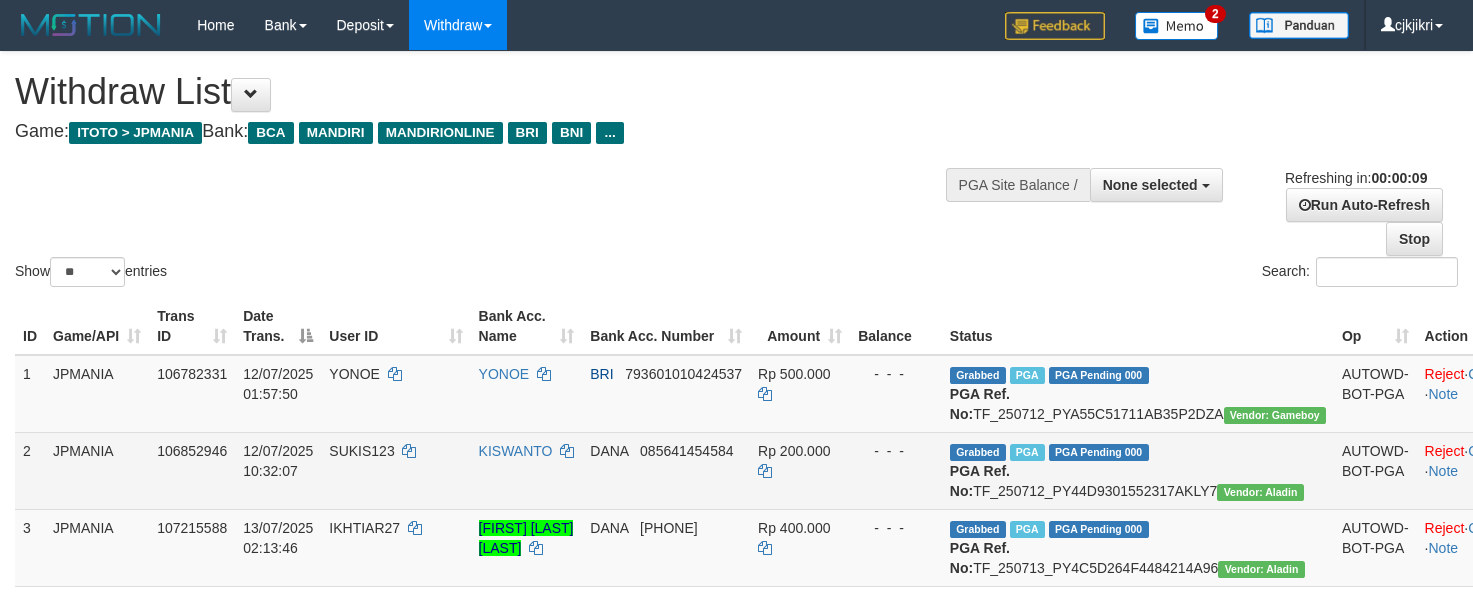 scroll, scrollTop: 126, scrollLeft: 0, axis: vertical 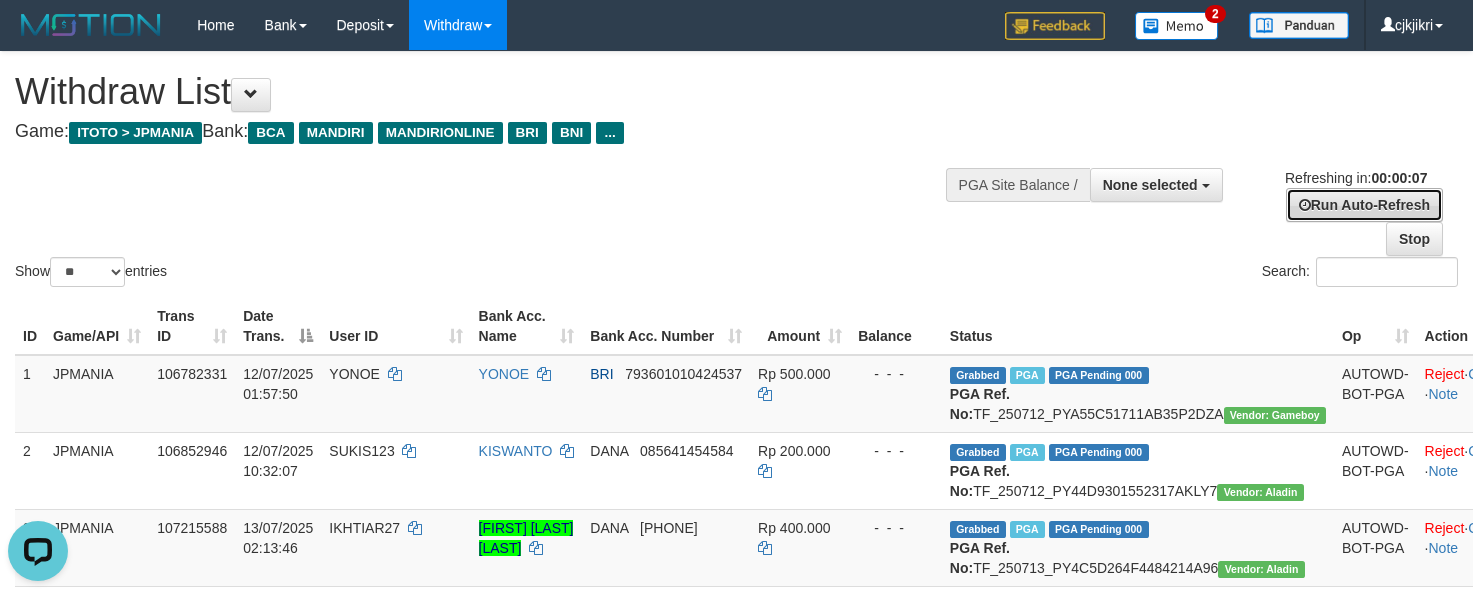 click on "Run Auto-Refresh" at bounding box center (1364, 205) 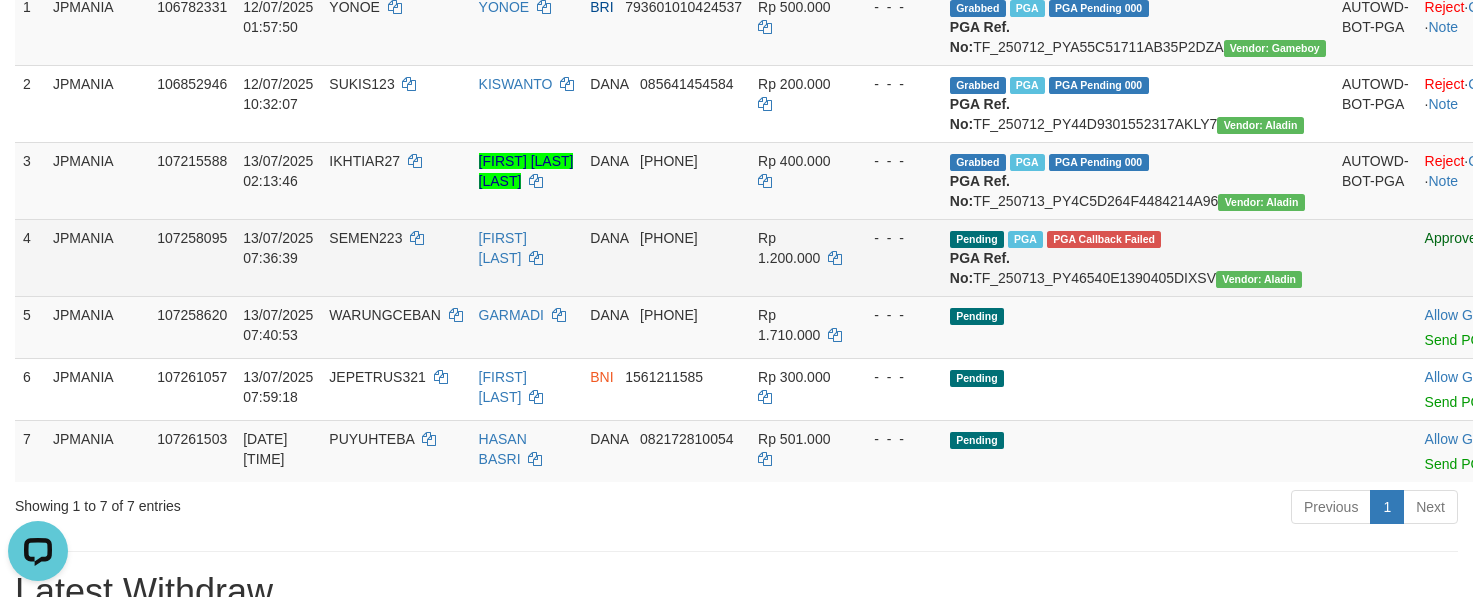 scroll, scrollTop: 450, scrollLeft: 0, axis: vertical 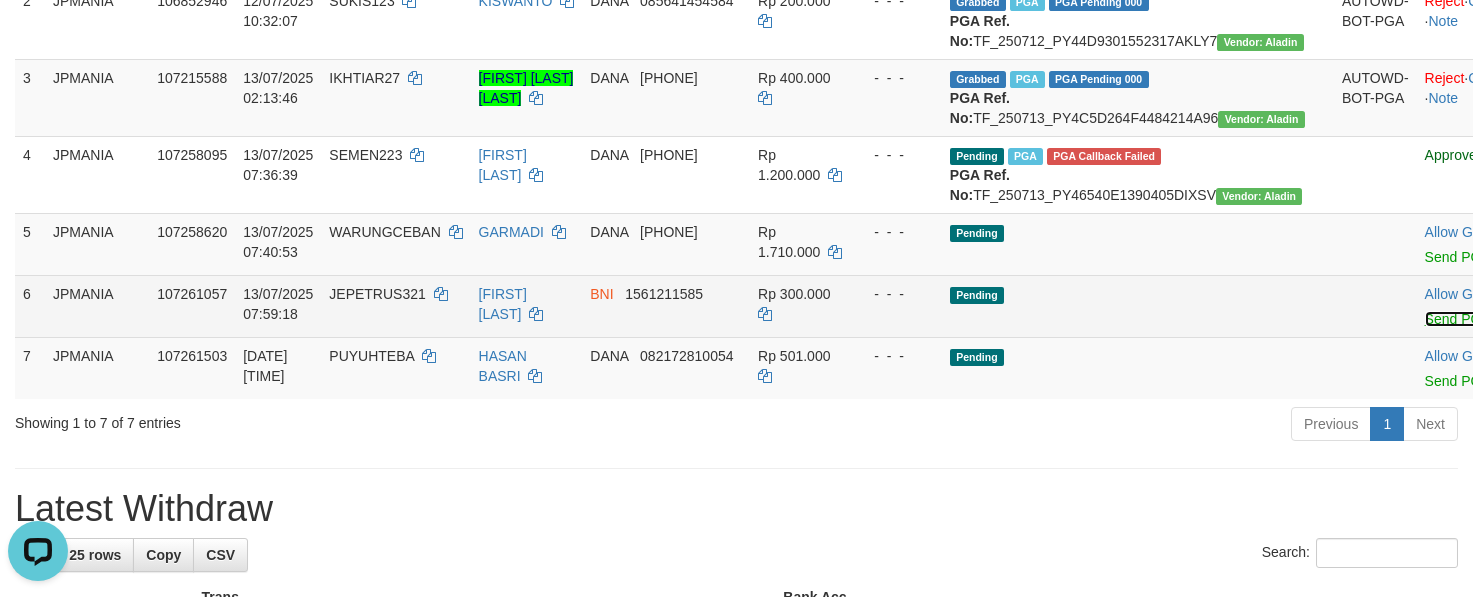 click on "Send PGA" at bounding box center [1457, 319] 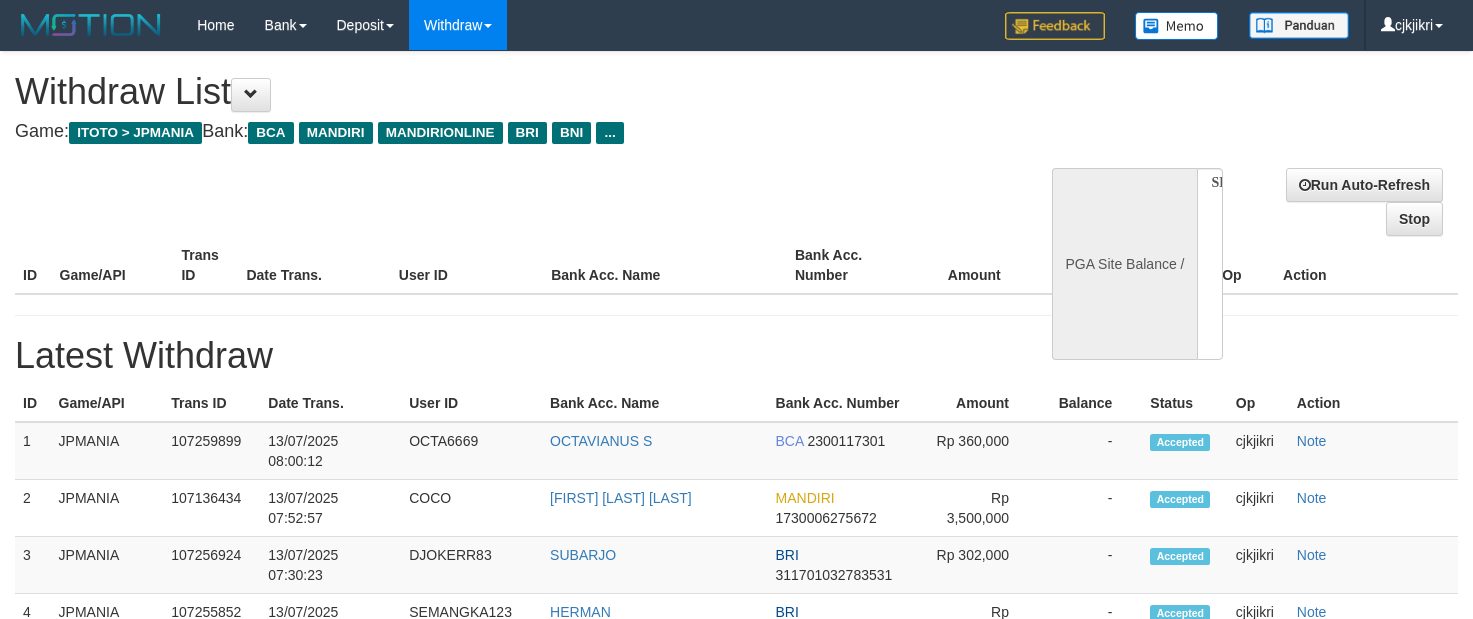 select 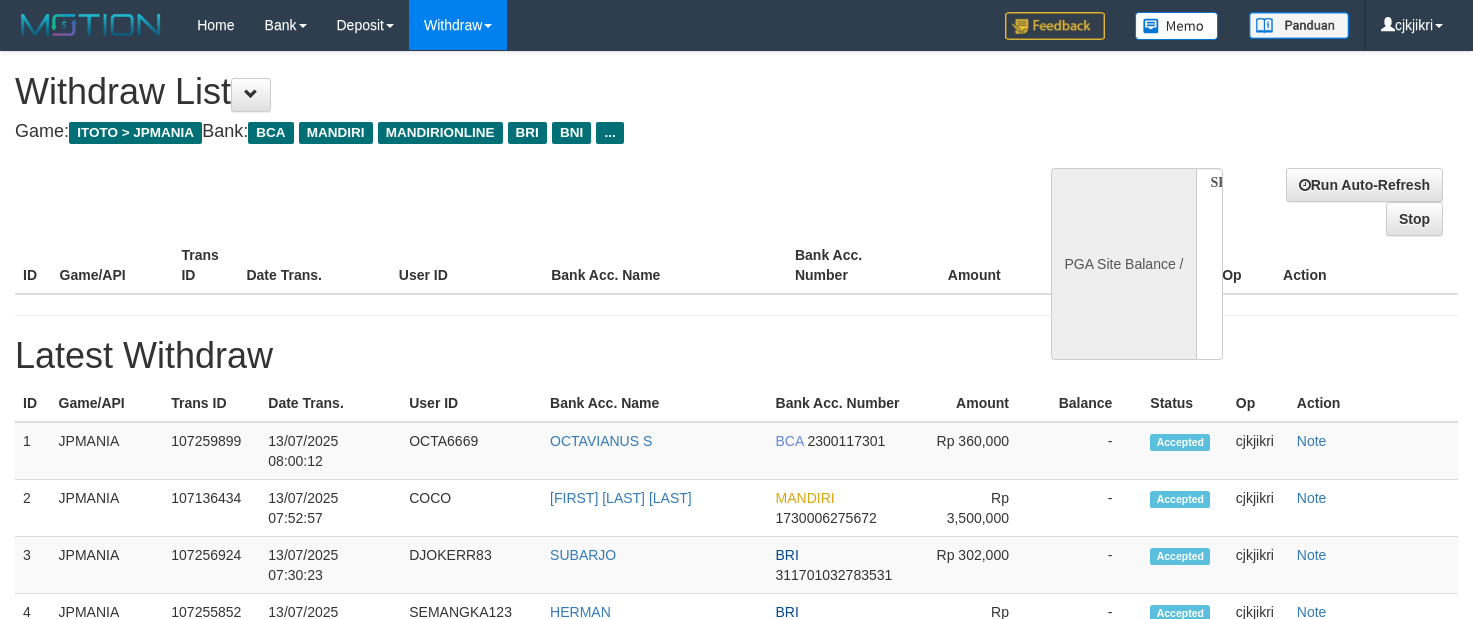 scroll, scrollTop: 0, scrollLeft: 0, axis: both 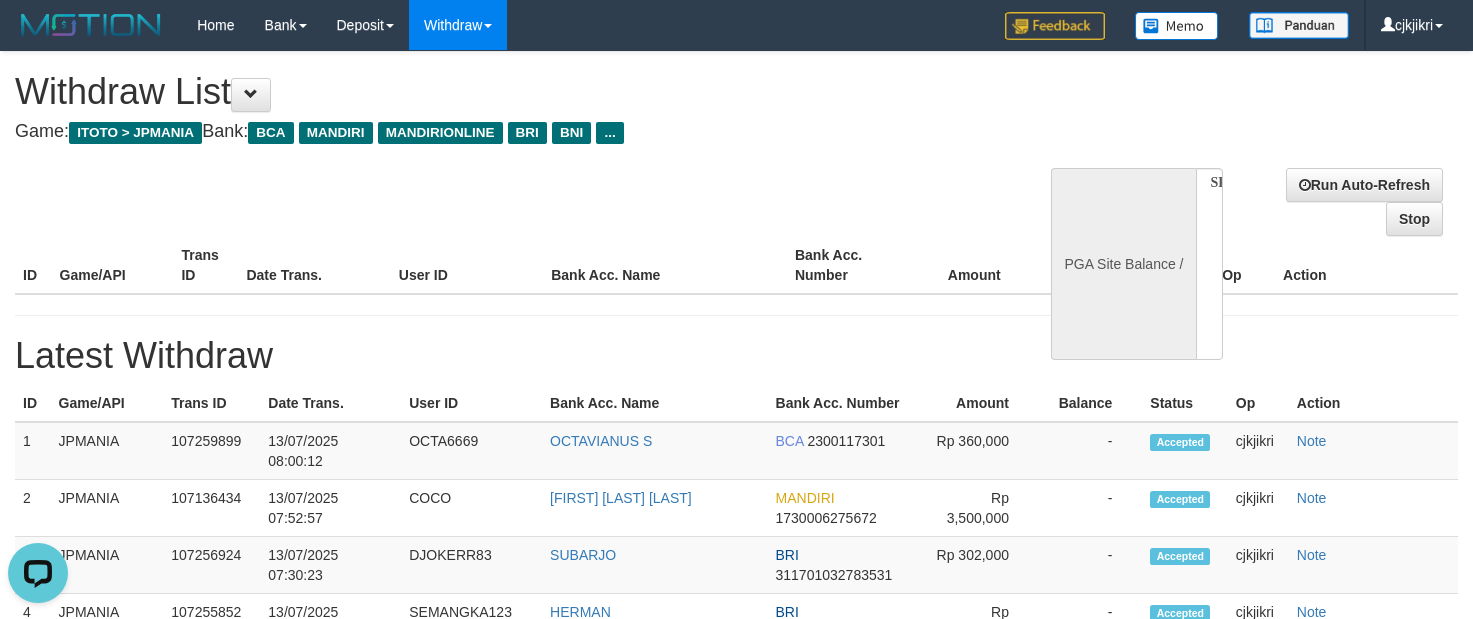 select on "**" 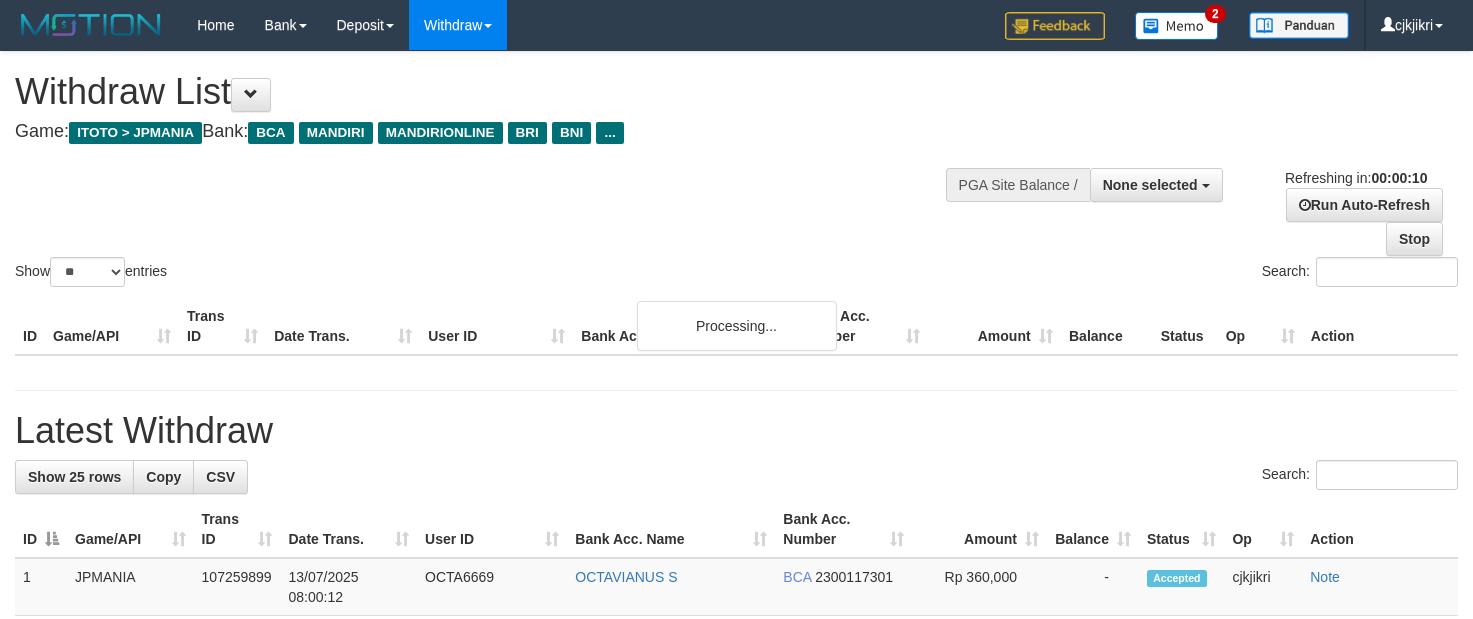 select 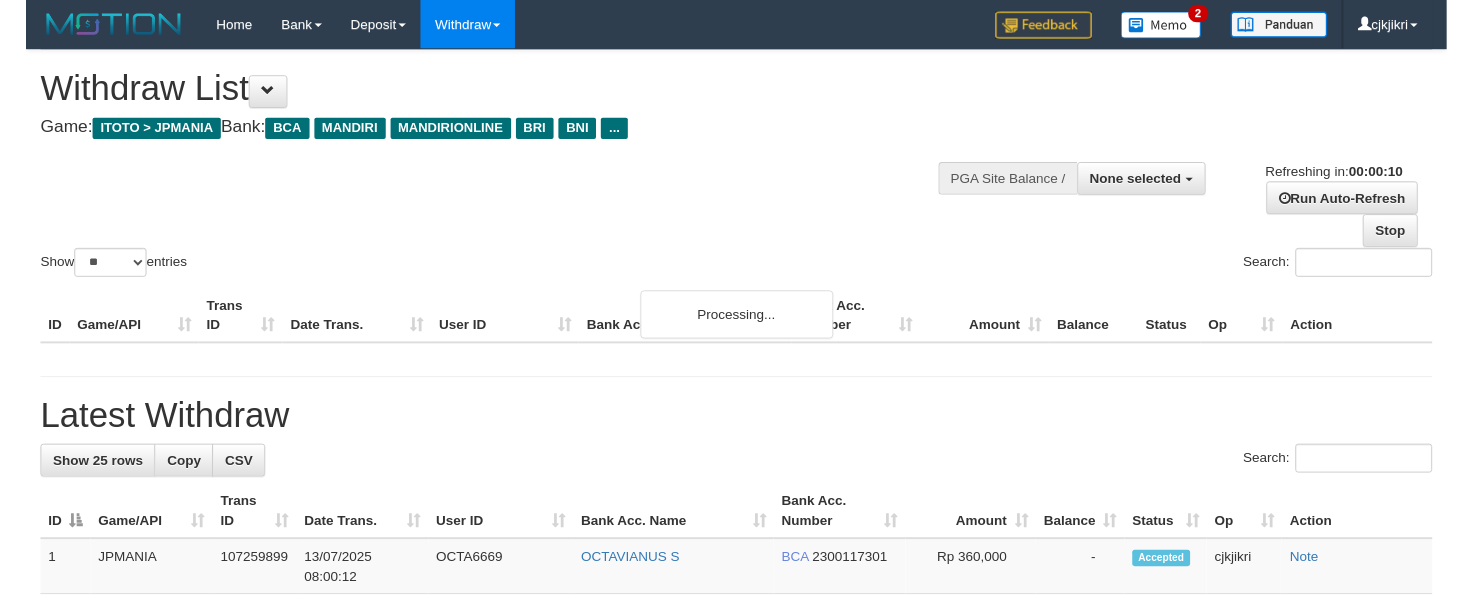 scroll, scrollTop: 0, scrollLeft: 0, axis: both 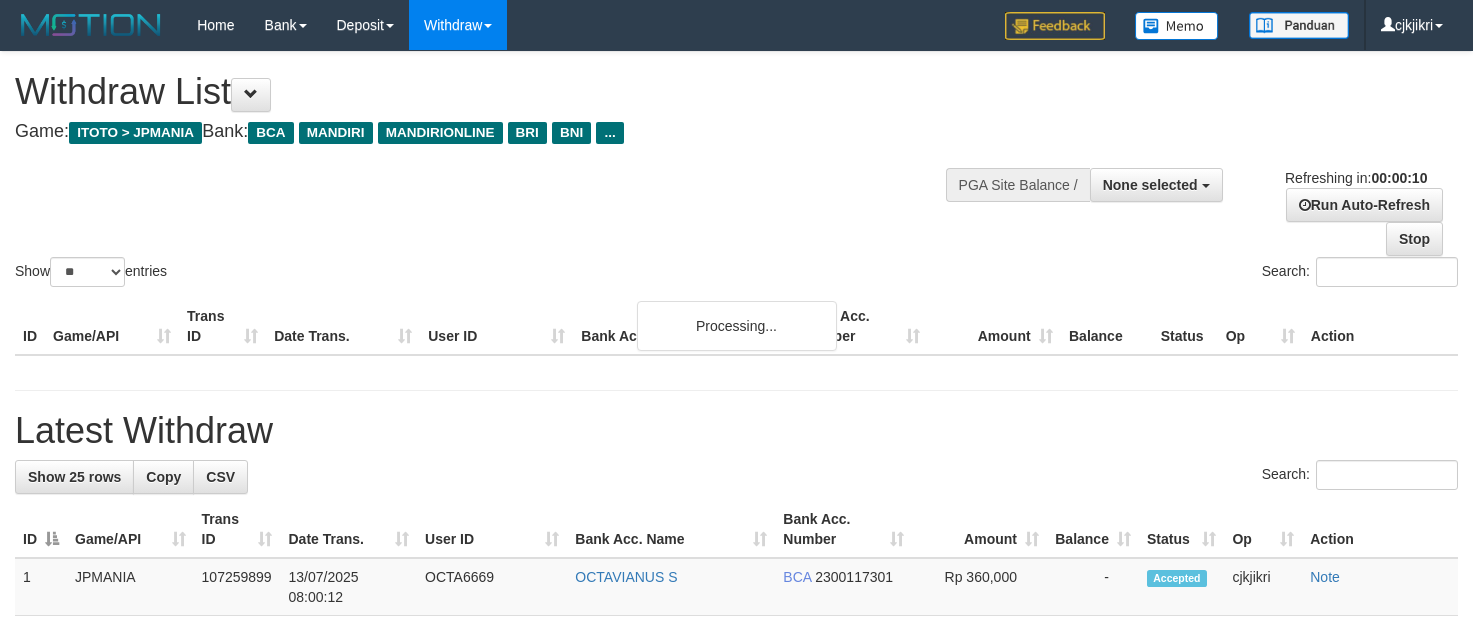 select 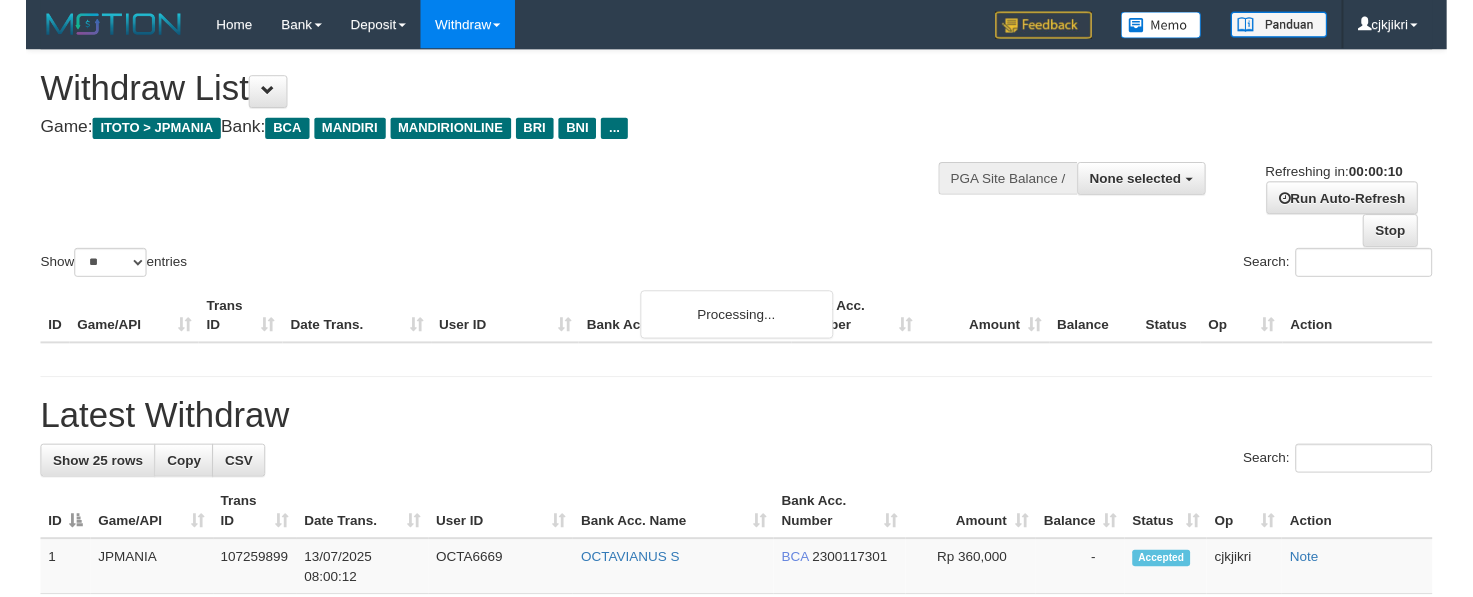 scroll, scrollTop: 0, scrollLeft: 0, axis: both 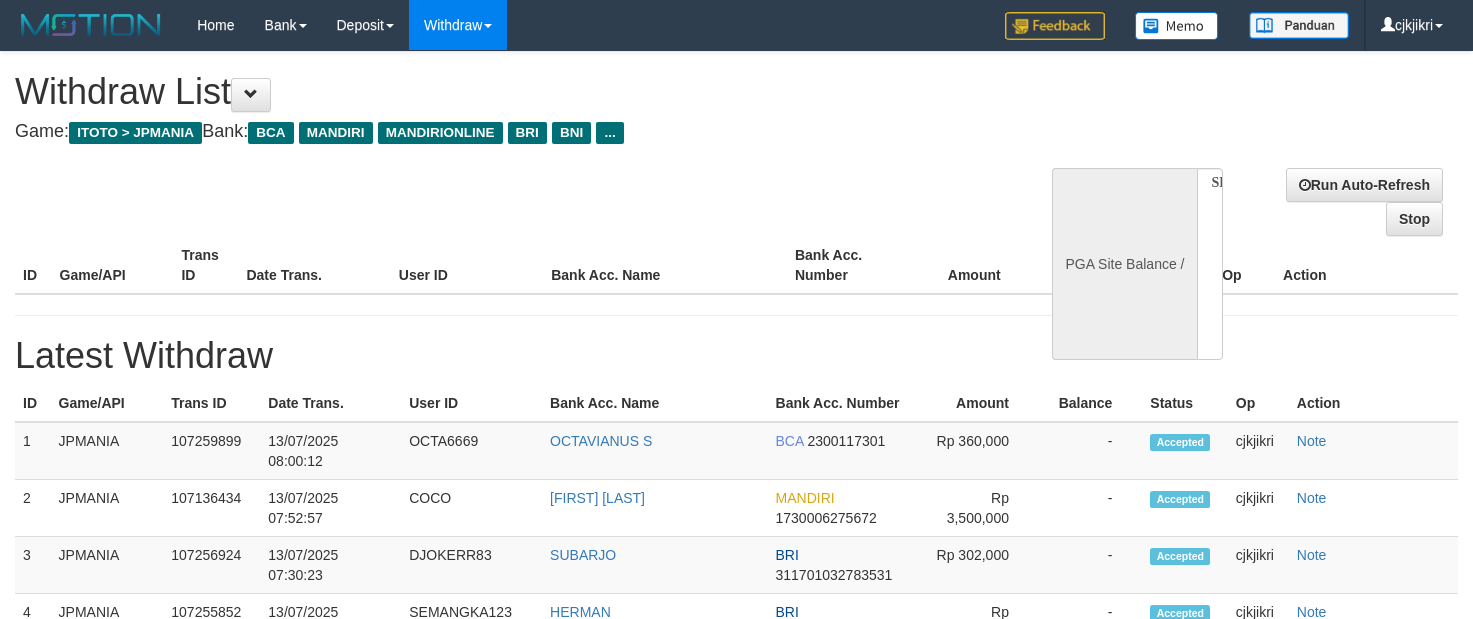 select 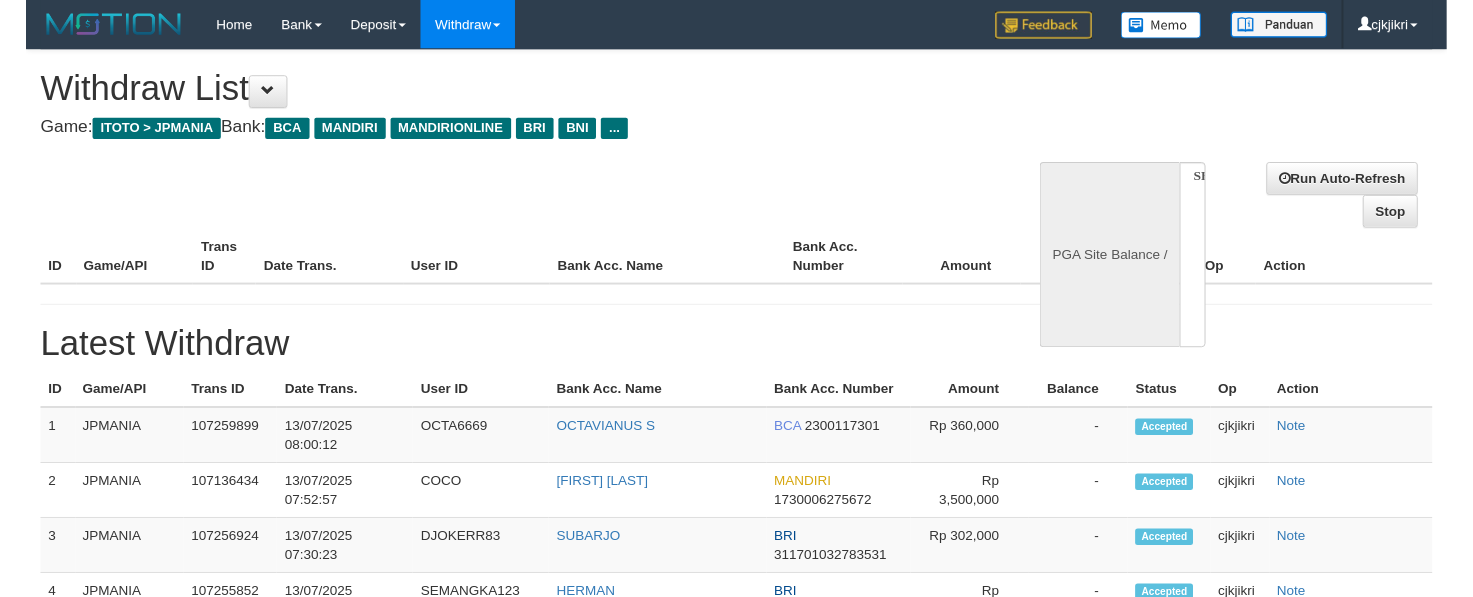scroll, scrollTop: 0, scrollLeft: 0, axis: both 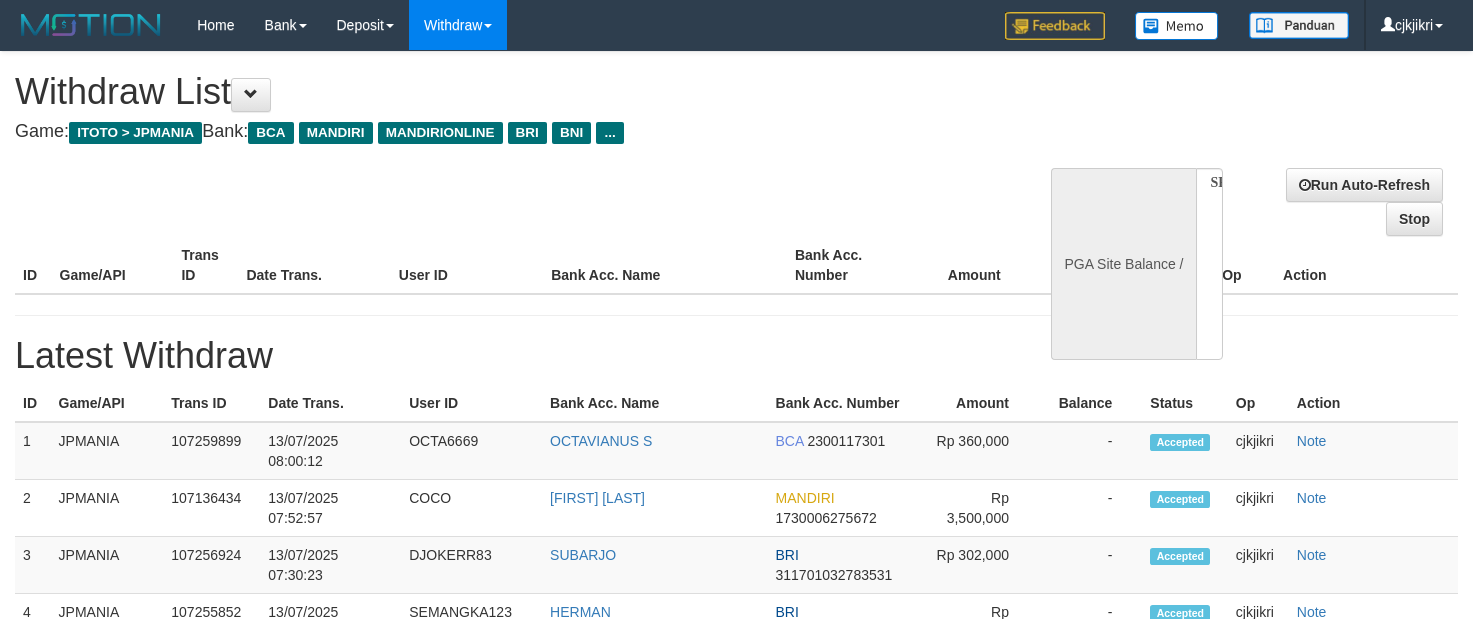 select on "**" 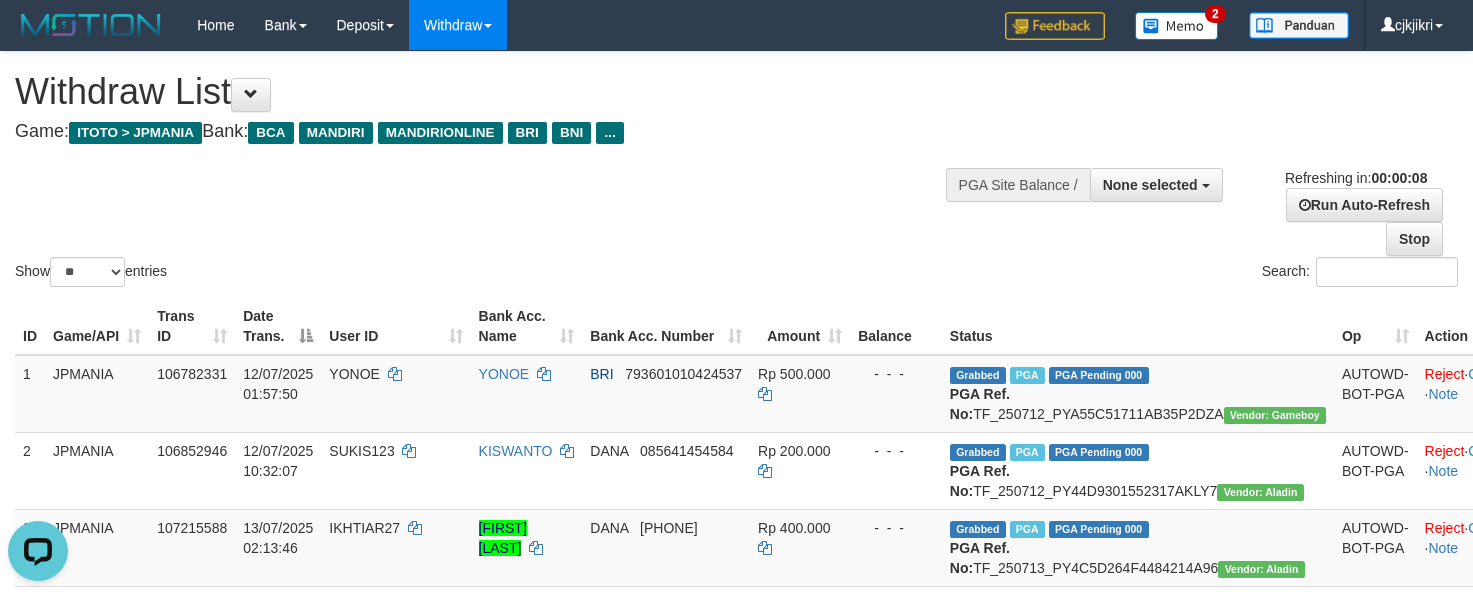 scroll, scrollTop: 0, scrollLeft: 0, axis: both 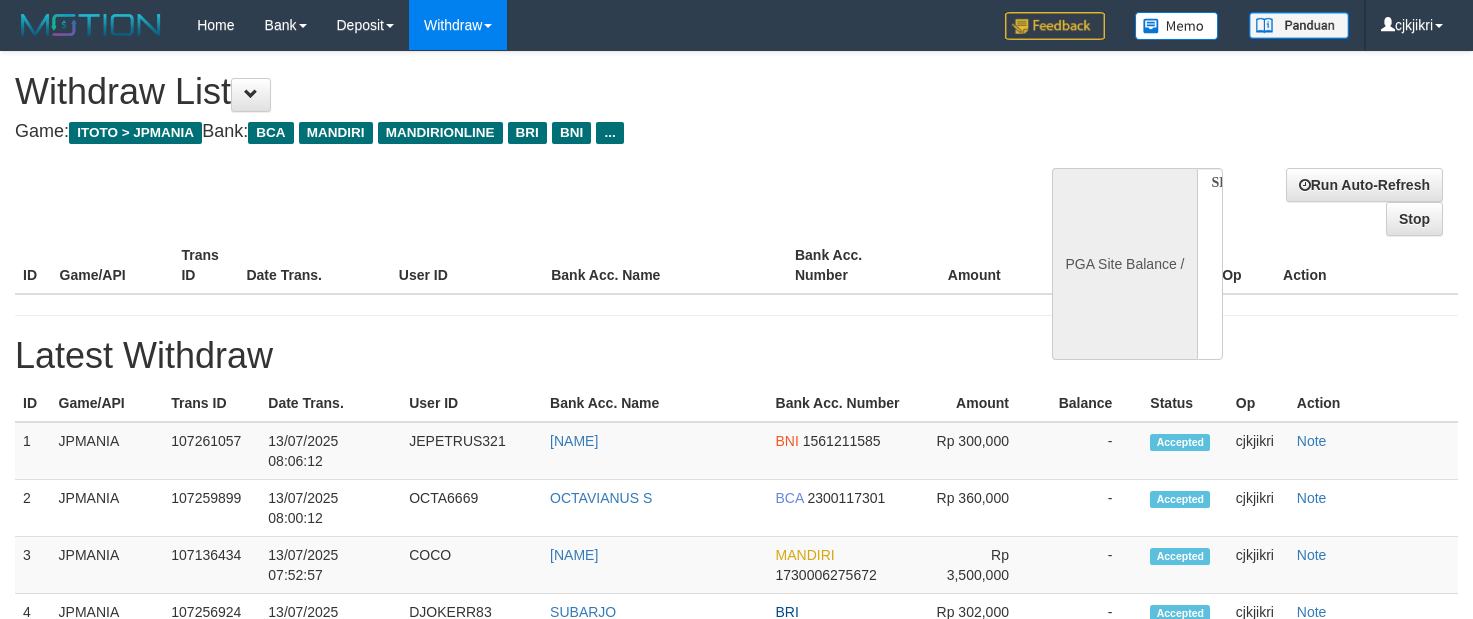 select 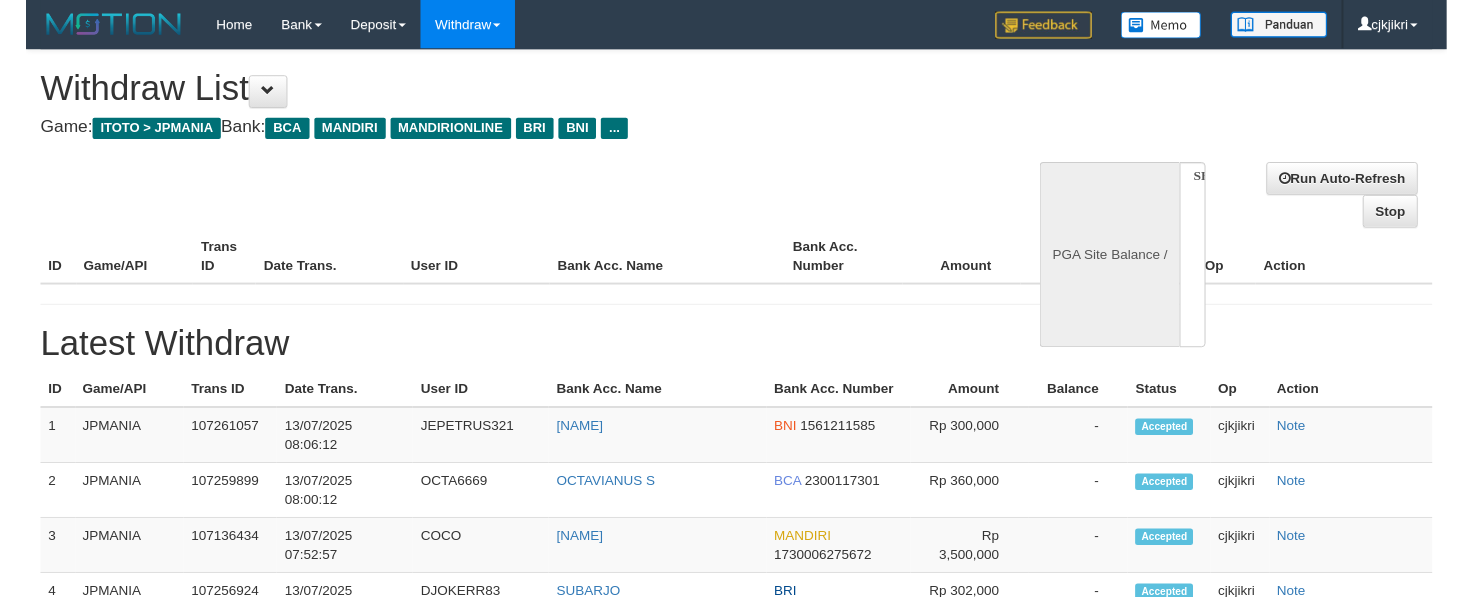 scroll, scrollTop: 0, scrollLeft: 0, axis: both 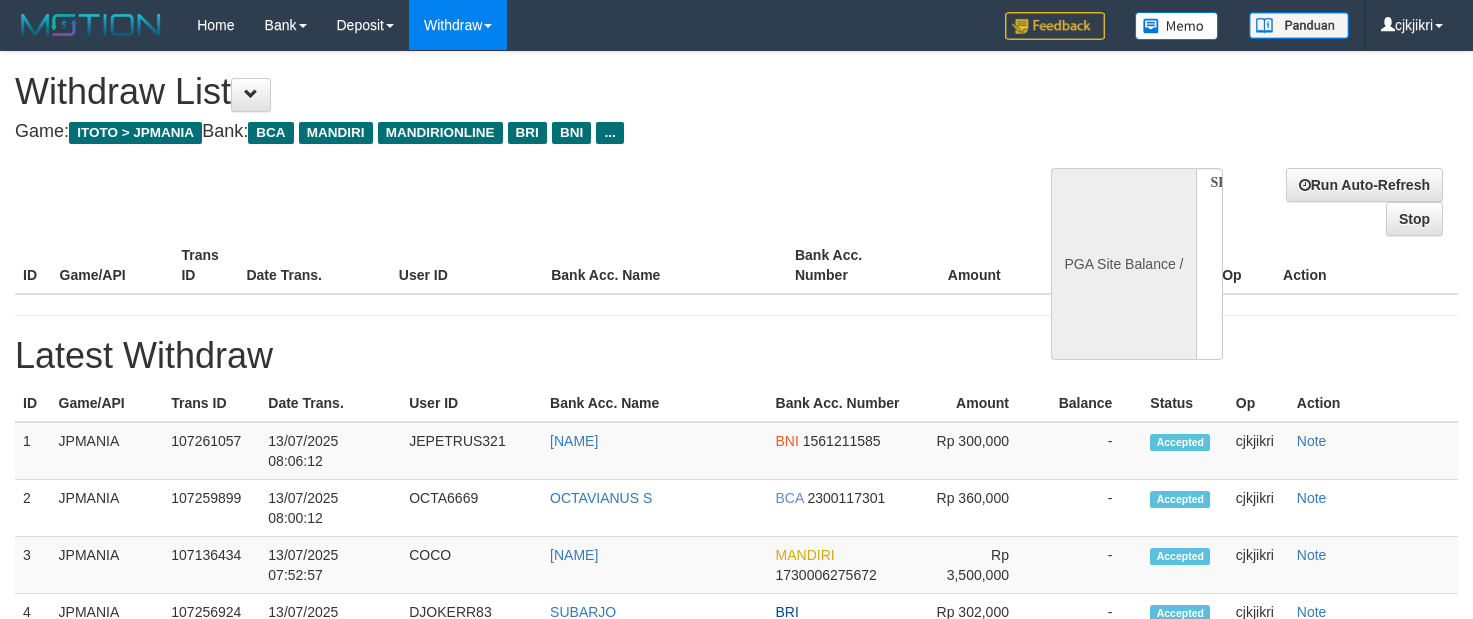 select on "**" 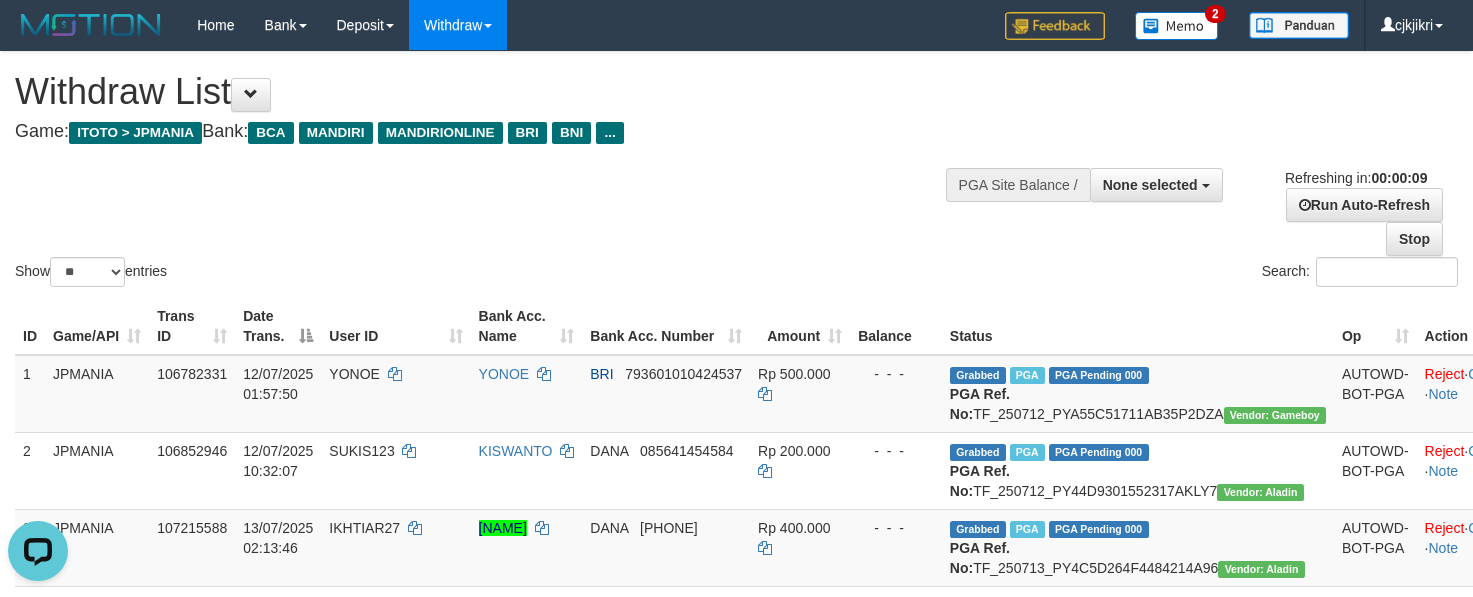 scroll, scrollTop: 0, scrollLeft: 0, axis: both 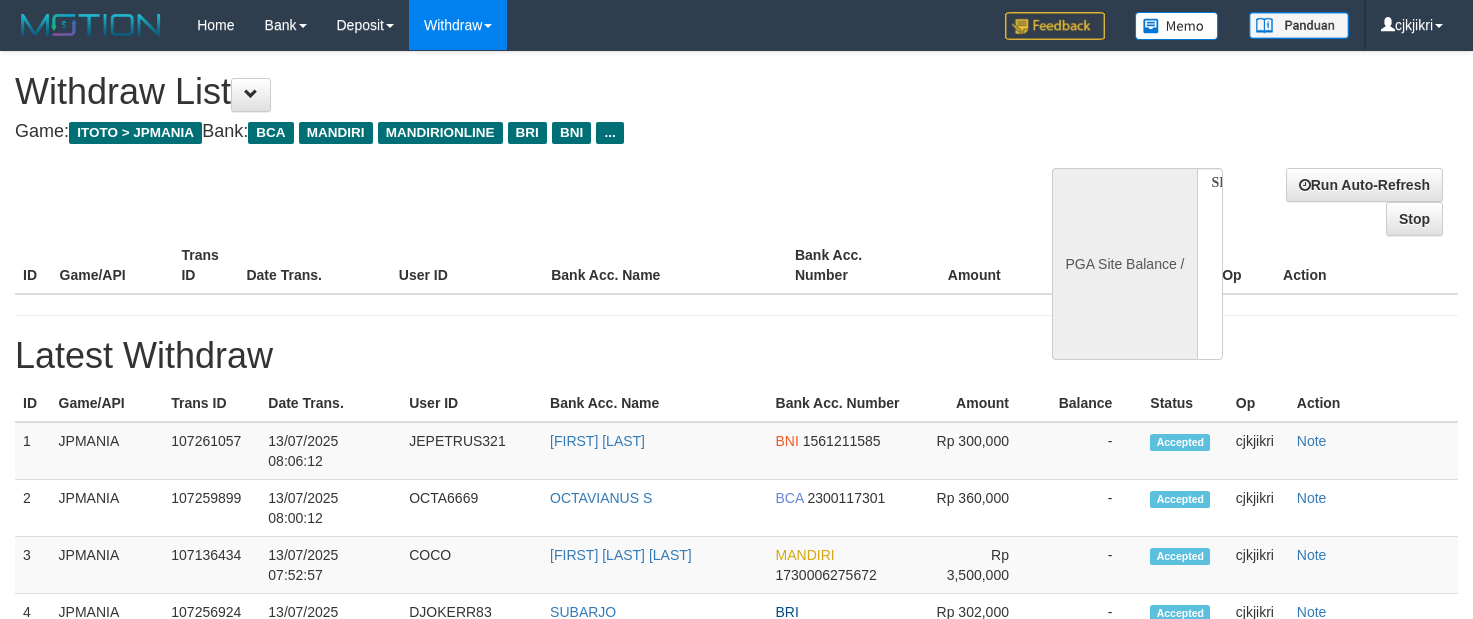 select 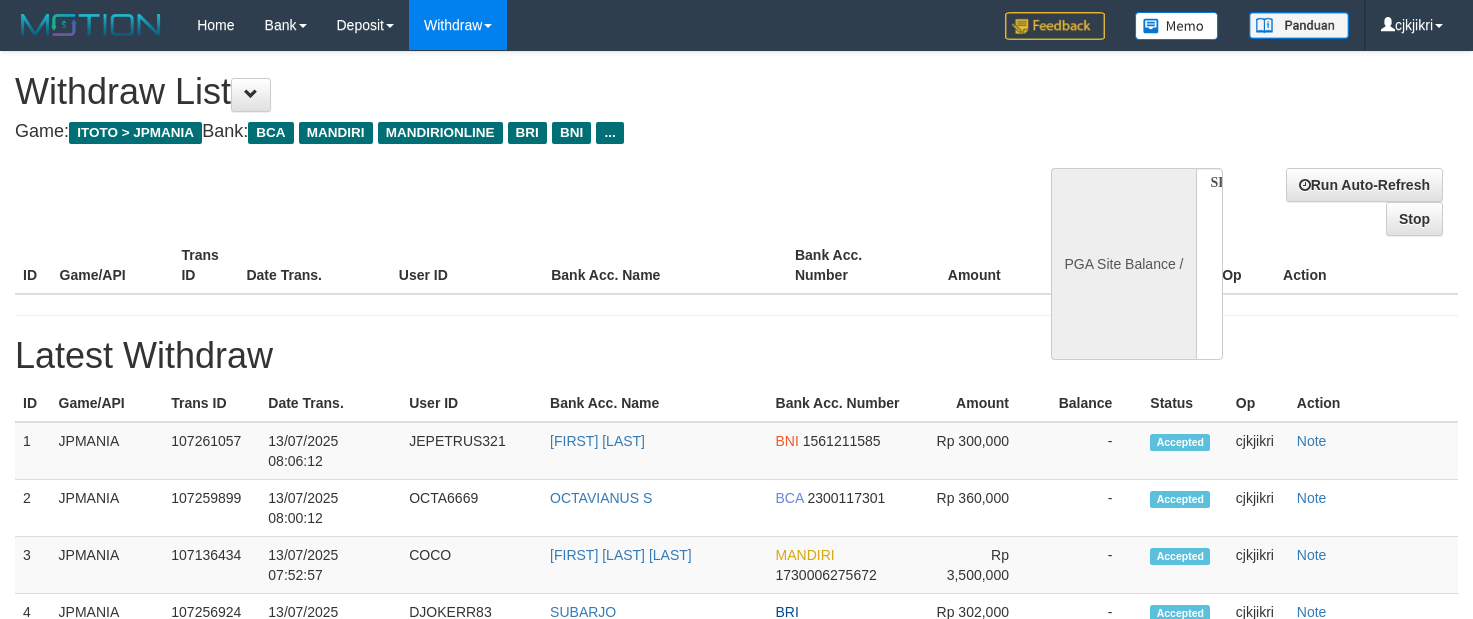 scroll, scrollTop: 0, scrollLeft: 0, axis: both 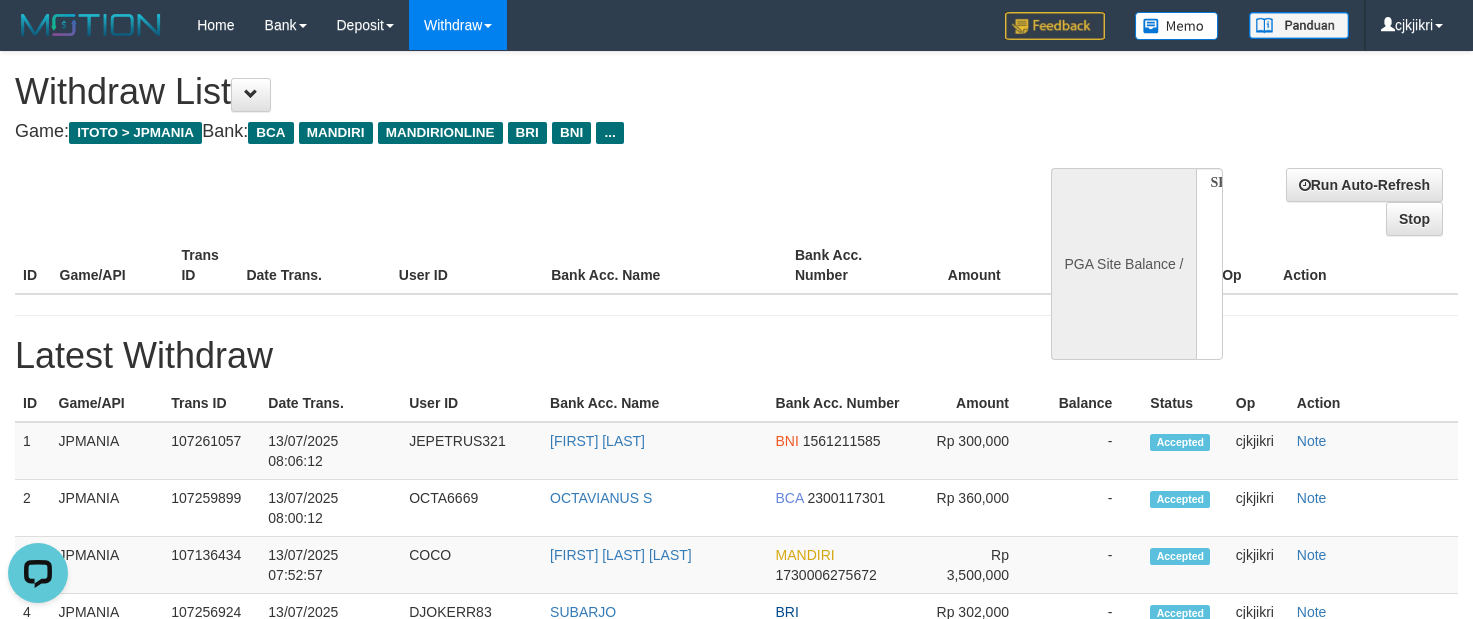 select on "**" 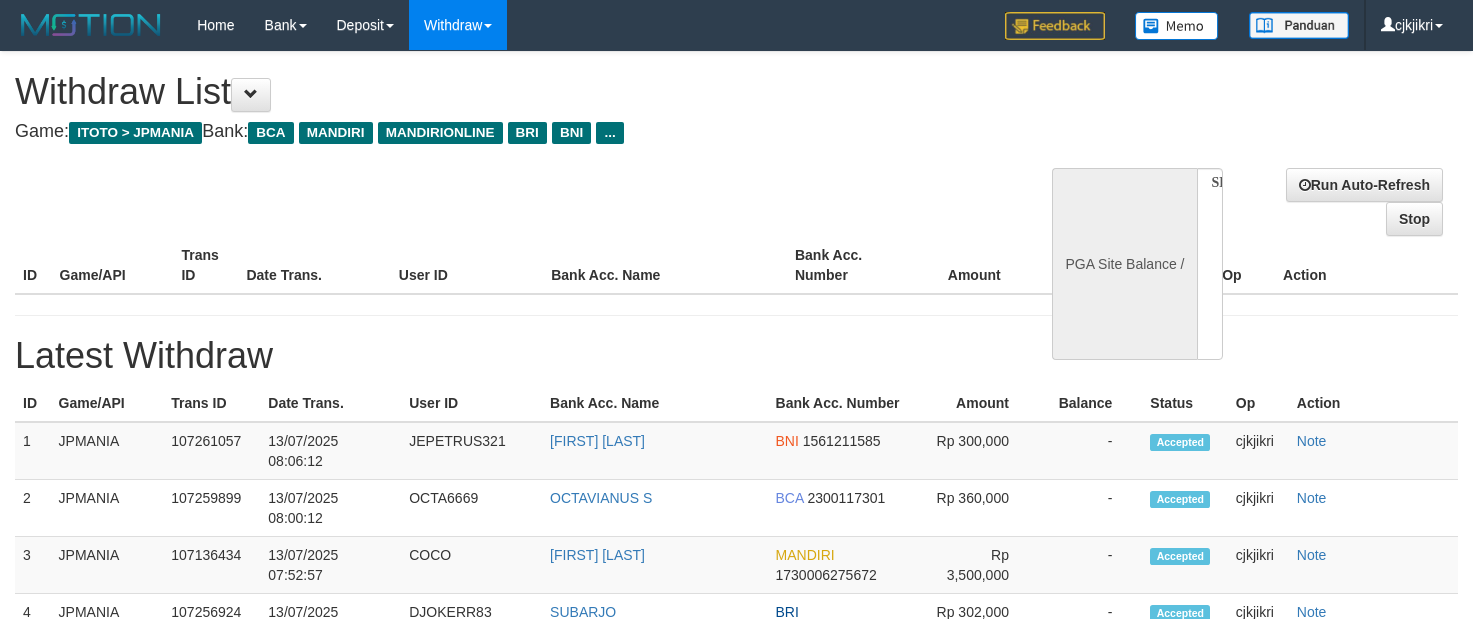 select 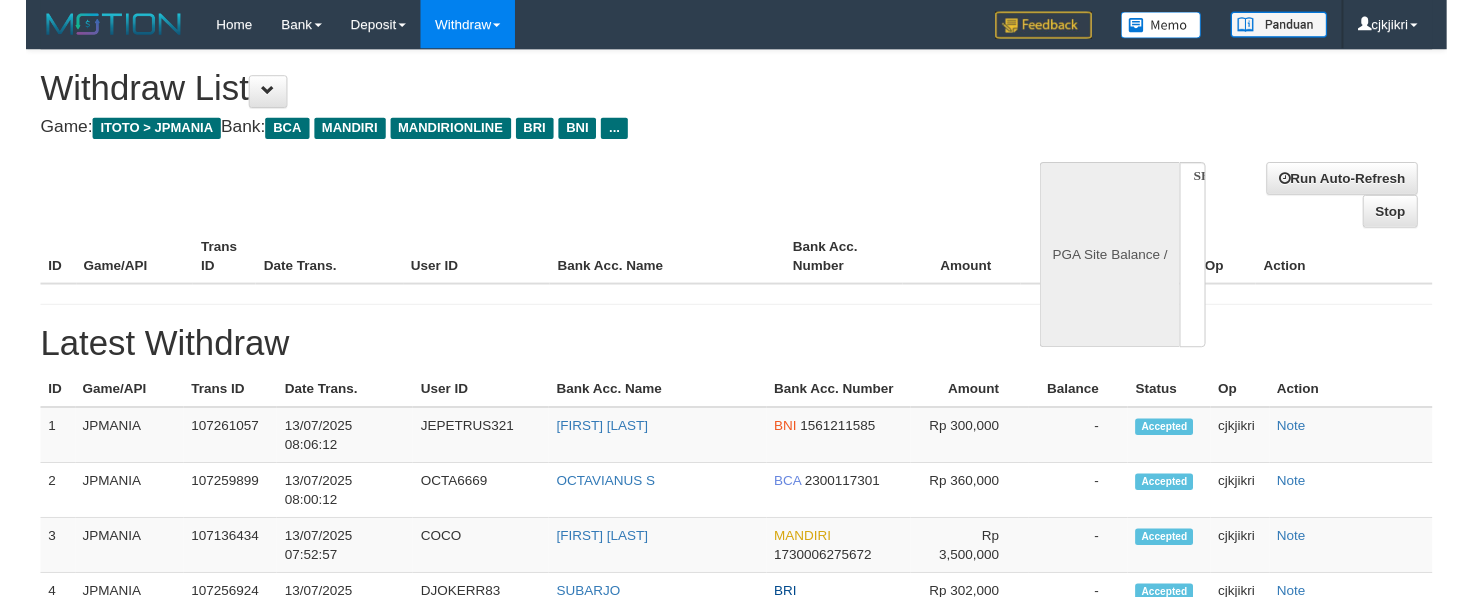 scroll, scrollTop: 0, scrollLeft: 0, axis: both 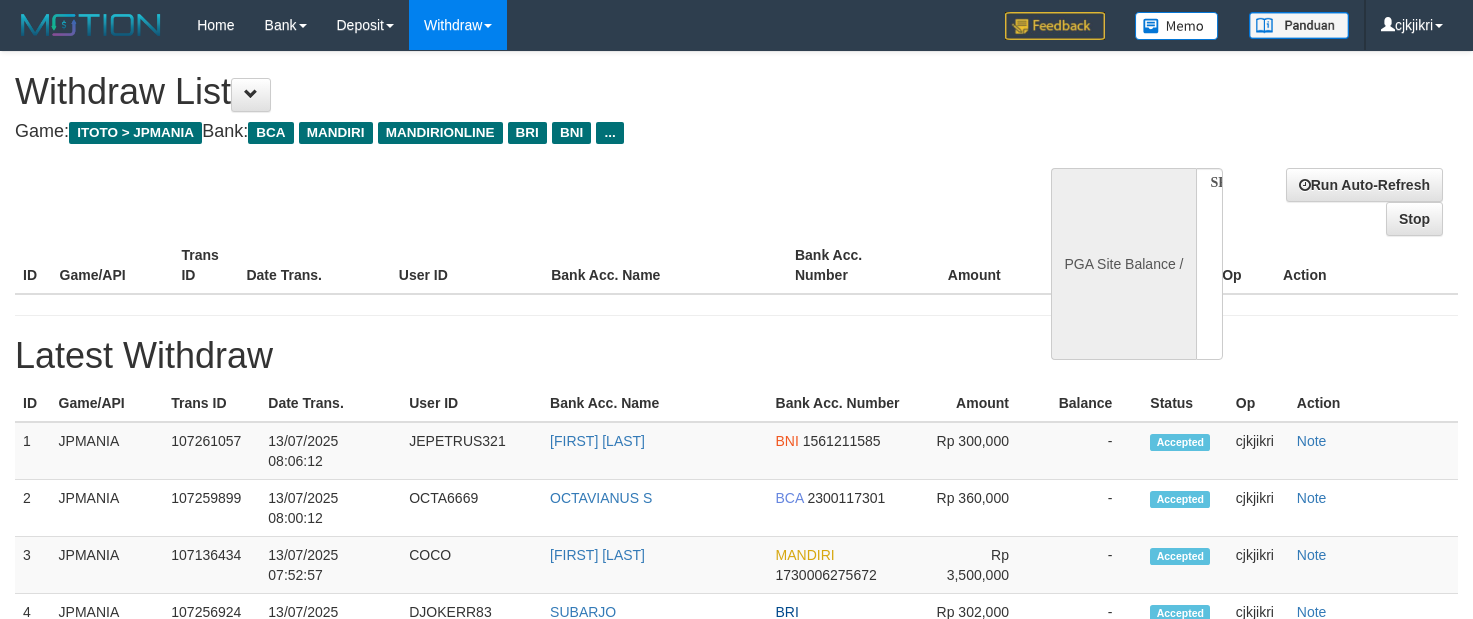 select on "**" 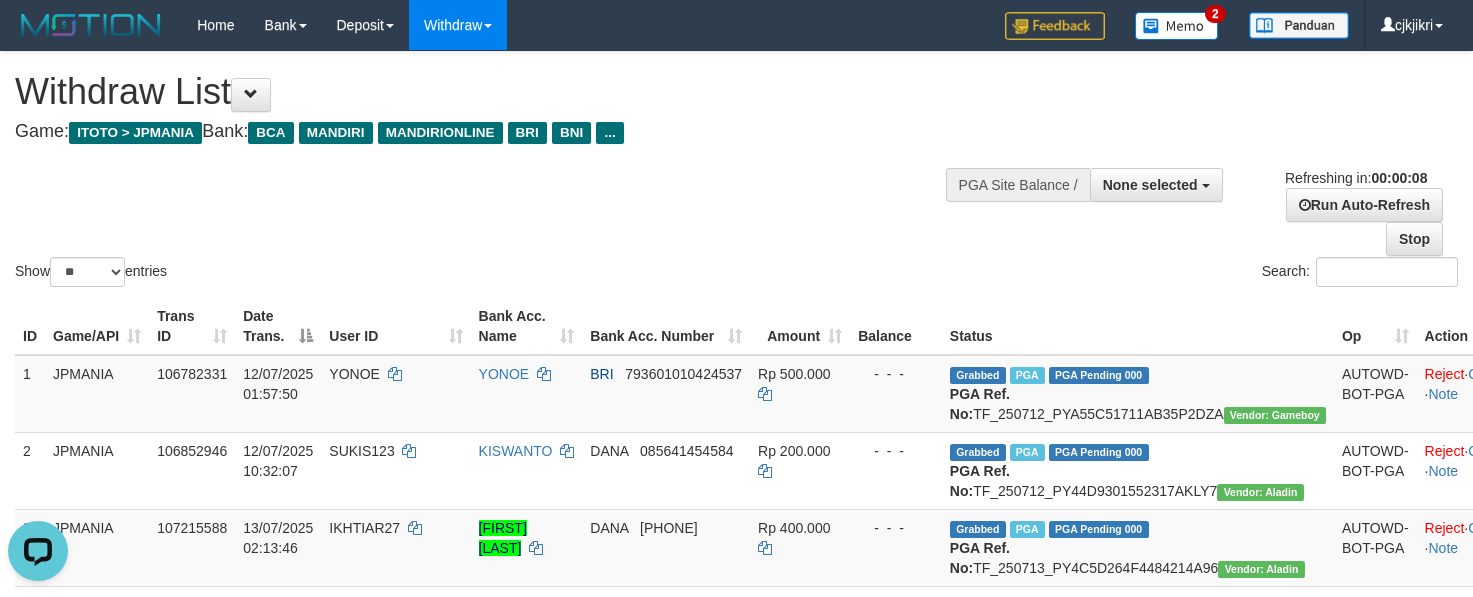 scroll, scrollTop: 0, scrollLeft: 0, axis: both 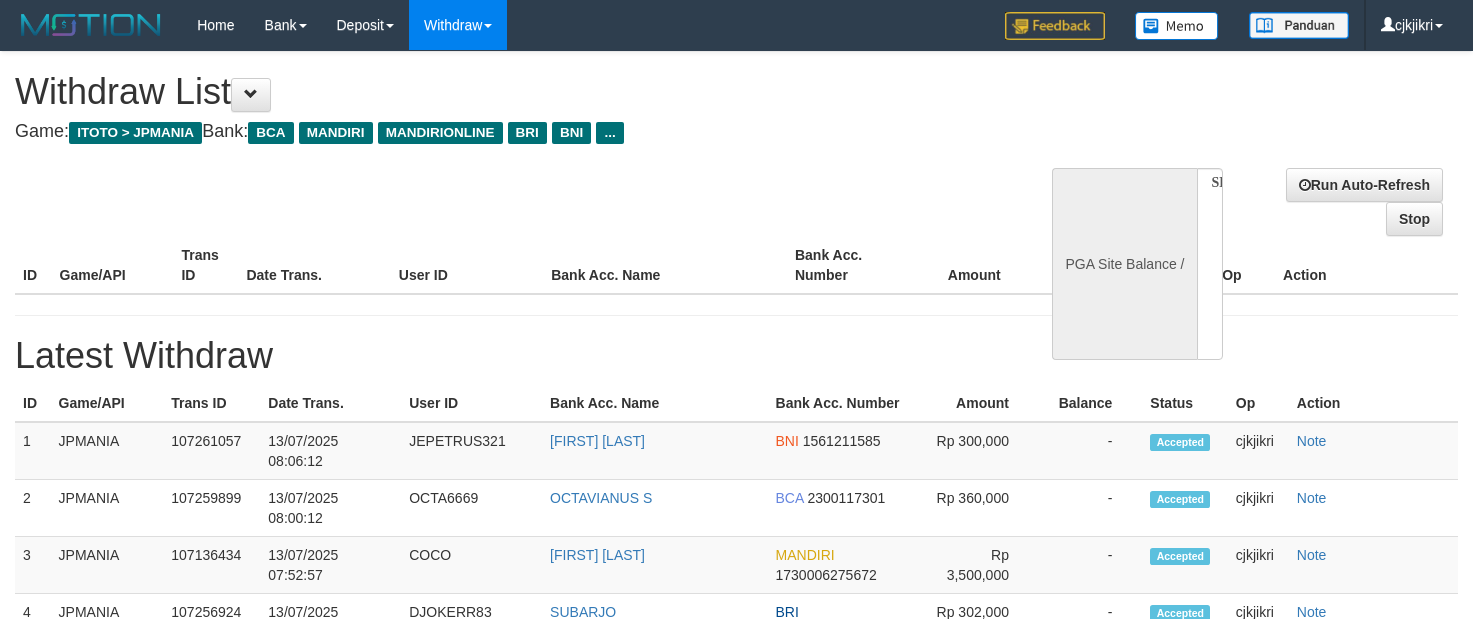 select 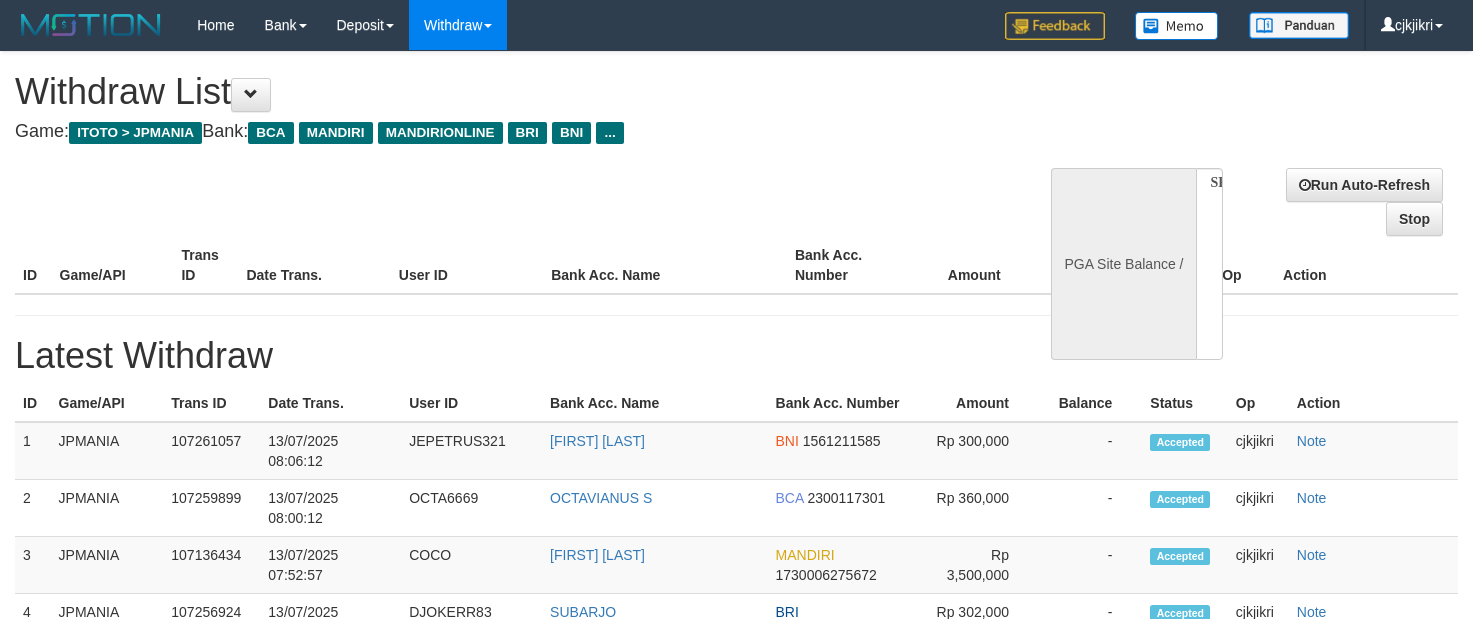 scroll, scrollTop: 0, scrollLeft: 0, axis: both 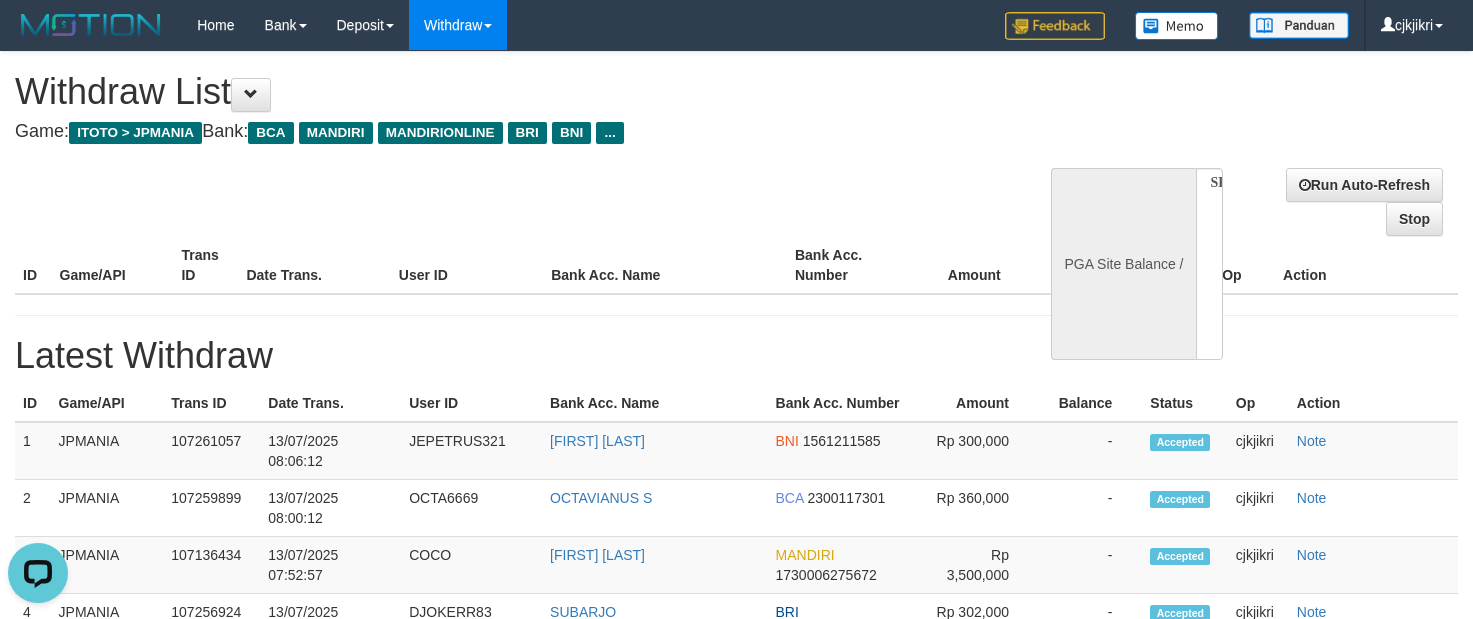 select on "**" 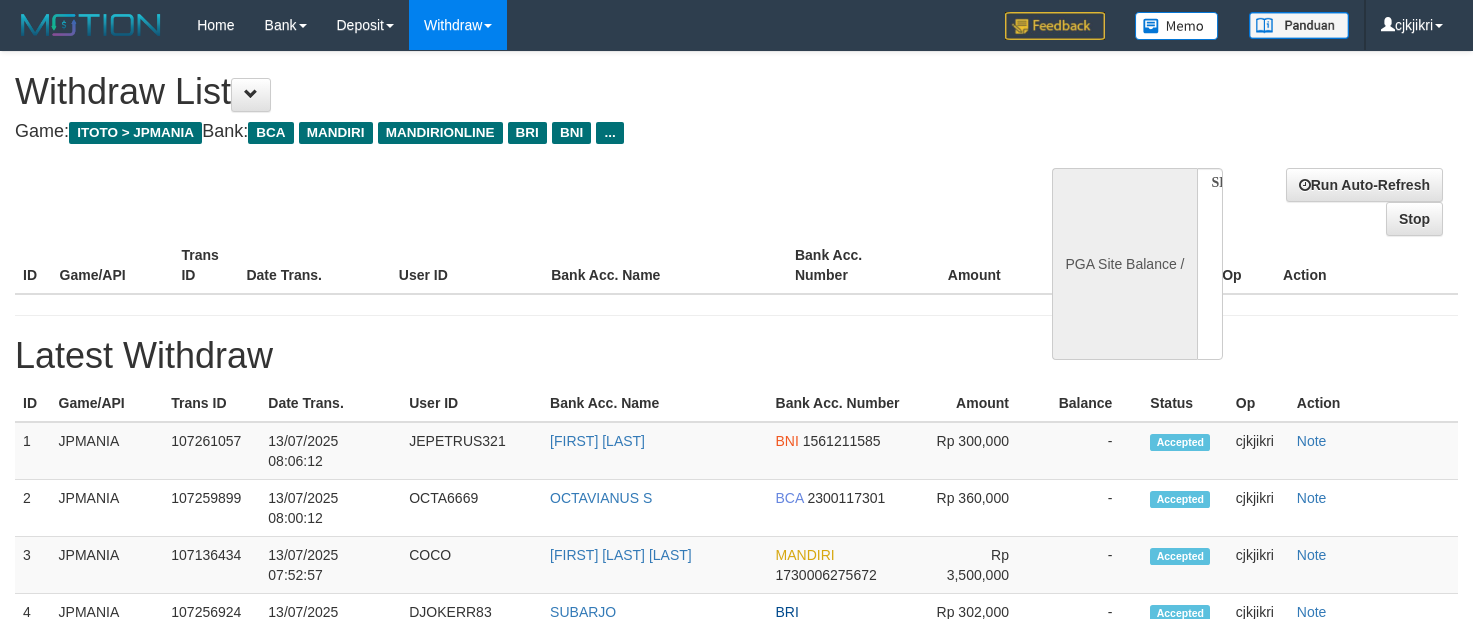 select 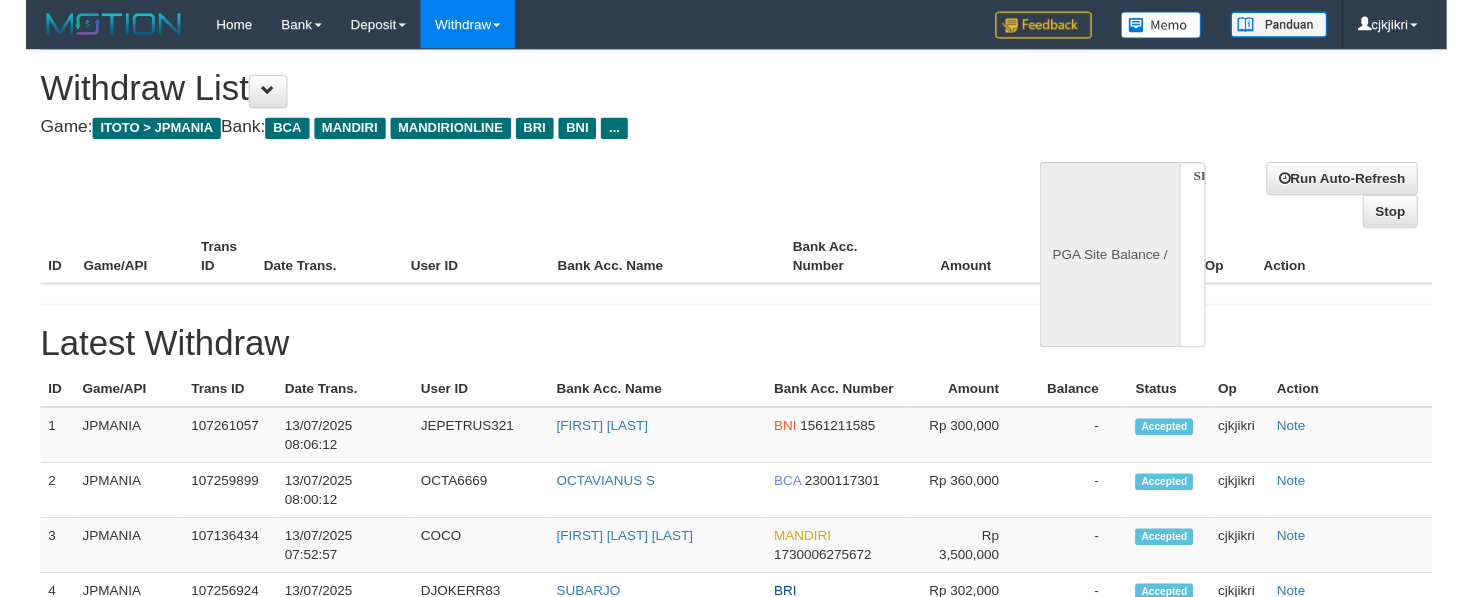 scroll, scrollTop: 0, scrollLeft: 0, axis: both 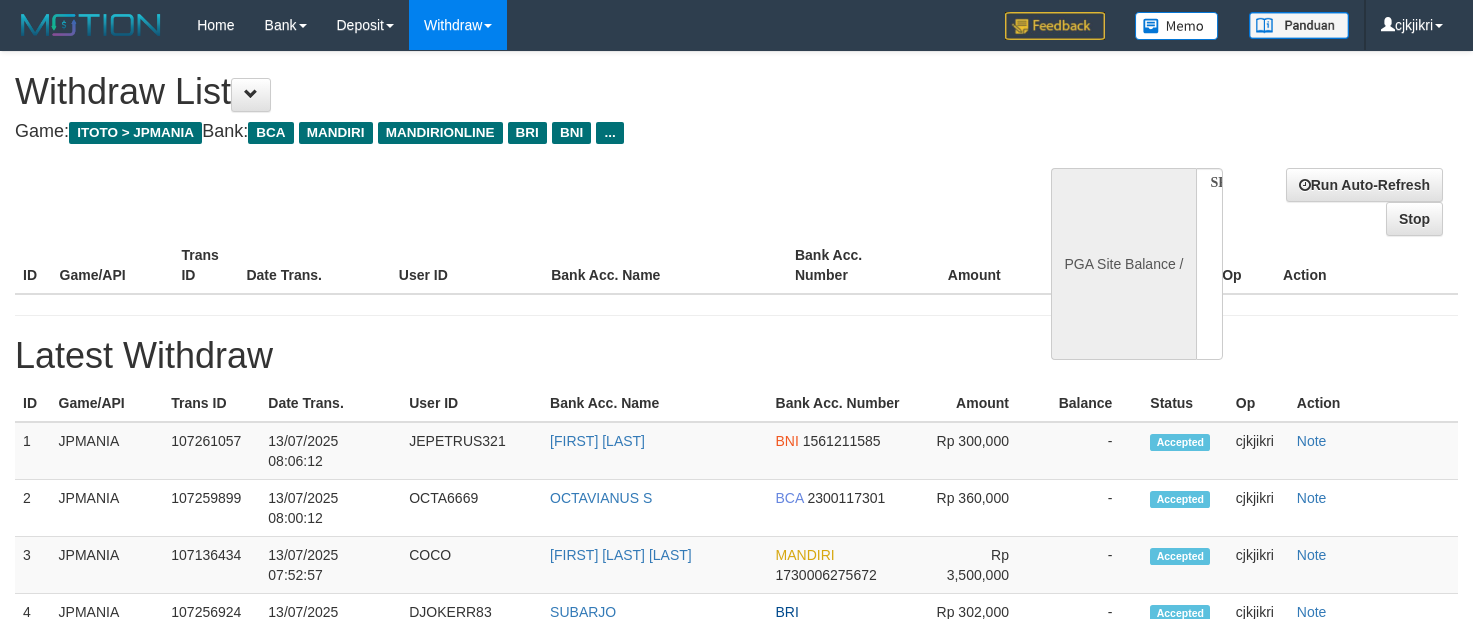 select on "**" 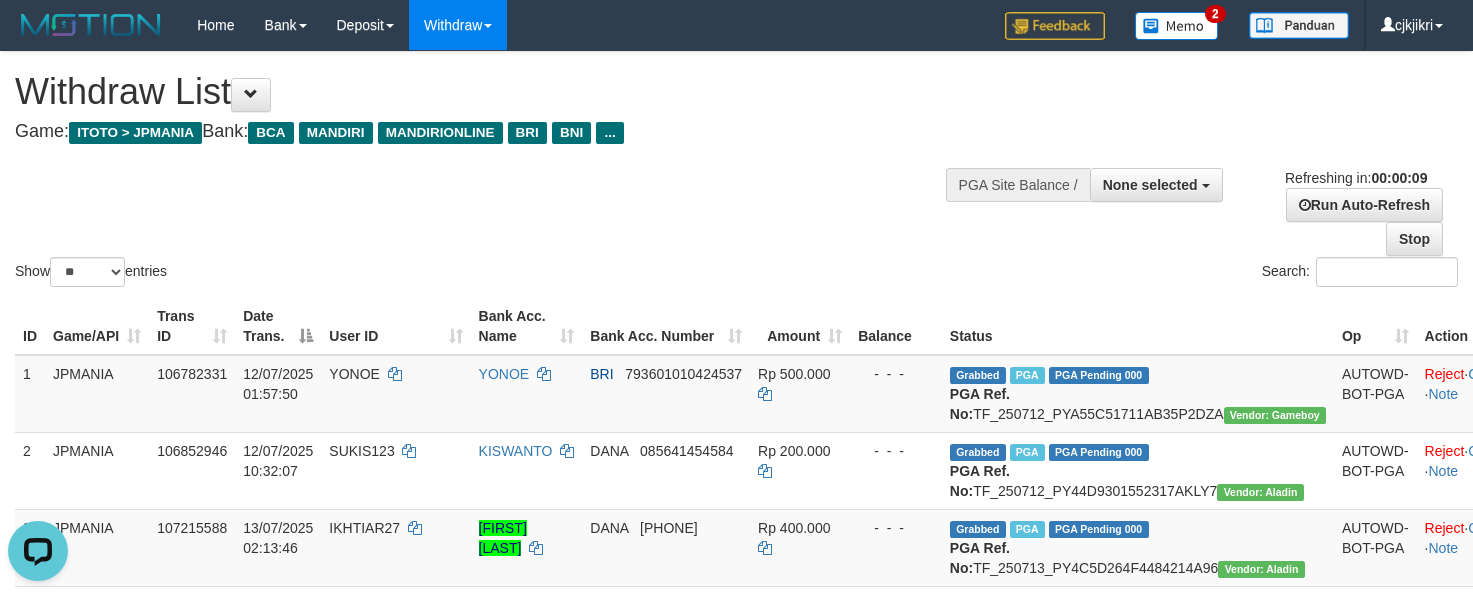 scroll, scrollTop: 0, scrollLeft: 0, axis: both 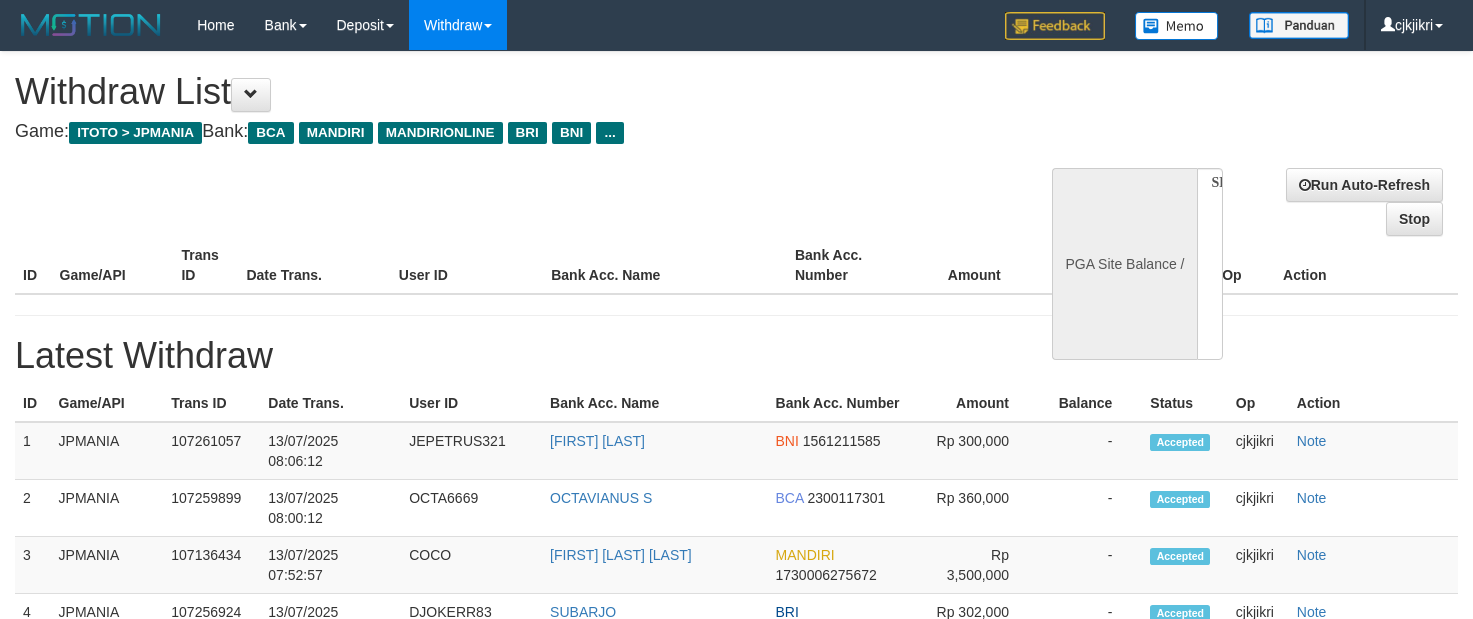 select 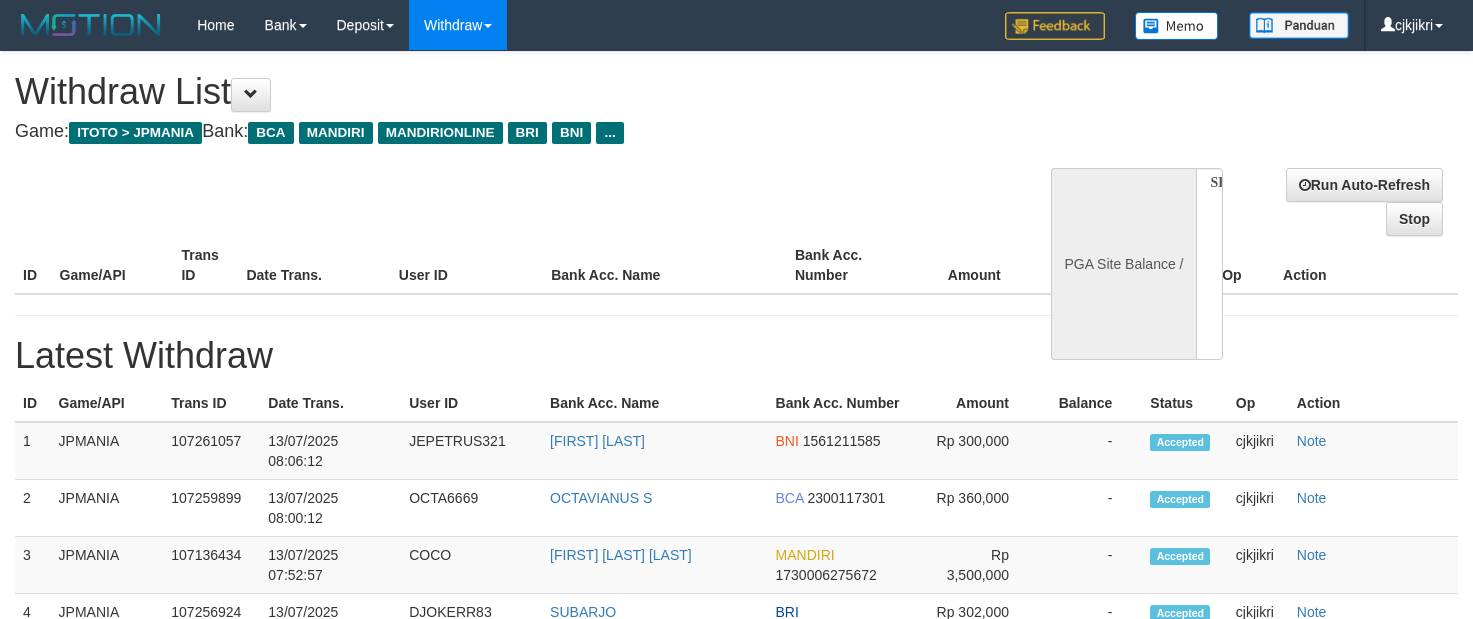 scroll, scrollTop: 0, scrollLeft: 0, axis: both 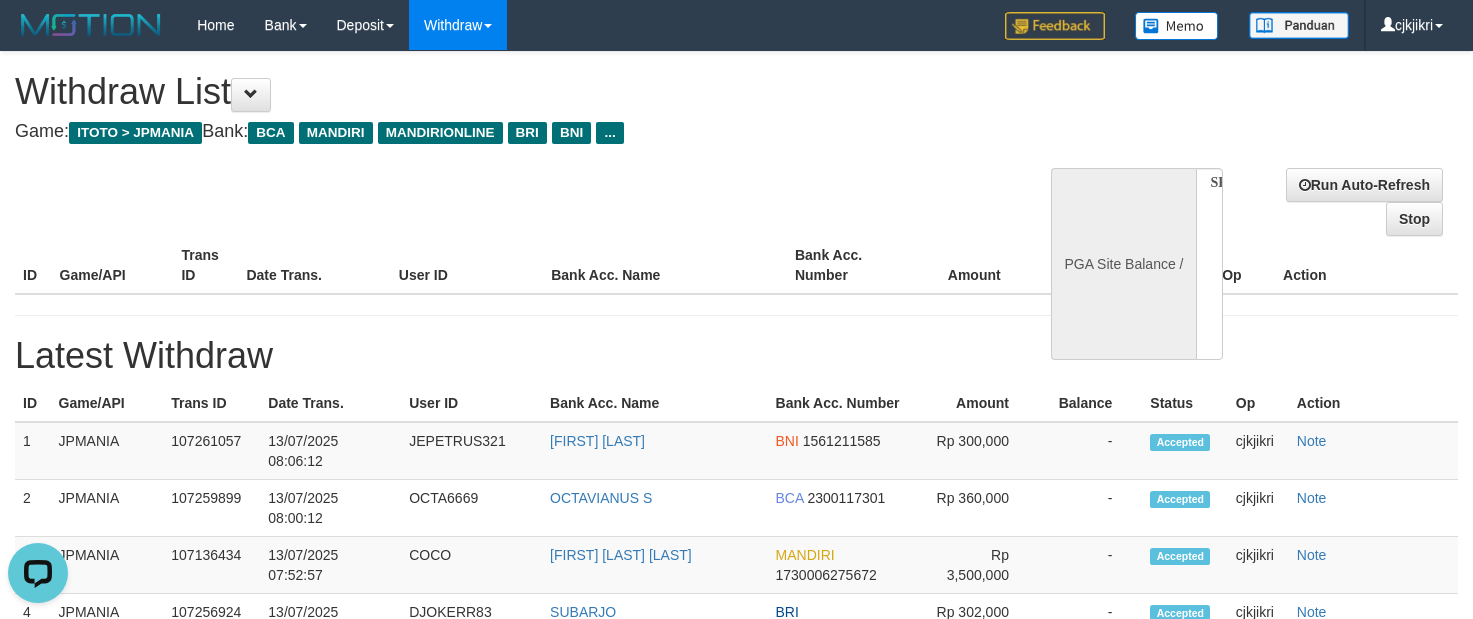 select on "**" 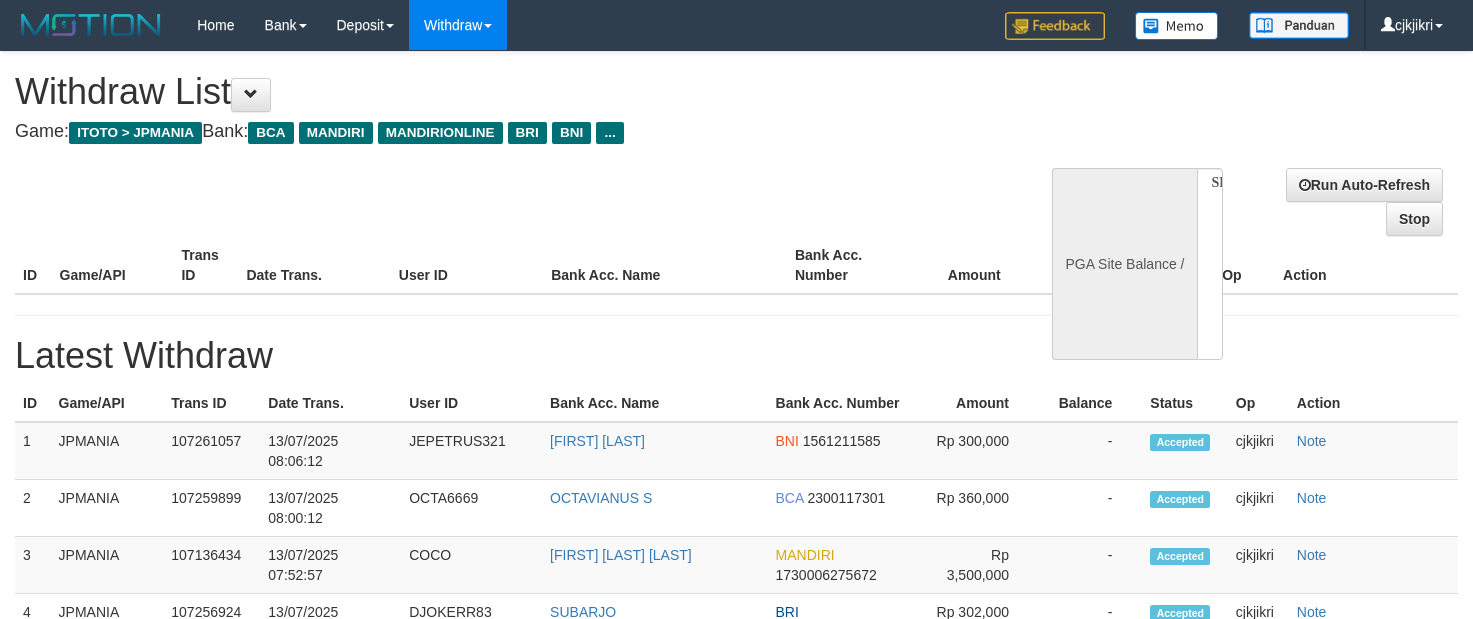 select 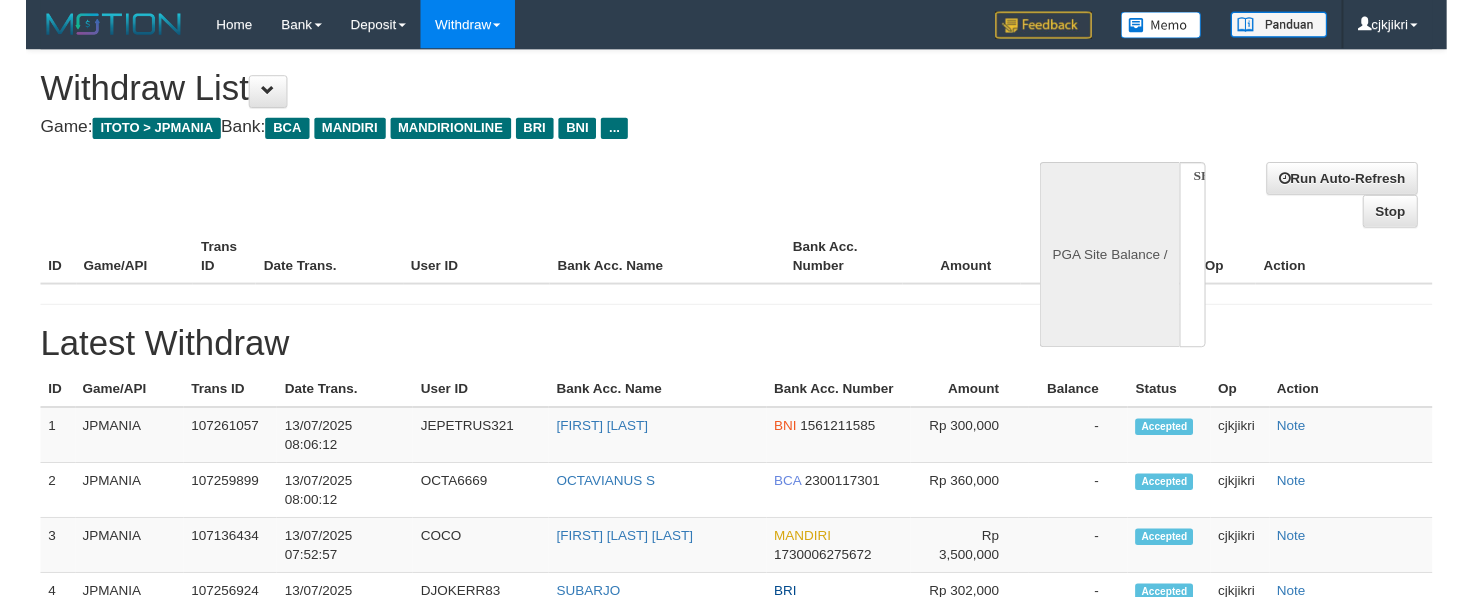 scroll, scrollTop: 0, scrollLeft: 0, axis: both 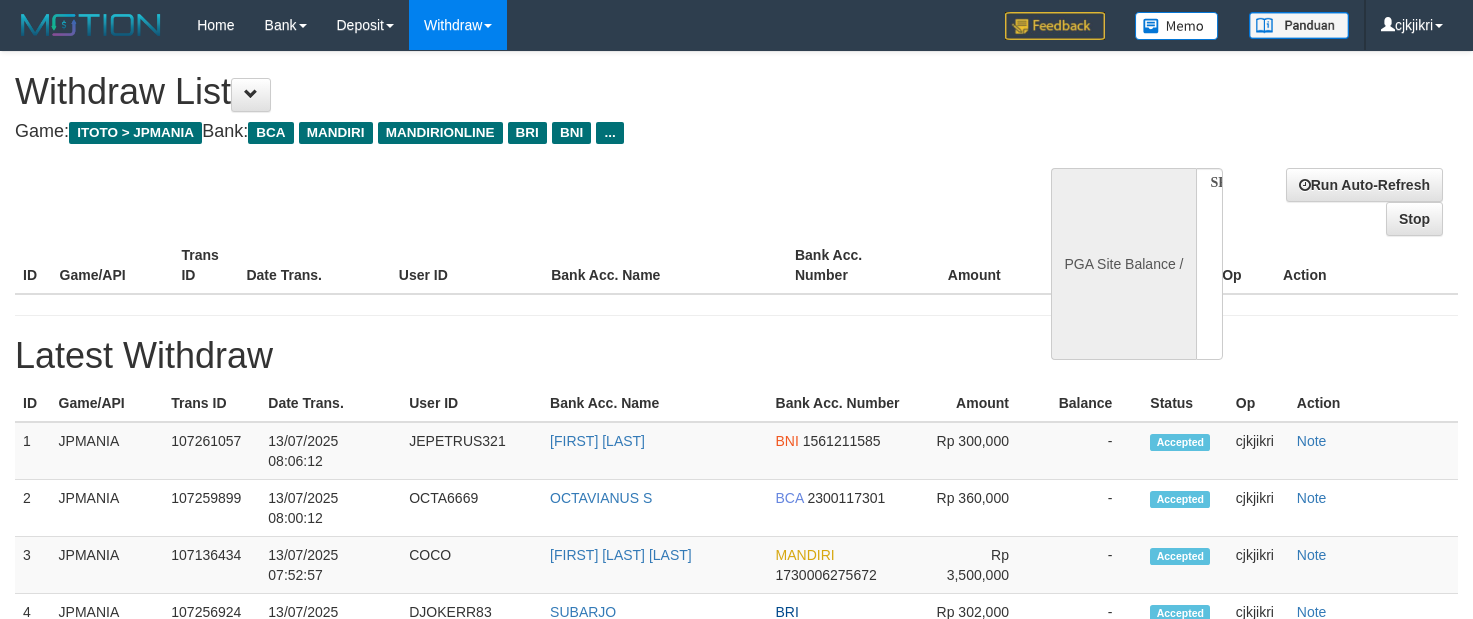 select on "**" 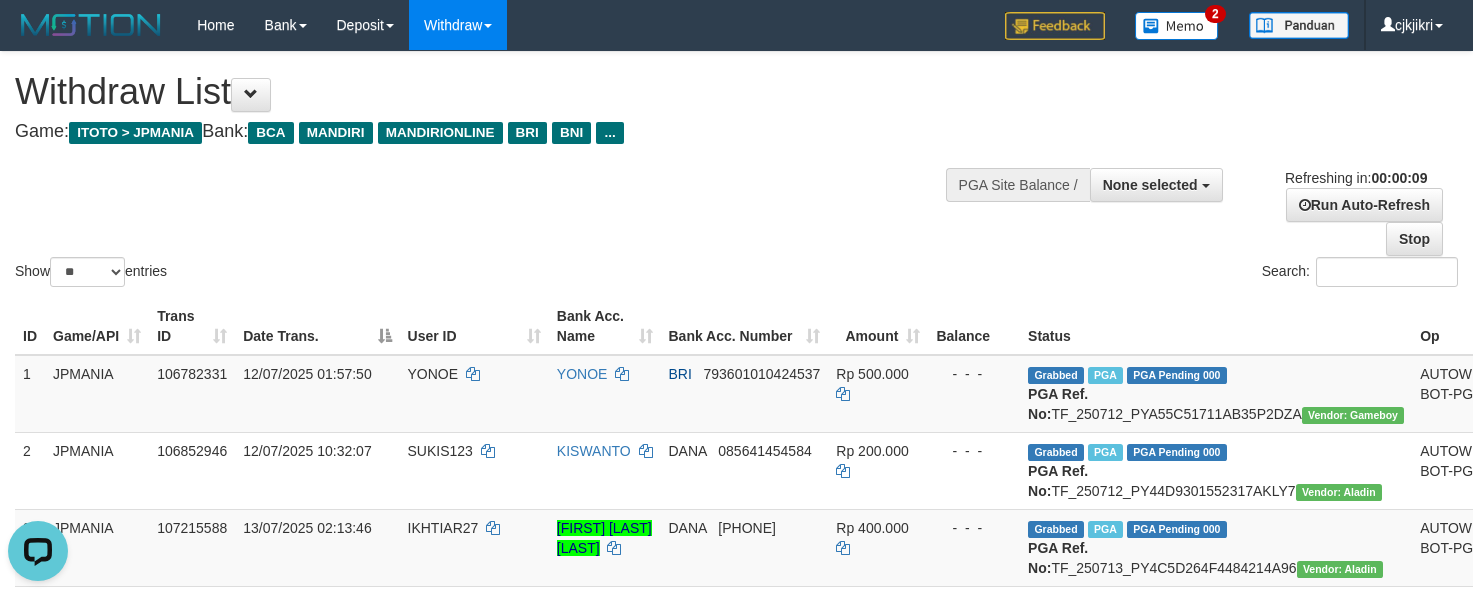 scroll, scrollTop: 0, scrollLeft: 0, axis: both 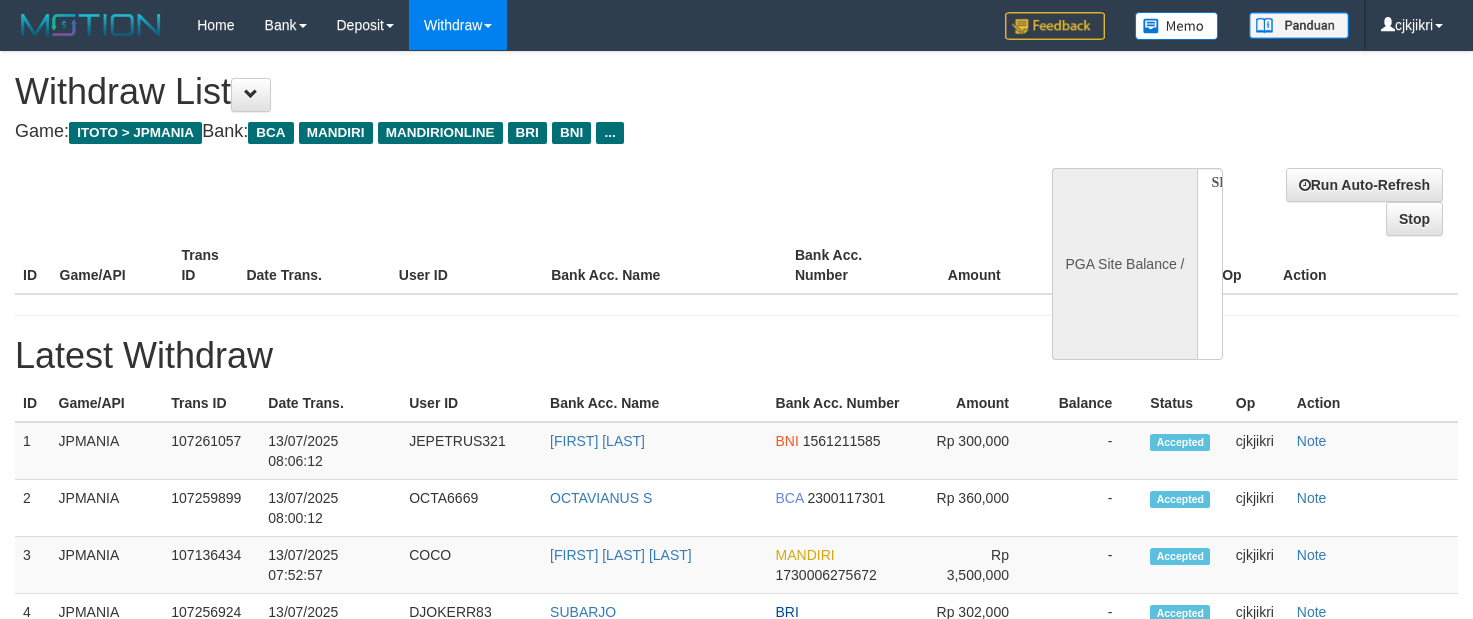 select 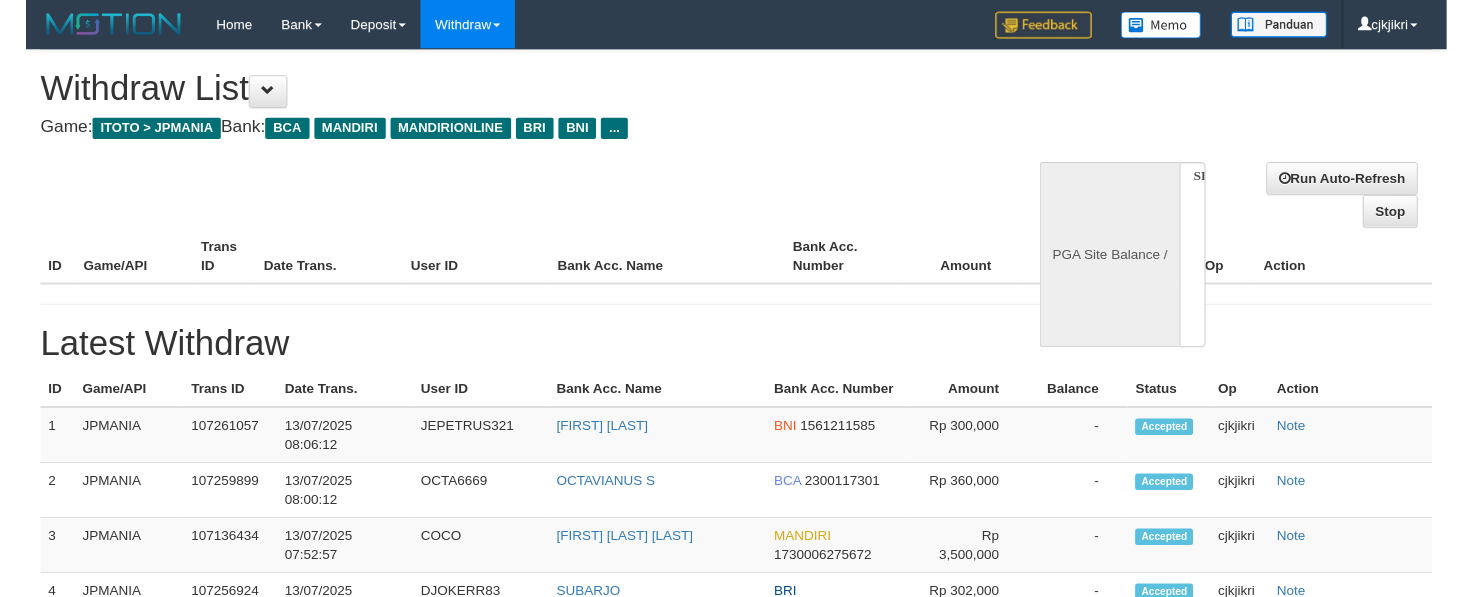 scroll, scrollTop: 0, scrollLeft: 0, axis: both 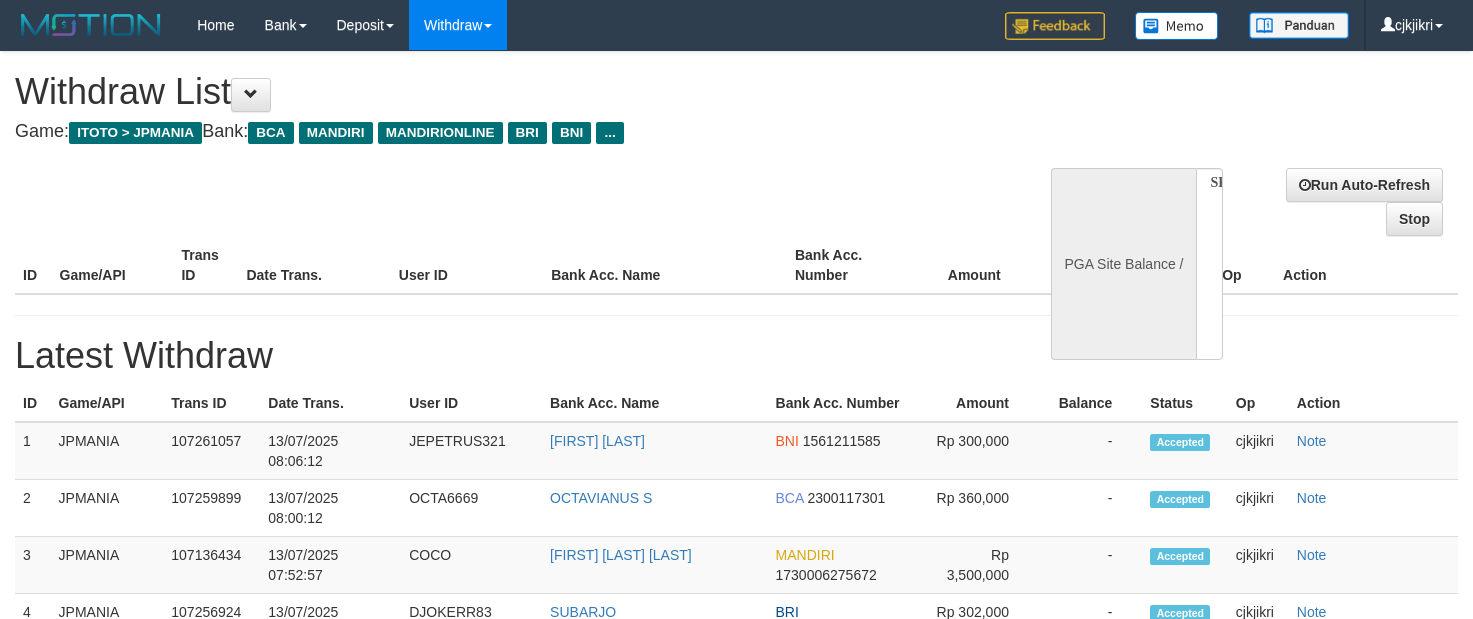 select on "**" 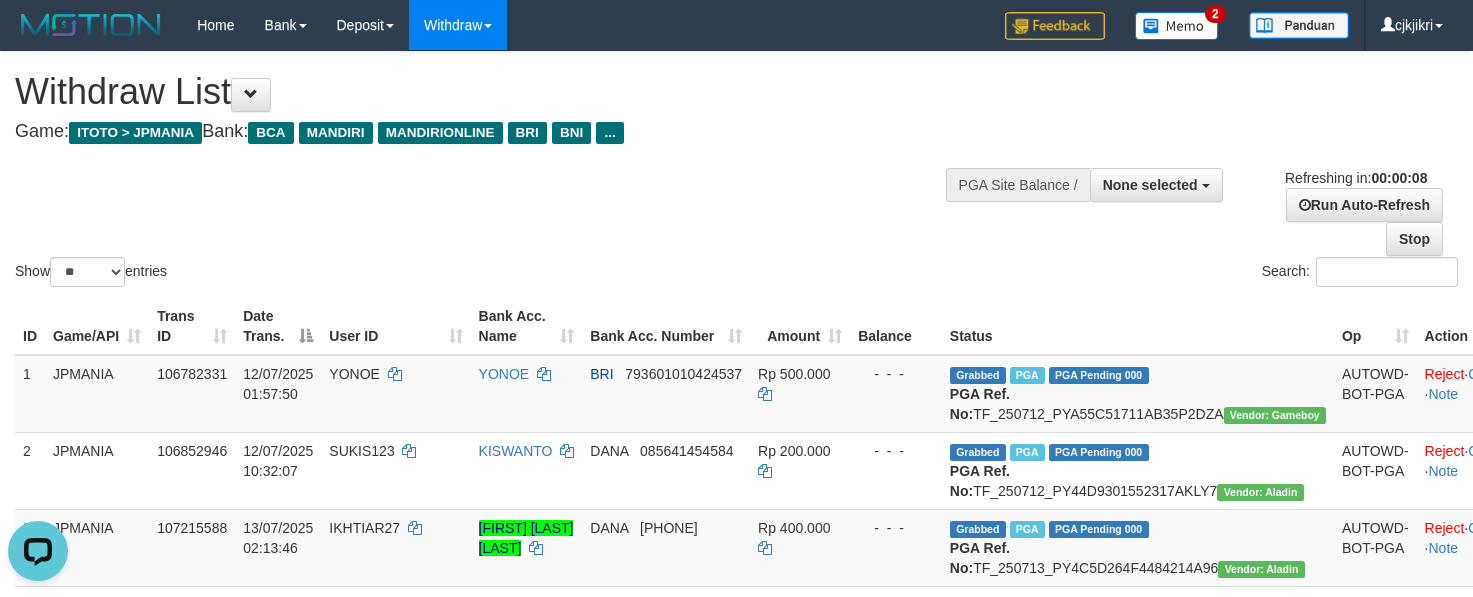 scroll, scrollTop: 0, scrollLeft: 0, axis: both 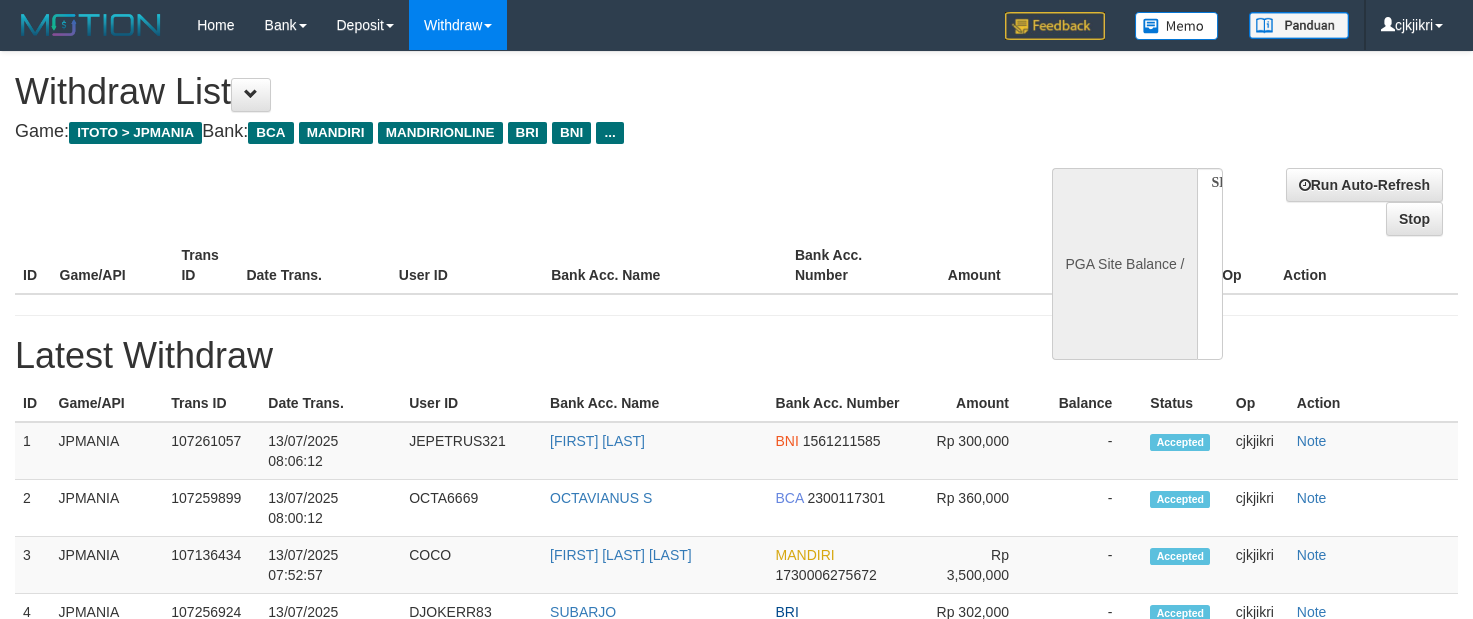 select 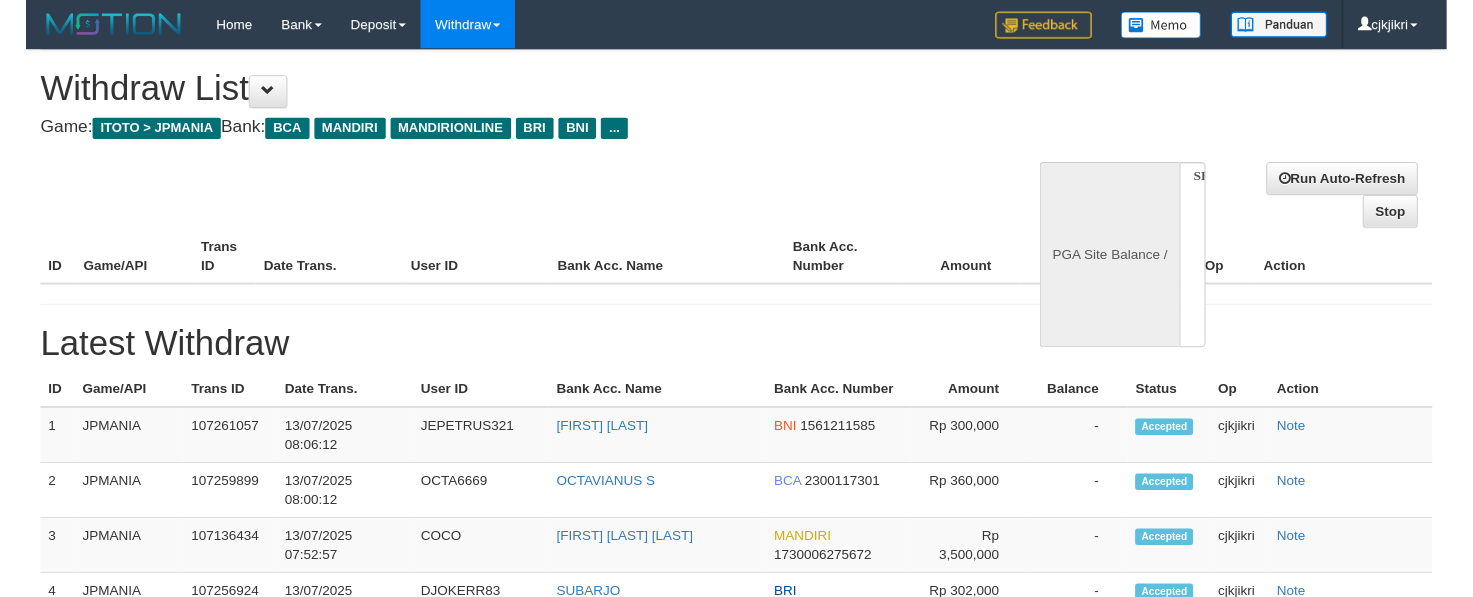 scroll, scrollTop: 0, scrollLeft: 0, axis: both 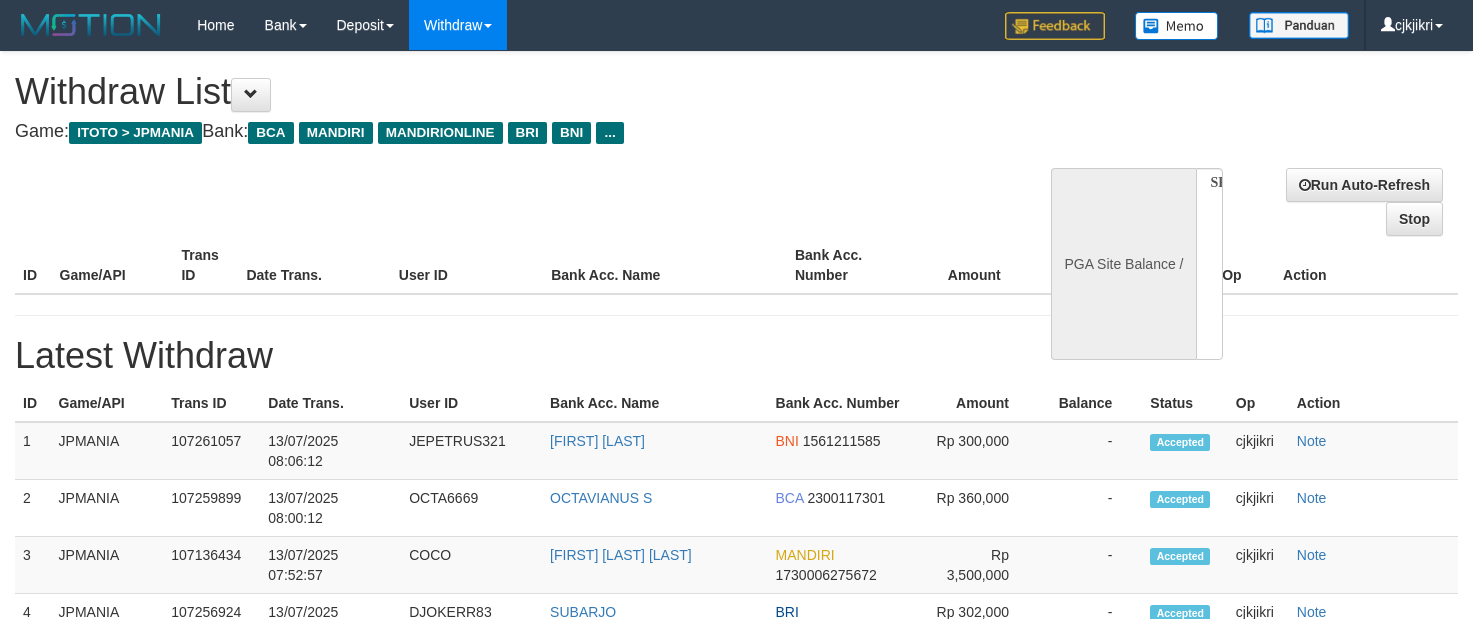 select on "**" 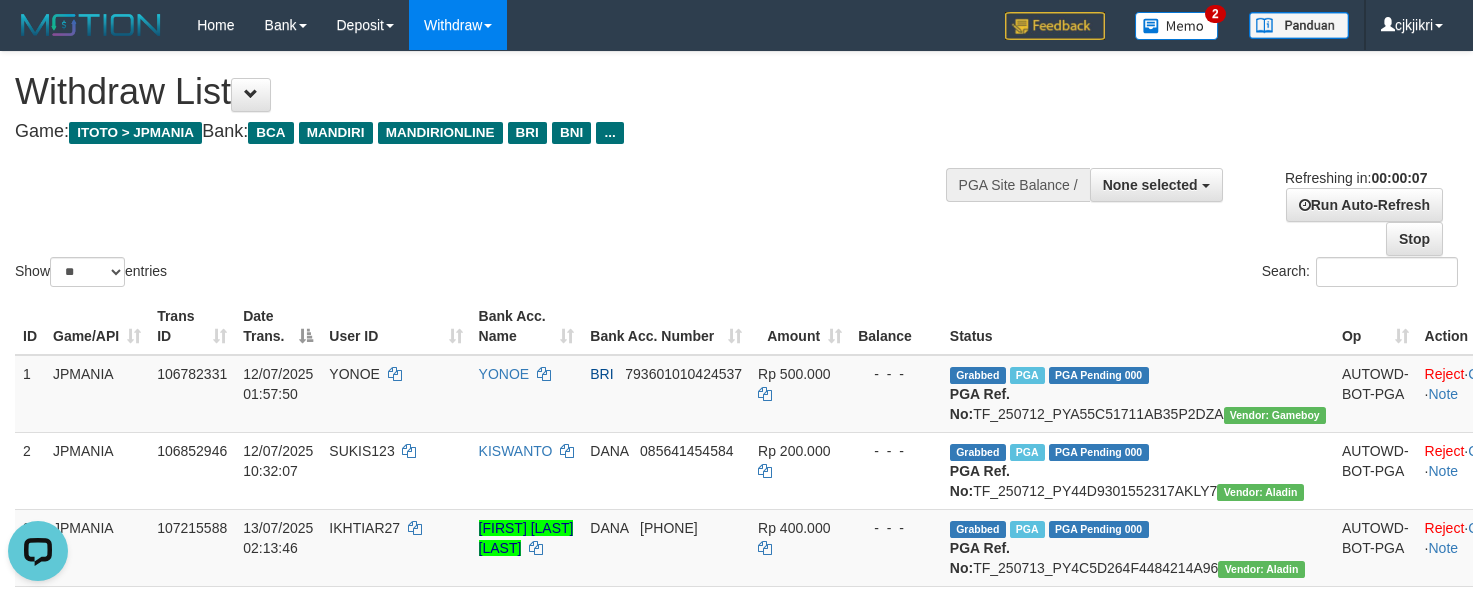 scroll, scrollTop: 0, scrollLeft: 0, axis: both 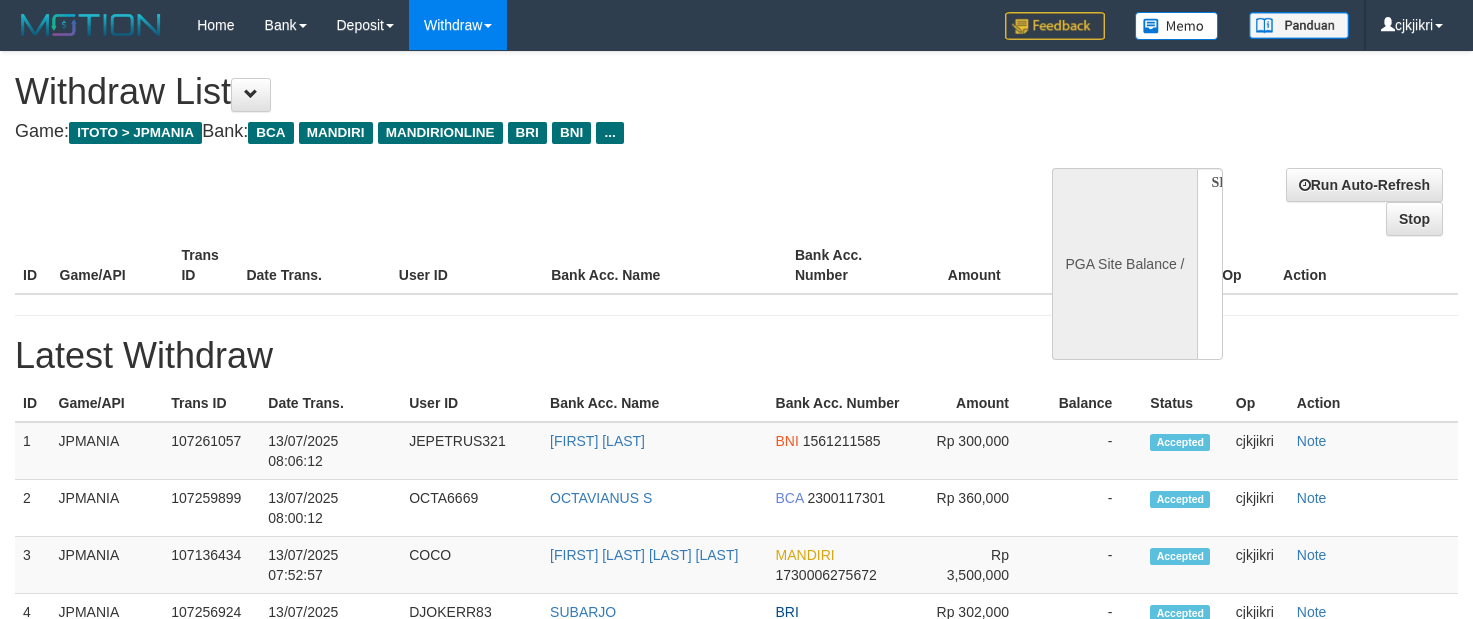 select 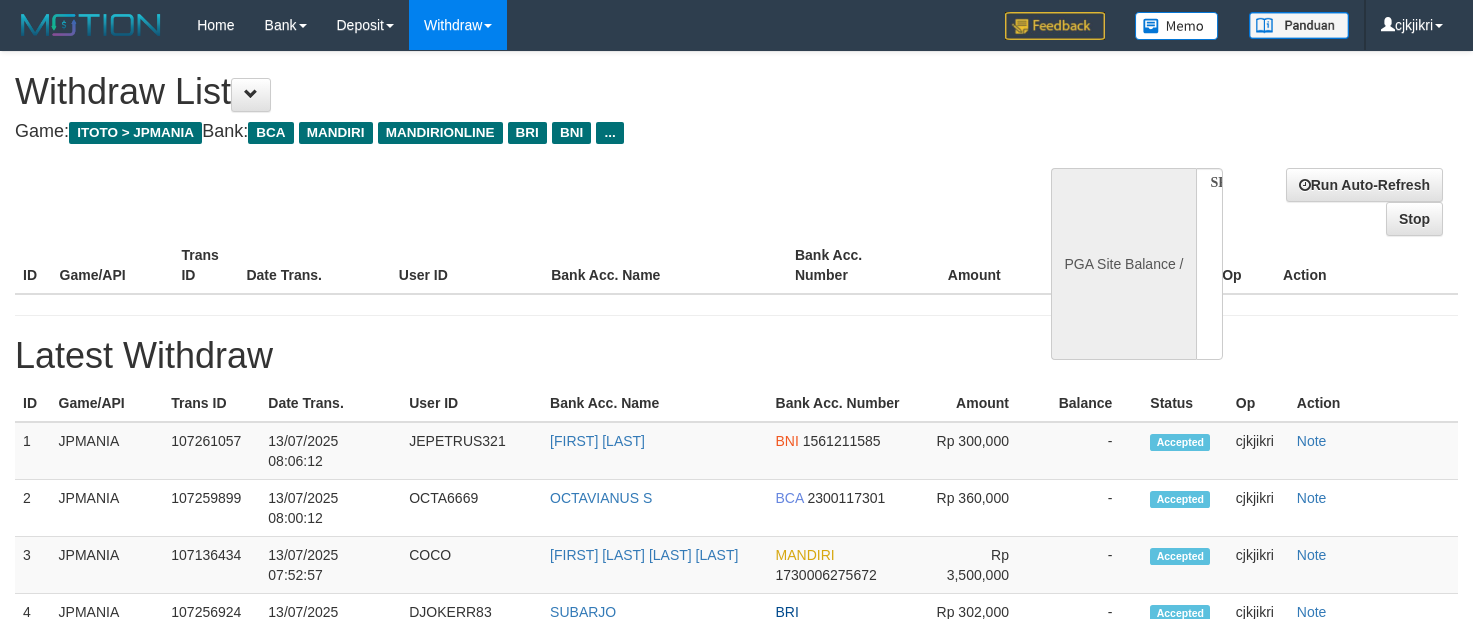 scroll, scrollTop: 0, scrollLeft: 0, axis: both 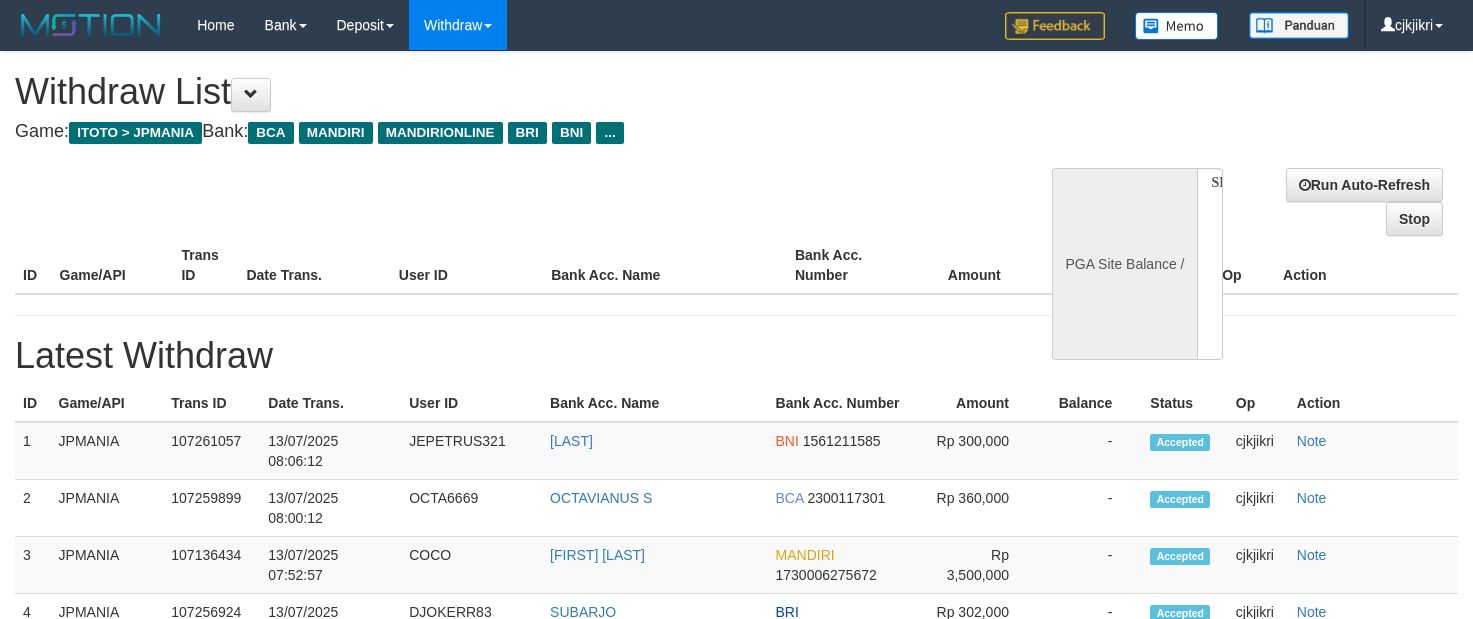 select 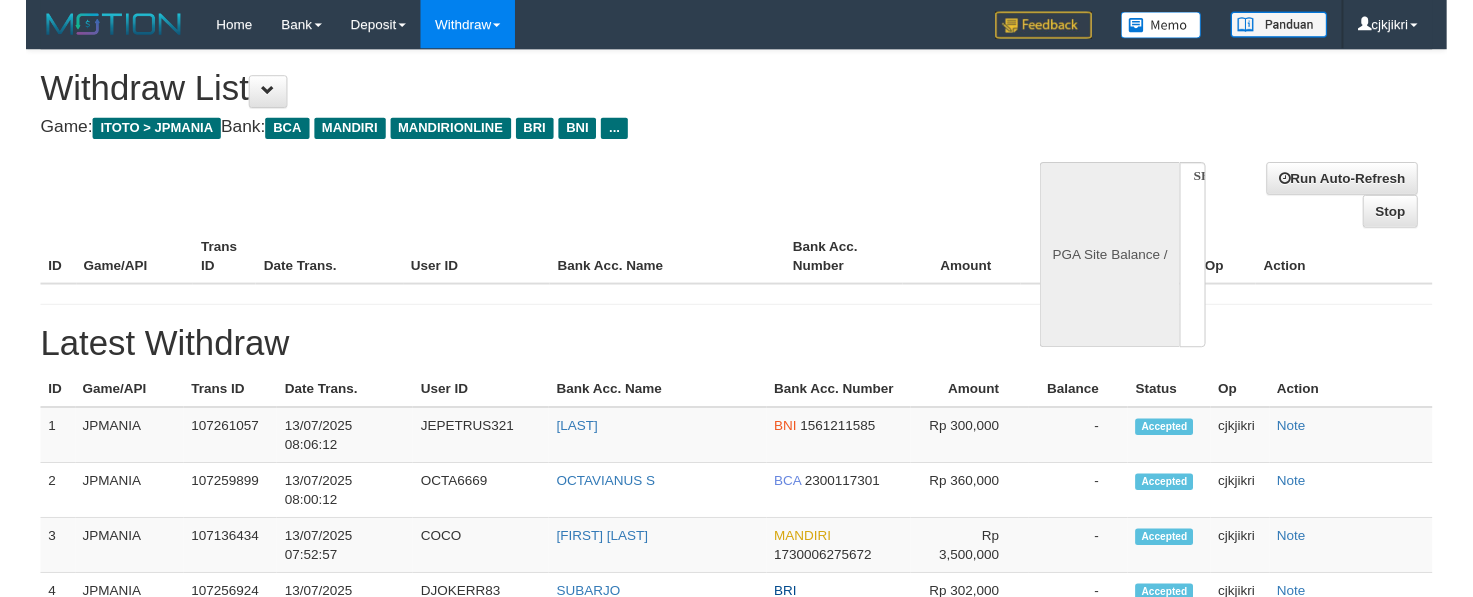 scroll, scrollTop: 0, scrollLeft: 0, axis: both 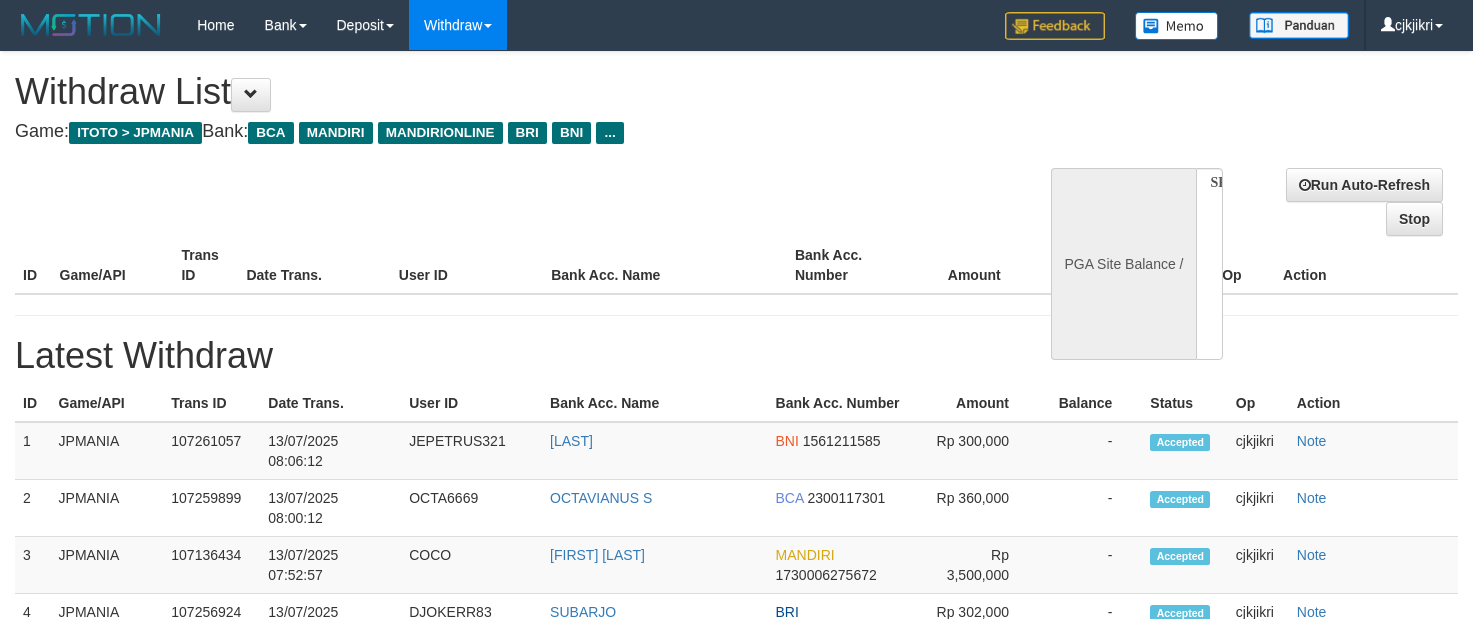 select on "**" 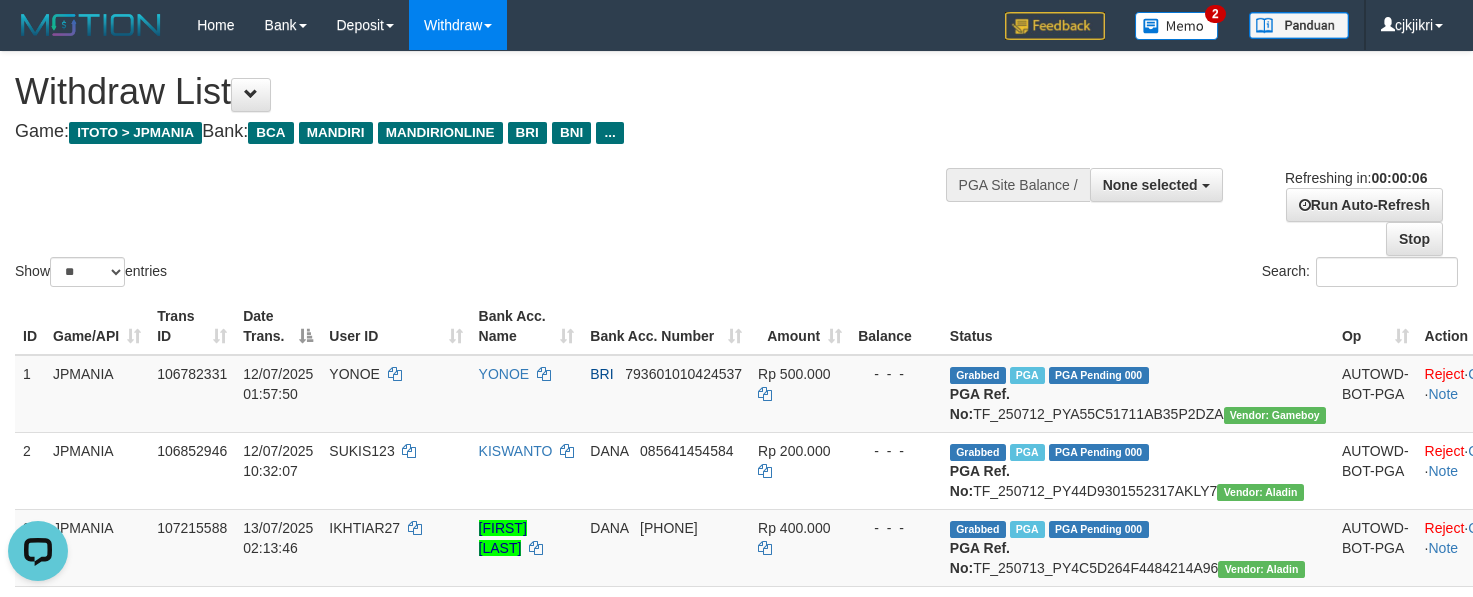 scroll, scrollTop: 0, scrollLeft: 0, axis: both 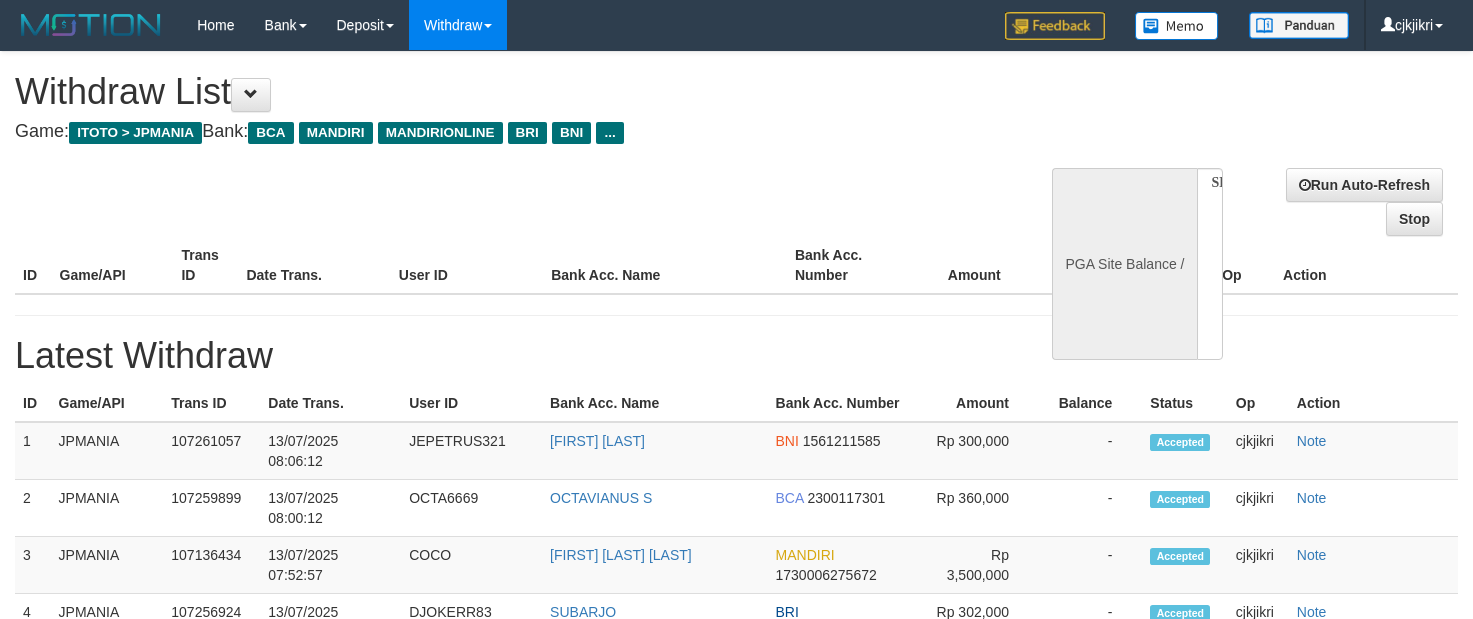 select 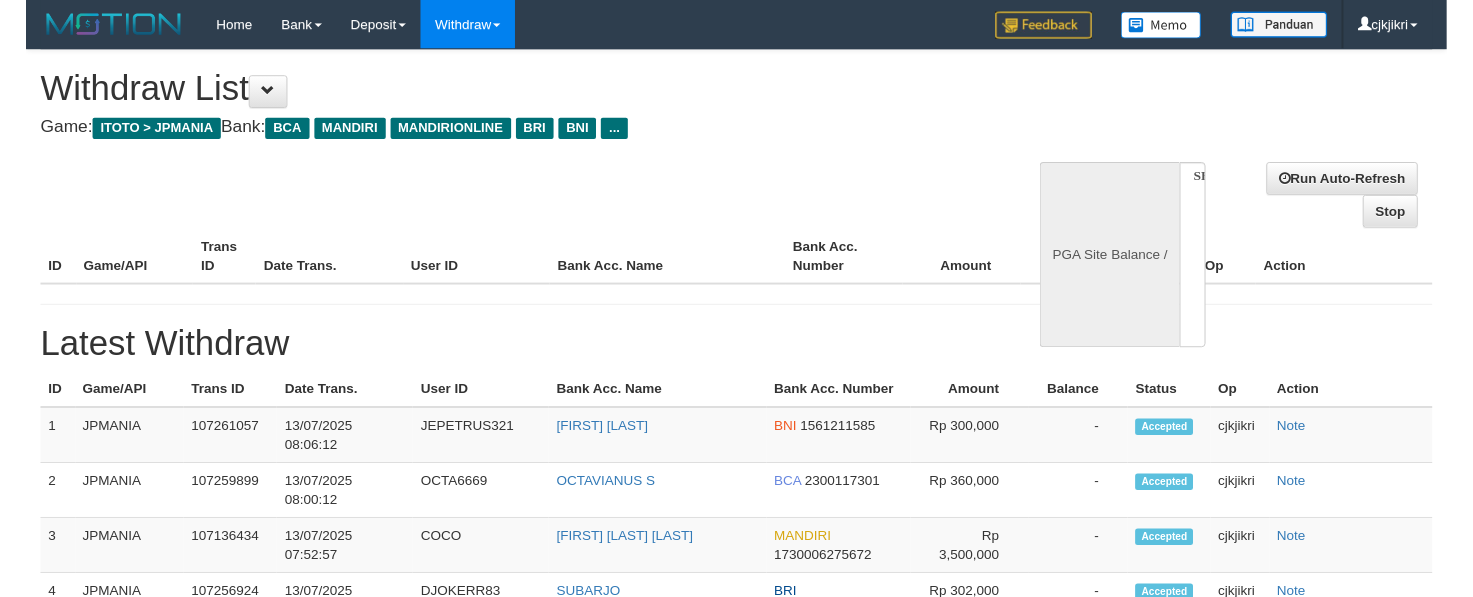 scroll, scrollTop: 0, scrollLeft: 0, axis: both 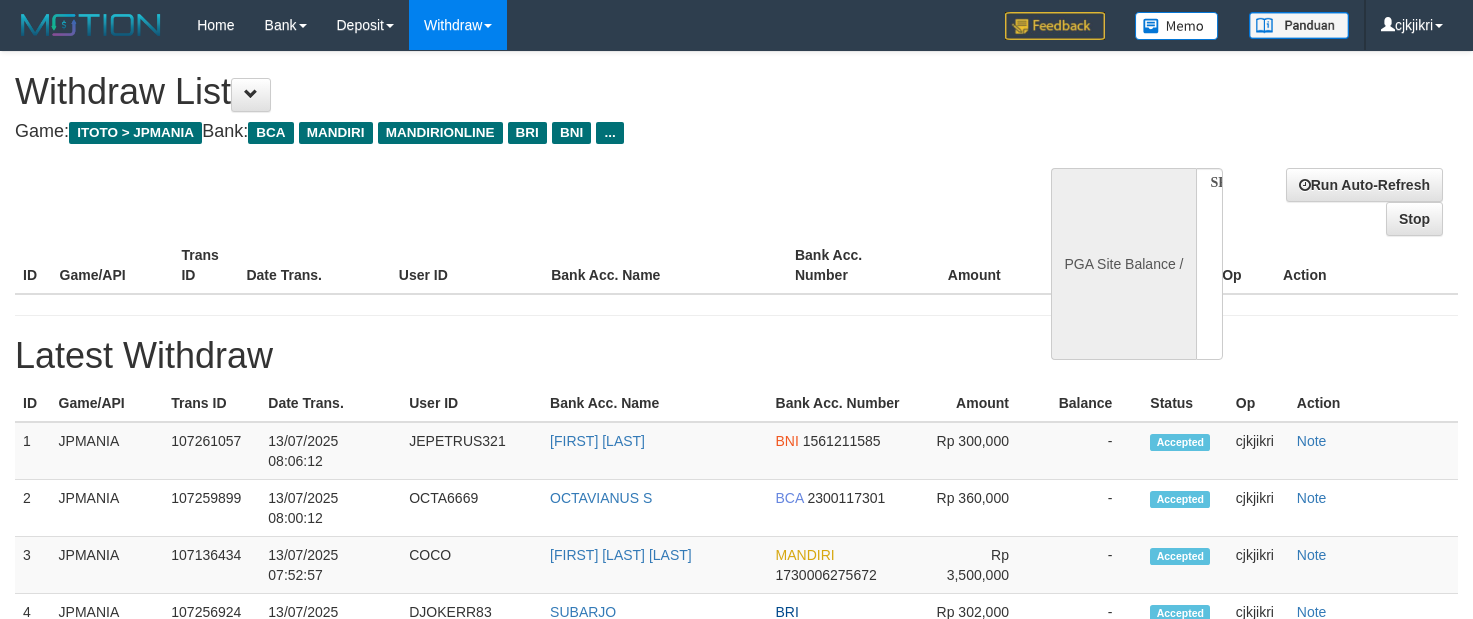 select on "**" 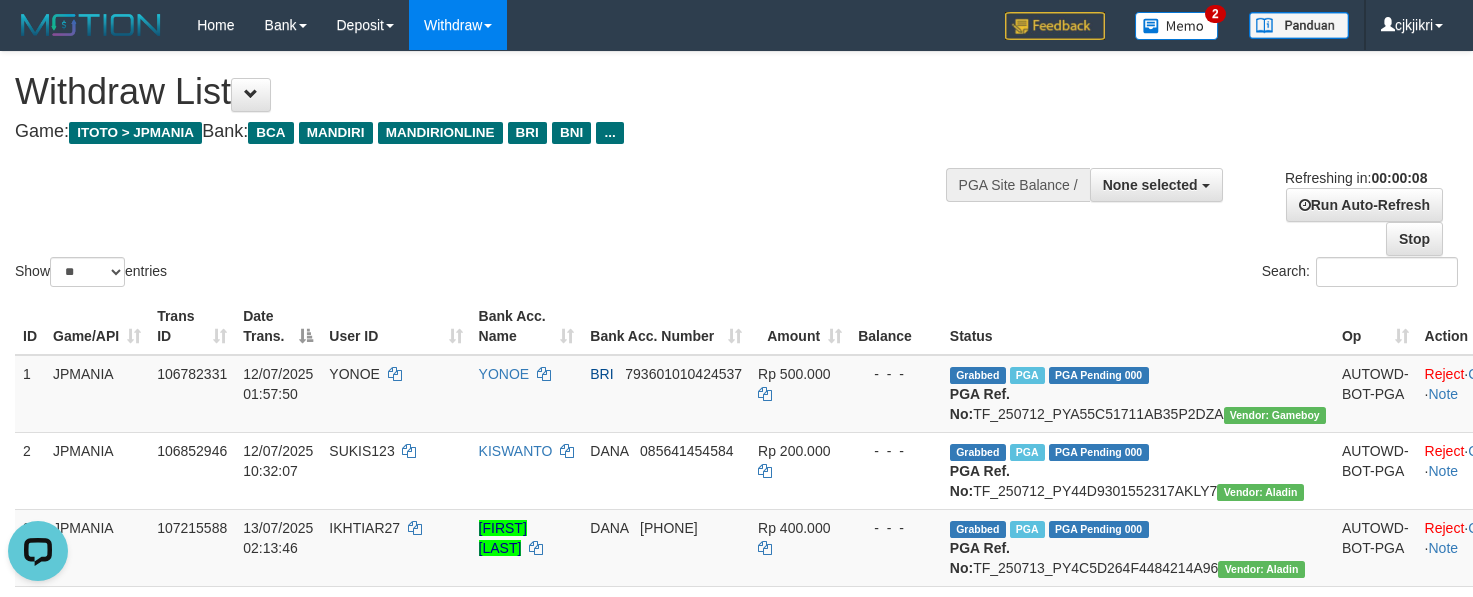 scroll, scrollTop: 0, scrollLeft: 0, axis: both 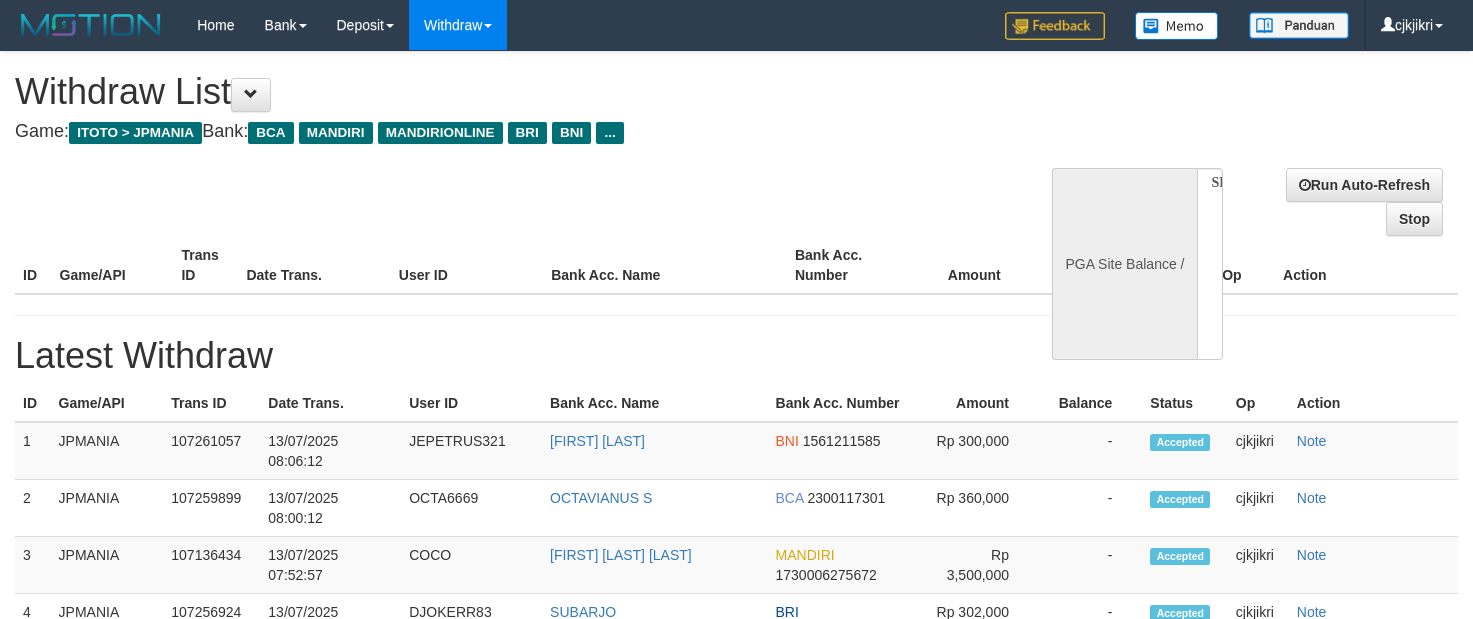 select 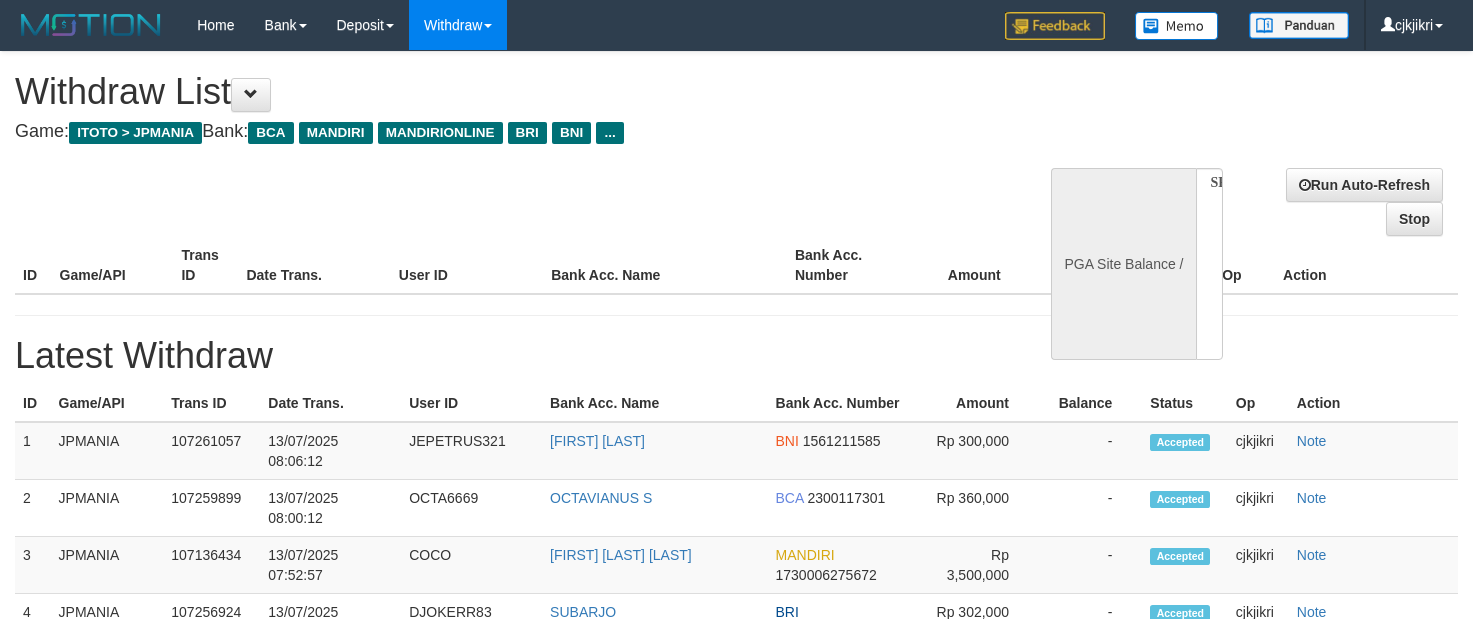 scroll, scrollTop: 0, scrollLeft: 0, axis: both 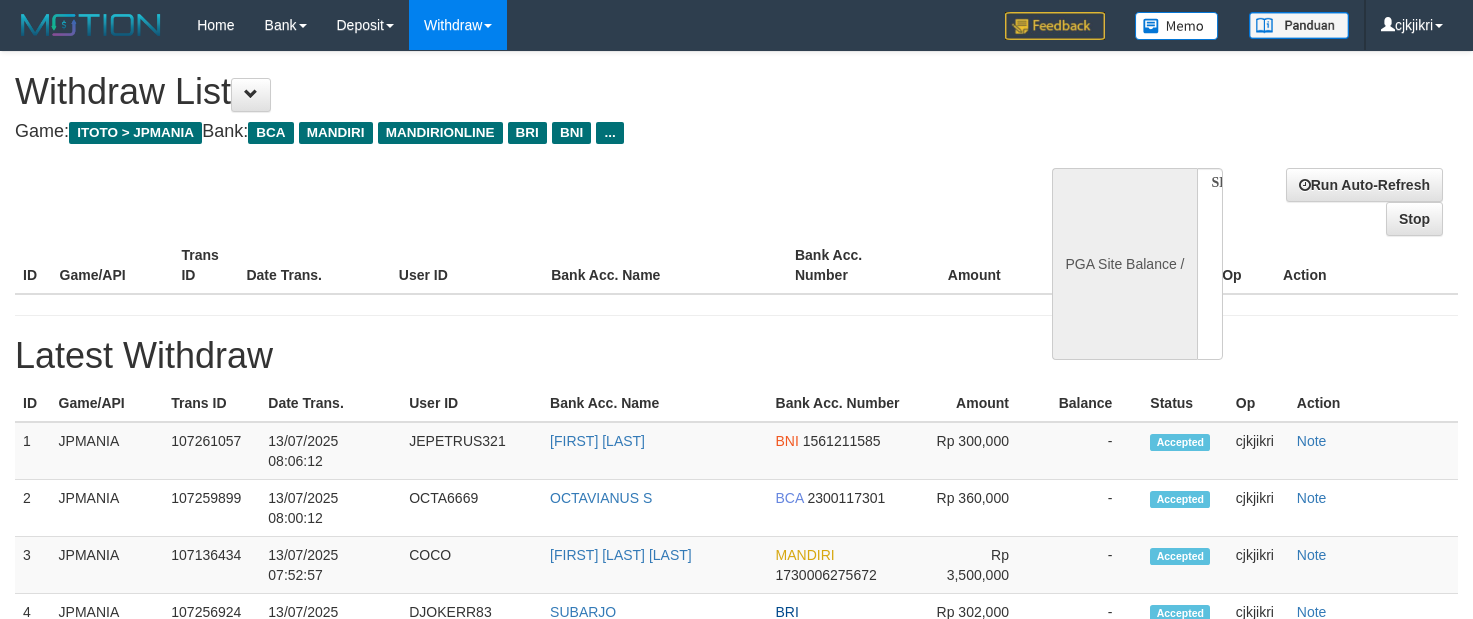 select 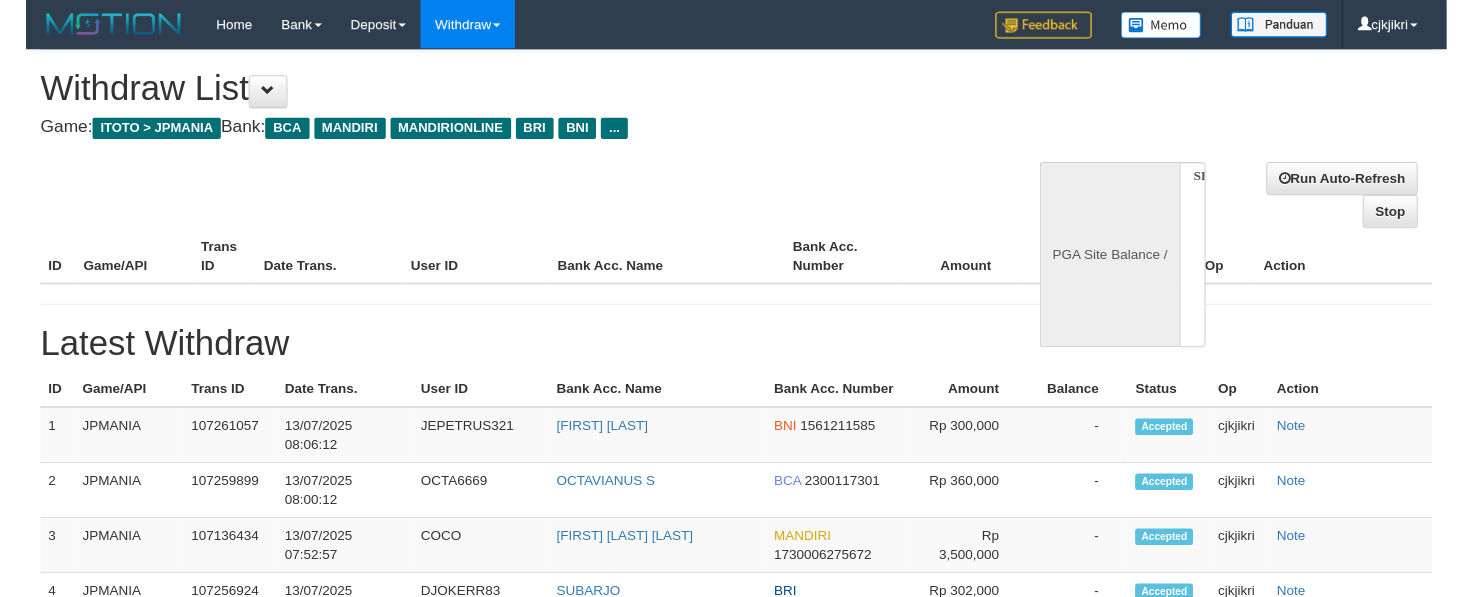 scroll, scrollTop: 0, scrollLeft: 0, axis: both 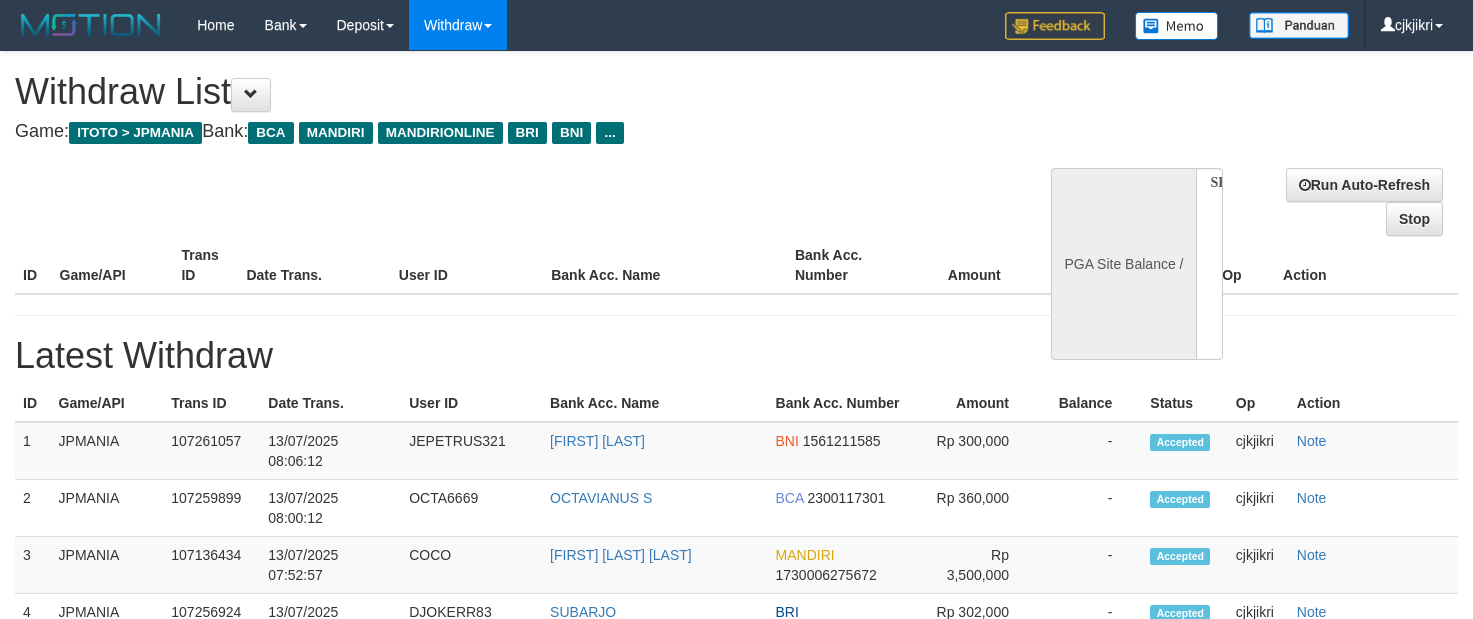 select on "**" 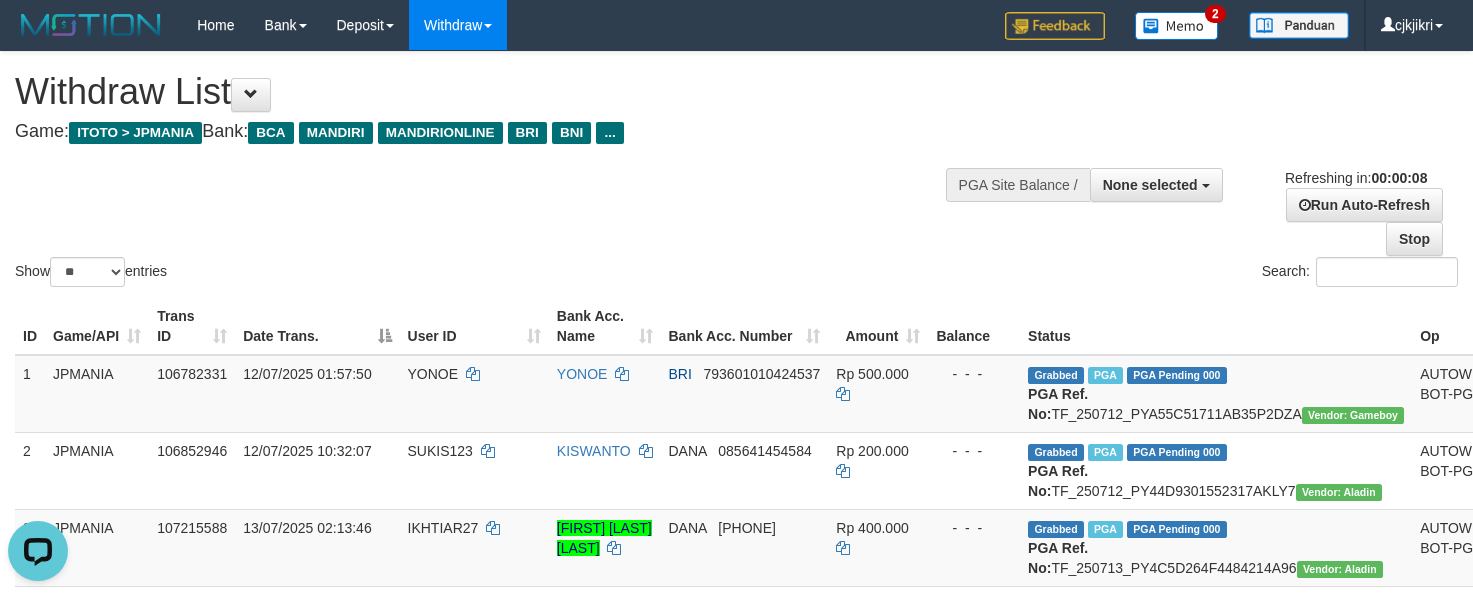 scroll, scrollTop: 0, scrollLeft: 0, axis: both 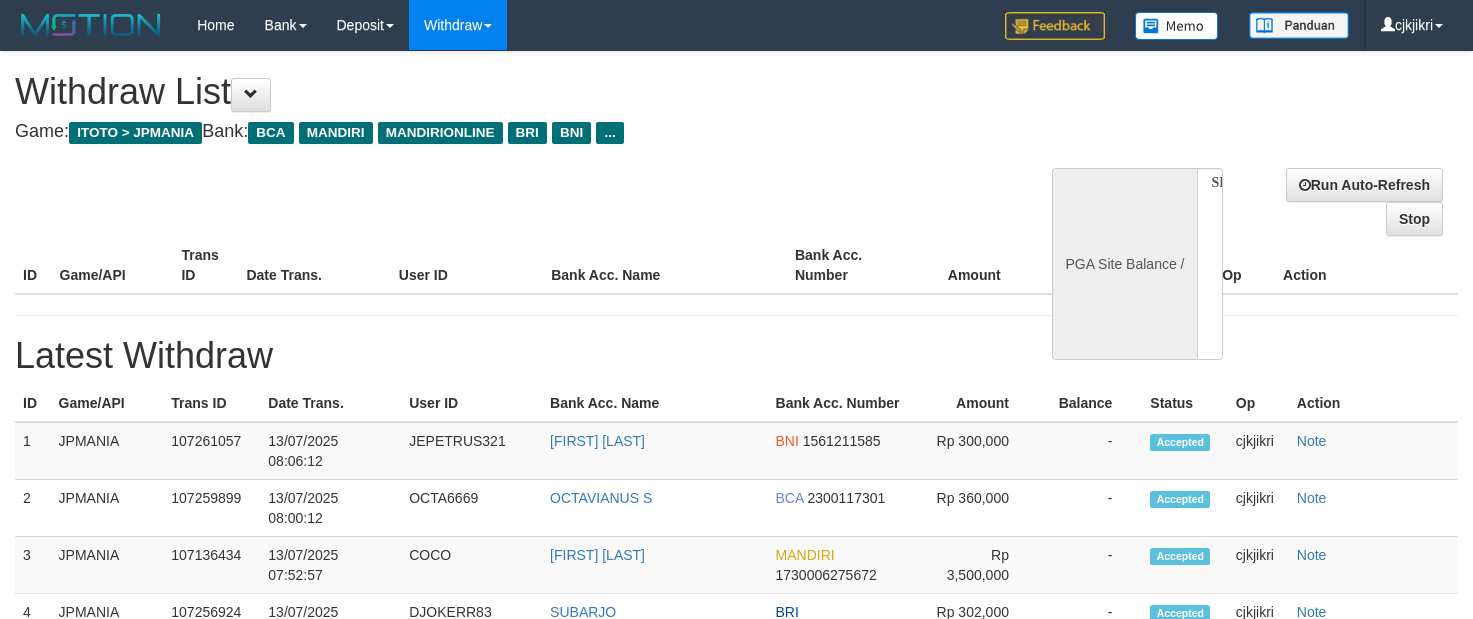 select 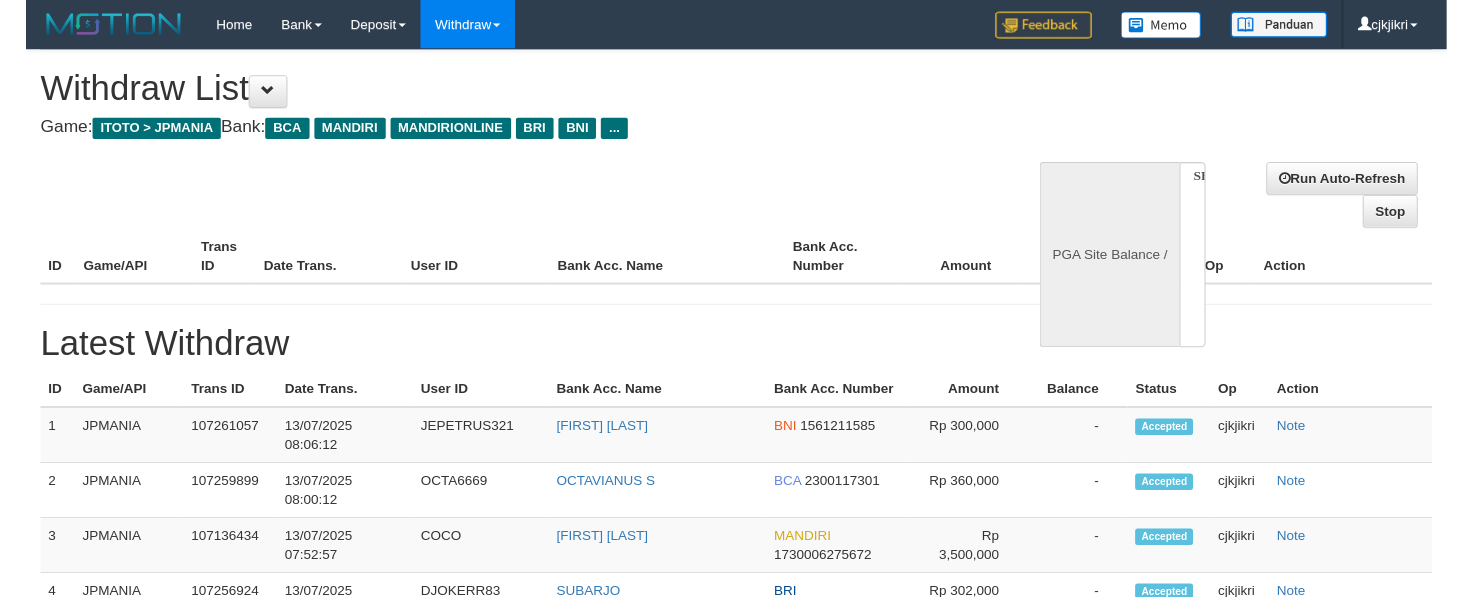 scroll, scrollTop: 0, scrollLeft: 0, axis: both 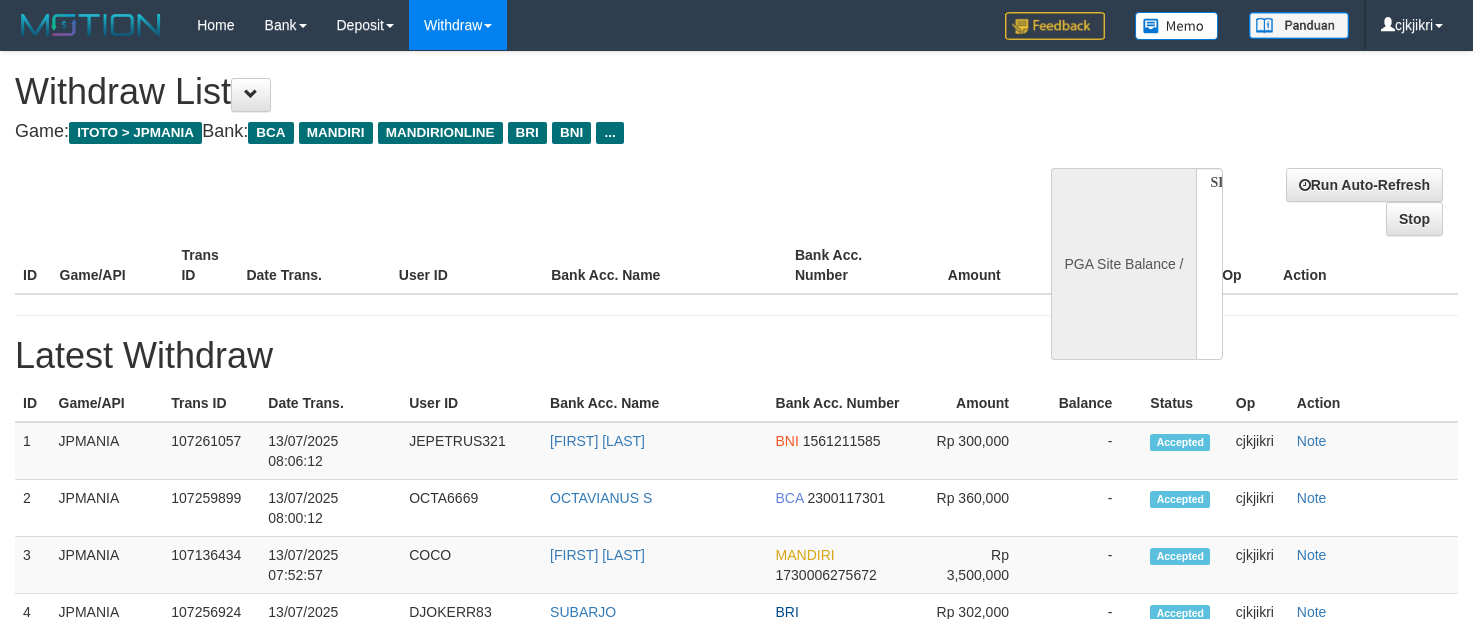 select on "**" 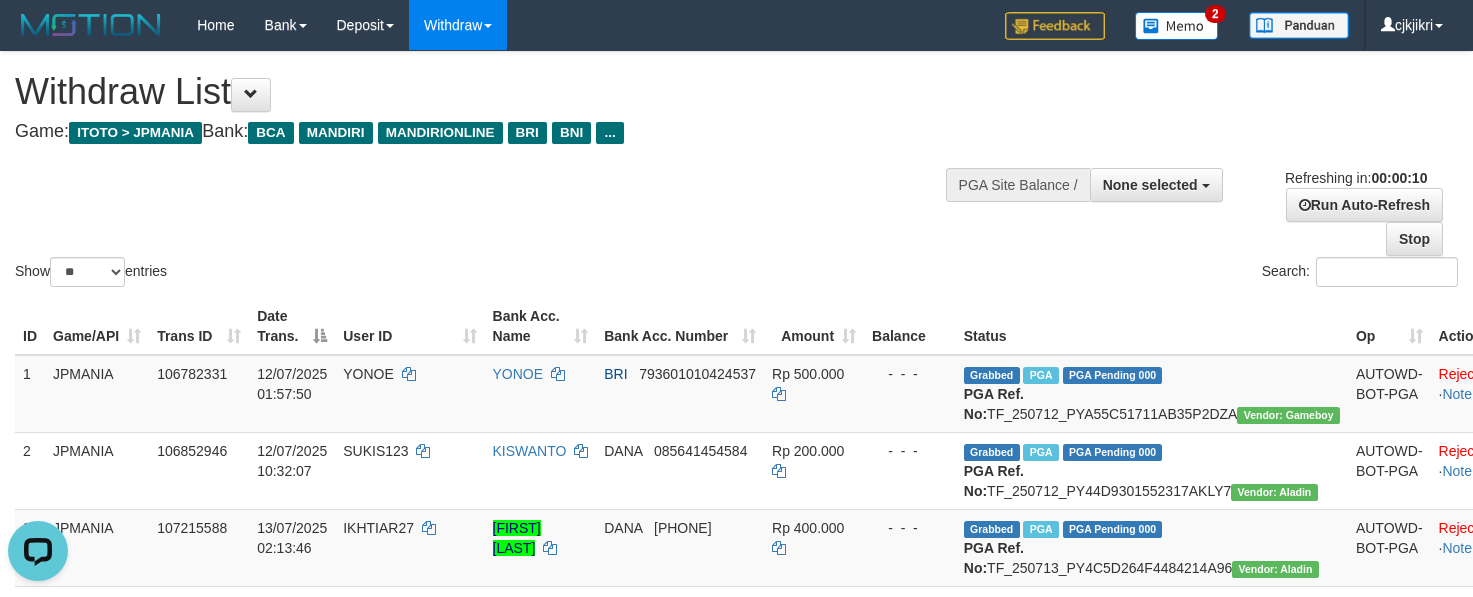 scroll, scrollTop: 0, scrollLeft: 0, axis: both 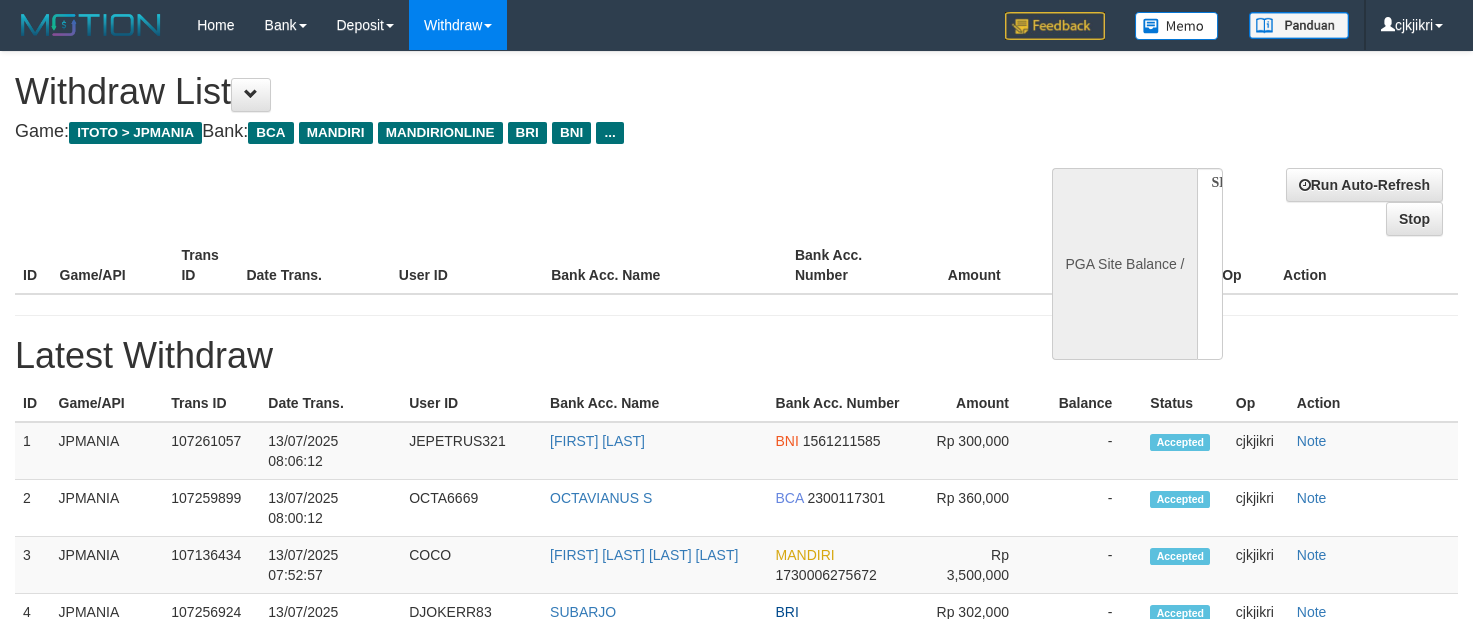 select 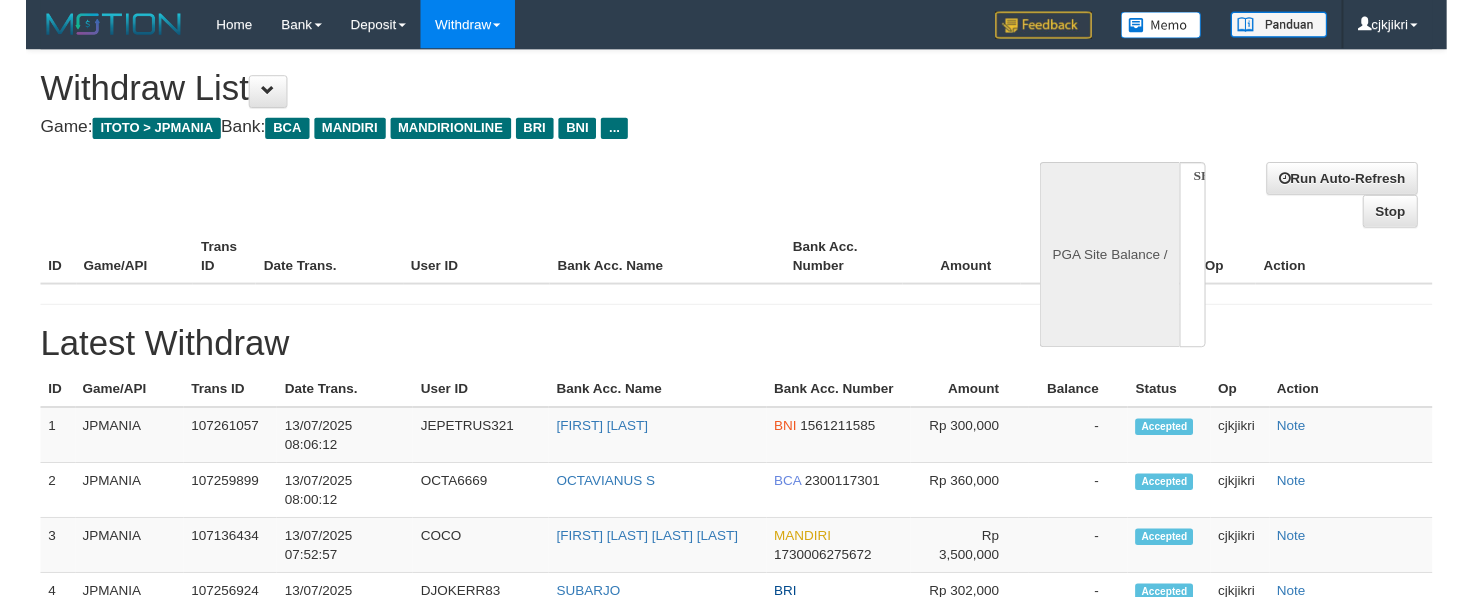 scroll, scrollTop: 0, scrollLeft: 0, axis: both 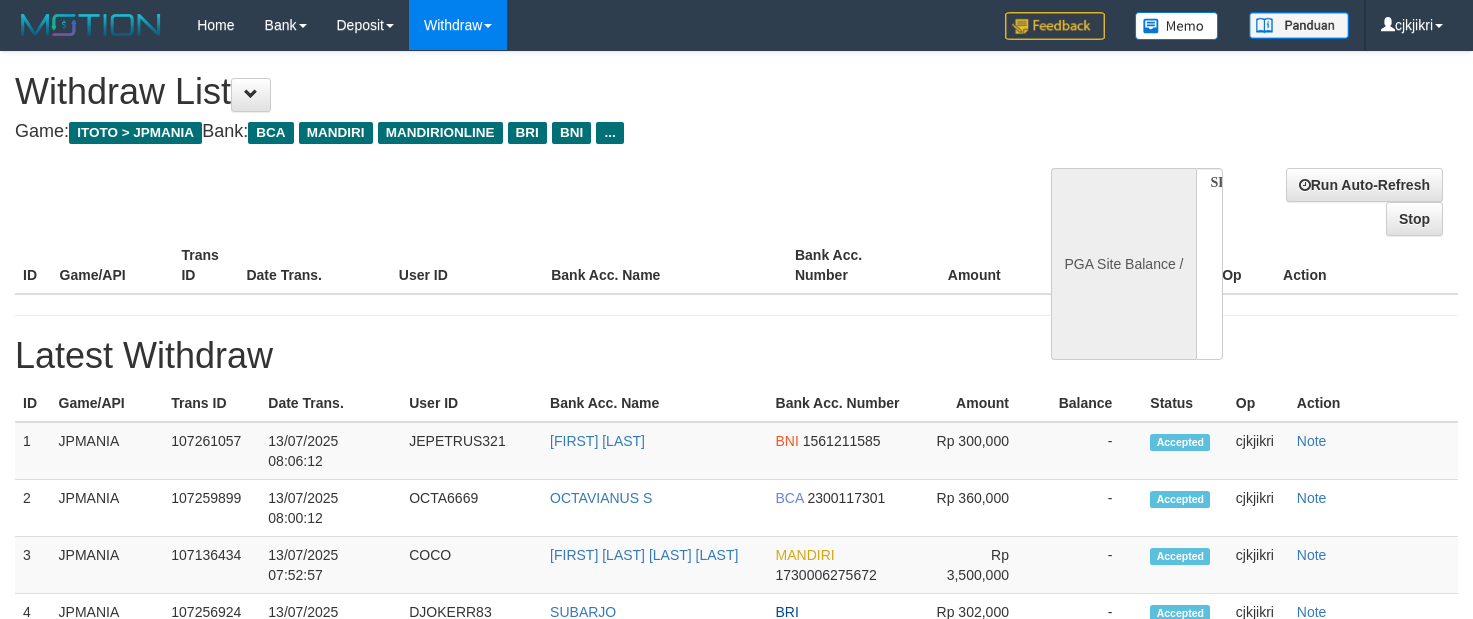 select on "**" 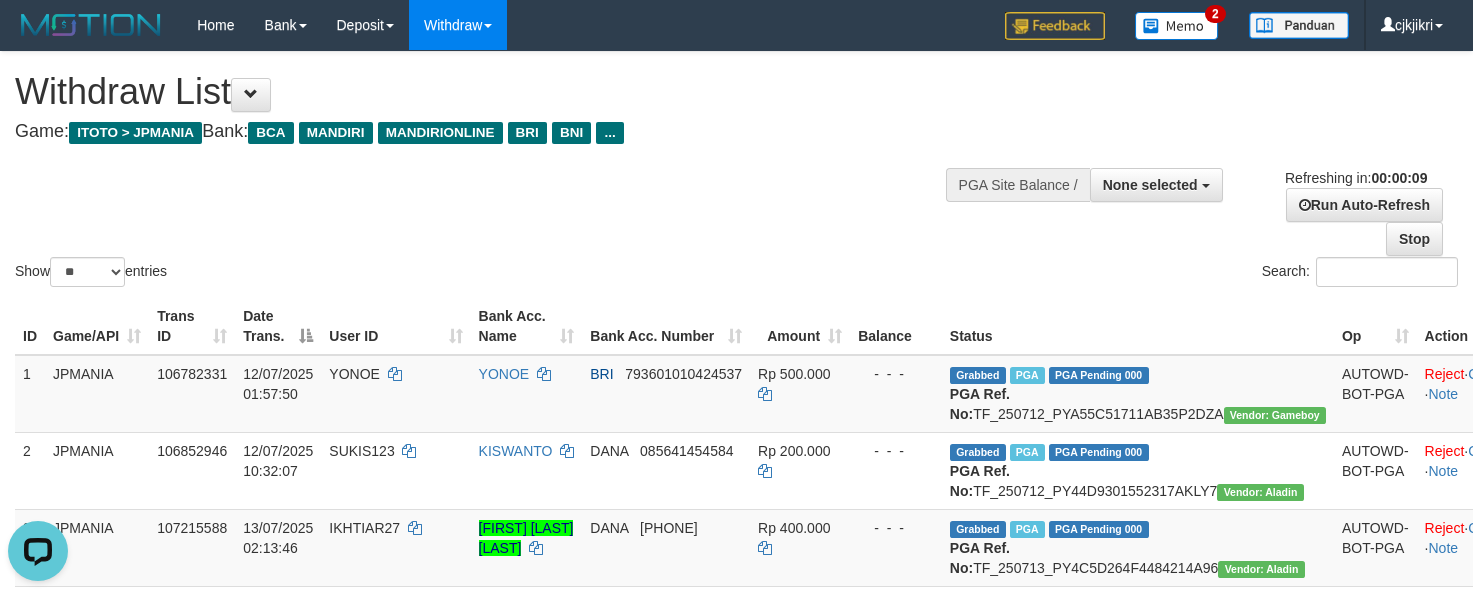 scroll, scrollTop: 0, scrollLeft: 0, axis: both 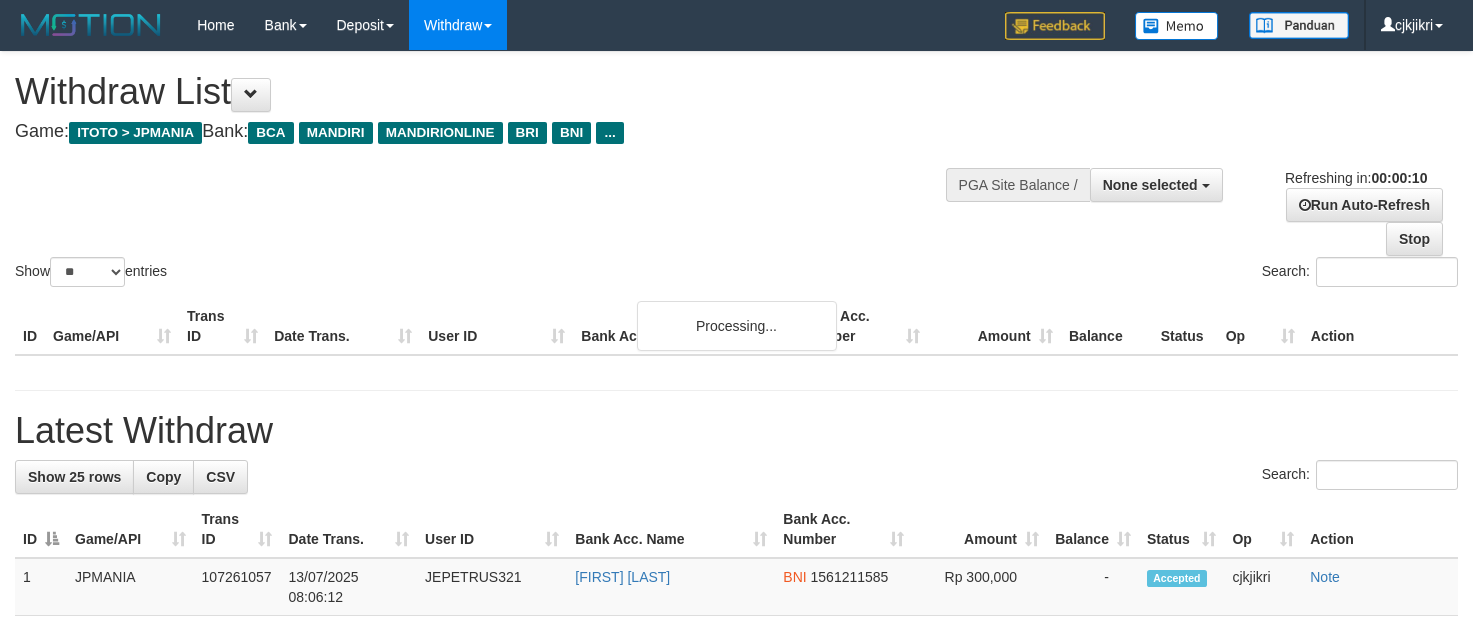 select 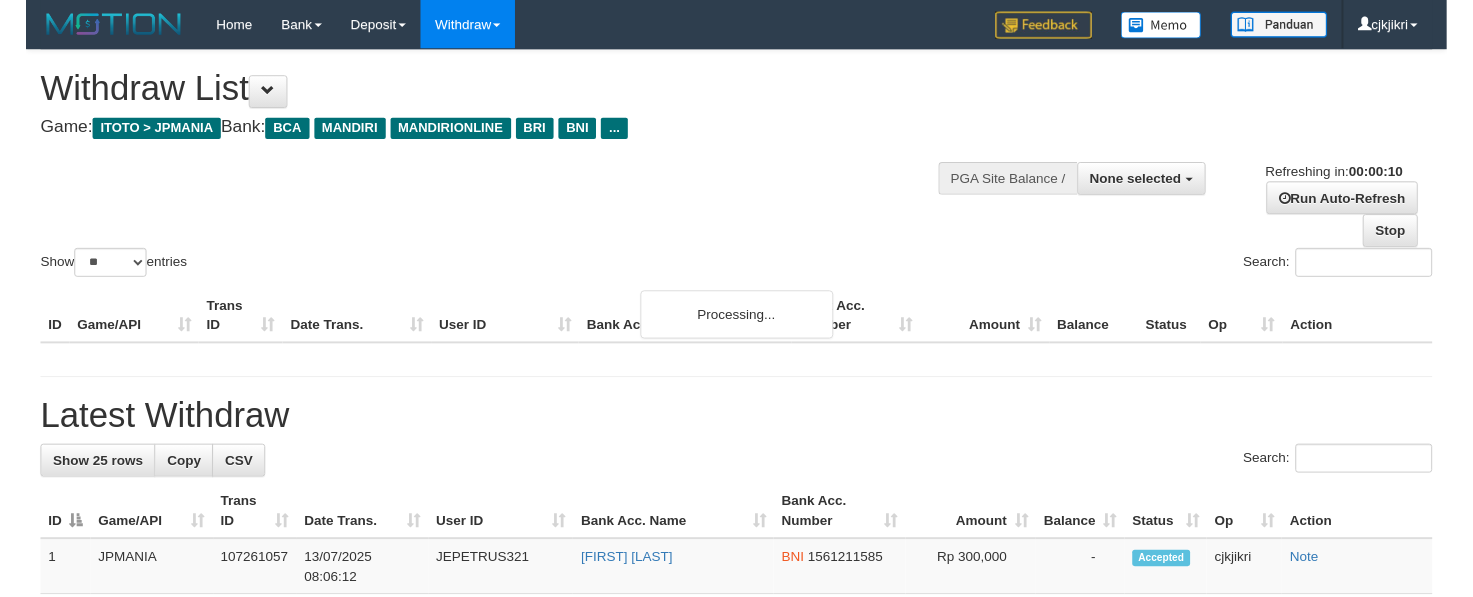 scroll, scrollTop: 0, scrollLeft: 0, axis: both 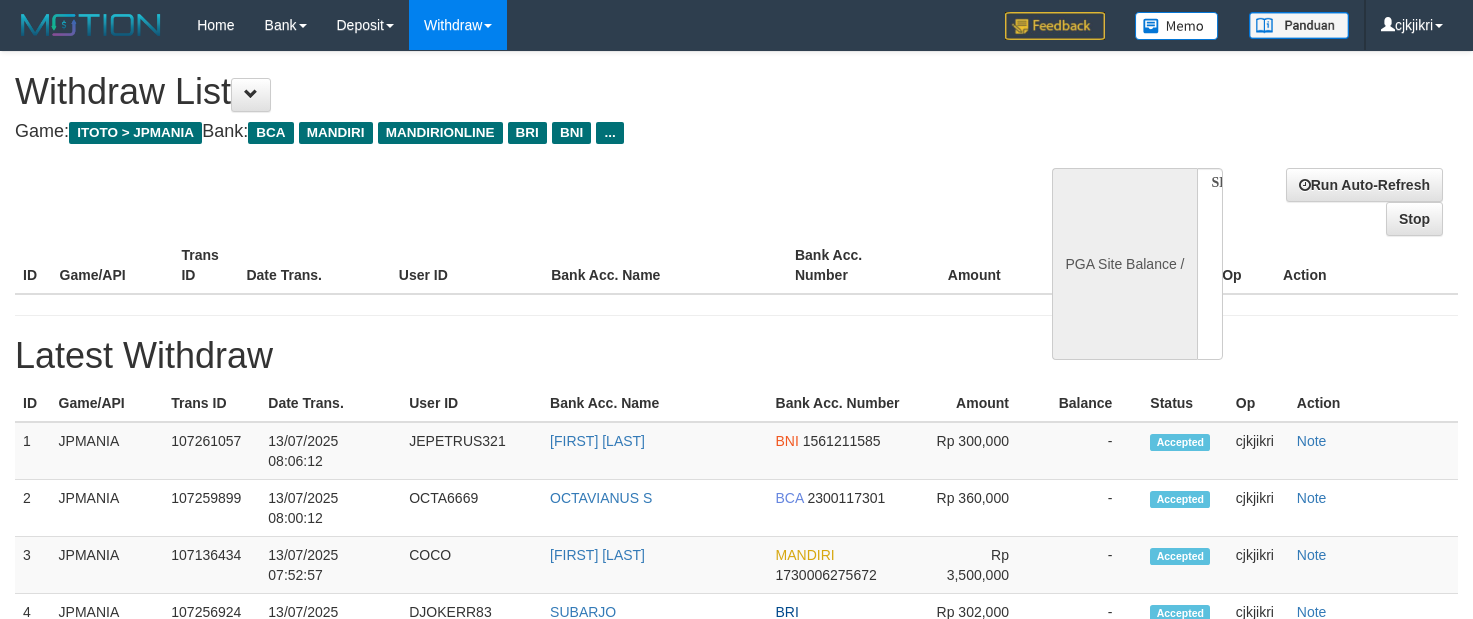 select 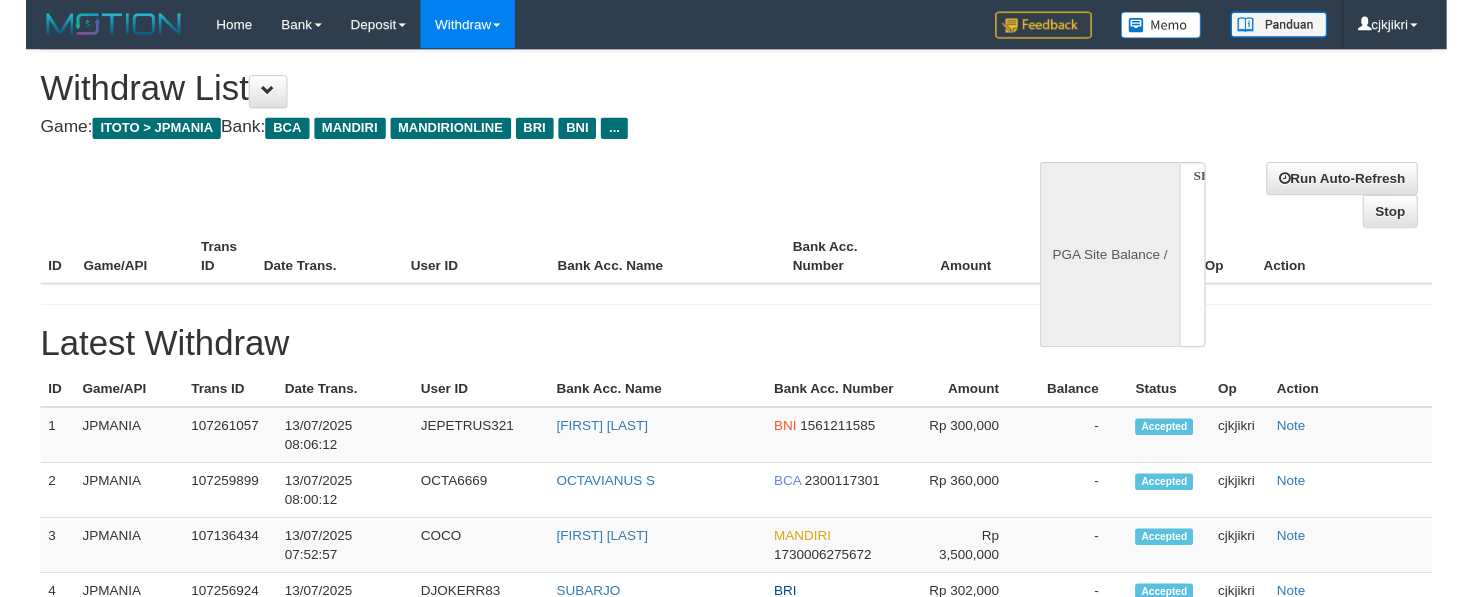 scroll, scrollTop: 0, scrollLeft: 0, axis: both 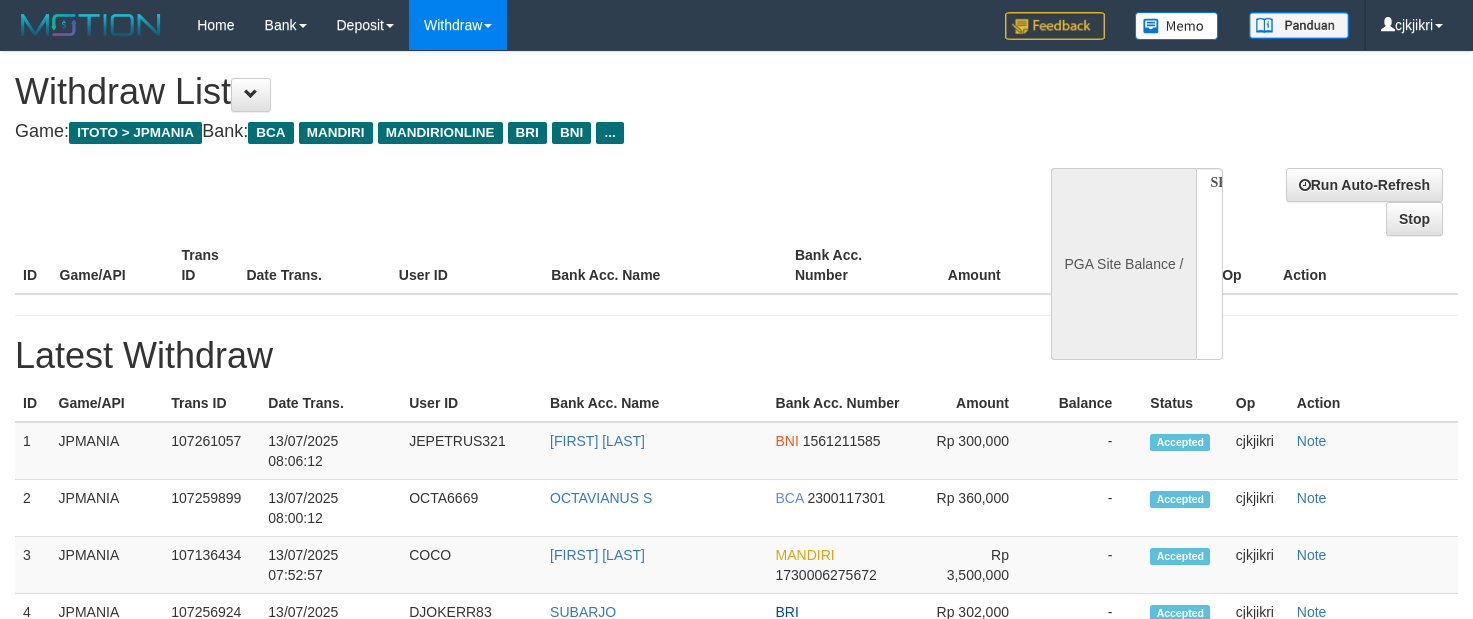 select on "**" 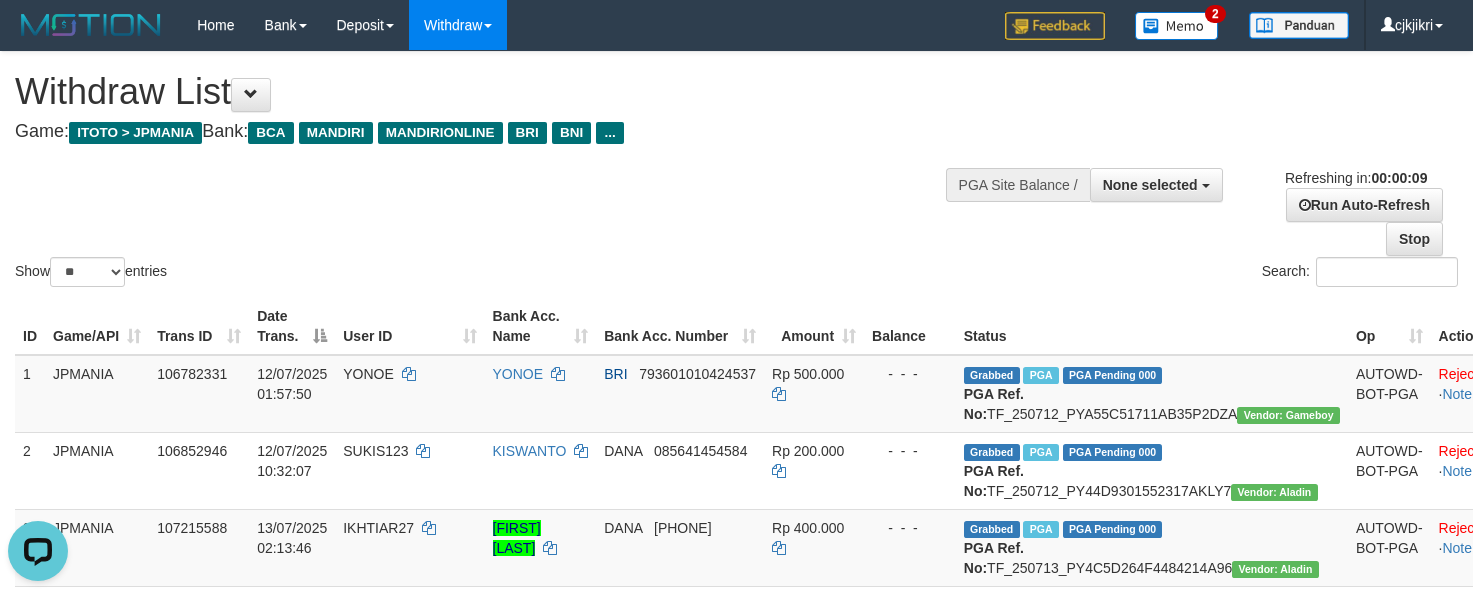 scroll, scrollTop: 0, scrollLeft: 0, axis: both 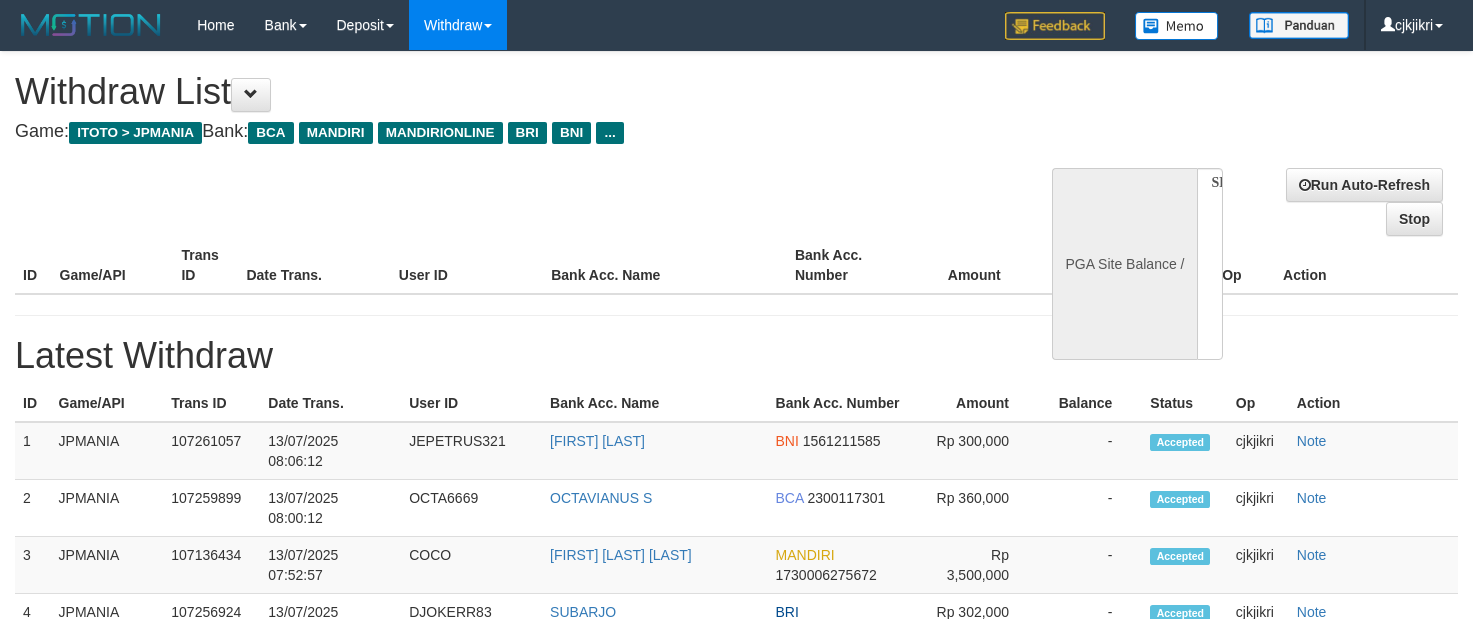 select 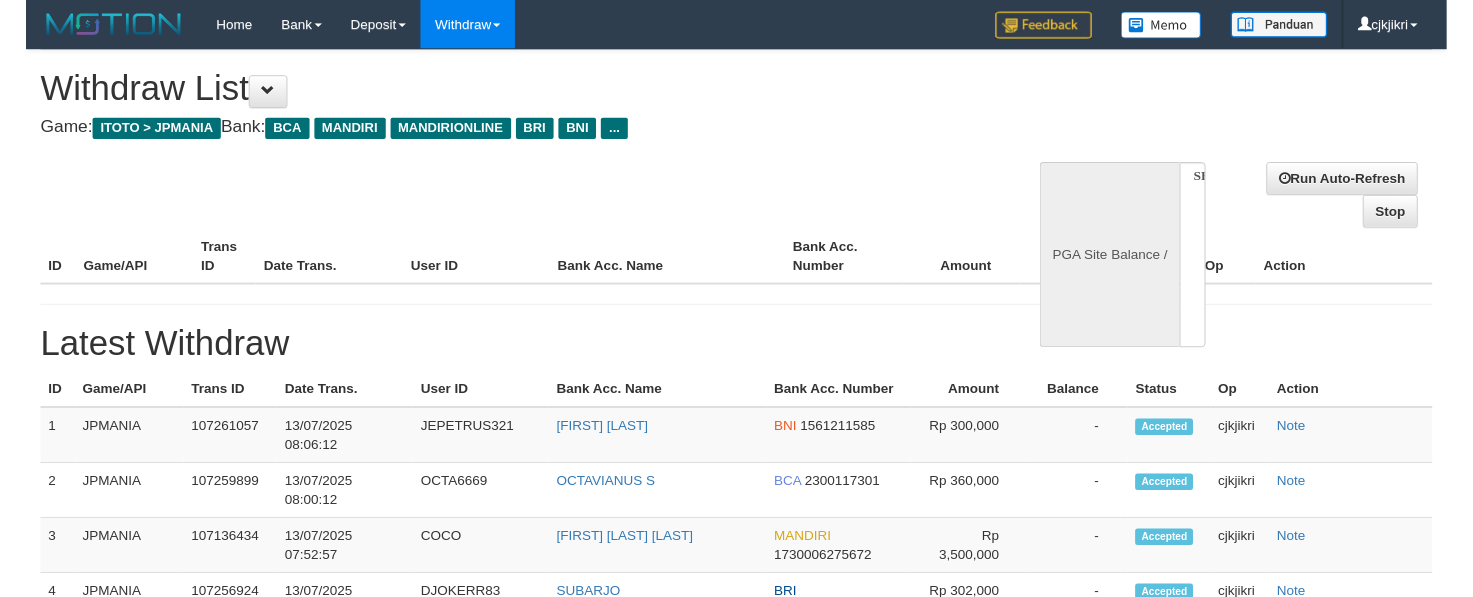 scroll, scrollTop: 0, scrollLeft: 0, axis: both 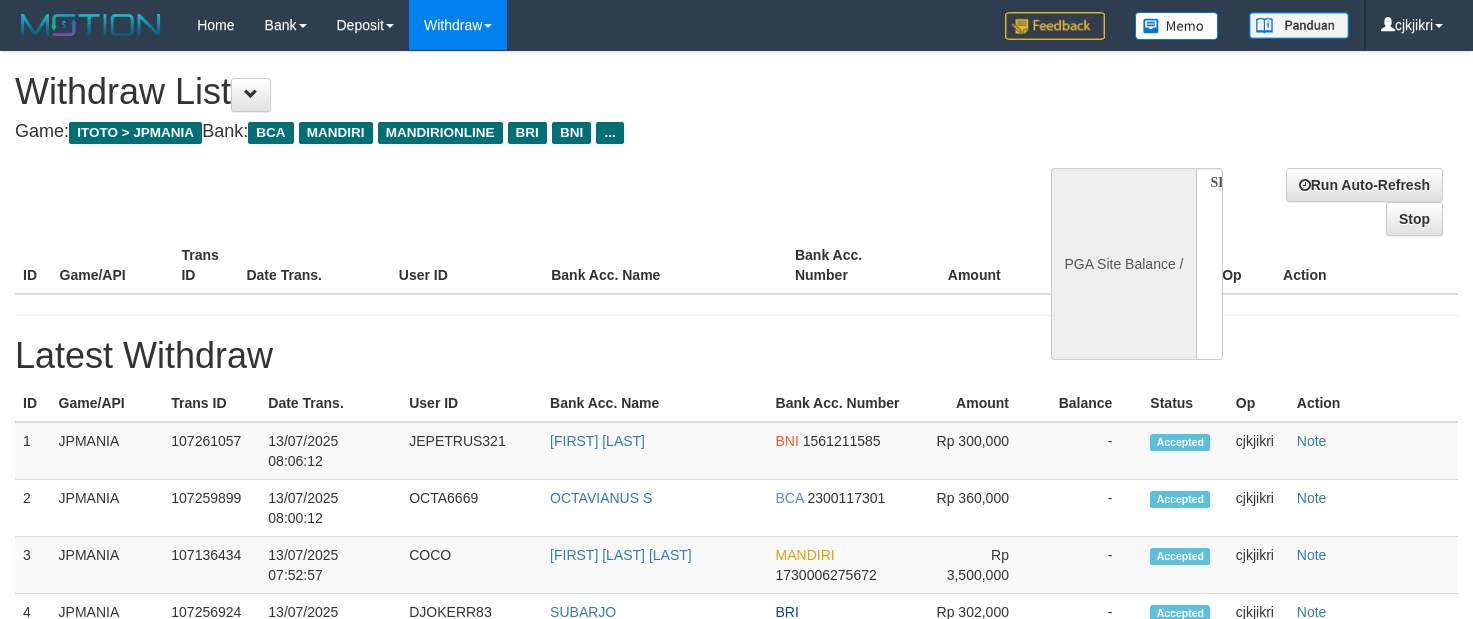 select on "**" 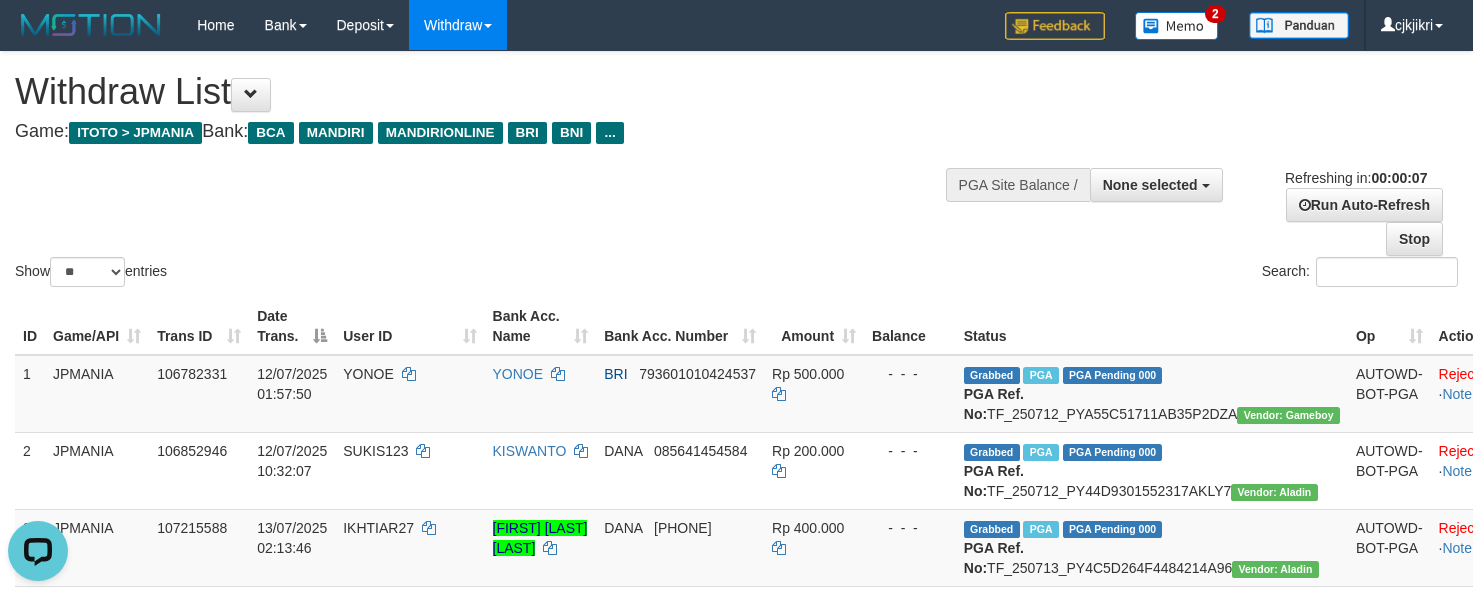 scroll, scrollTop: 0, scrollLeft: 0, axis: both 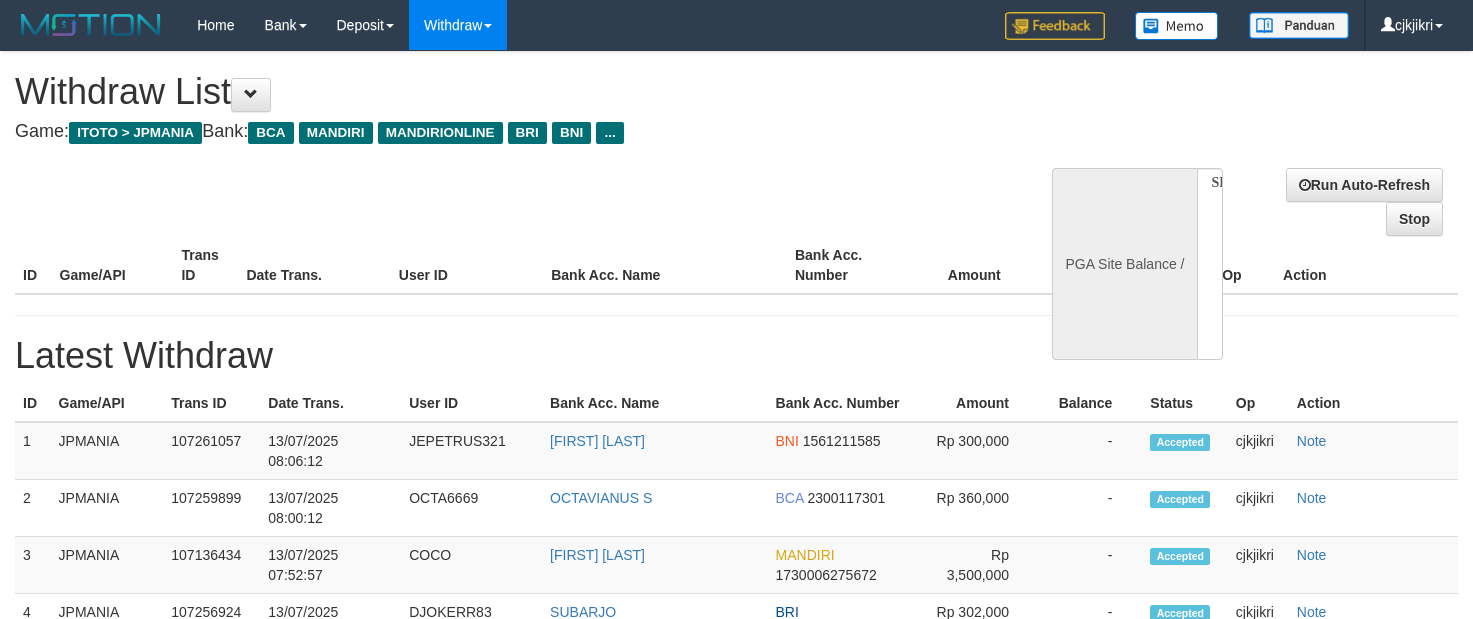 select 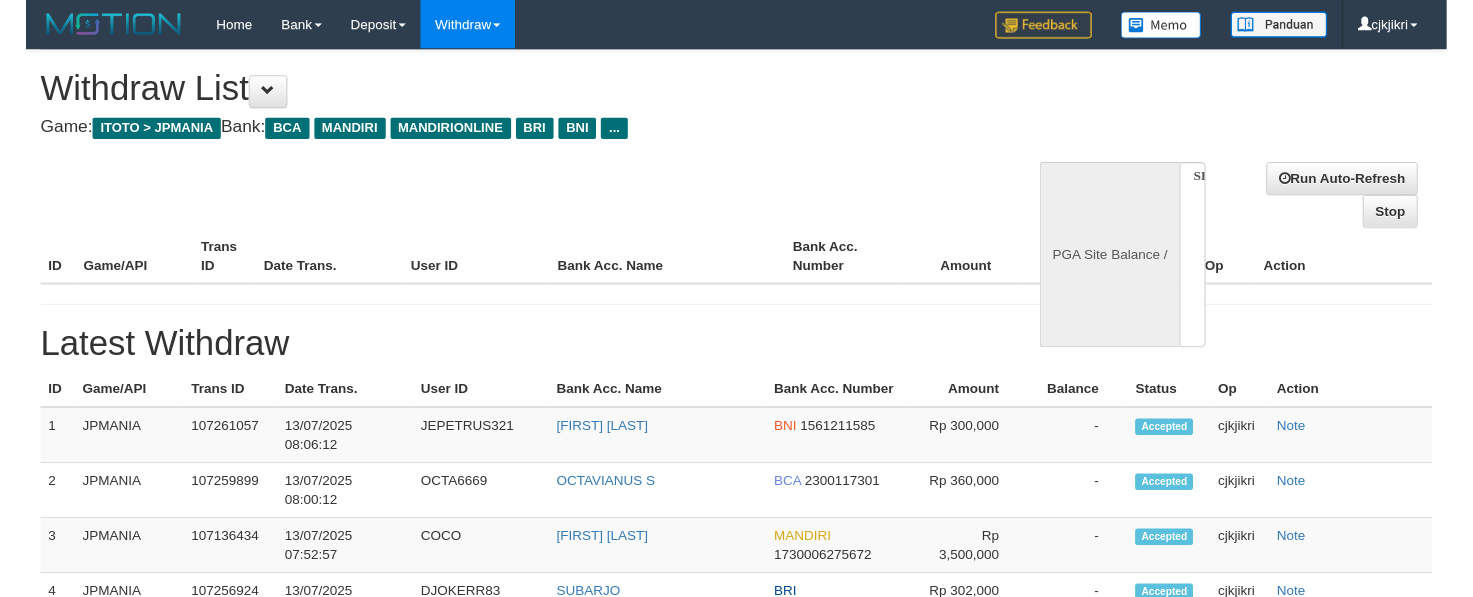 scroll, scrollTop: 0, scrollLeft: 0, axis: both 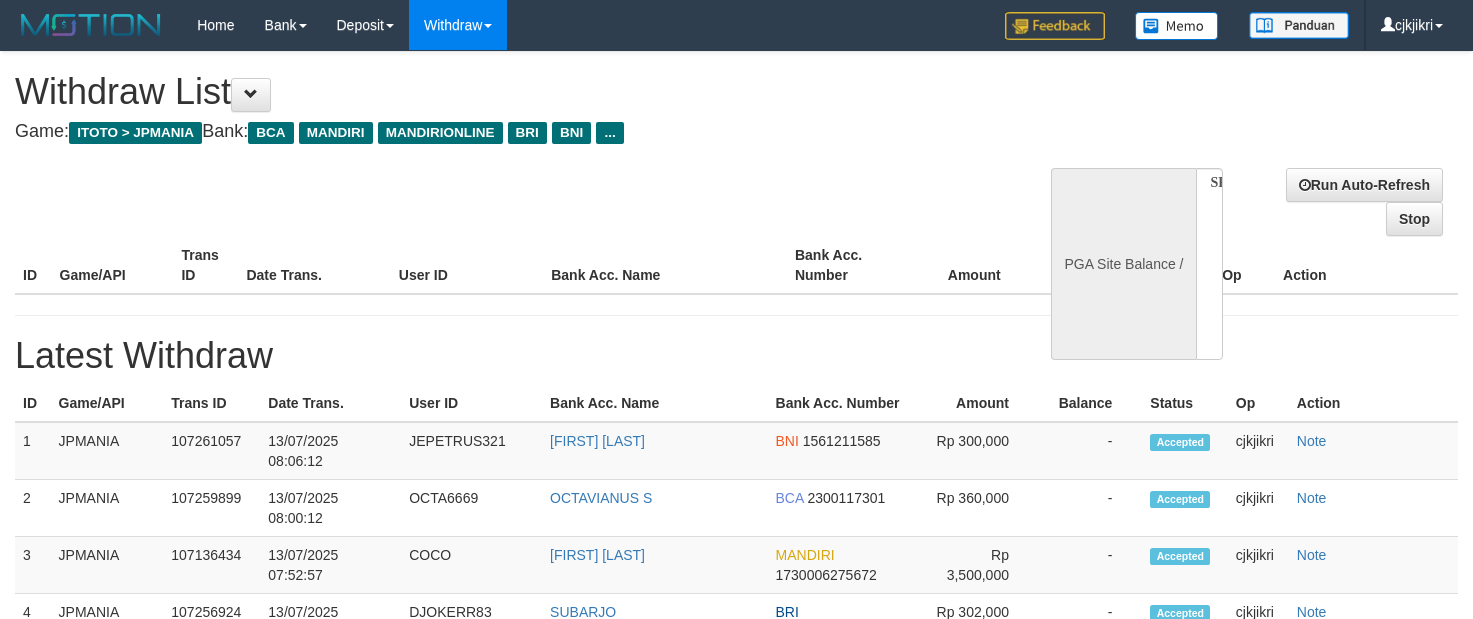 select on "**" 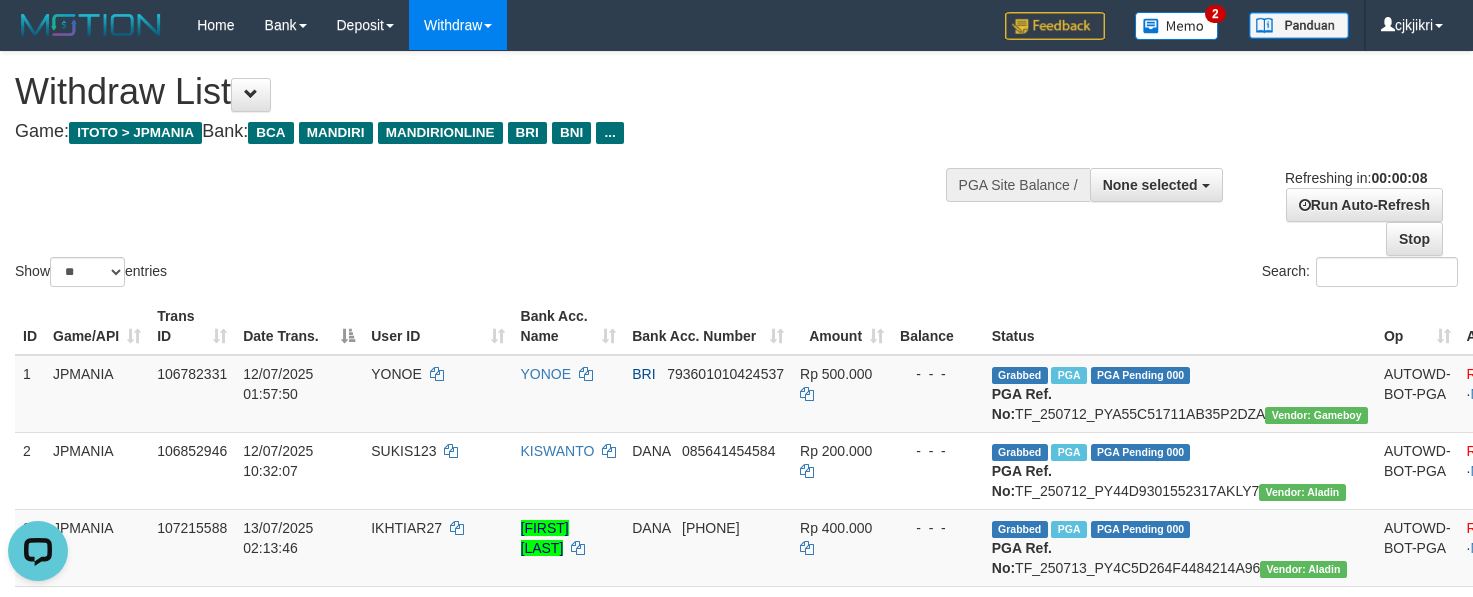 scroll, scrollTop: 0, scrollLeft: 0, axis: both 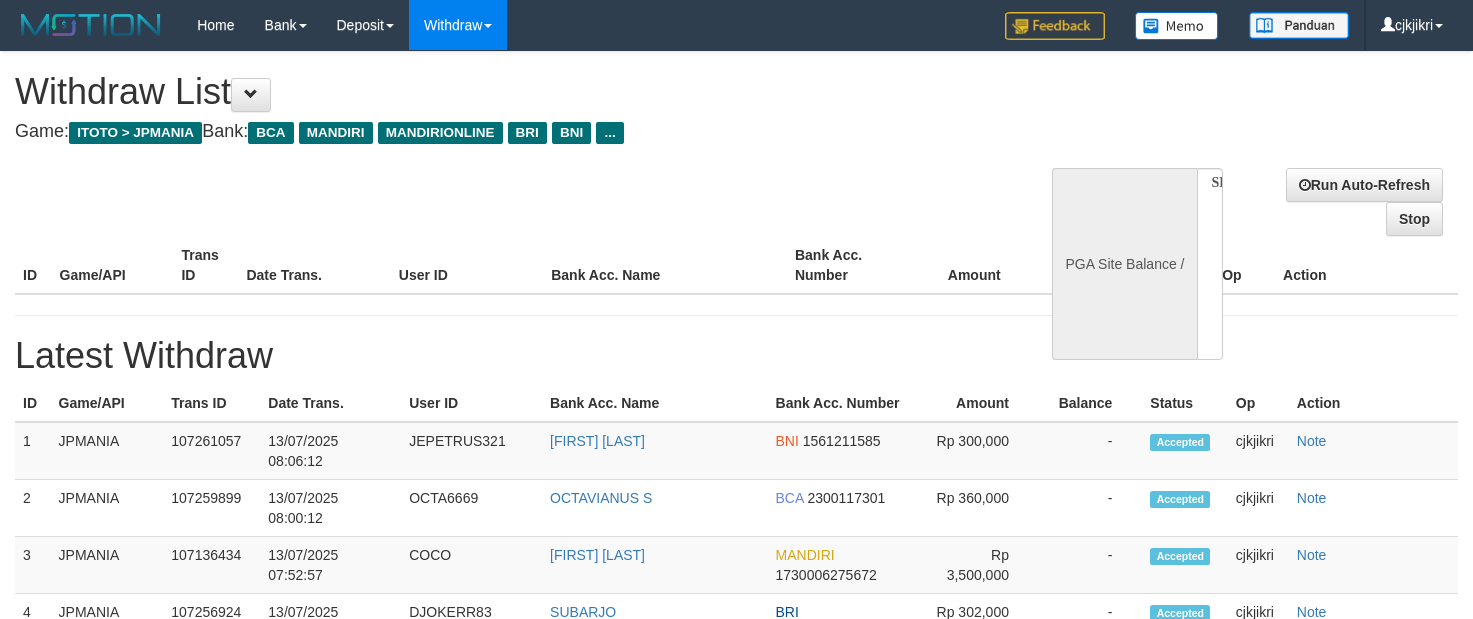 select 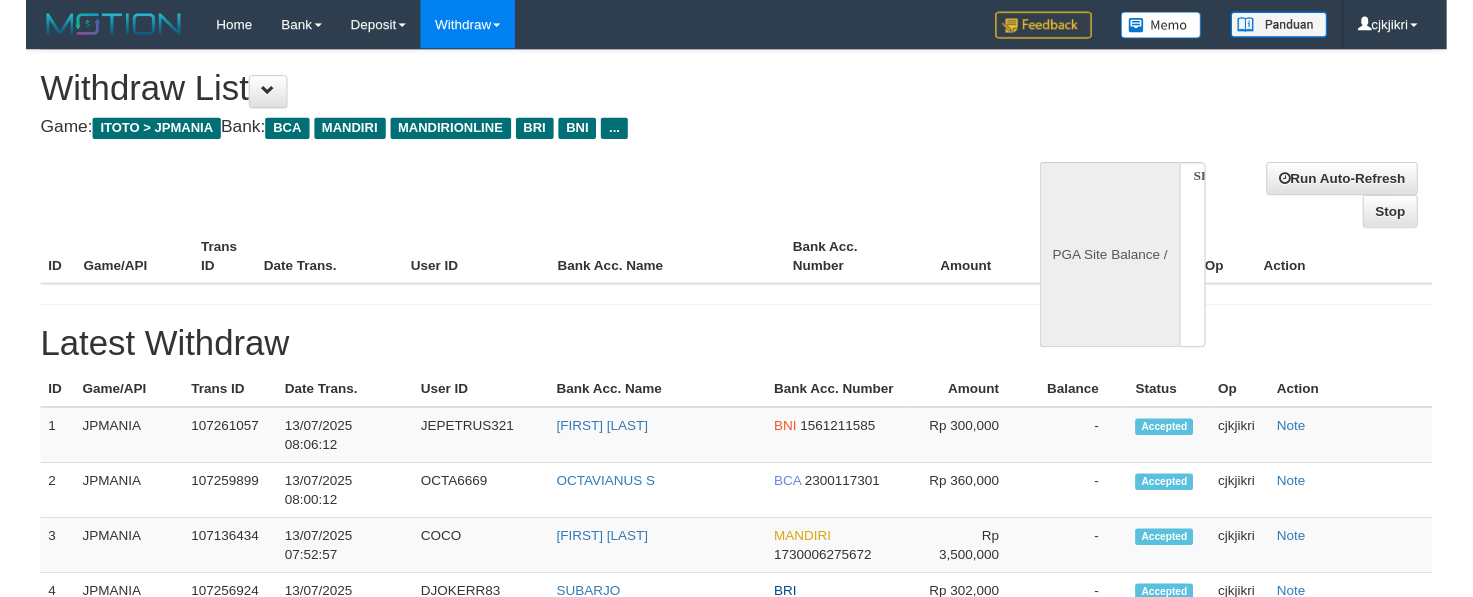 scroll, scrollTop: 0, scrollLeft: 0, axis: both 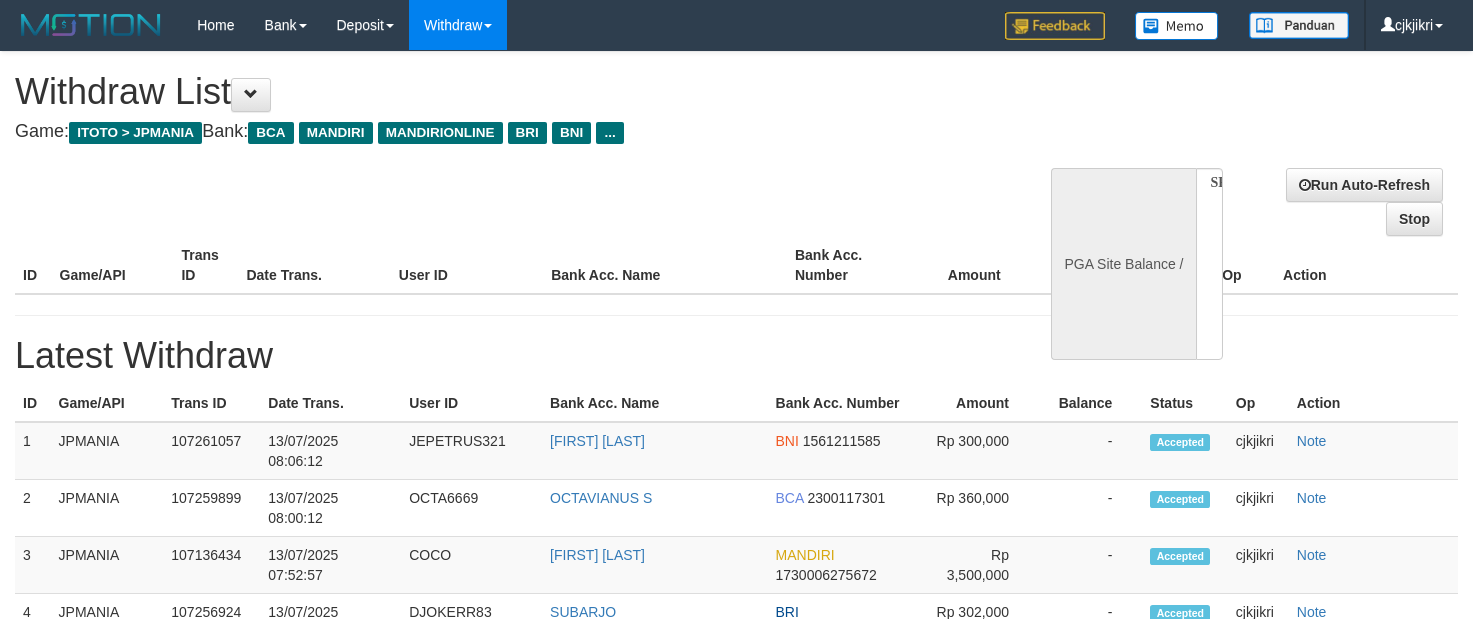 select on "**" 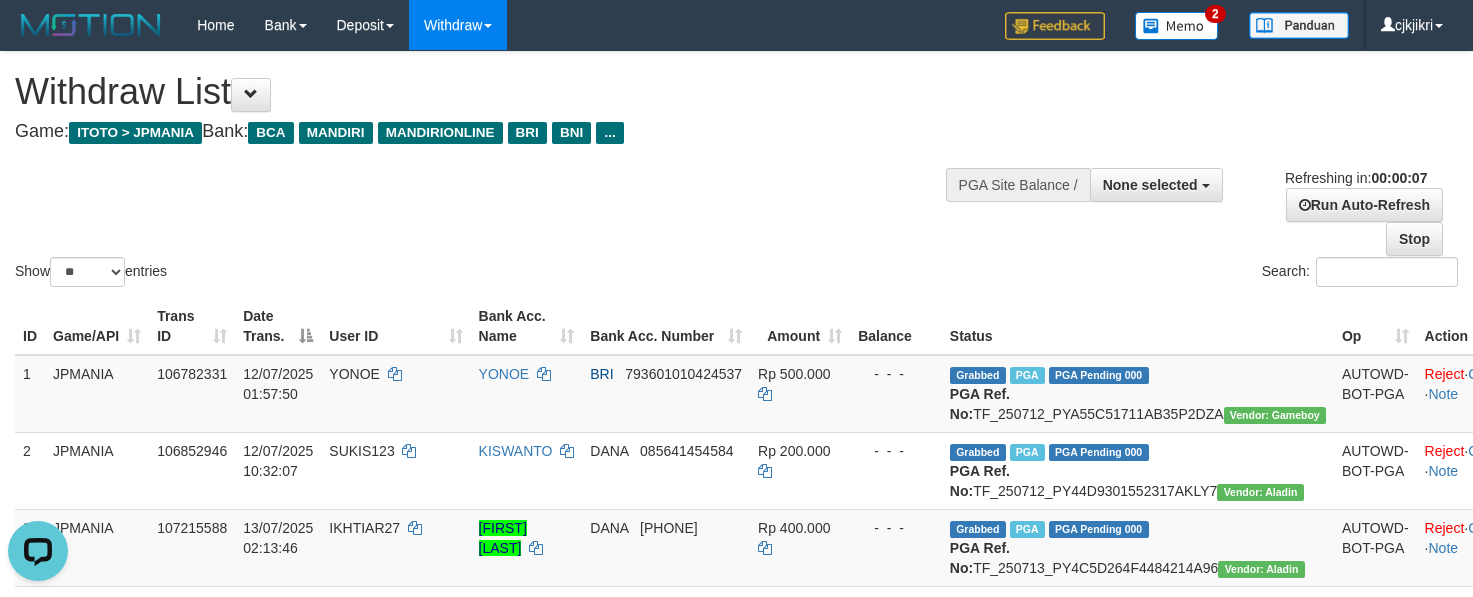 scroll, scrollTop: 0, scrollLeft: 0, axis: both 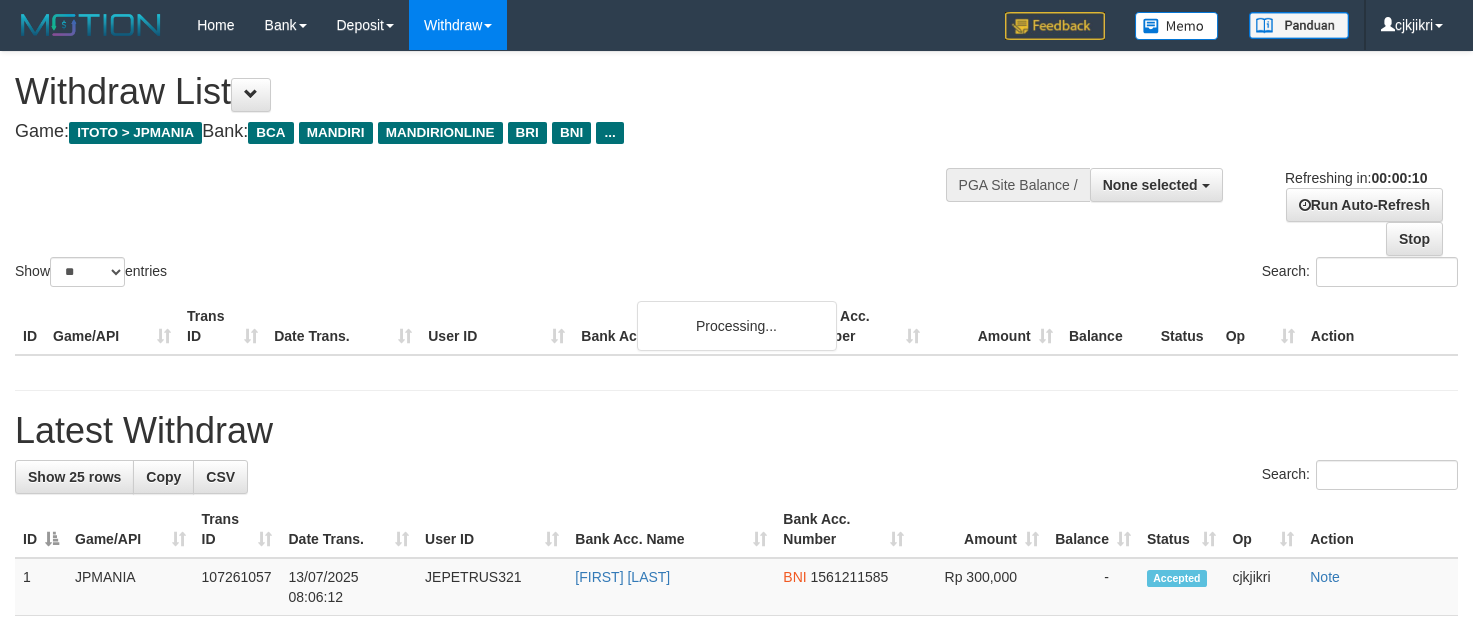 select 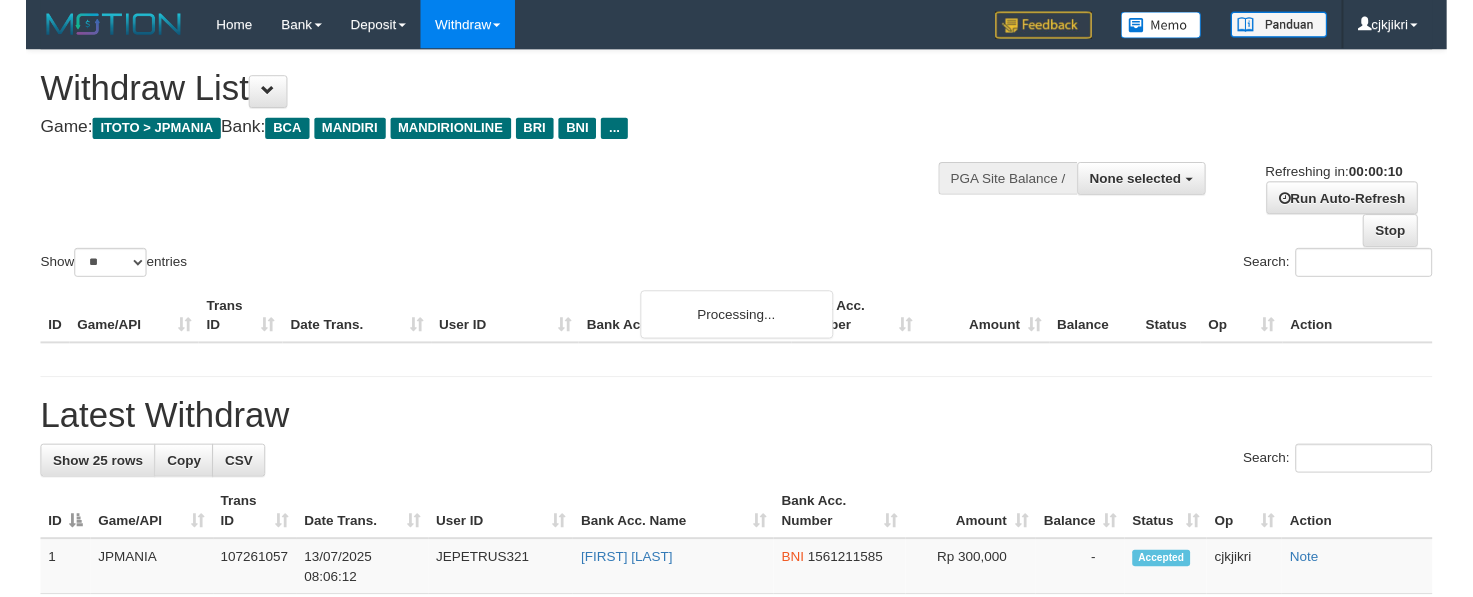 scroll, scrollTop: 0, scrollLeft: 0, axis: both 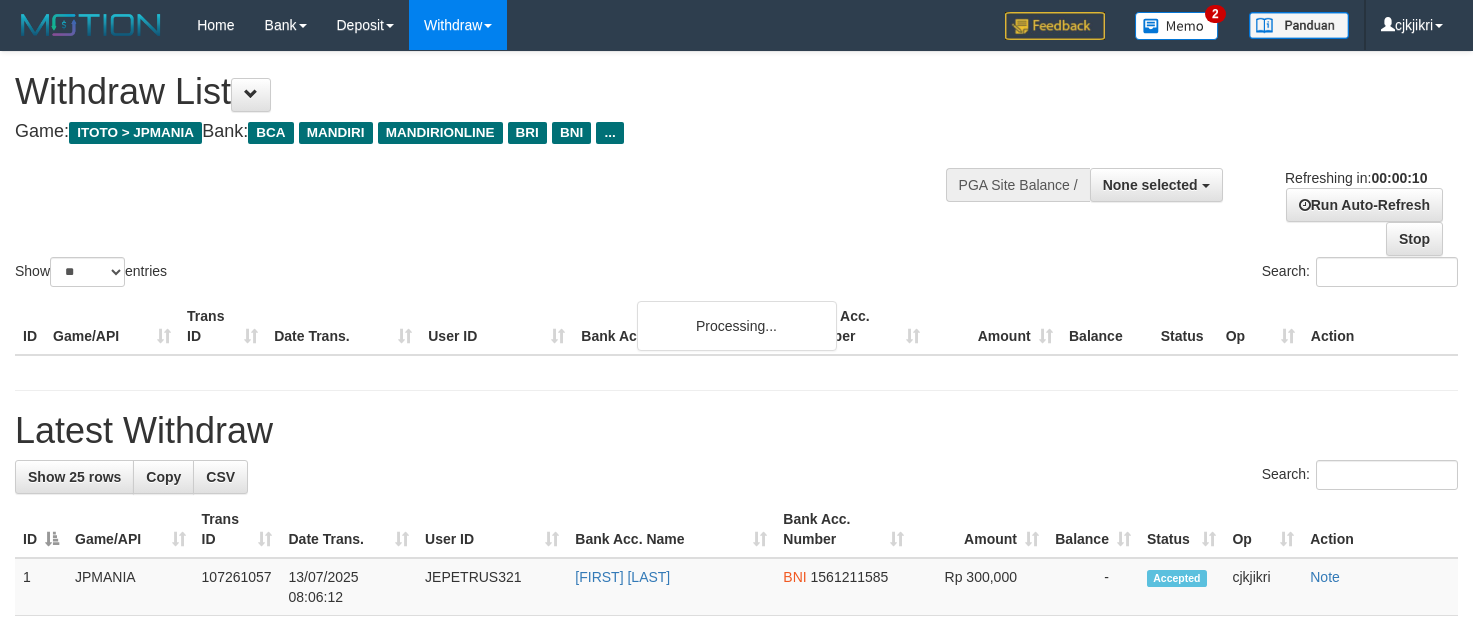 select 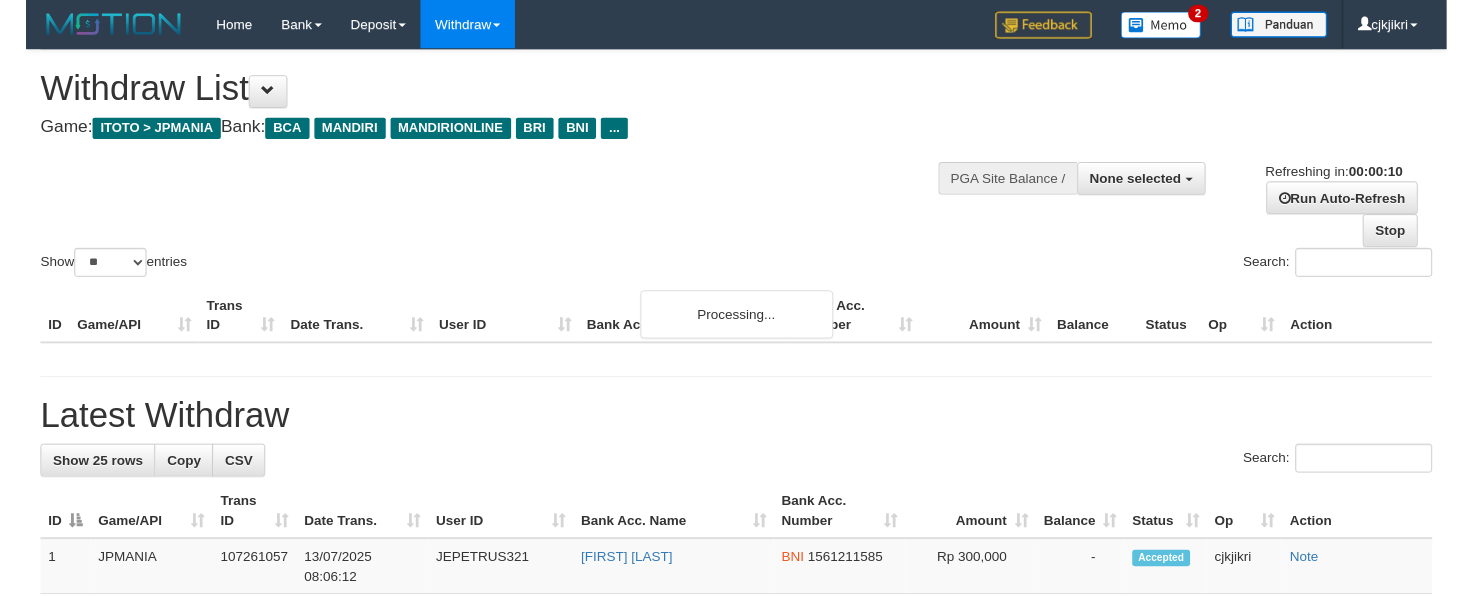 scroll, scrollTop: 0, scrollLeft: 0, axis: both 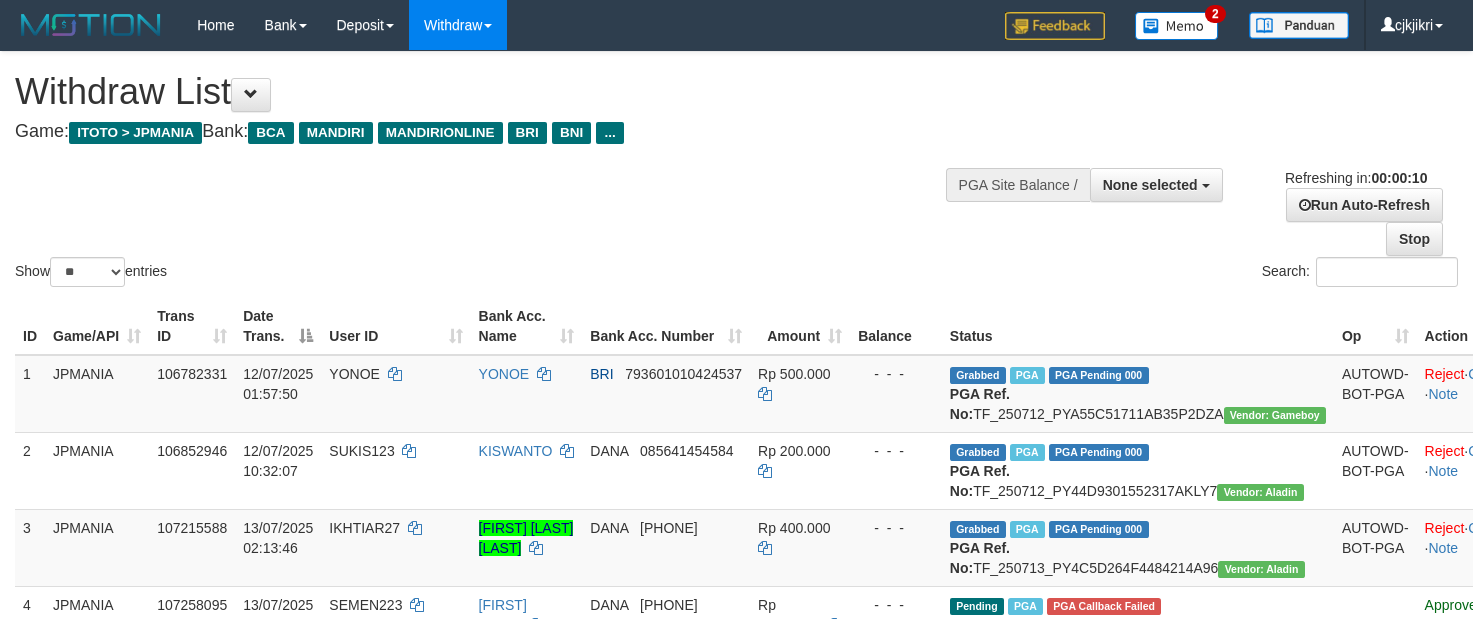 select 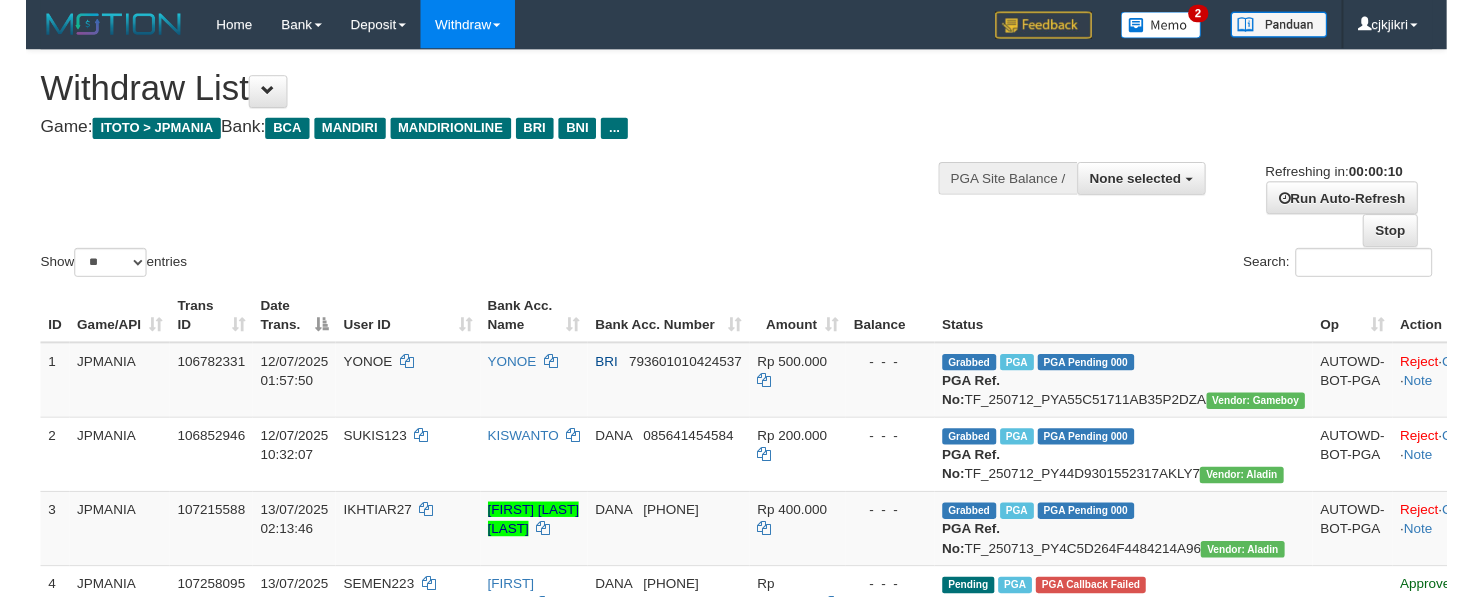 scroll, scrollTop: 0, scrollLeft: 0, axis: both 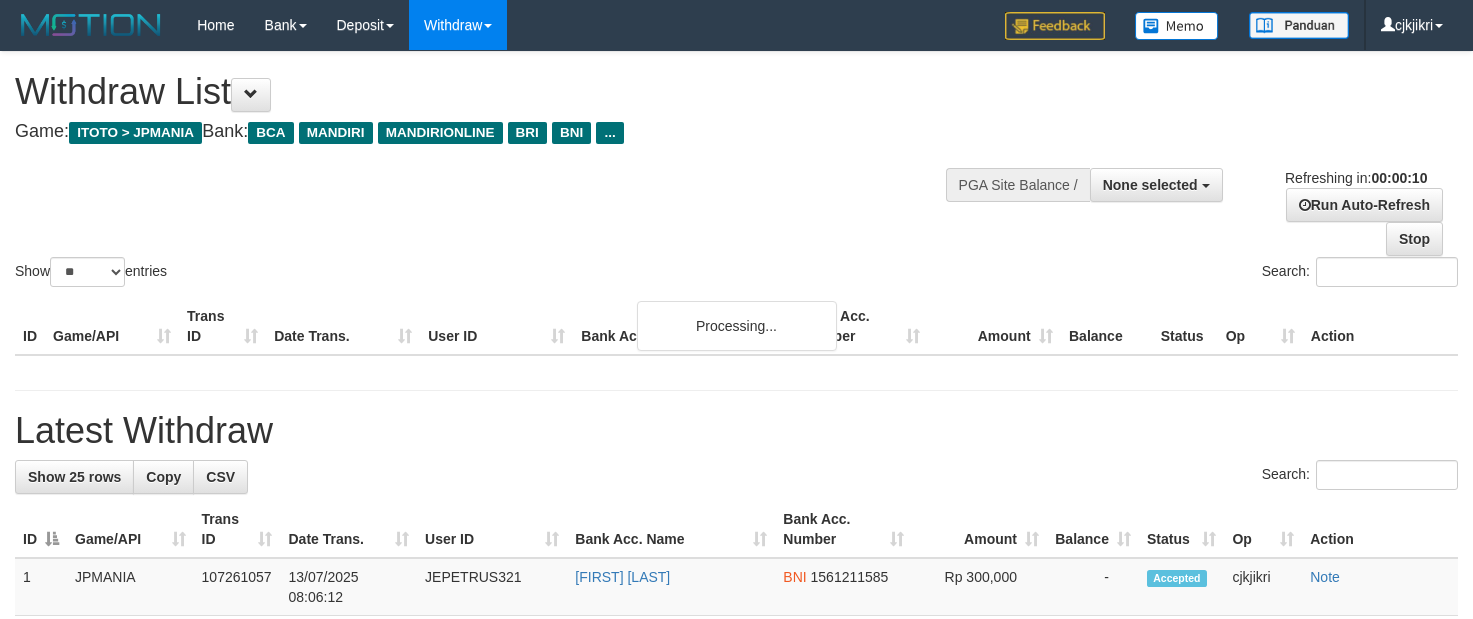 select 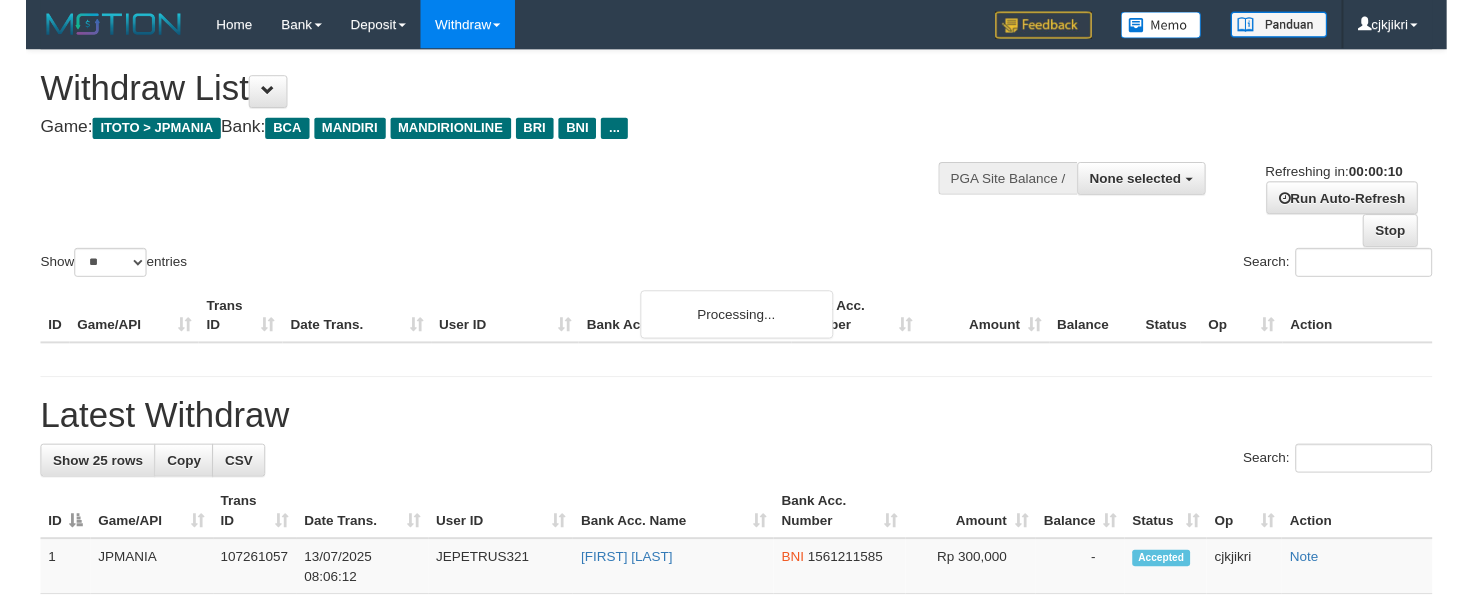 scroll, scrollTop: 0, scrollLeft: 0, axis: both 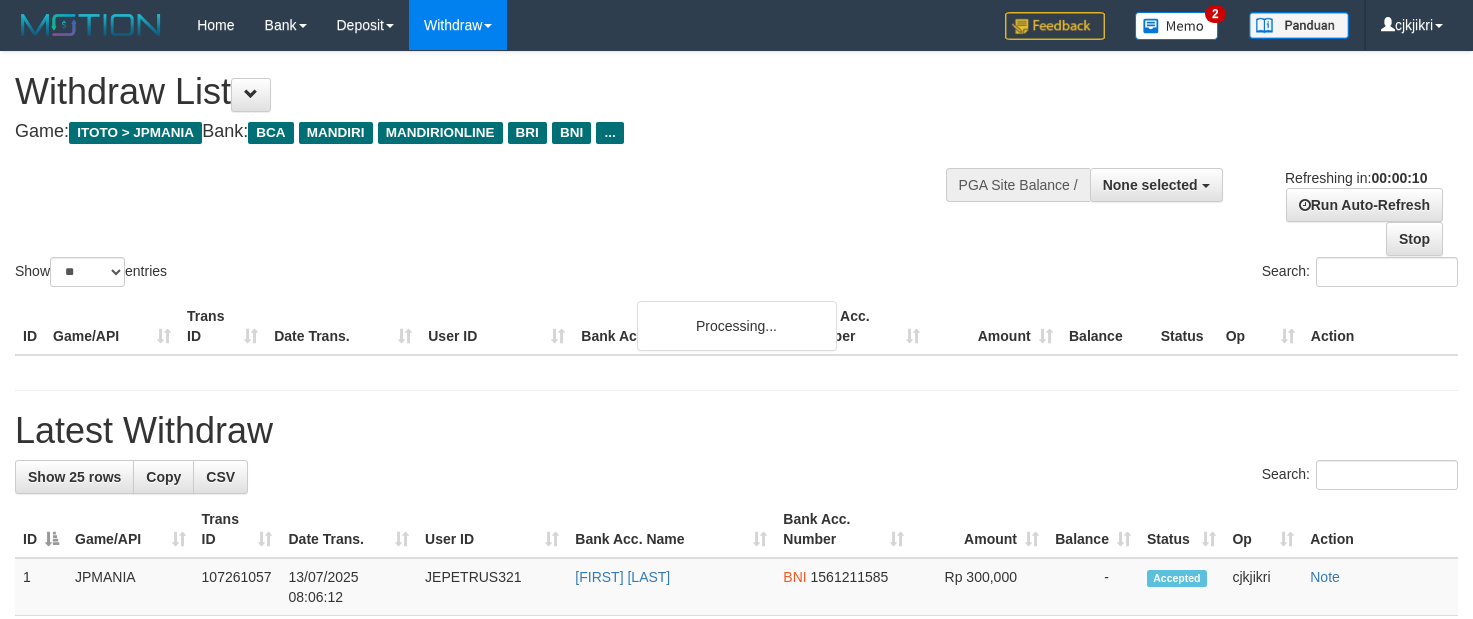 select 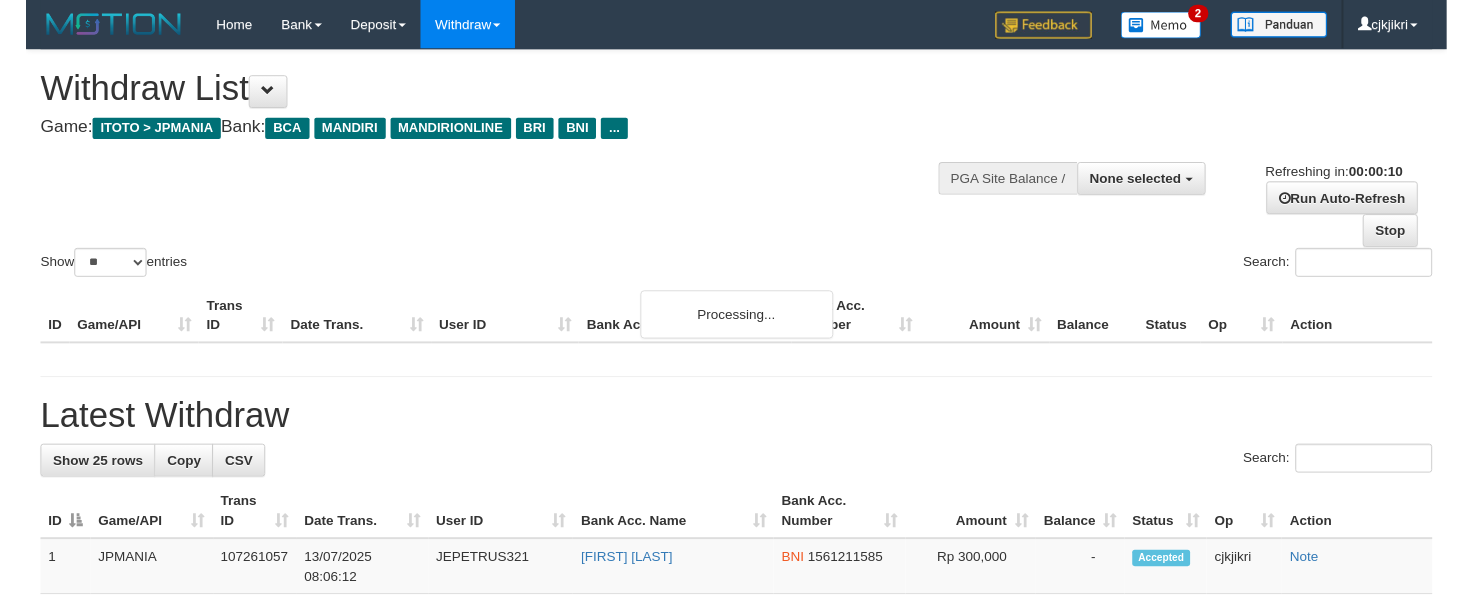 scroll, scrollTop: 0, scrollLeft: 0, axis: both 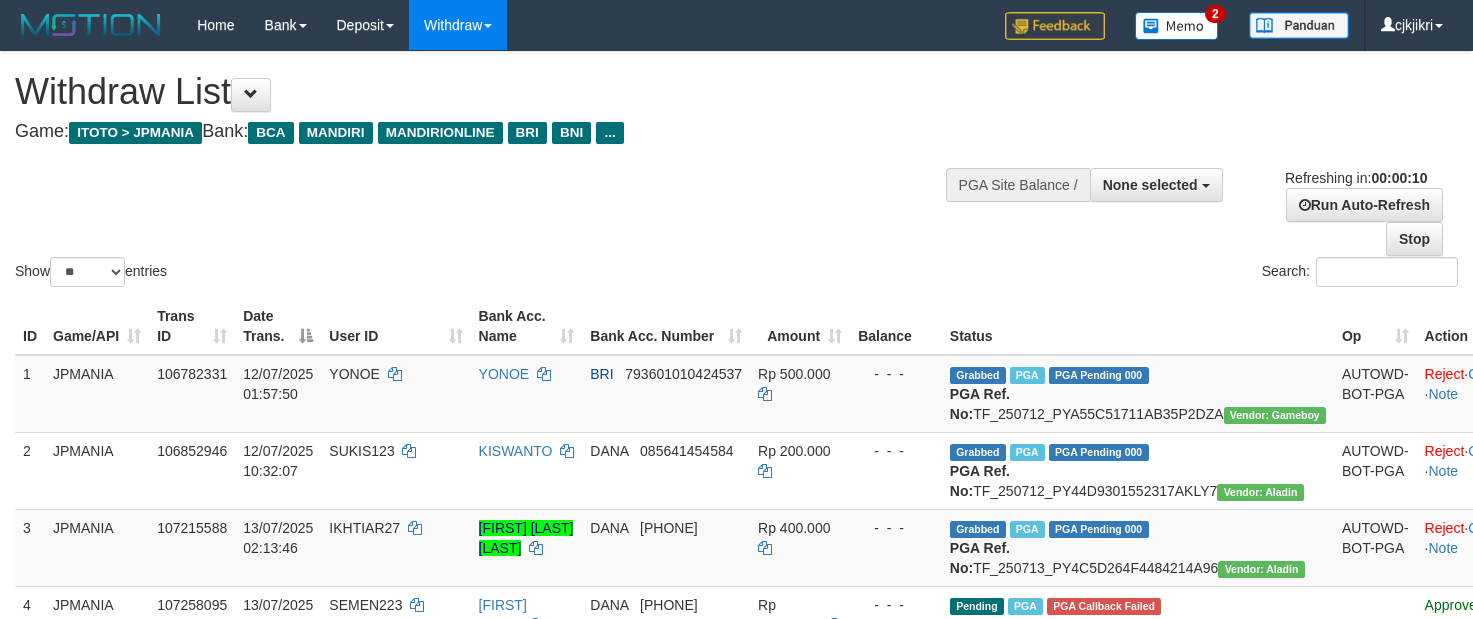select 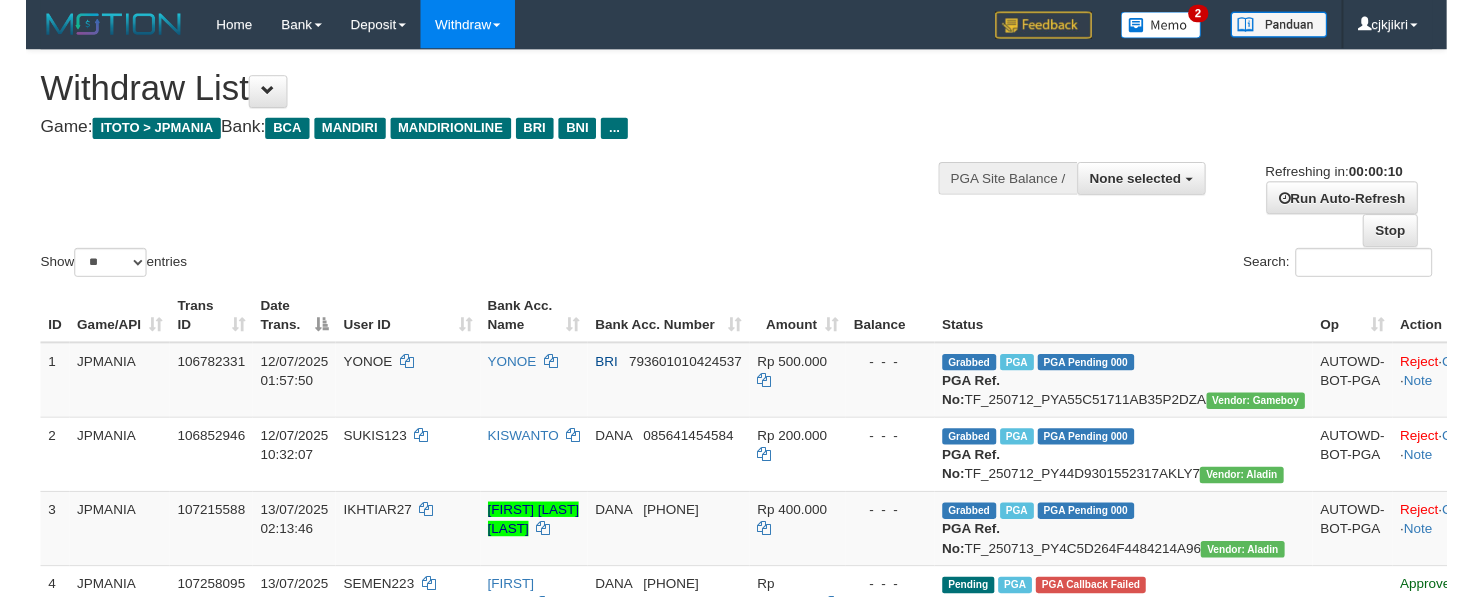 scroll, scrollTop: 0, scrollLeft: 0, axis: both 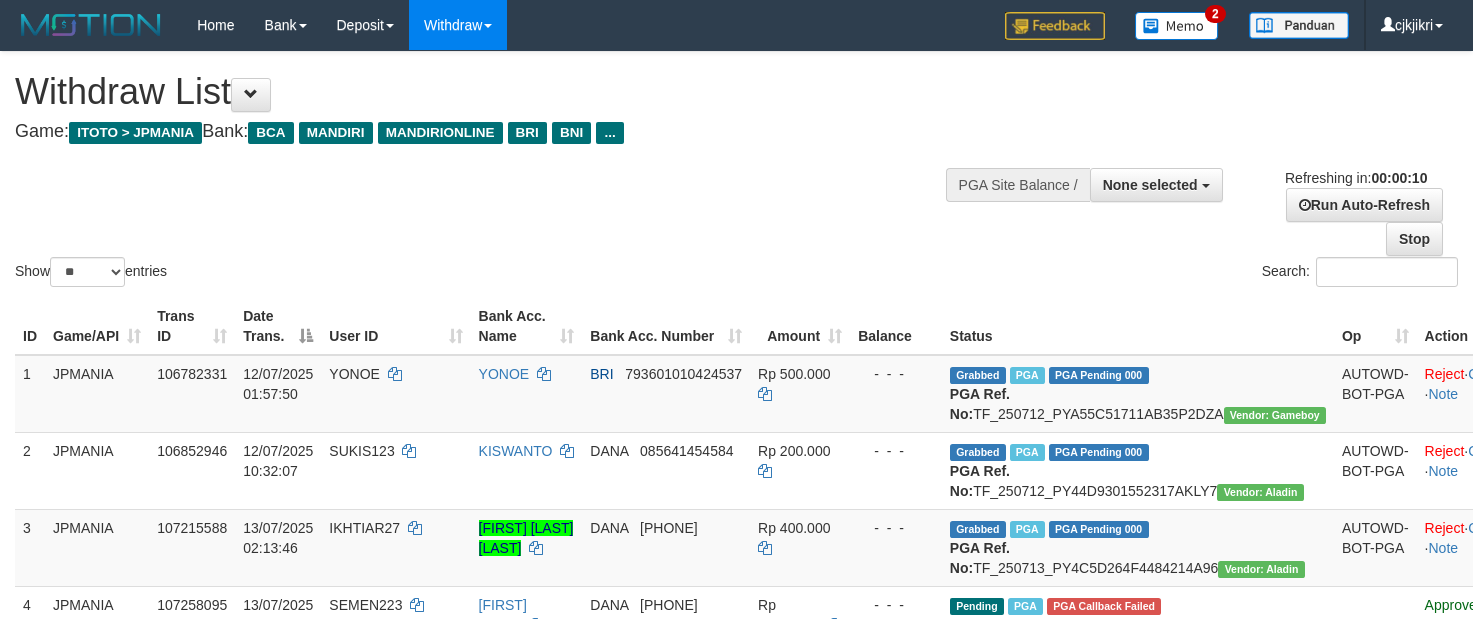select 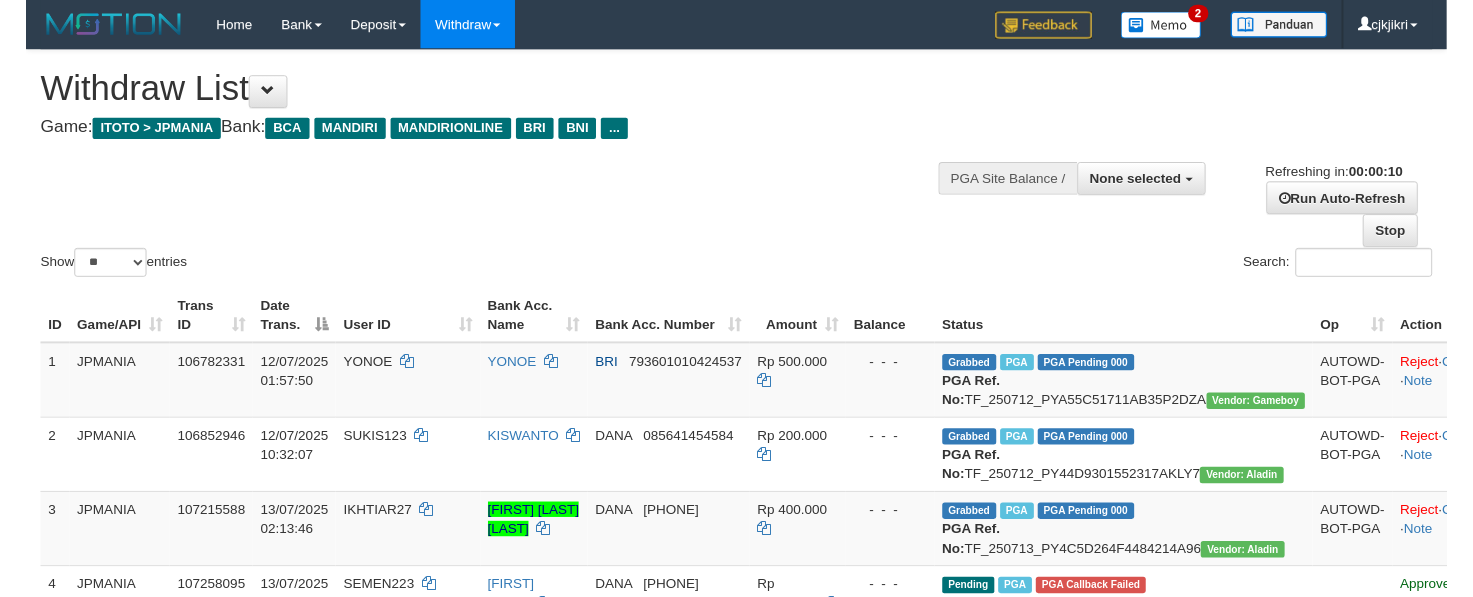 scroll, scrollTop: 0, scrollLeft: 0, axis: both 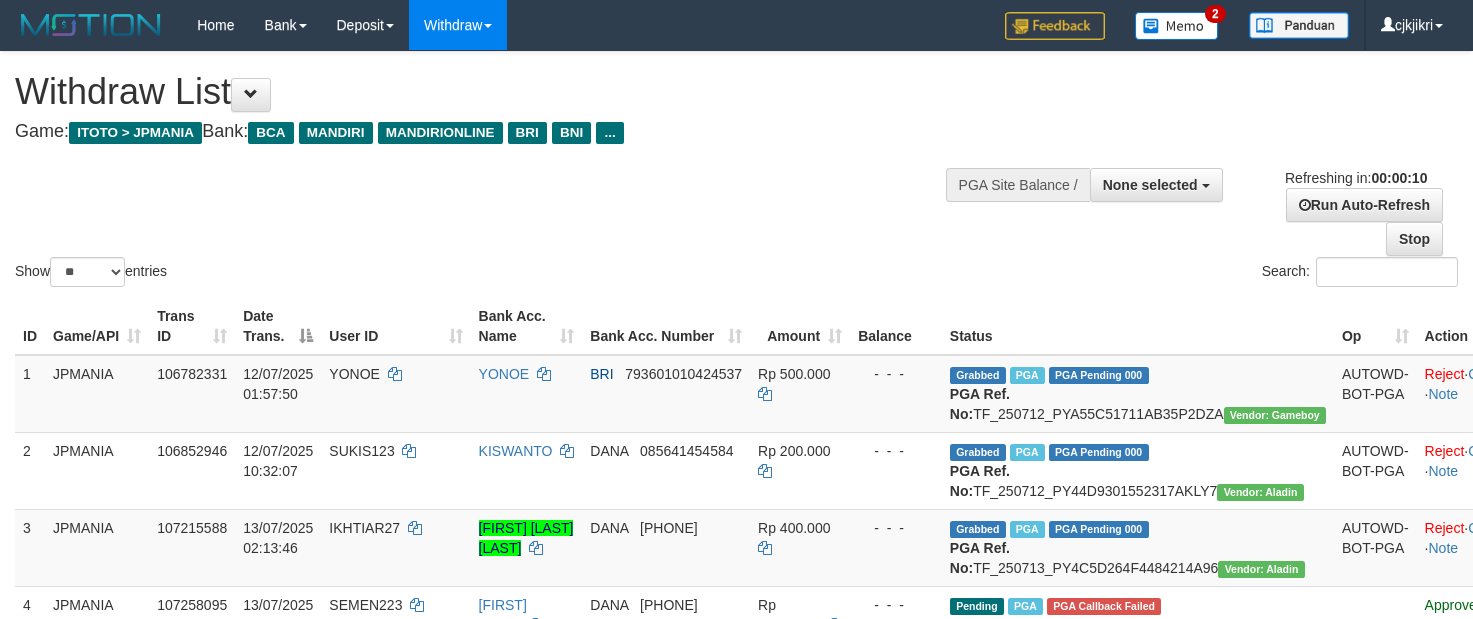 select 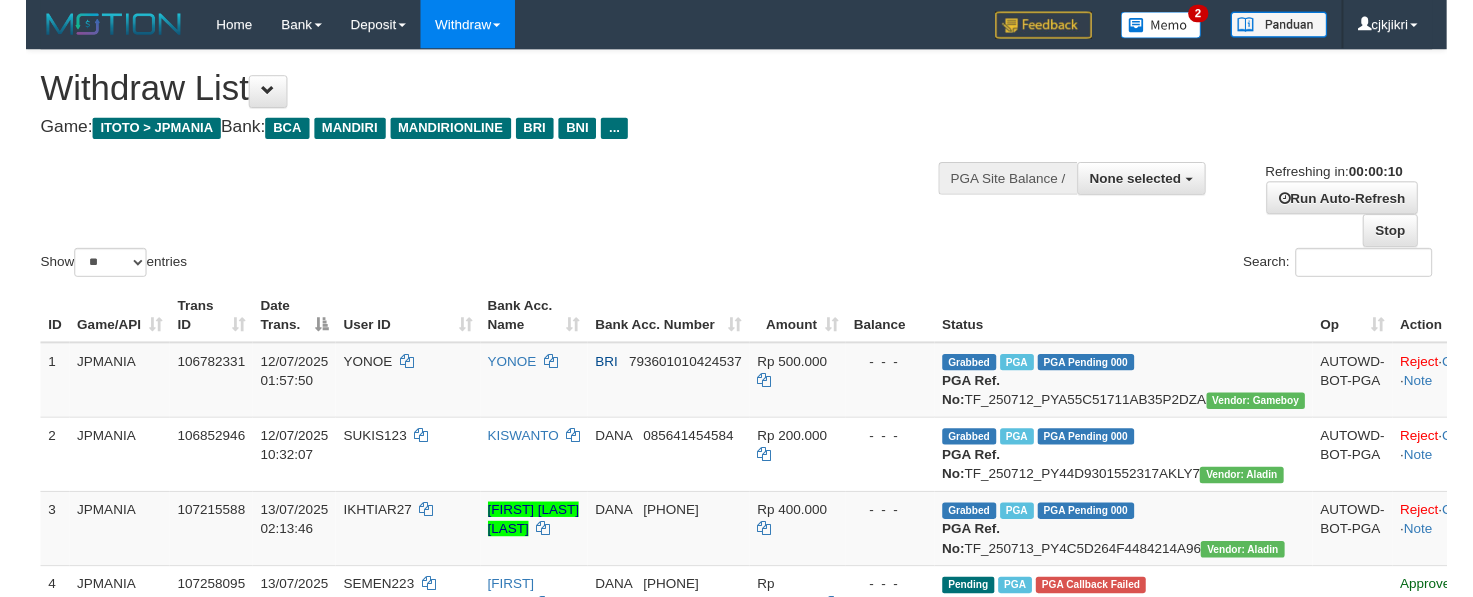 scroll, scrollTop: 0, scrollLeft: 0, axis: both 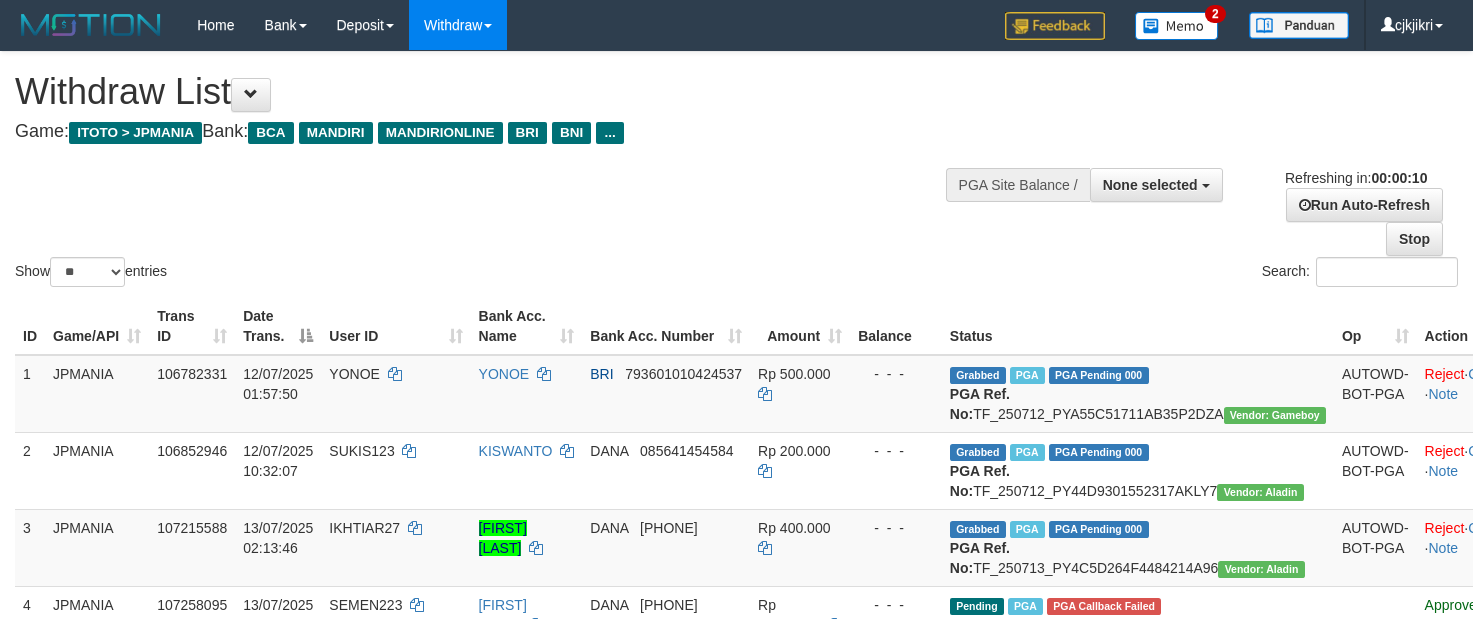 select 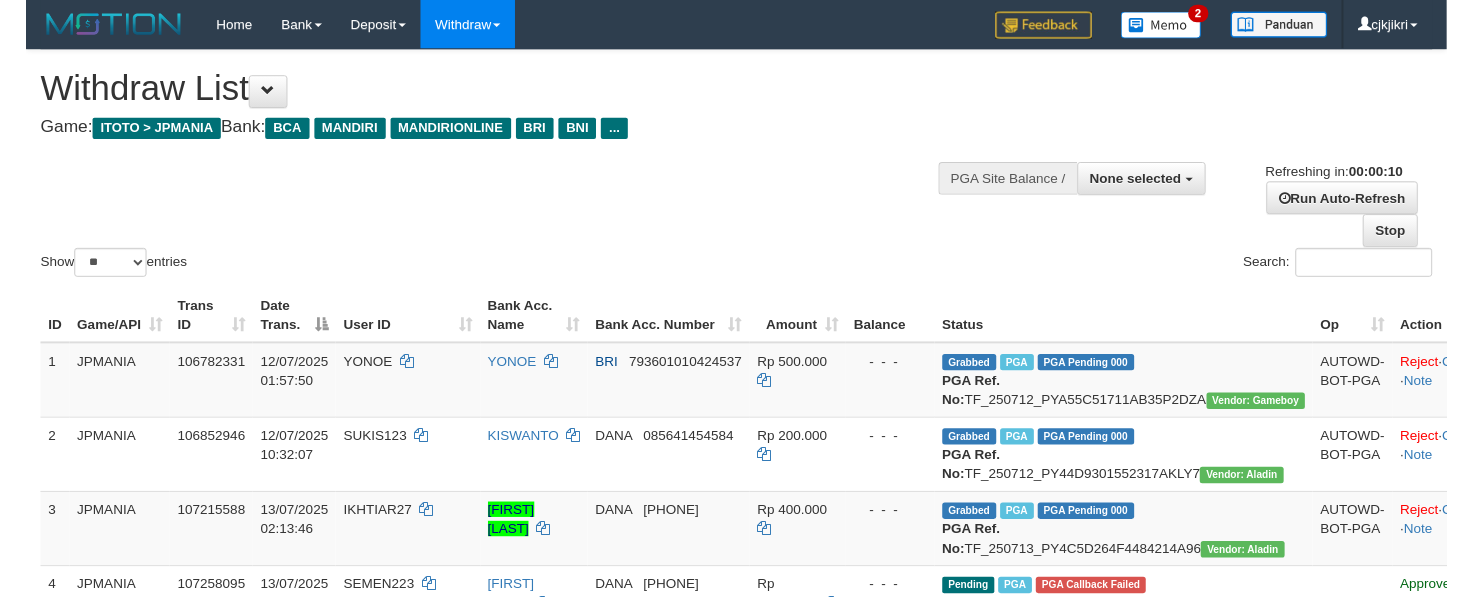 scroll, scrollTop: 0, scrollLeft: 0, axis: both 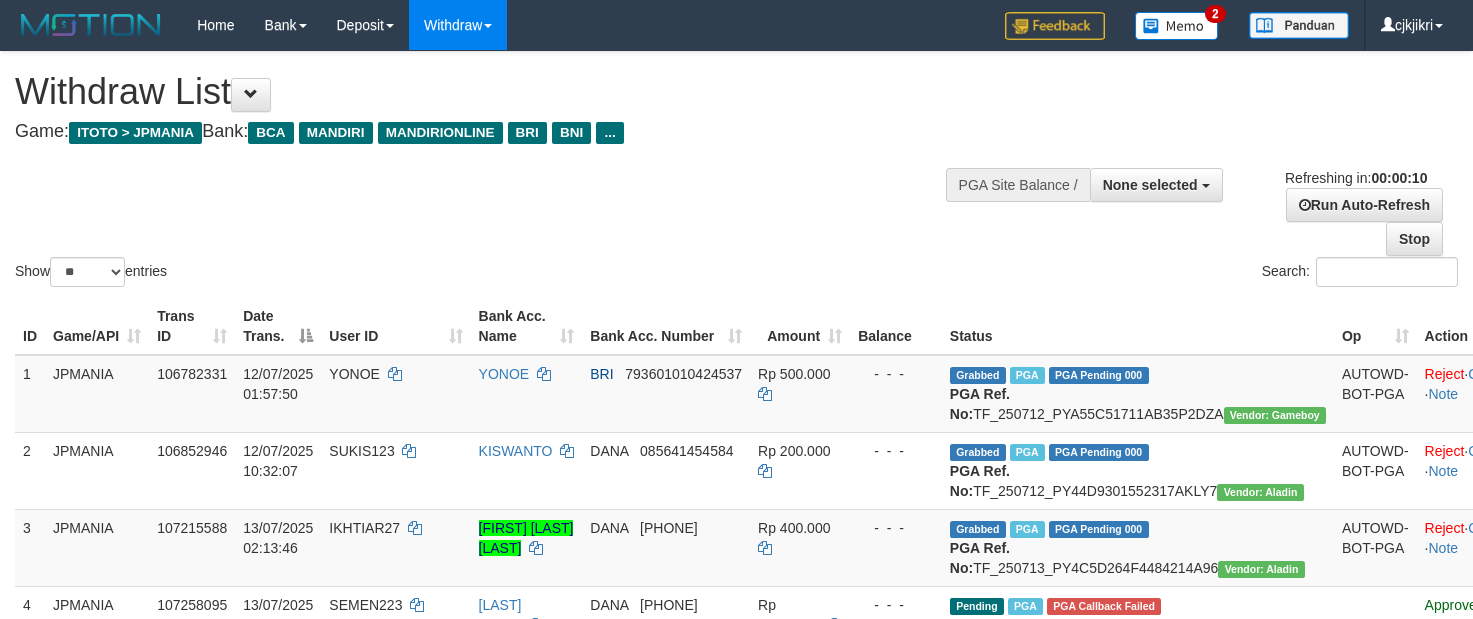 select 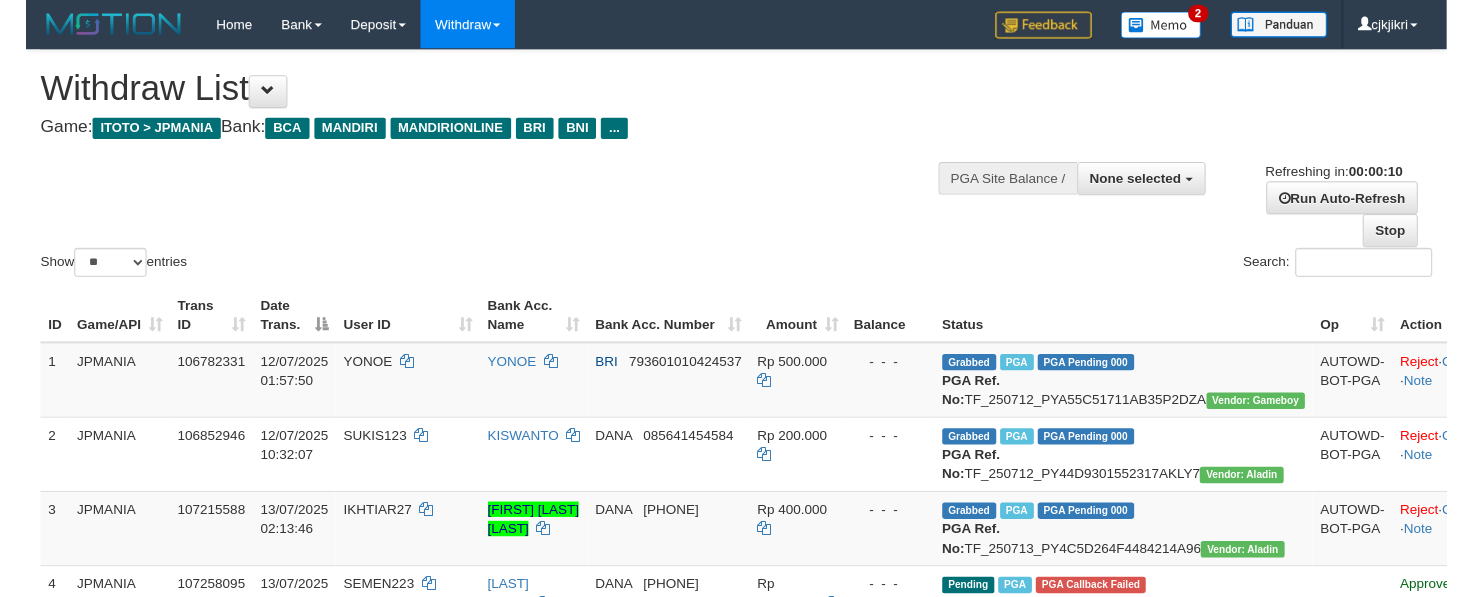 scroll, scrollTop: 0, scrollLeft: 0, axis: both 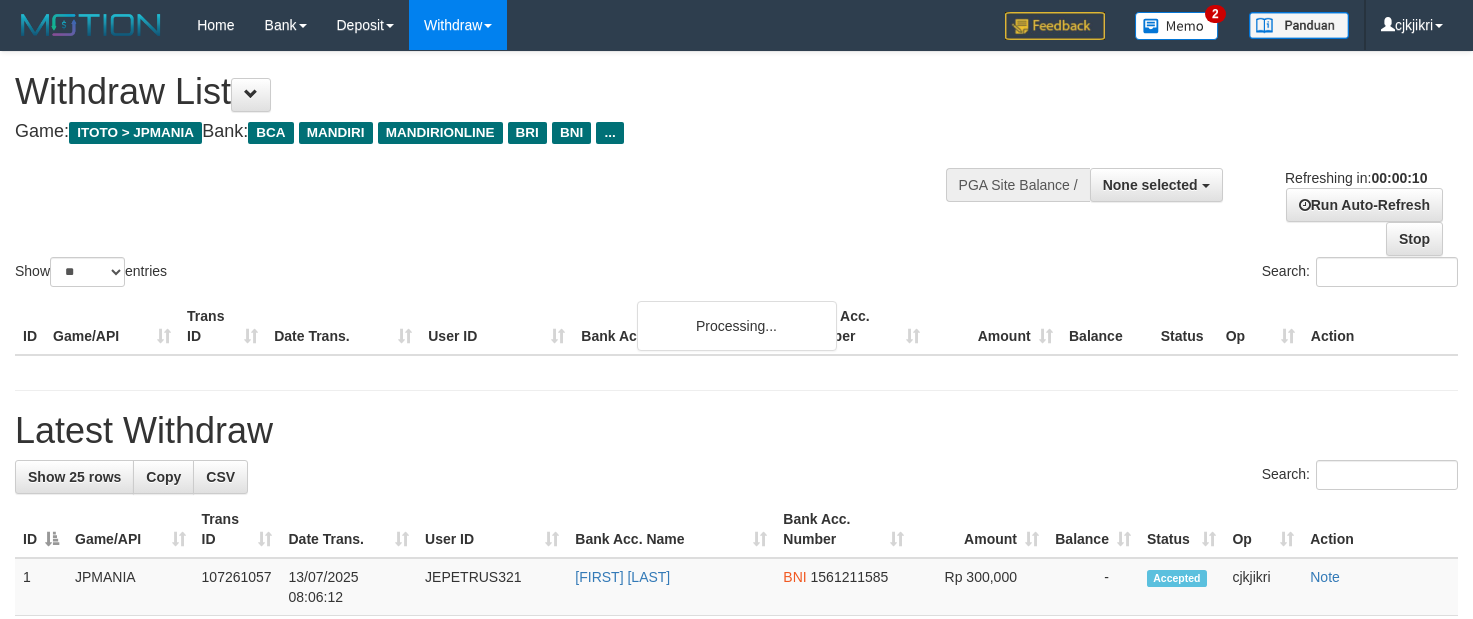 select 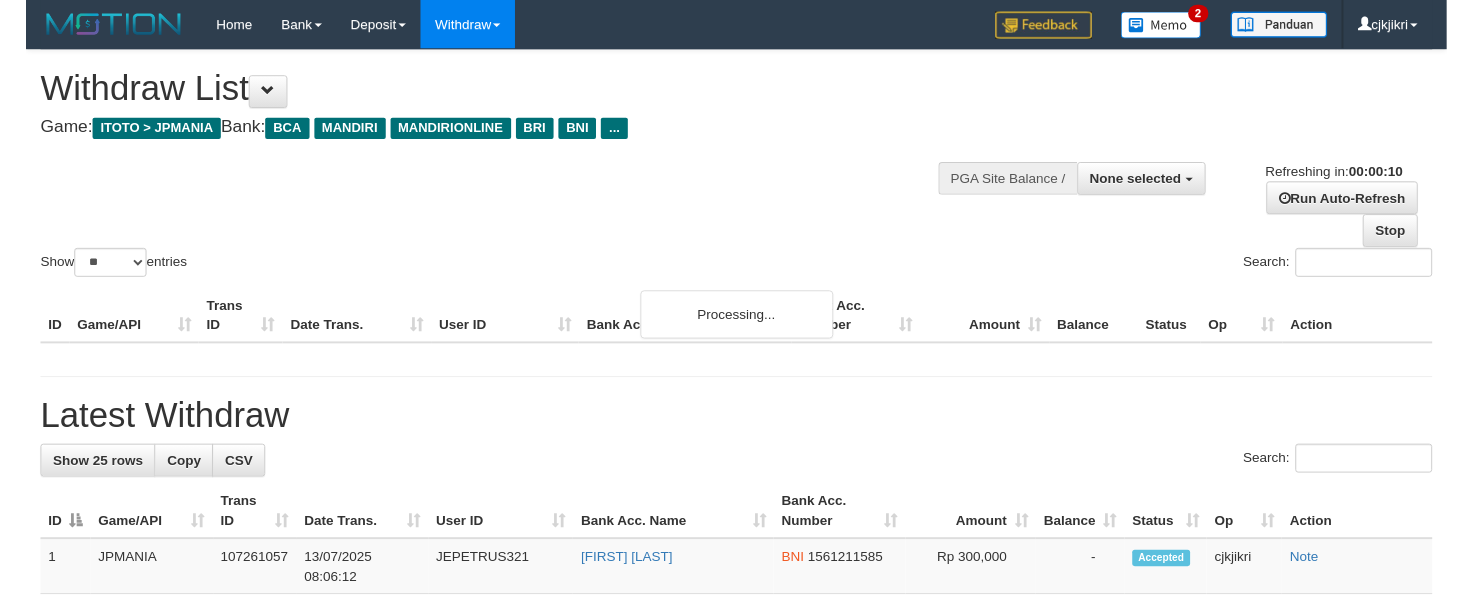 scroll, scrollTop: 0, scrollLeft: 0, axis: both 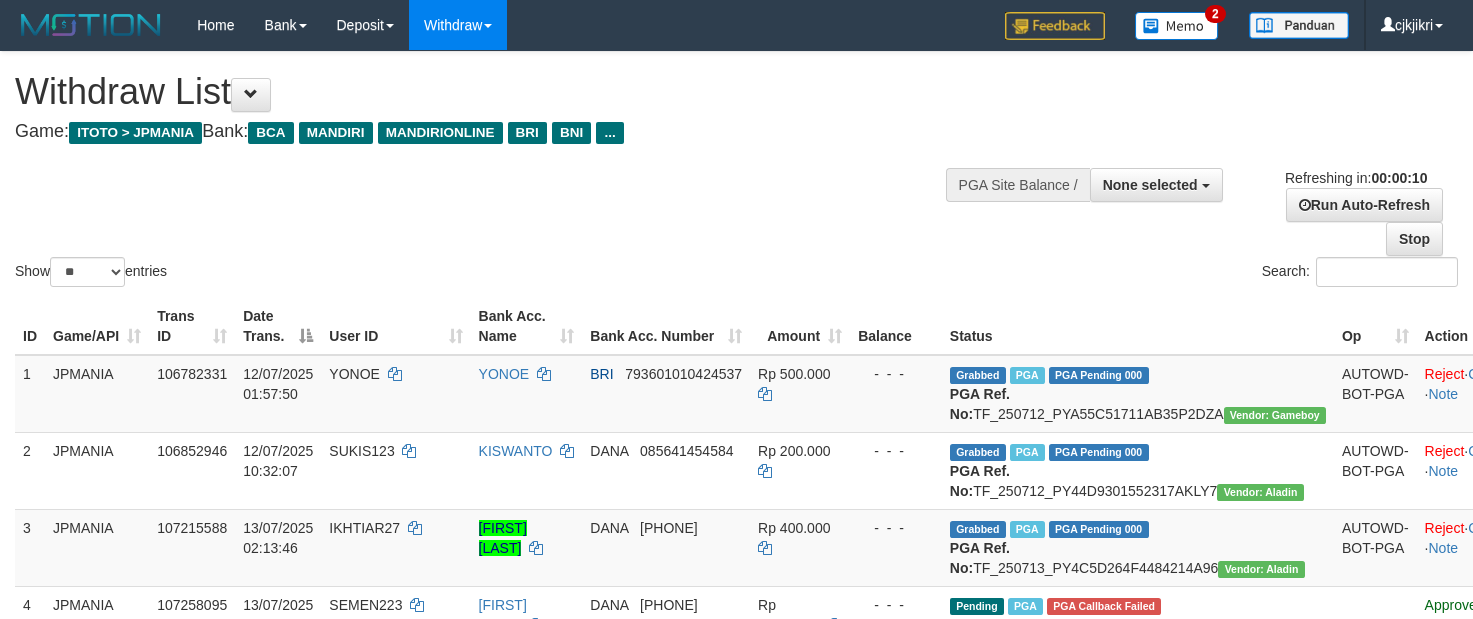 select 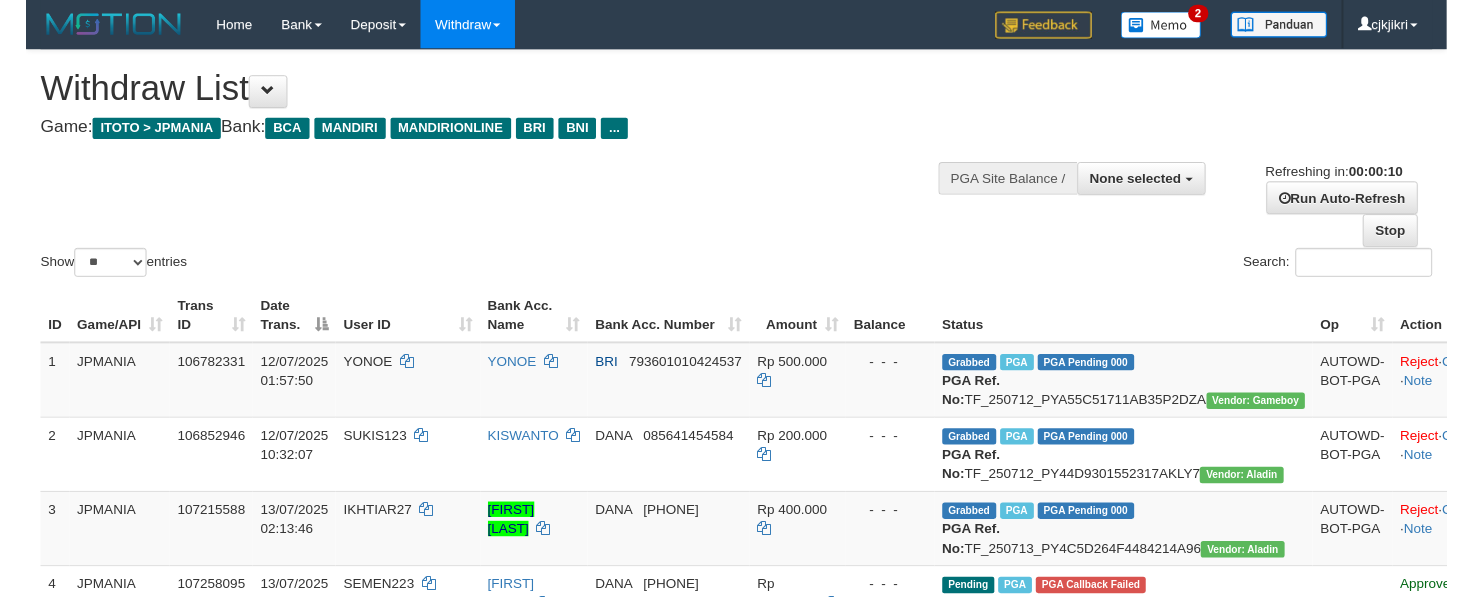 scroll, scrollTop: 0, scrollLeft: 0, axis: both 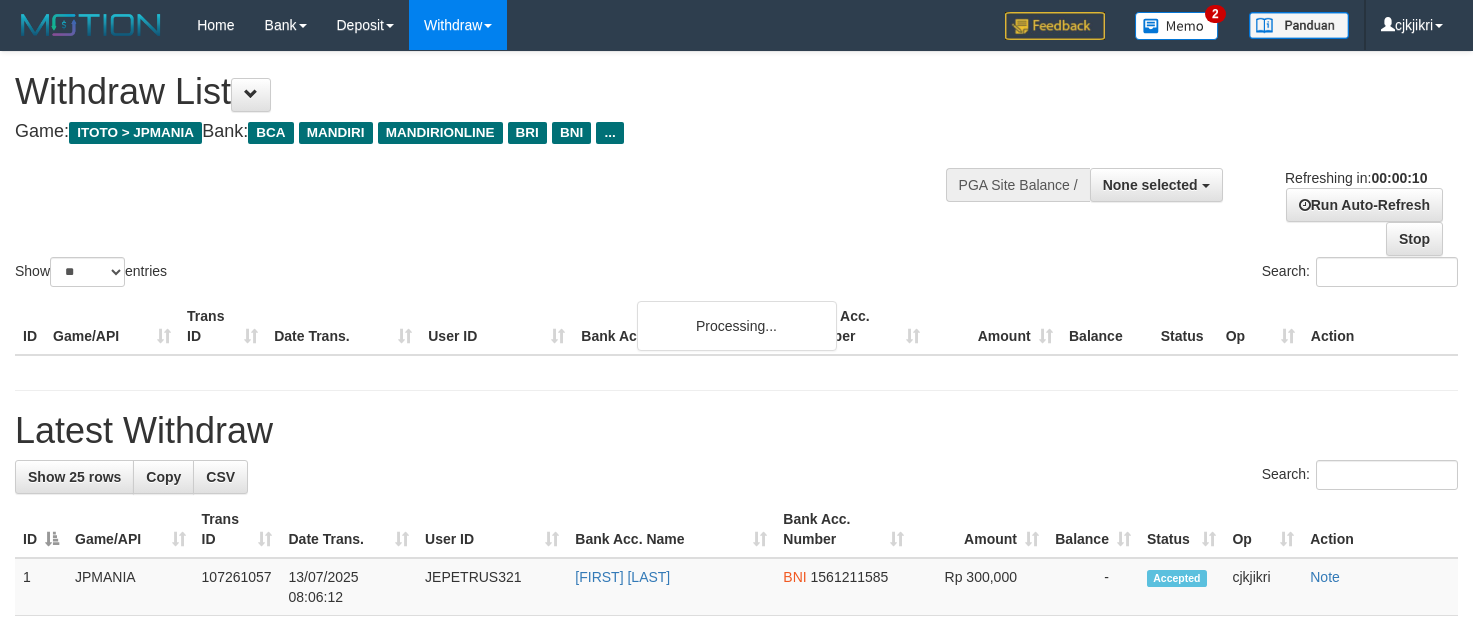 select 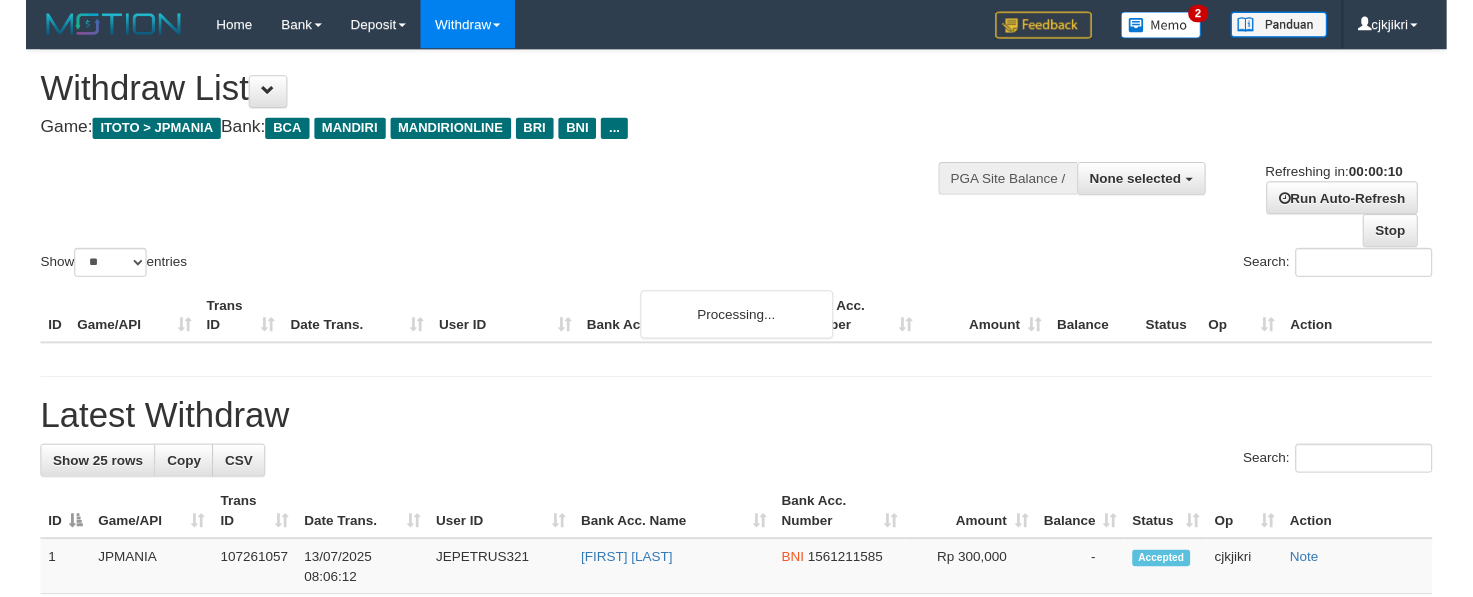 scroll, scrollTop: 0, scrollLeft: 0, axis: both 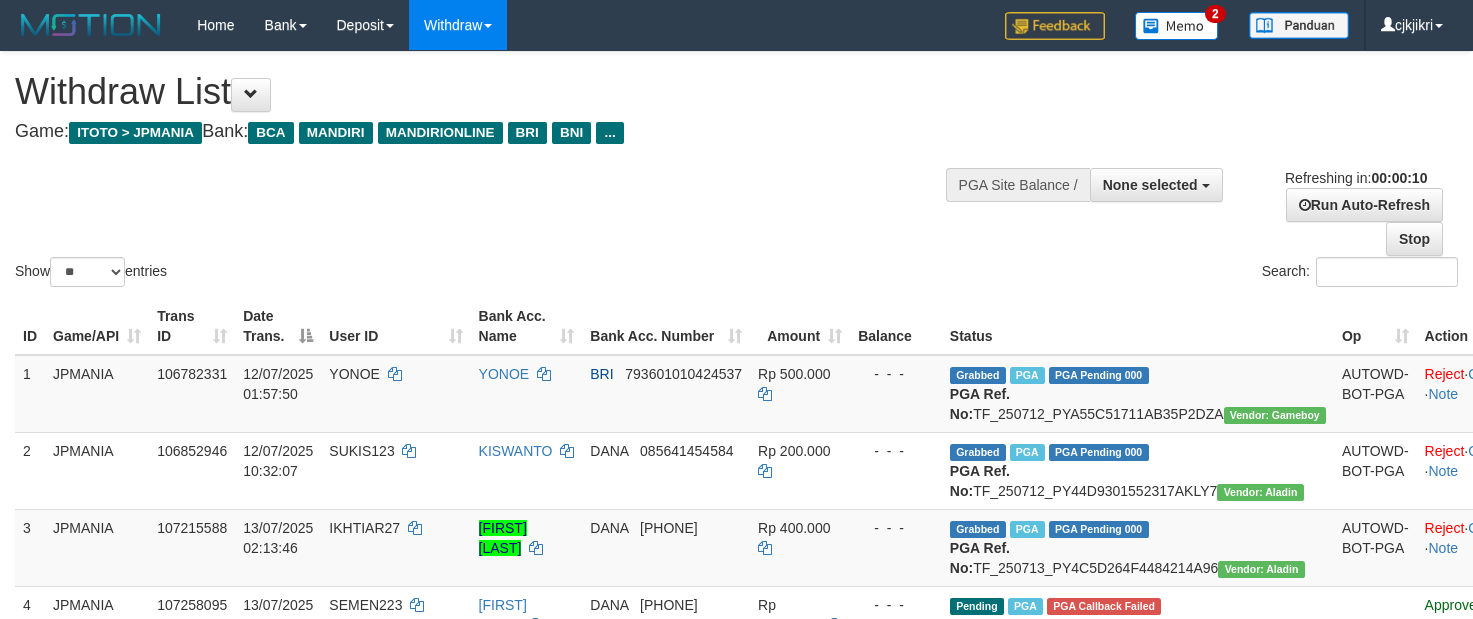 select 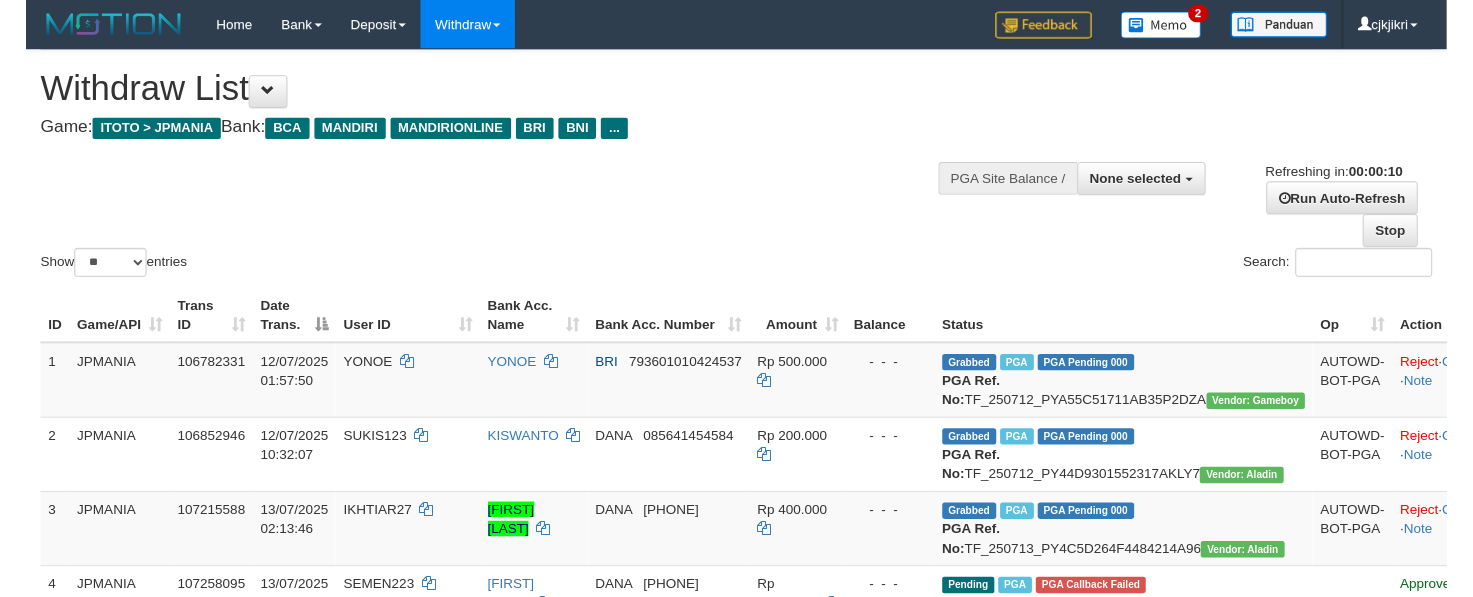 scroll, scrollTop: 0, scrollLeft: 0, axis: both 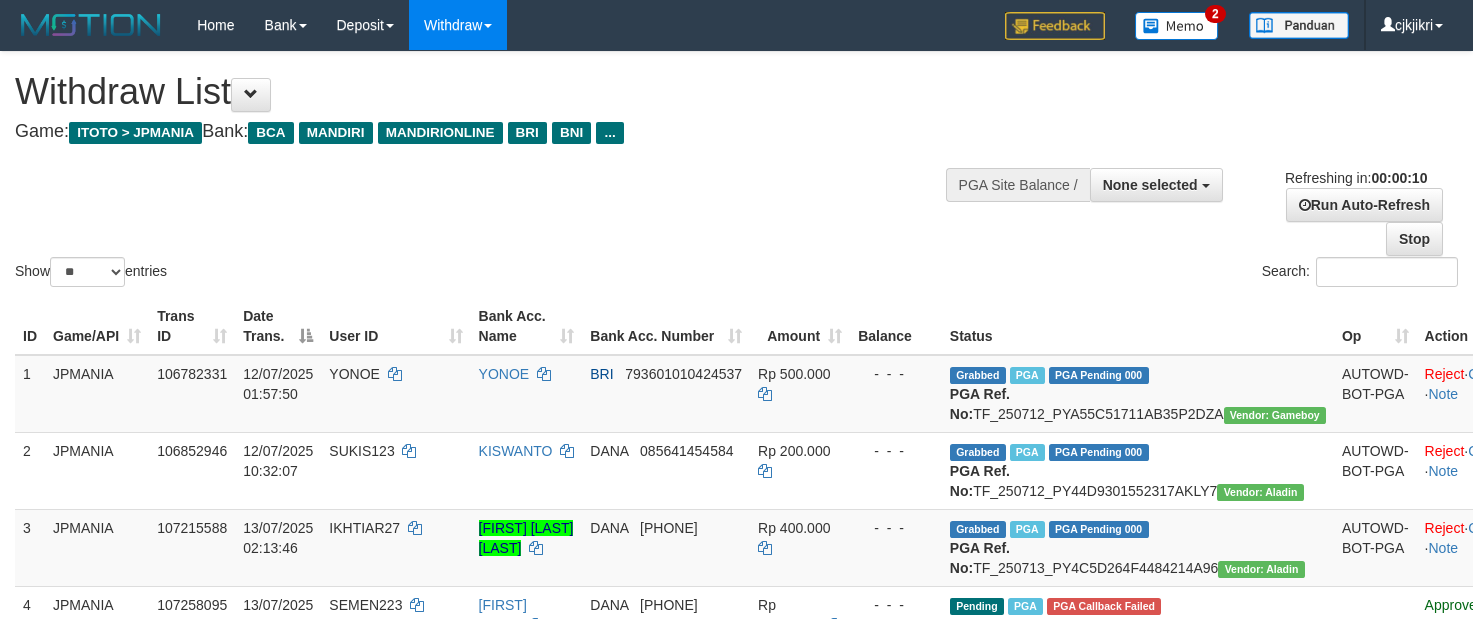 select 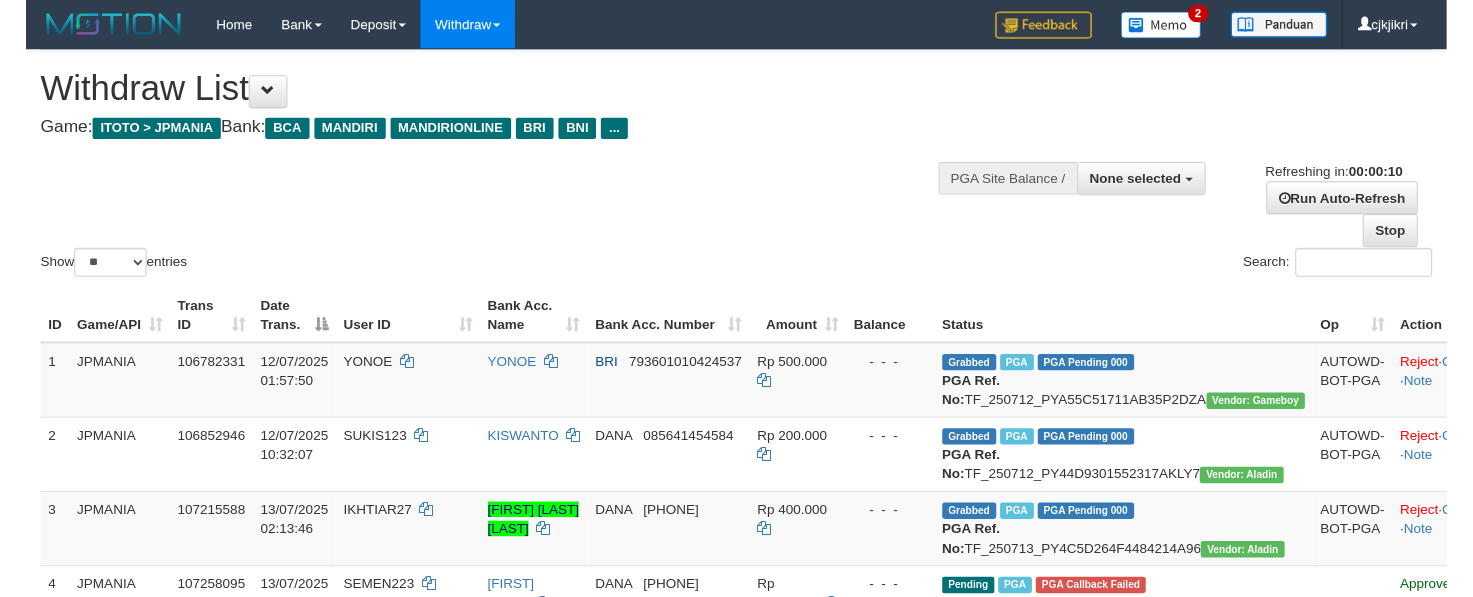 scroll, scrollTop: 0, scrollLeft: 0, axis: both 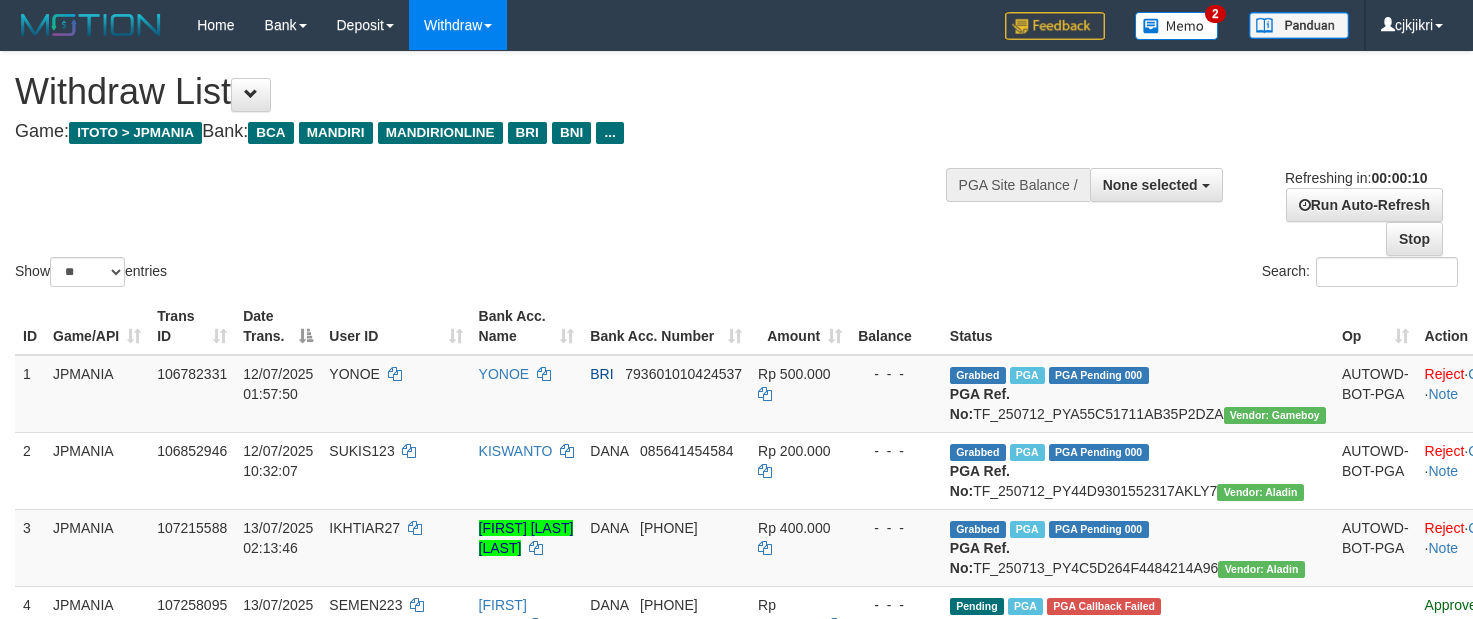 select 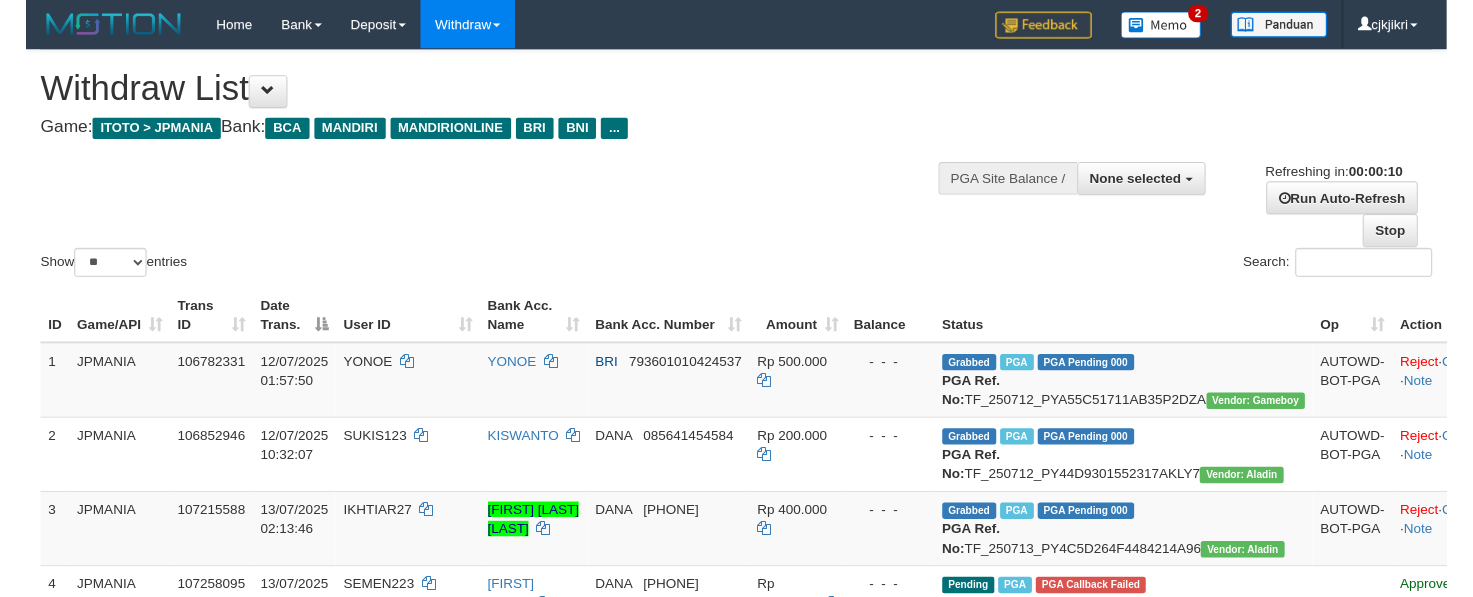 scroll, scrollTop: 0, scrollLeft: 0, axis: both 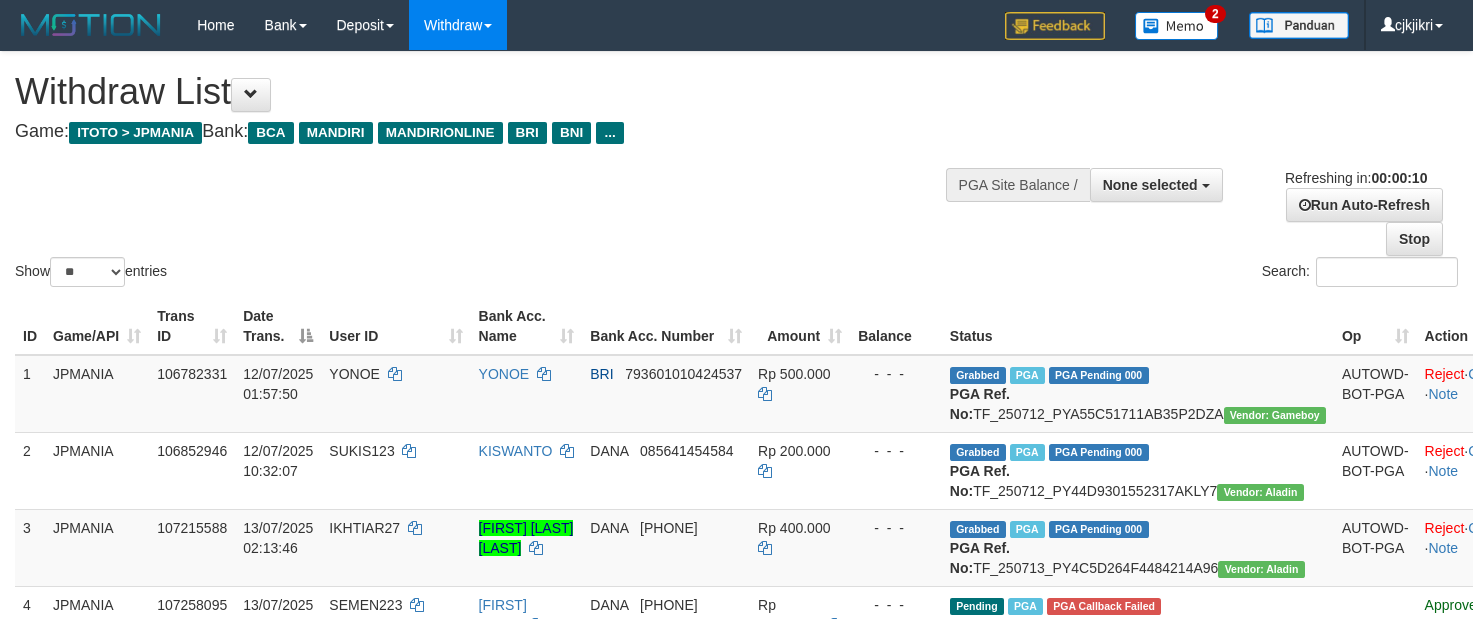 select 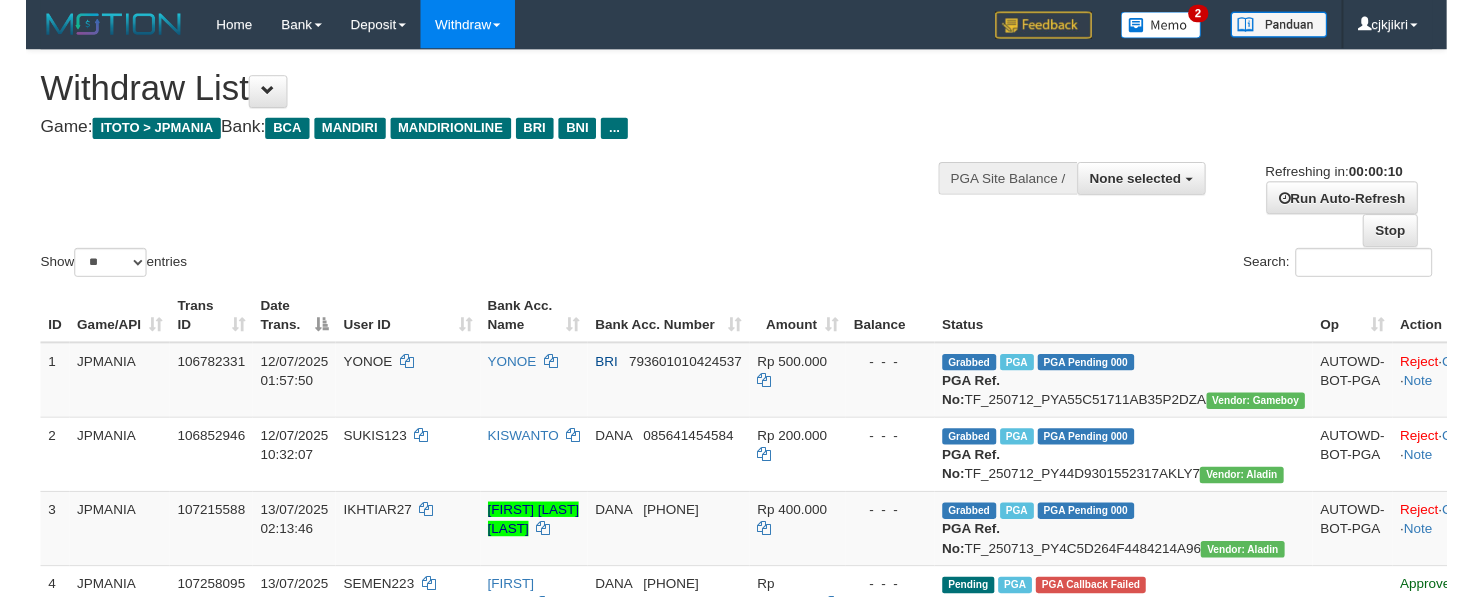 scroll, scrollTop: 0, scrollLeft: 0, axis: both 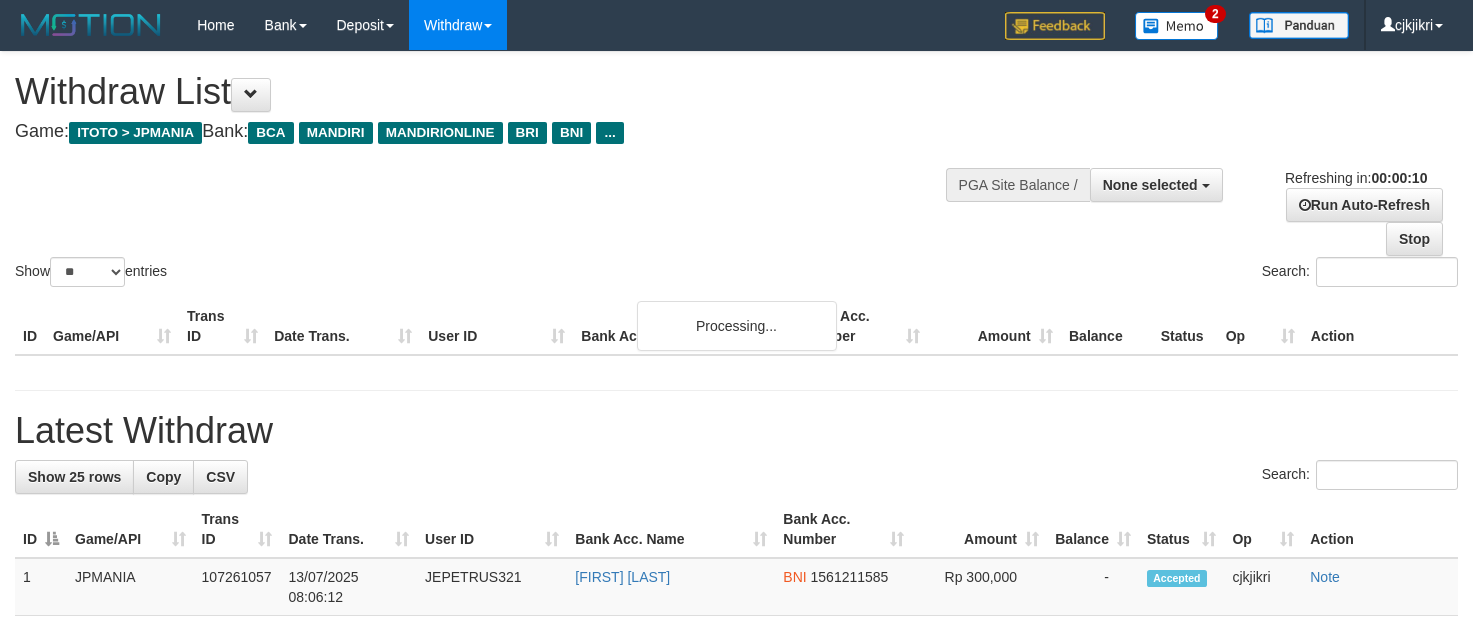 select 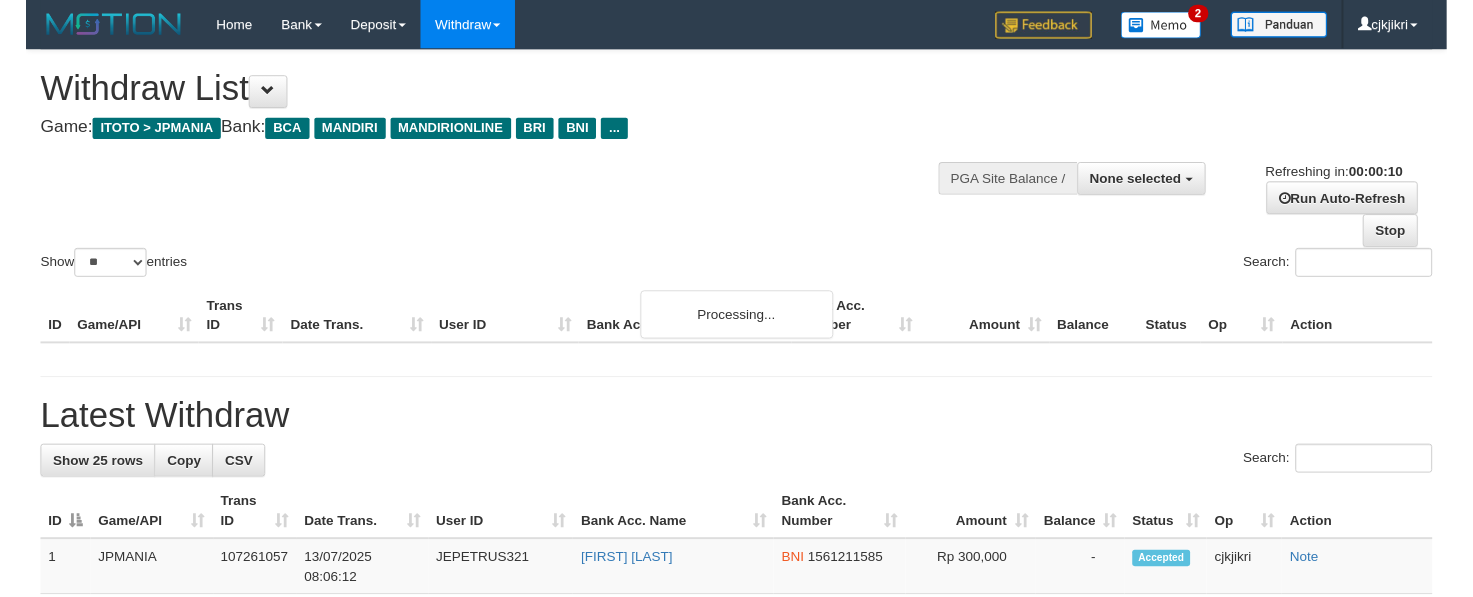scroll, scrollTop: 0, scrollLeft: 0, axis: both 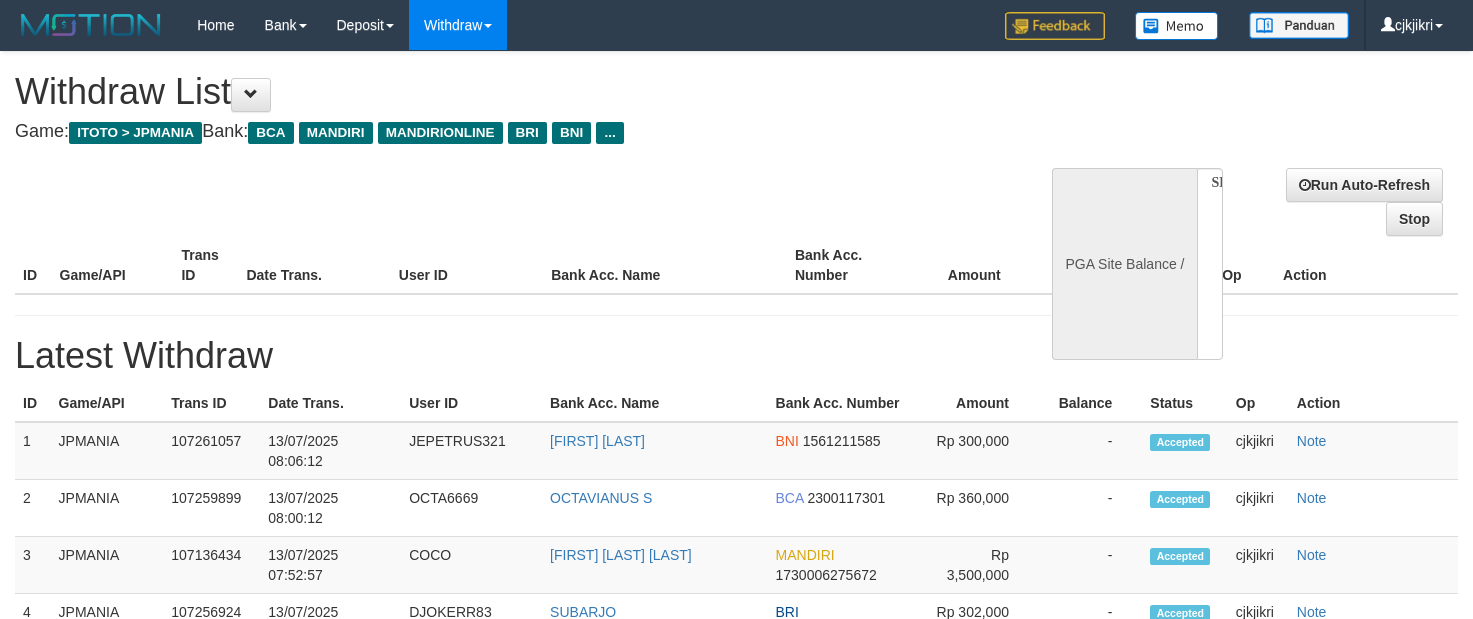 select 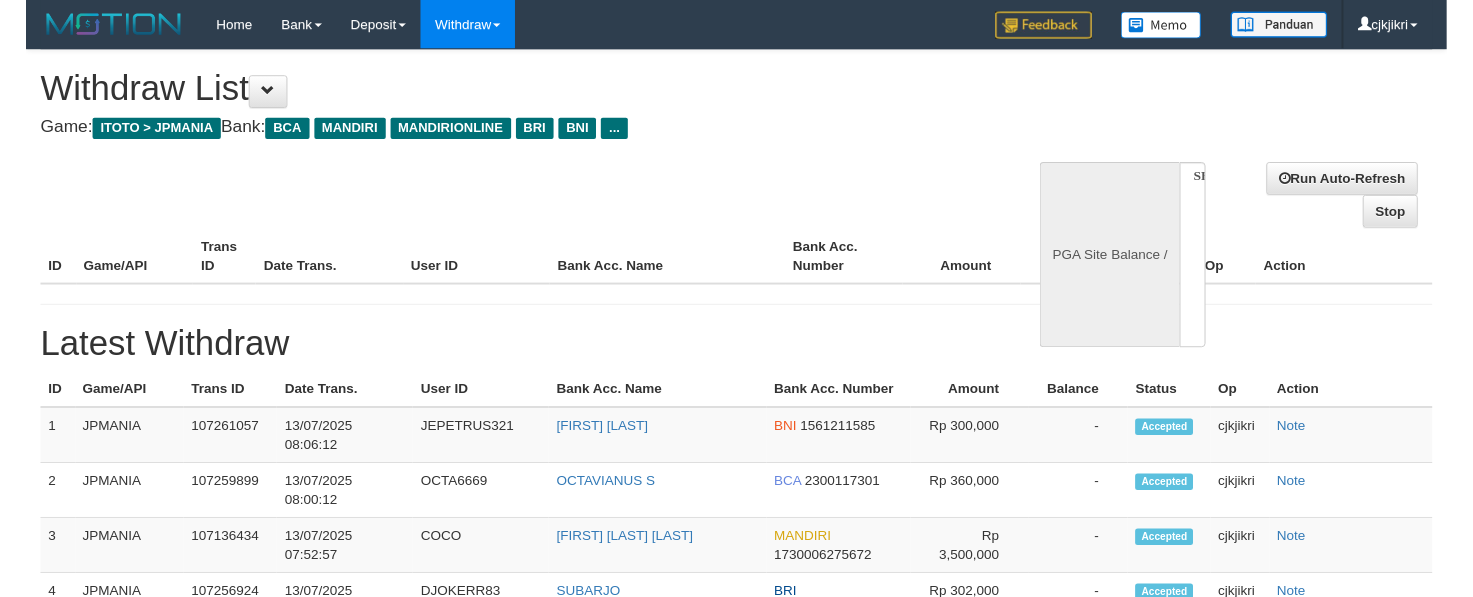 scroll, scrollTop: 0, scrollLeft: 0, axis: both 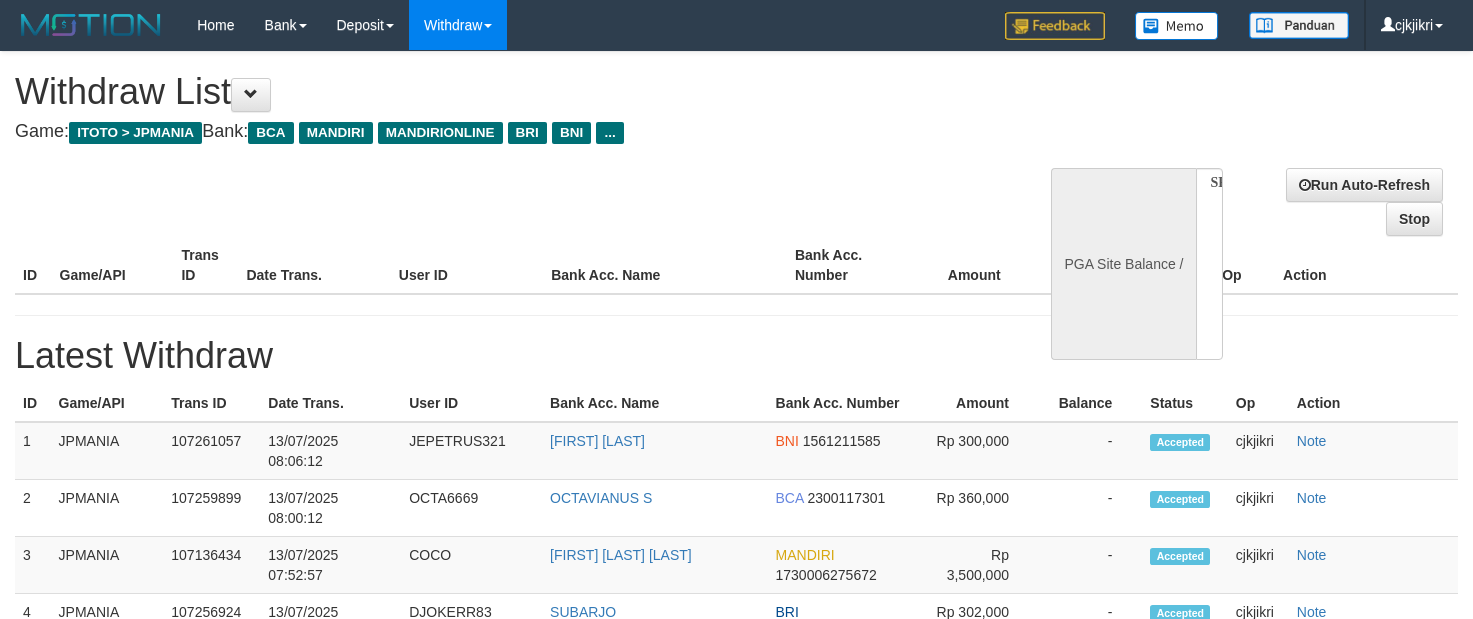 select on "**" 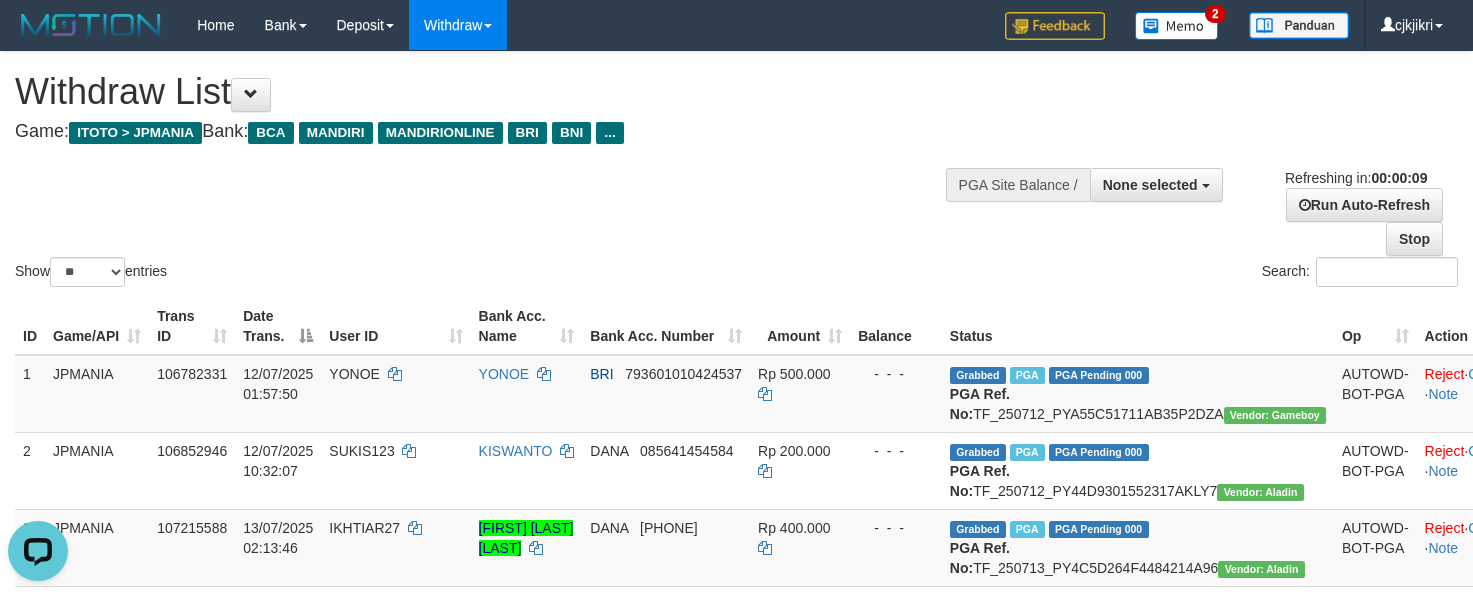 scroll, scrollTop: 0, scrollLeft: 0, axis: both 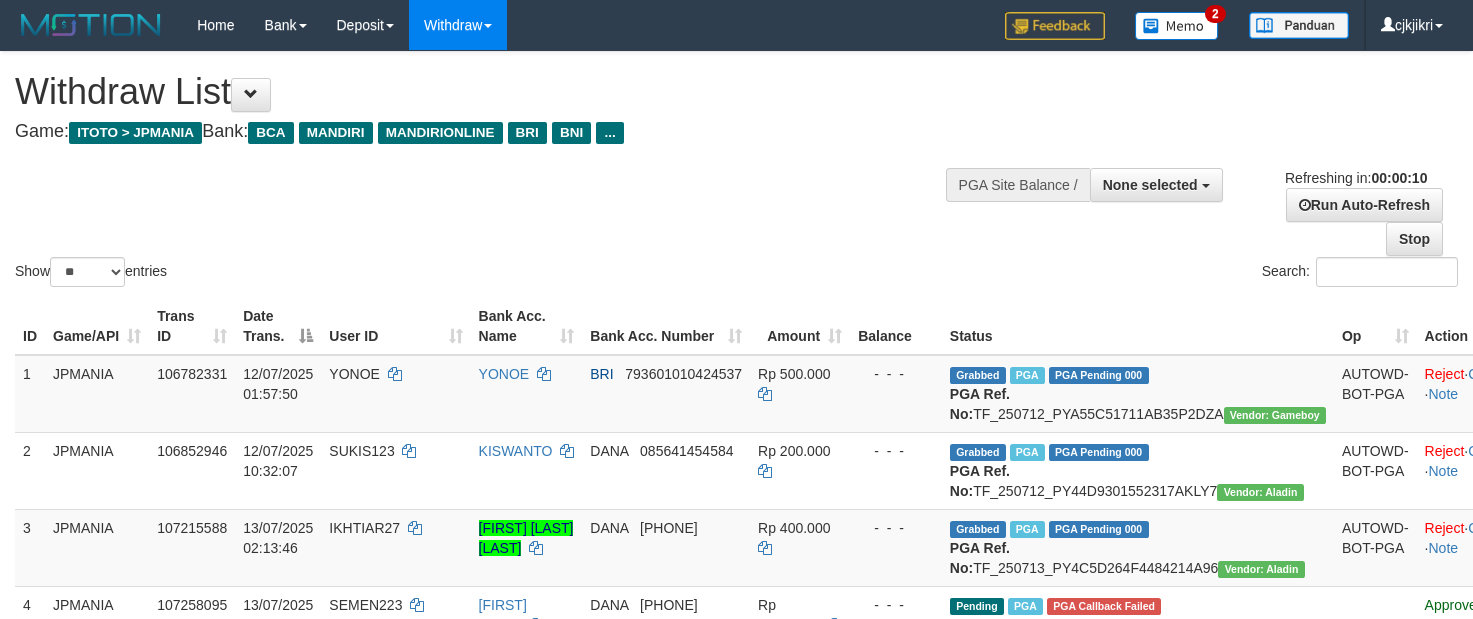 select 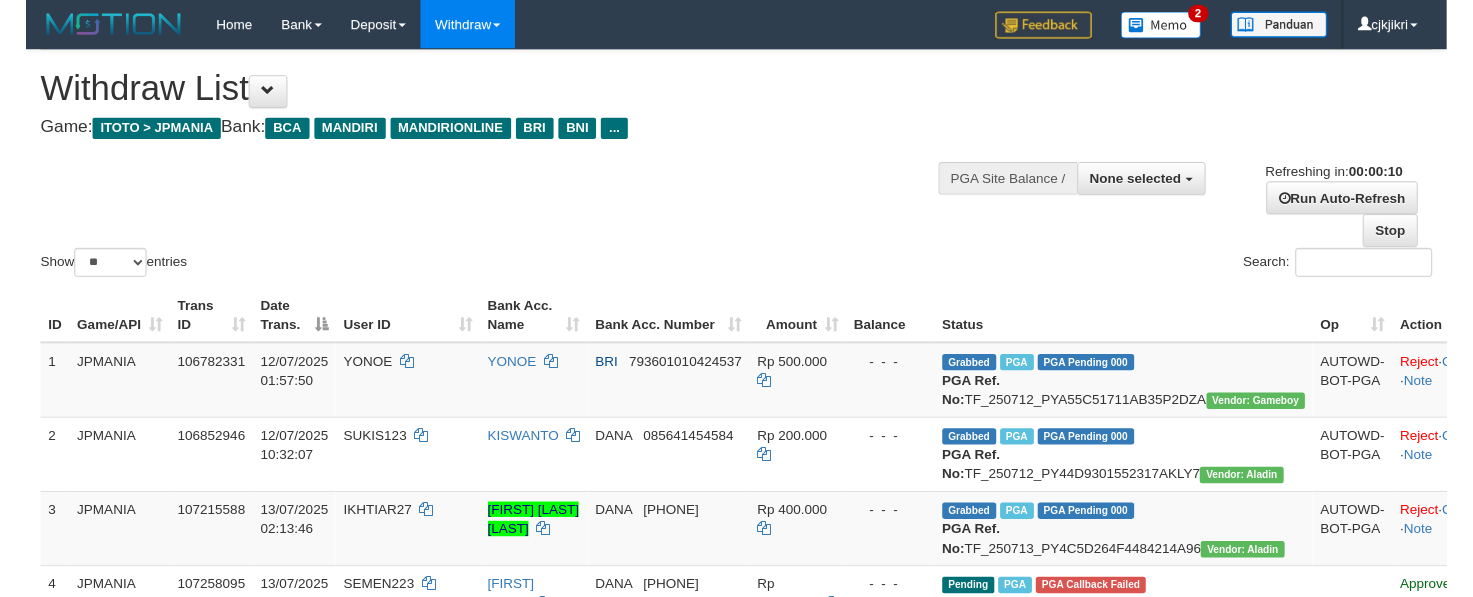 scroll, scrollTop: 0, scrollLeft: 0, axis: both 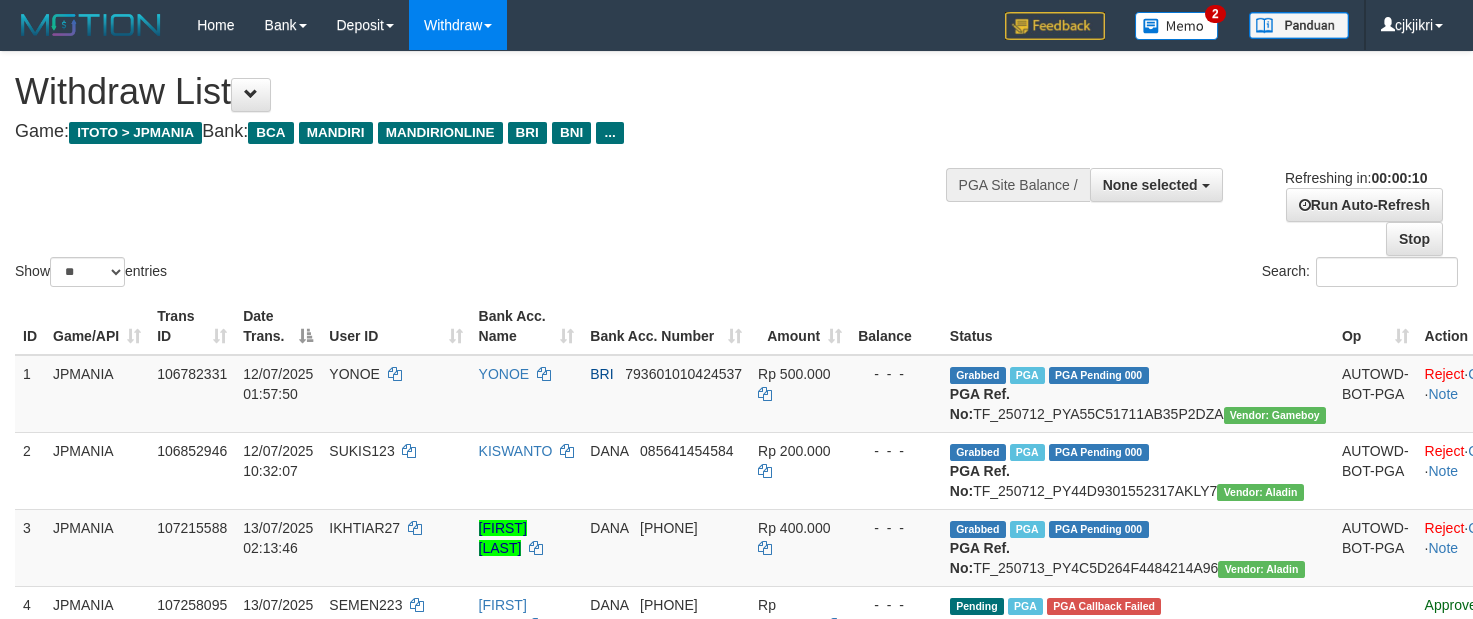 select 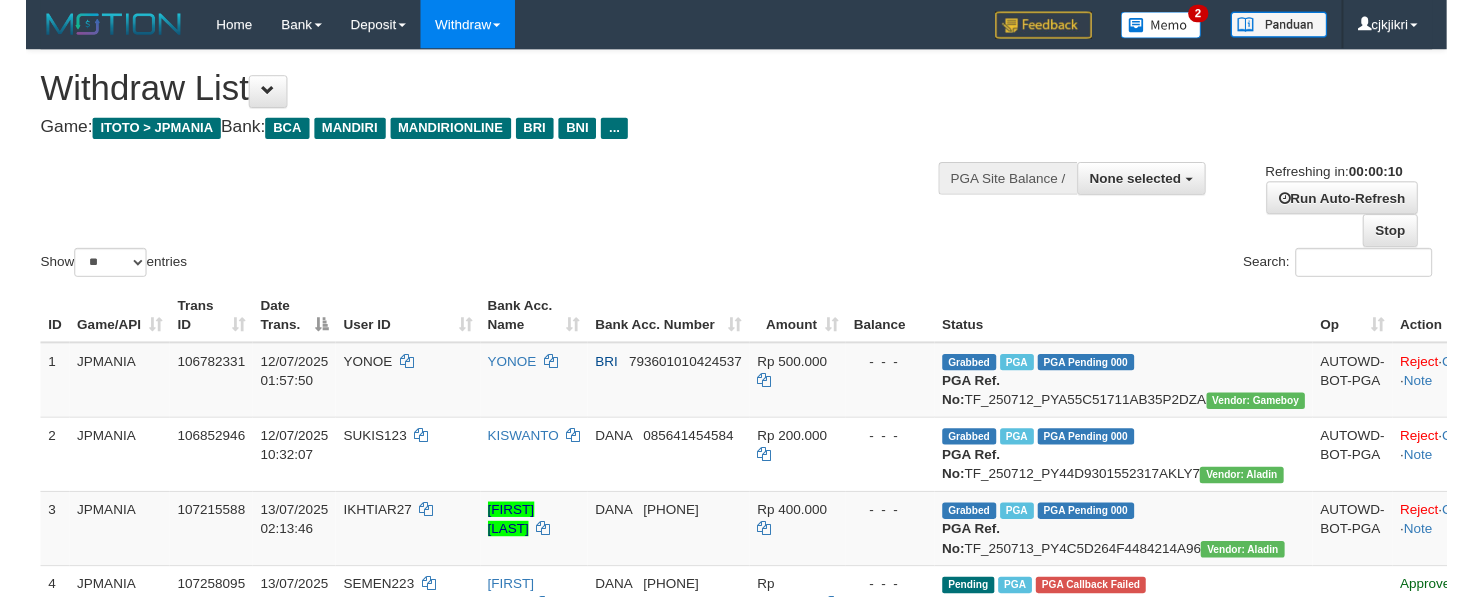scroll, scrollTop: 0, scrollLeft: 0, axis: both 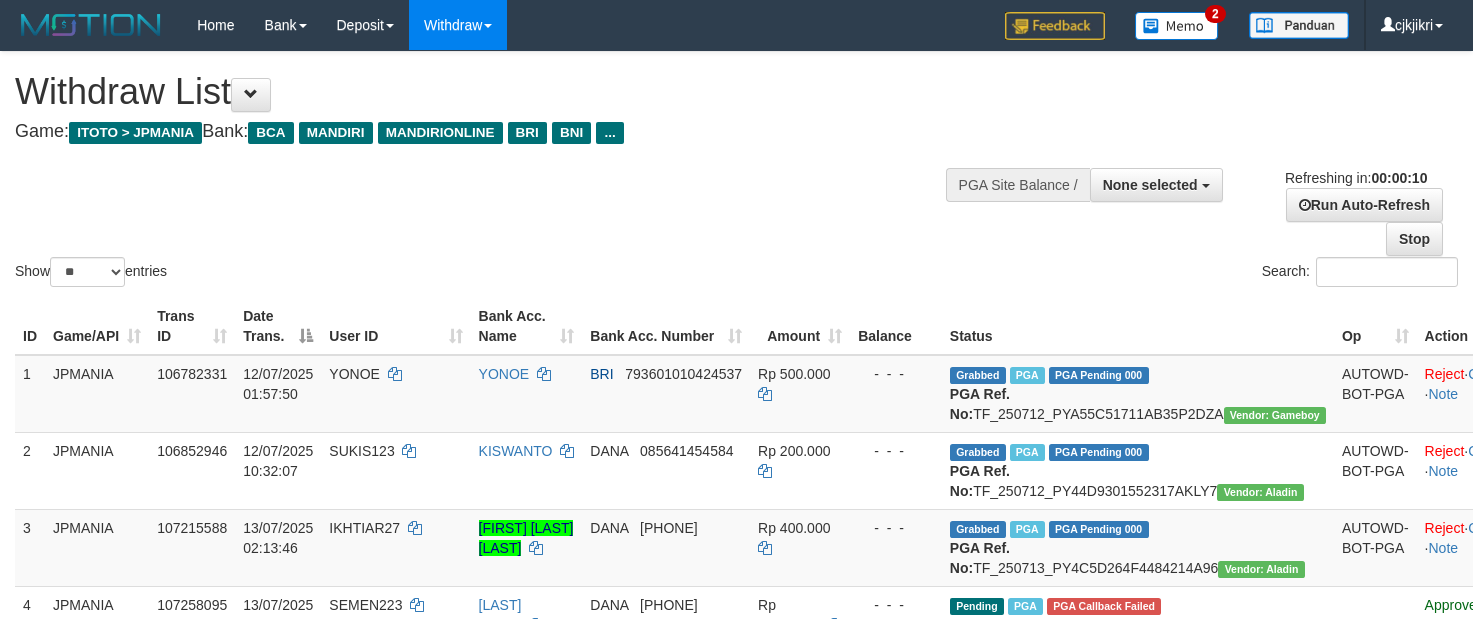 select 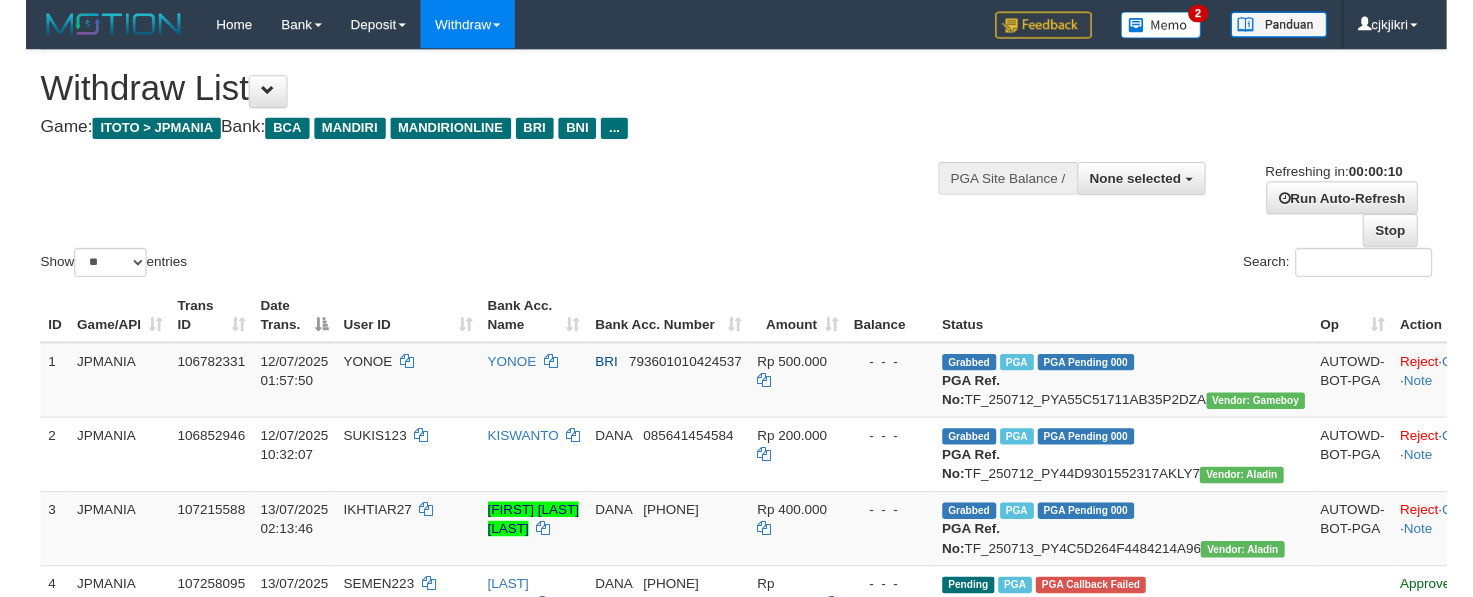 scroll, scrollTop: 0, scrollLeft: 0, axis: both 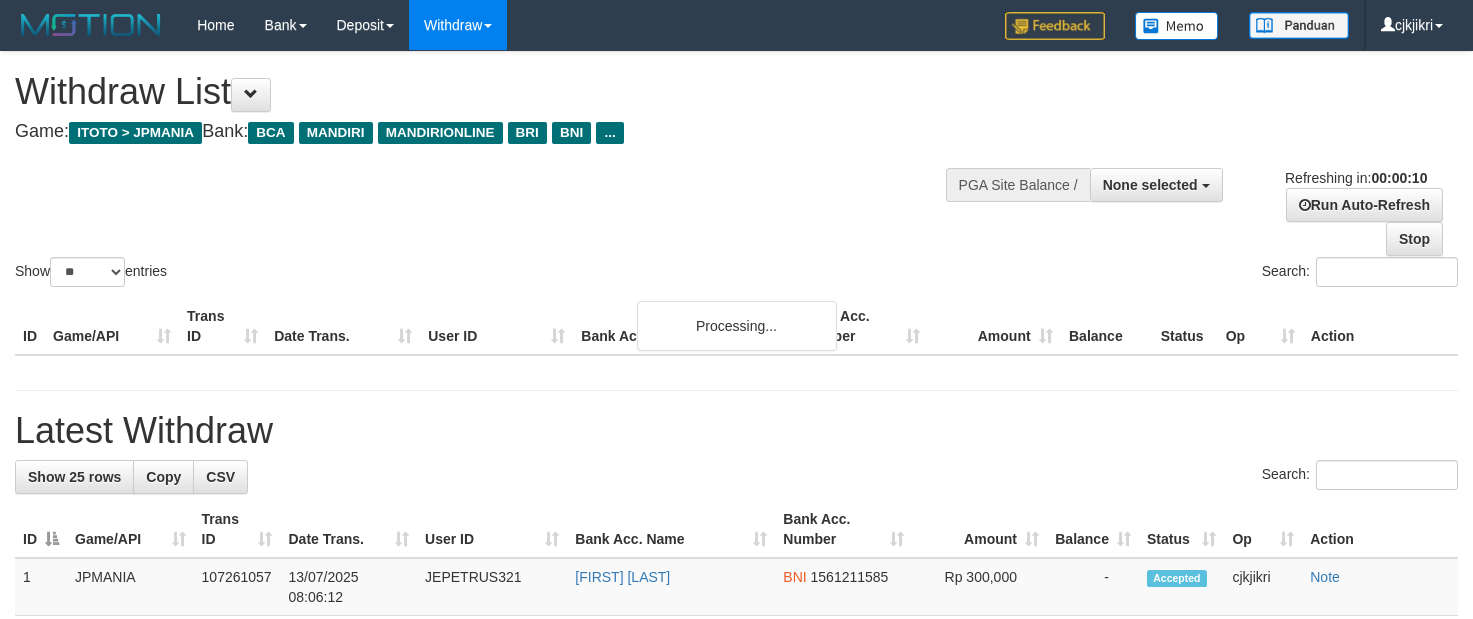 select 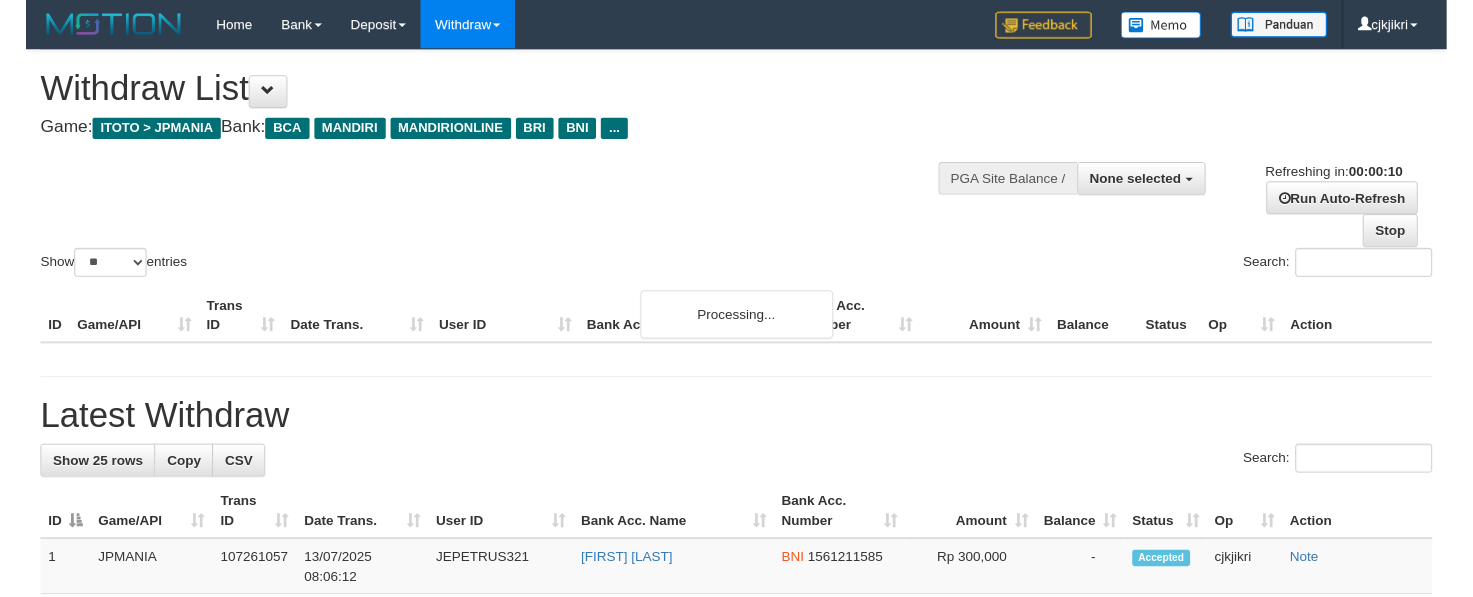 scroll, scrollTop: 0, scrollLeft: 0, axis: both 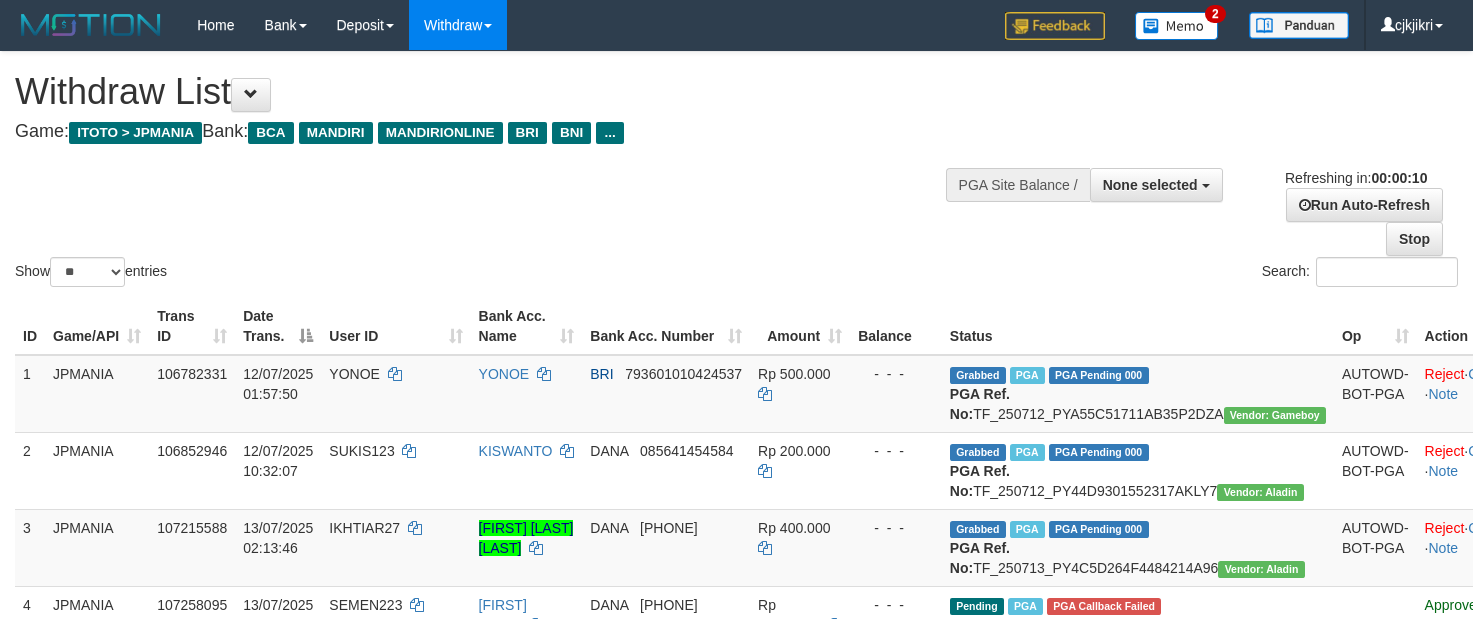 select 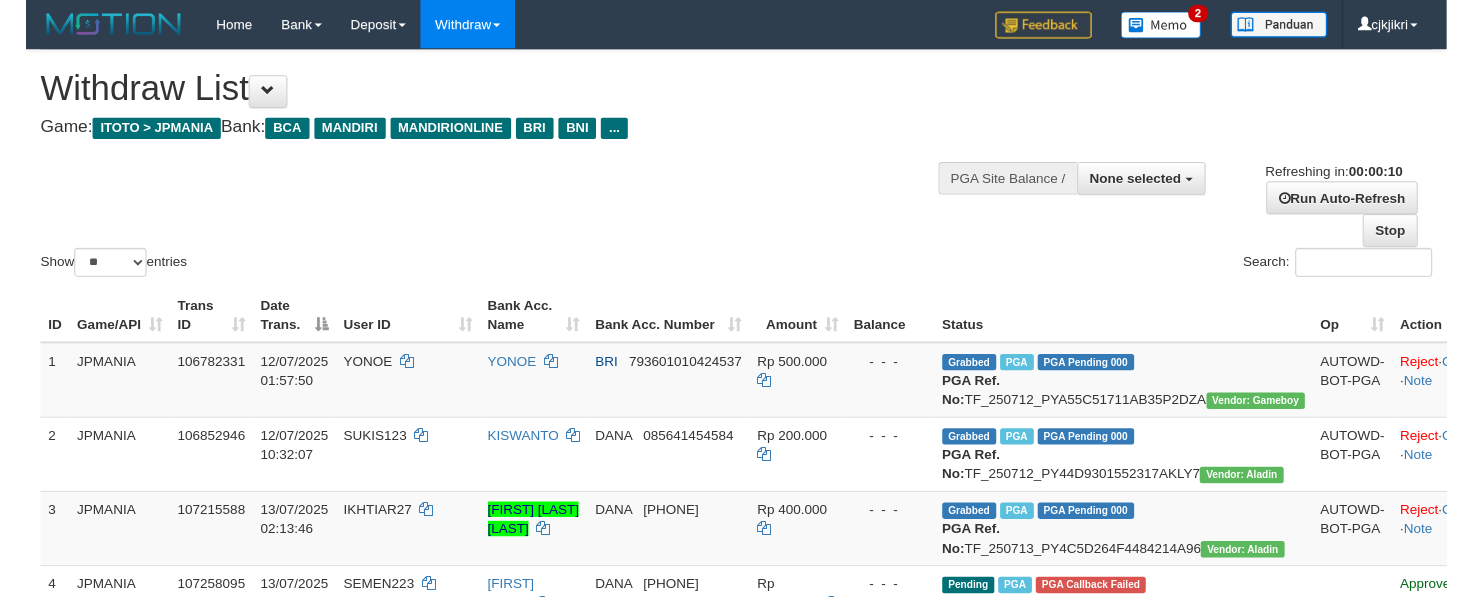 scroll, scrollTop: 0, scrollLeft: 0, axis: both 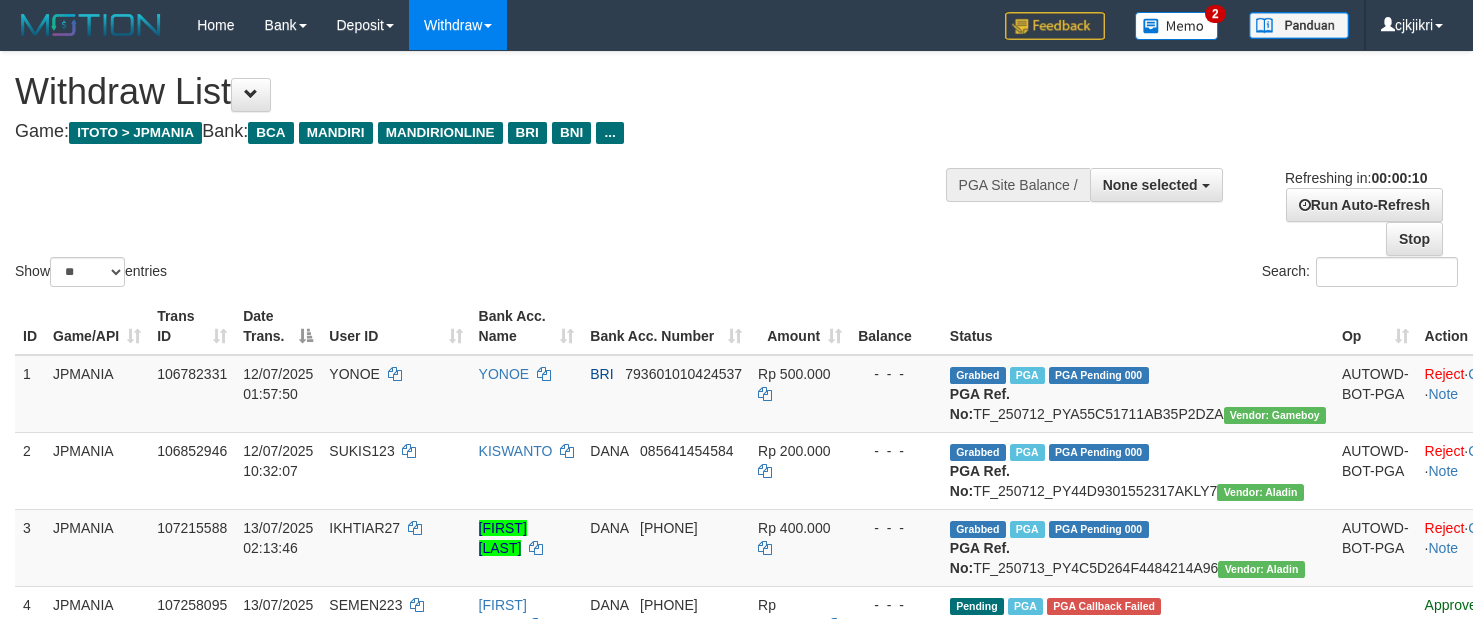 select 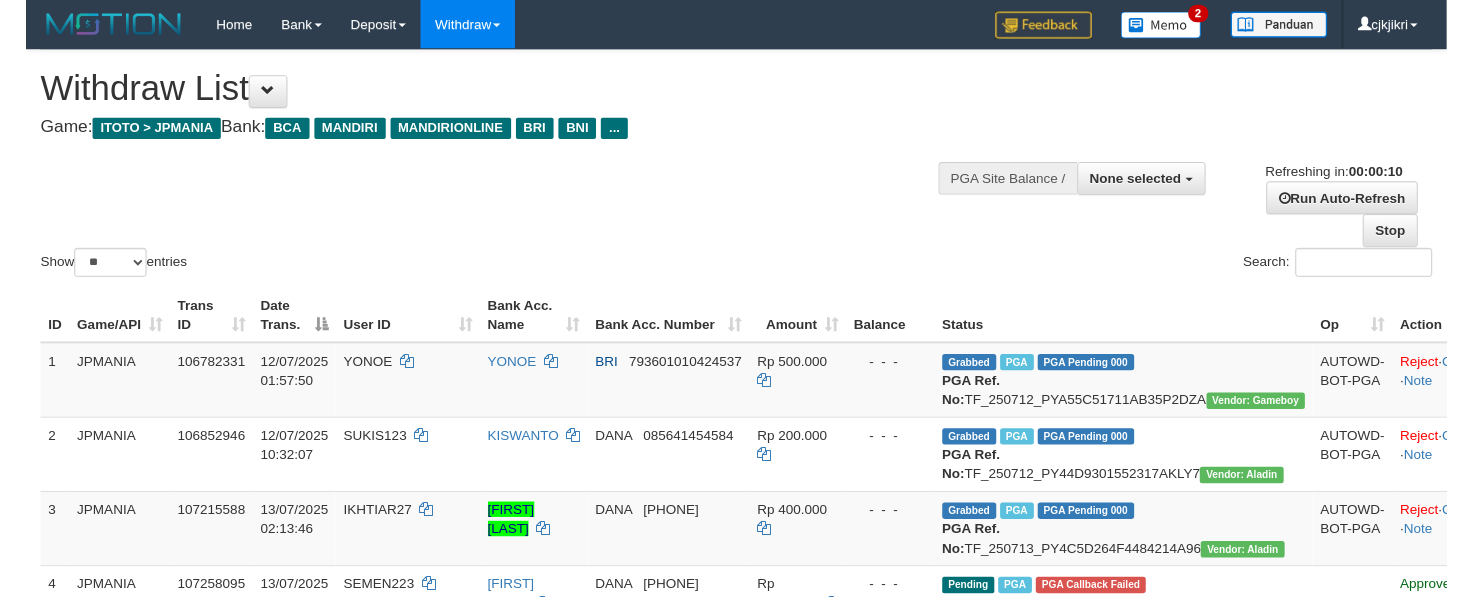 scroll, scrollTop: 0, scrollLeft: 0, axis: both 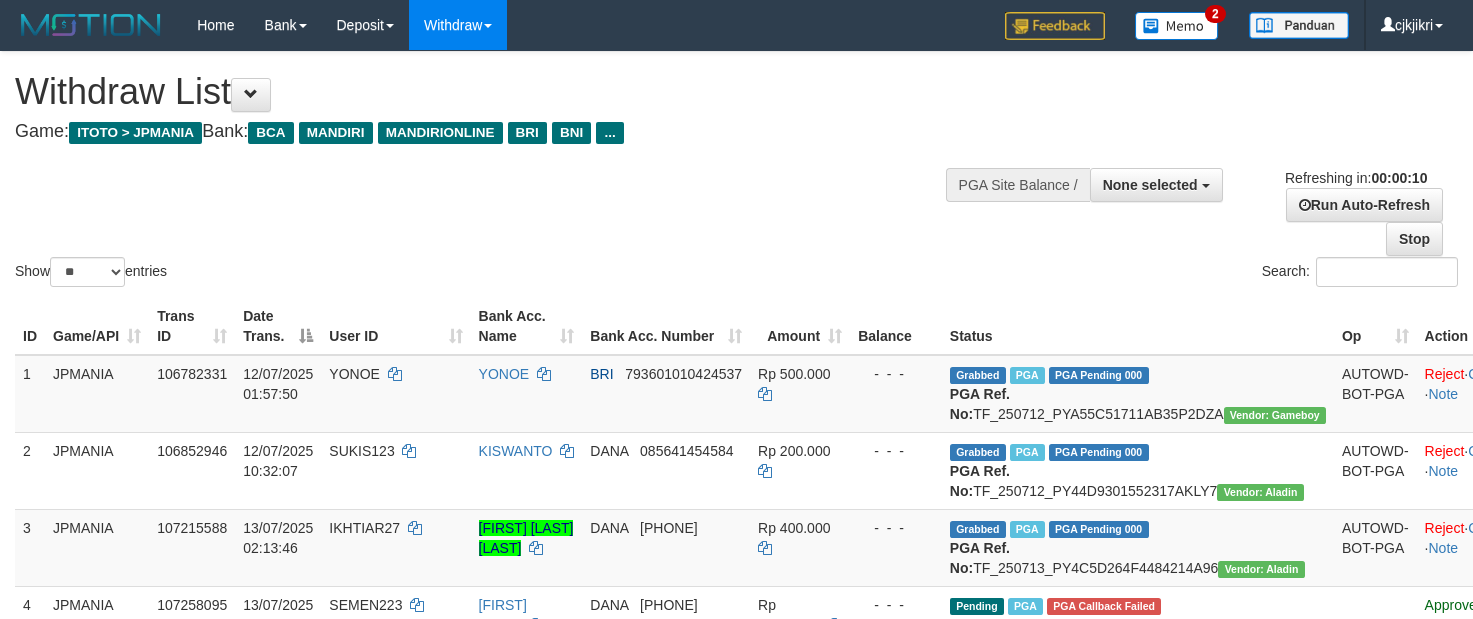 select 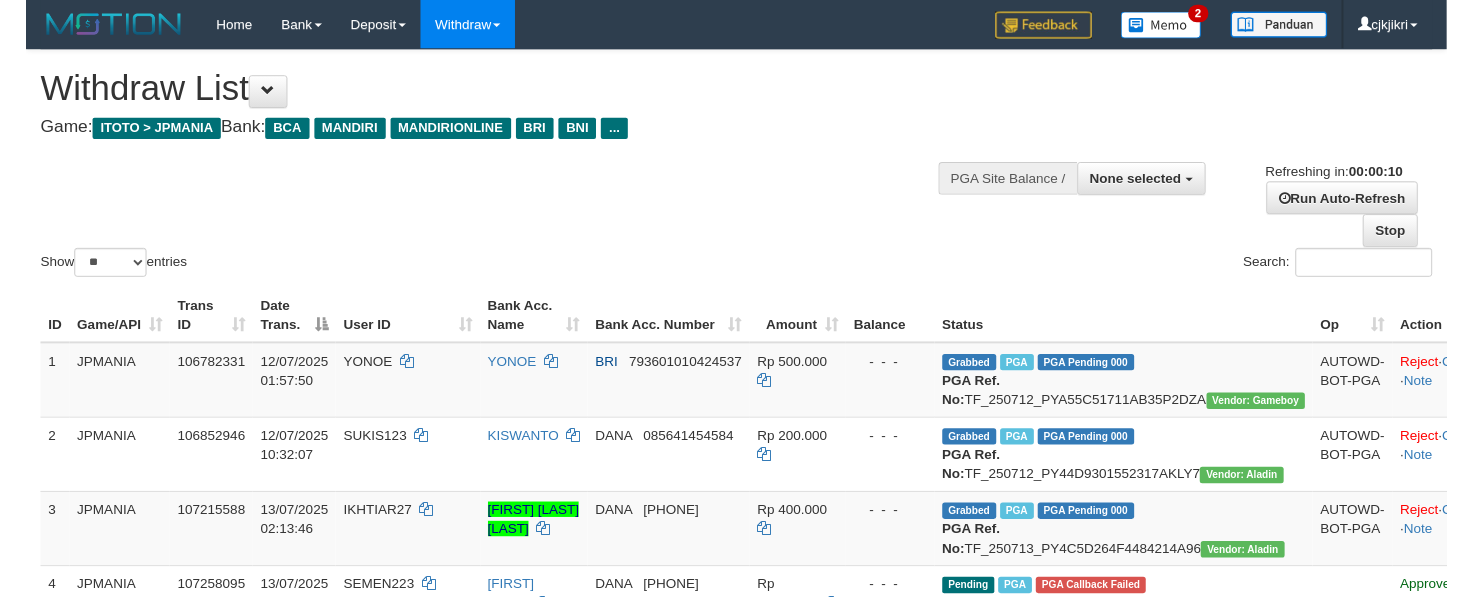 scroll, scrollTop: 0, scrollLeft: 0, axis: both 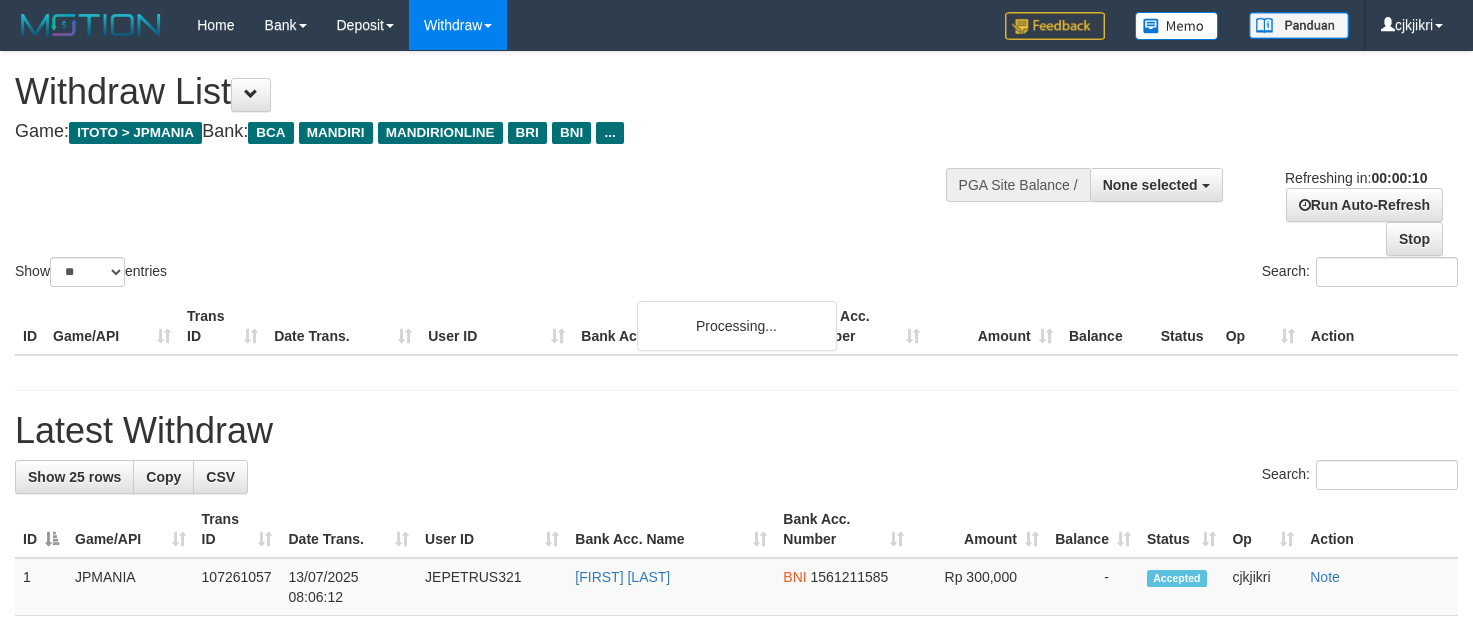 select 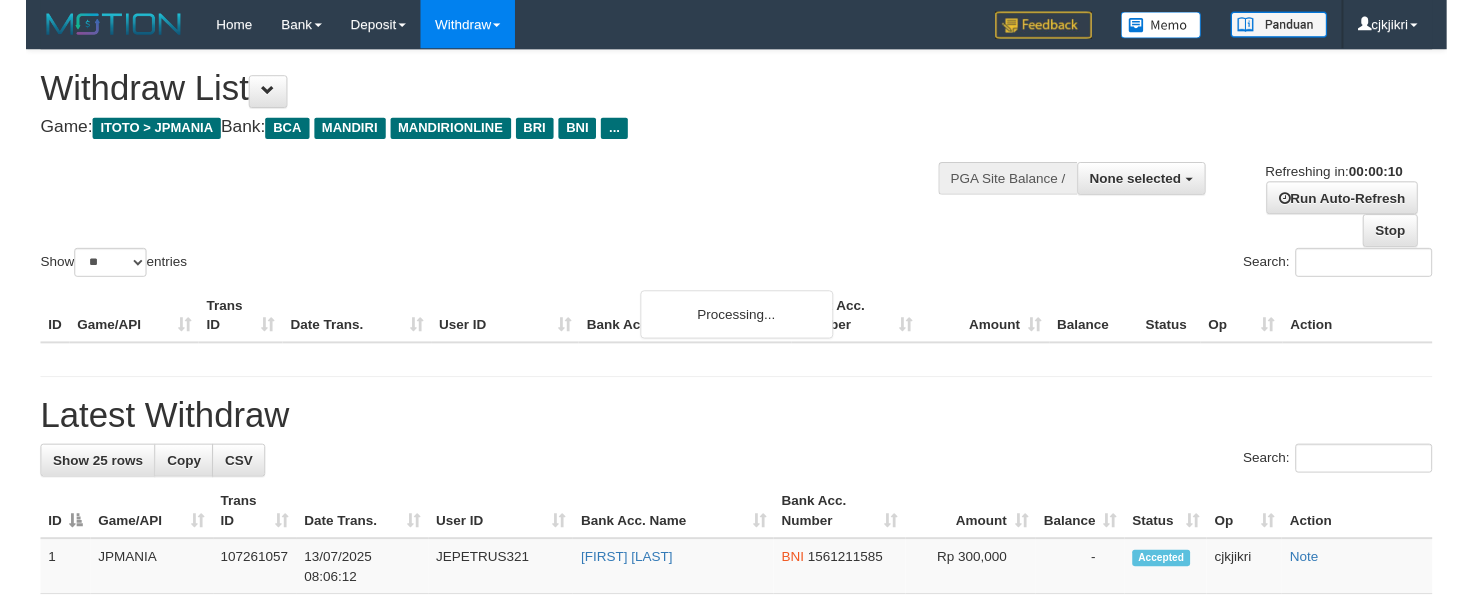 scroll, scrollTop: 0, scrollLeft: 0, axis: both 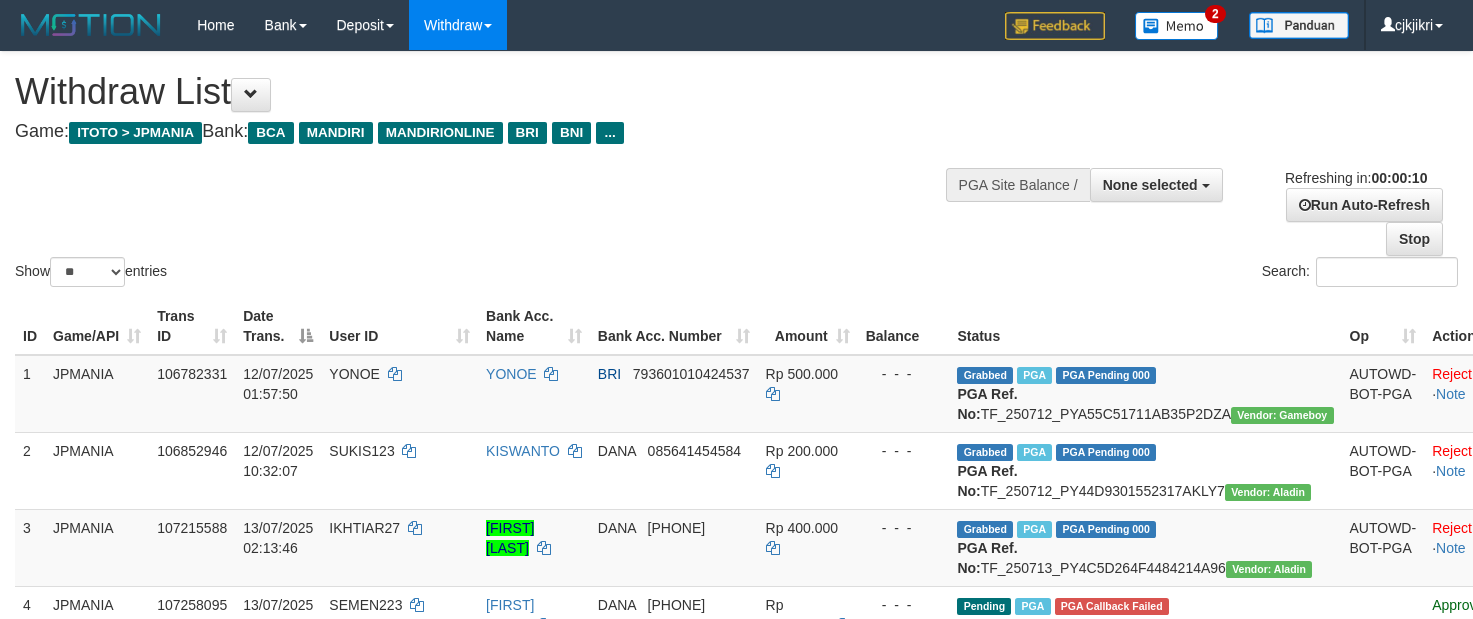 select 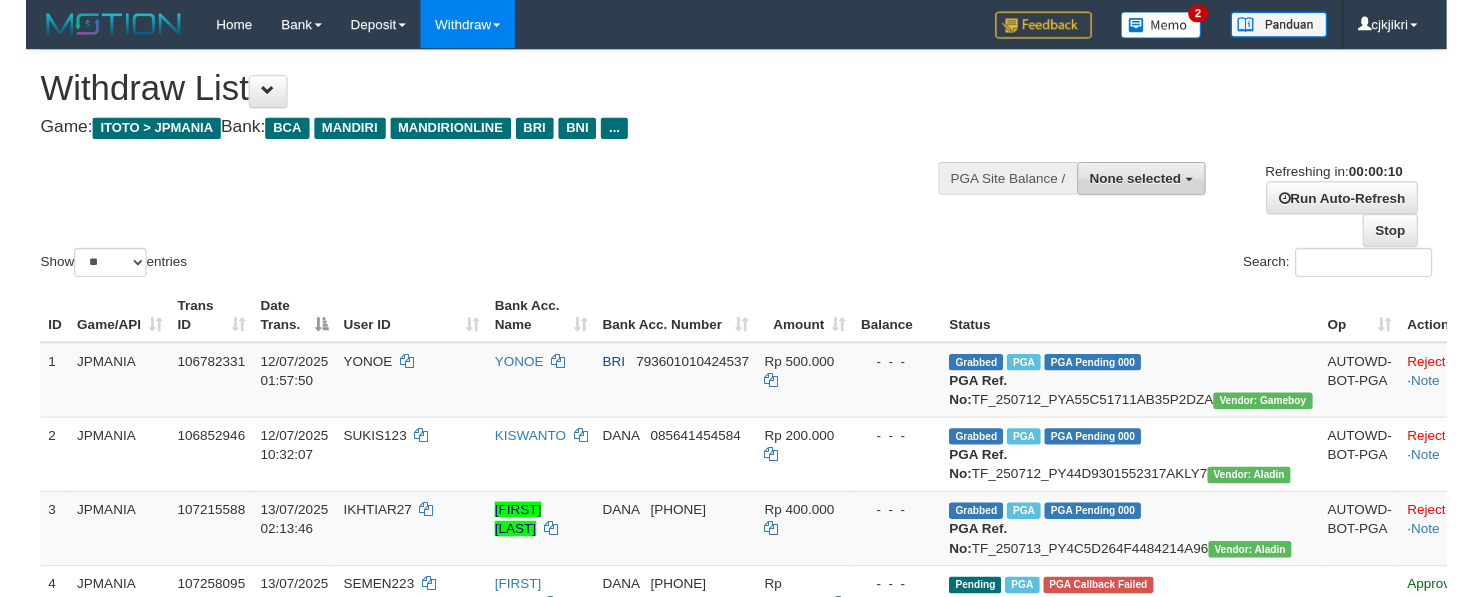 scroll, scrollTop: 0, scrollLeft: 0, axis: both 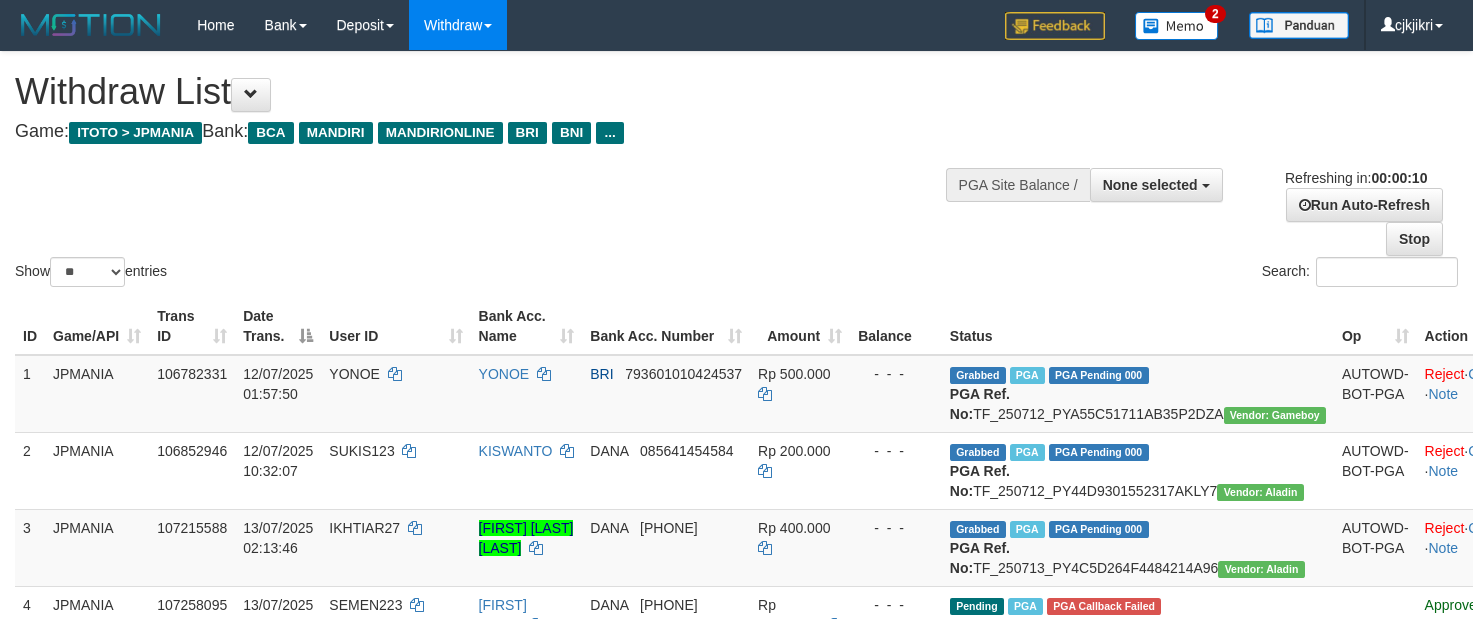 select 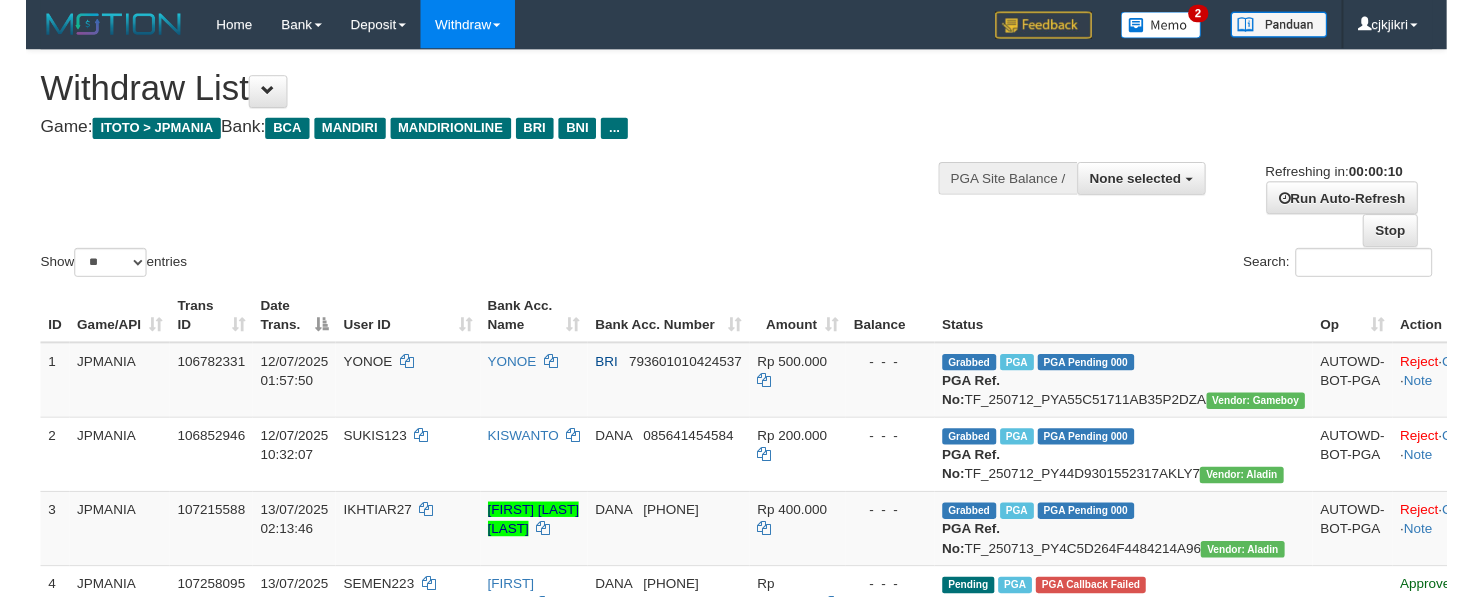 scroll, scrollTop: 0, scrollLeft: 0, axis: both 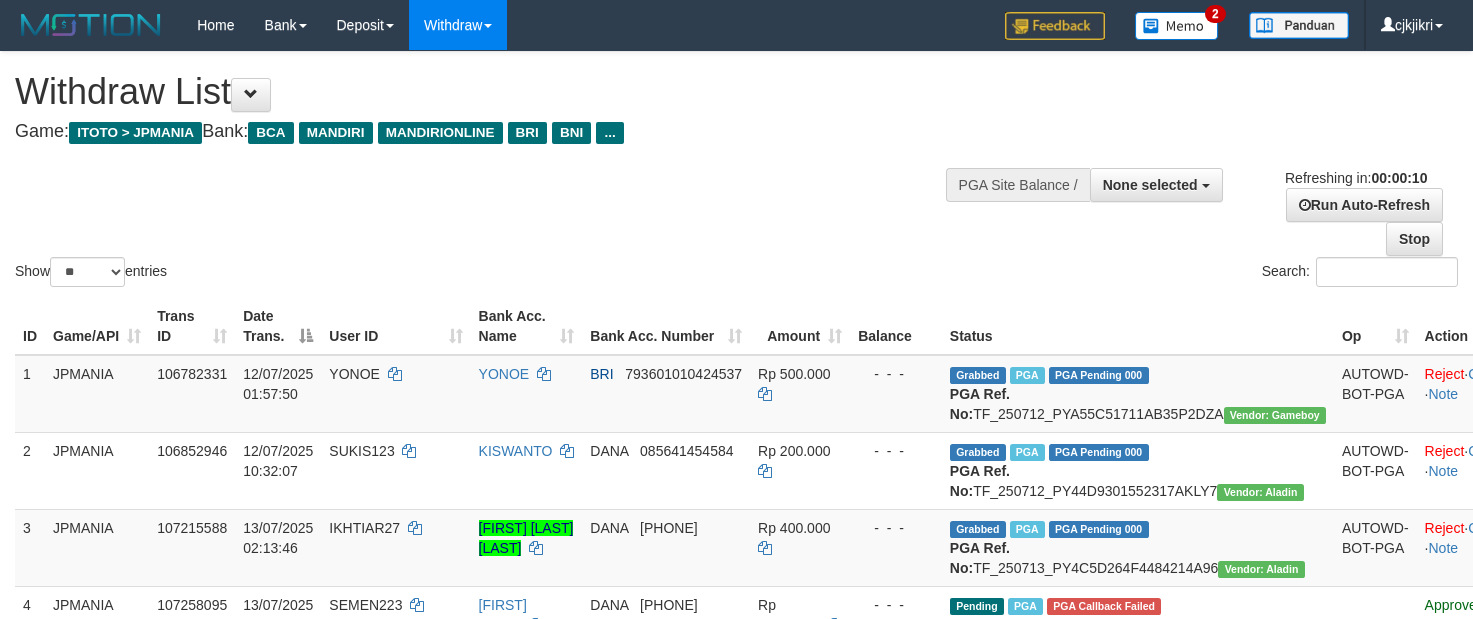 select 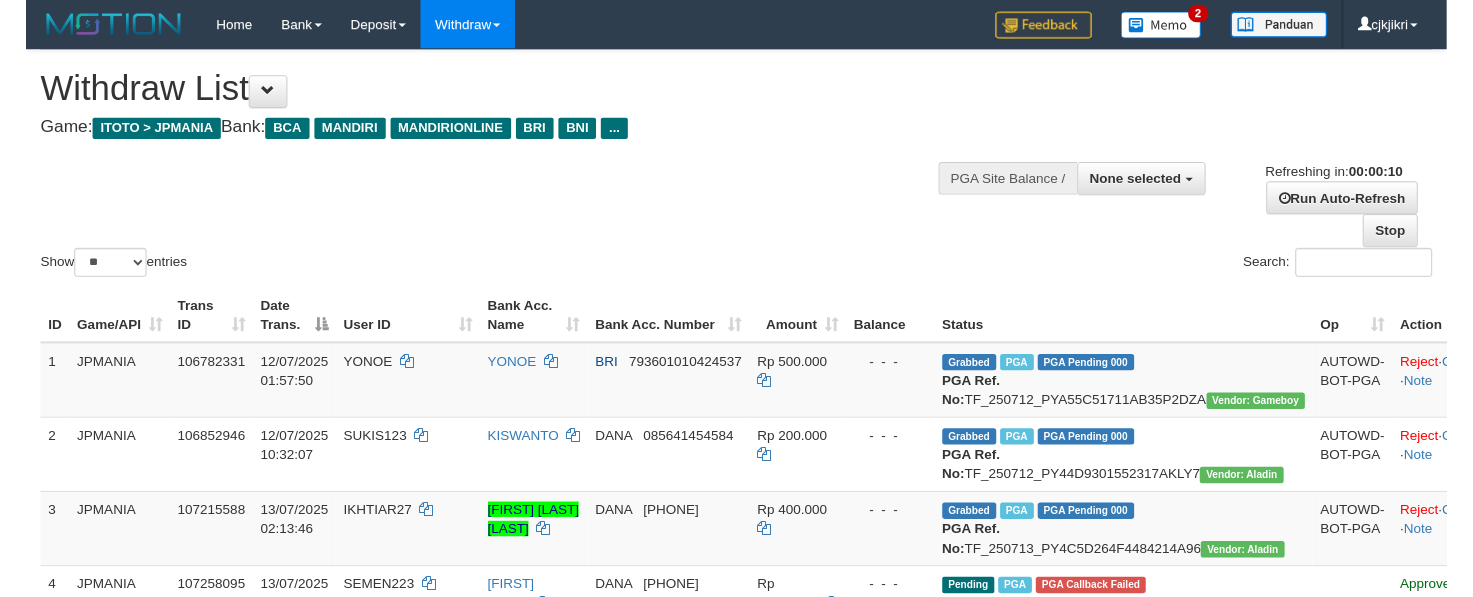 scroll, scrollTop: 0, scrollLeft: 0, axis: both 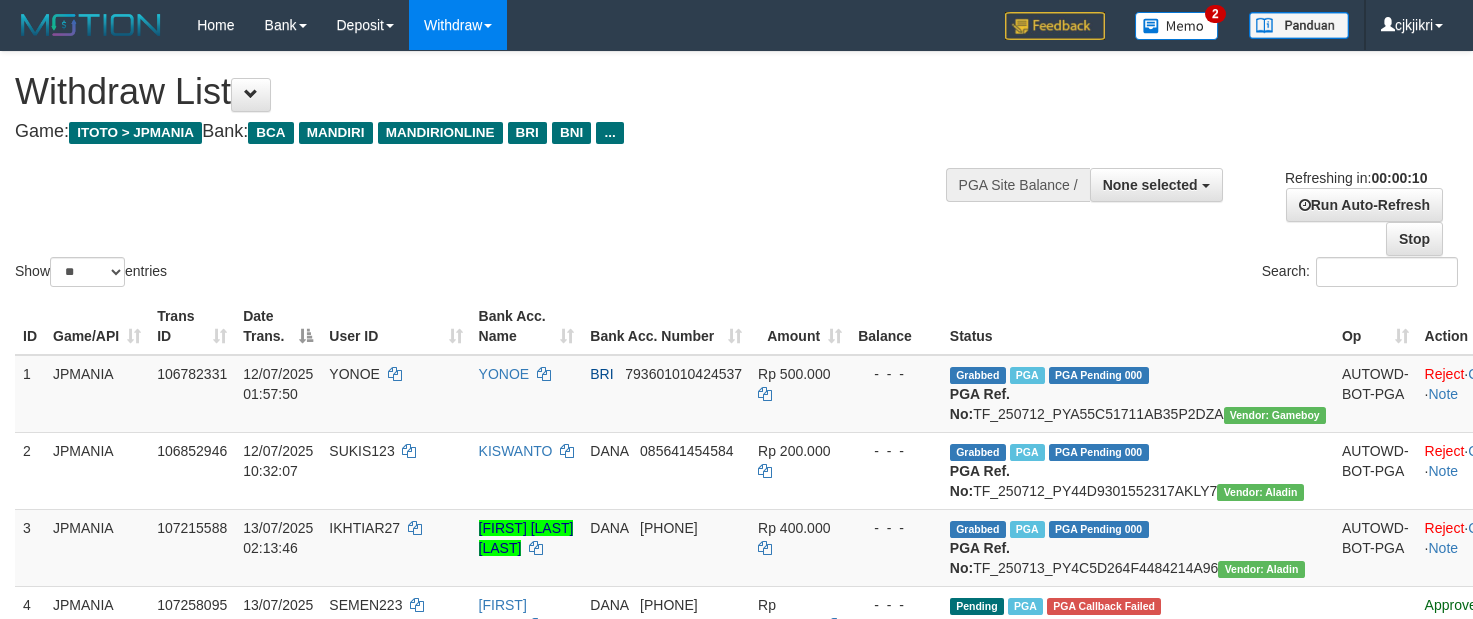 select 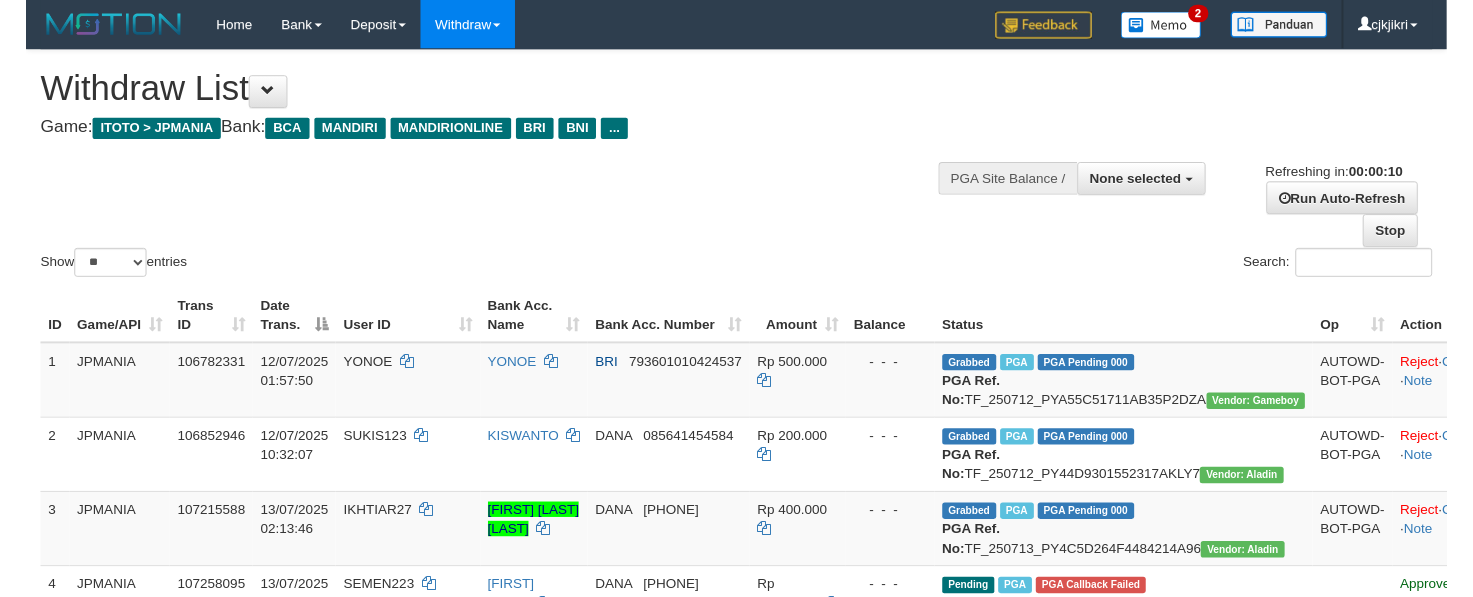 scroll, scrollTop: 0, scrollLeft: 0, axis: both 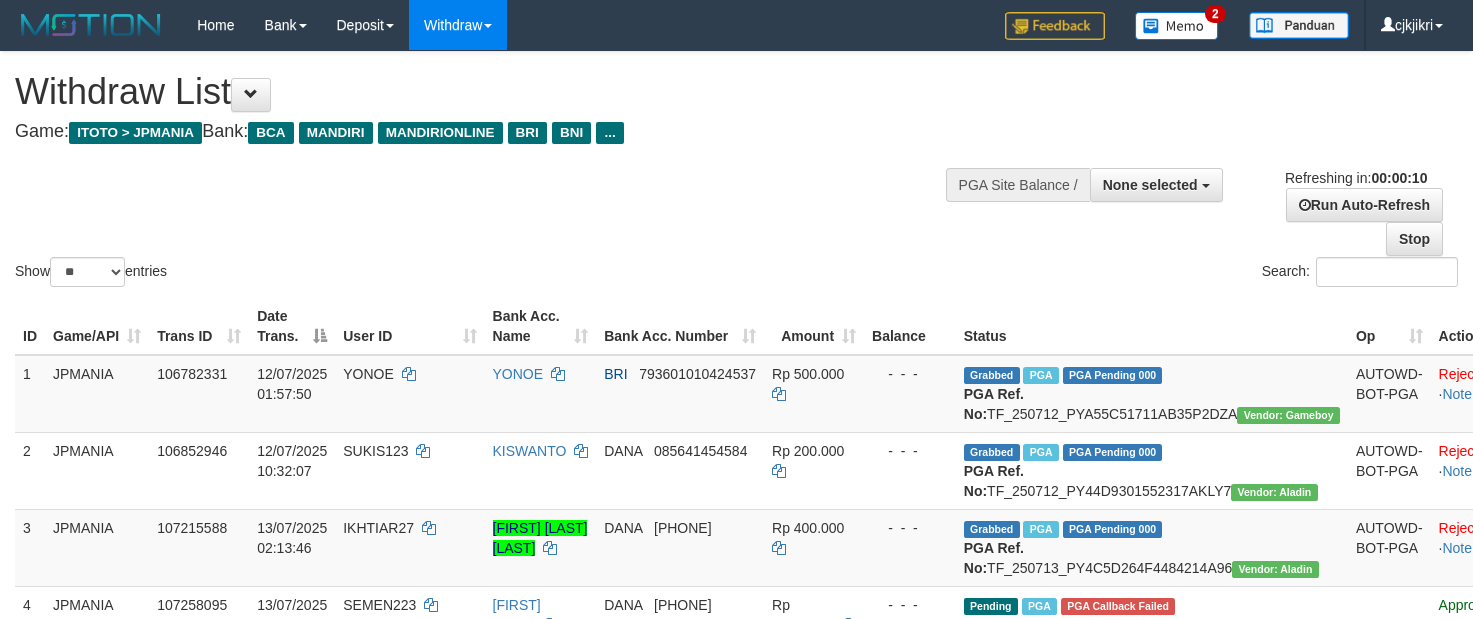 select 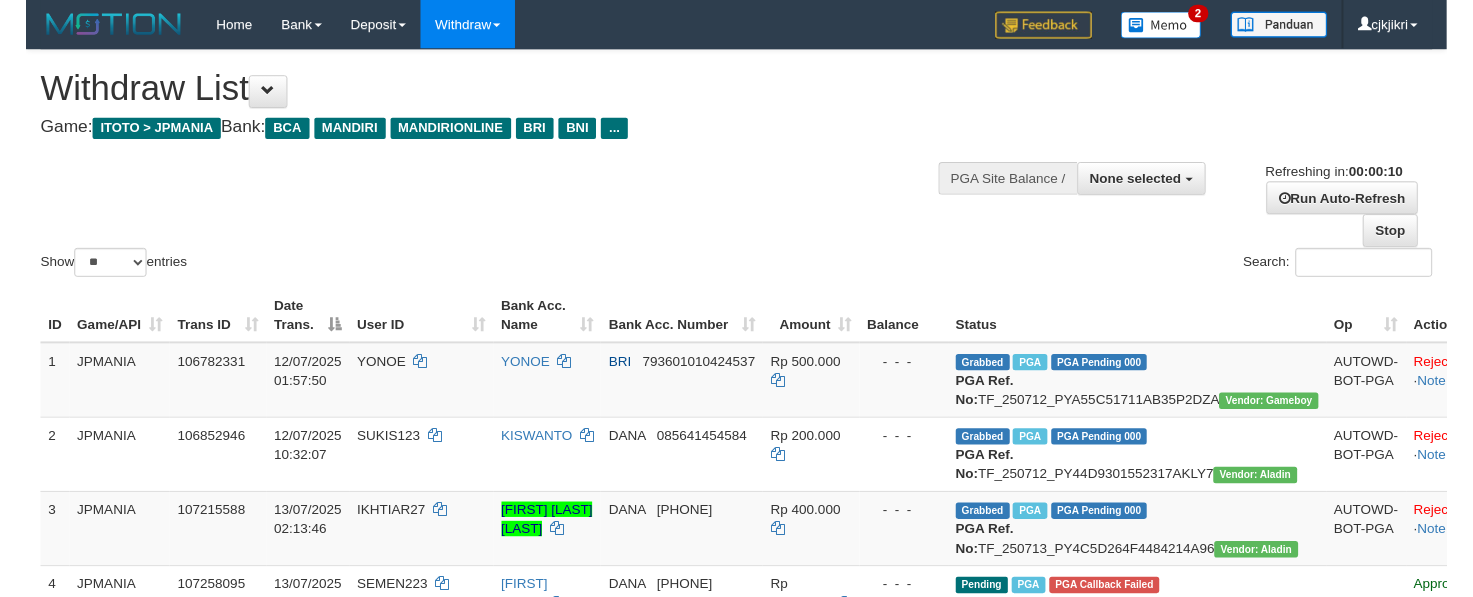 scroll, scrollTop: 0, scrollLeft: 0, axis: both 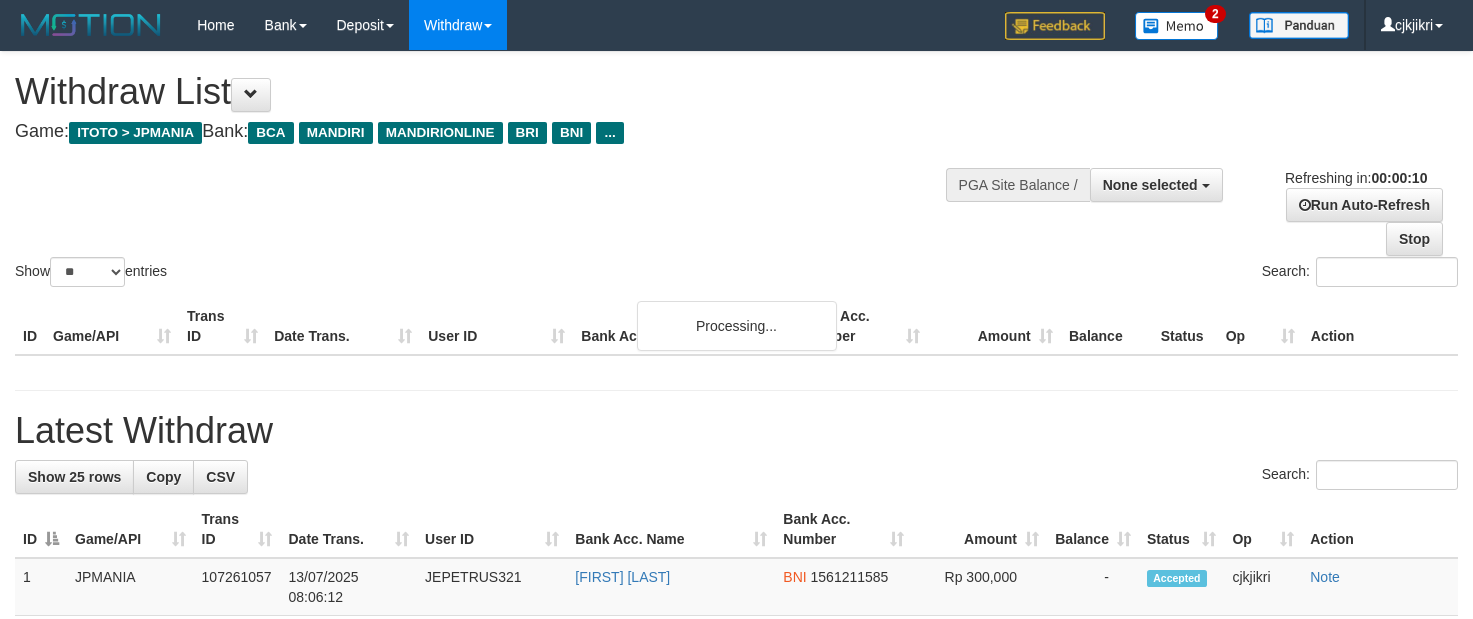 select 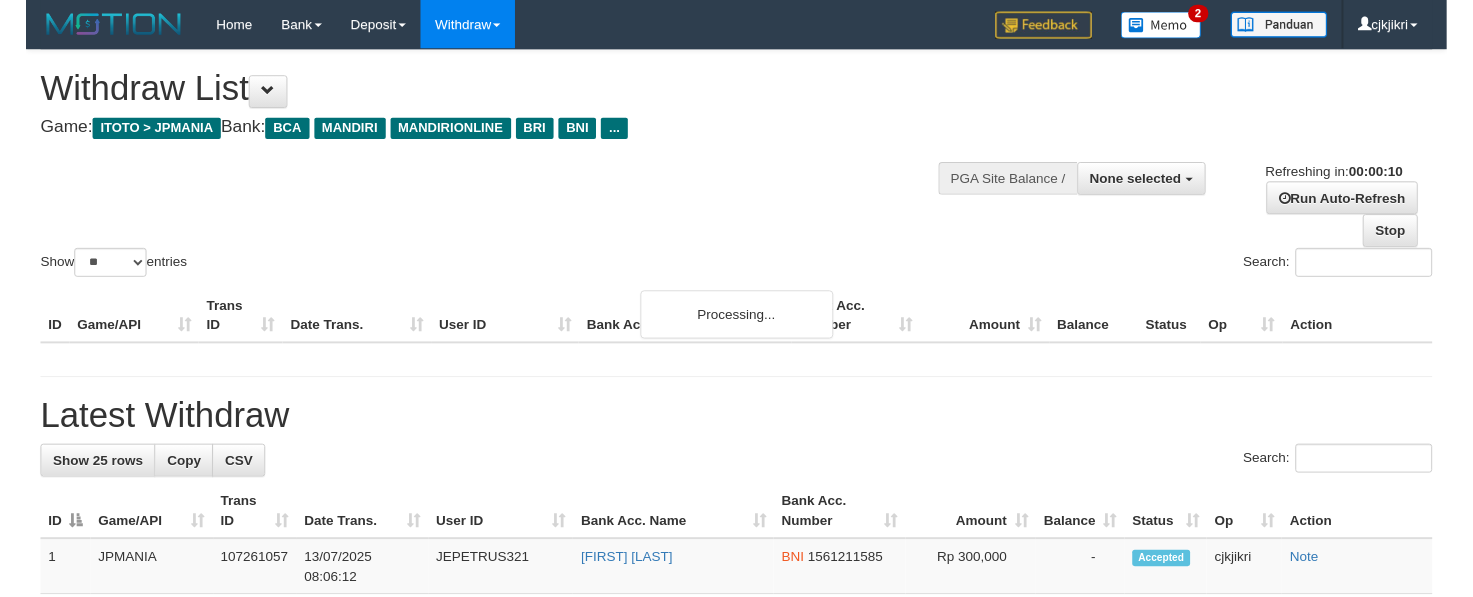 scroll, scrollTop: 0, scrollLeft: 0, axis: both 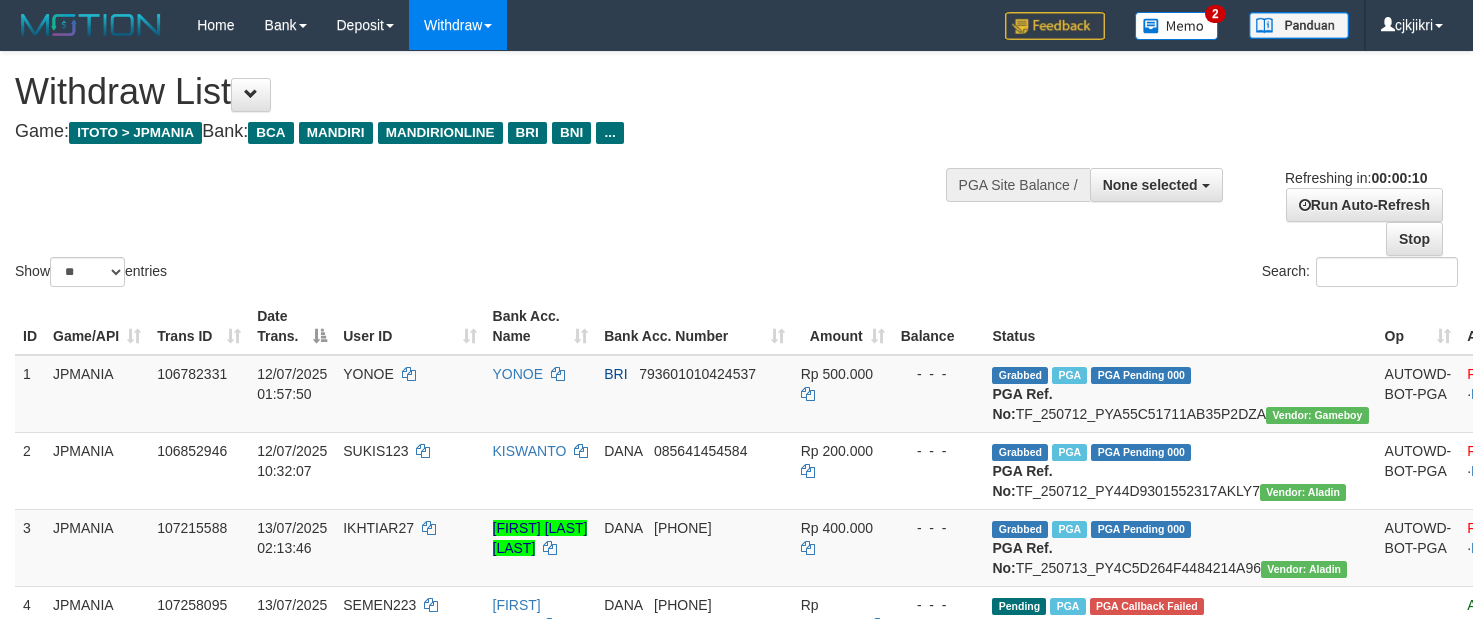select 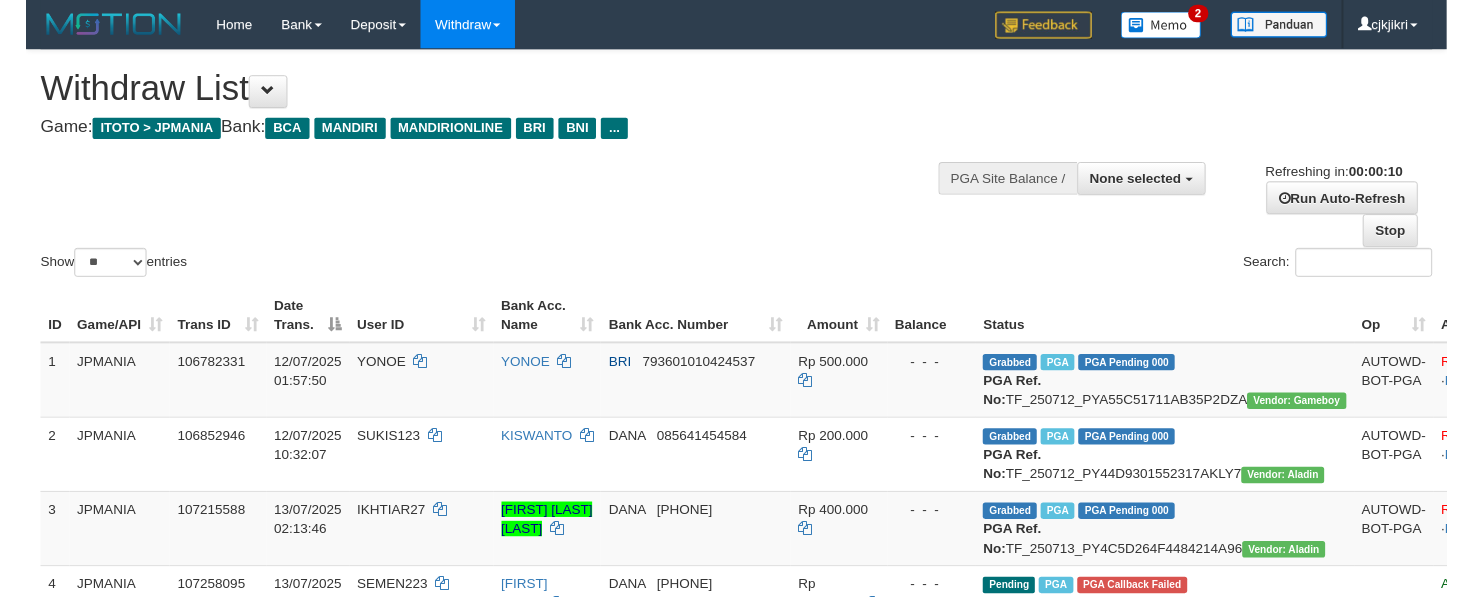 scroll, scrollTop: 0, scrollLeft: 0, axis: both 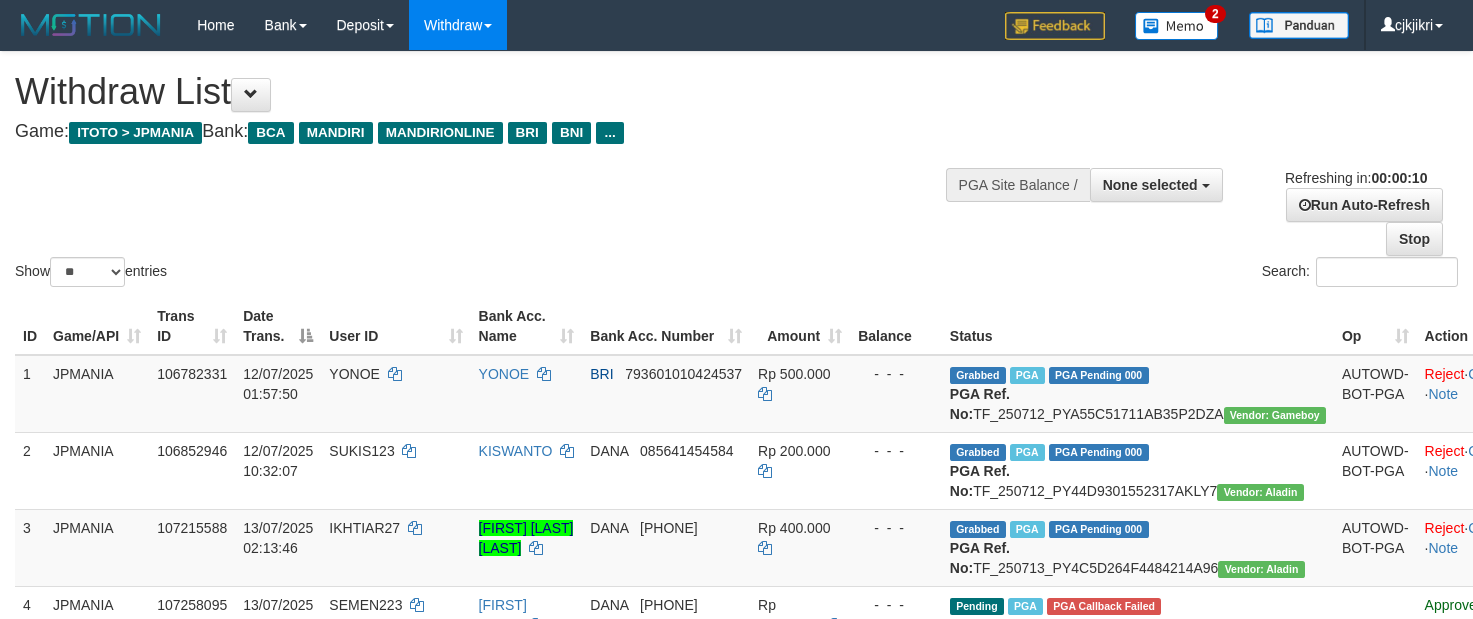 select 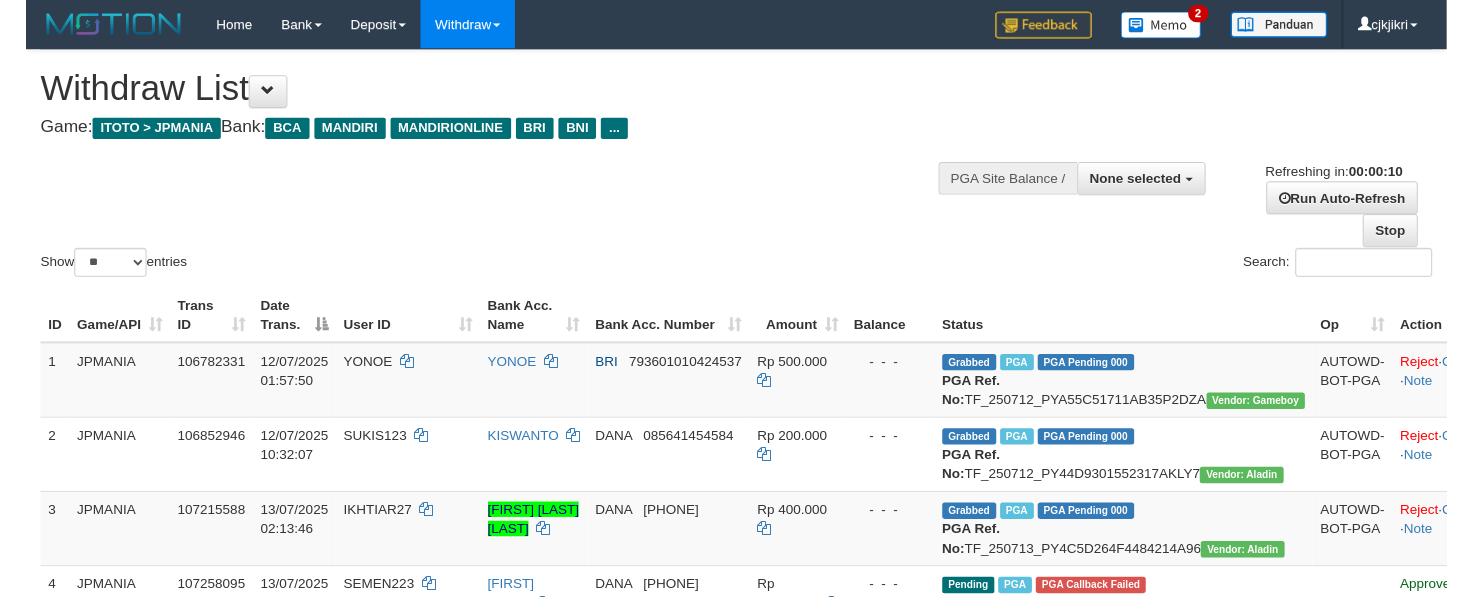 scroll, scrollTop: 0, scrollLeft: 0, axis: both 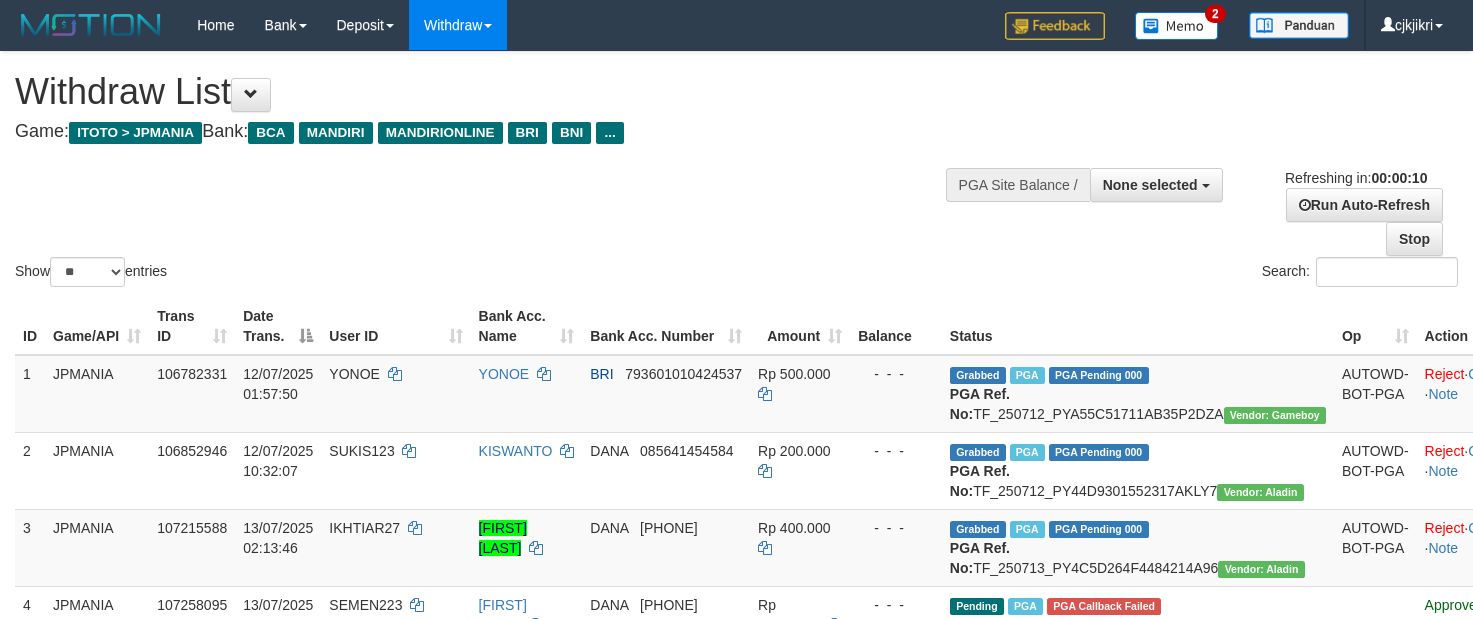 select 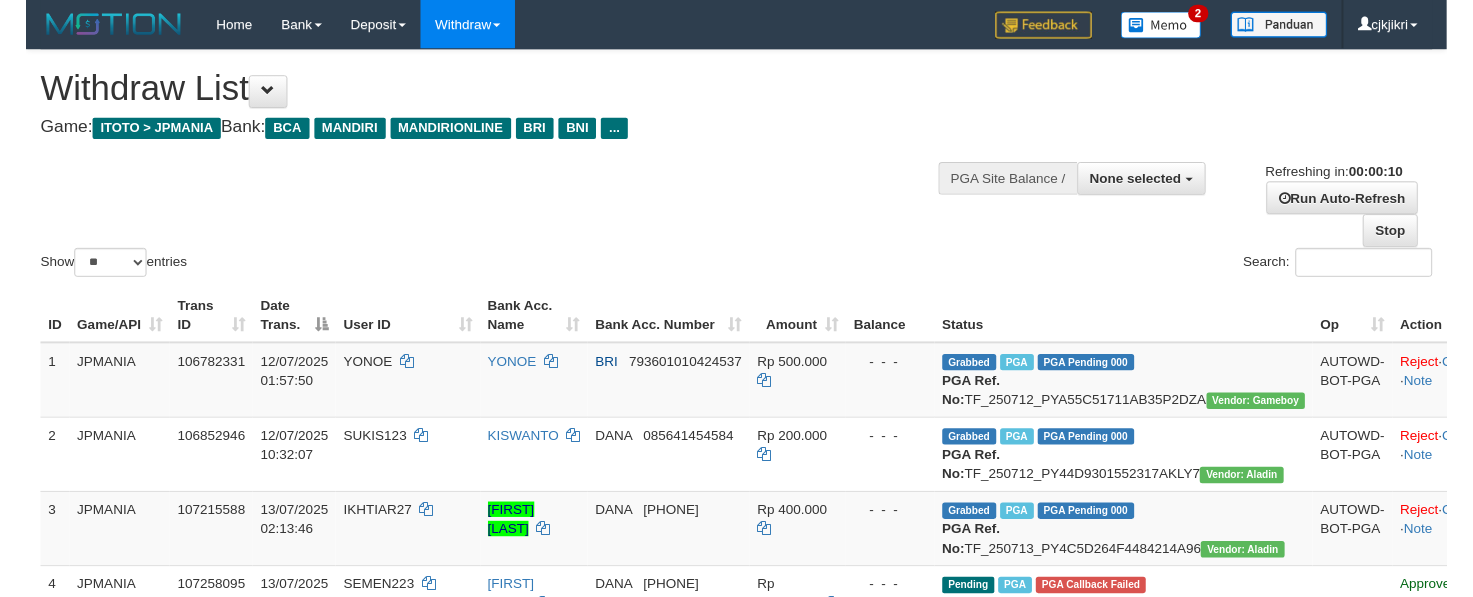 scroll, scrollTop: 0, scrollLeft: 0, axis: both 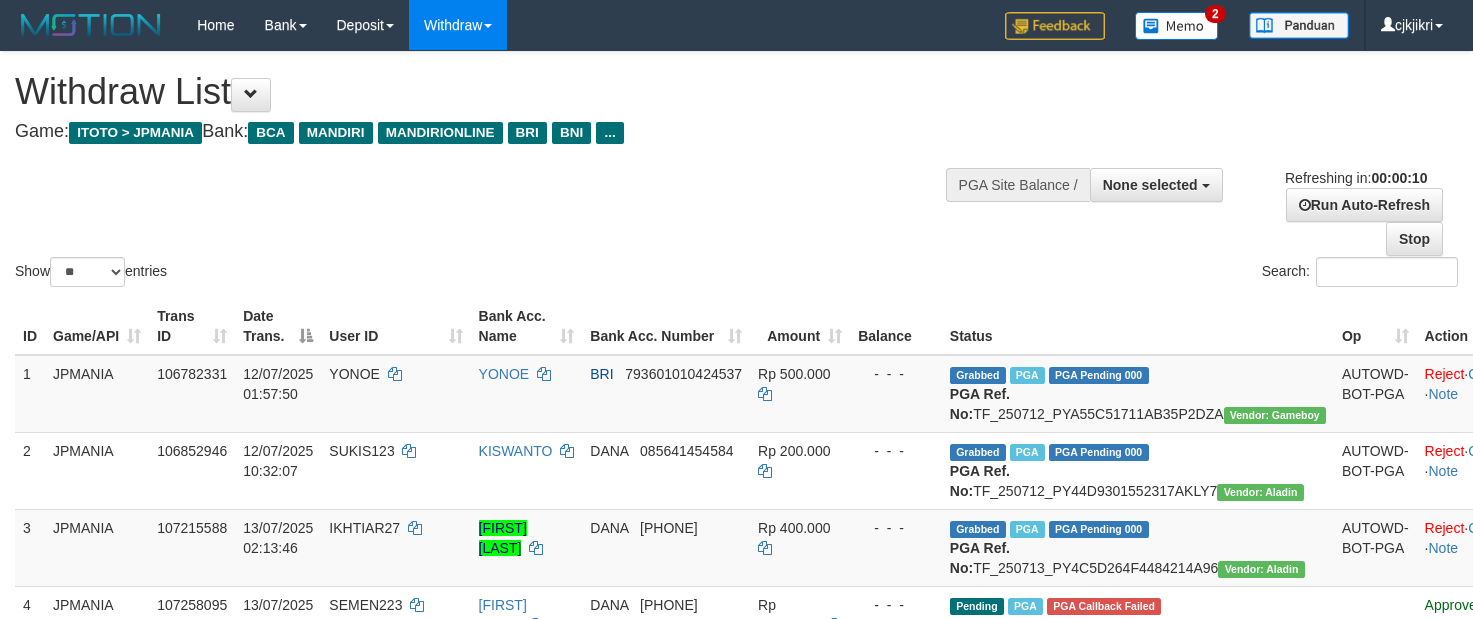 select 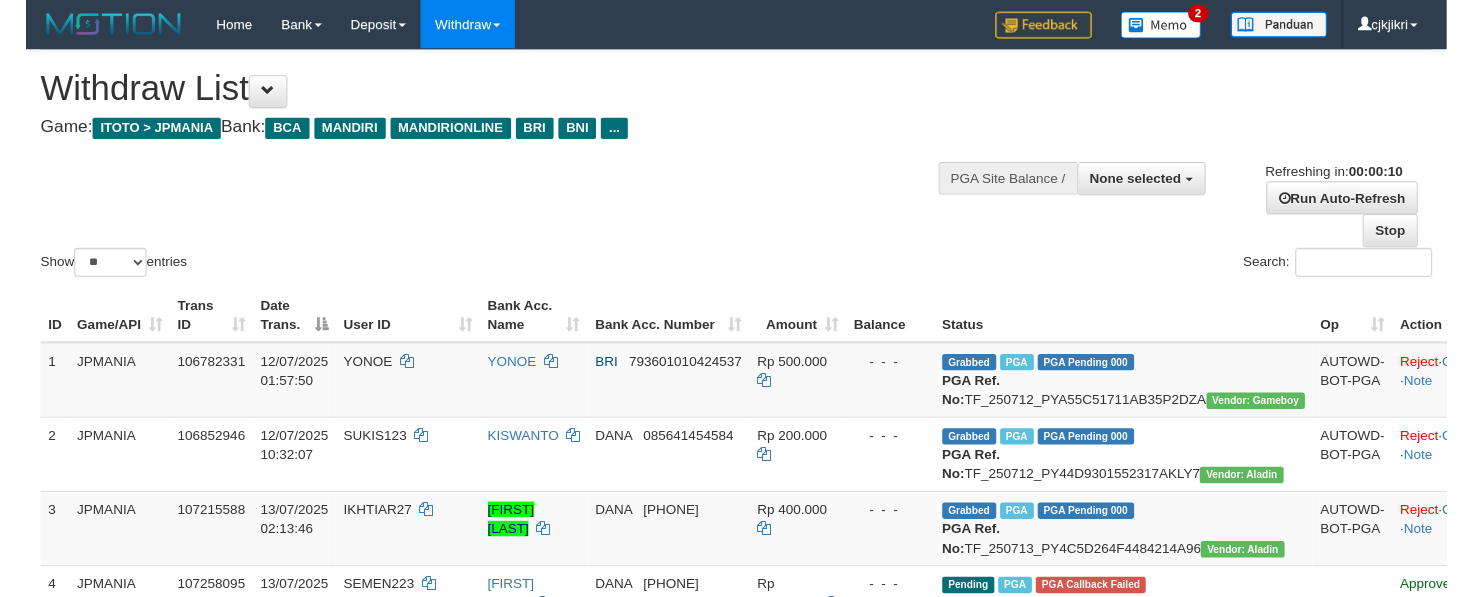 scroll, scrollTop: 0, scrollLeft: 0, axis: both 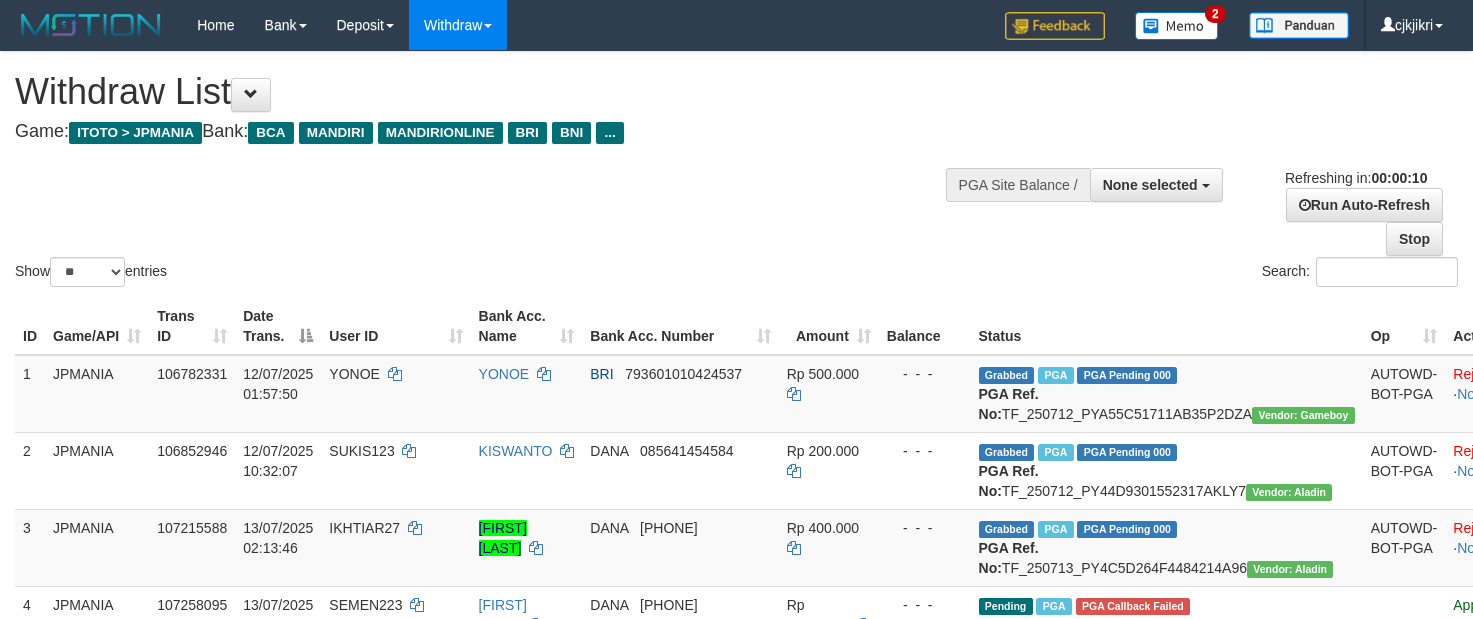 select 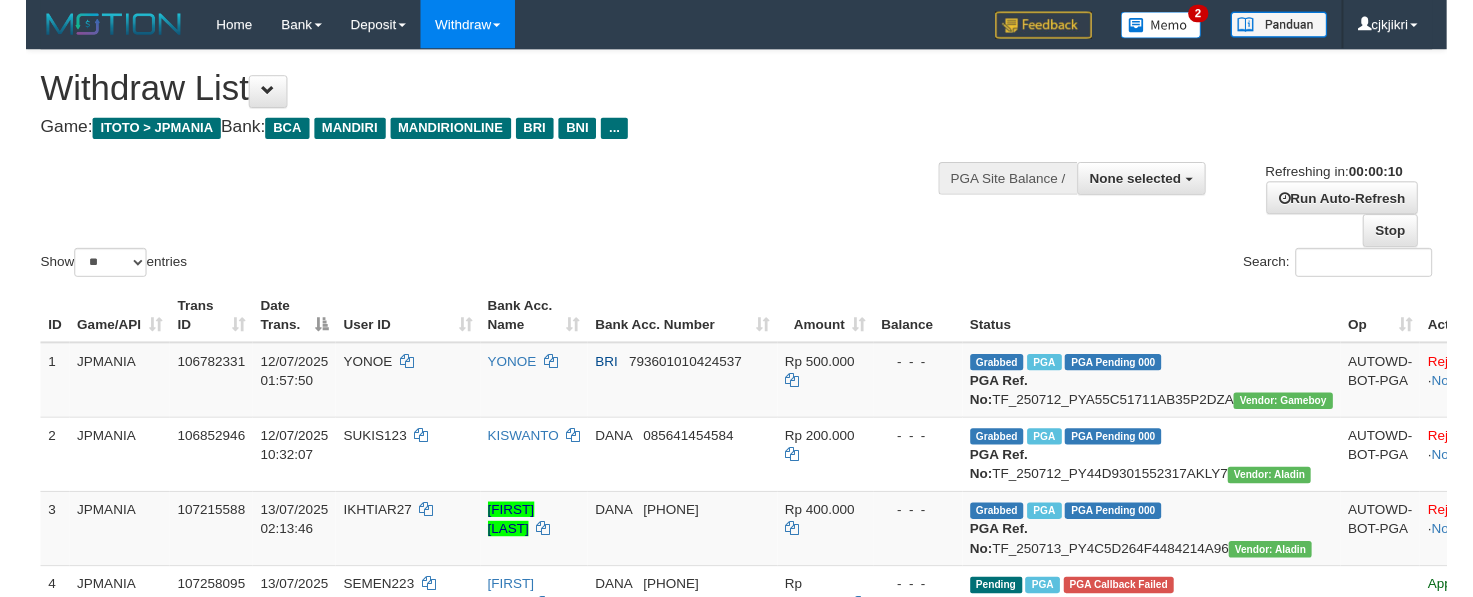 scroll, scrollTop: 0, scrollLeft: 0, axis: both 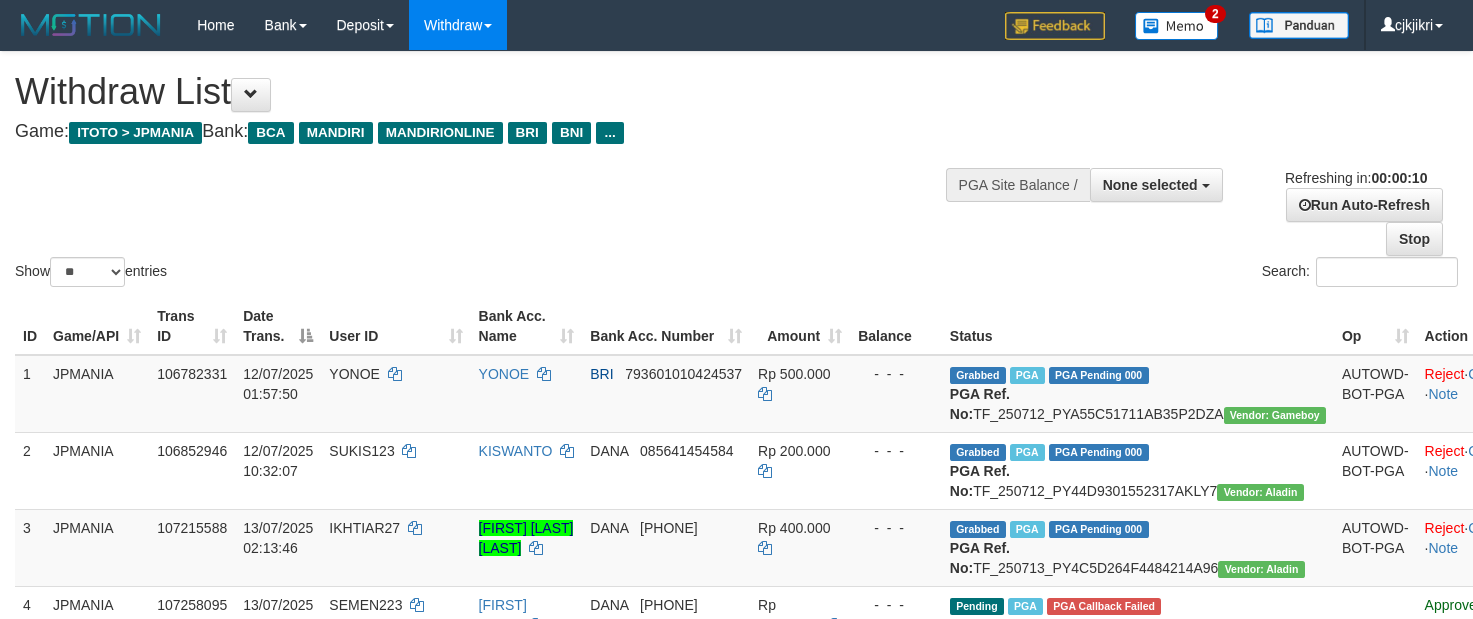 select 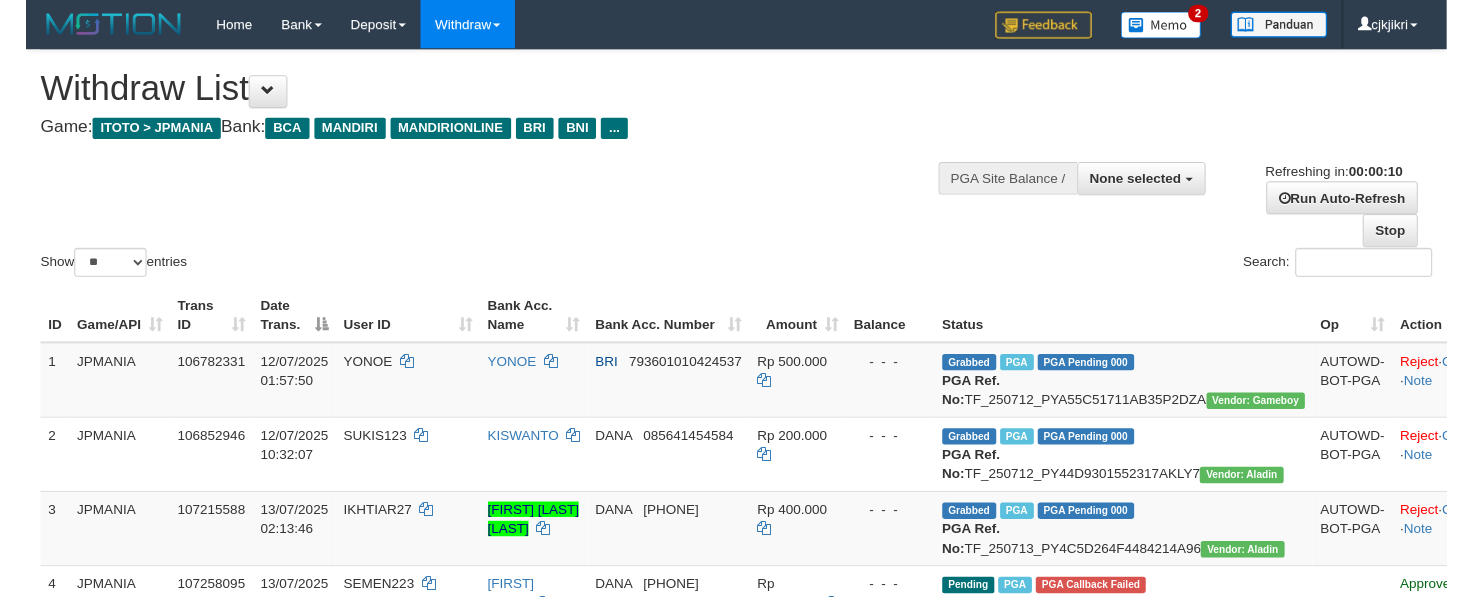 scroll, scrollTop: 0, scrollLeft: 0, axis: both 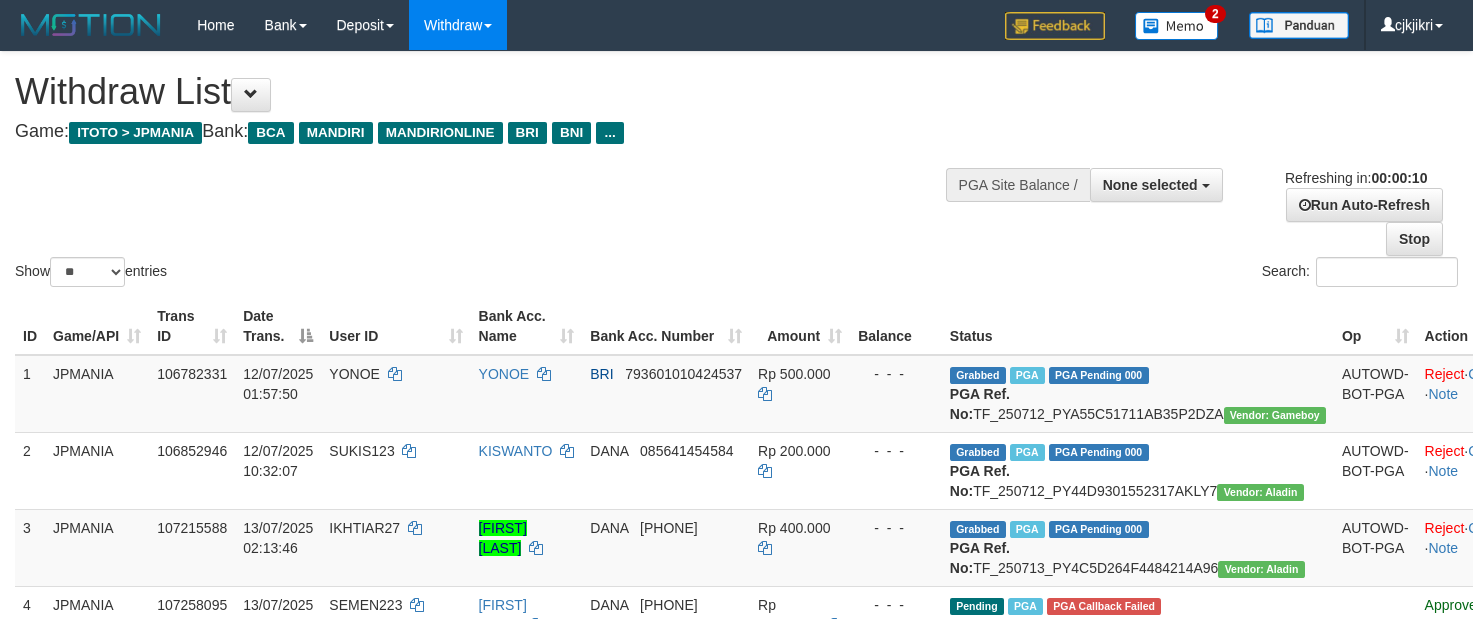 select 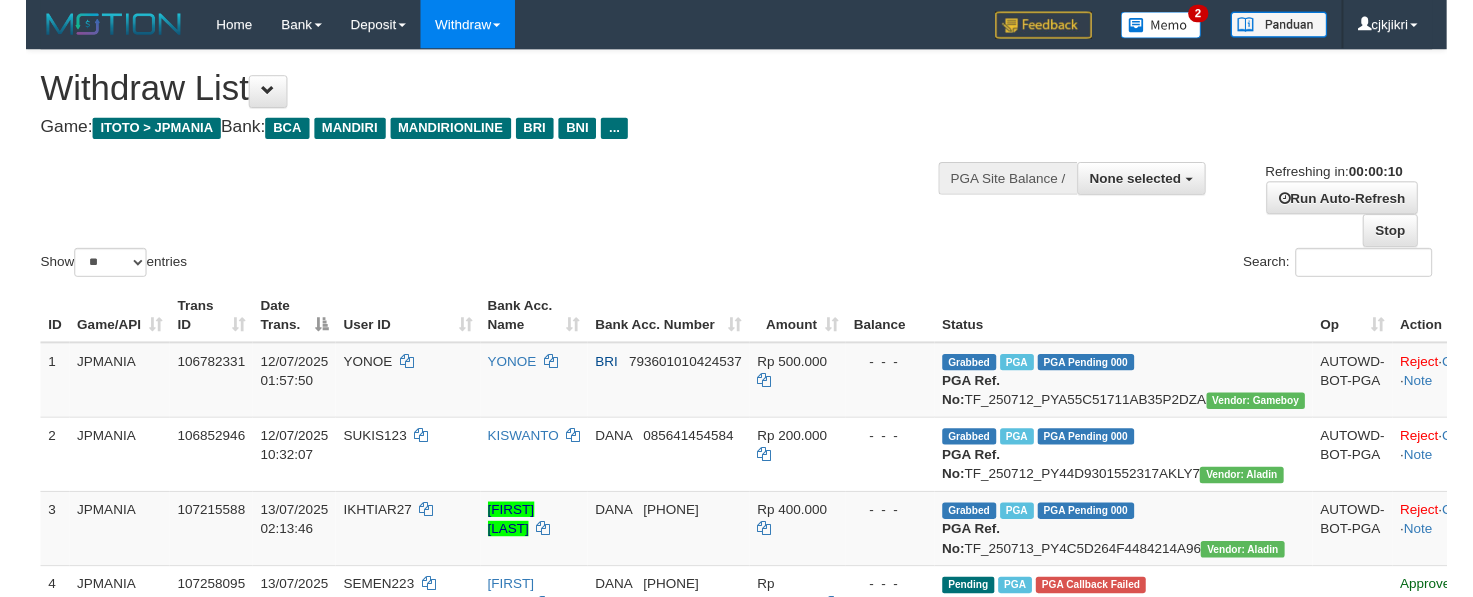 scroll, scrollTop: 0, scrollLeft: 0, axis: both 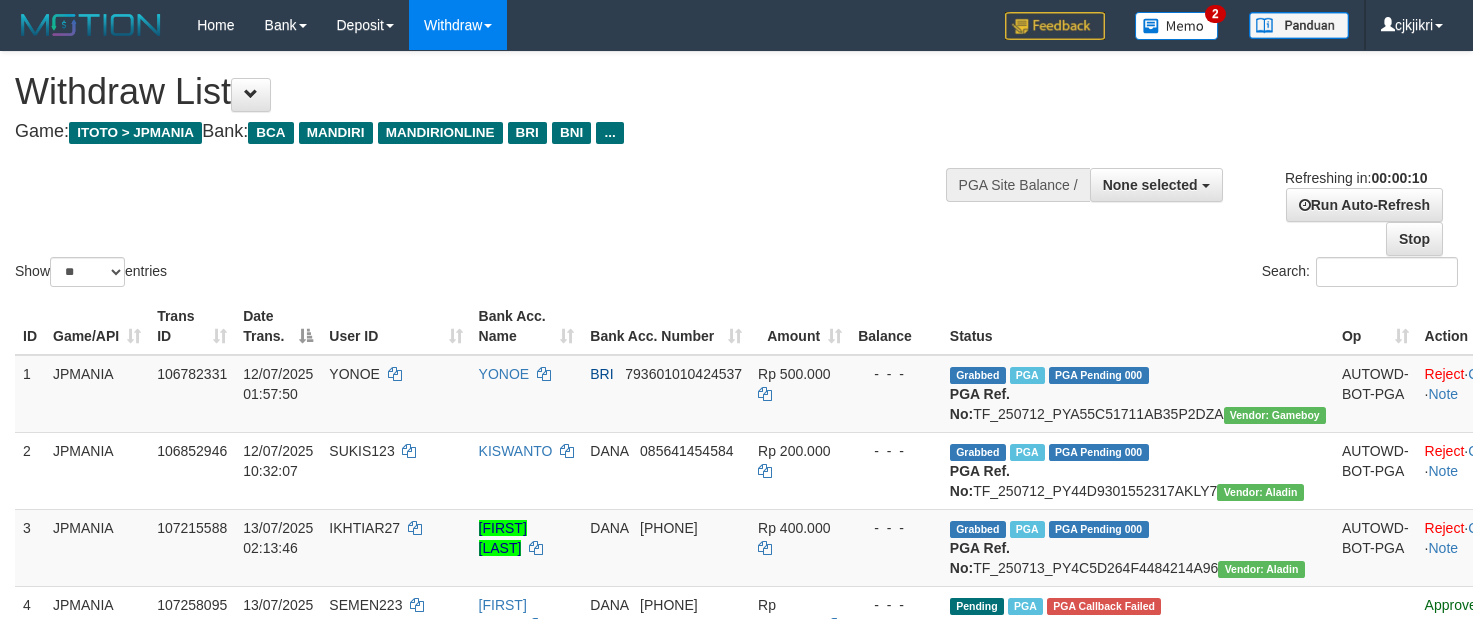 select 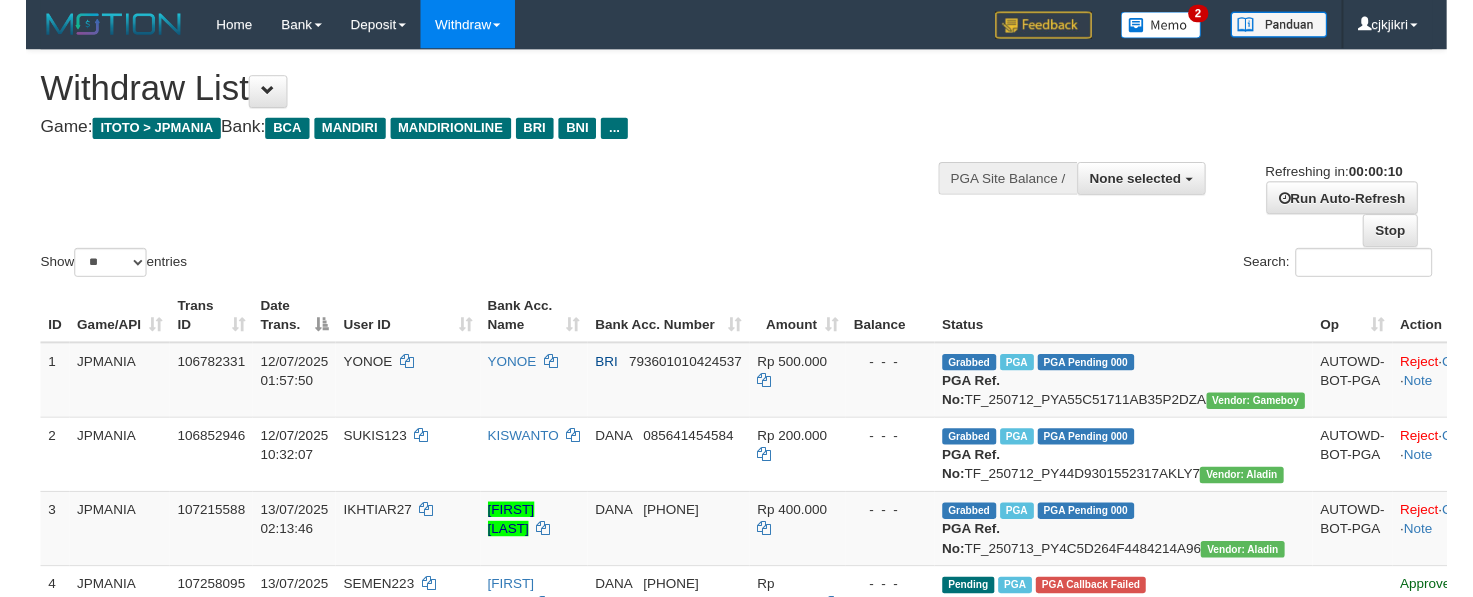 scroll, scrollTop: 0, scrollLeft: 0, axis: both 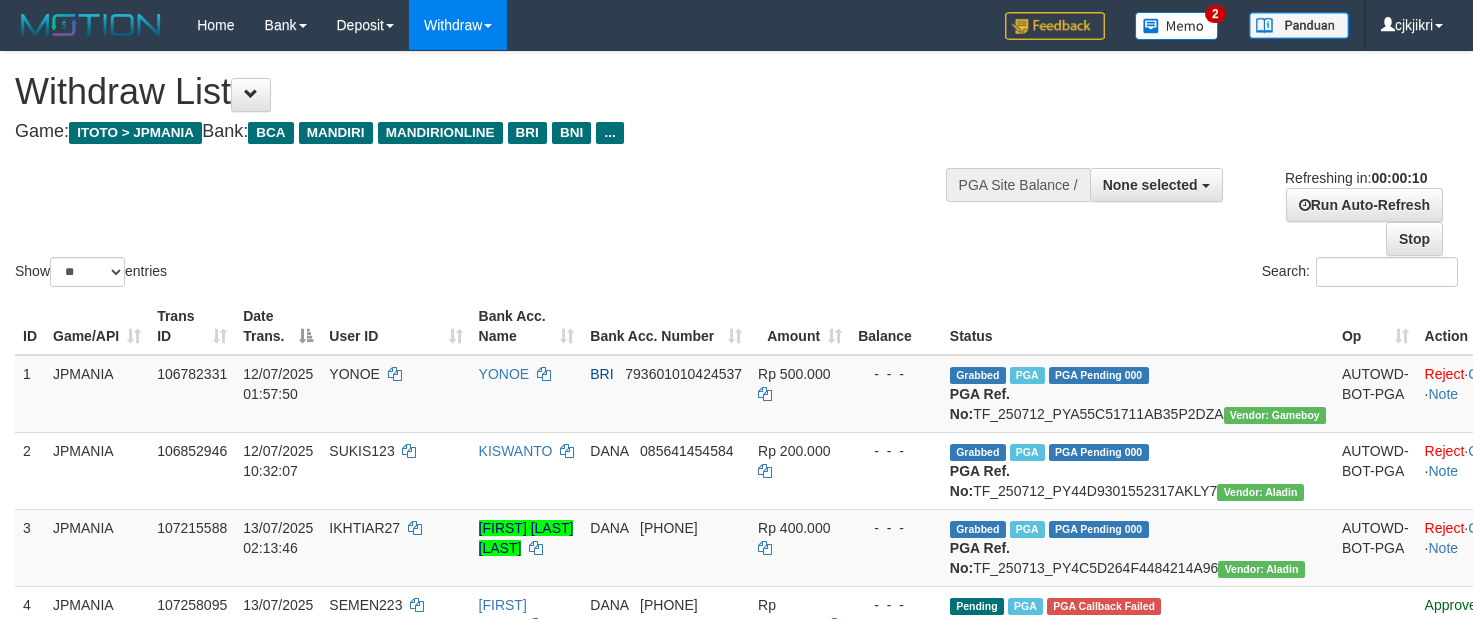 select 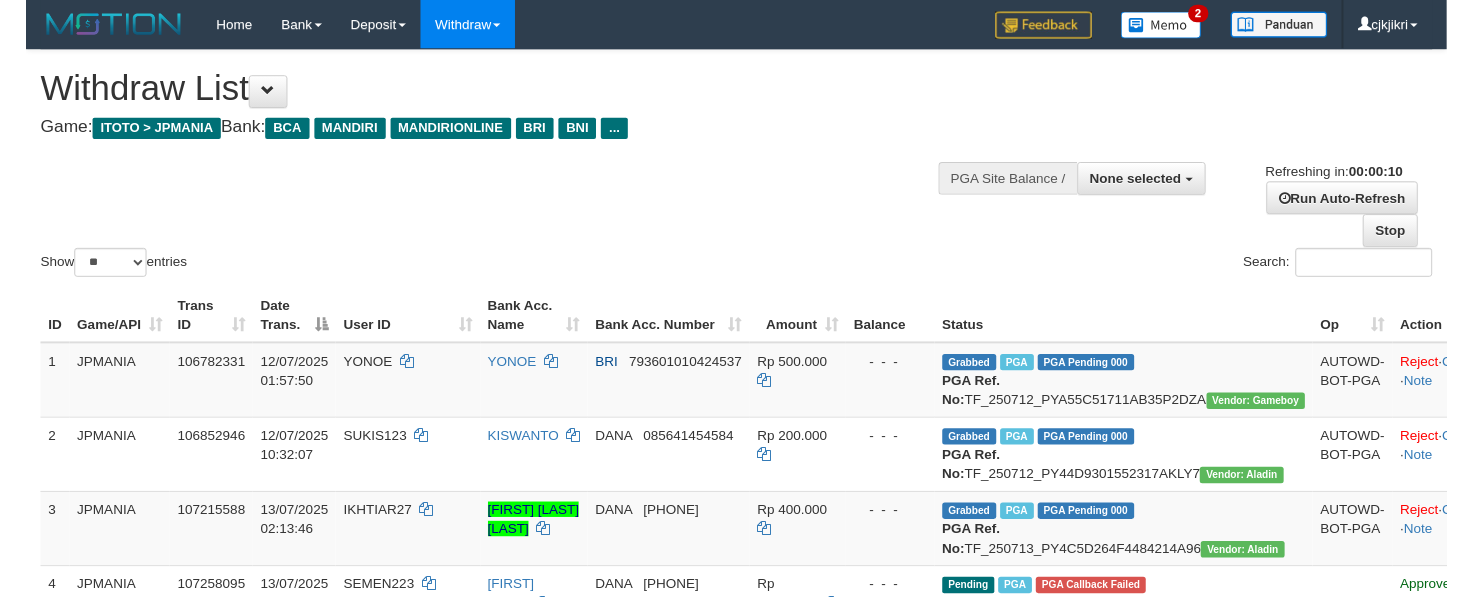 scroll, scrollTop: 0, scrollLeft: 0, axis: both 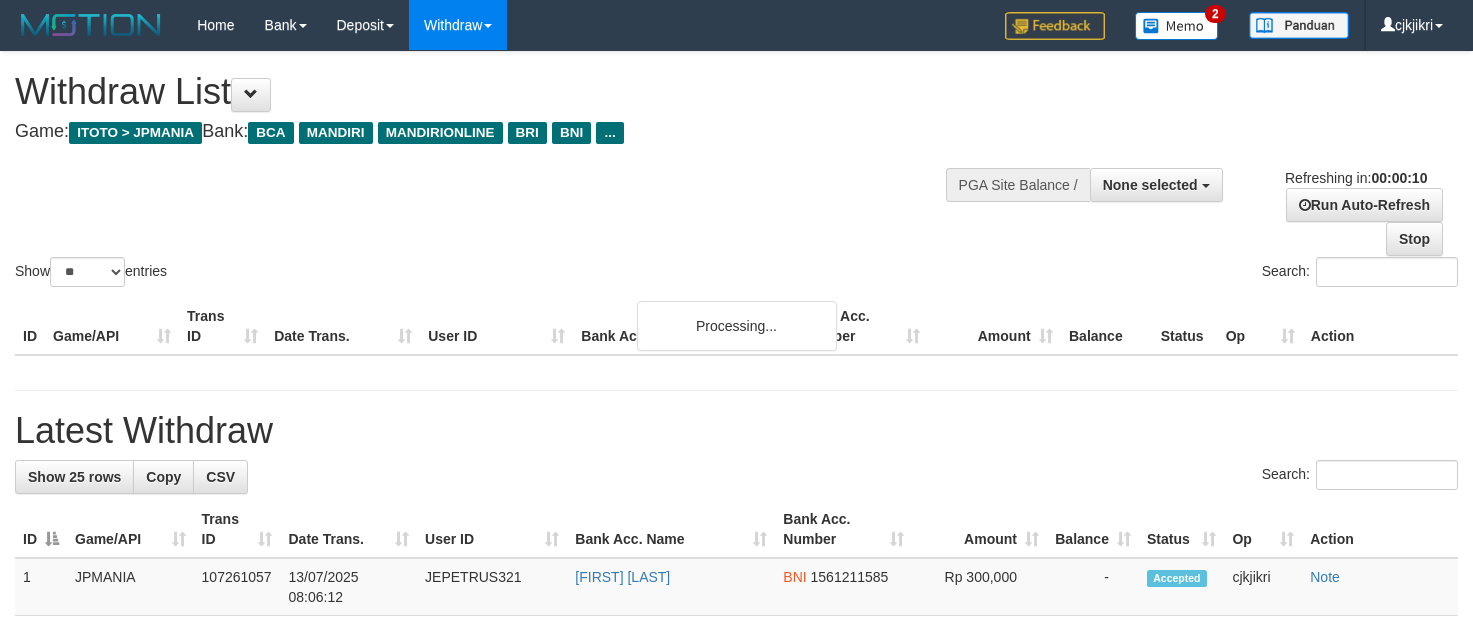 select 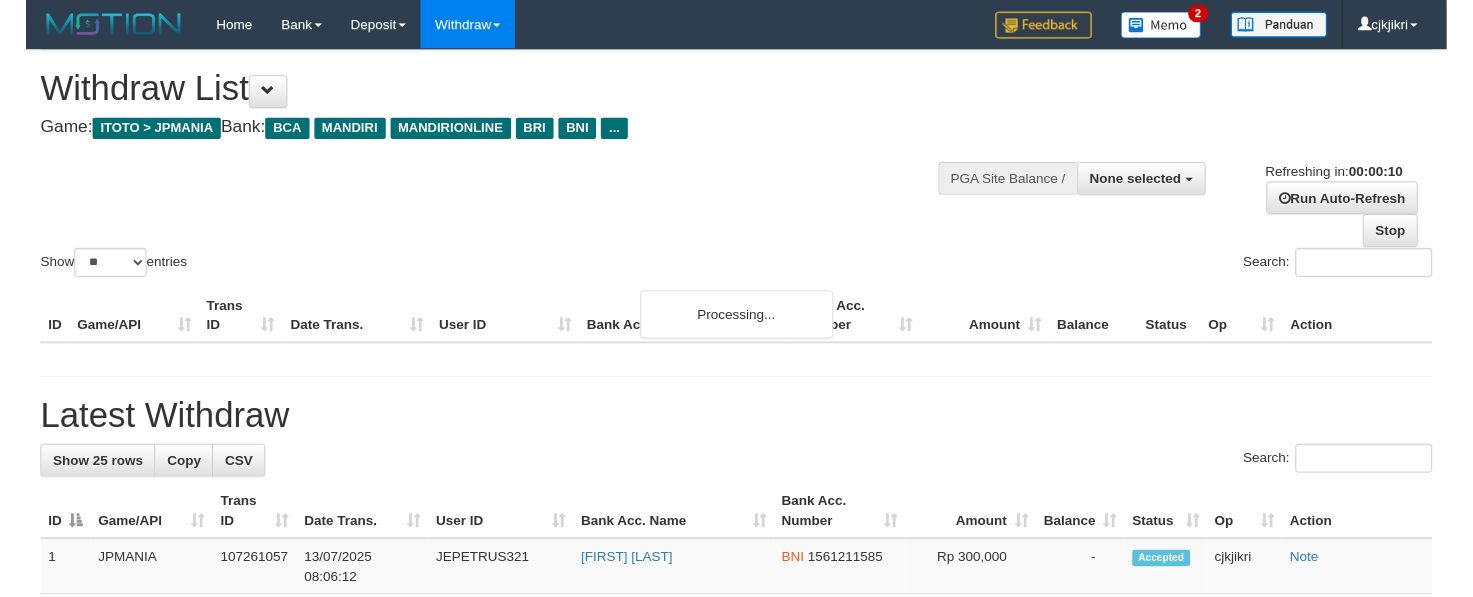 scroll, scrollTop: 0, scrollLeft: 0, axis: both 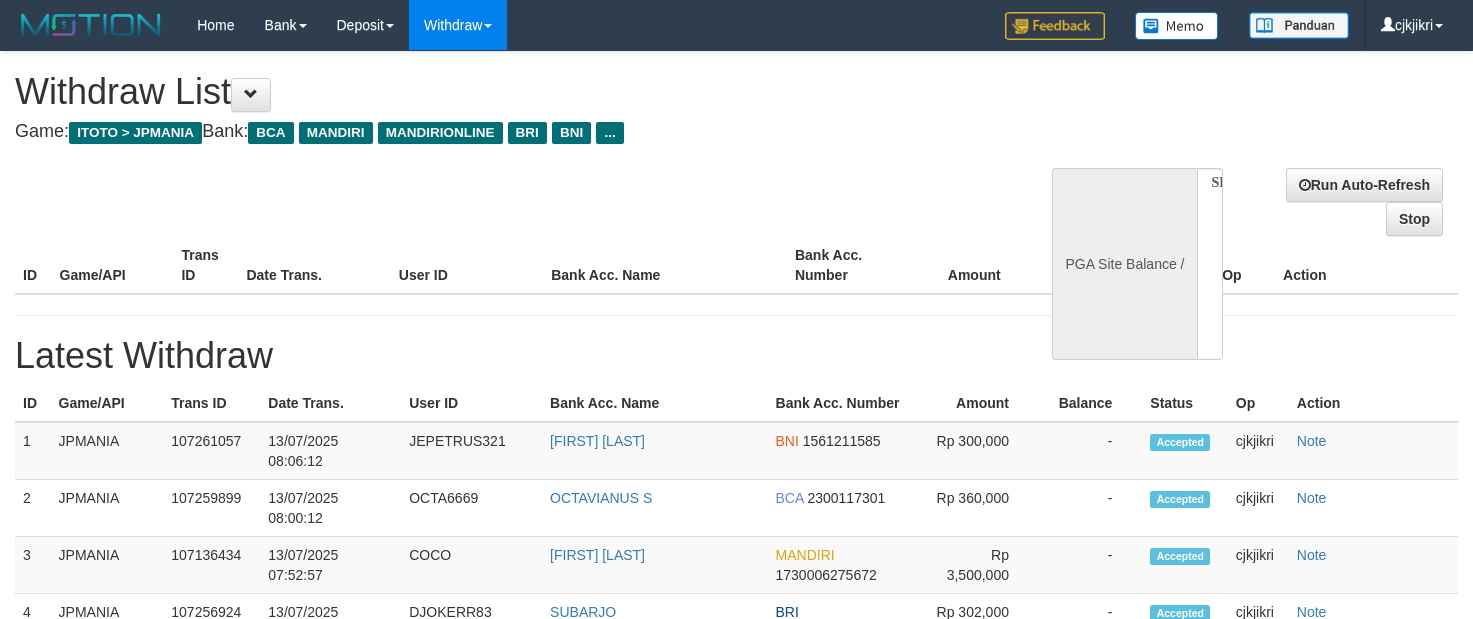 select 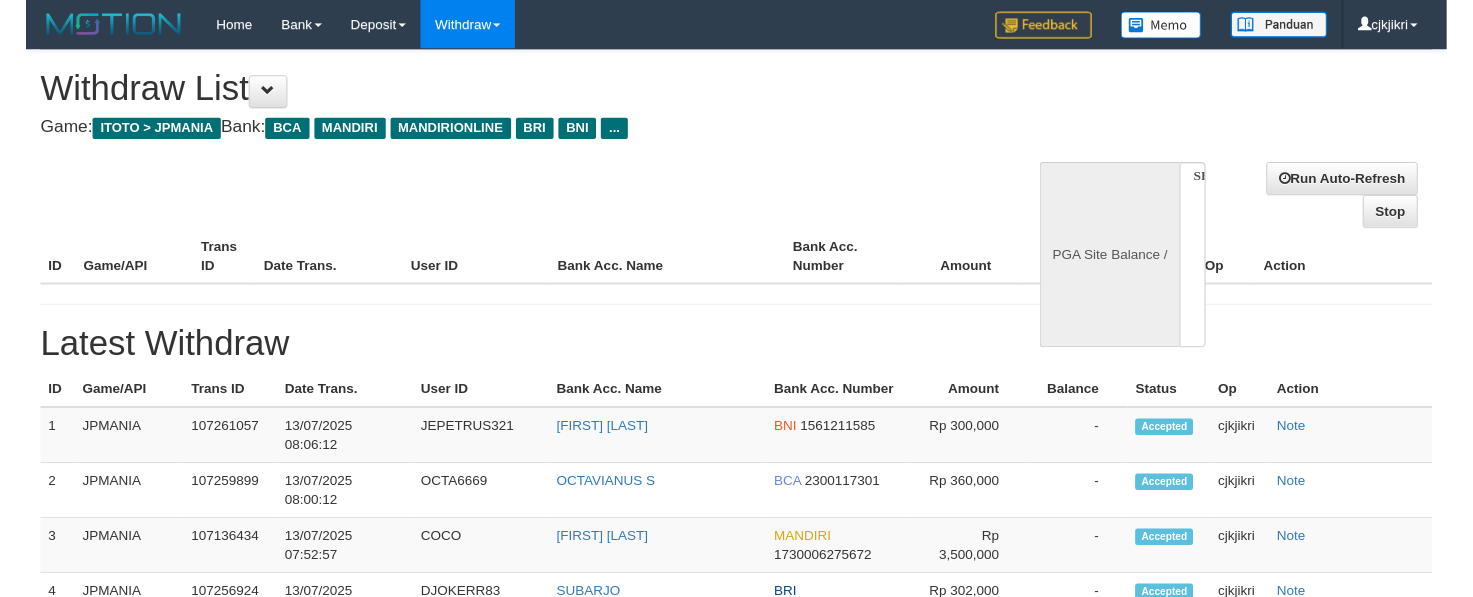 scroll, scrollTop: 0, scrollLeft: 0, axis: both 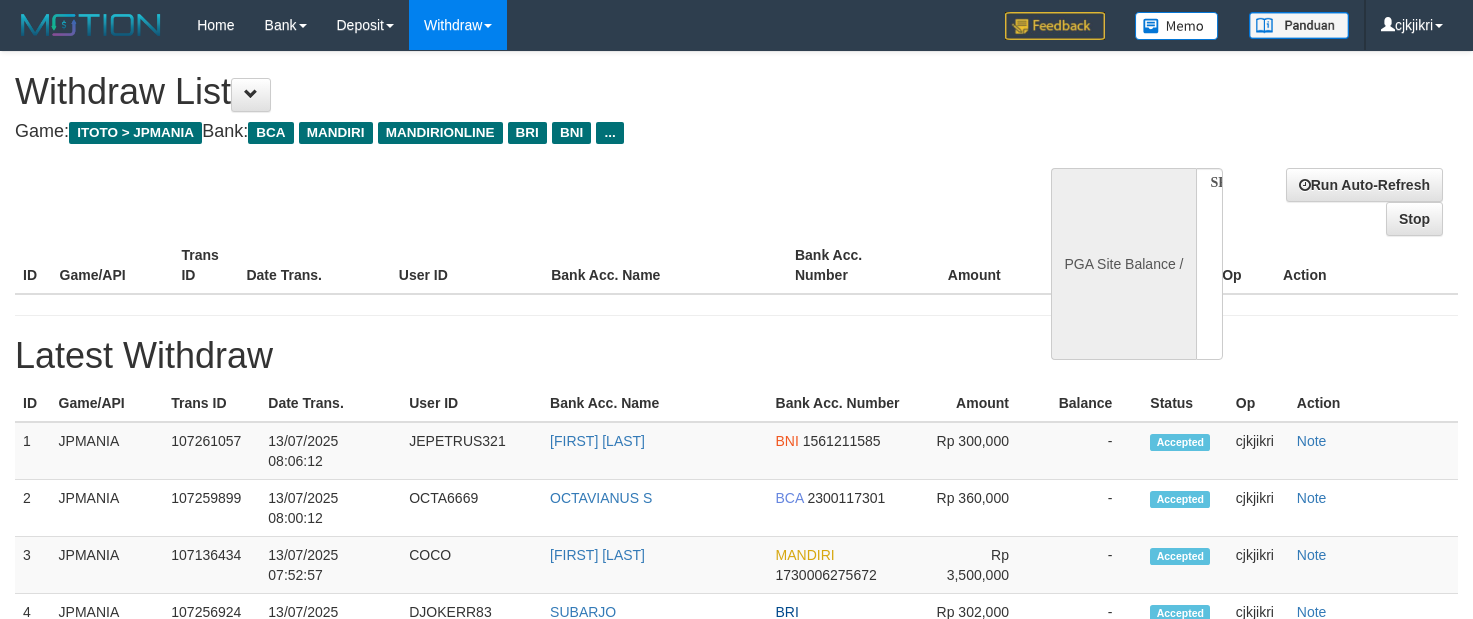 select on "**" 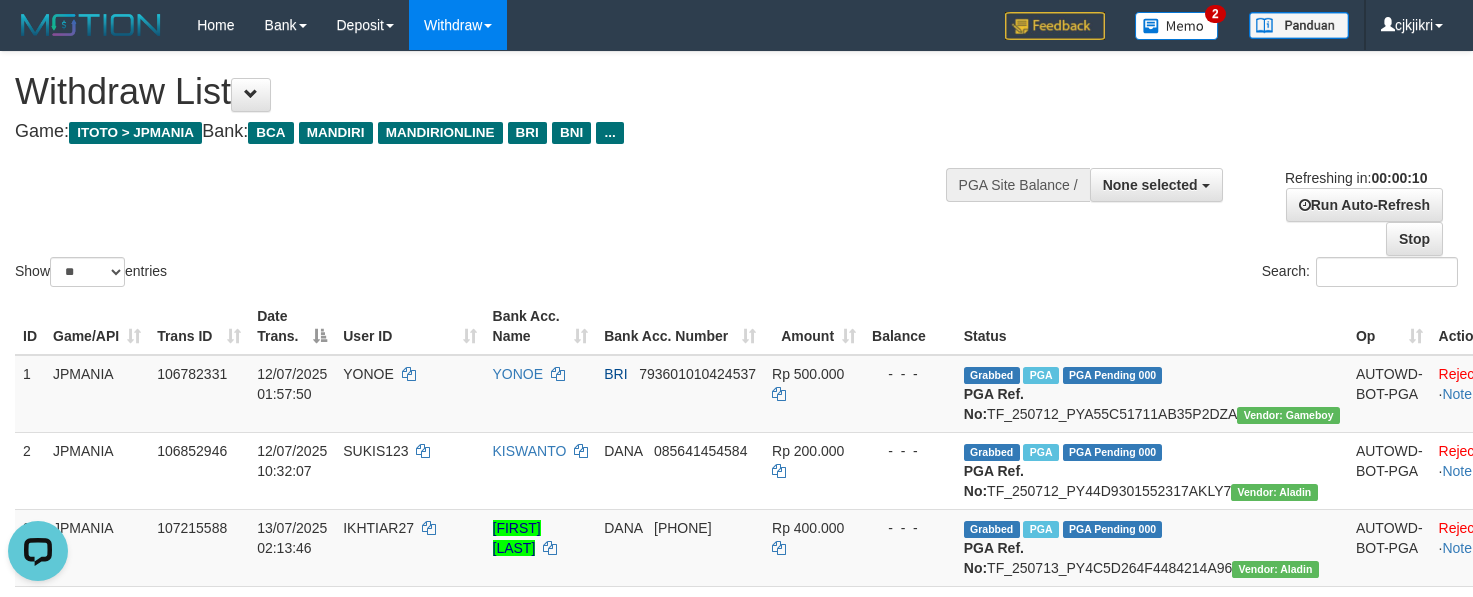 scroll, scrollTop: 0, scrollLeft: 0, axis: both 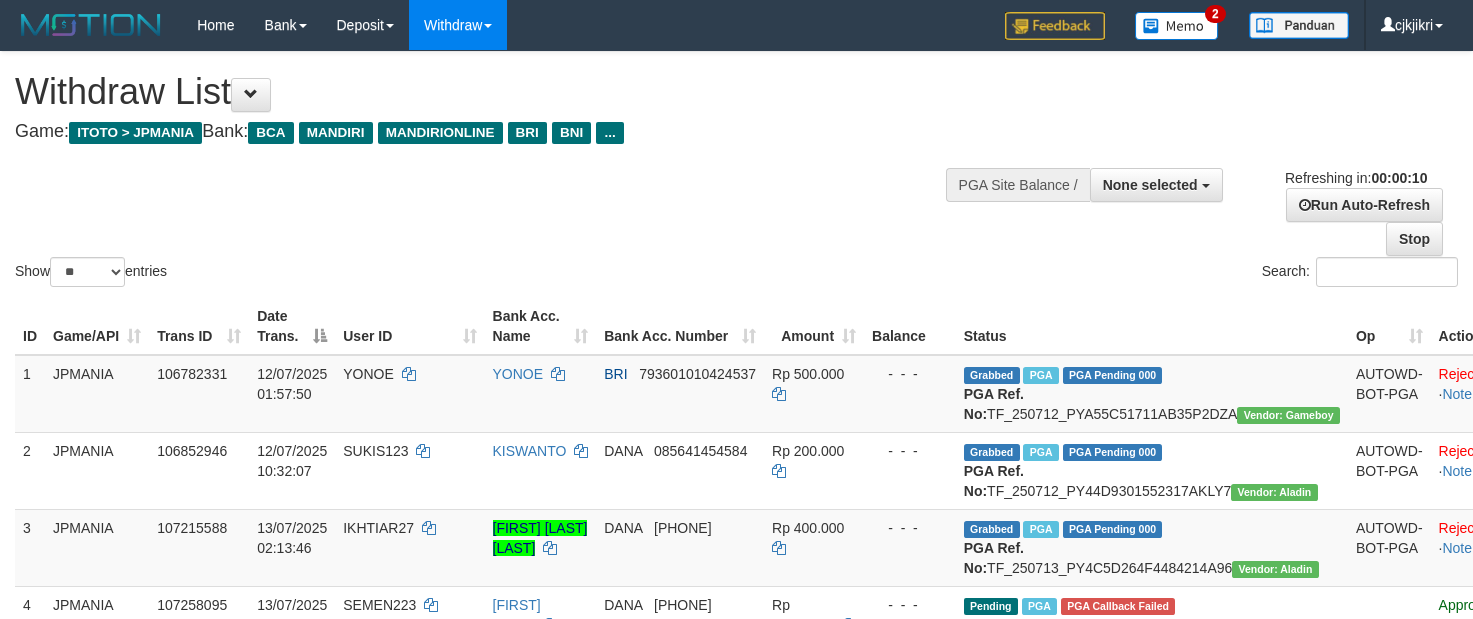 select 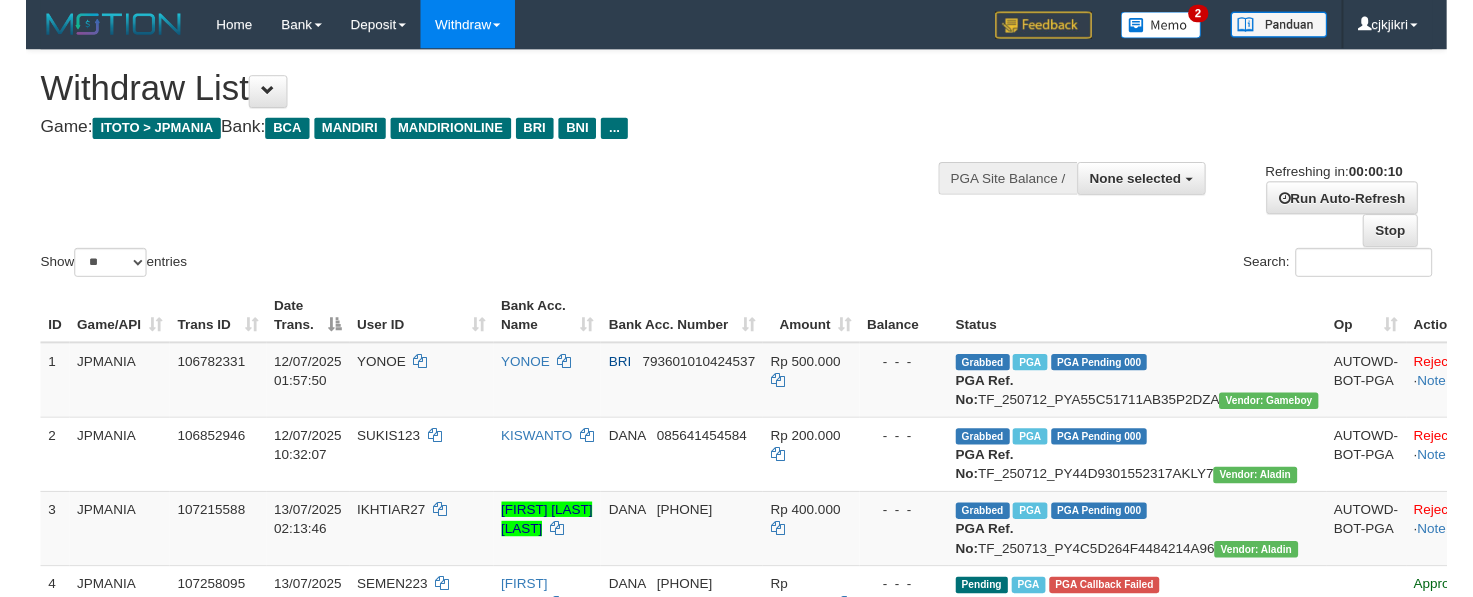 scroll, scrollTop: 0, scrollLeft: 0, axis: both 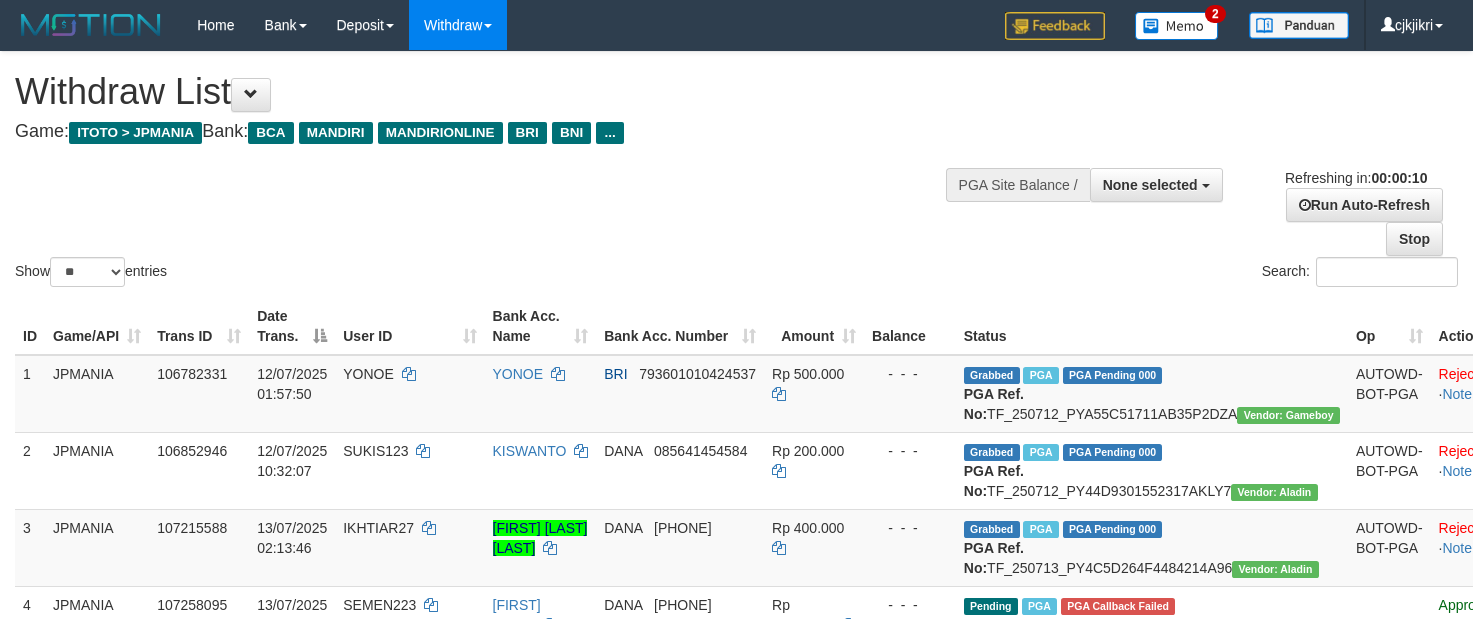 select 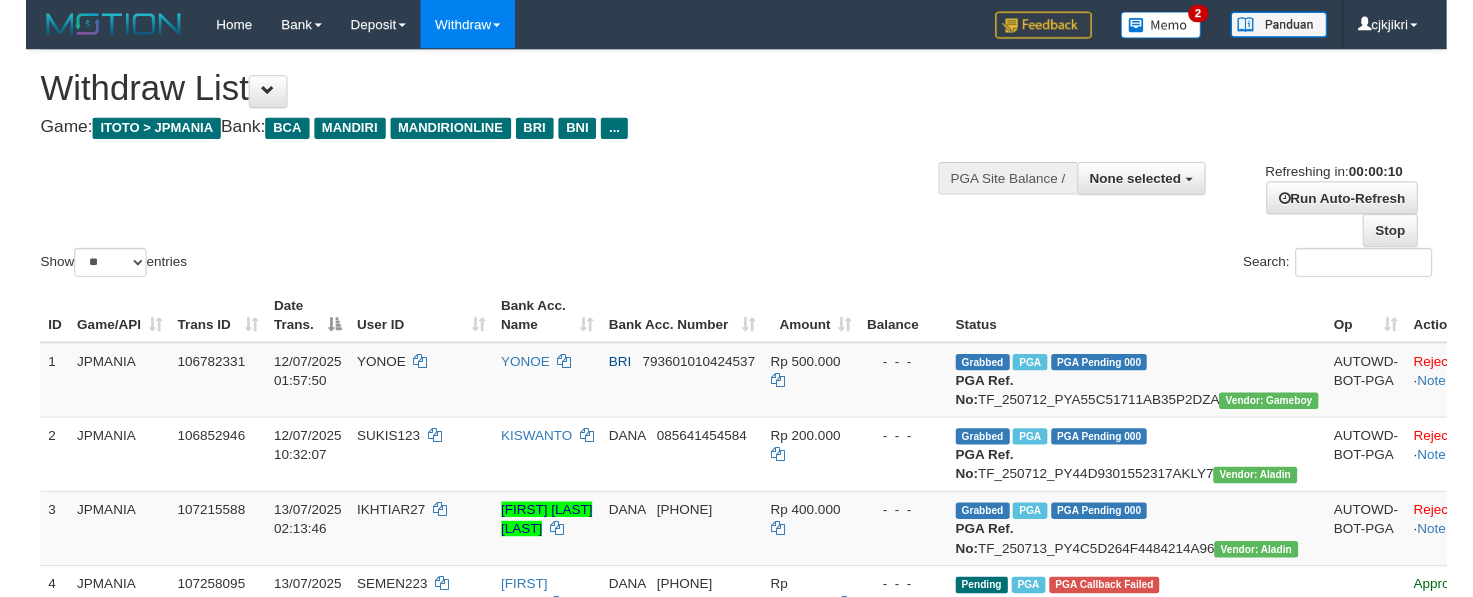 scroll, scrollTop: 0, scrollLeft: 0, axis: both 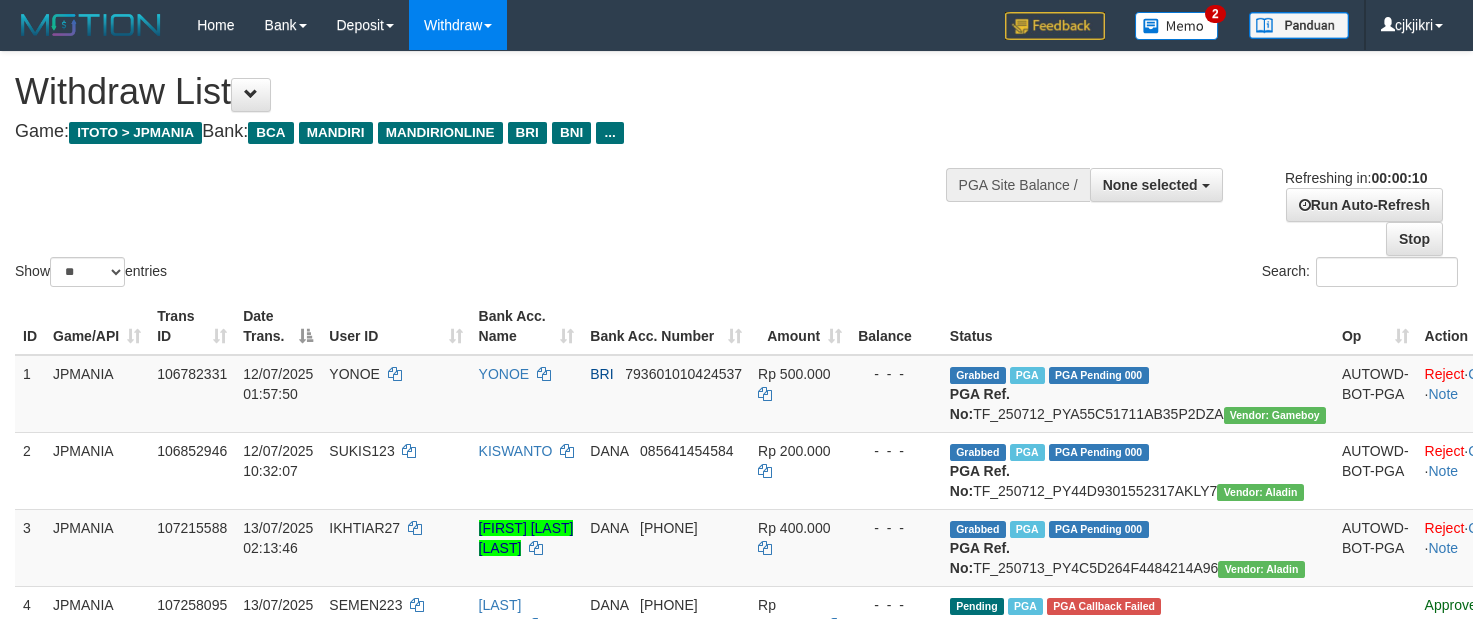select 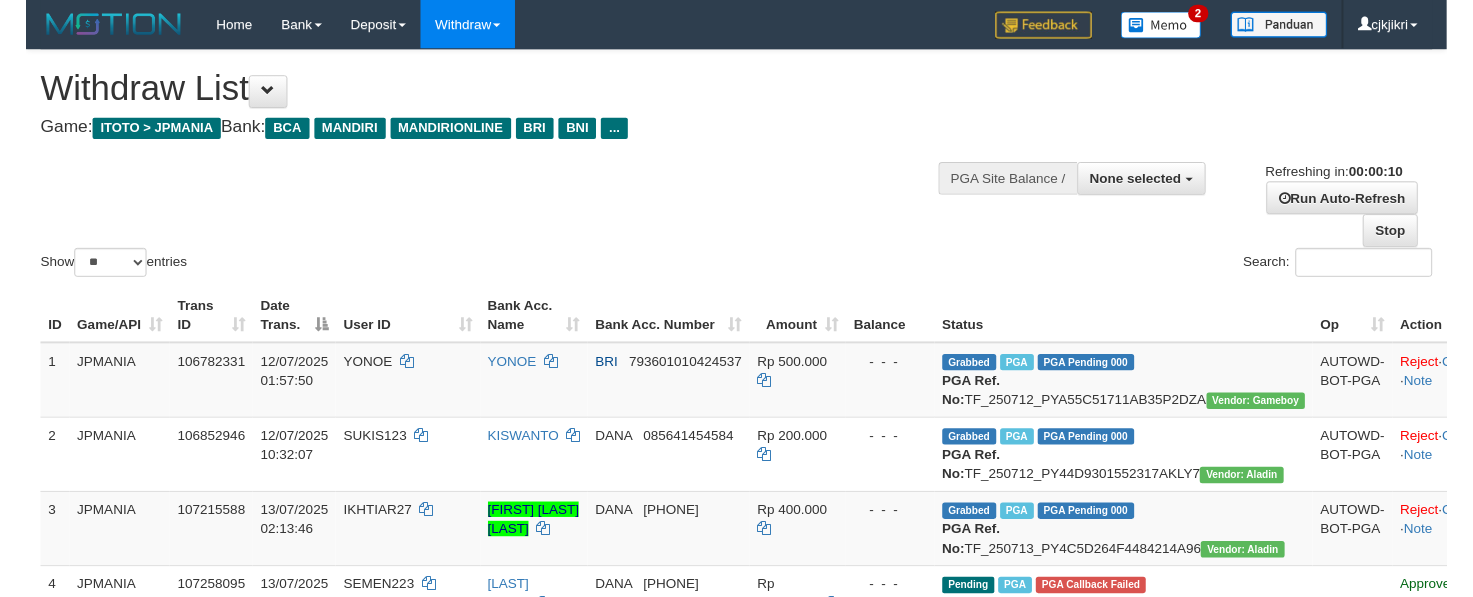 scroll, scrollTop: 0, scrollLeft: 0, axis: both 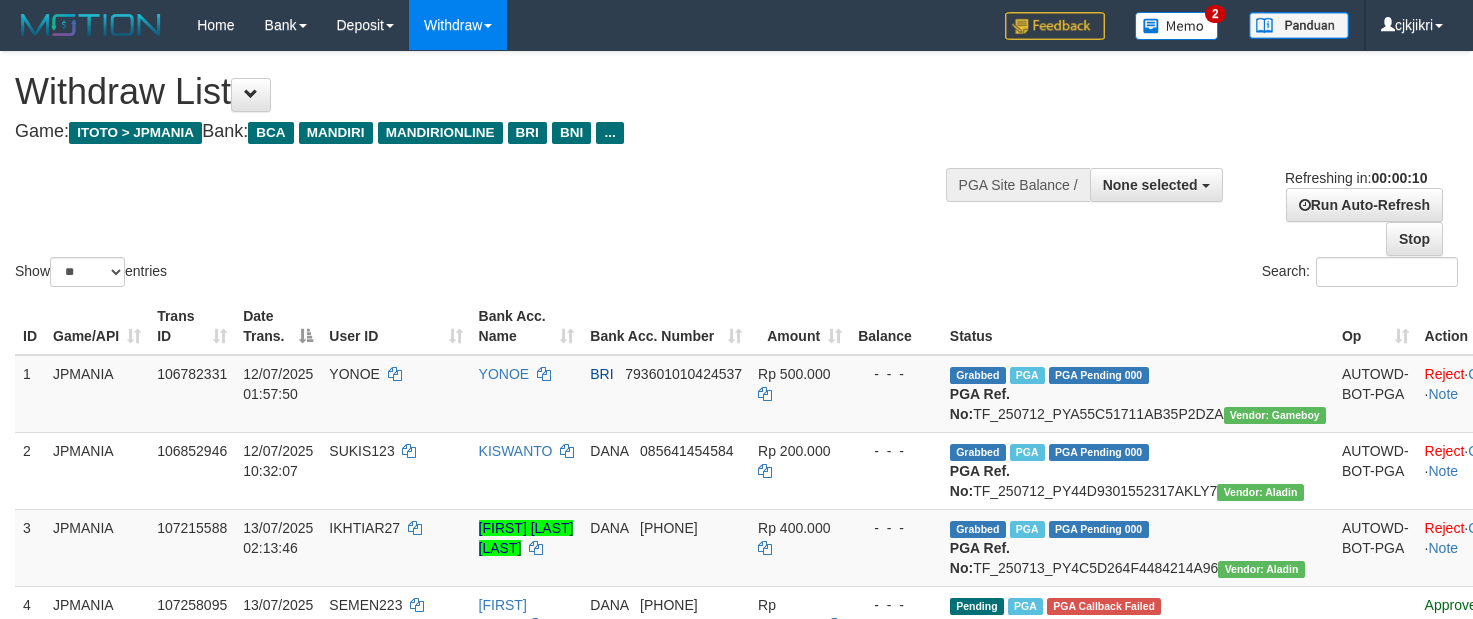 select 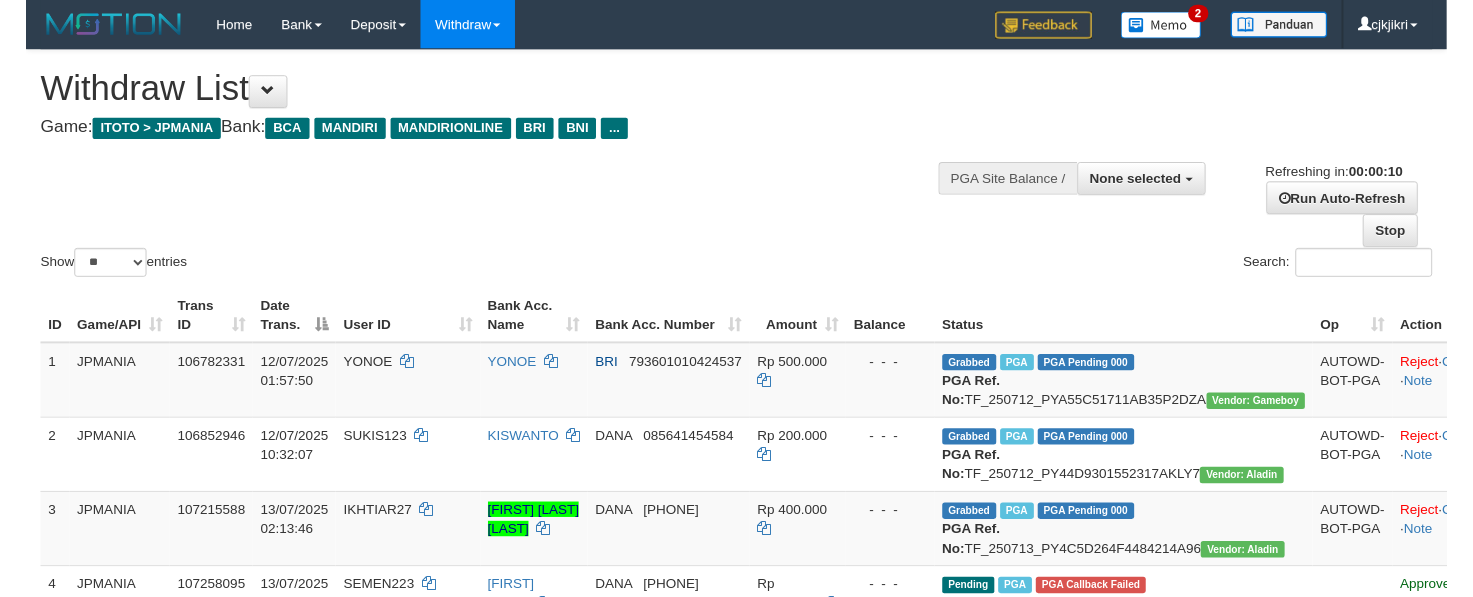 scroll, scrollTop: 0, scrollLeft: 0, axis: both 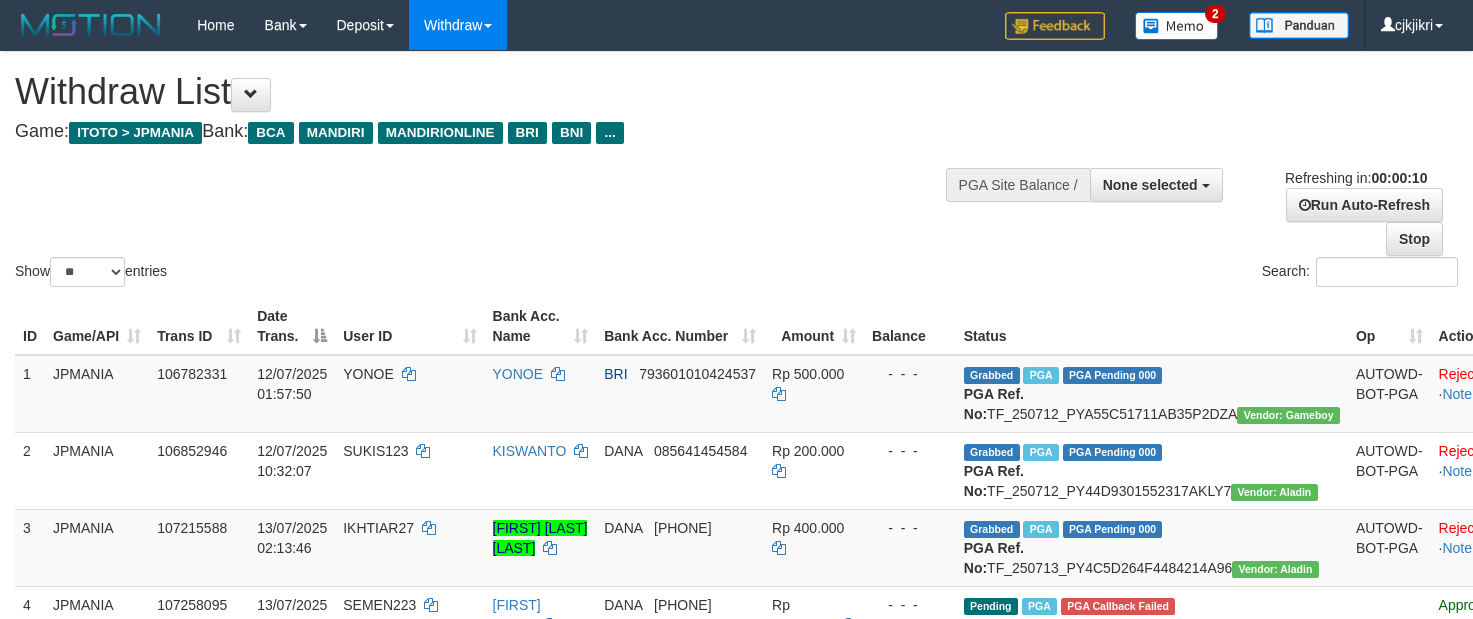 select 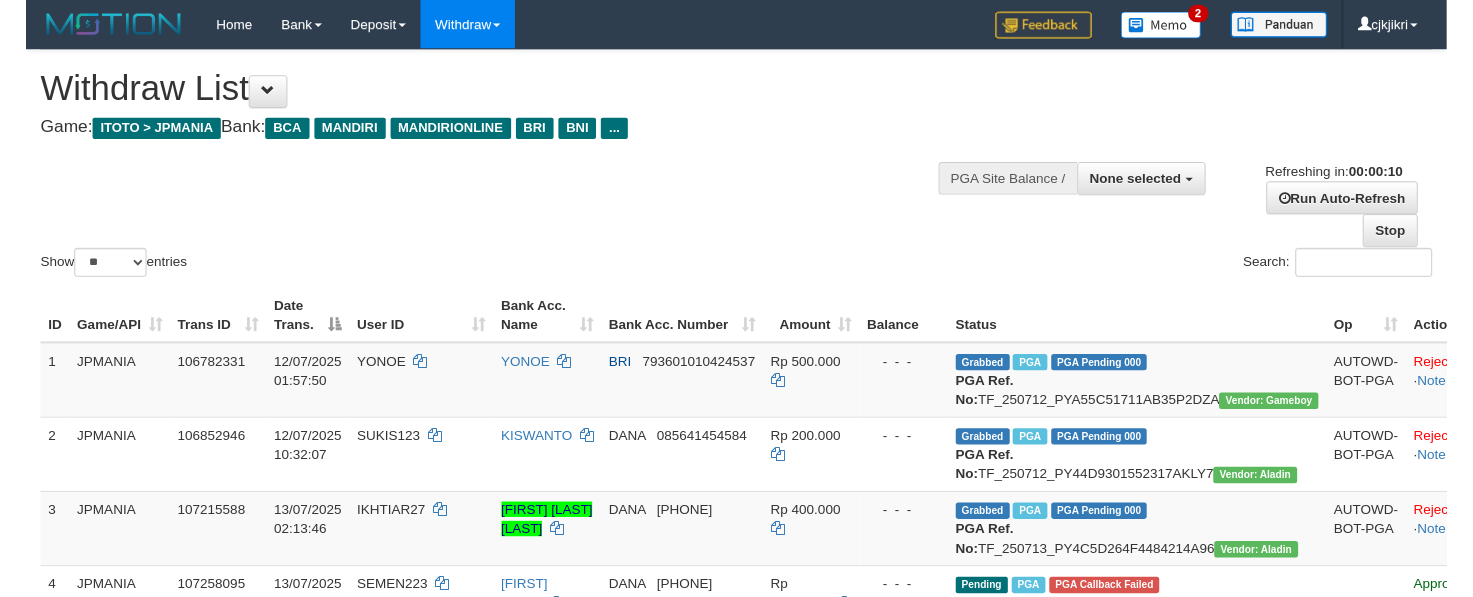 scroll, scrollTop: 0, scrollLeft: 0, axis: both 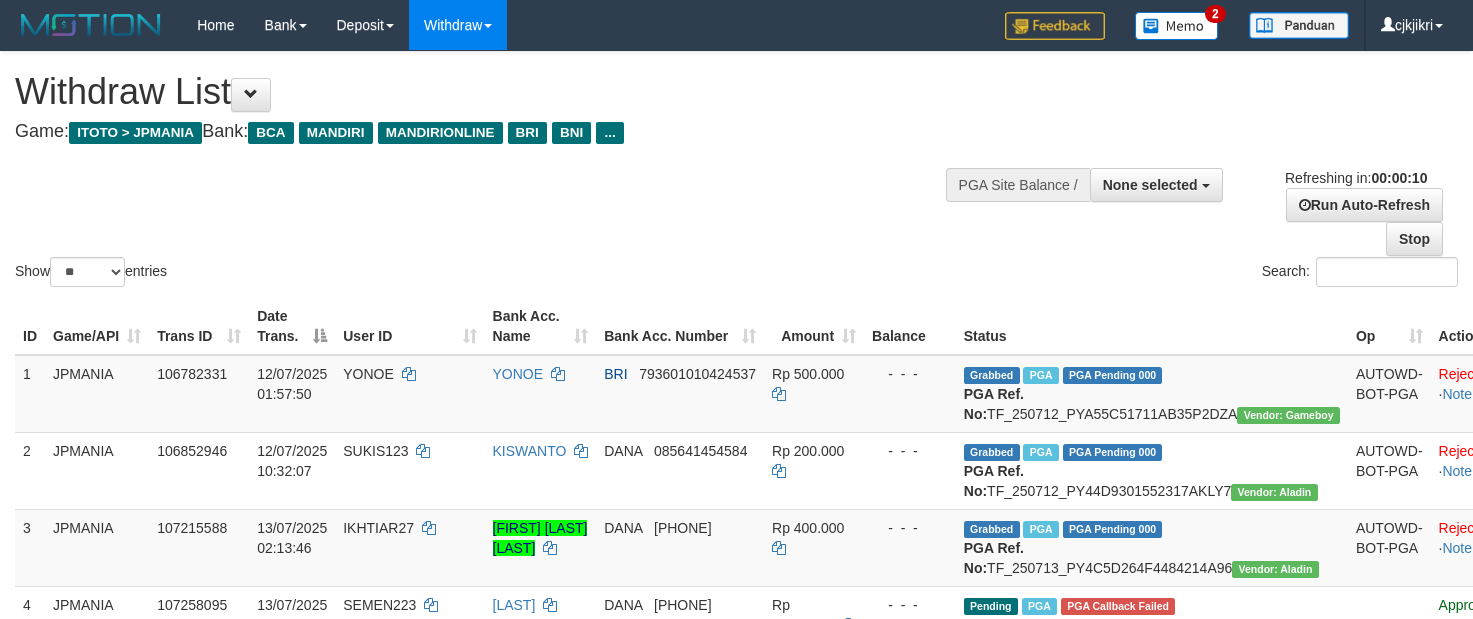 select 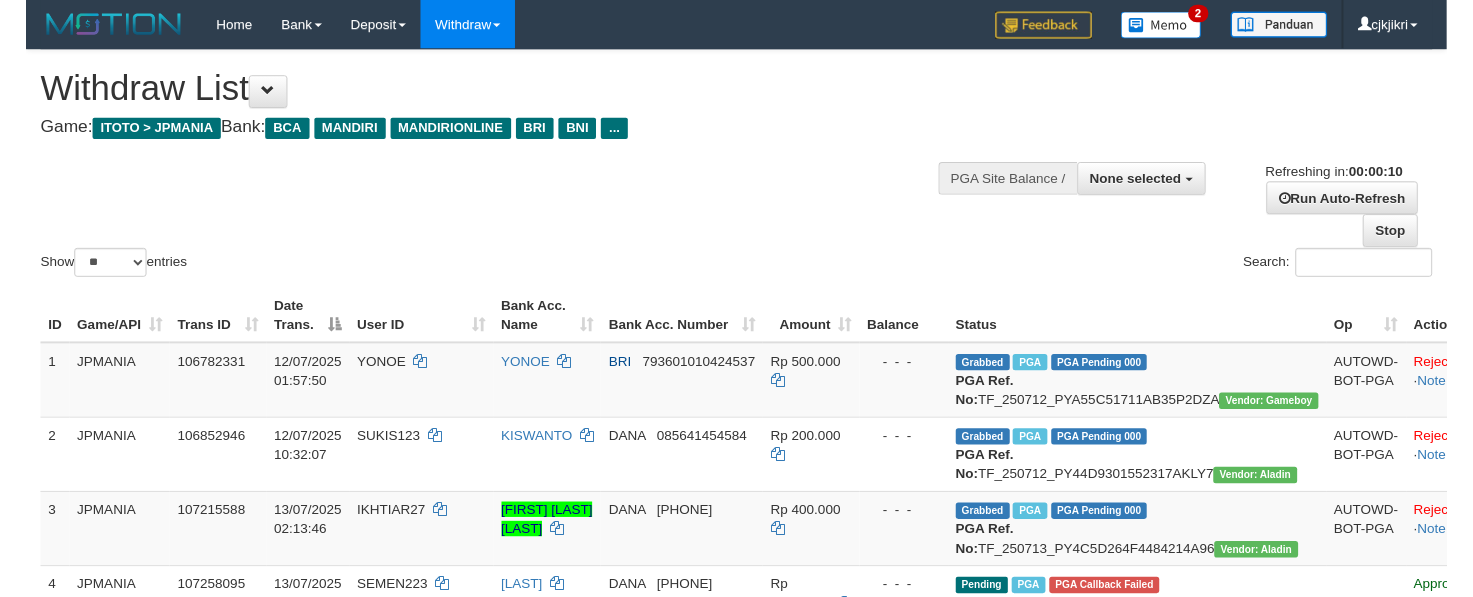 scroll, scrollTop: 0, scrollLeft: 0, axis: both 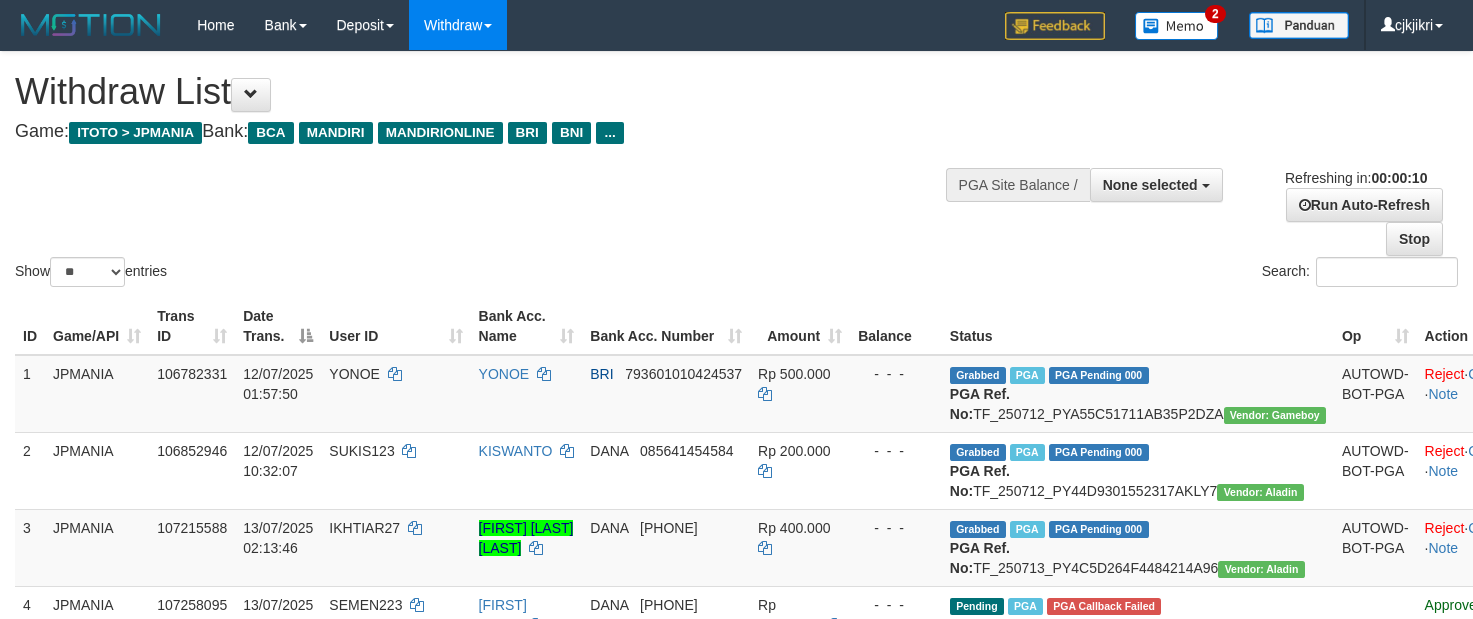 select 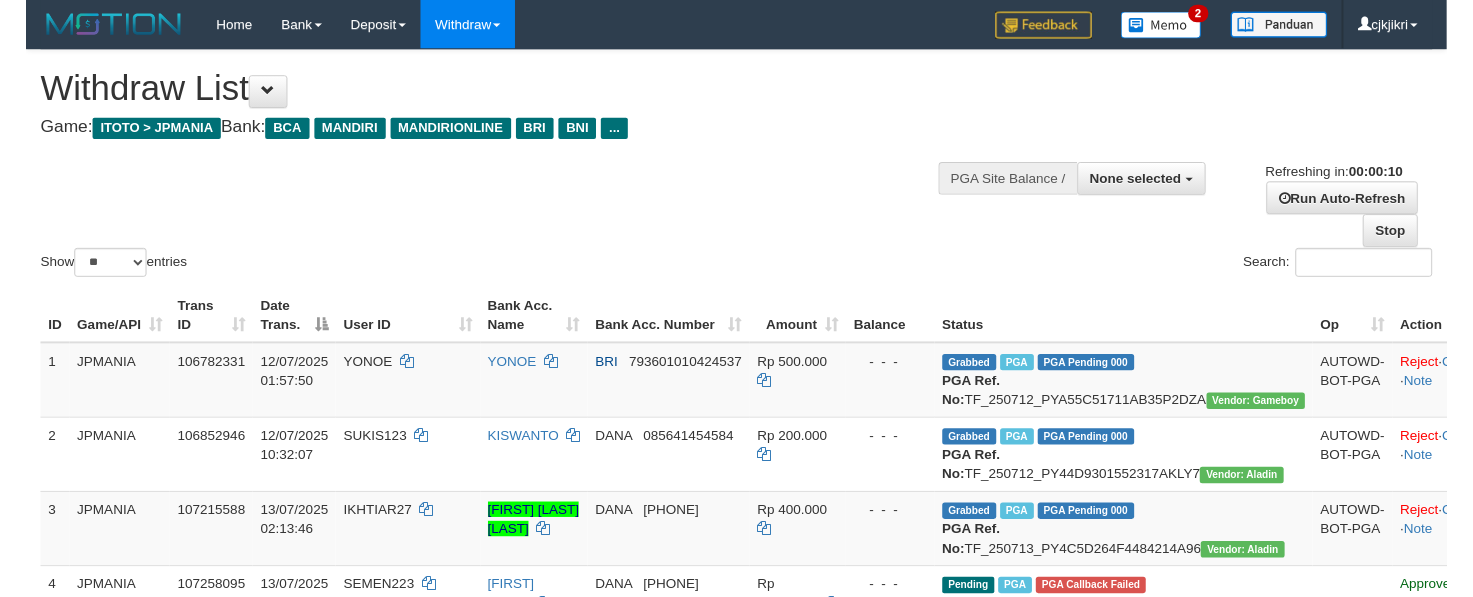 scroll, scrollTop: 0, scrollLeft: 0, axis: both 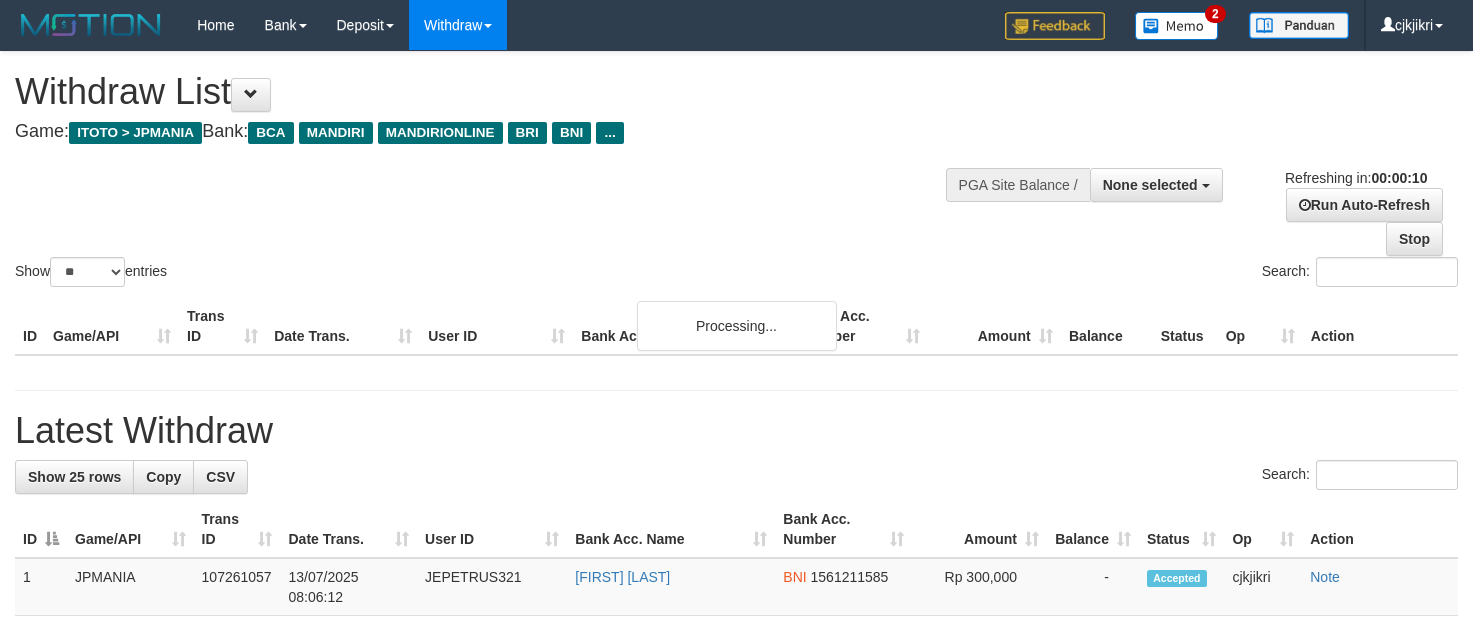 select 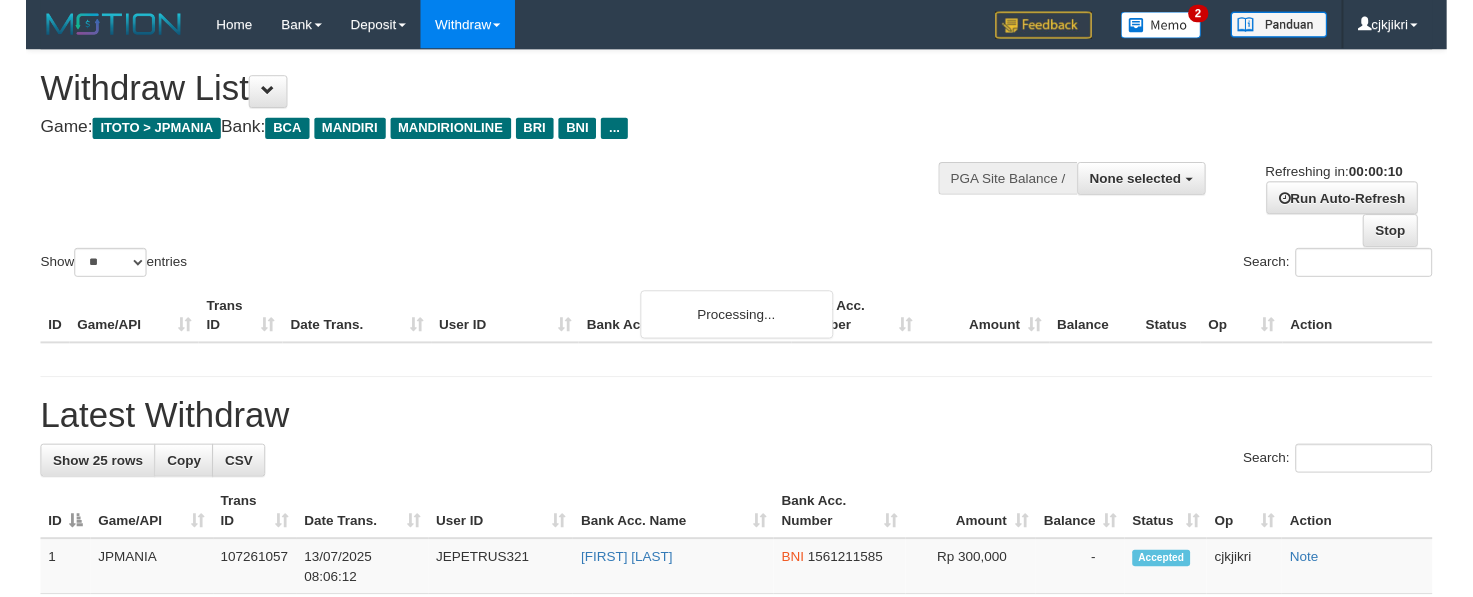 scroll, scrollTop: 0, scrollLeft: 0, axis: both 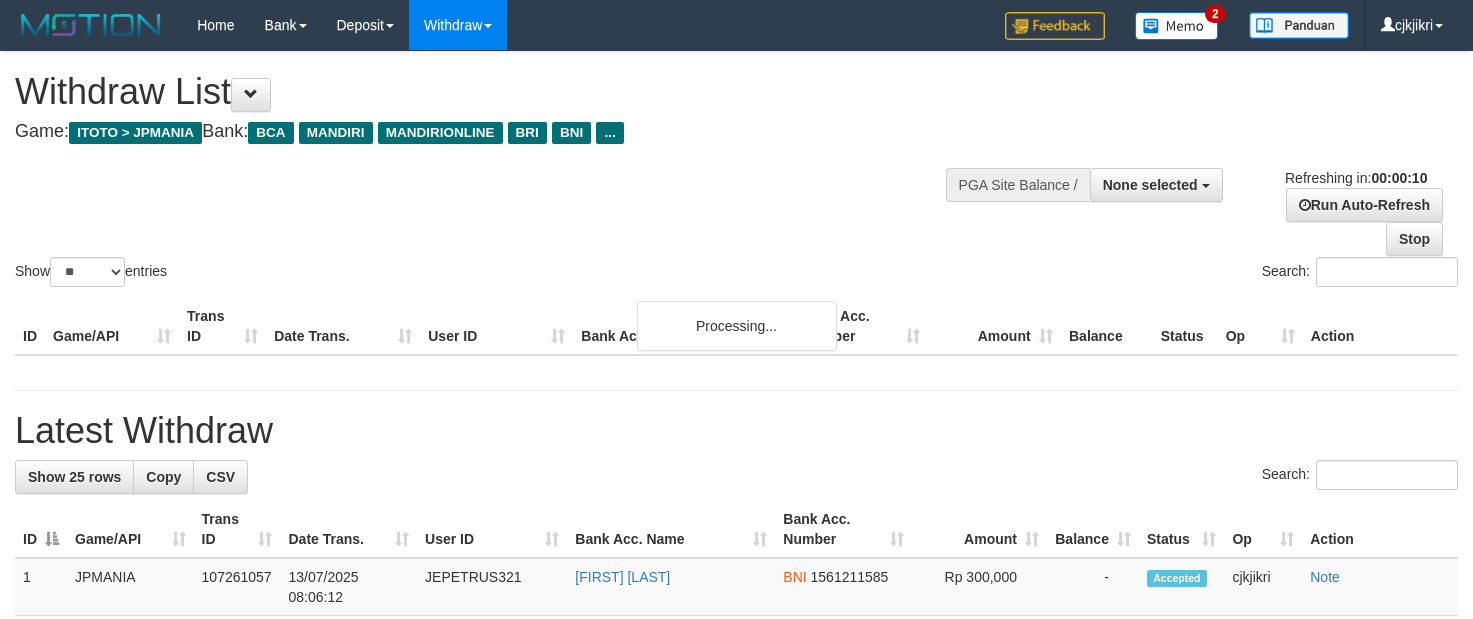 select 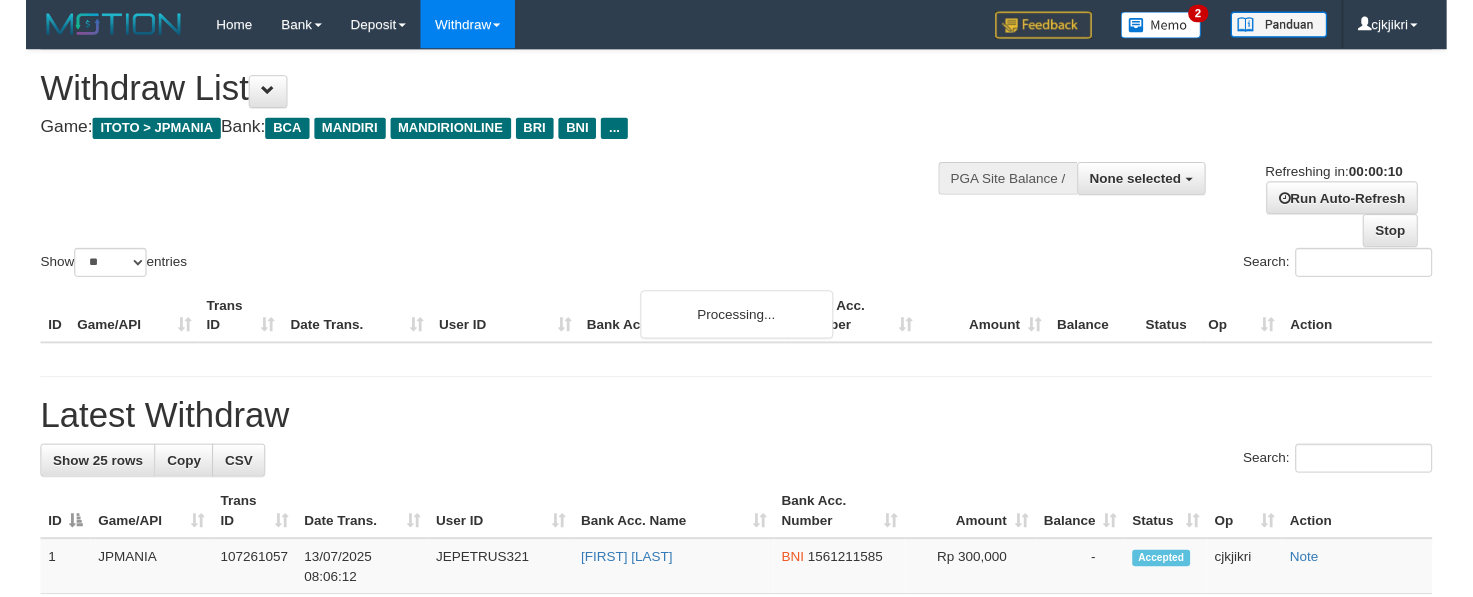scroll, scrollTop: 0, scrollLeft: 0, axis: both 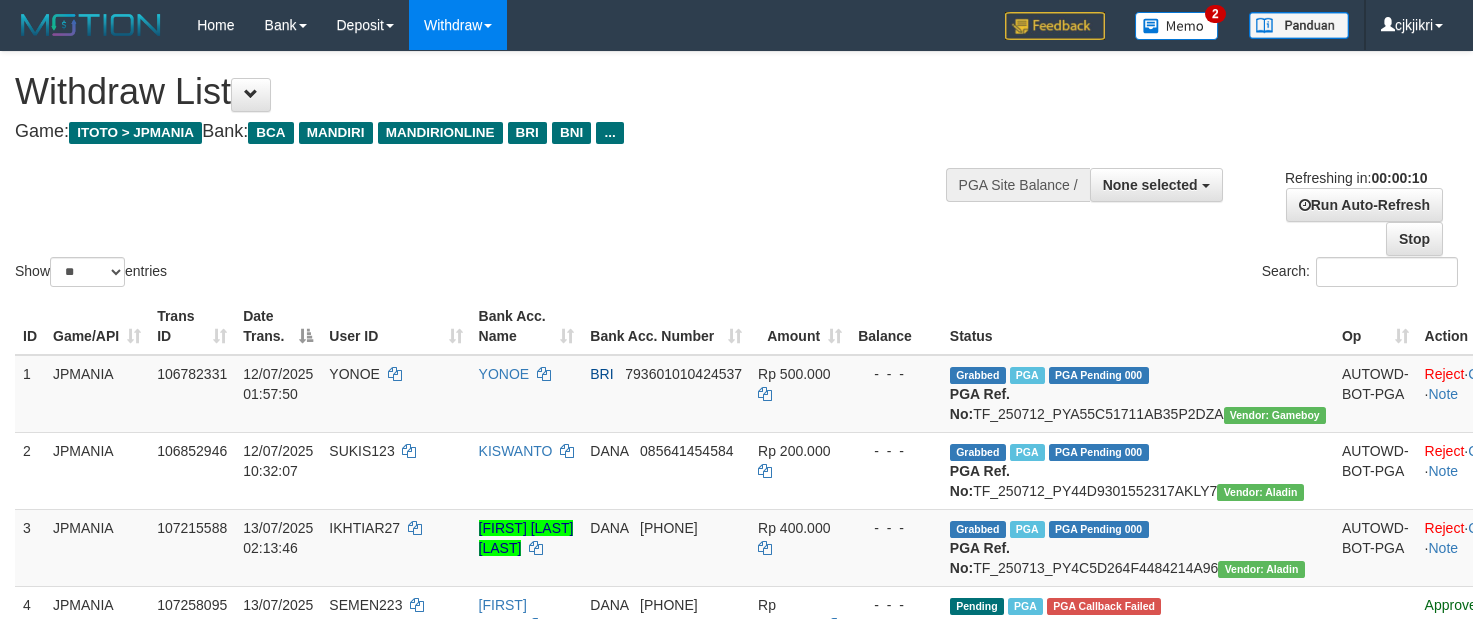select 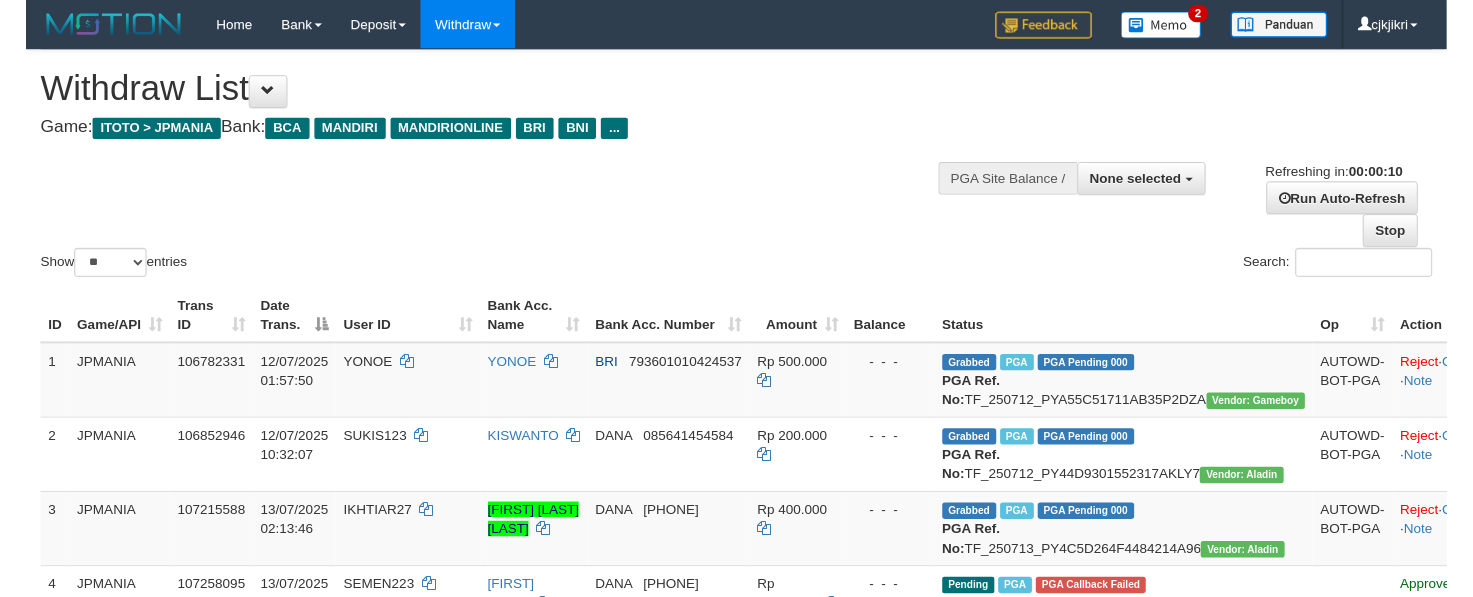 scroll, scrollTop: 0, scrollLeft: 0, axis: both 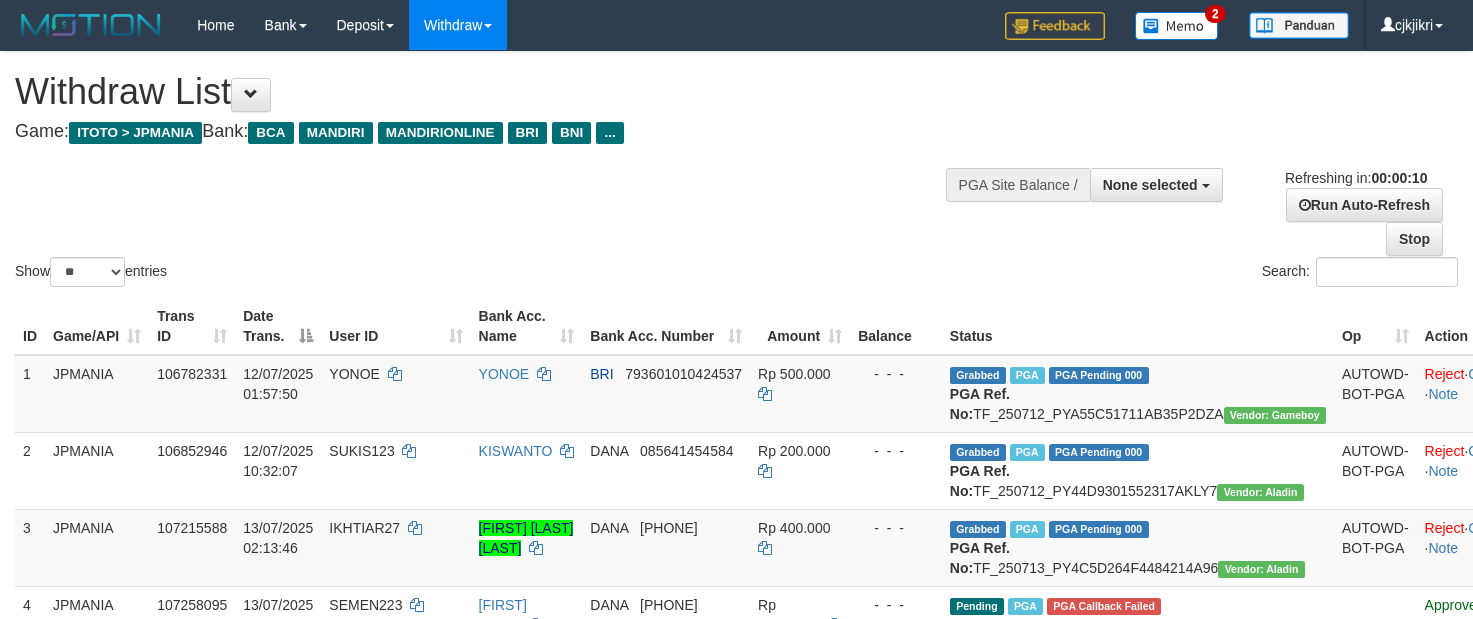select 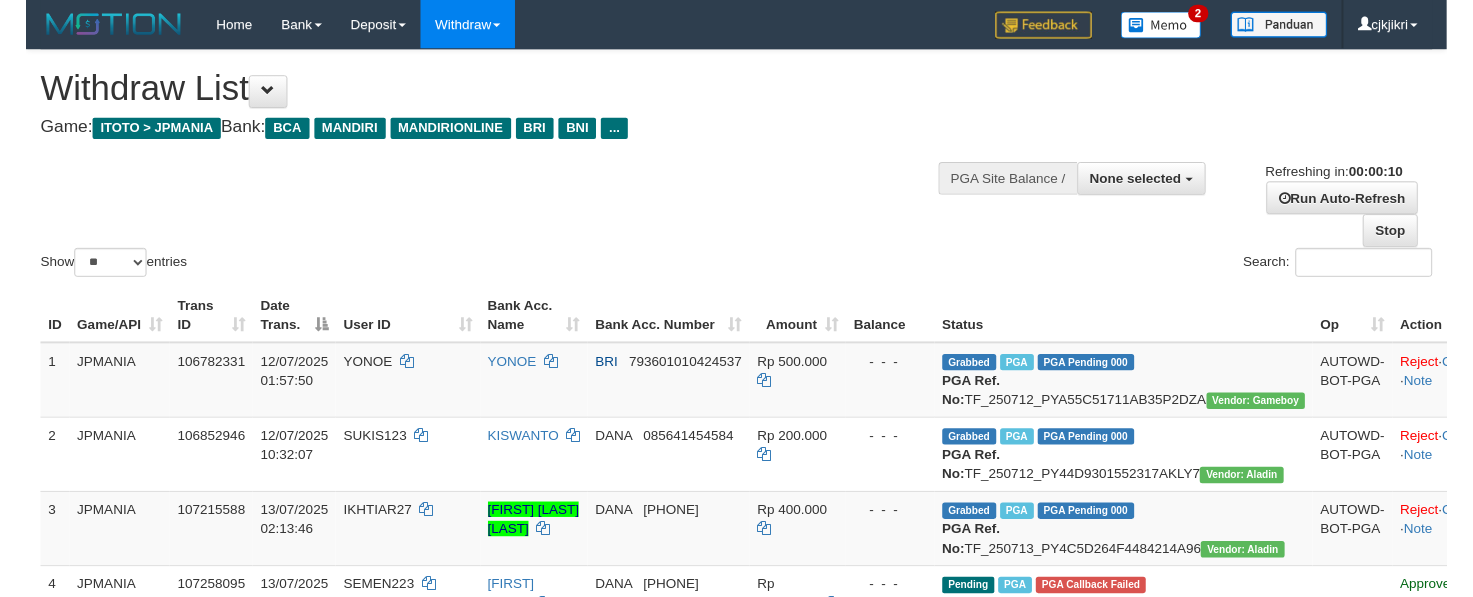 scroll, scrollTop: 0, scrollLeft: 0, axis: both 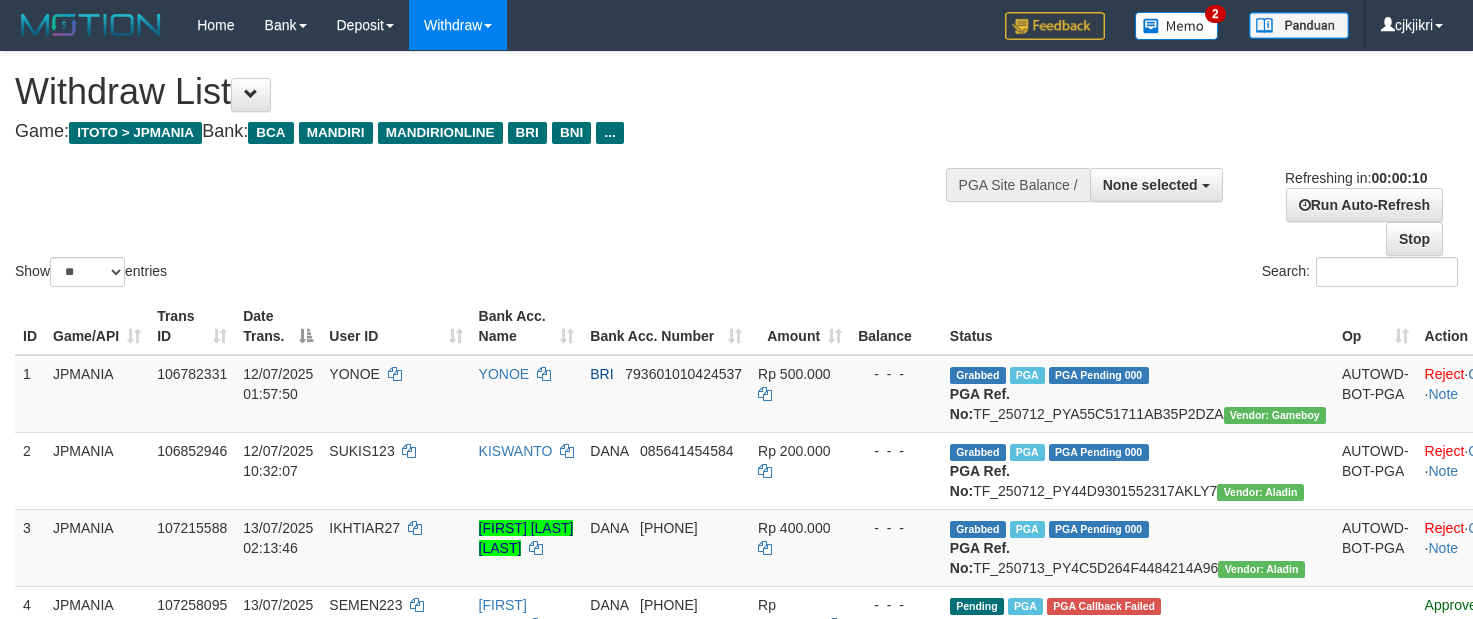 select 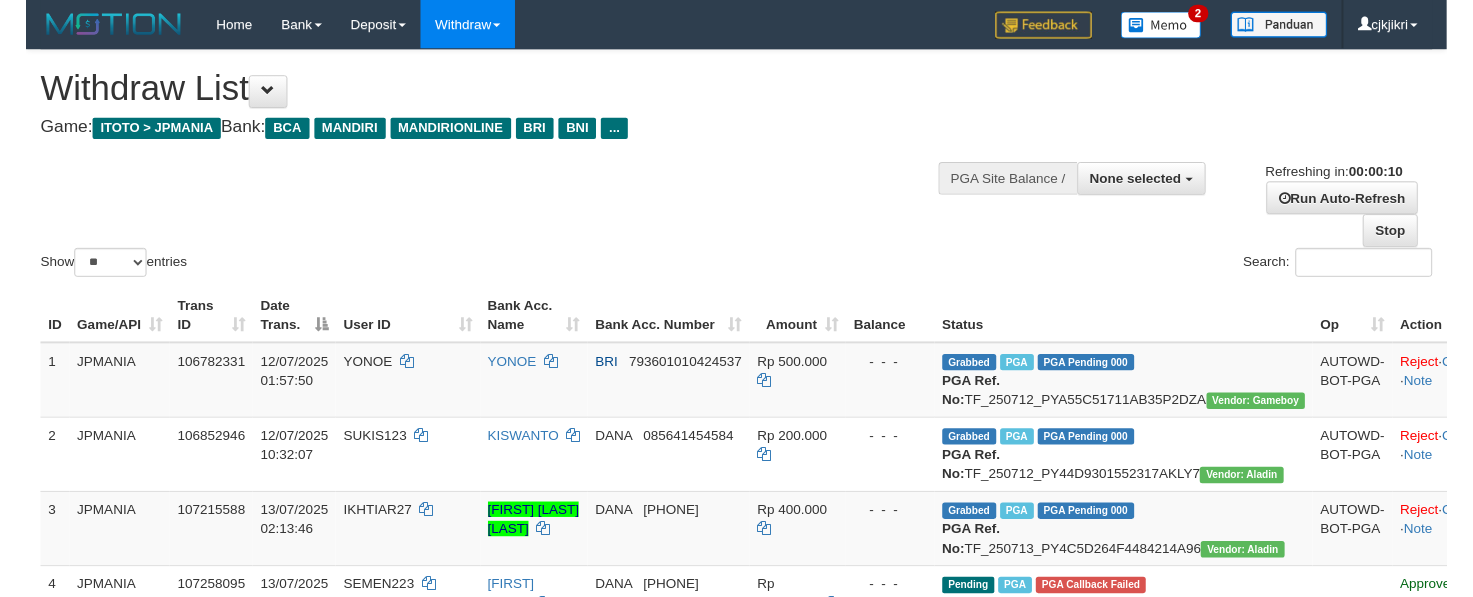 scroll, scrollTop: 0, scrollLeft: 0, axis: both 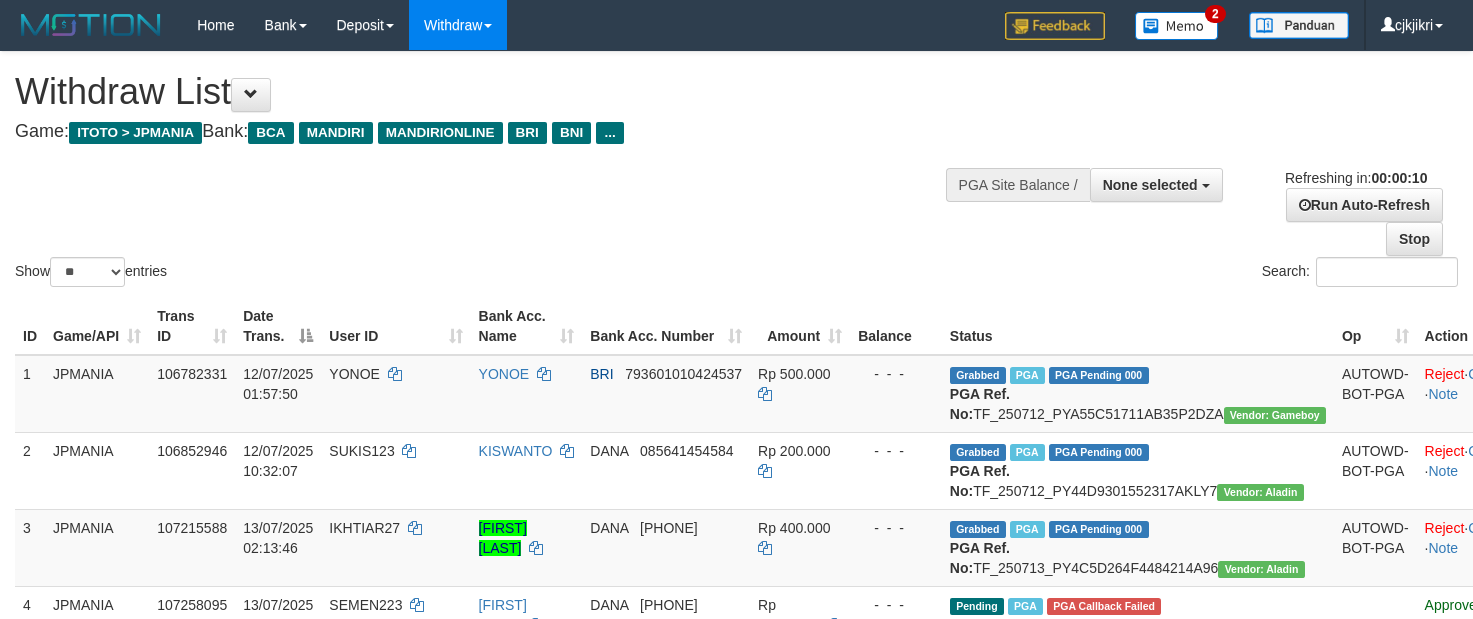 select 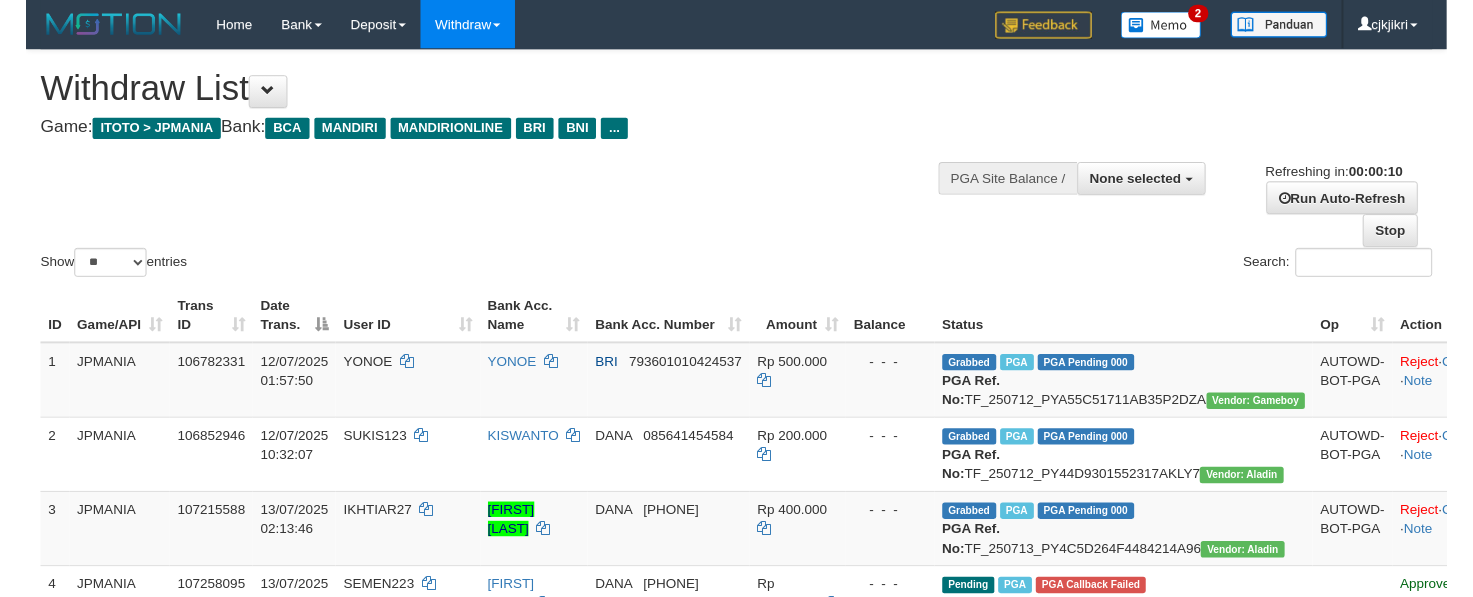 scroll, scrollTop: 0, scrollLeft: 0, axis: both 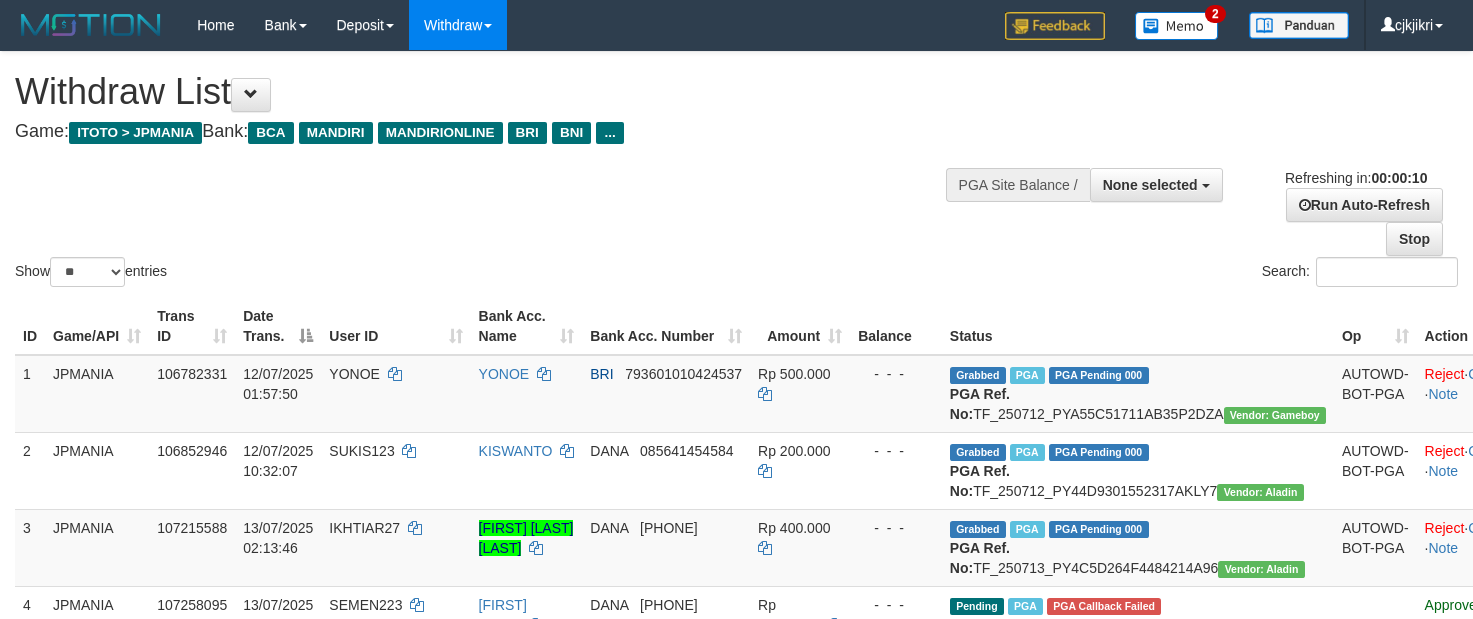 select 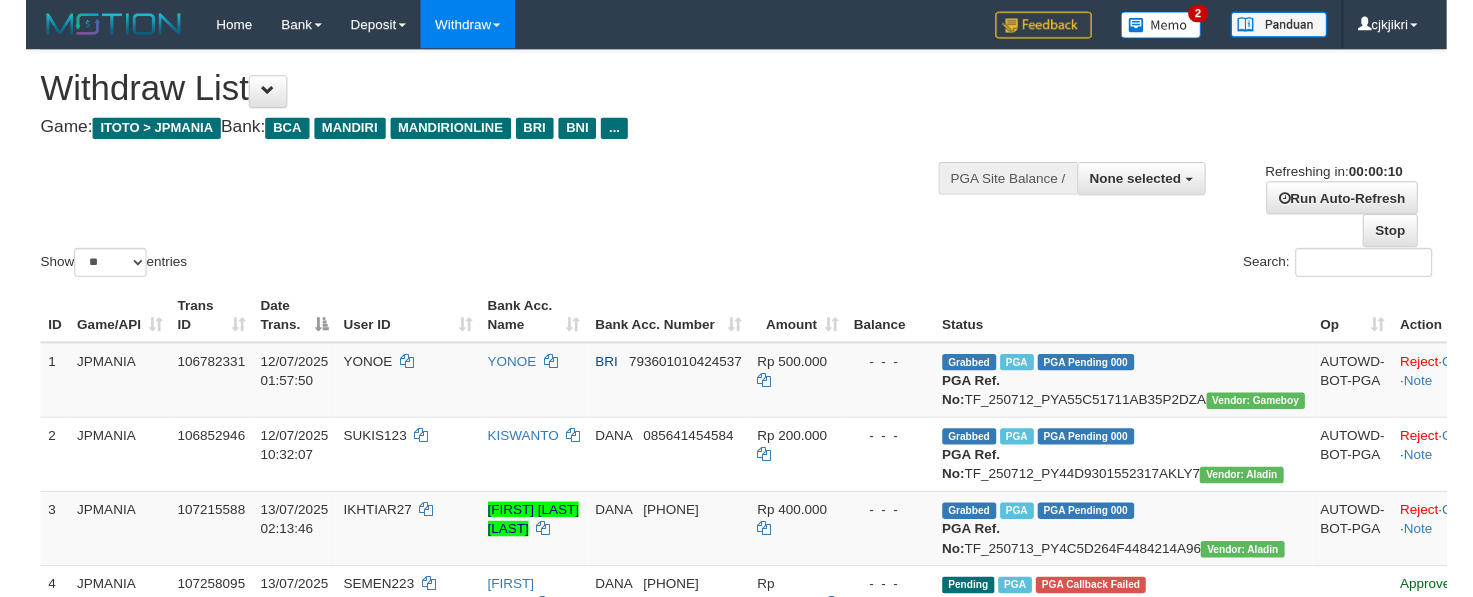 scroll, scrollTop: 0, scrollLeft: 0, axis: both 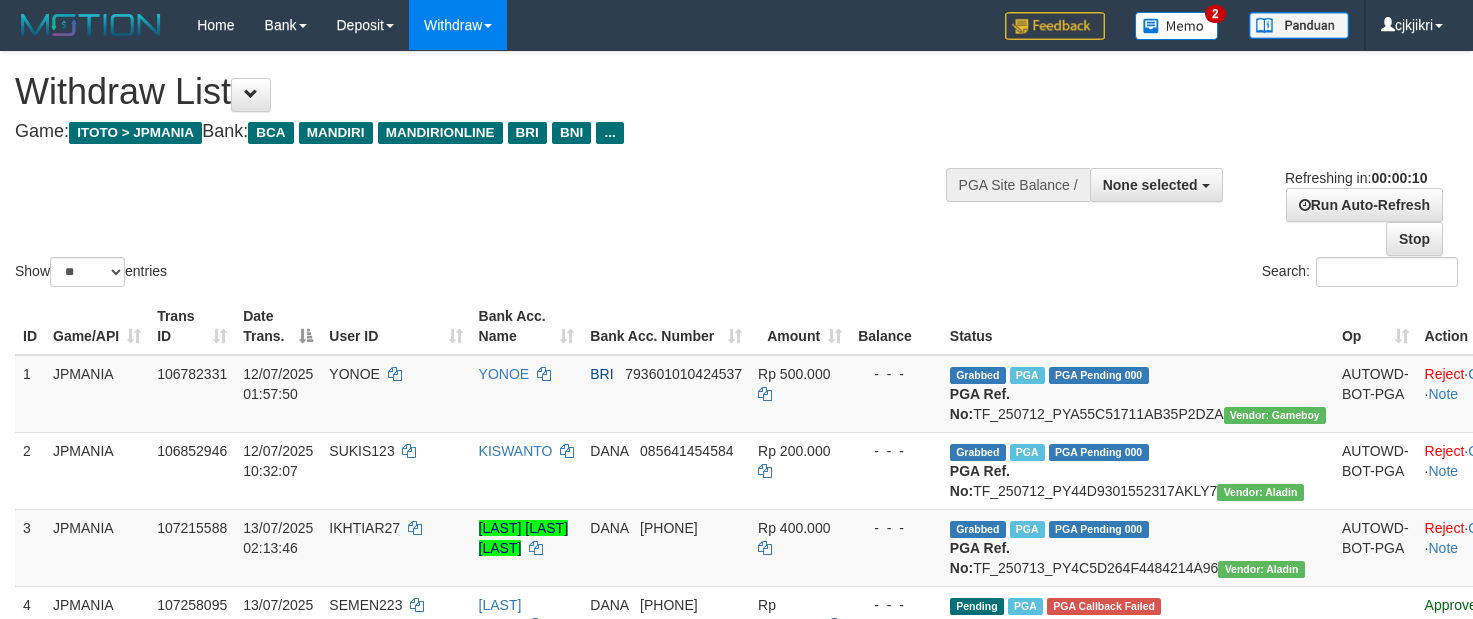 select 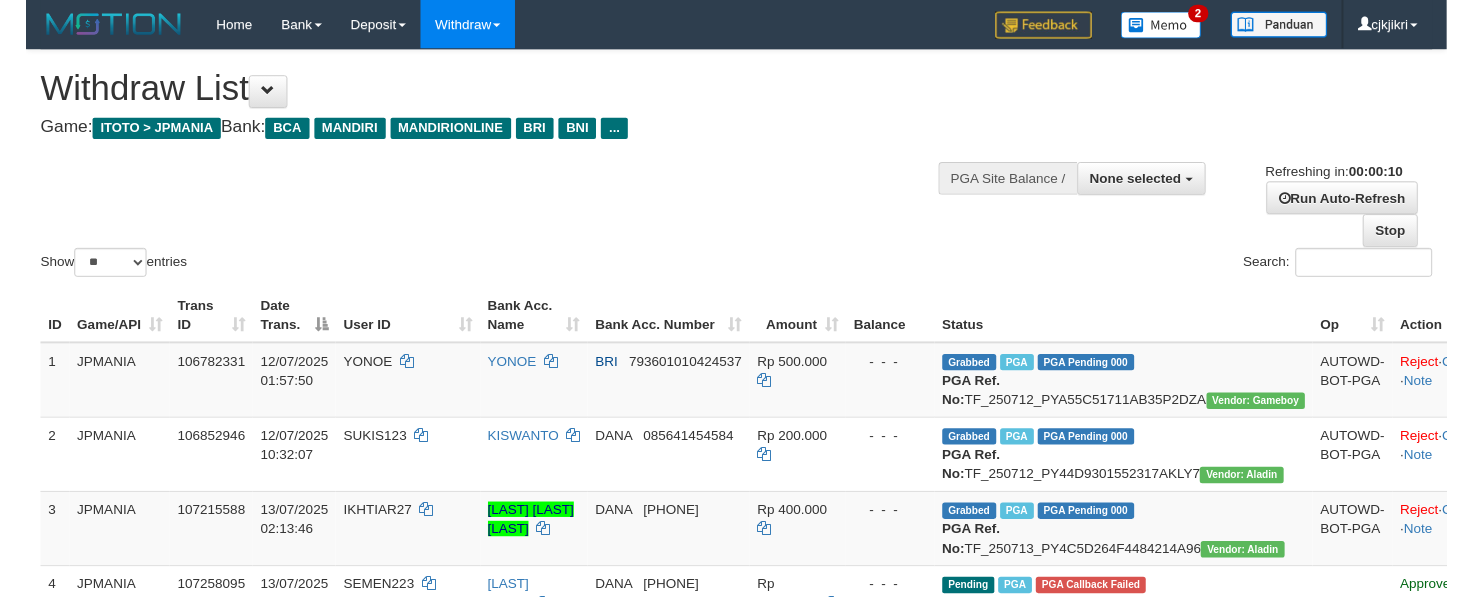scroll, scrollTop: 0, scrollLeft: 0, axis: both 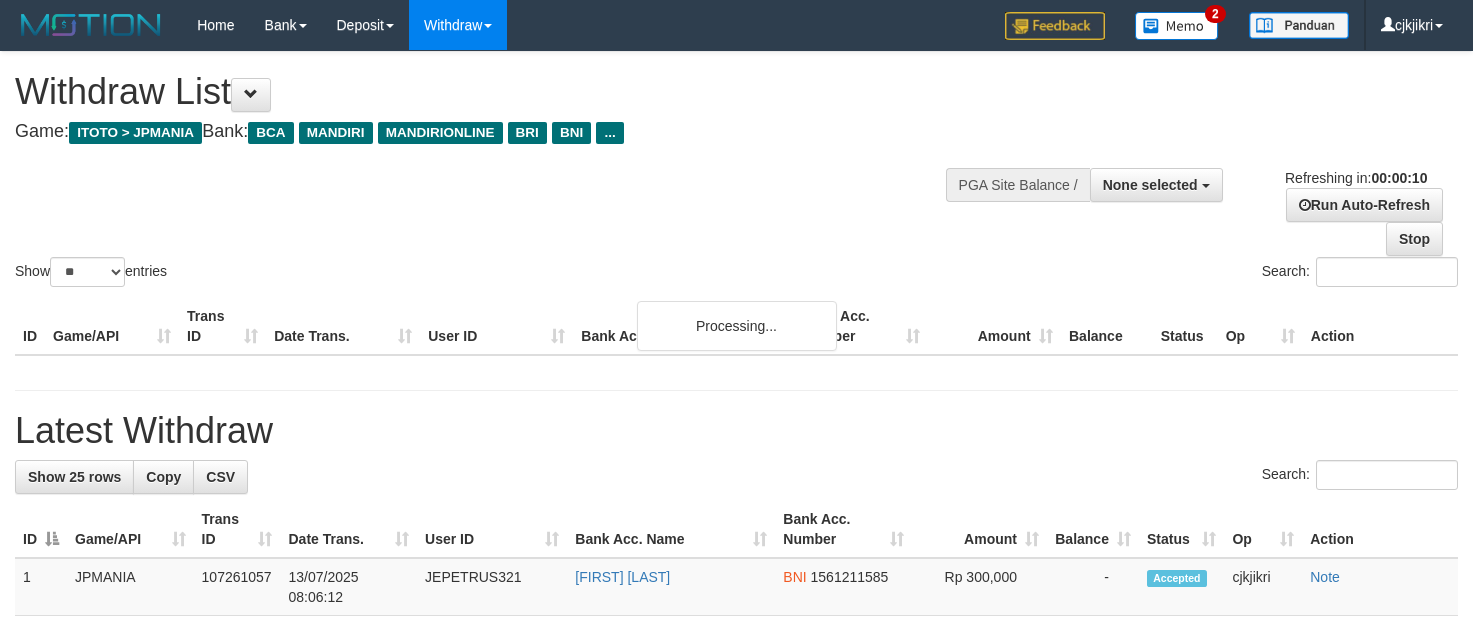 select 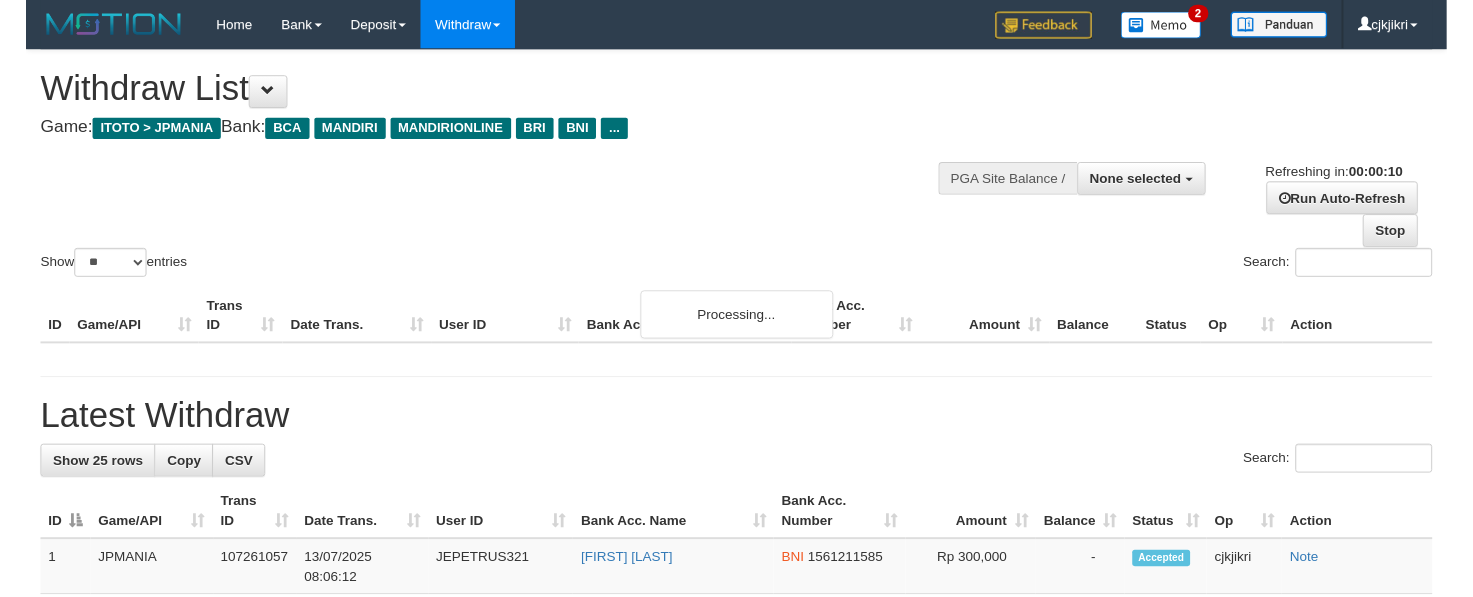 scroll, scrollTop: 0, scrollLeft: 0, axis: both 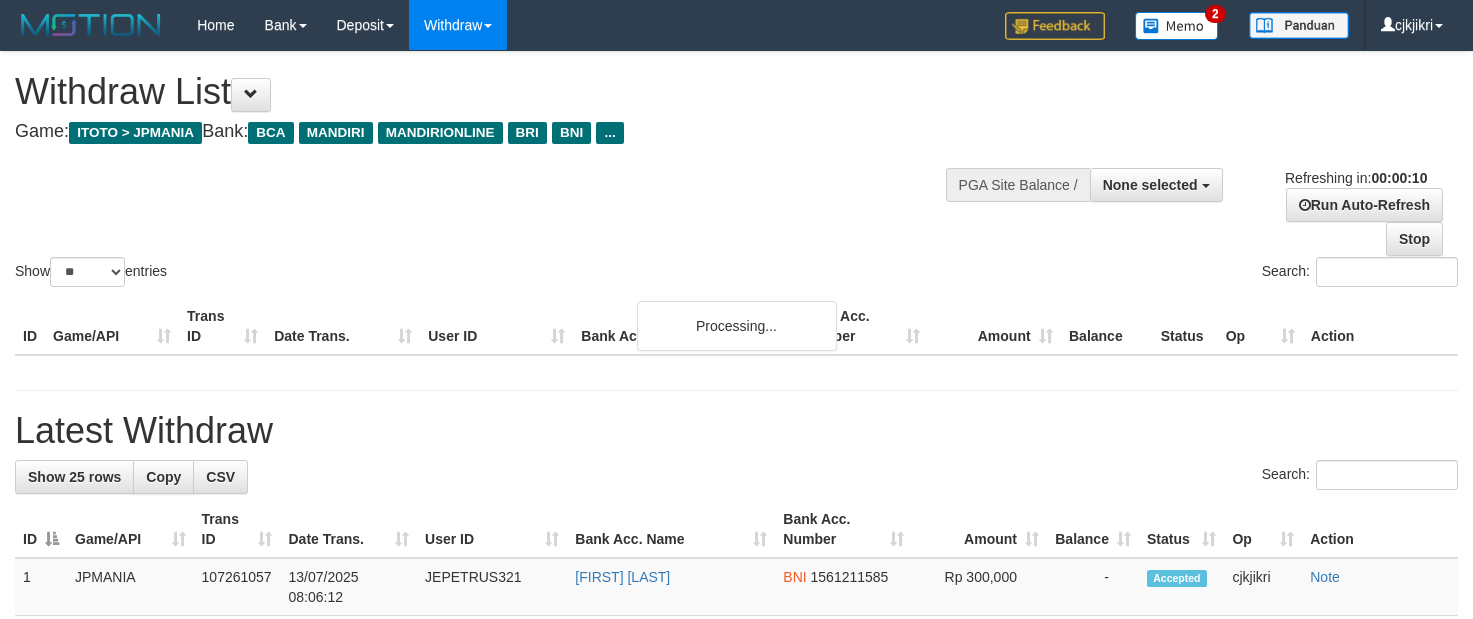 select 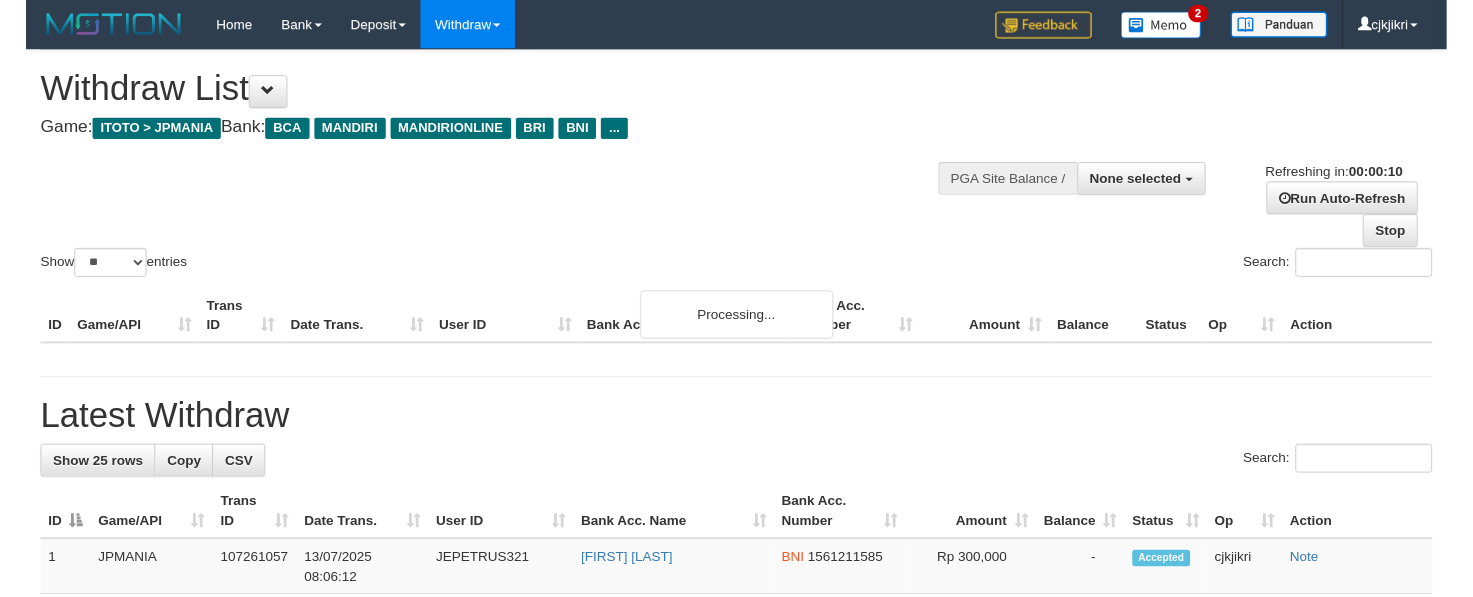 scroll, scrollTop: 0, scrollLeft: 0, axis: both 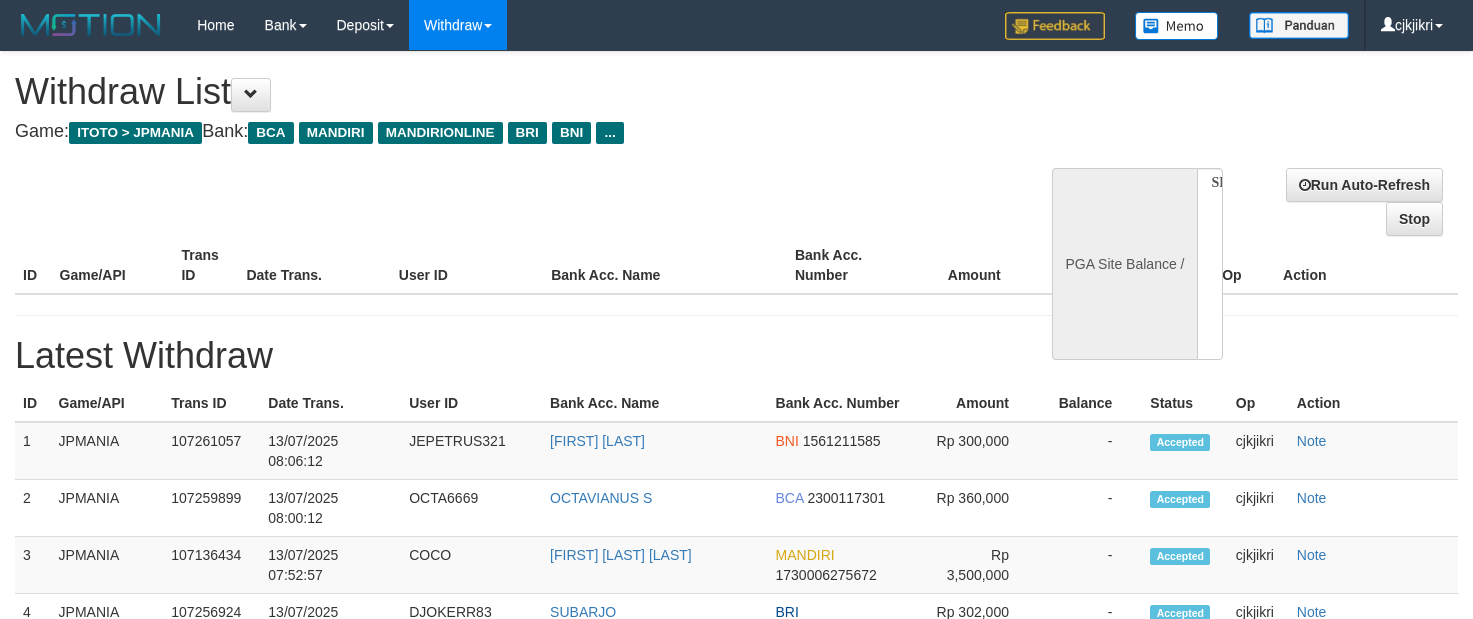 select 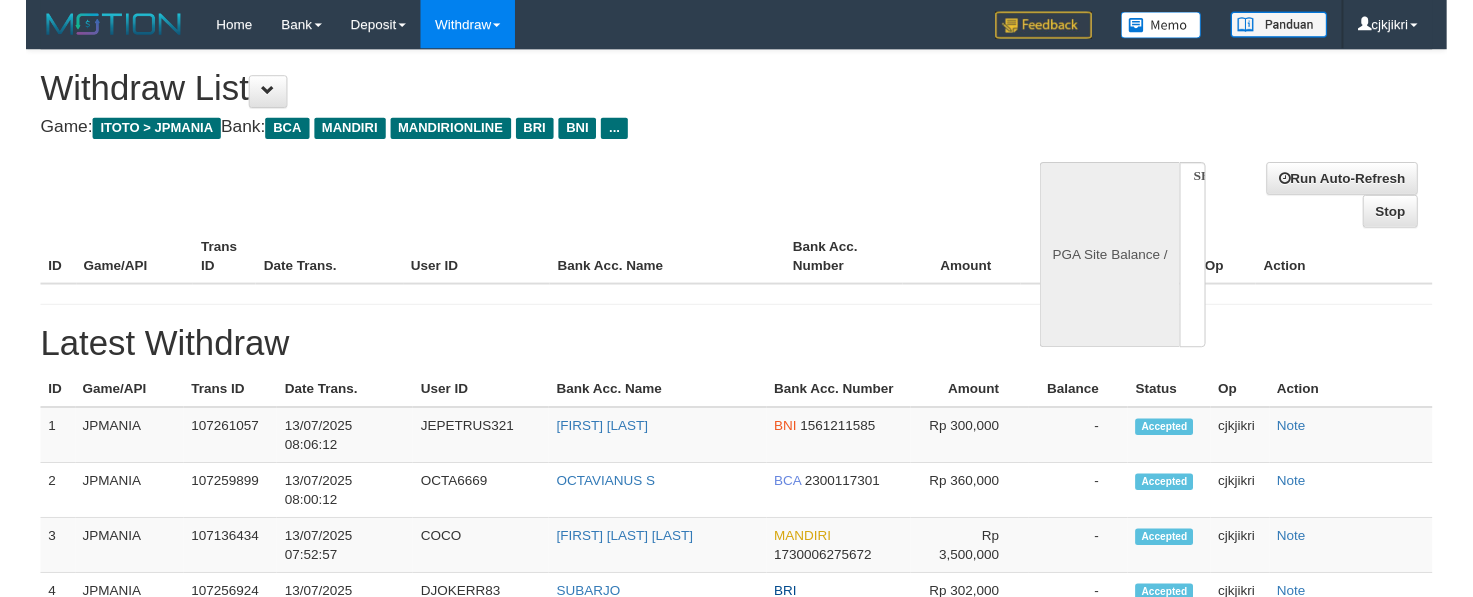 scroll, scrollTop: 0, scrollLeft: 0, axis: both 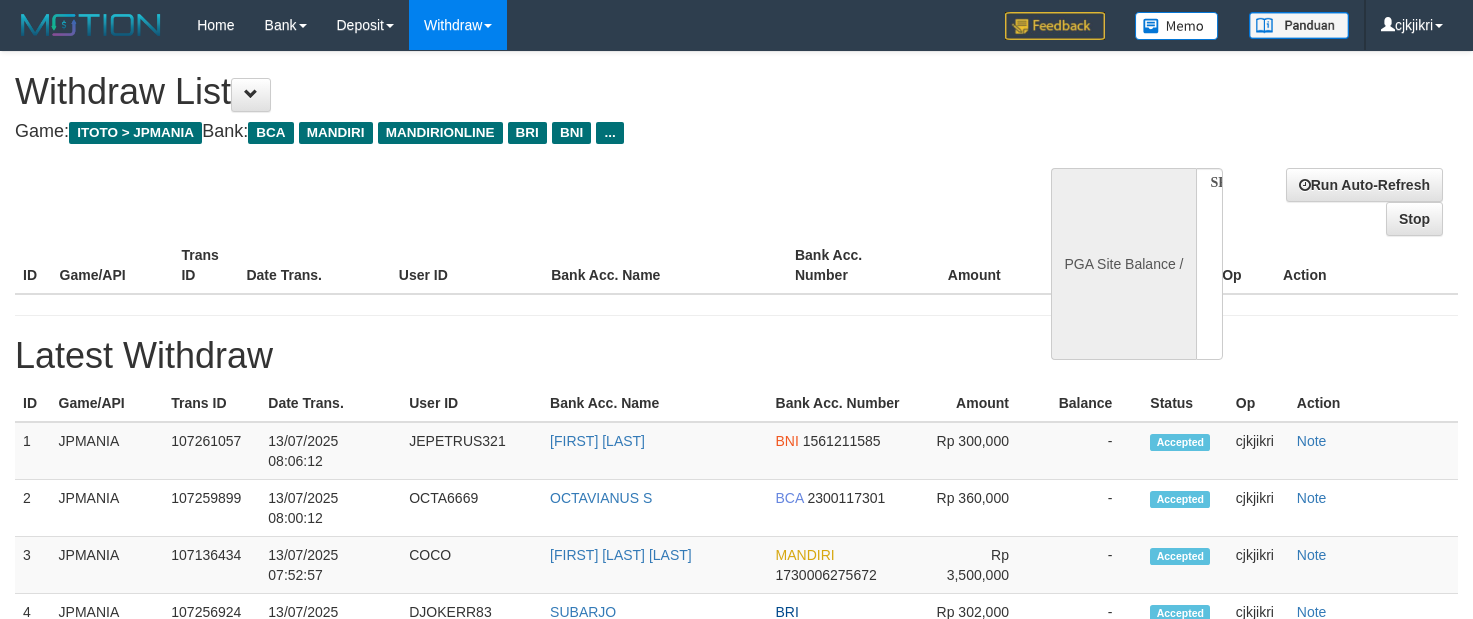 select on "**" 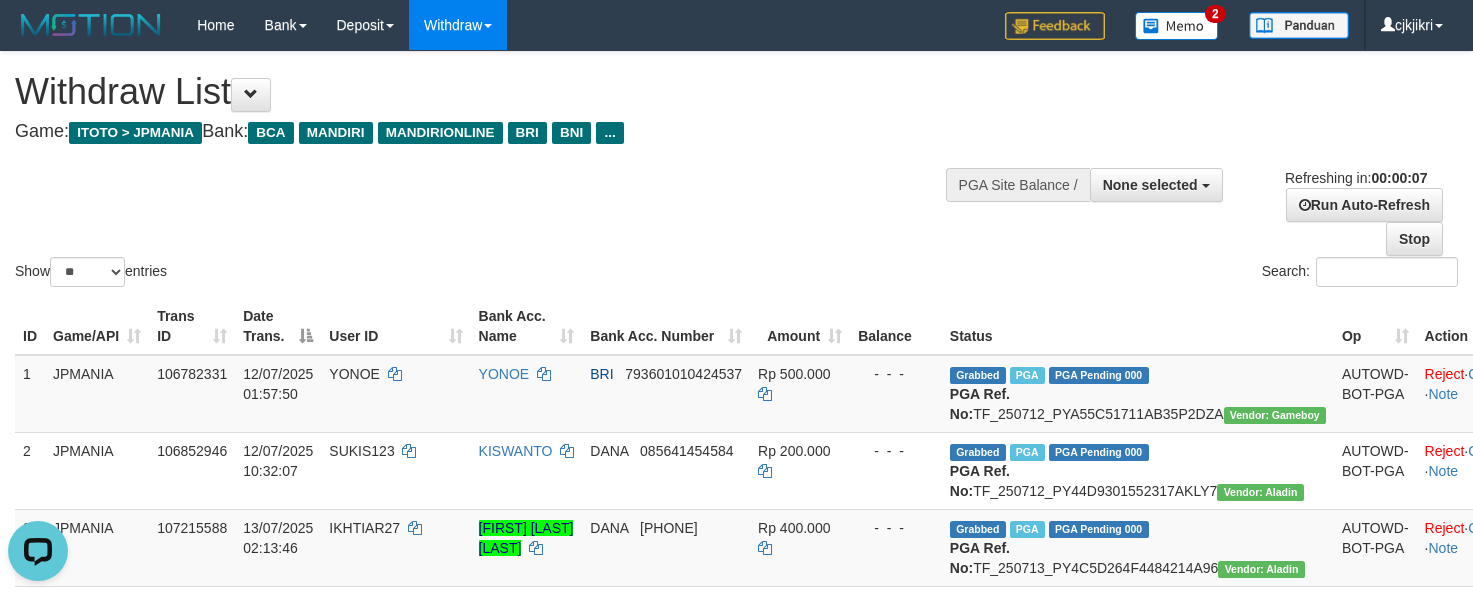 scroll, scrollTop: 0, scrollLeft: 0, axis: both 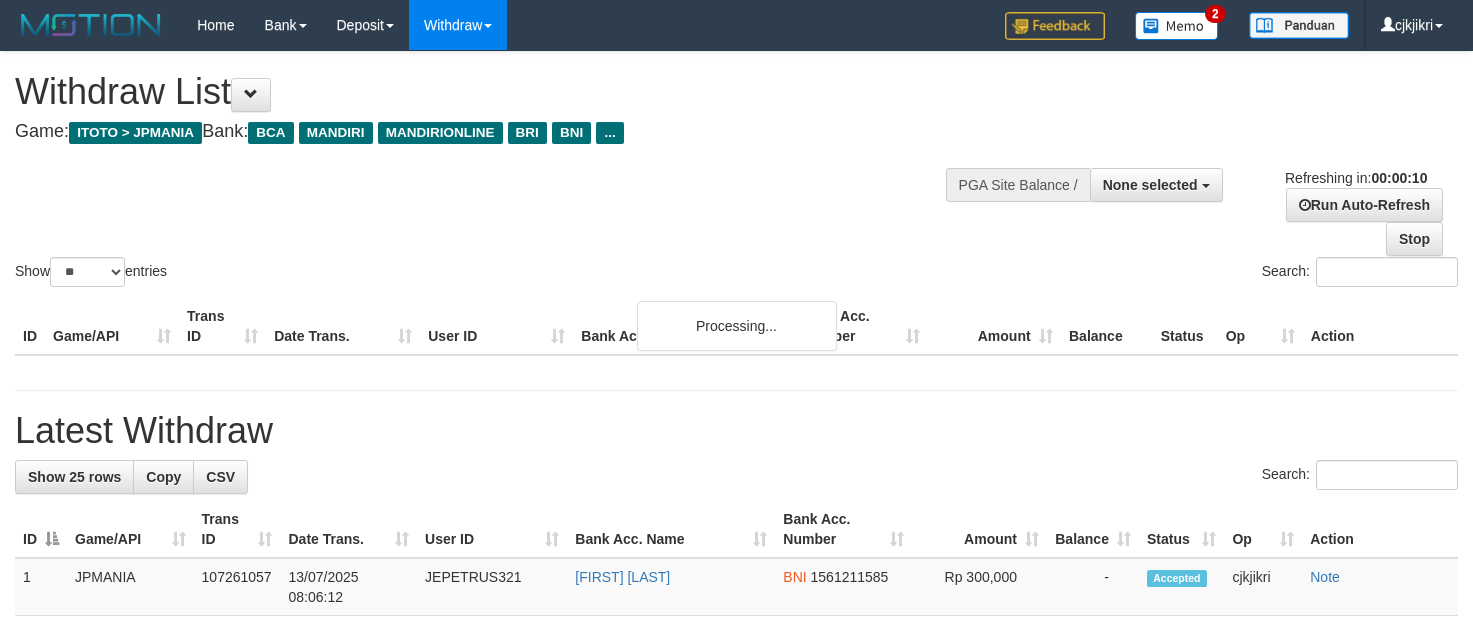 select 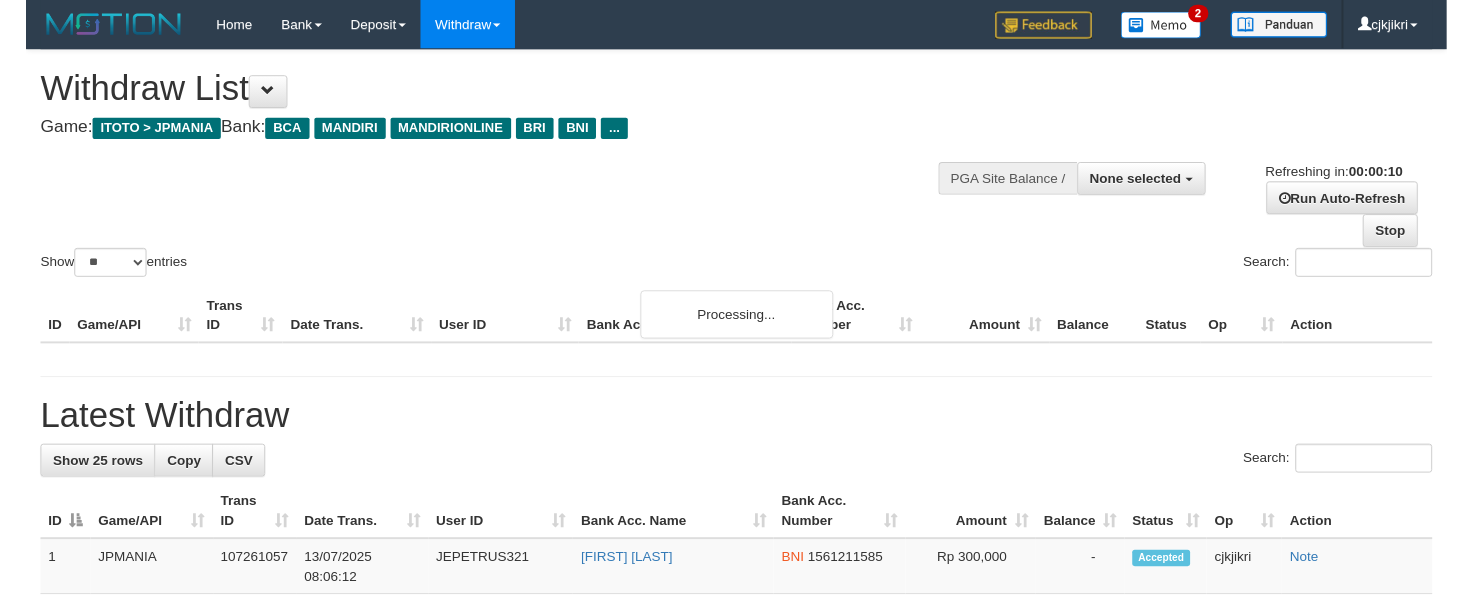 scroll, scrollTop: 0, scrollLeft: 0, axis: both 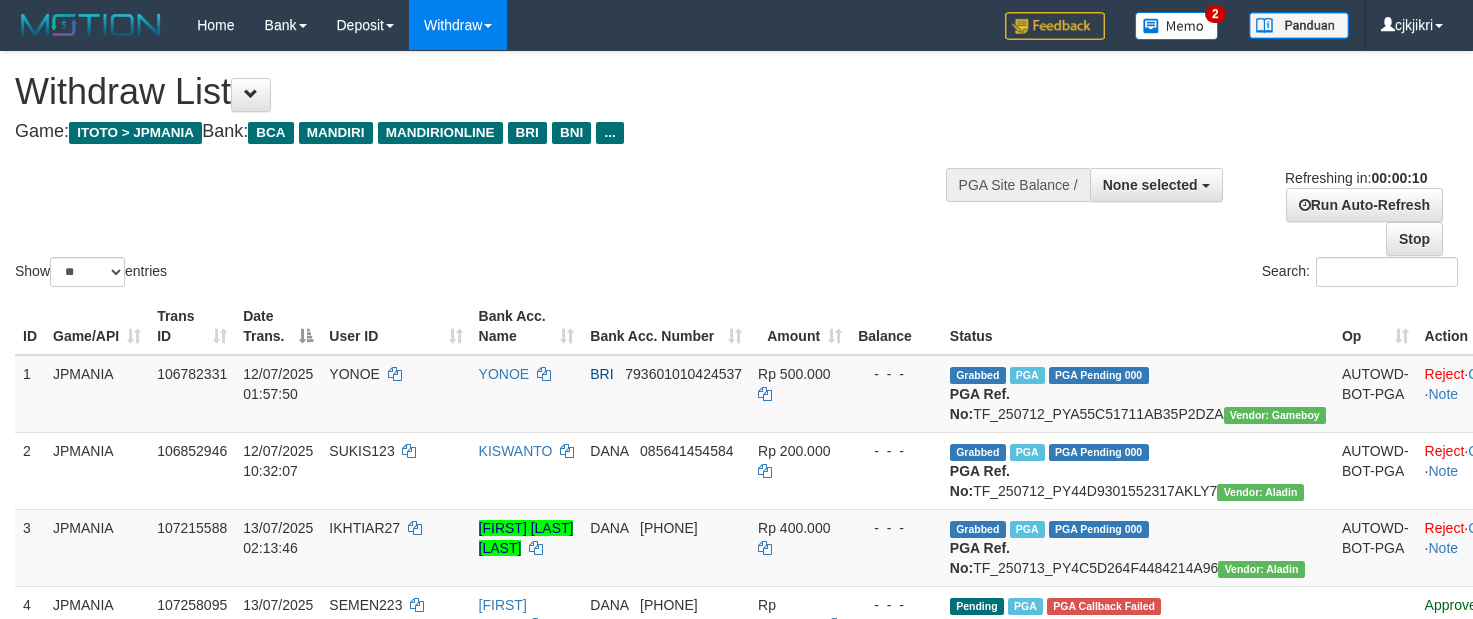 select 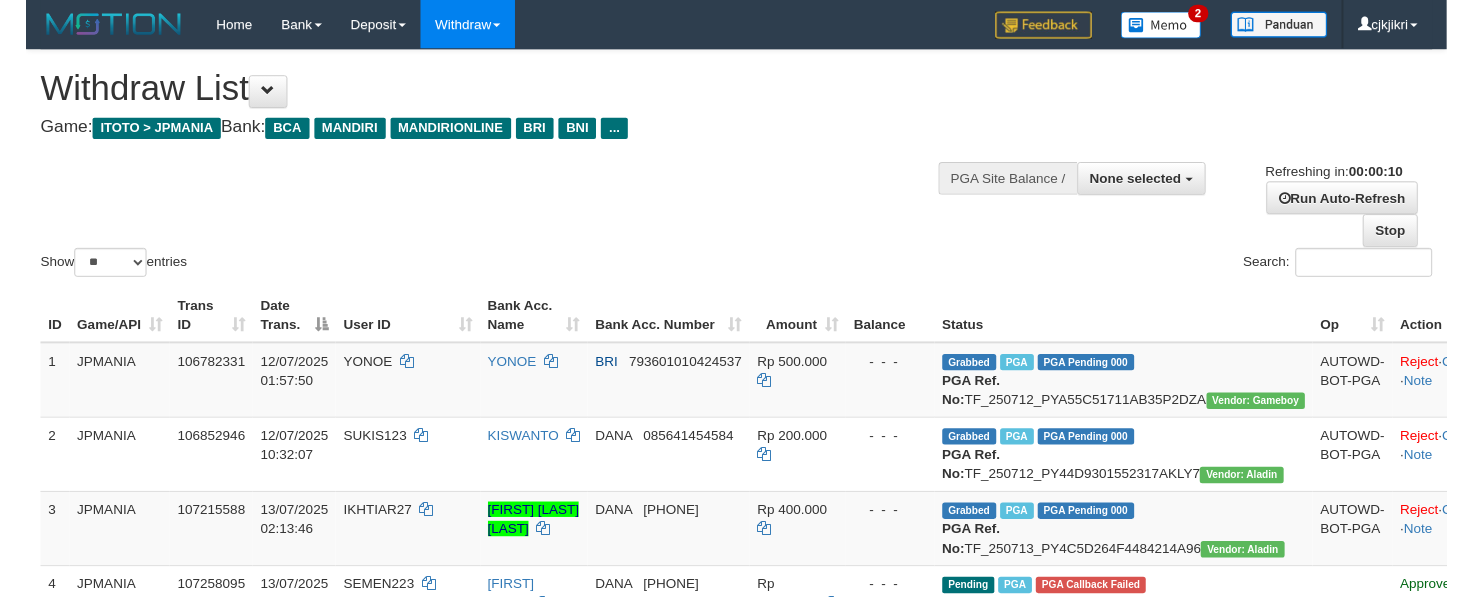 scroll, scrollTop: 0, scrollLeft: 0, axis: both 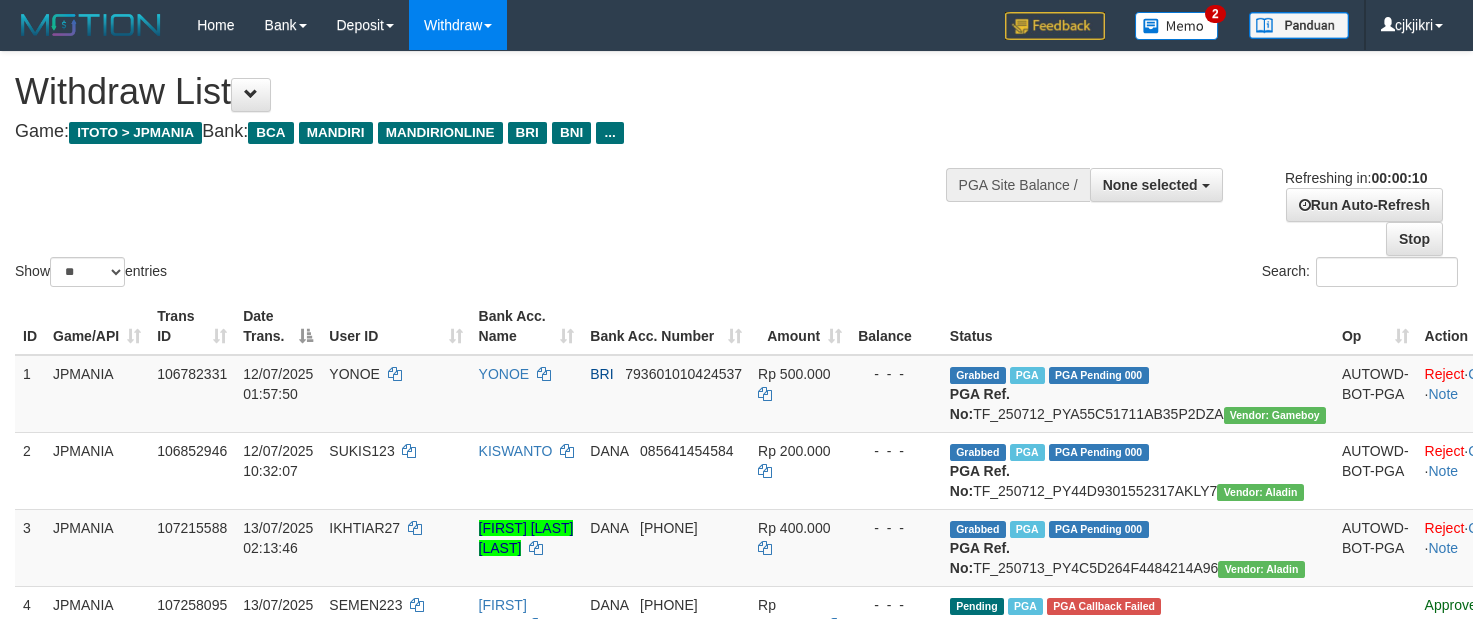 select 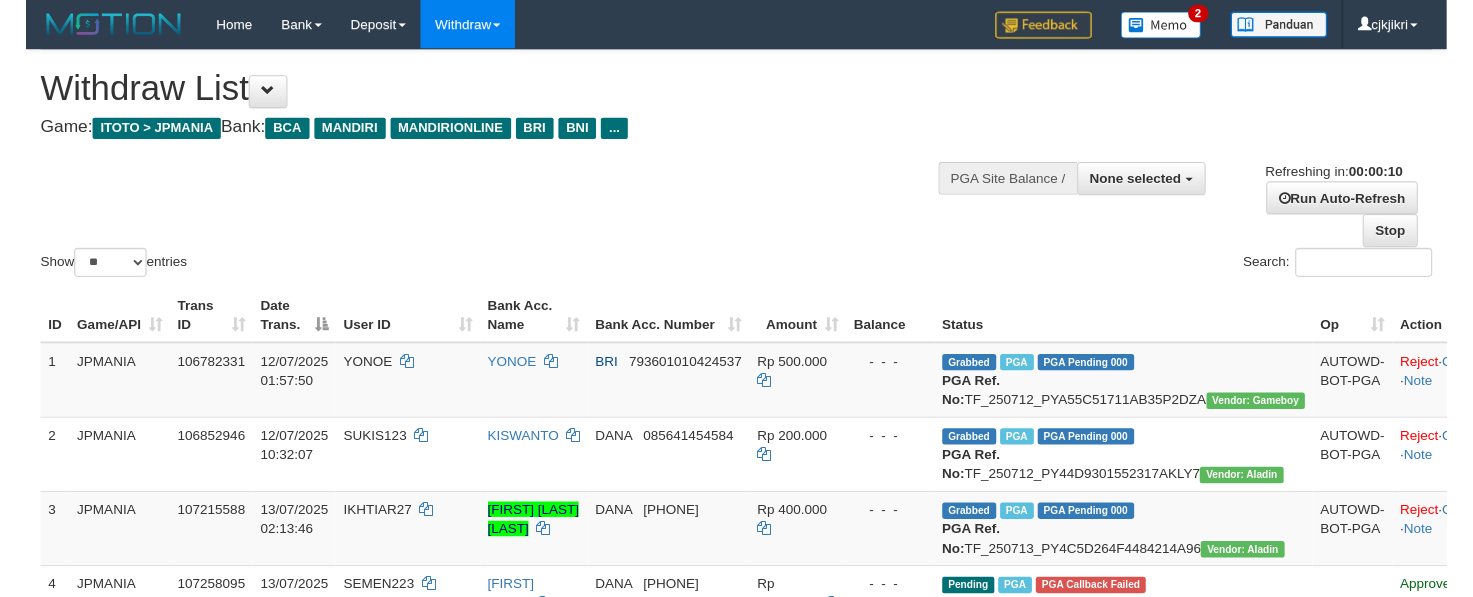 scroll, scrollTop: 0, scrollLeft: 0, axis: both 